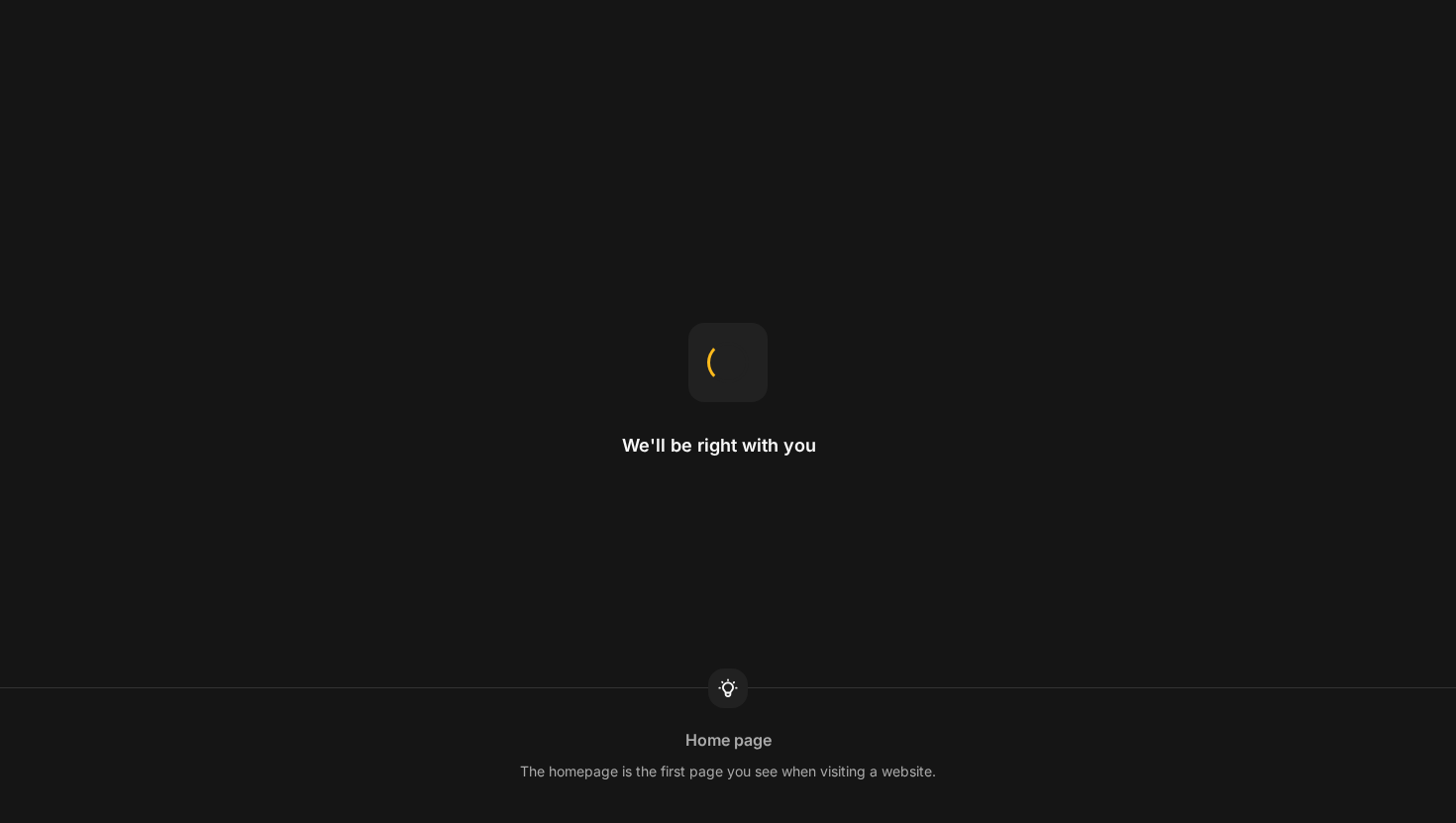 scroll, scrollTop: 0, scrollLeft: 0, axis: both 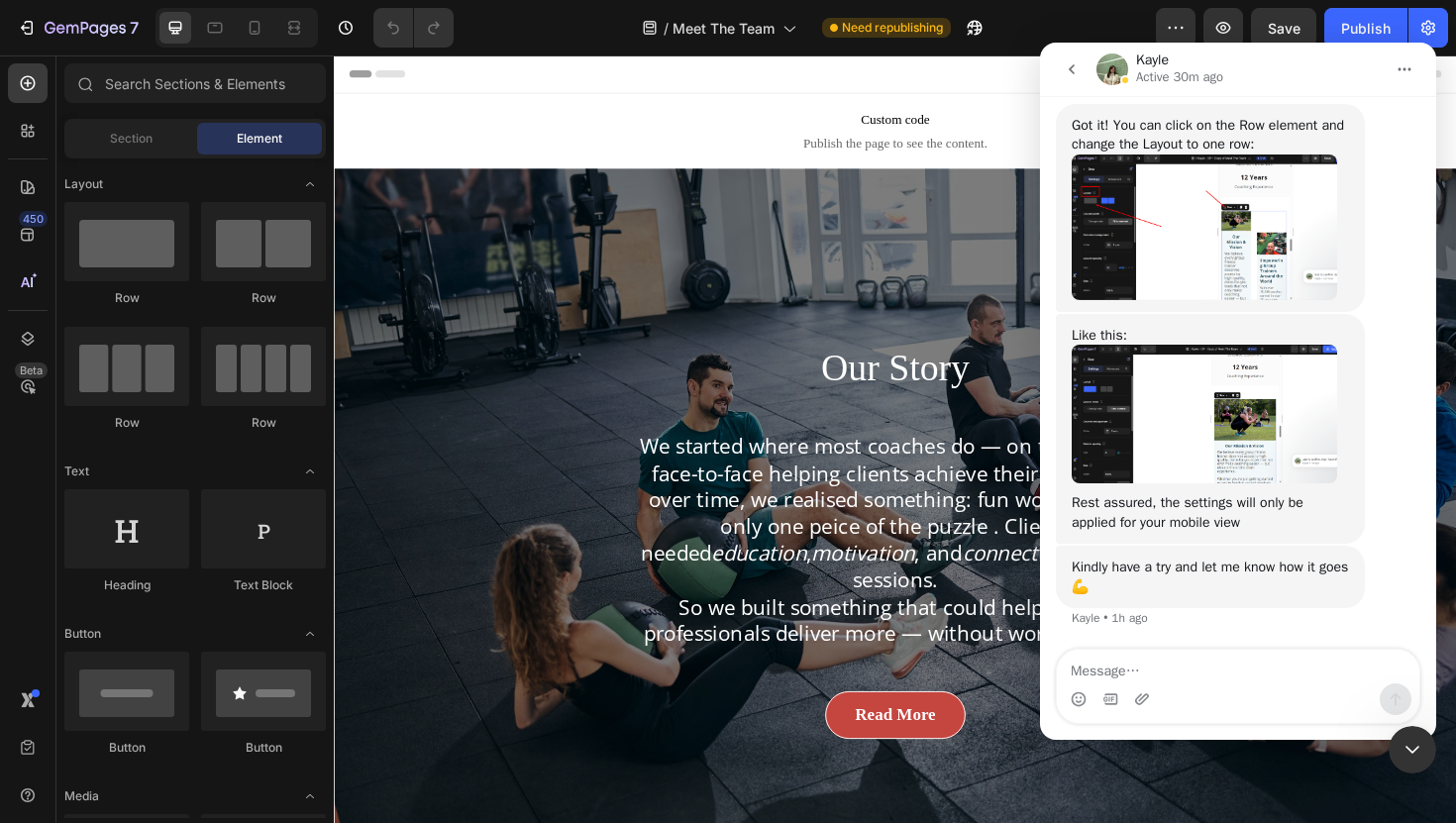 click at bounding box center (1204, 227) 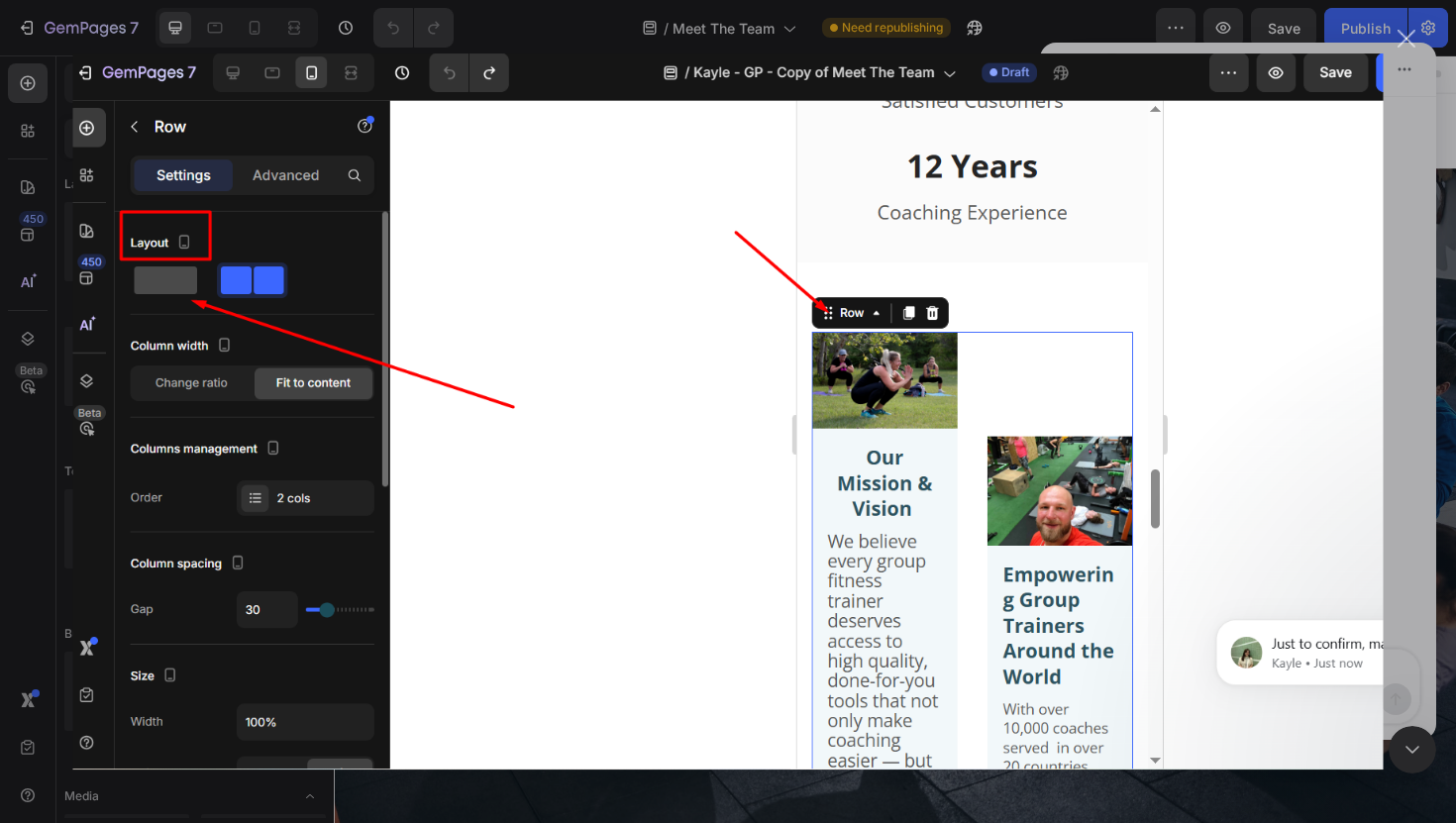 scroll, scrollTop: 0, scrollLeft: 0, axis: both 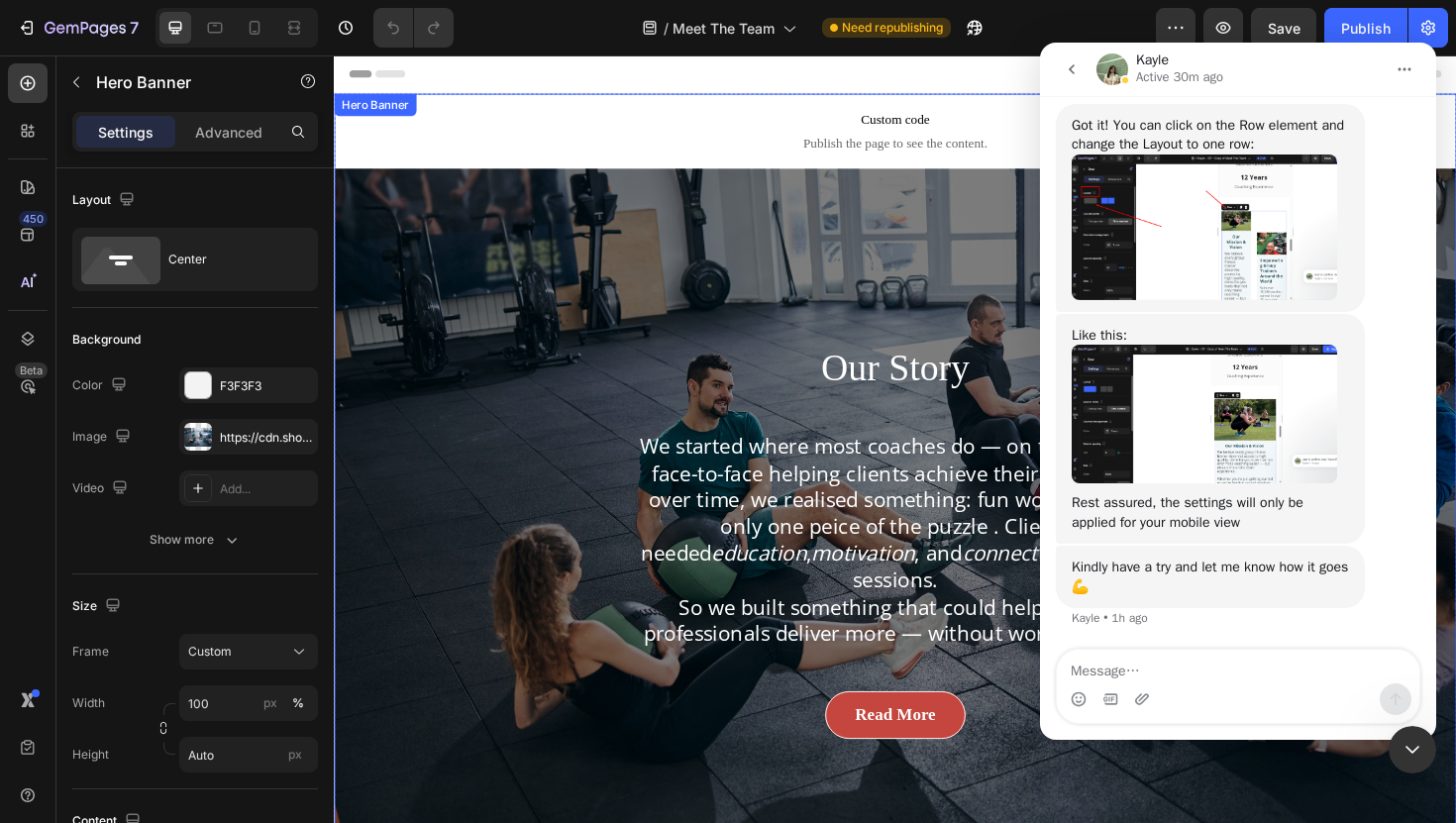 click on "Our Story Heading We started where most coaches do — on the ground, face-to-face helping clients achieve their goals. But over time, we realised something: fun workouts are only one peice of the puzzle . Clients needed  education ,  motivation , and  connection  between sessions. So we built something that could help fitness professionals deliver more — without working more. Text block Read More Button Row" at bounding box center (928, 569) 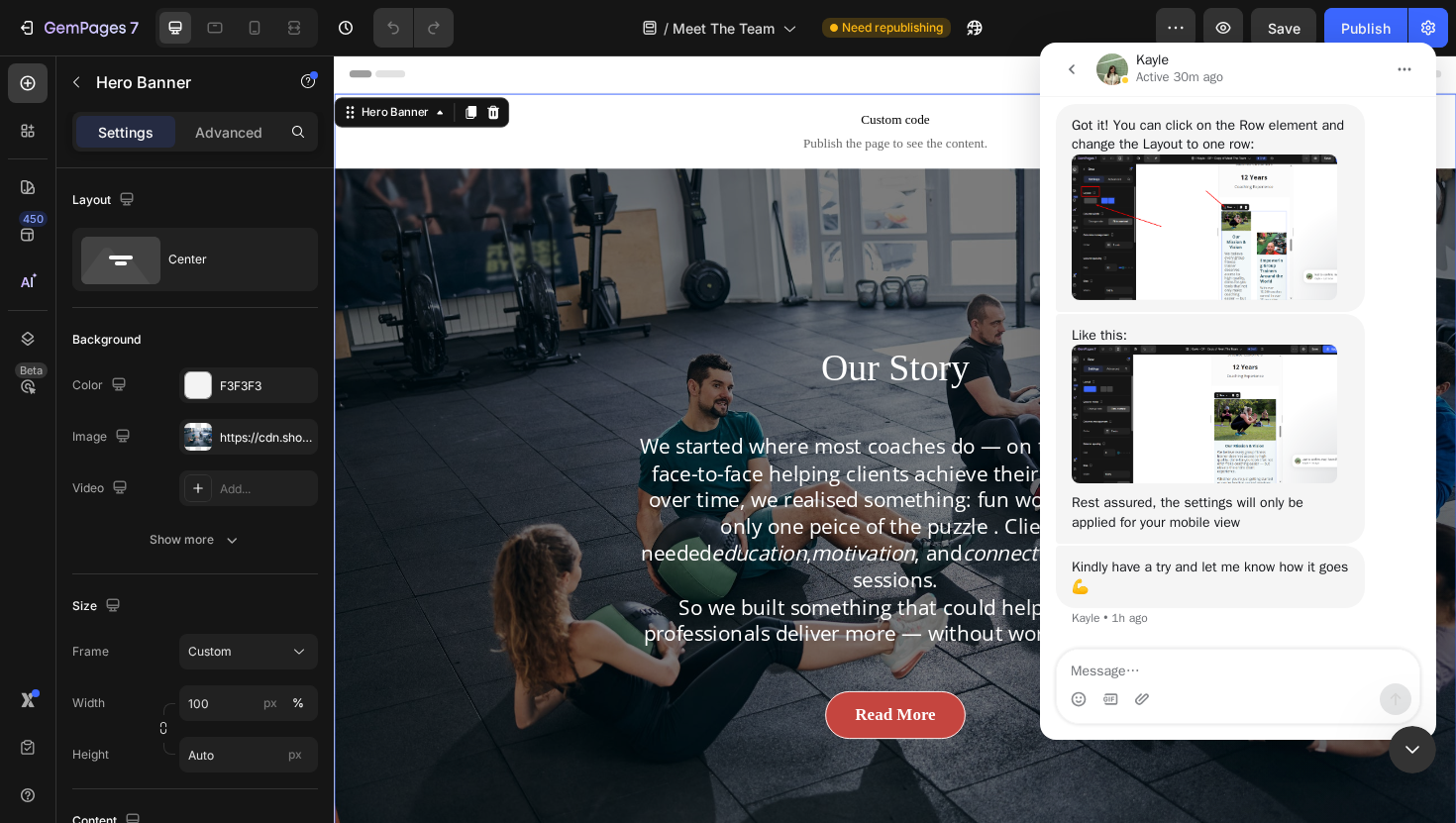 click at bounding box center (1412, 750) 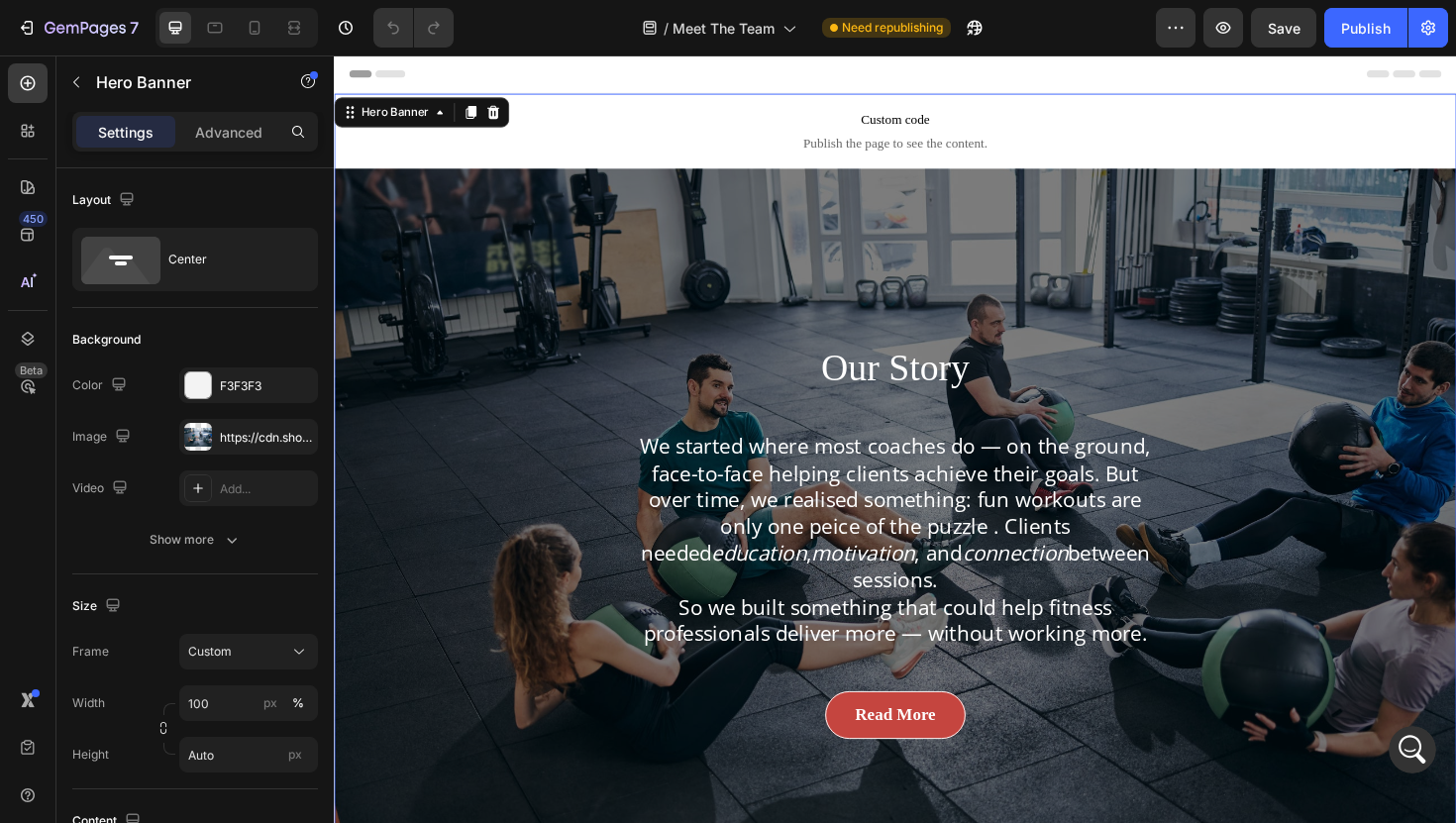 scroll, scrollTop: 0, scrollLeft: 0, axis: both 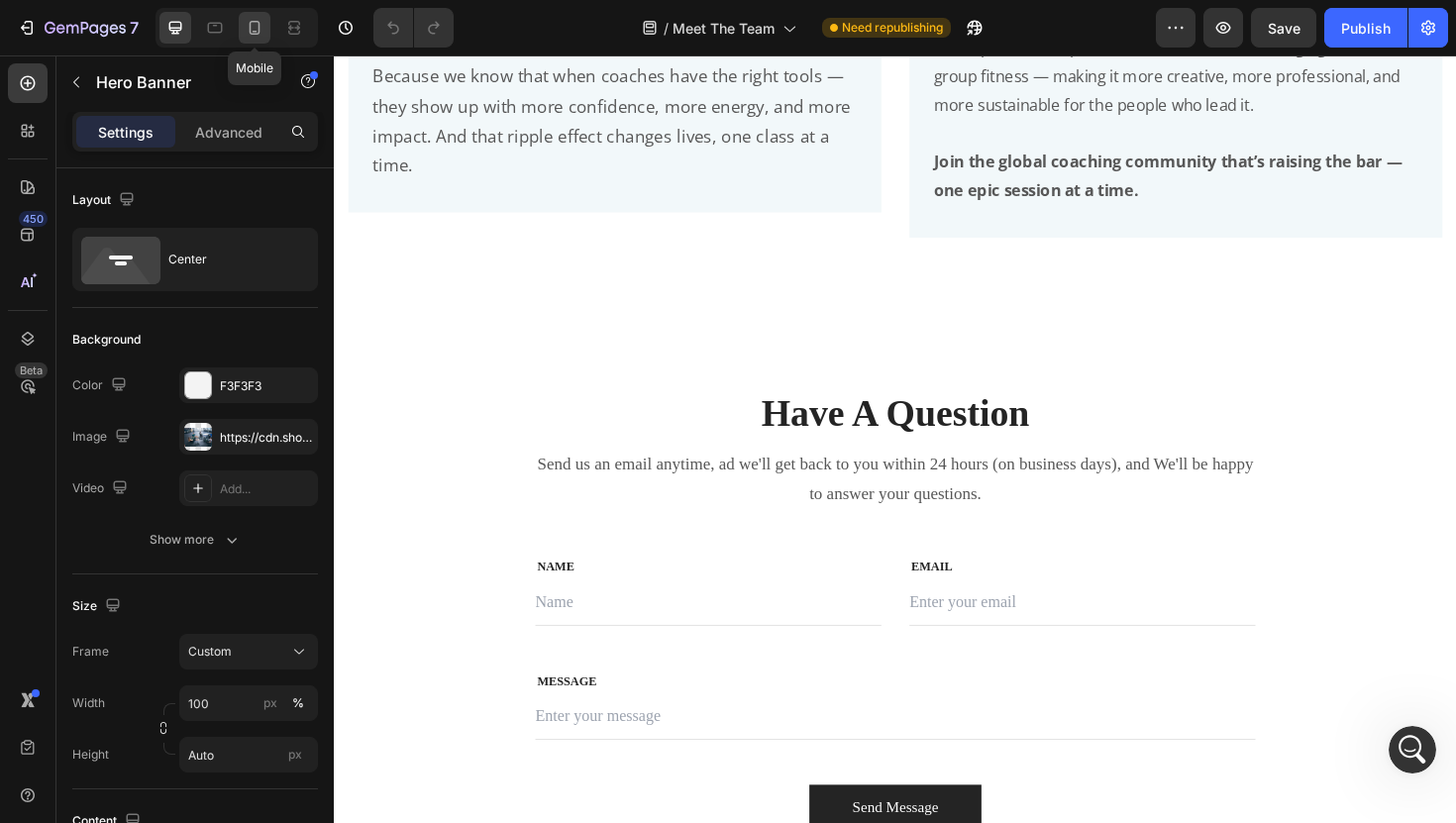 click 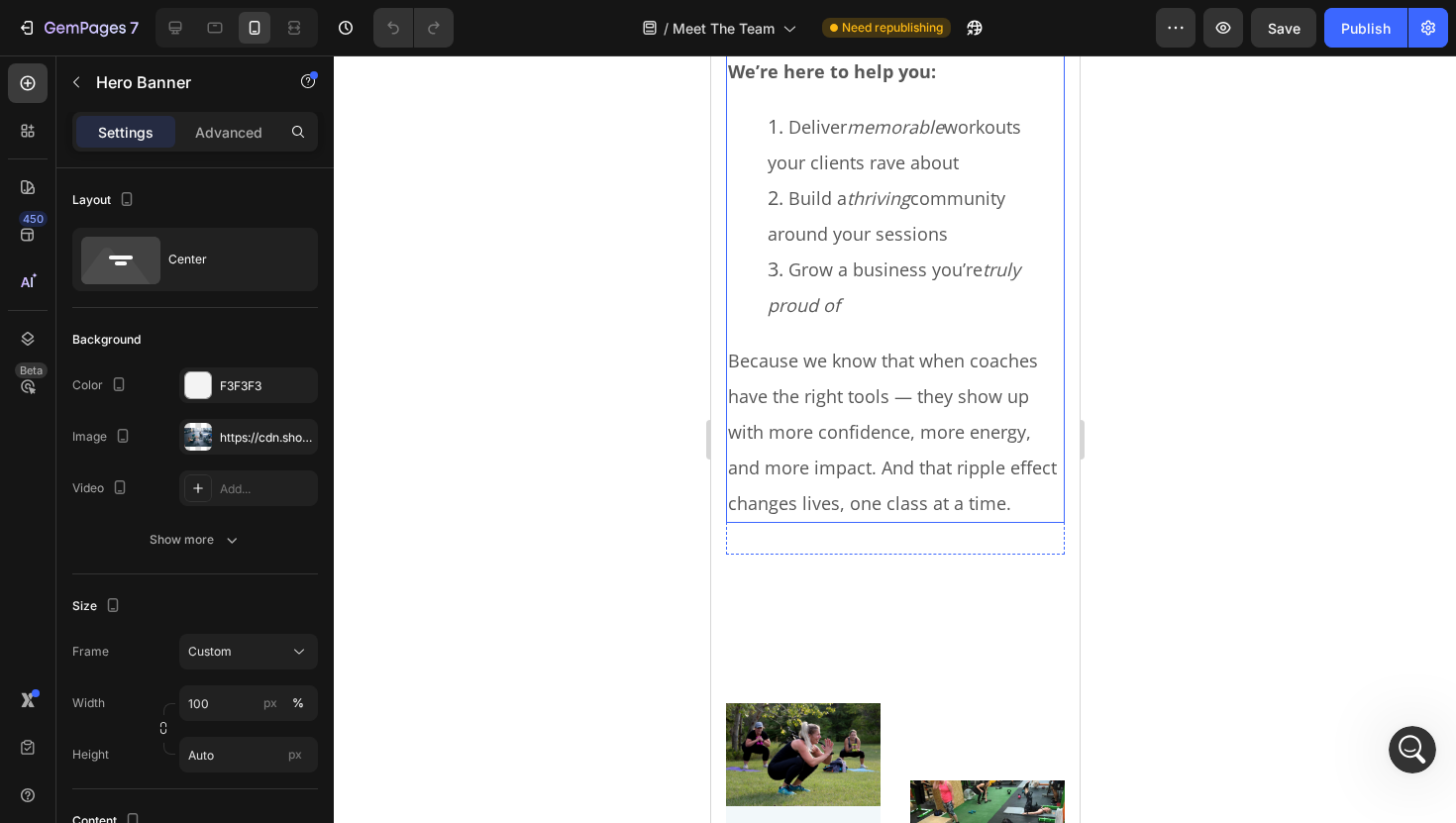 scroll, scrollTop: 4733, scrollLeft: 0, axis: vertical 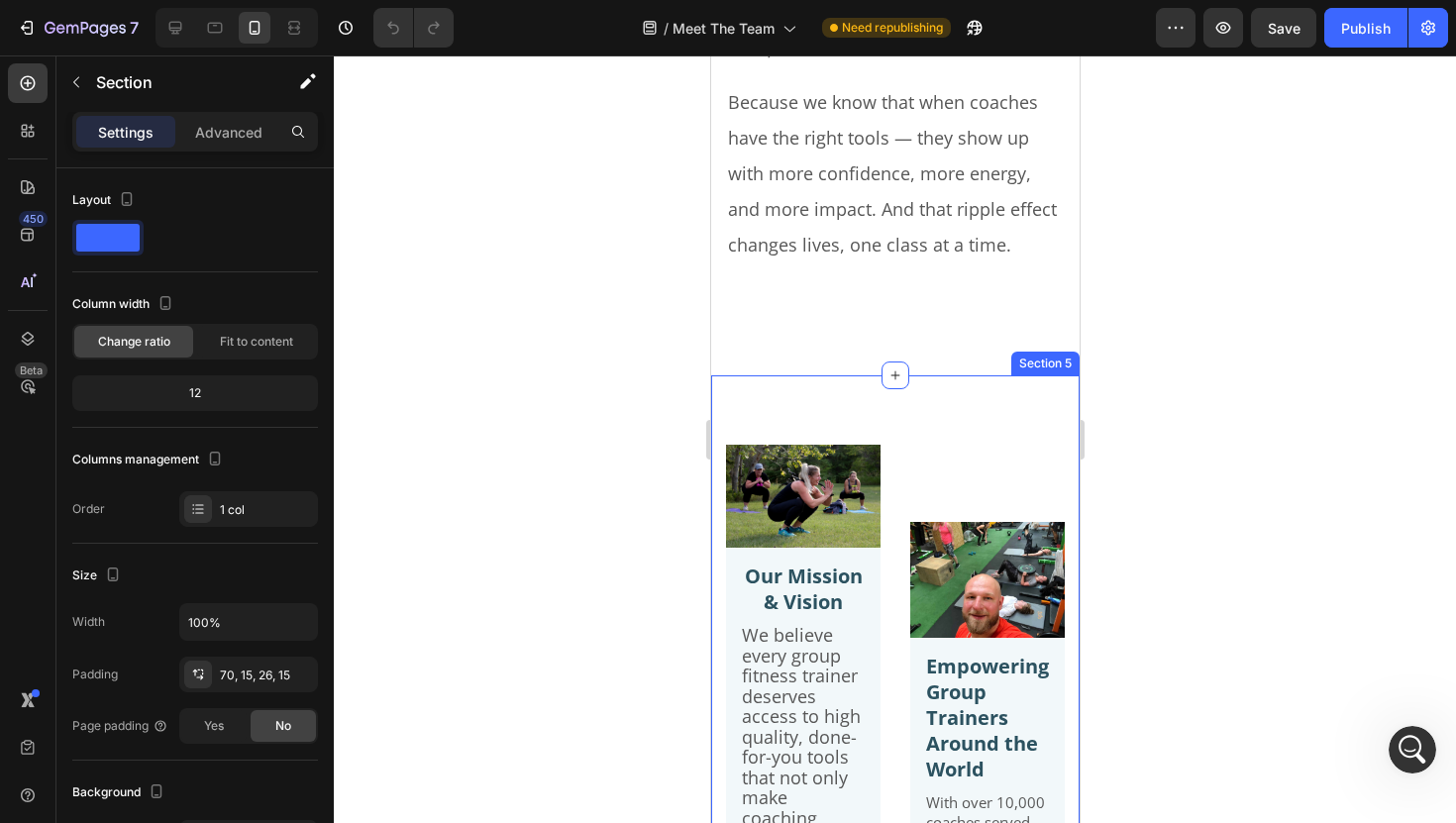 click on "Image Our Mission & Vision Text Block We believe every group fitness trainer deserves access to high quality, done-for-you tools that not only make coaching easier — but elevate the entire client experience. Whether you're just getting started or you're leading packed sessions every week, our mission is to support you with the same level of professional content, creativity, and coaching systems that big fitness franchises rely on — minus the corporate fluff. We’re here to help you: Deliver memorable workouts your clients rave about Build a thriving community around your sessions Grow a business you’re truly proud of Because we know that when coaches have the right tools — they show up with more confidence, more energy, and more impact. And that ripple effect changes lives, one class at a time. Text Block Row Image Empowering Group Trainers Around the World Text Block Save hours on planning Deliver the best workouts in town Build loyal, thriving communities — Laura H., AUS Trainer" at bounding box center [894, 1322] 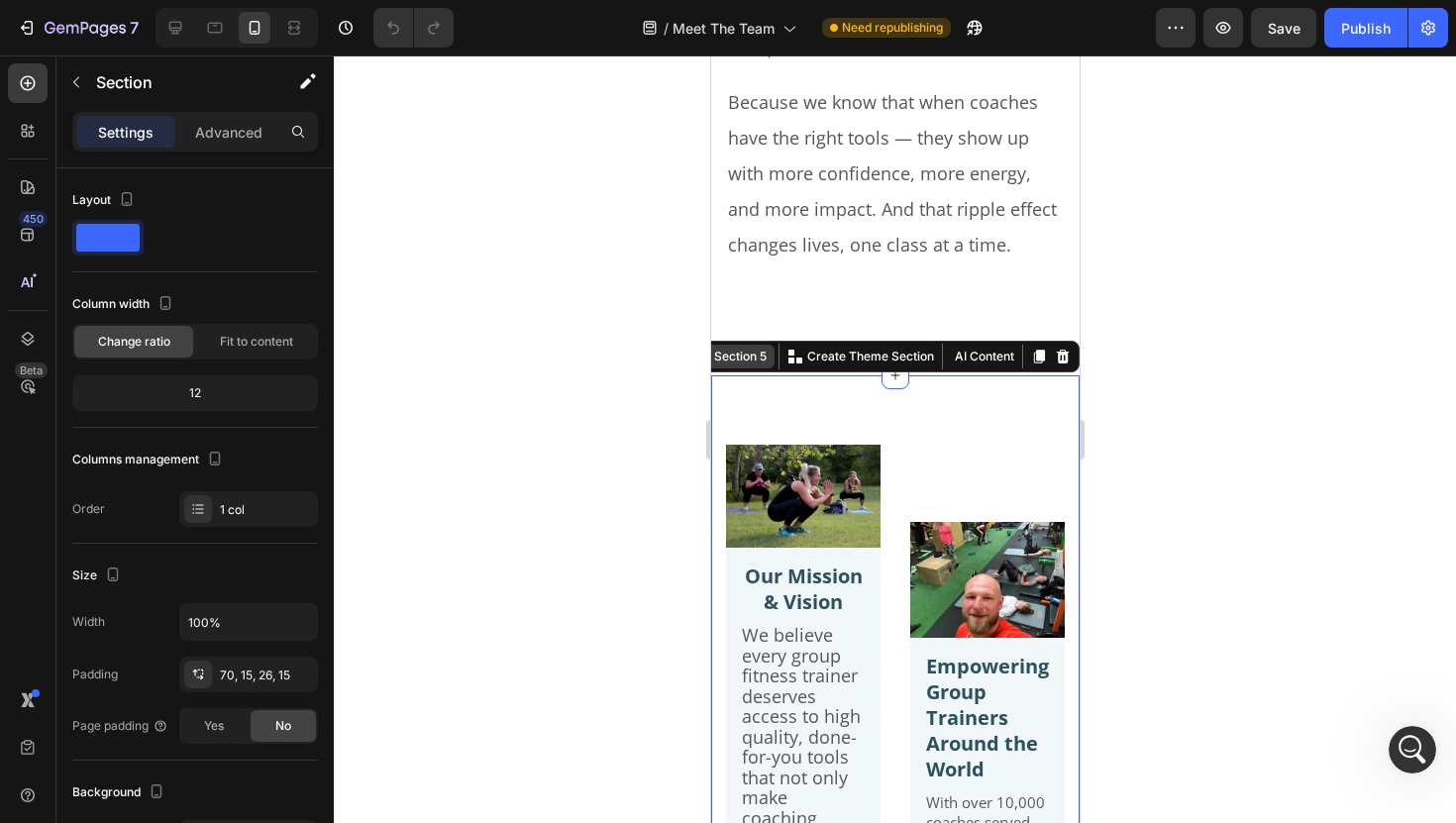click on "Section 5" at bounding box center [739, 357] 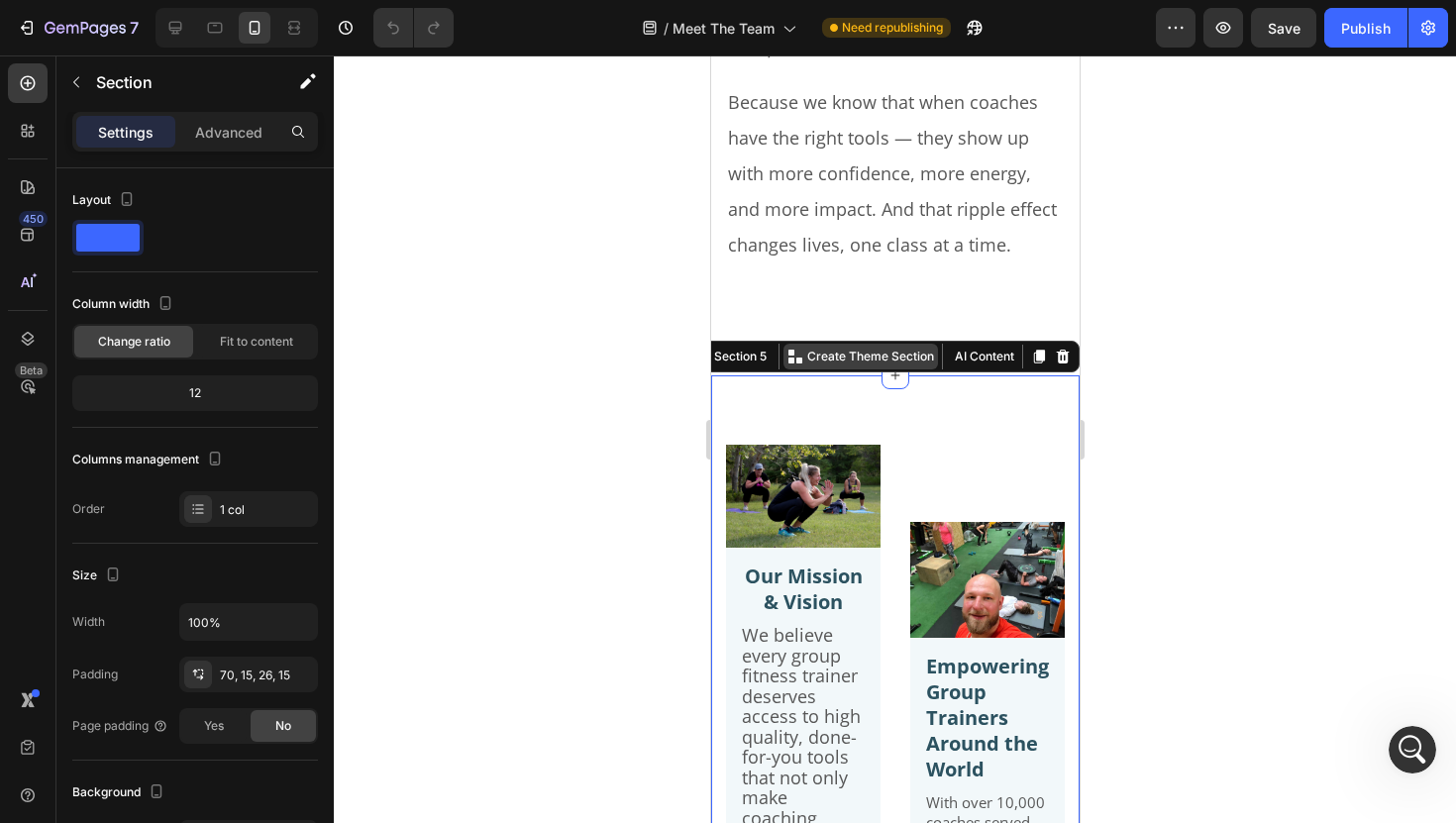 click on "Create Theme Section" at bounding box center [860, 357] 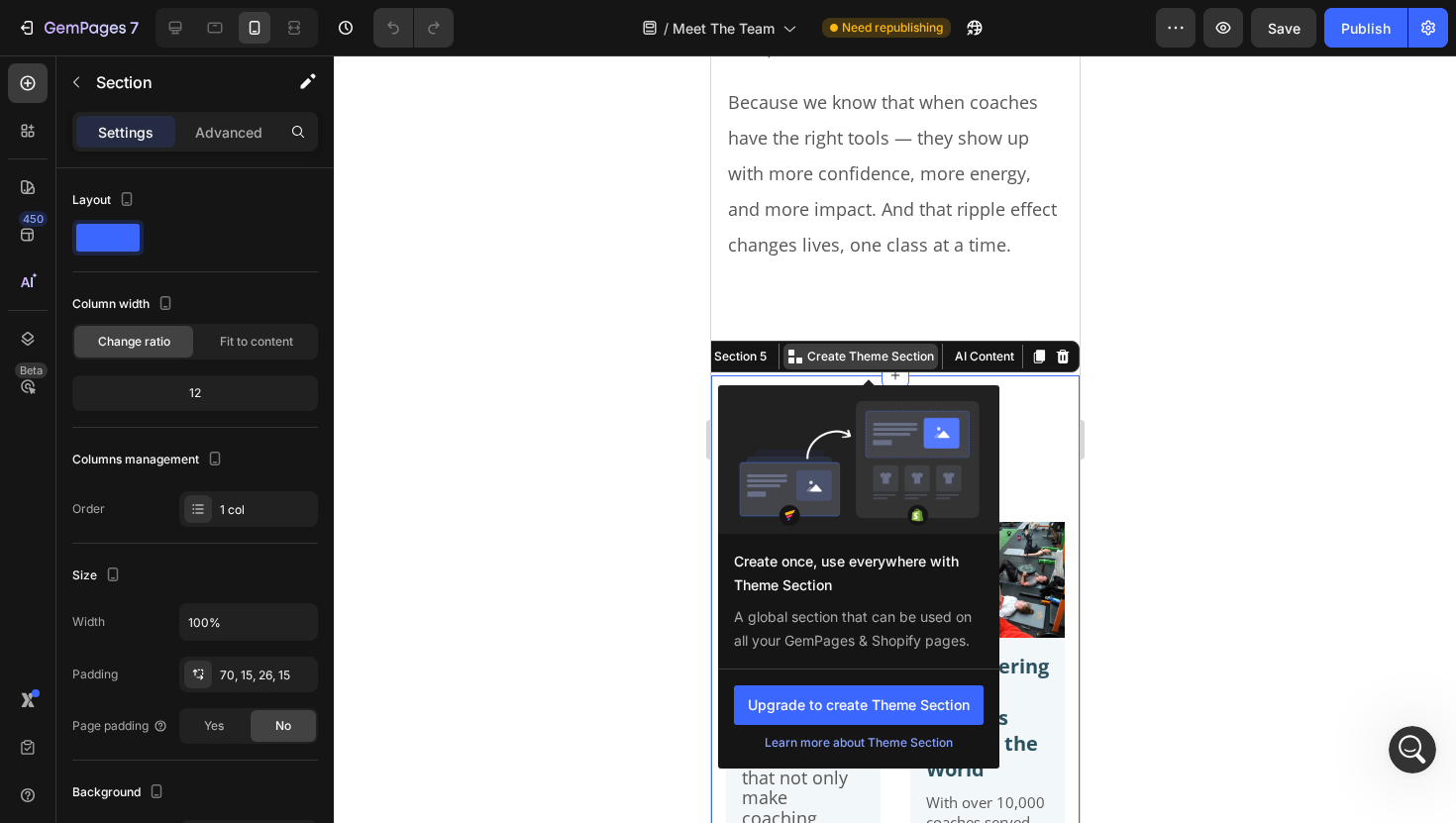 click on "Create Theme Section" at bounding box center (870, 357) 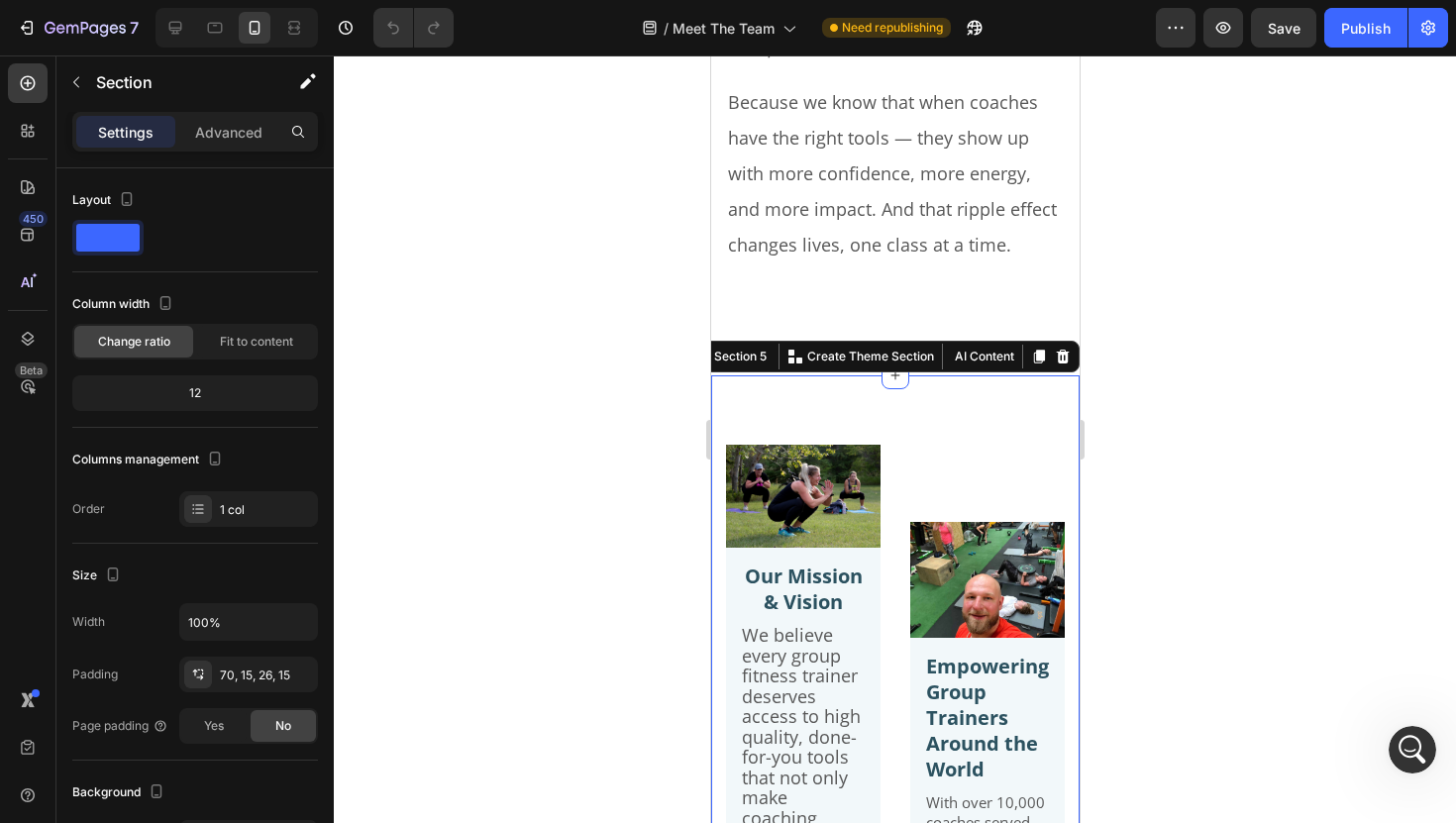 click on "Image Our Mission & Vision Text Block We believe every group fitness trainer deserves access to high quality, done-for-you tools that not only make coaching easier — but elevate the entire client experience. Whether you're just getting started or you're leading packed sessions every week, our mission is to support you with the same level of professional content, creativity, and coaching systems that big fitness franchises rely on — minus the corporate fluff. We’re here to help you: Deliver memorable workouts your clients rave about Build a thriving community around your sessions Grow a business you’re truly proud of Because we know that when coaches have the right tools — they show up with more confidence, more energy, and more impact. And that ripple effect changes lives, one class at a time. Text Block Row Image Empowering Group Trainers Around the World Text Block Save hours on planning Deliver the best workouts in town Build loyal, thriving communities — Laura H., AUS Trainer" at bounding box center [894, 1322] 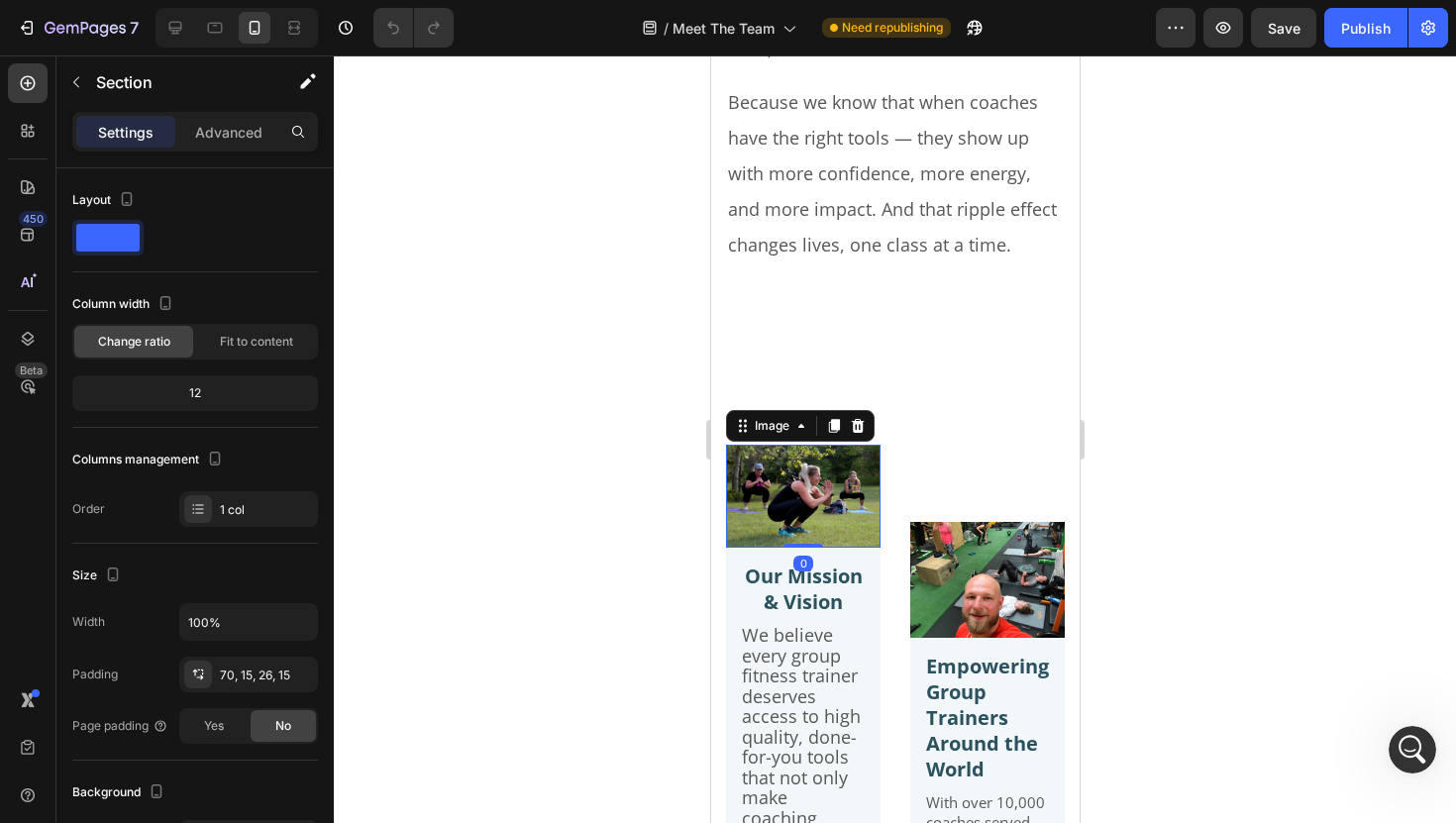 click at bounding box center [802, 496] 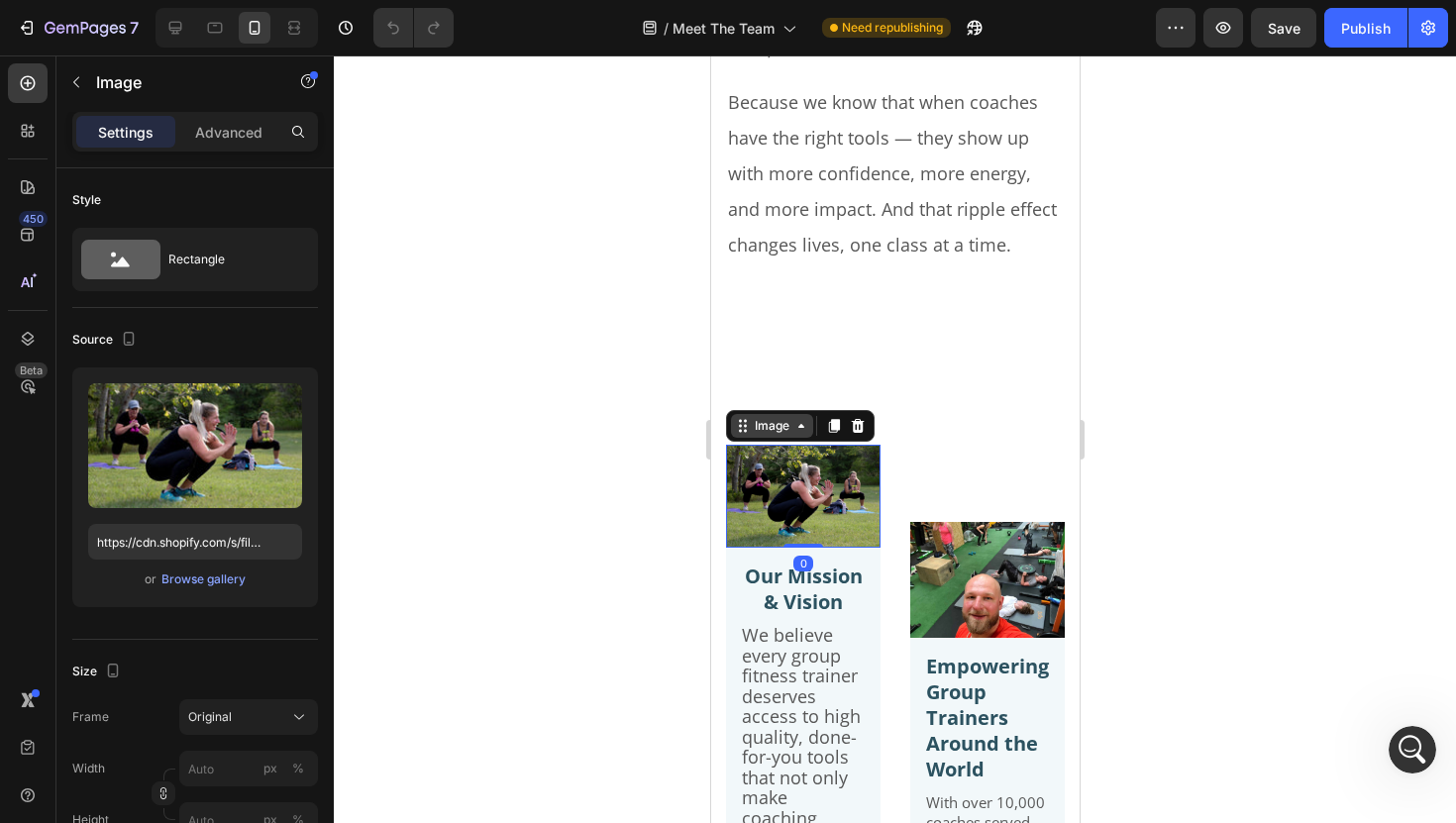 click on "Image" at bounding box center (771, 426) 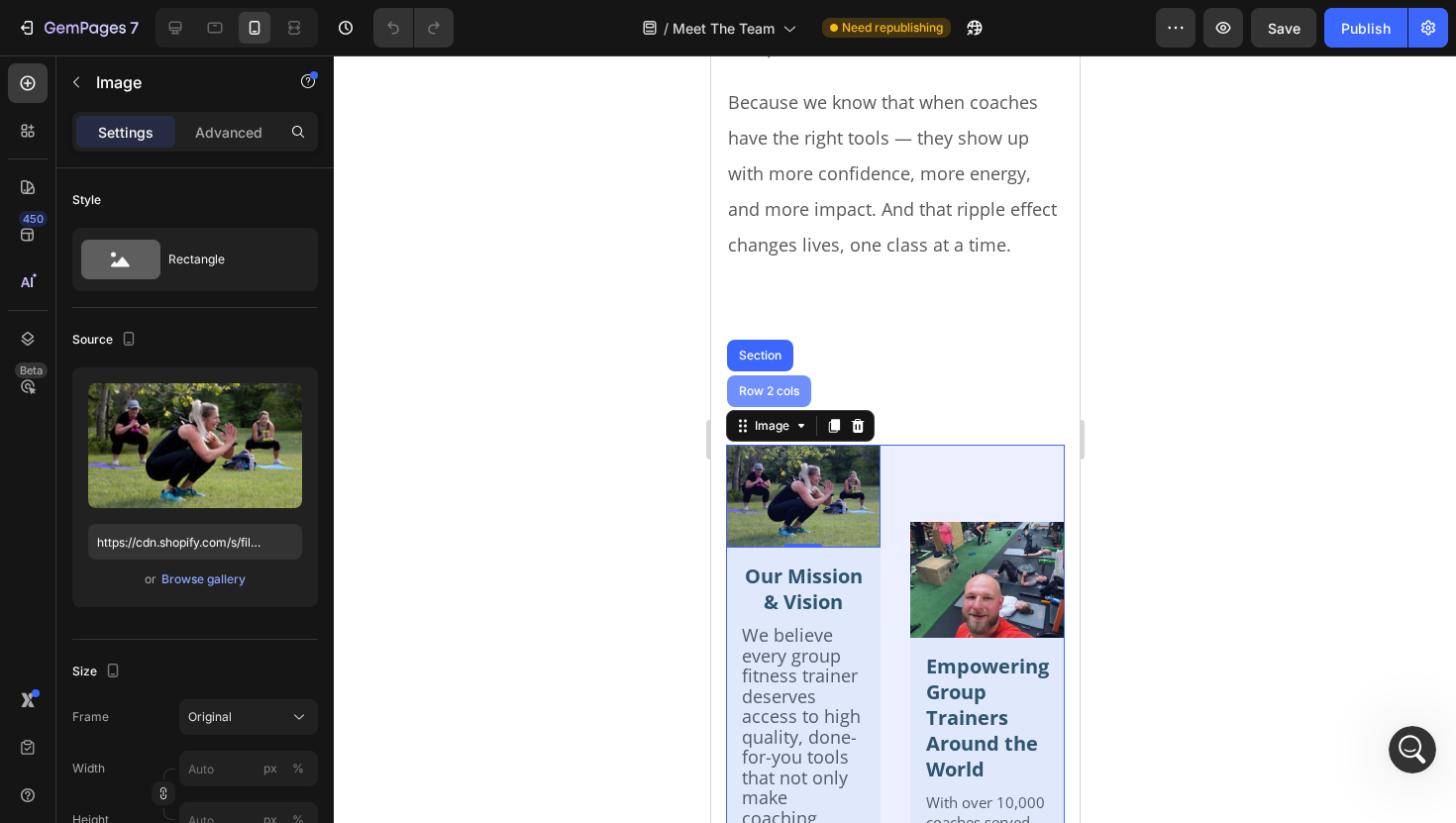 click on "Row 2 cols" at bounding box center [768, 391] 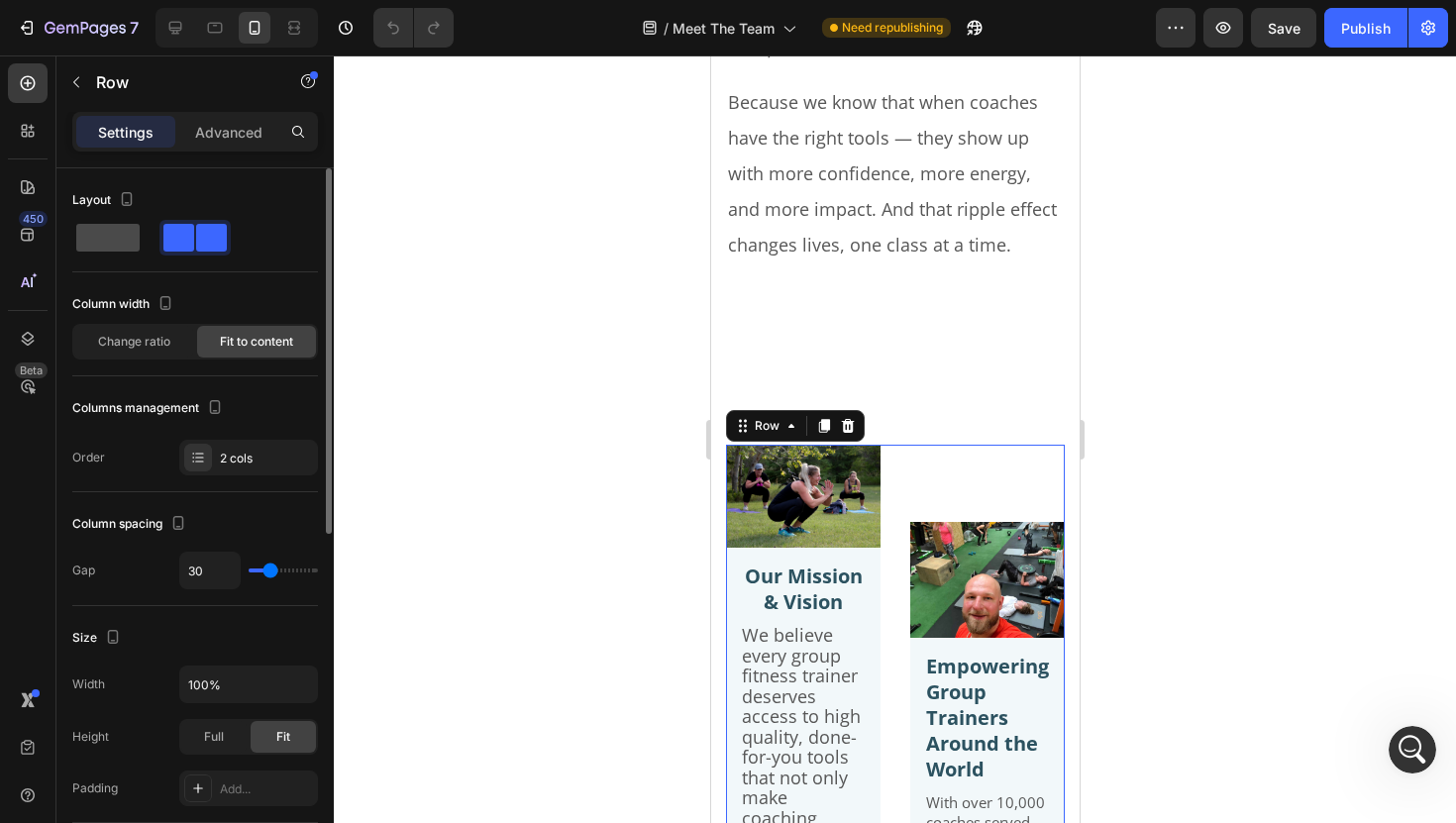 click 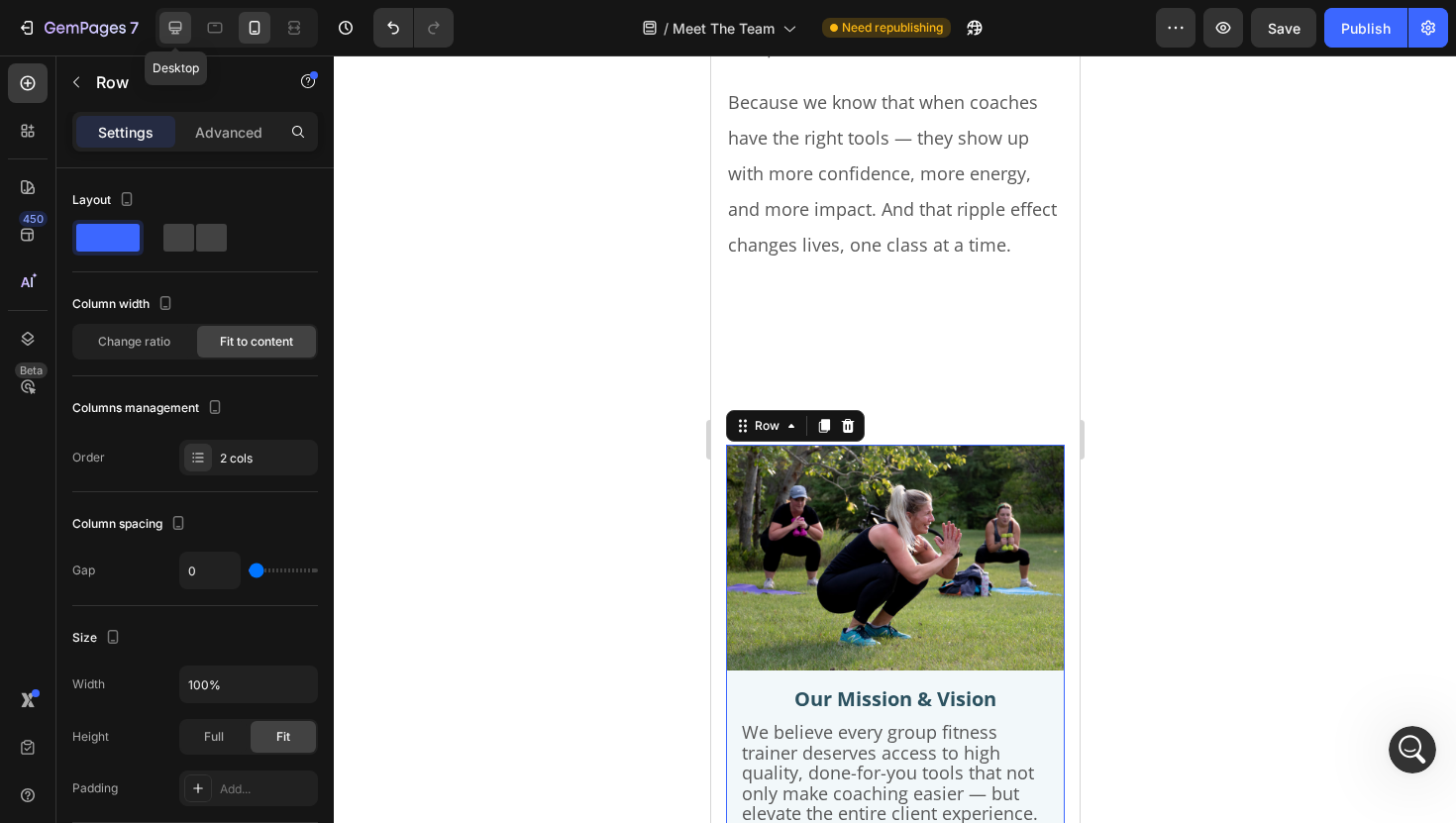 click 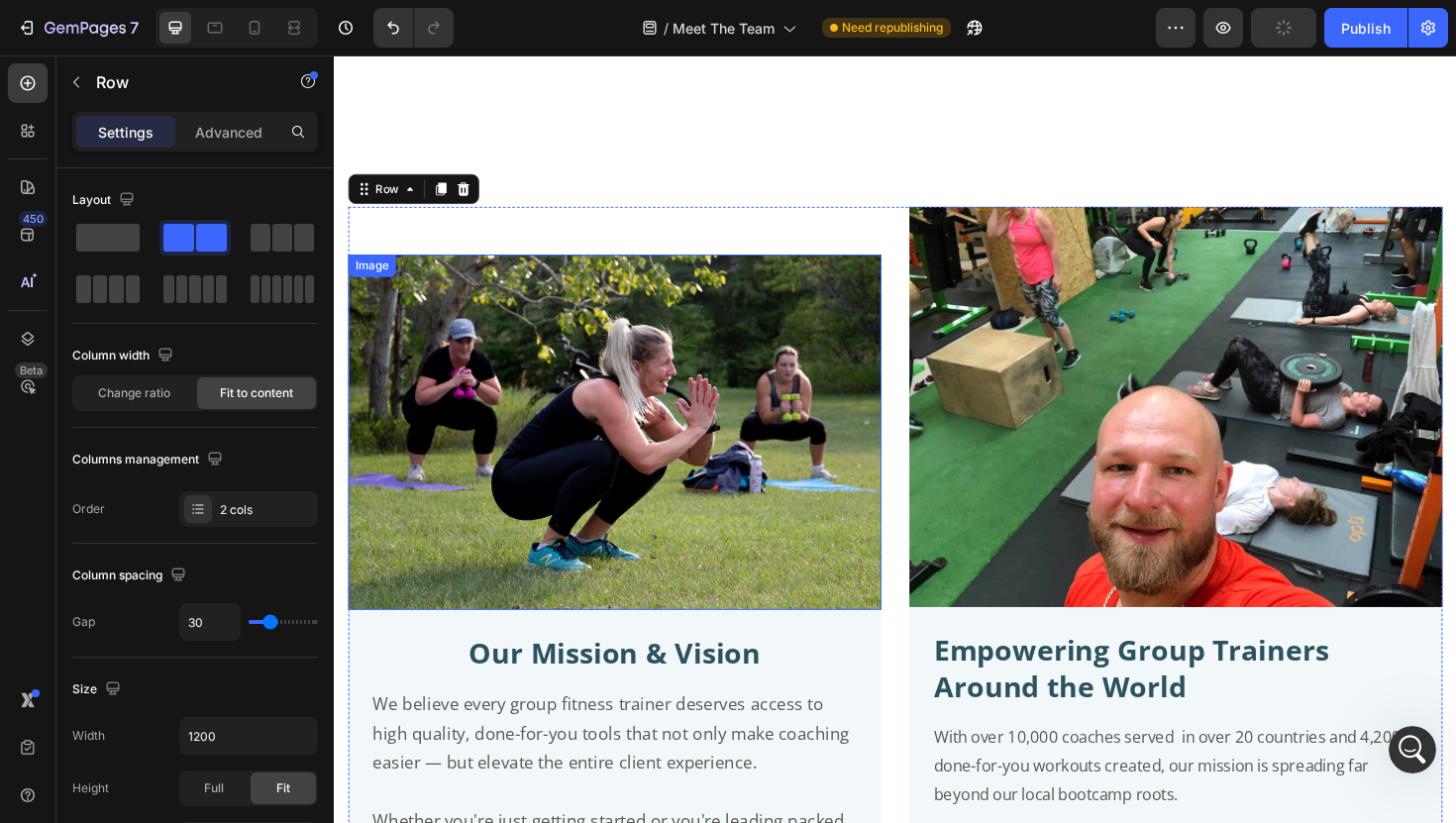 scroll, scrollTop: 4128, scrollLeft: 0, axis: vertical 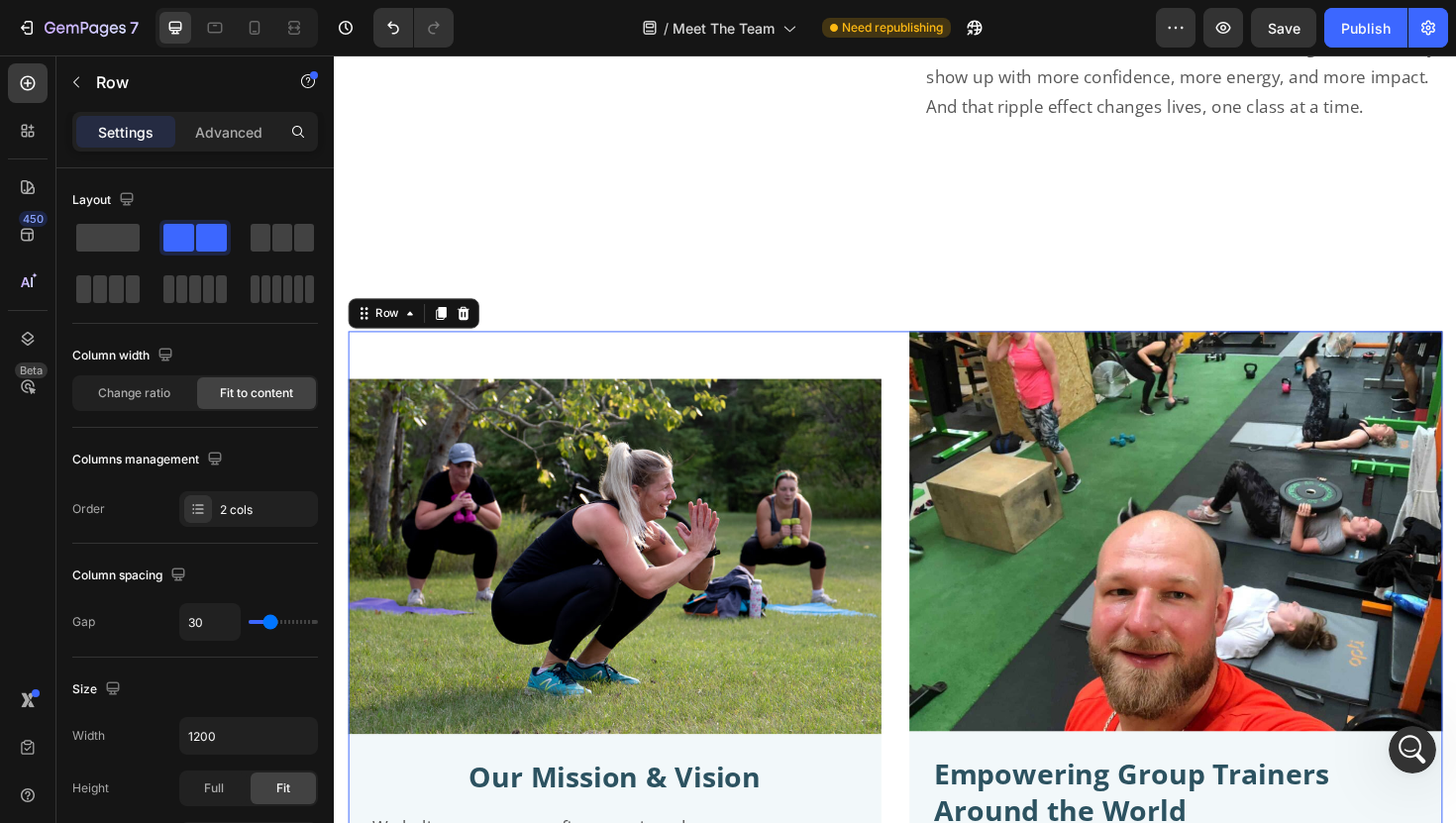 click 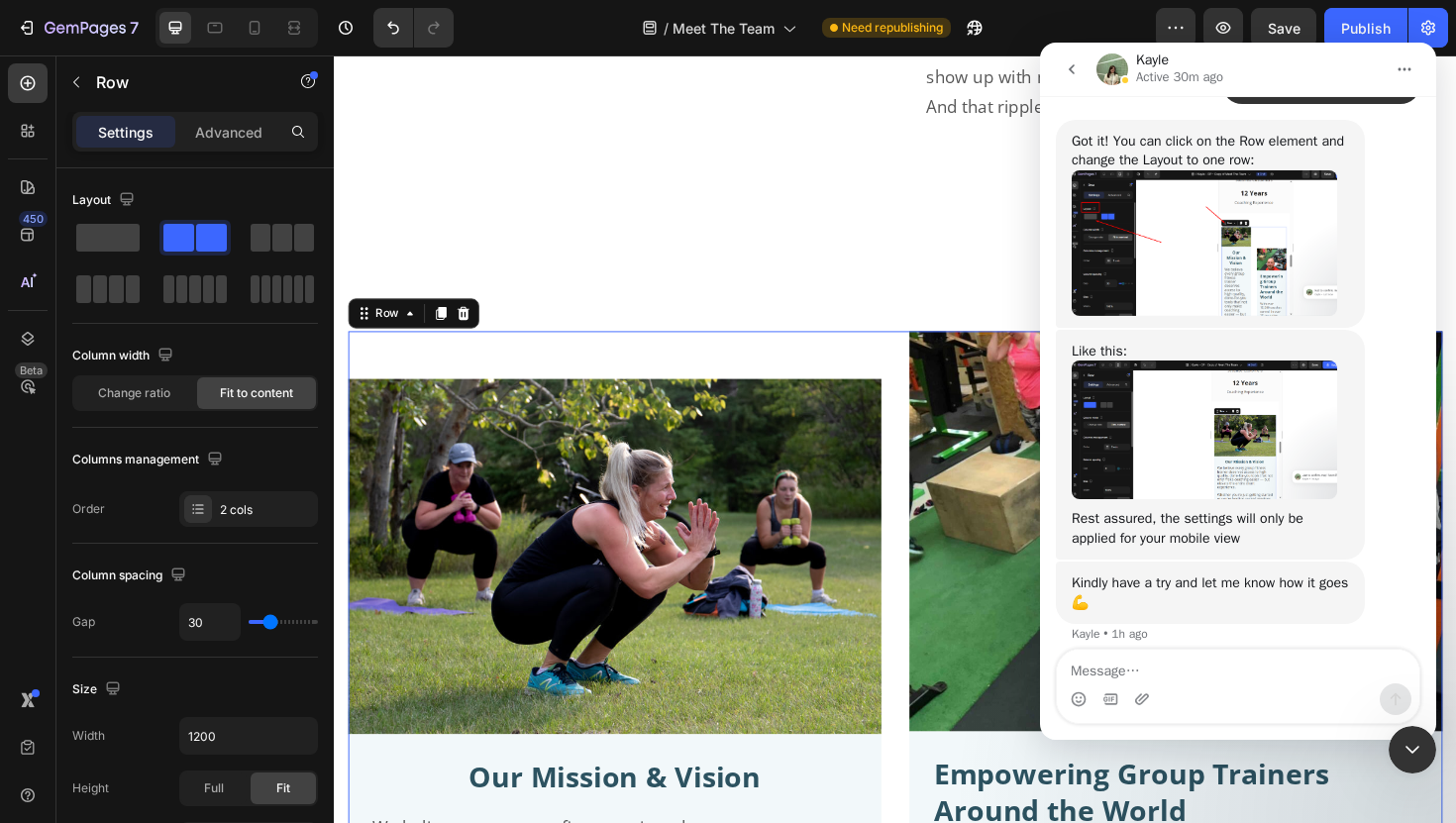 scroll, scrollTop: 3681, scrollLeft: 0, axis: vertical 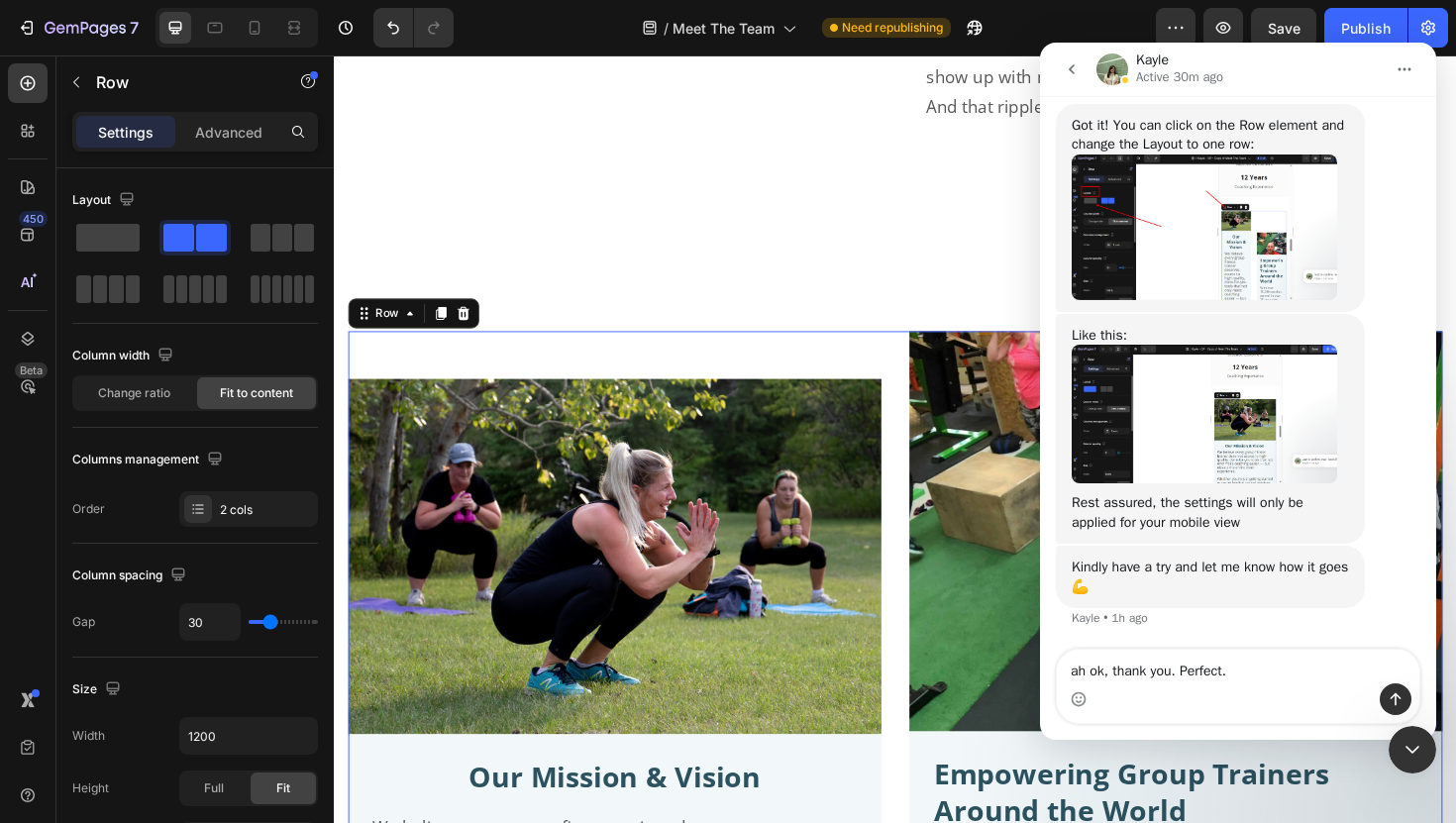 type on "ah ok, thank you. Perfect." 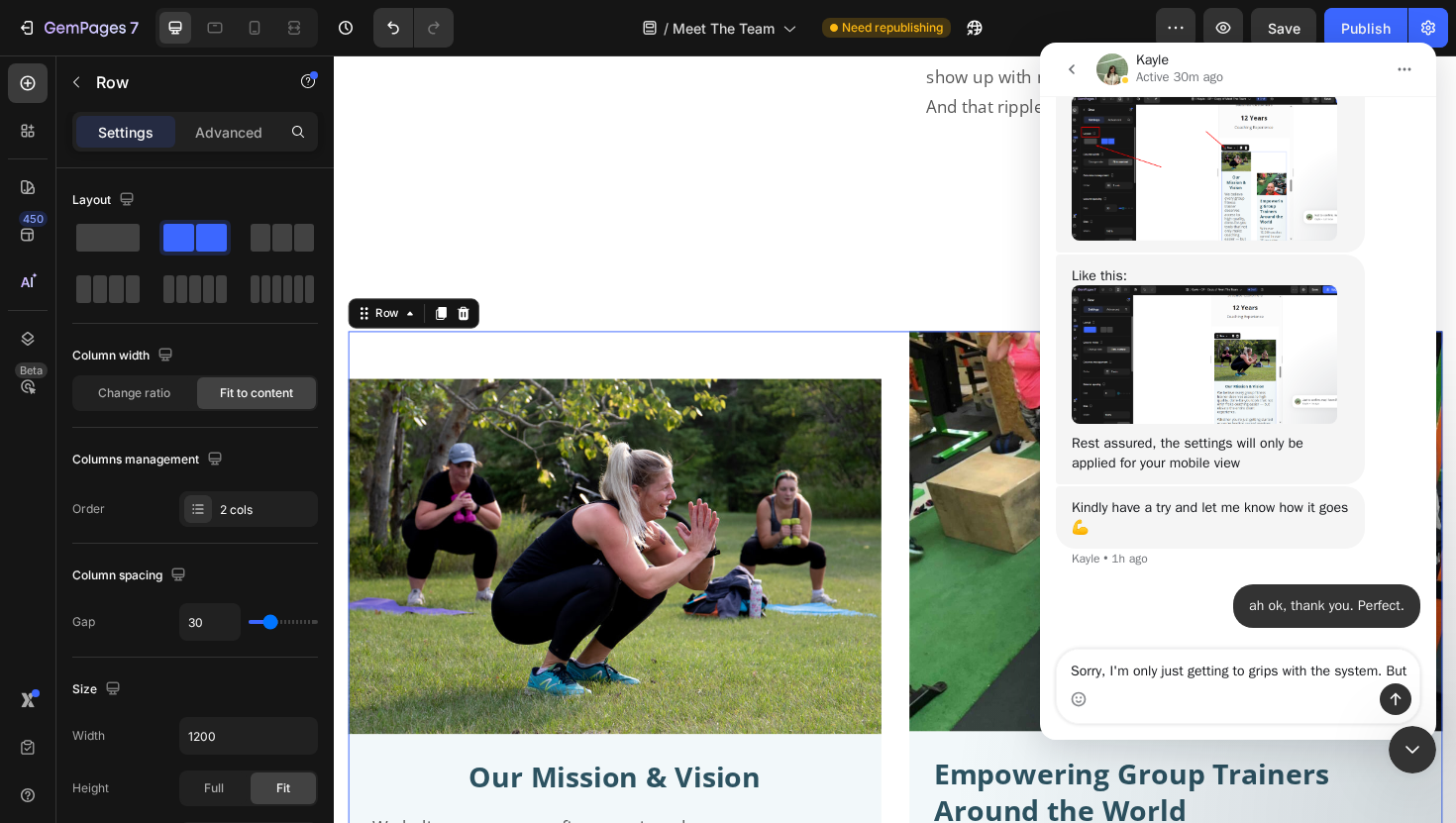 scroll, scrollTop: 3759, scrollLeft: 0, axis: vertical 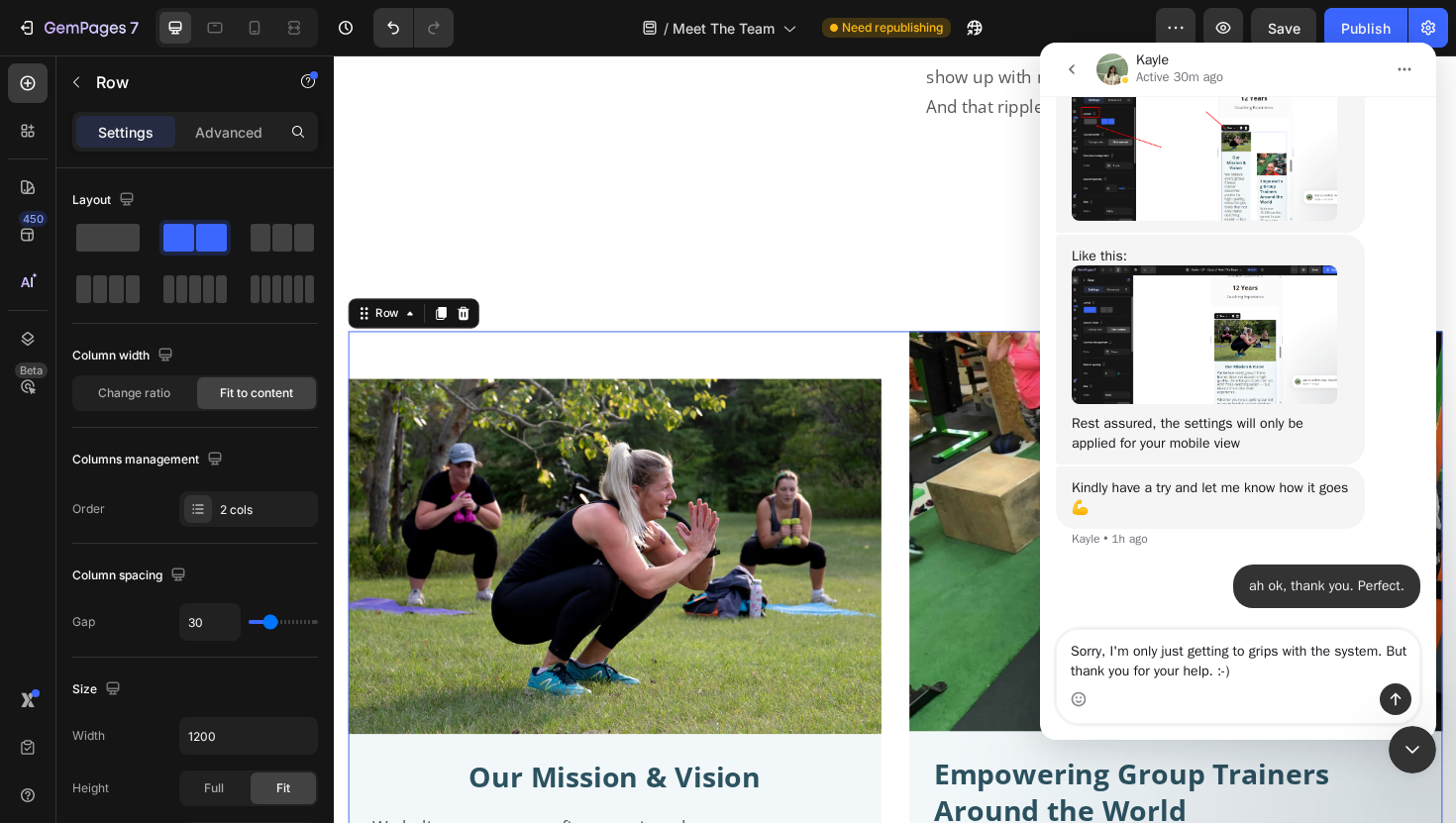 type on "Sorry, I'm only just getting to grips with the system. But thank you for your help. :-)" 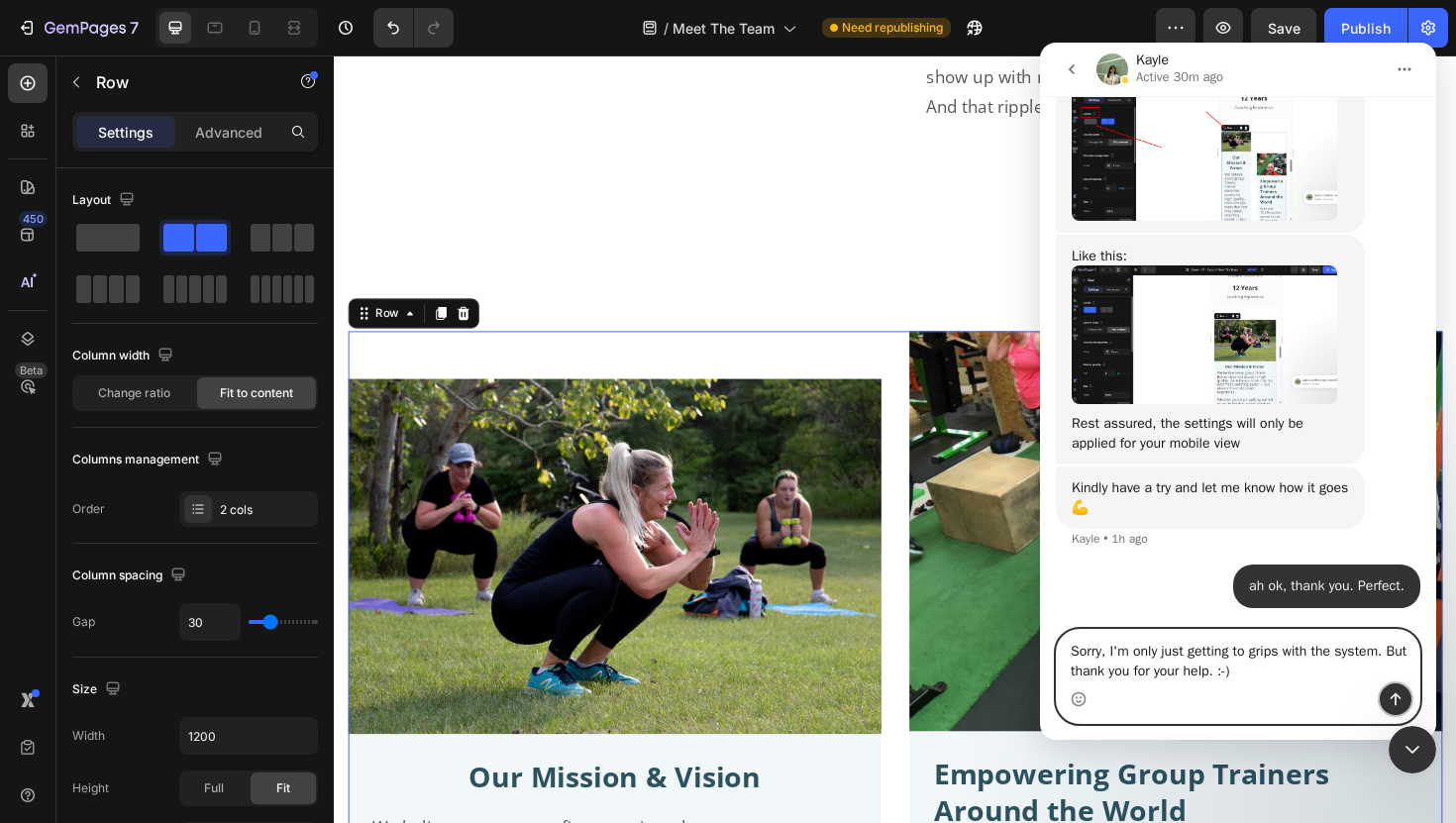 click 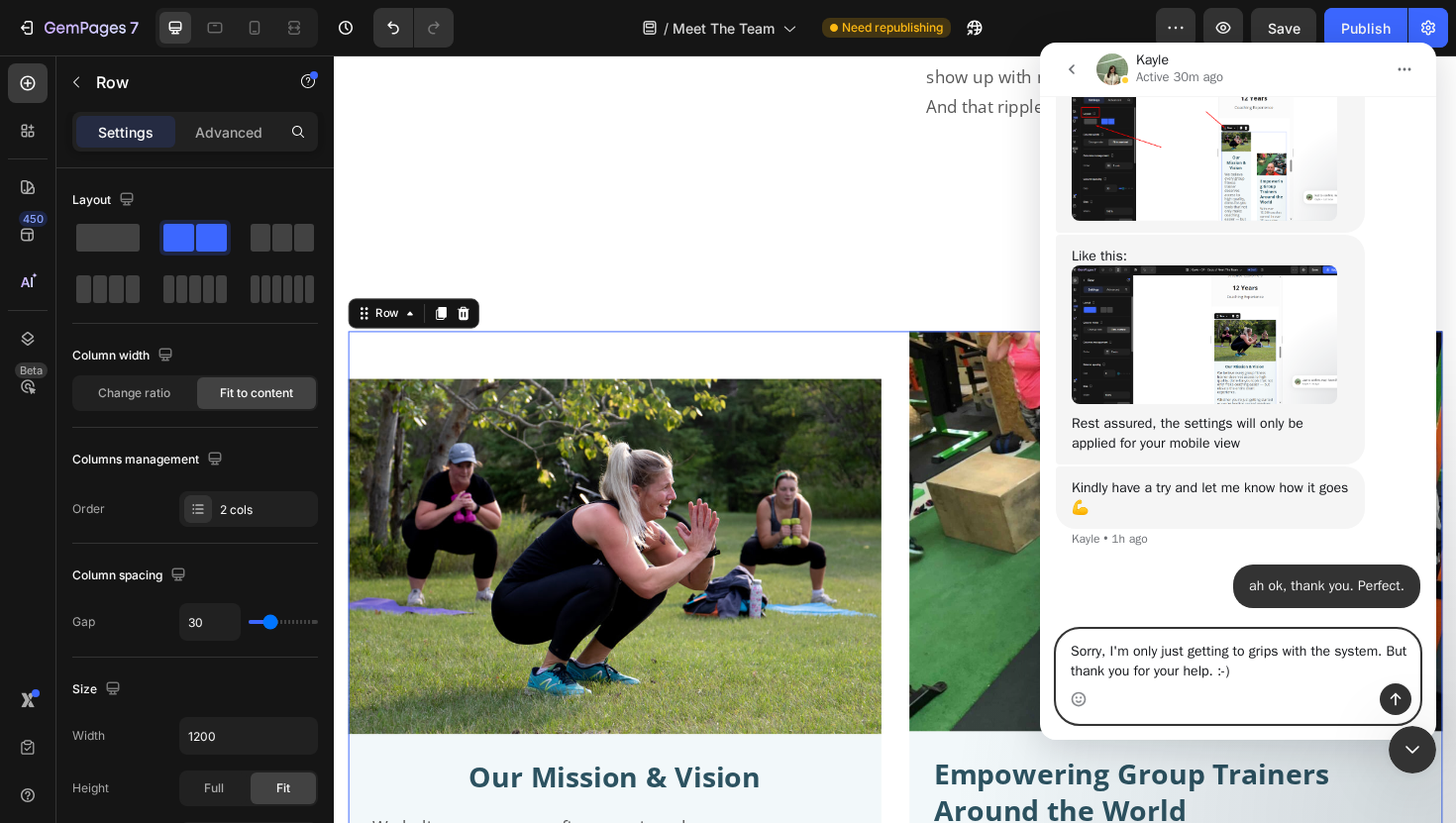 type 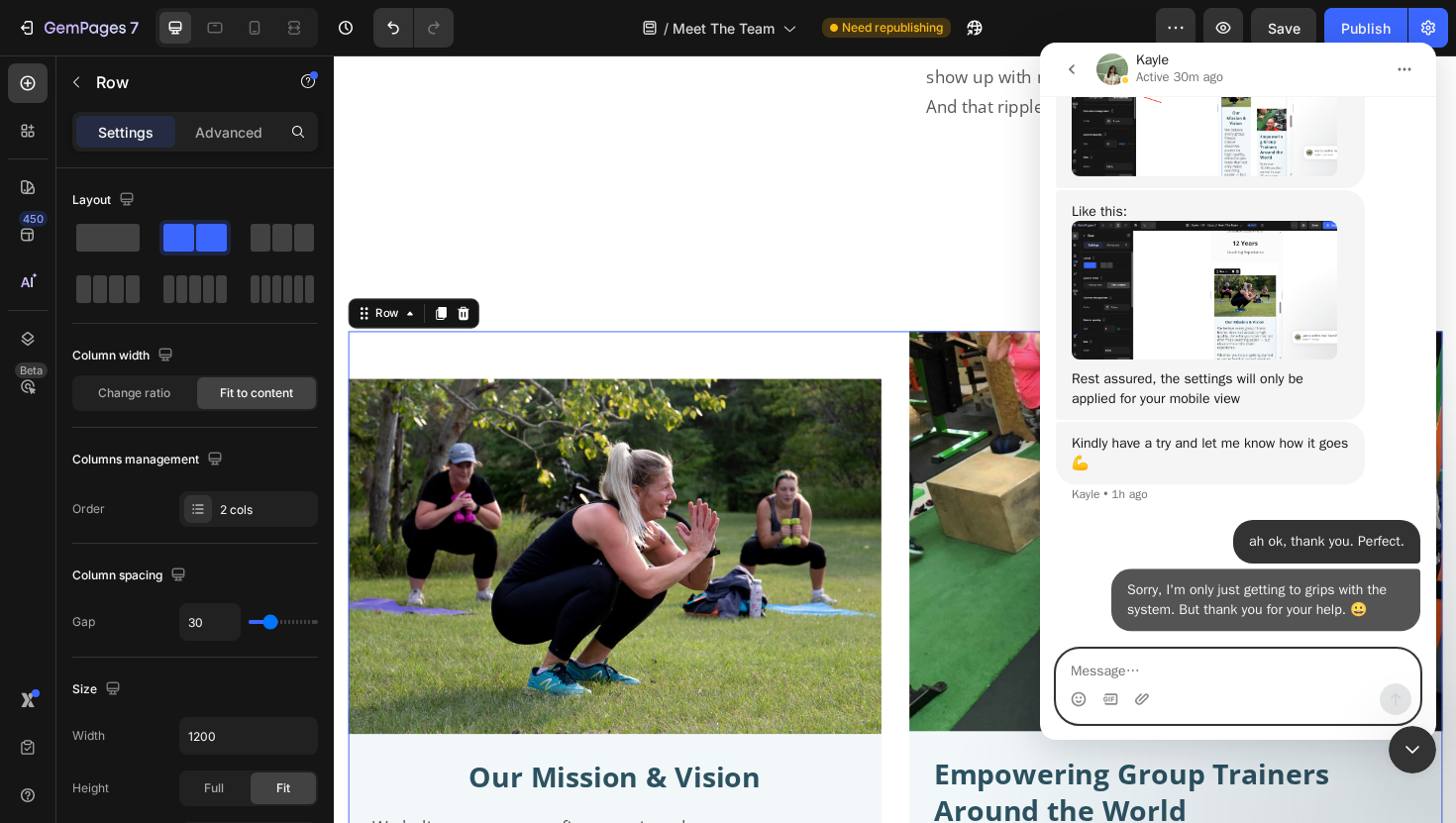 scroll, scrollTop: 3804, scrollLeft: 0, axis: vertical 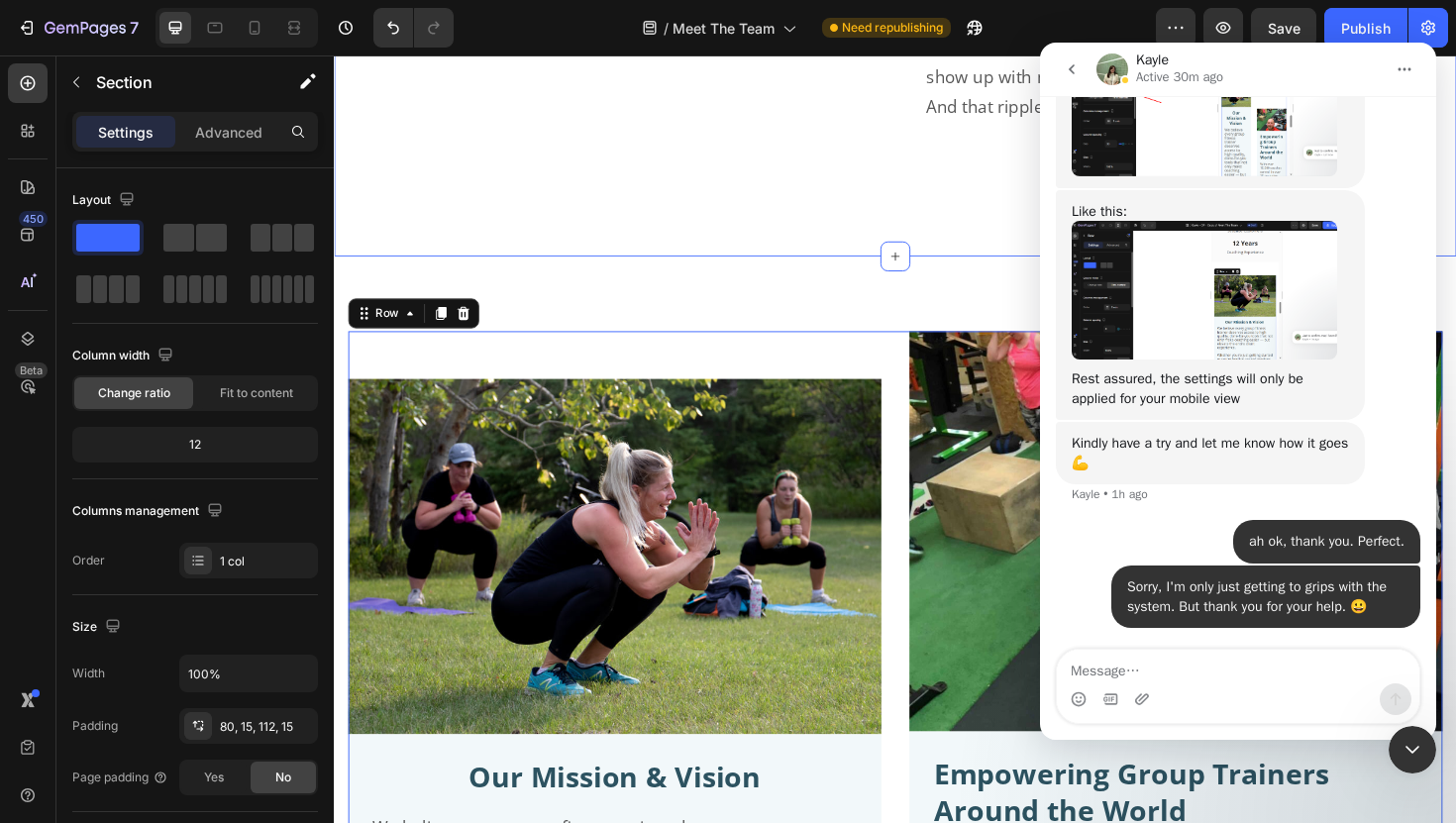 click on "Image Row Our Mission & Vision  Heading Row We believe every group fitness trainer deserves access to high quality, done-for-you tools that not only make coaching easier — but elevate the entire client experience.   Whether you're just getting started or you're leading packed sessions every week, our mission is to support you with the same level of professional content, creativity, and coaching systems that big fitness franchises rely on — minus the corporate fluff.   We’re here to help you: Deliver  memorable  workouts your clients rave about Build a  thriving  community around your sessions Grow a business you’re  truly proud of Because we know that when coaches have the right tools — they show up with more confidence, more energy, and more impact. And that ripple effect changes lives, one class at a time. Text block Row Section 4" at bounding box center (928, -177) 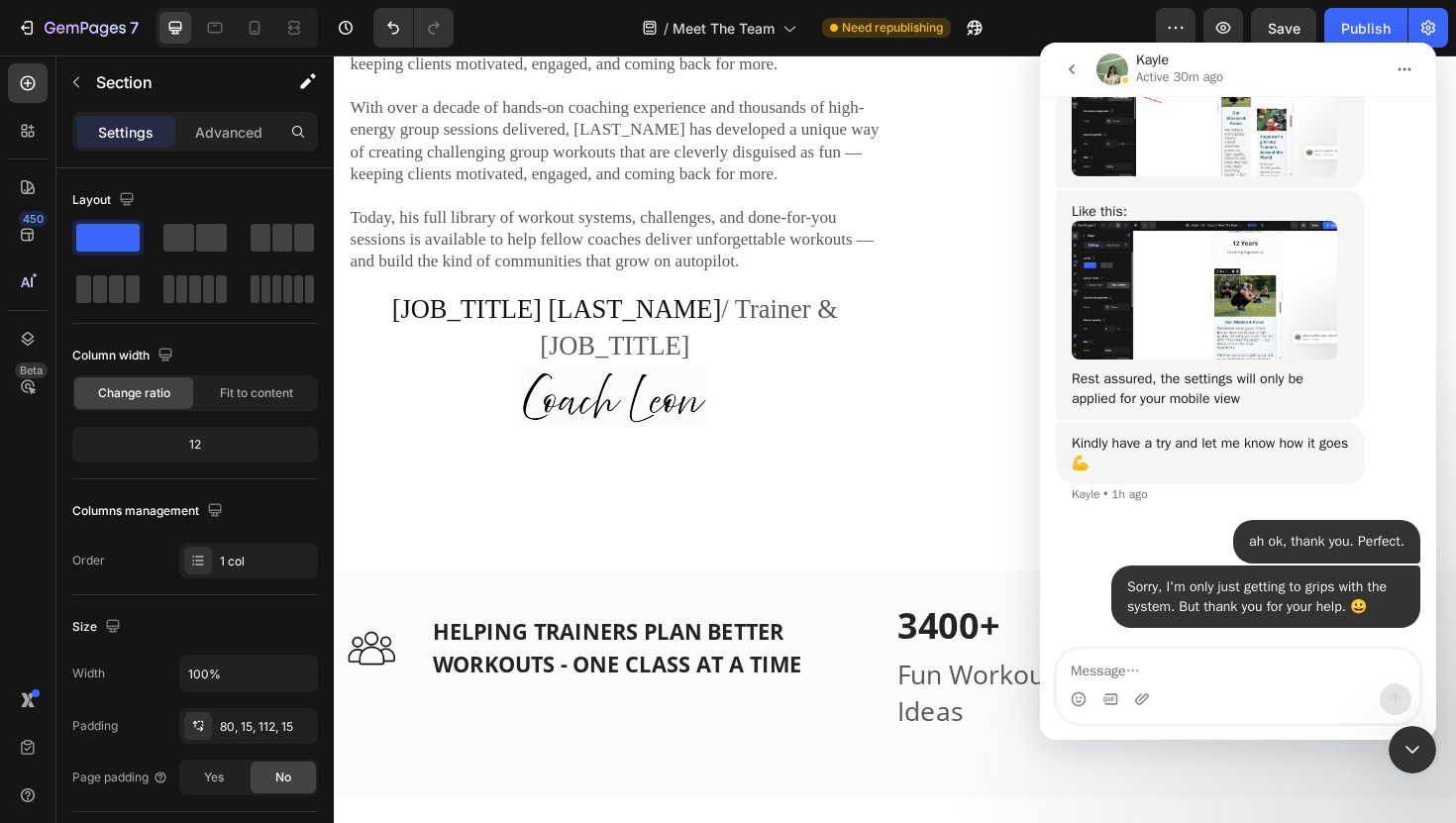 scroll, scrollTop: 2664, scrollLeft: 0, axis: vertical 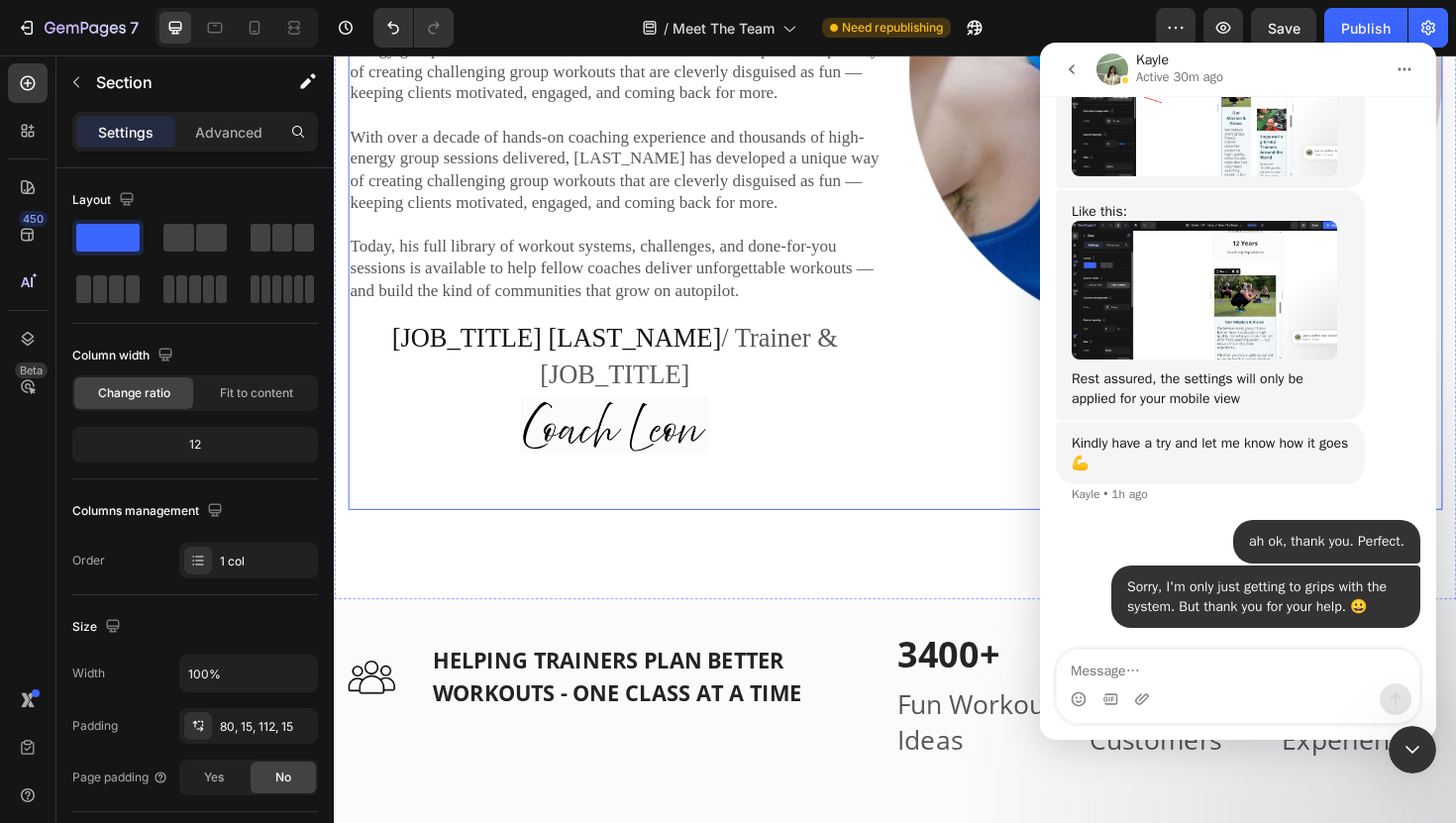 click on "Meet Coach Leon Heading Ex-British Commando | Group Fitness Instructor | Workout Design Specialist   Leon is a former British Commando turned group fitness coach, known for designing creative, results-driven workouts that help trainers run popular classes, stand out in their local area, and attract loyal clients who stick around.   After serving in the elite 42 Commando Royal Marines, he transitioned into fitness and launched a series of thriving bootcamps, with hundreds of clients on his books — including a long-term corporate team-building contract with Wrigley, the world’s largest chewing gum manufacturer.   With over a decade of hands-on coaching experience and thousands of high-energy group sessions delivered, Leon has developed a unique way of creating challenging group workouts that are cleverly disguised as fun — keeping clients motivated, engaged, and coming back for more.     Text Block Coach Leon  / Trainer & Workout Designer Text block Image" at bounding box center (631, 82) 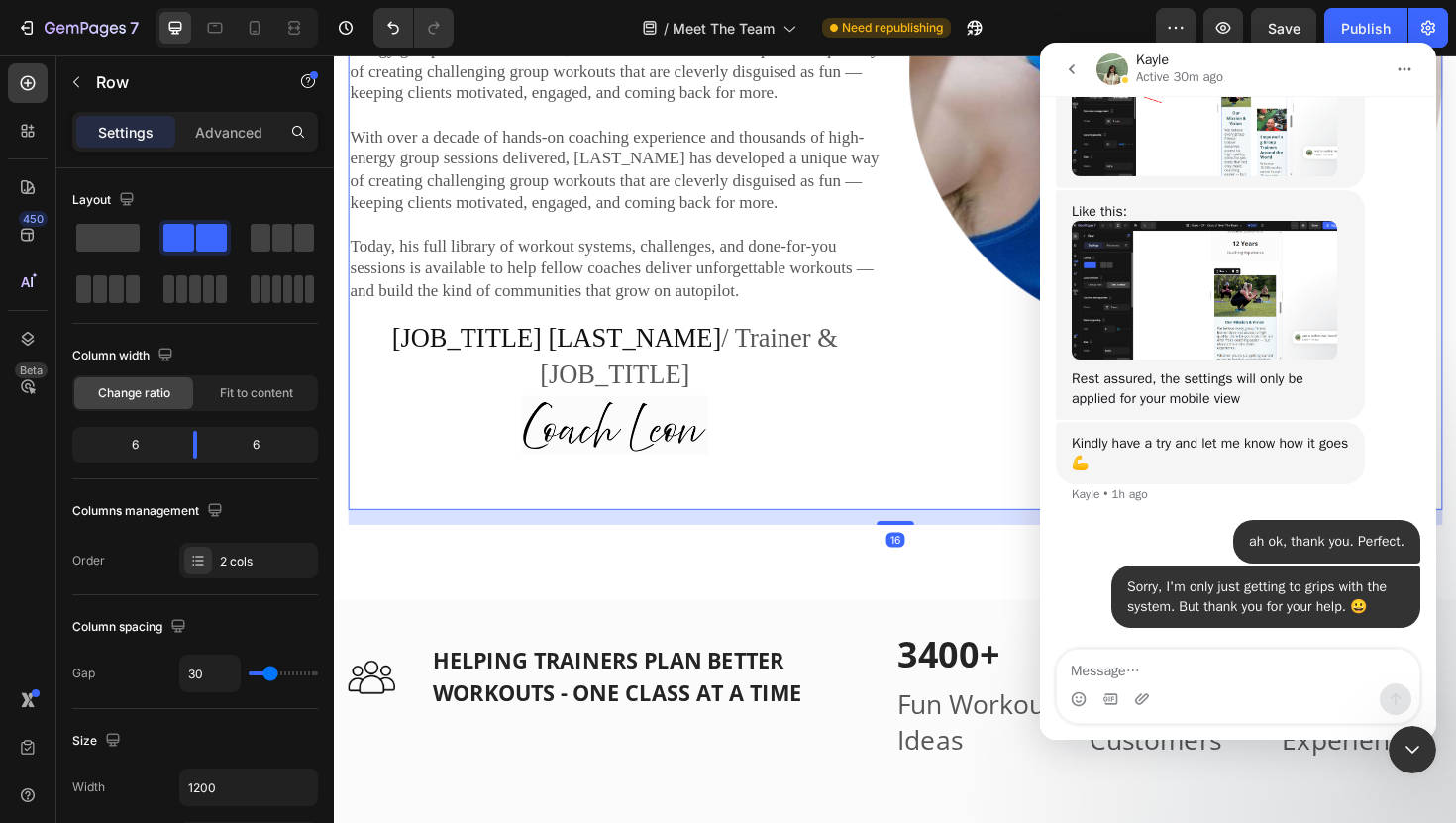 click 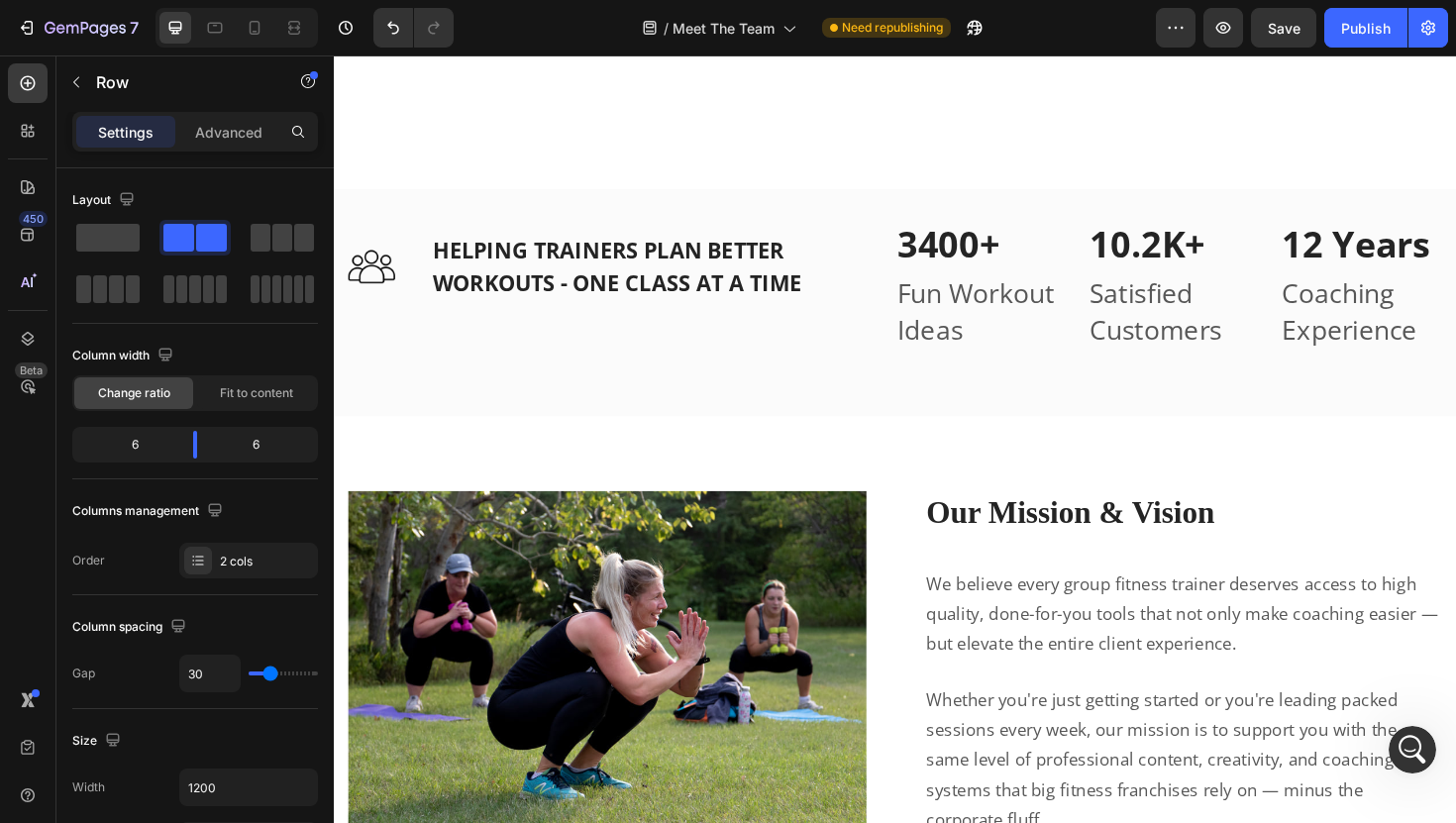 scroll, scrollTop: 3098, scrollLeft: 0, axis: vertical 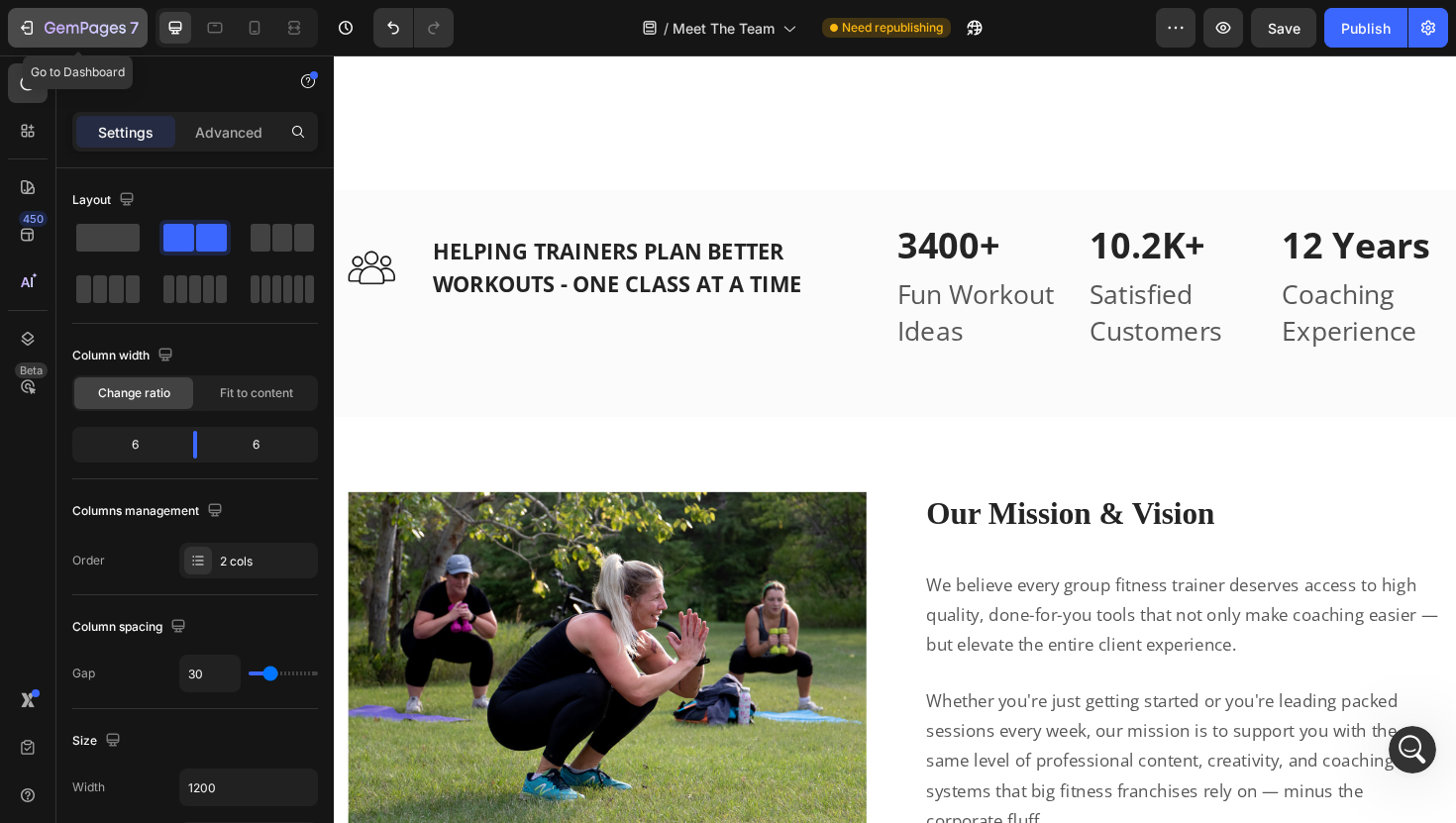 click 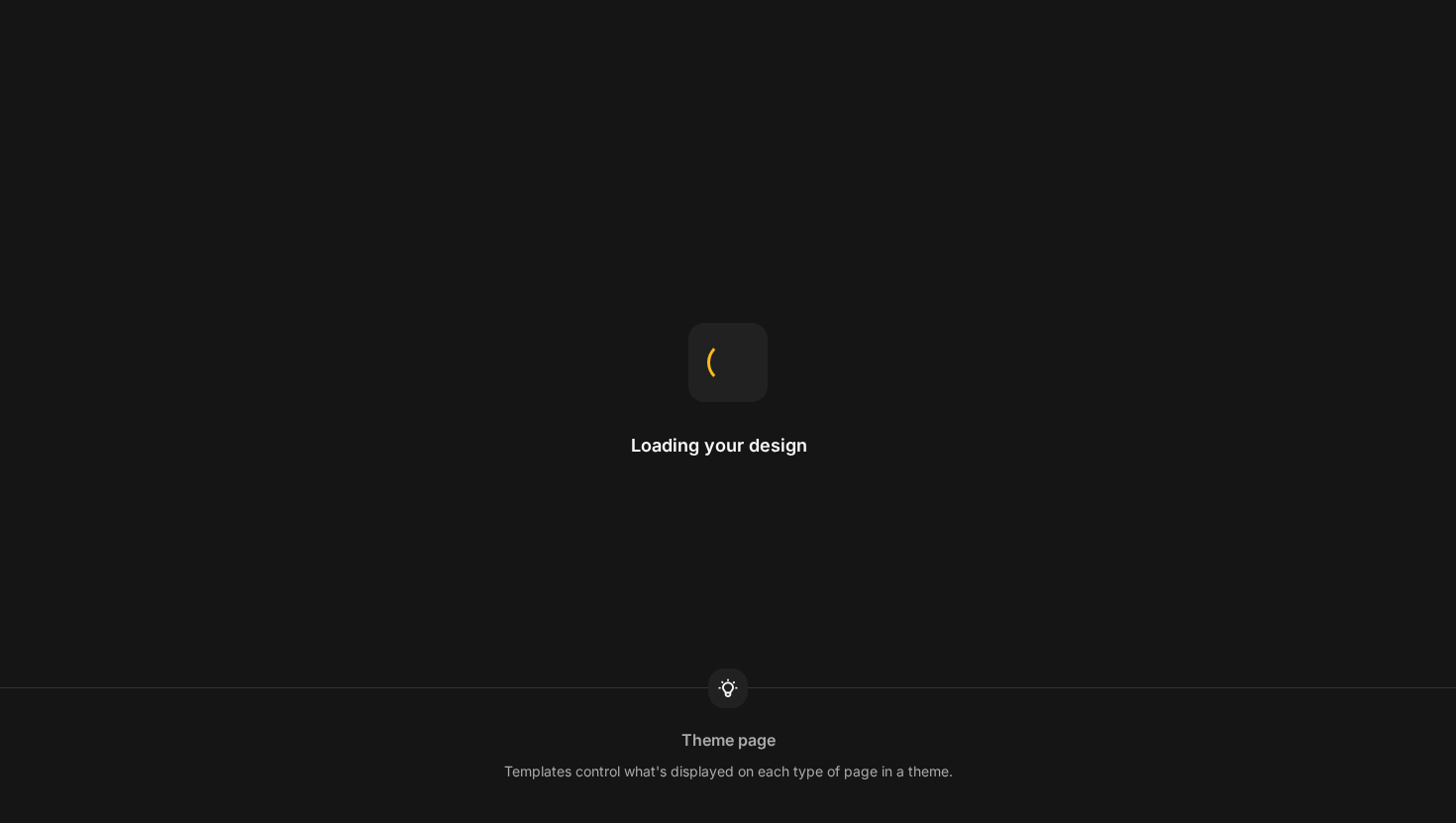 scroll, scrollTop: 0, scrollLeft: 0, axis: both 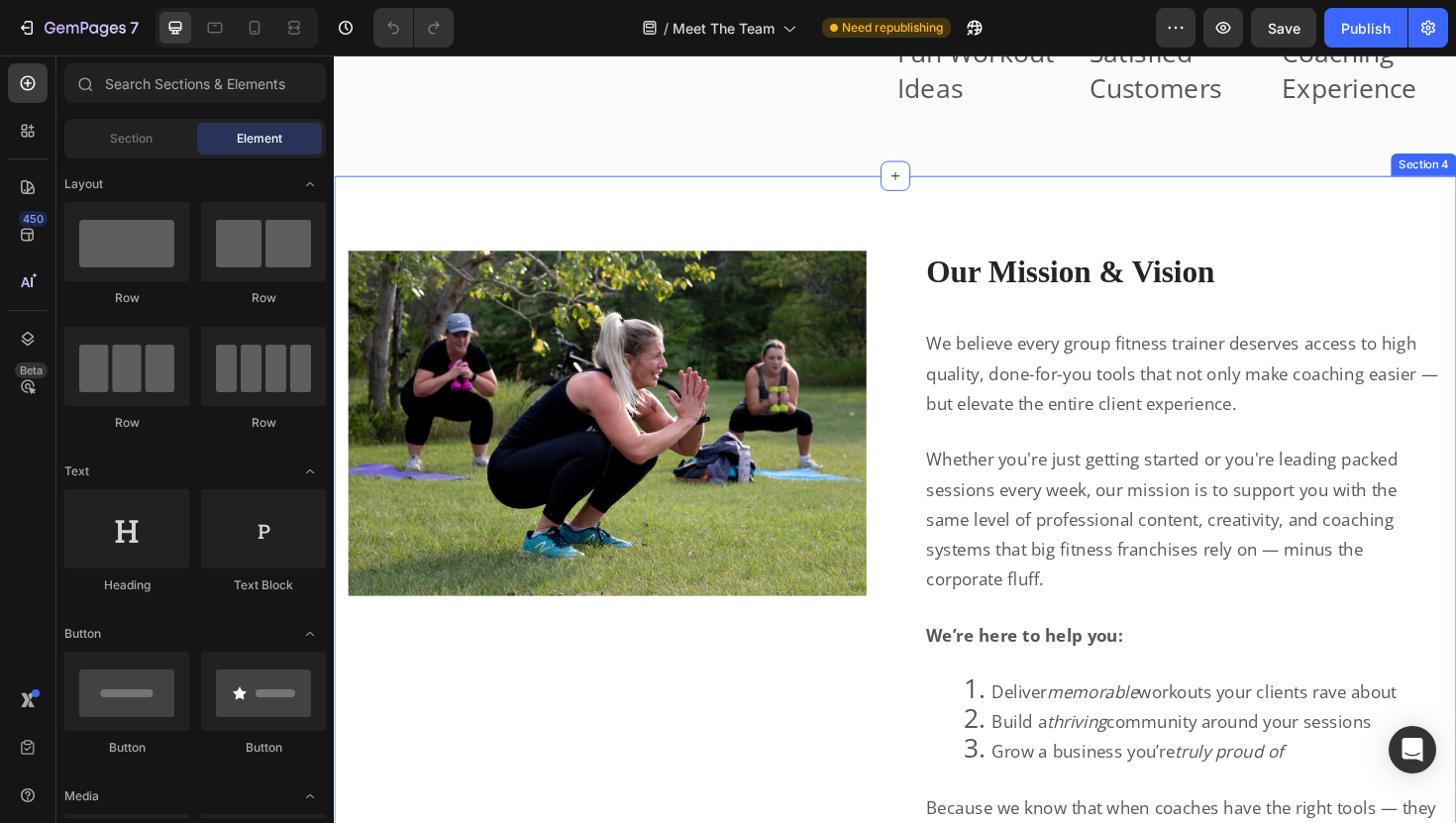 click on "Image Row Our Mission & Vision  Heading Row We believe every group fitness trainer deserves access to high quality, done-for-you tools that not only make coaching easier — but elevate the entire client experience.   Whether you're just getting started or you're leading packed sessions every week, our mission is to support you with the same level of professional content, creativity, and coaching systems that big fitness franchises rely on — minus the corporate fluff.   We’re here to help you: Deliver  memorable  workouts your clients rave about Build a  thriving  community around your sessions Grow a business you’re  truly proud of Because we know that when coaches have the right tools — they show up with more confidence, more energy, and more impact. And that ripple effect changes lives, one class at a time. Text block Row Section 4" at bounding box center (928, 628) 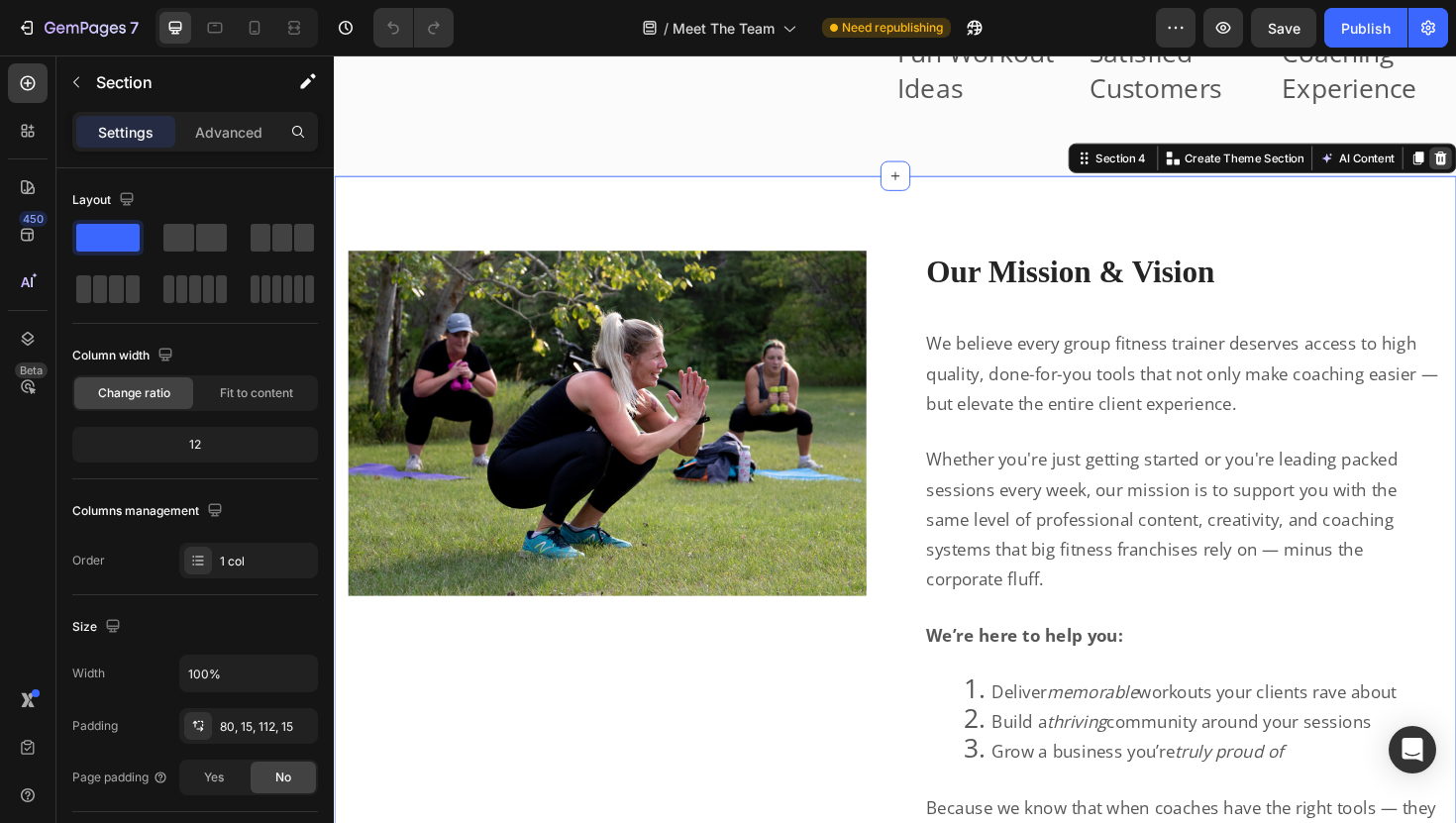 click 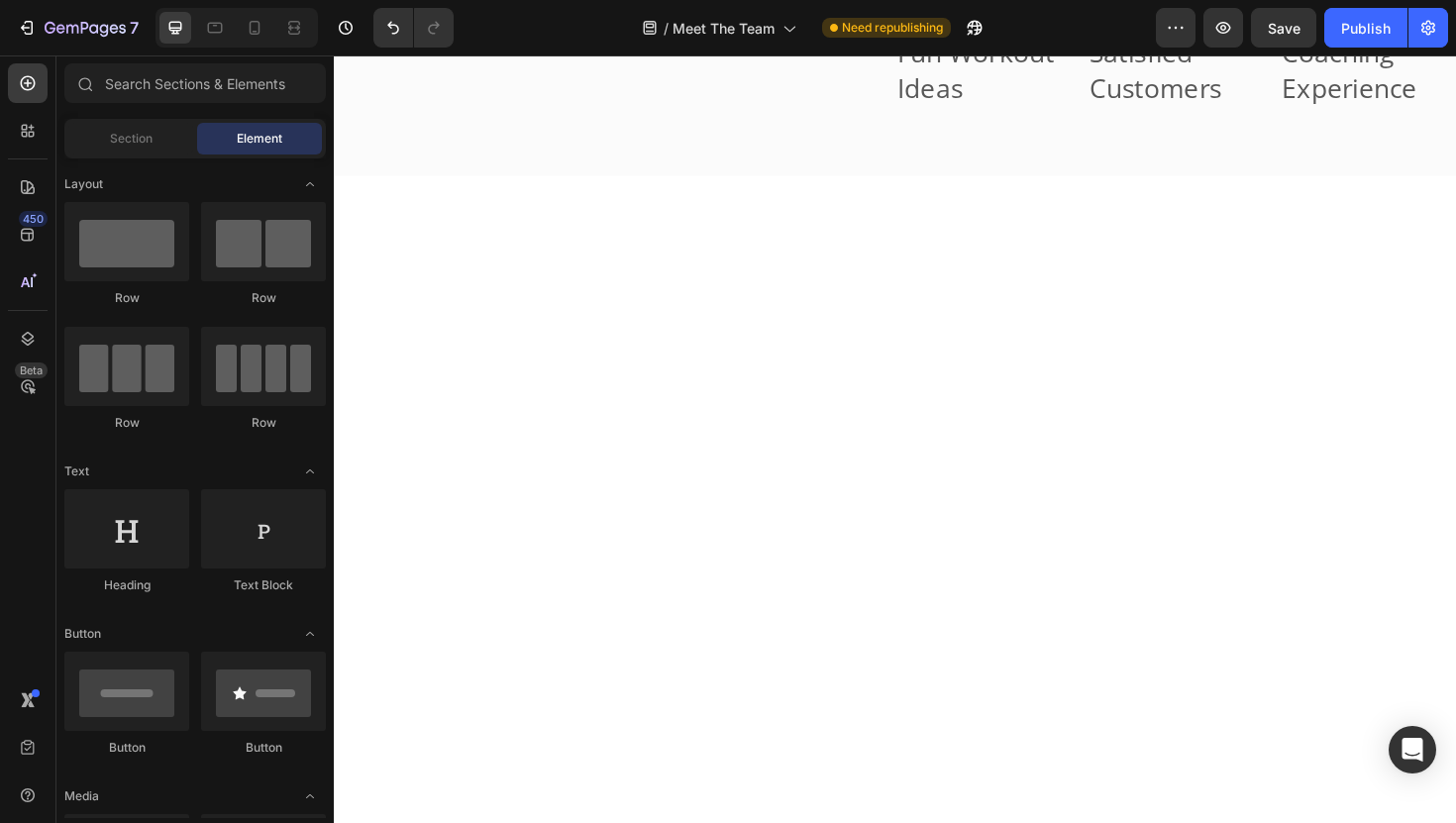 click at bounding box center (928, 873) 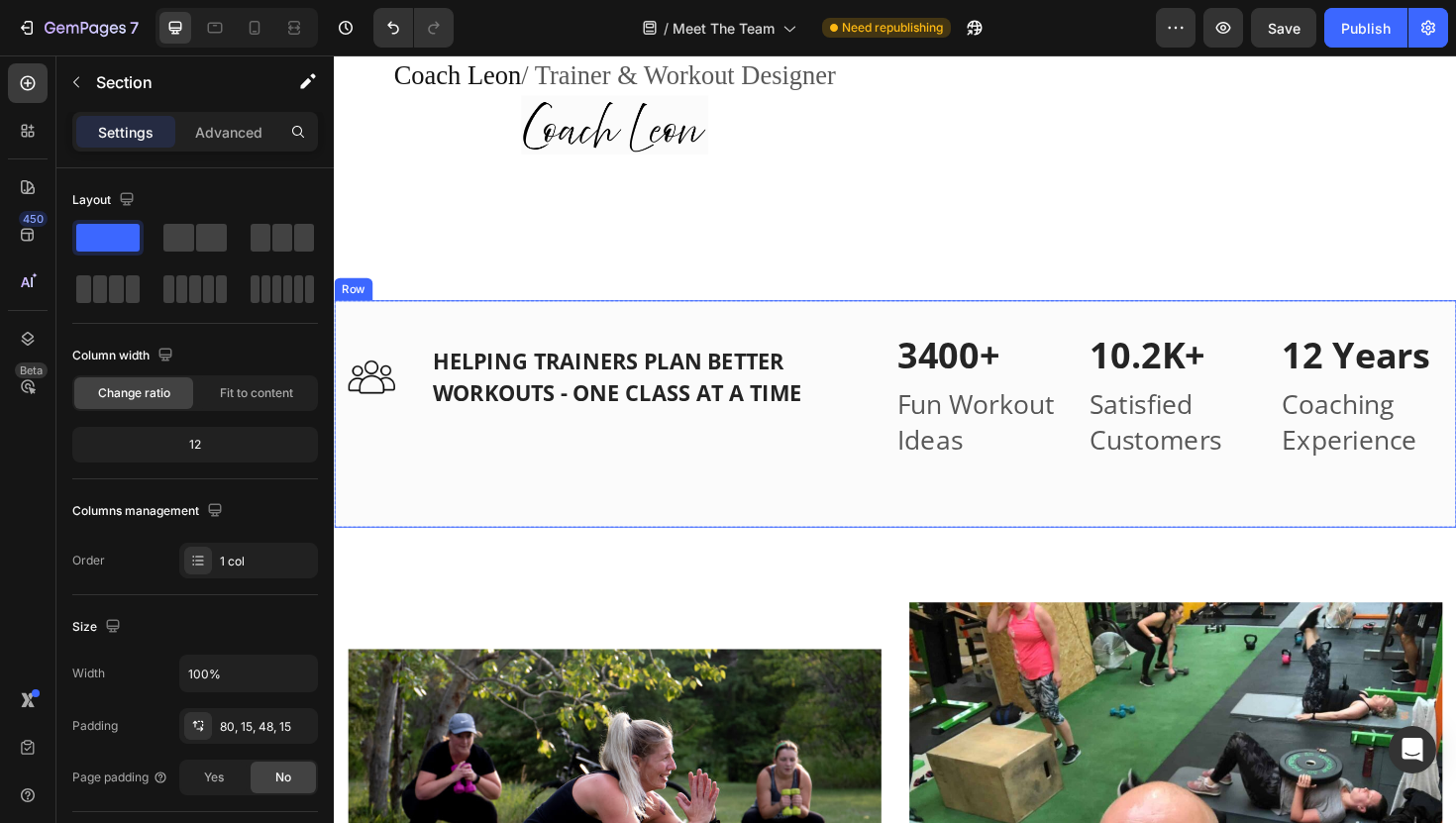 scroll, scrollTop: 3046, scrollLeft: 0, axis: vertical 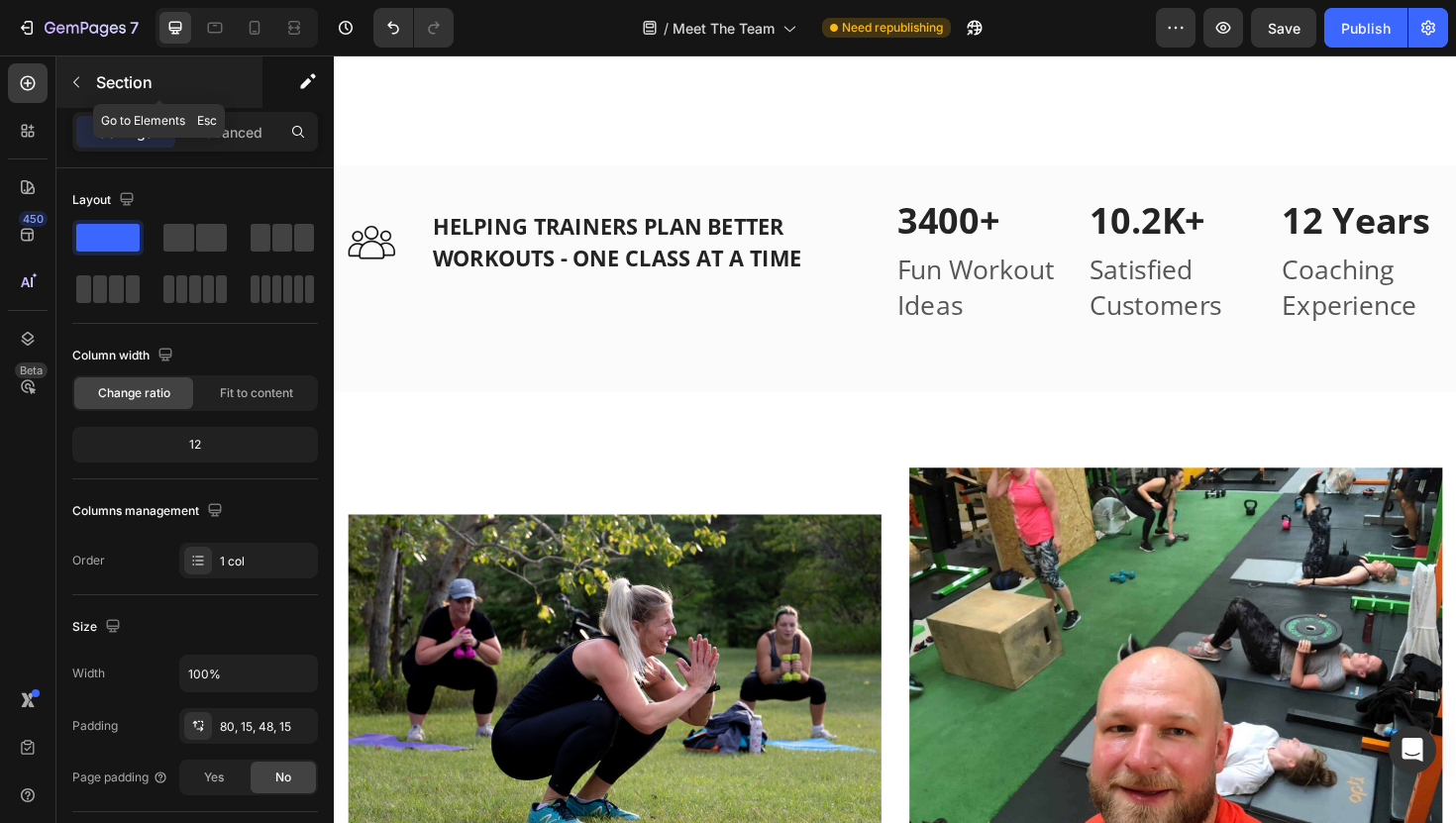 click 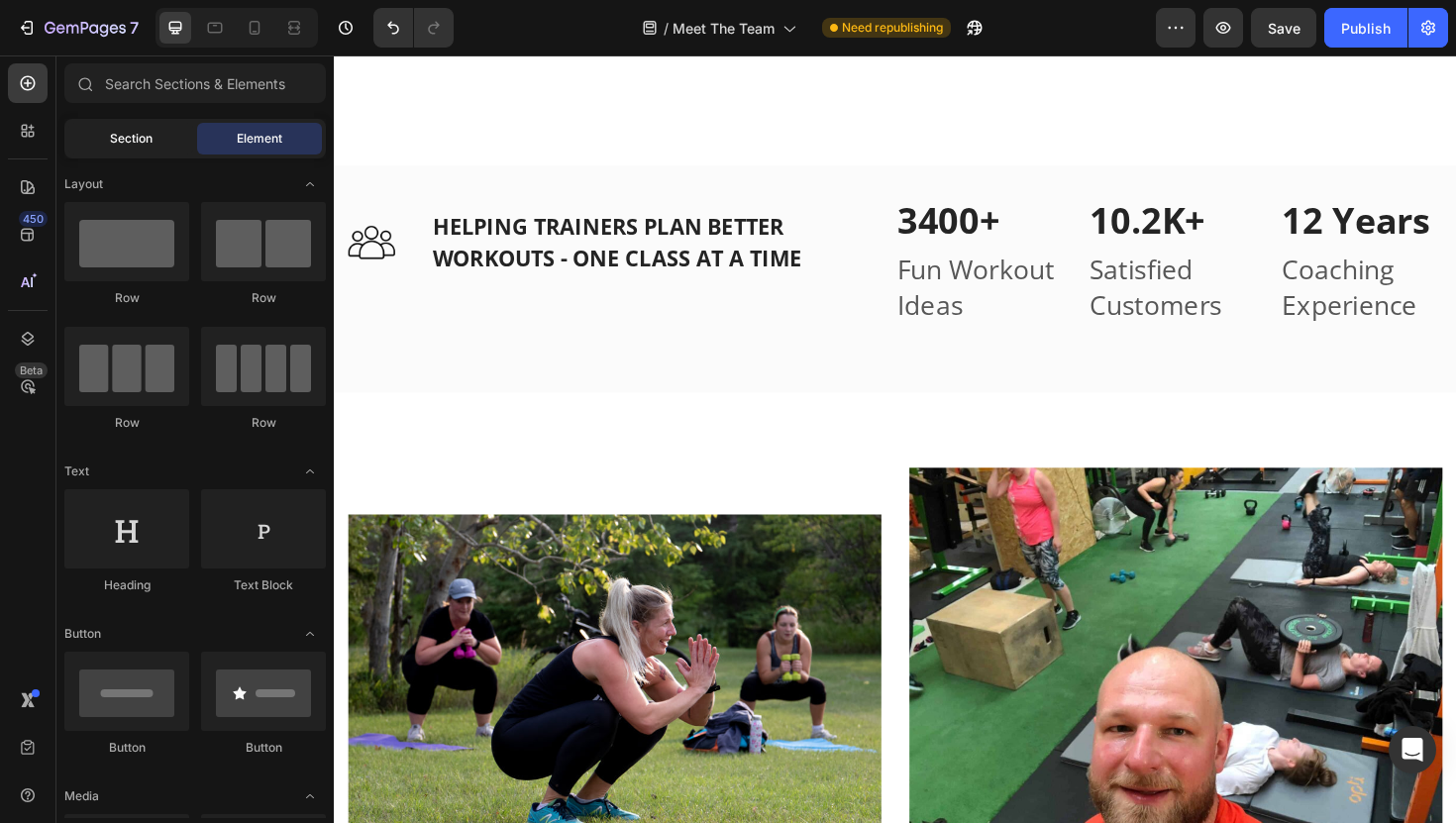 click on "Section" at bounding box center [131, 139] 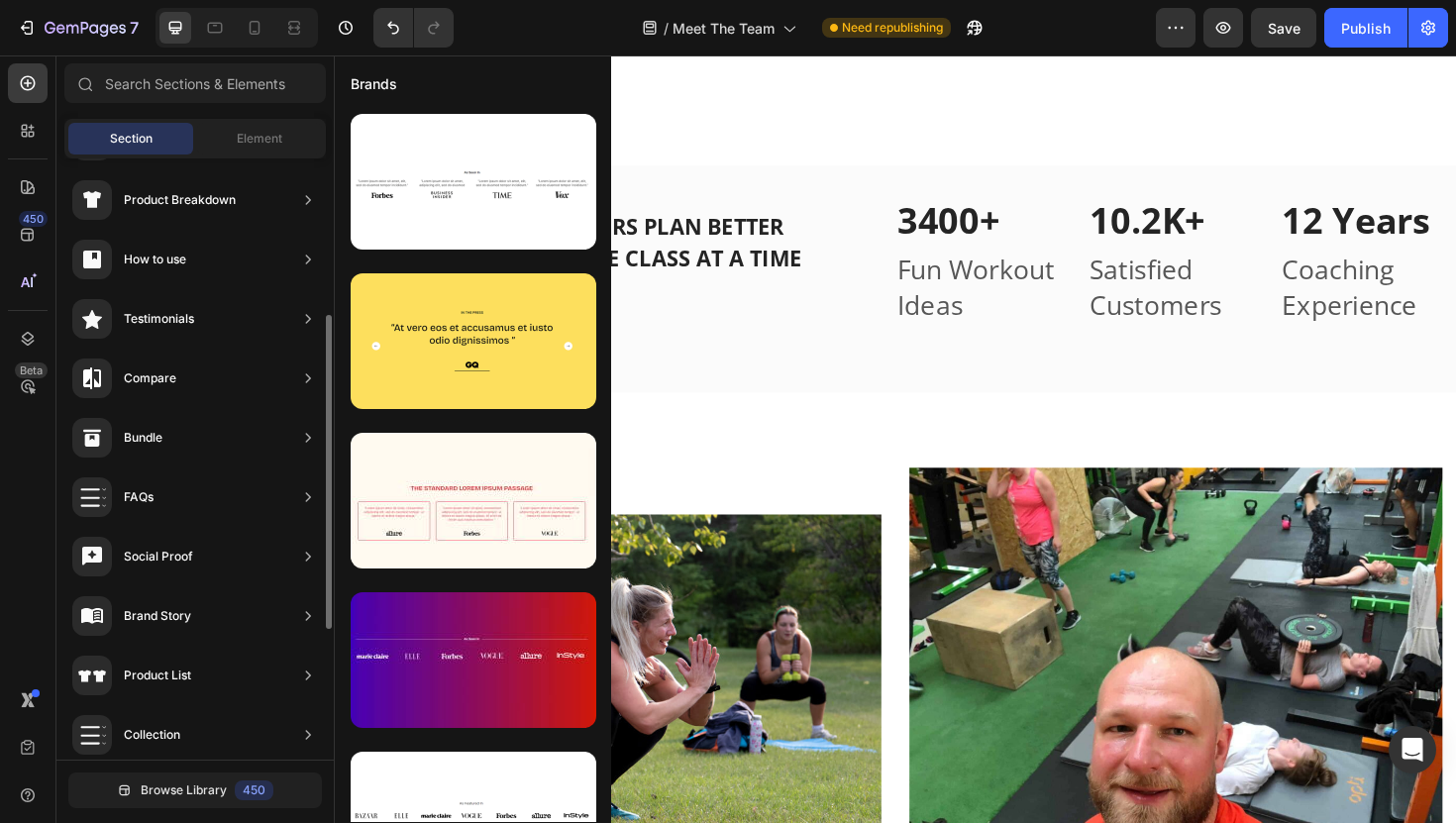 scroll, scrollTop: 385, scrollLeft: 0, axis: vertical 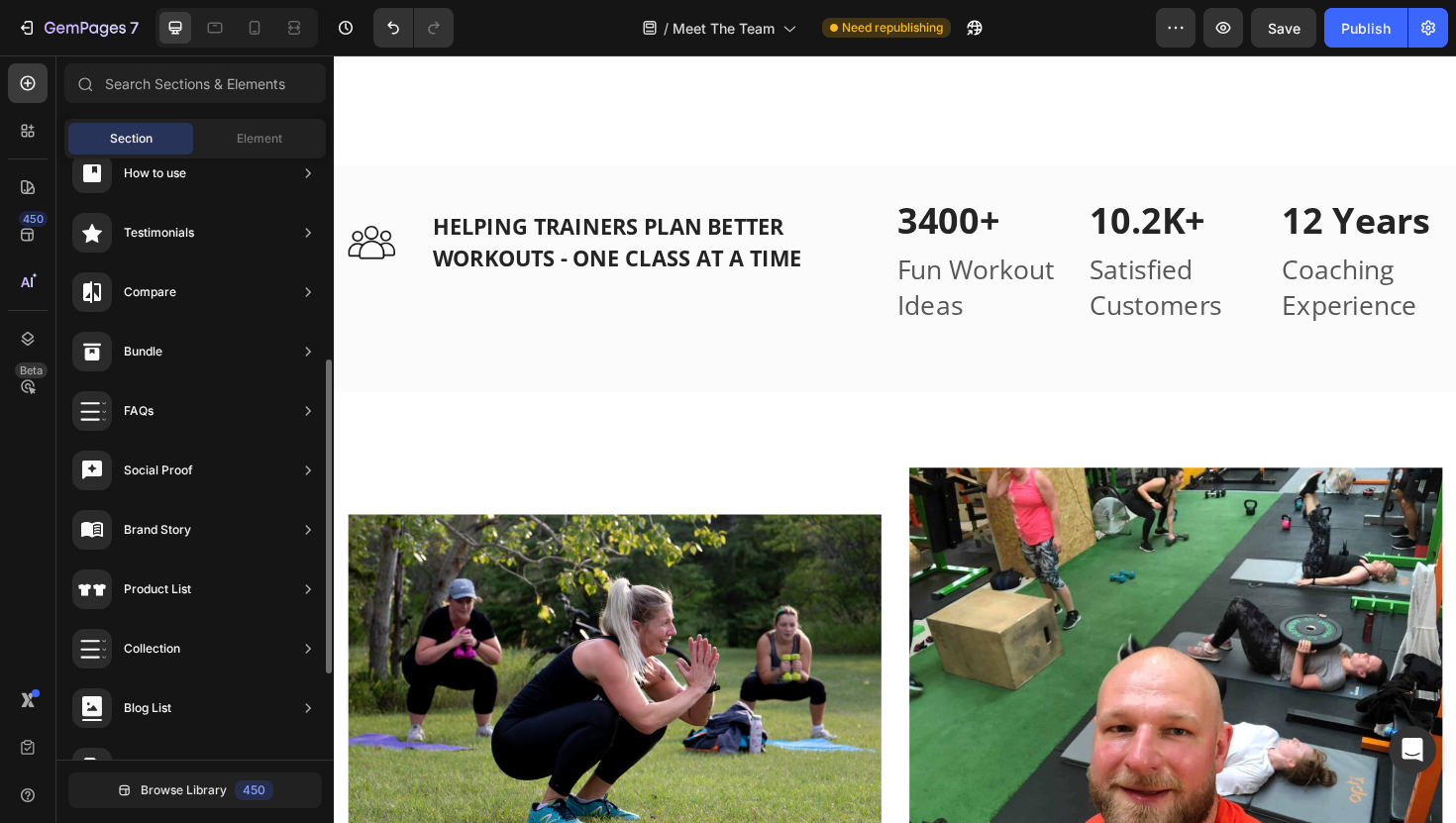 drag, startPoint x: 181, startPoint y: 532, endPoint x: 235, endPoint y: 432, distance: 113.64858 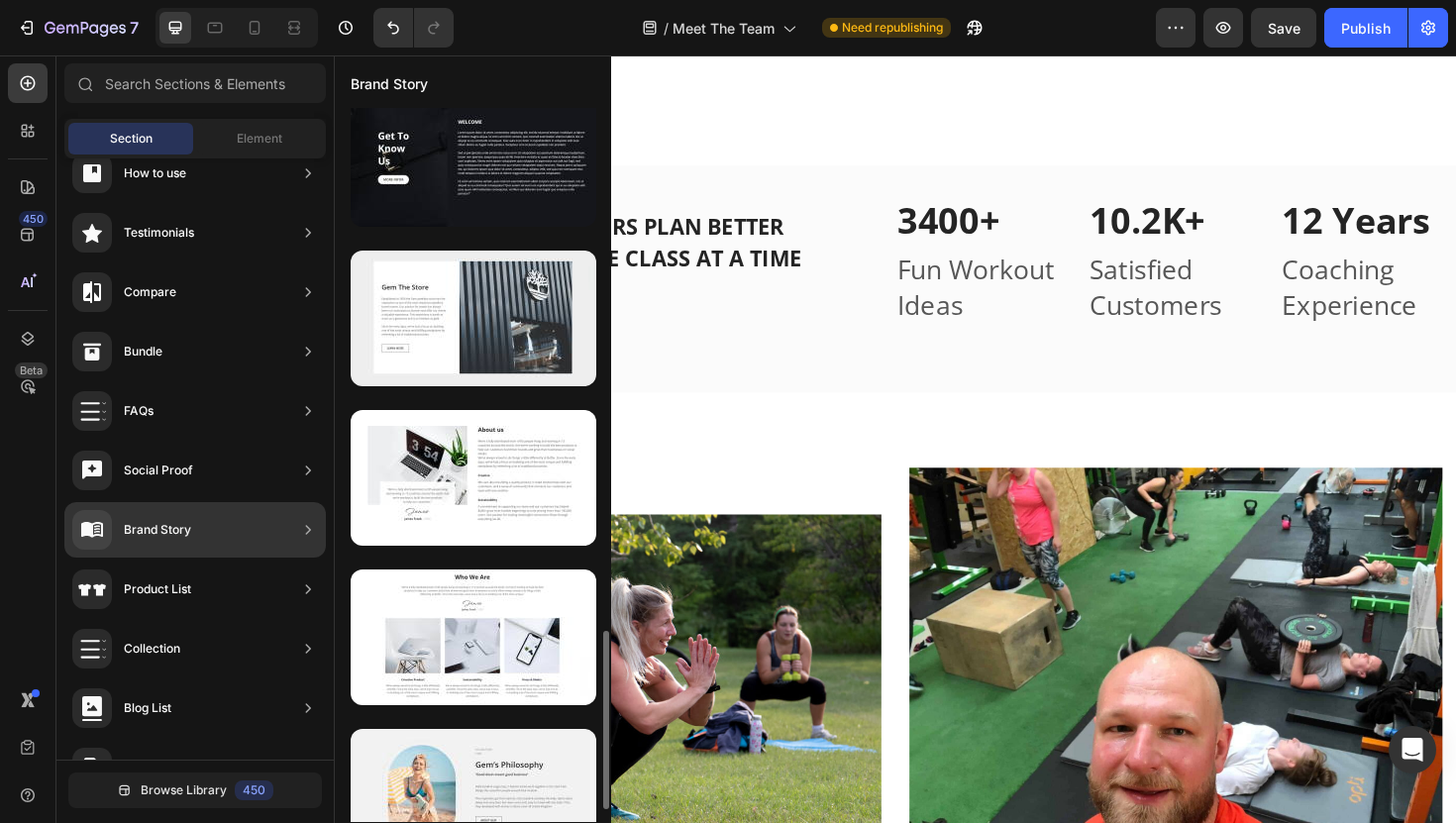 scroll, scrollTop: 2099, scrollLeft: 0, axis: vertical 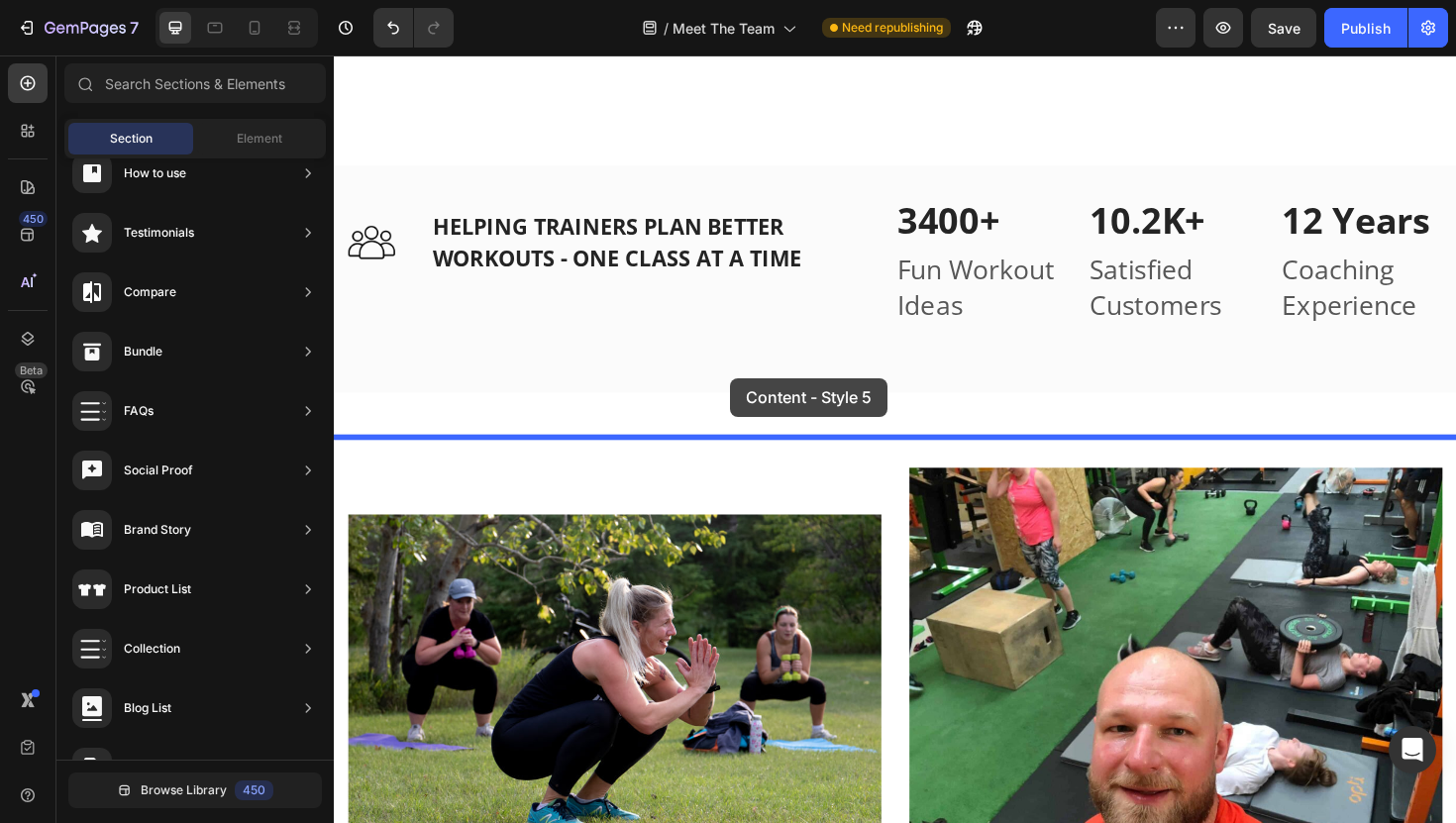 drag, startPoint x: 804, startPoint y: 564, endPoint x: 754, endPoint y: 397, distance: 174.3244 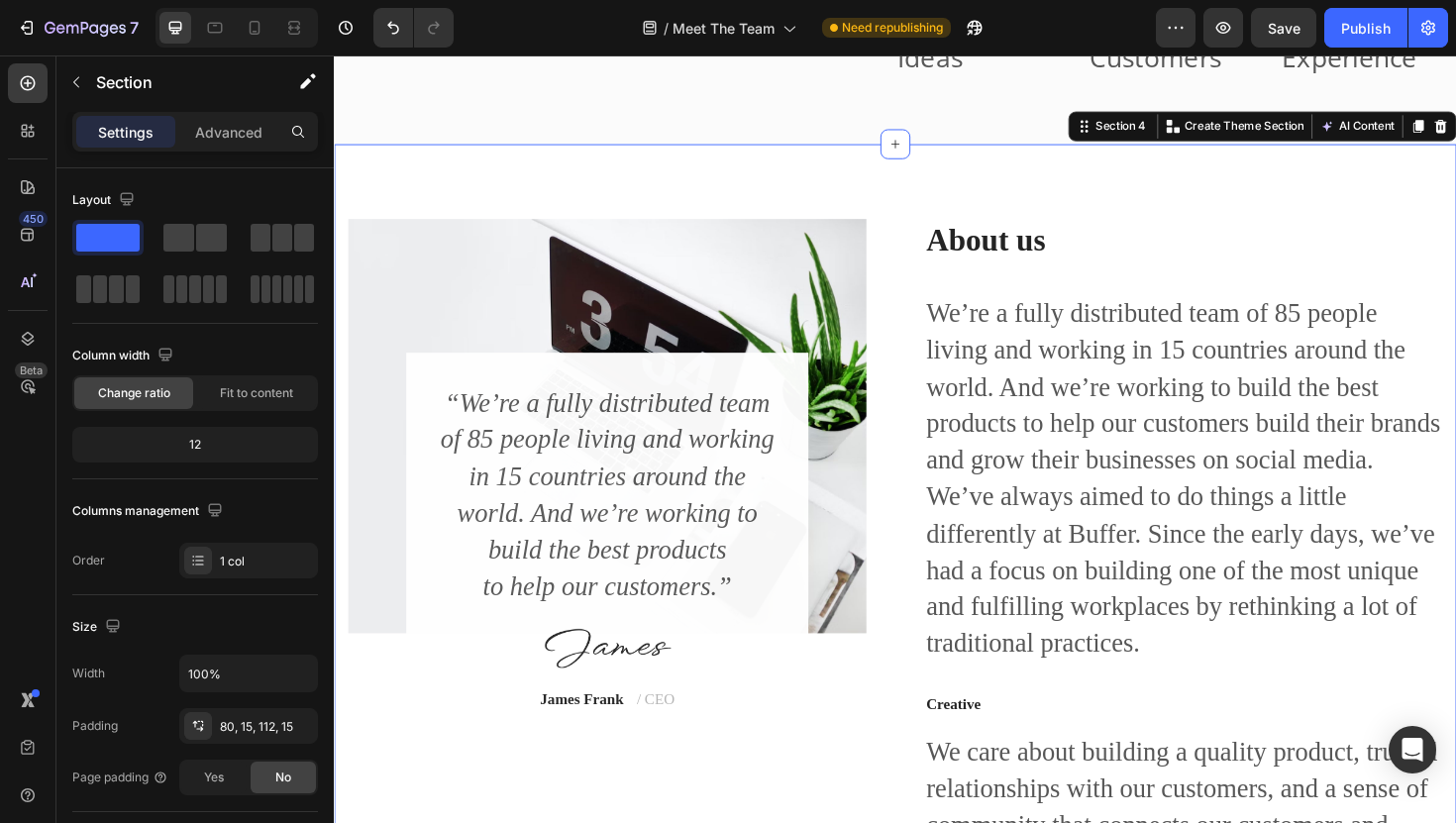 scroll, scrollTop: 3381, scrollLeft: 0, axis: vertical 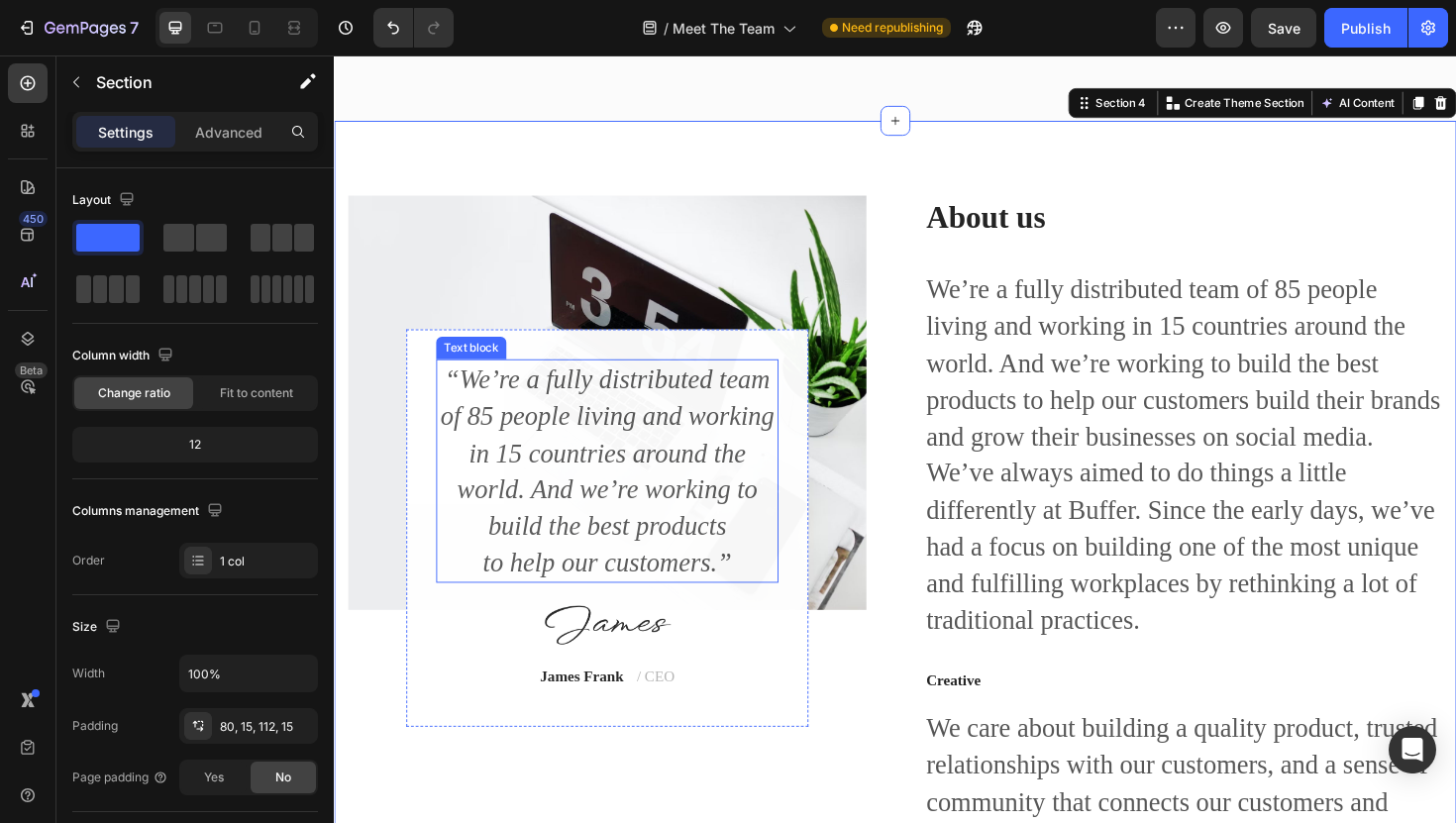 click on "“We’re a fully distributed team of 85 people living and working in 15 countries around the world. And we’re working to build the best products to help our customers.”" at bounding box center (623, 495) 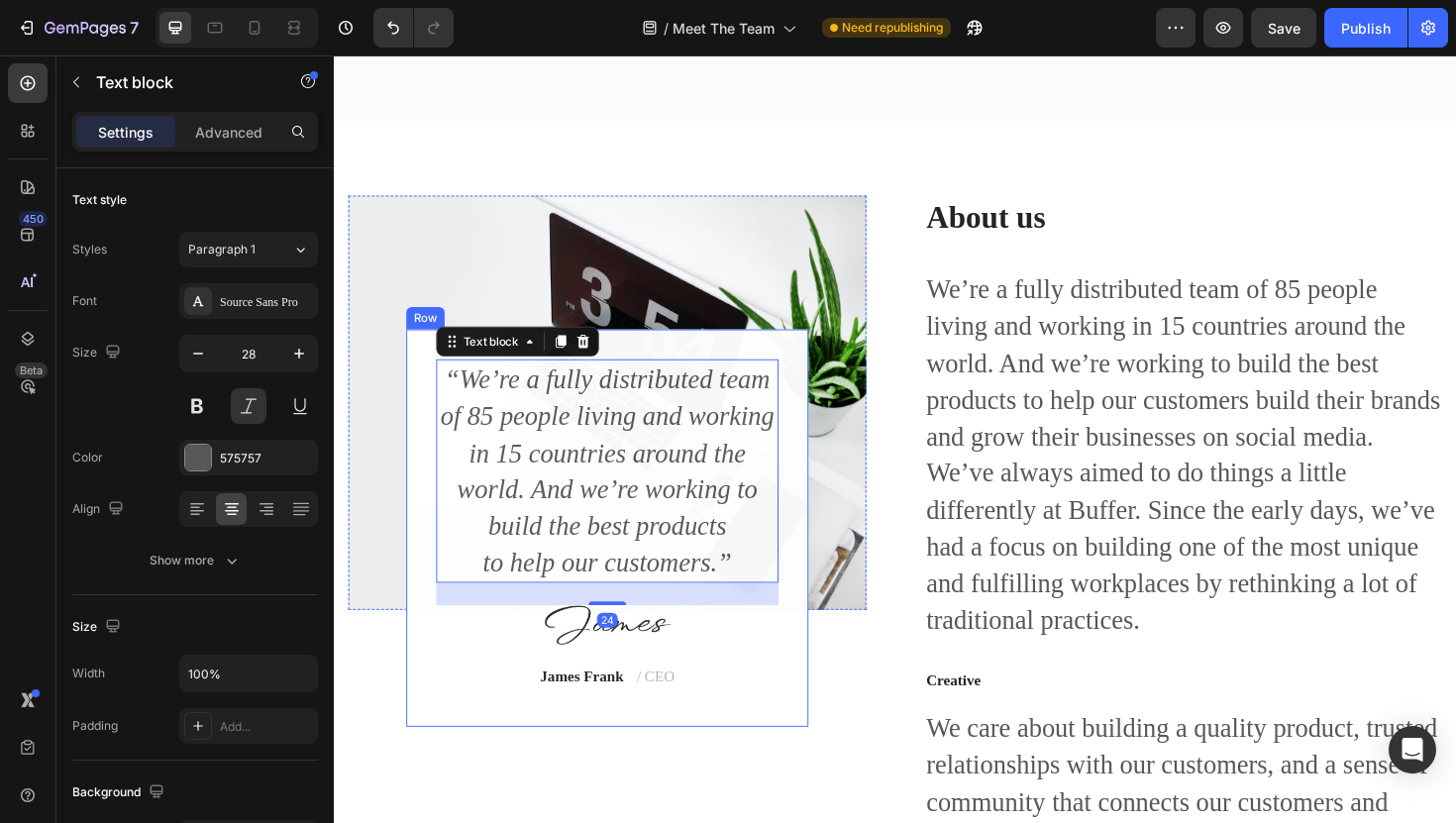 click on "“We’re a fully distributed team of 85 people living and working in 15 countries around the world. And we’re working to build the best products to help our customers.” Text block   24 Image [FIRST] [LAST]    / CEO Text block Row" at bounding box center (623, 556) 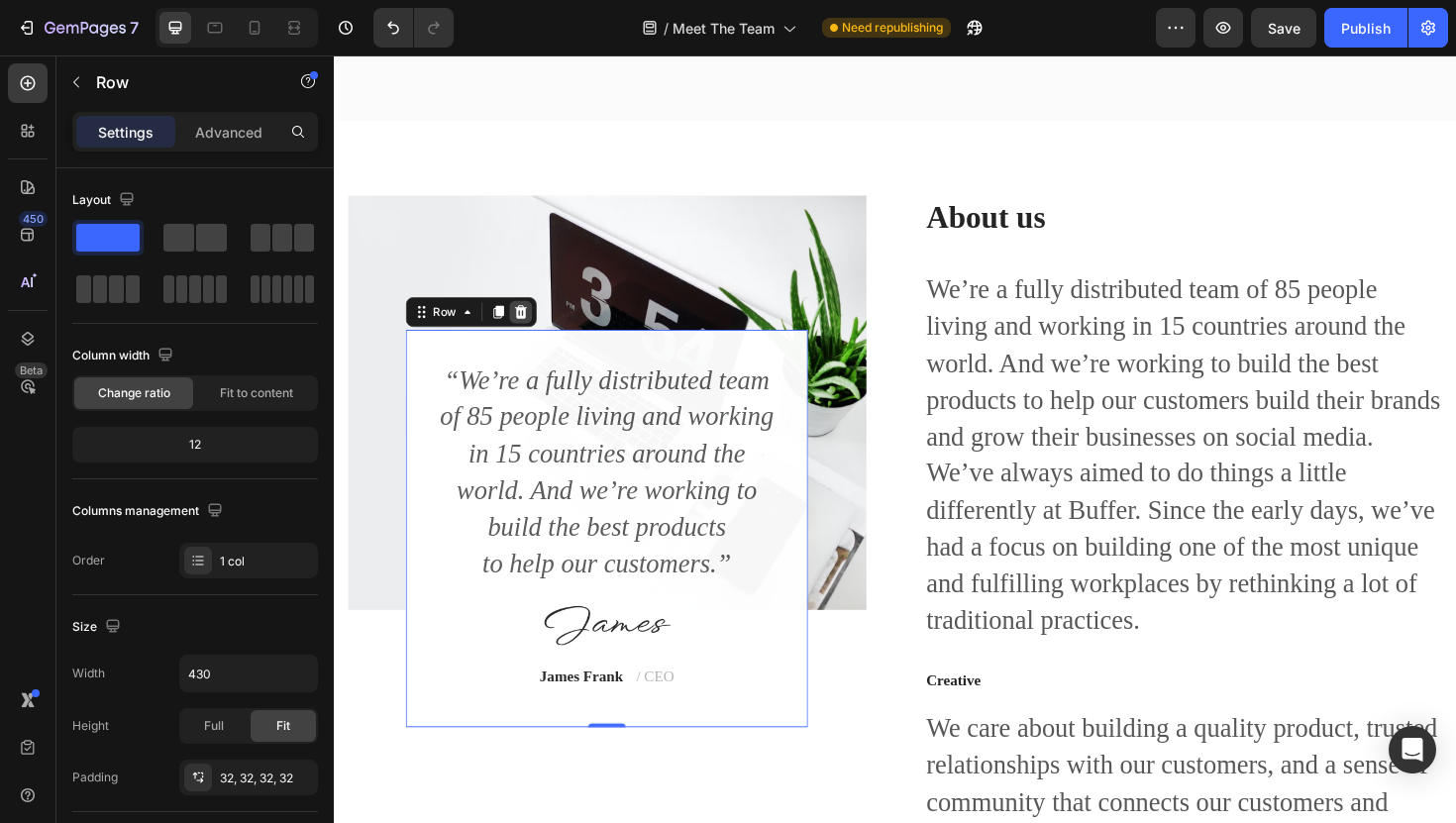 click 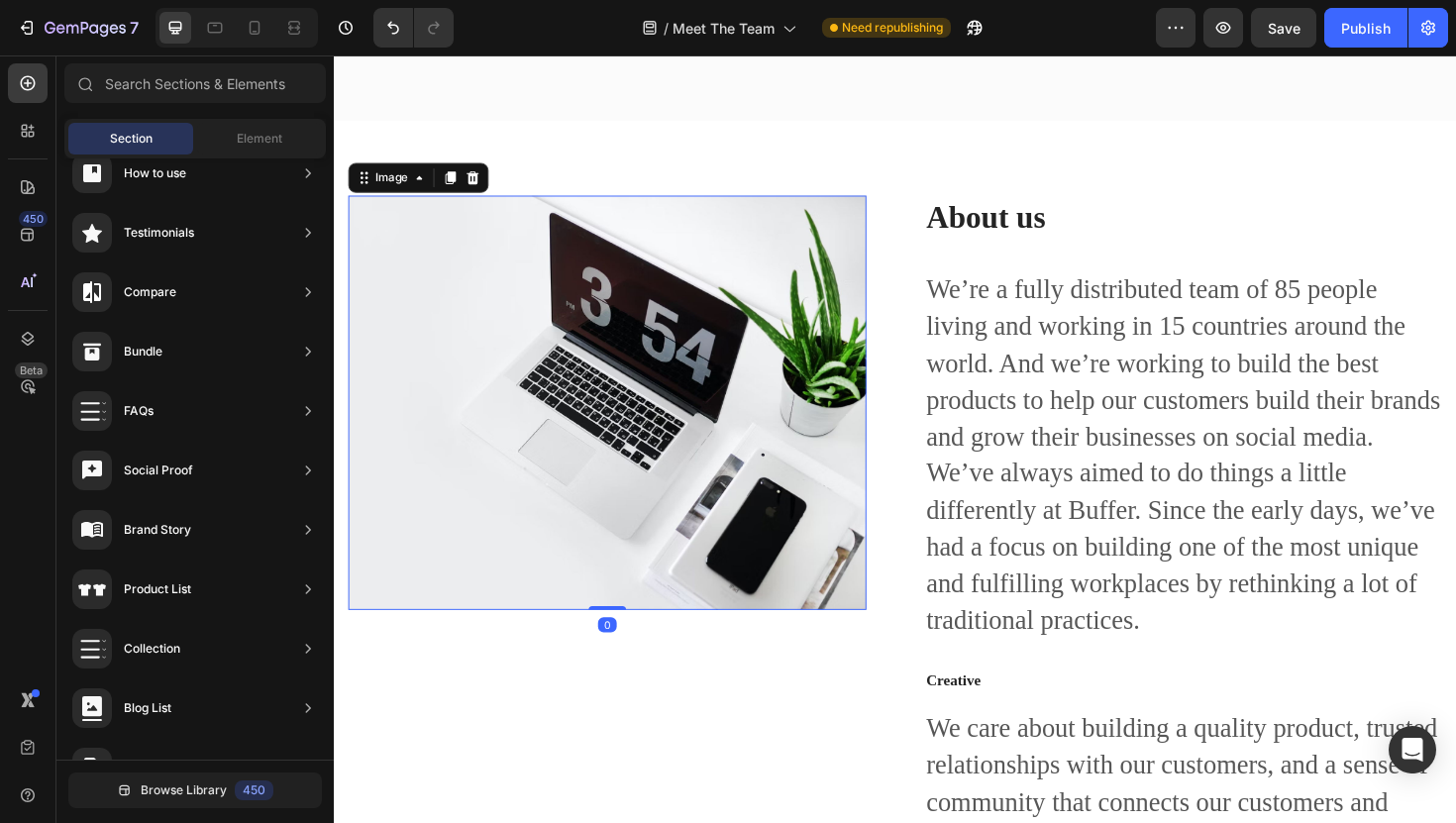 click at bounding box center [623, 423] 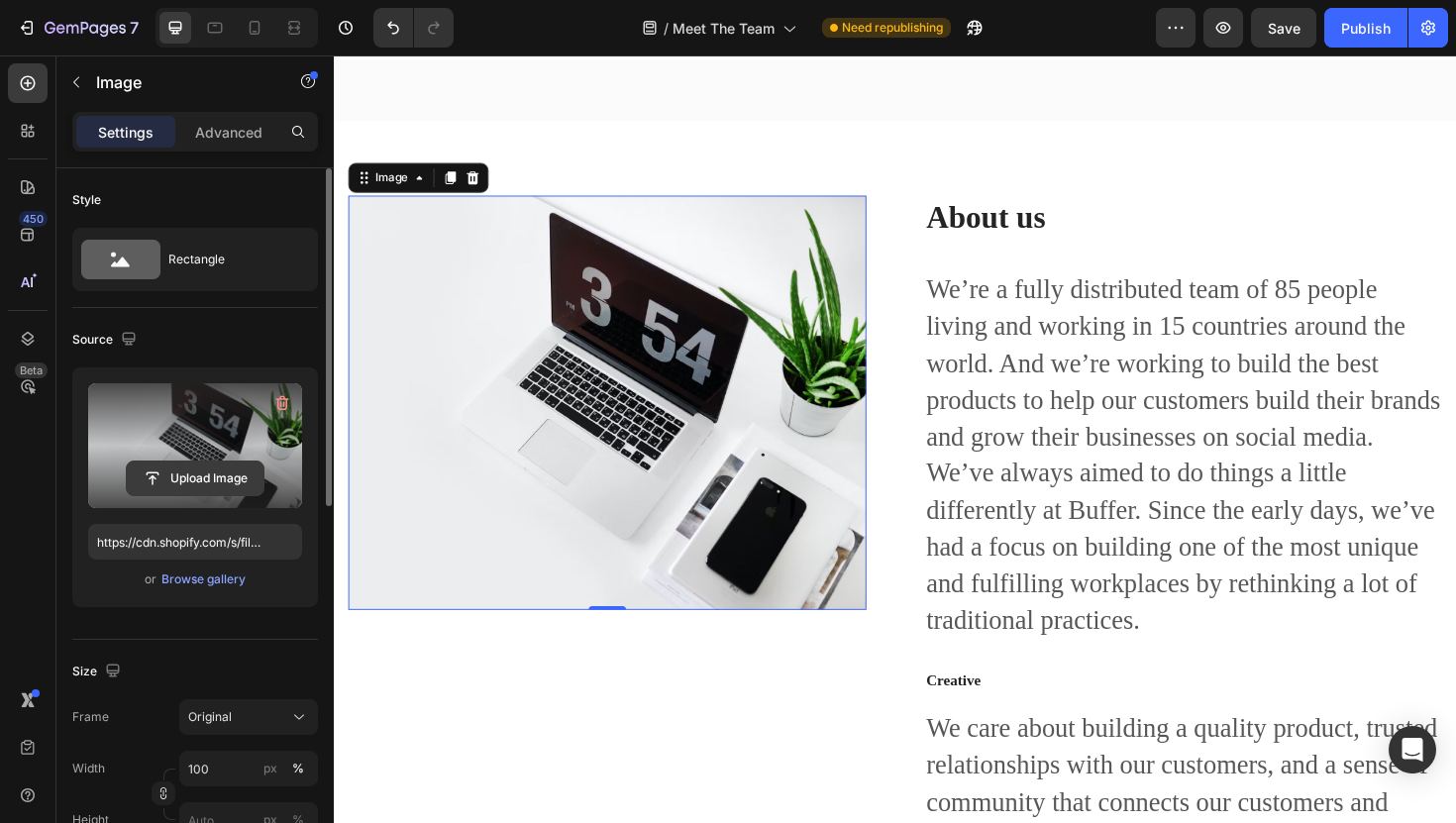 click 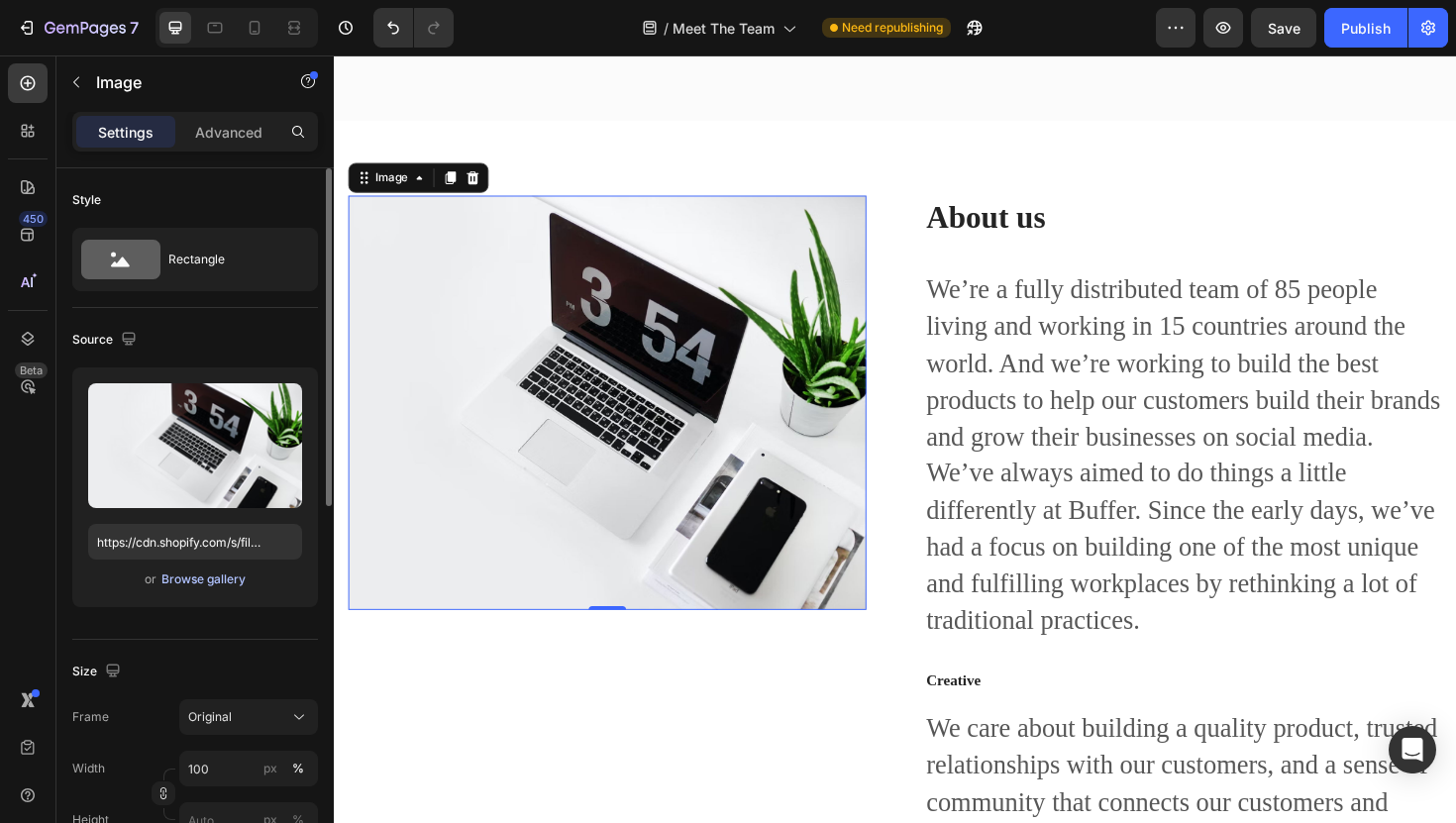 click on "Browse gallery" at bounding box center (203, 579) 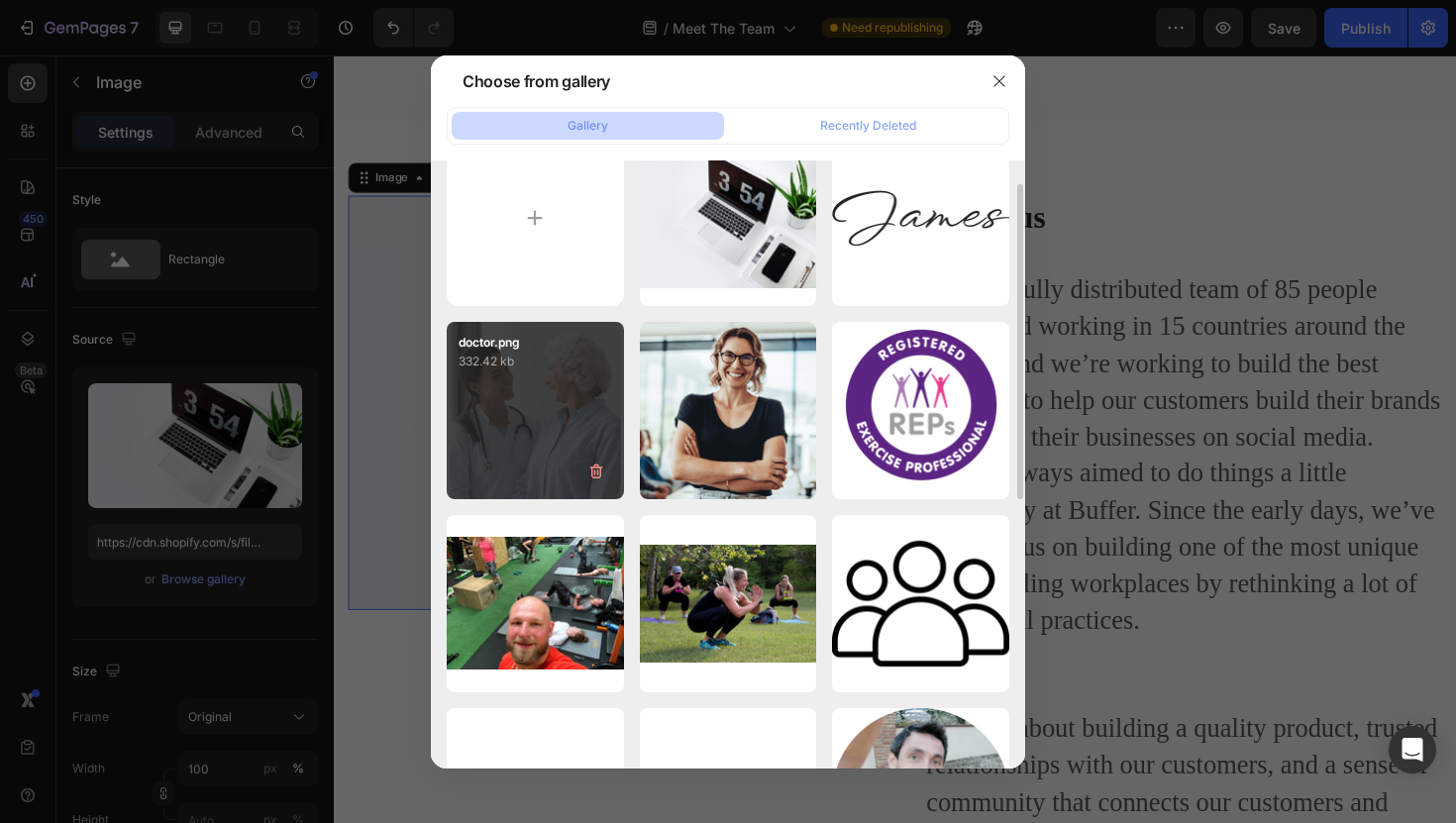 scroll, scrollTop: 66, scrollLeft: 0, axis: vertical 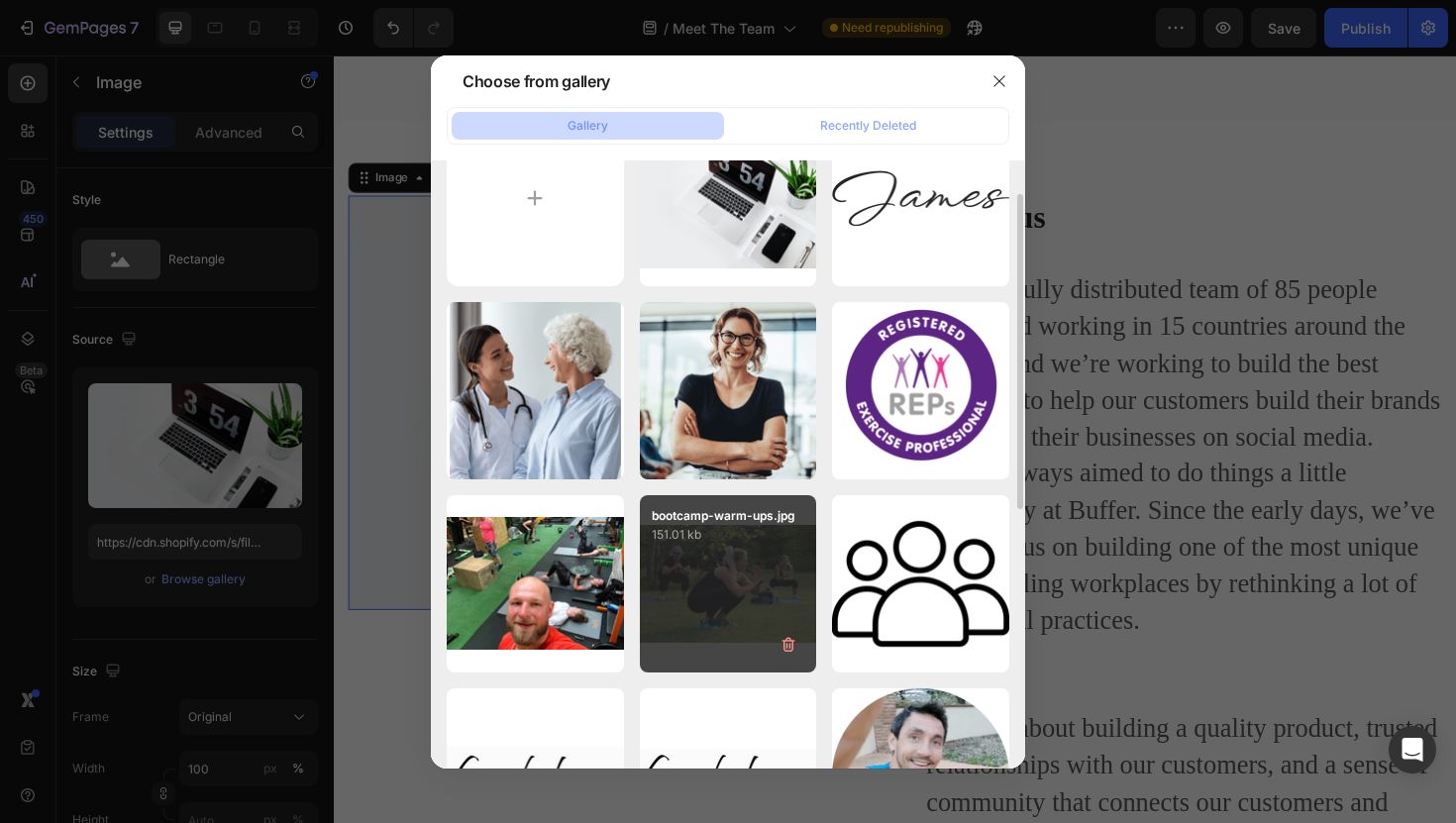 click on "bootcamp-warm-ups.jpg 151.01 kb" at bounding box center (728, 583) 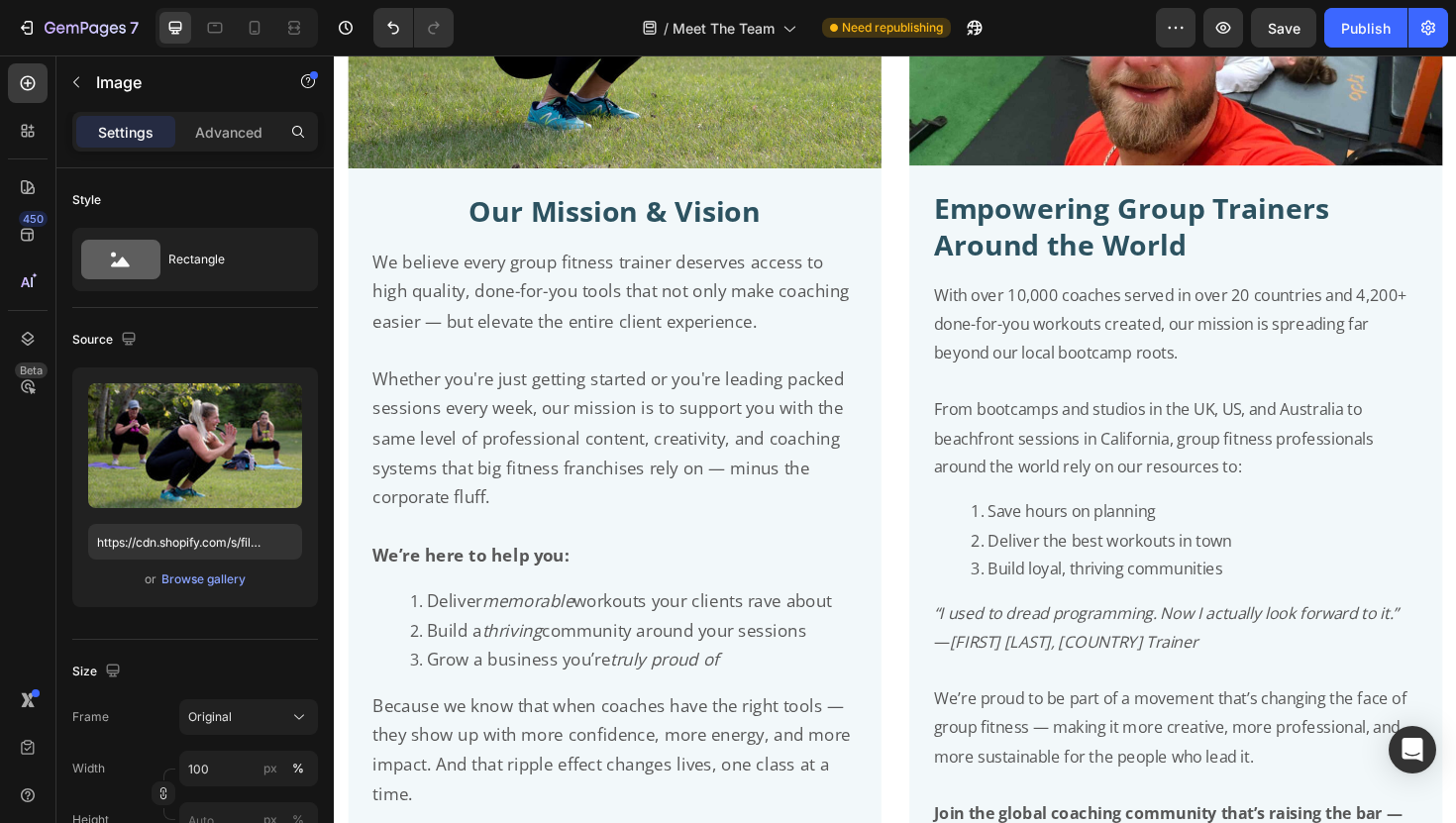 scroll, scrollTop: 5008, scrollLeft: 0, axis: vertical 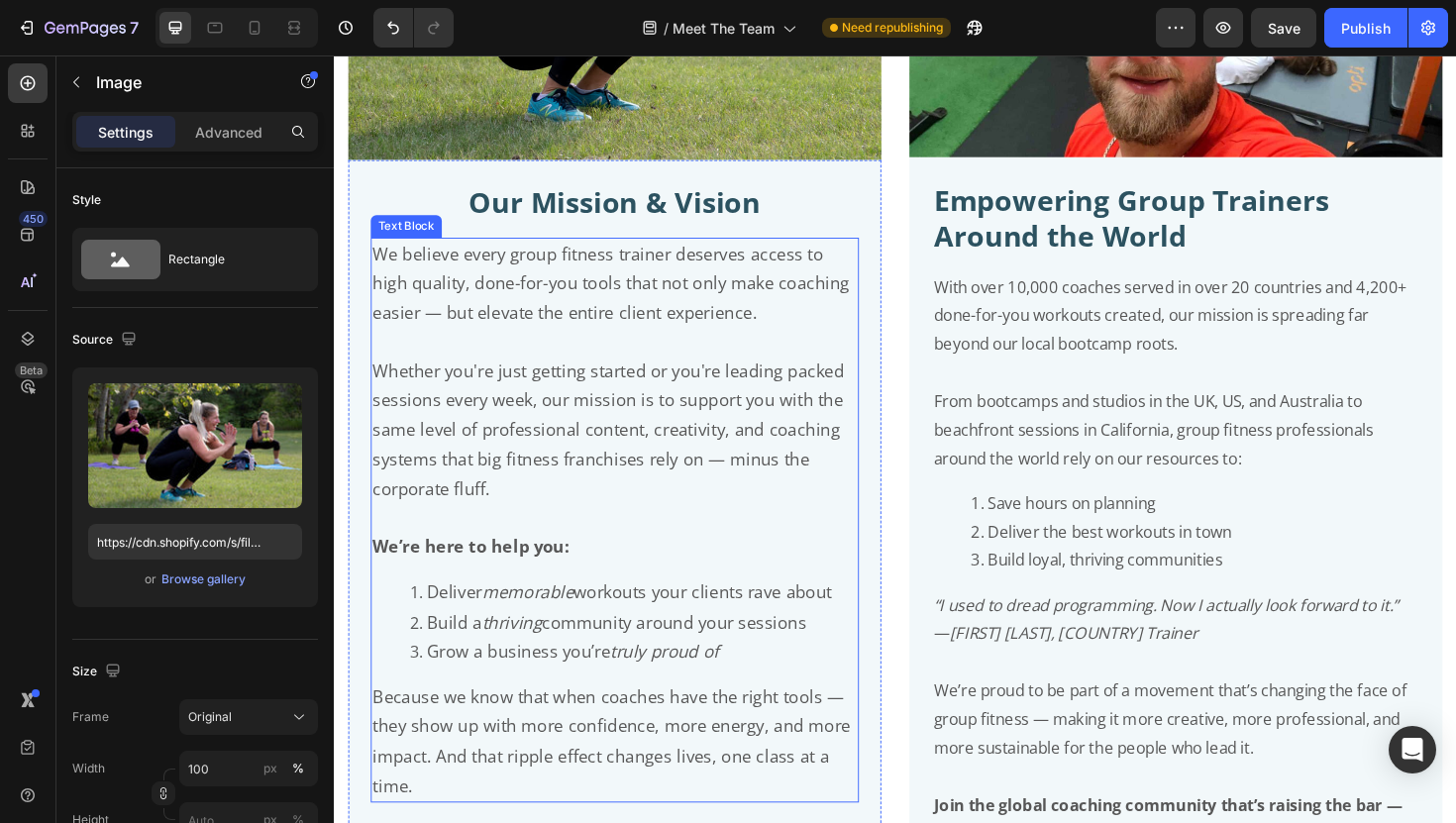 click at bounding box center (631, 359) 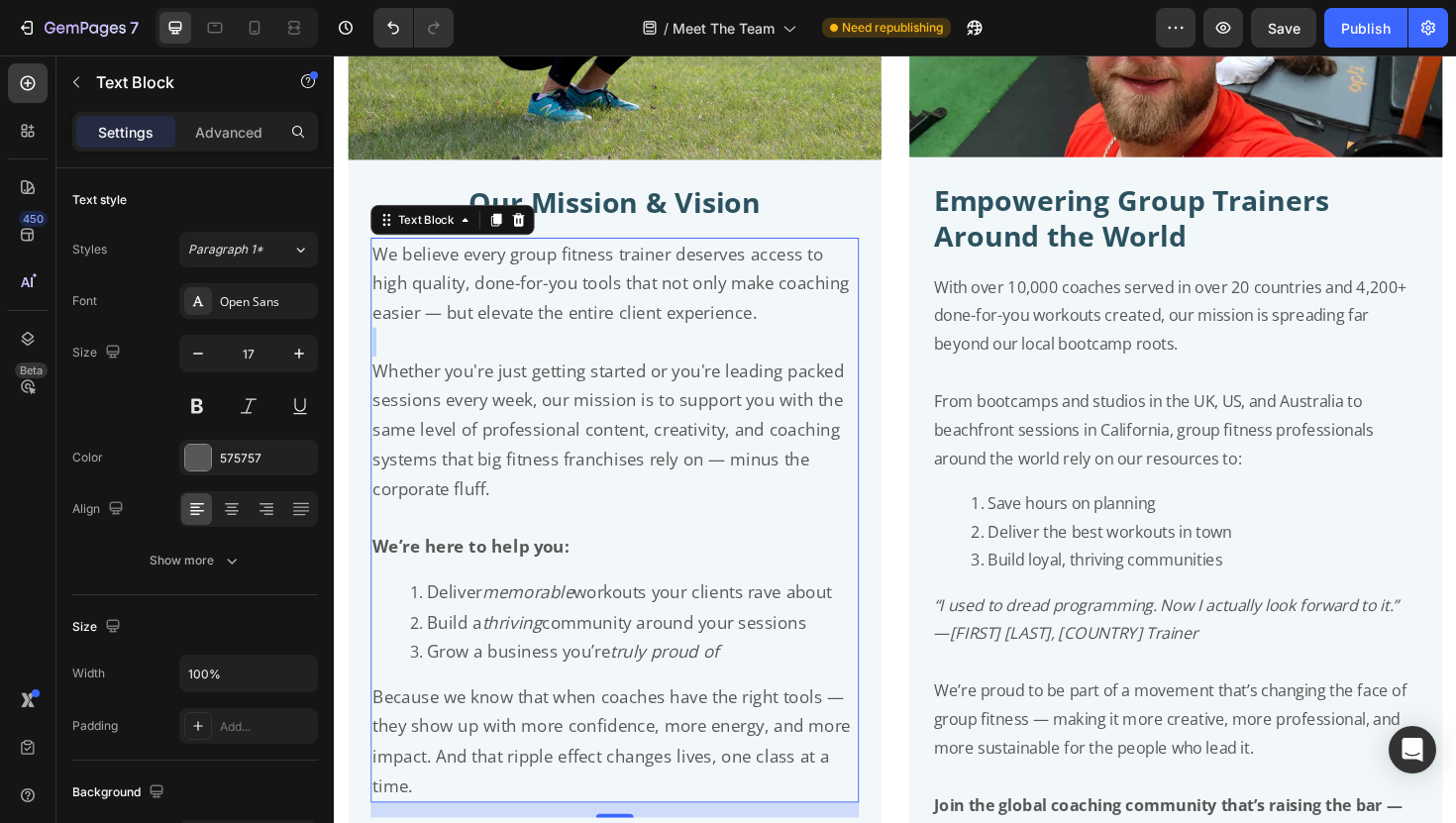 click on "We believe every group fitness trainer deserves access to high quality, done-for-you tools that not only make coaching easier — but elevate the entire client experience. Whether you're just getting started or you're leading packed sessions every week, our mission is to support you with the same level of professional content, creativity, and coaching systems that big fitness franchises rely on — minus the corporate fluff. We’re here to help you: Deliver  memorable  workouts your clients rave about Build a  thriving  community around your sessions Grow a business you’re  truly proud of Because we know that when coaches have the right tools — they show up with more confidence, more energy, and more impact. And that ripple effect changes lives, one class at a time." at bounding box center [631, 548] 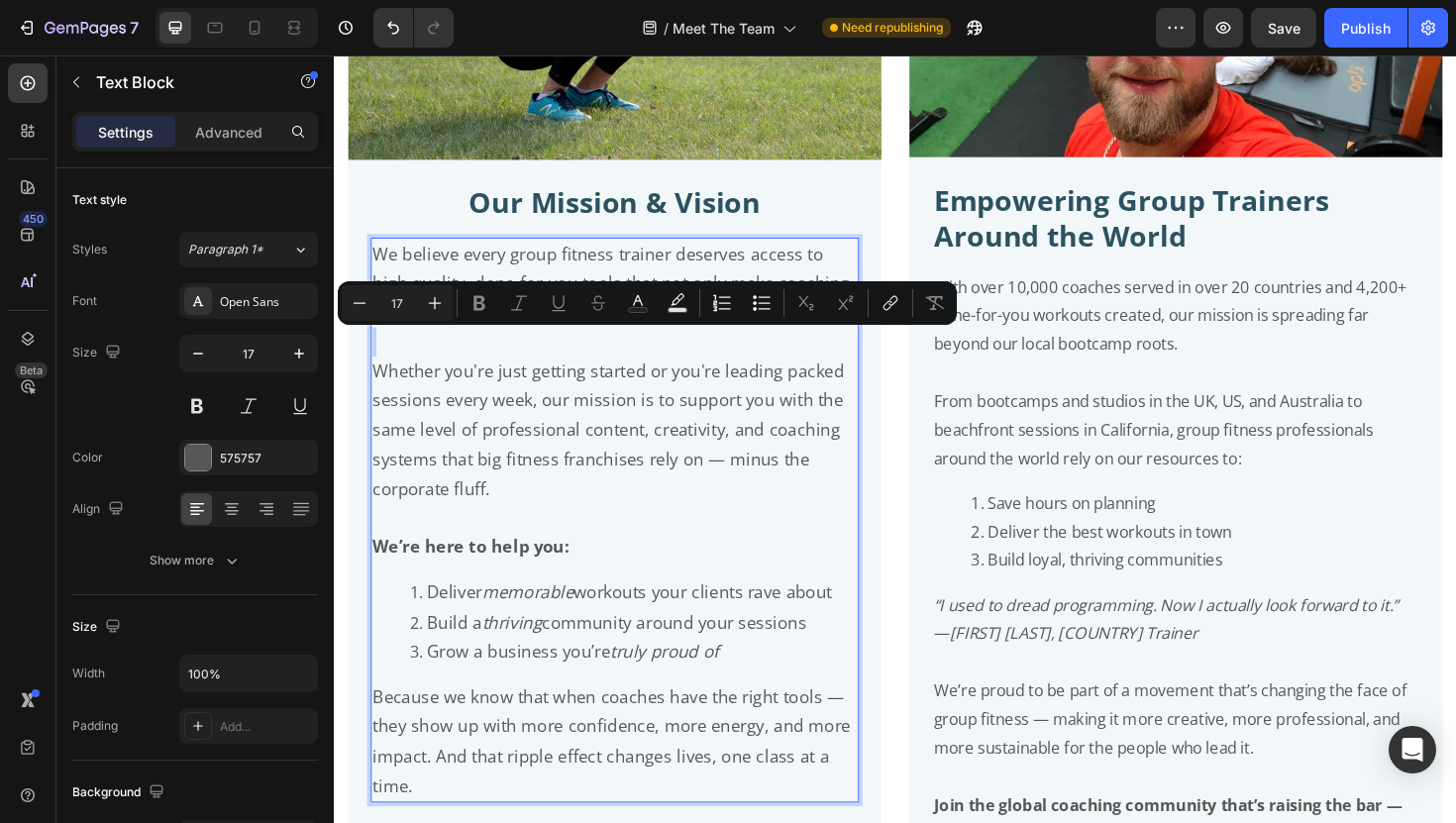 type on "18" 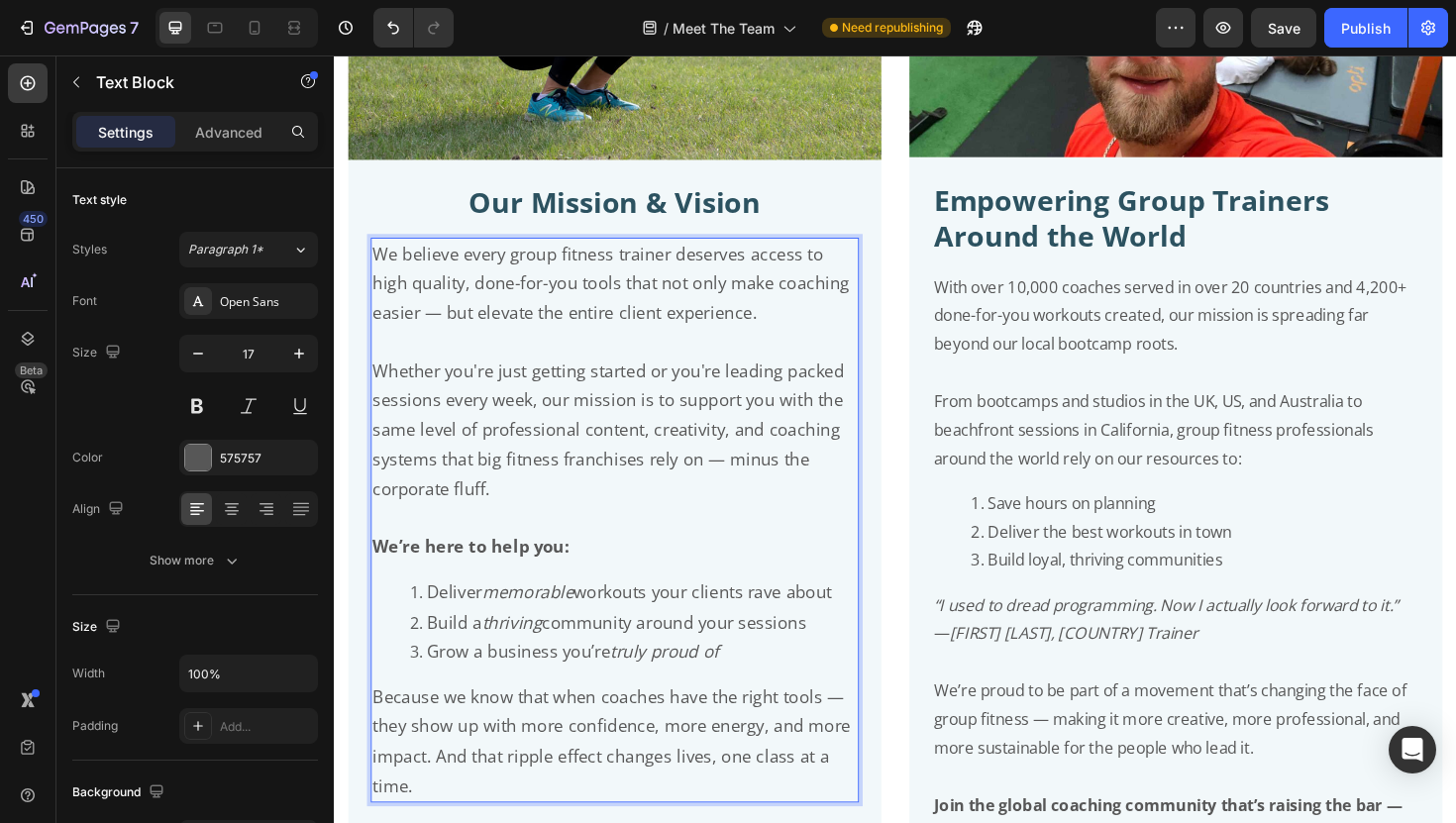 click on "Whether you're just getting started or you're leading packed sessions every week, our mission is to support you with the same level of professional content, creativity, and coaching systems that big fitness franchises rely on — minus the corporate fluff." at bounding box center [624, 452] 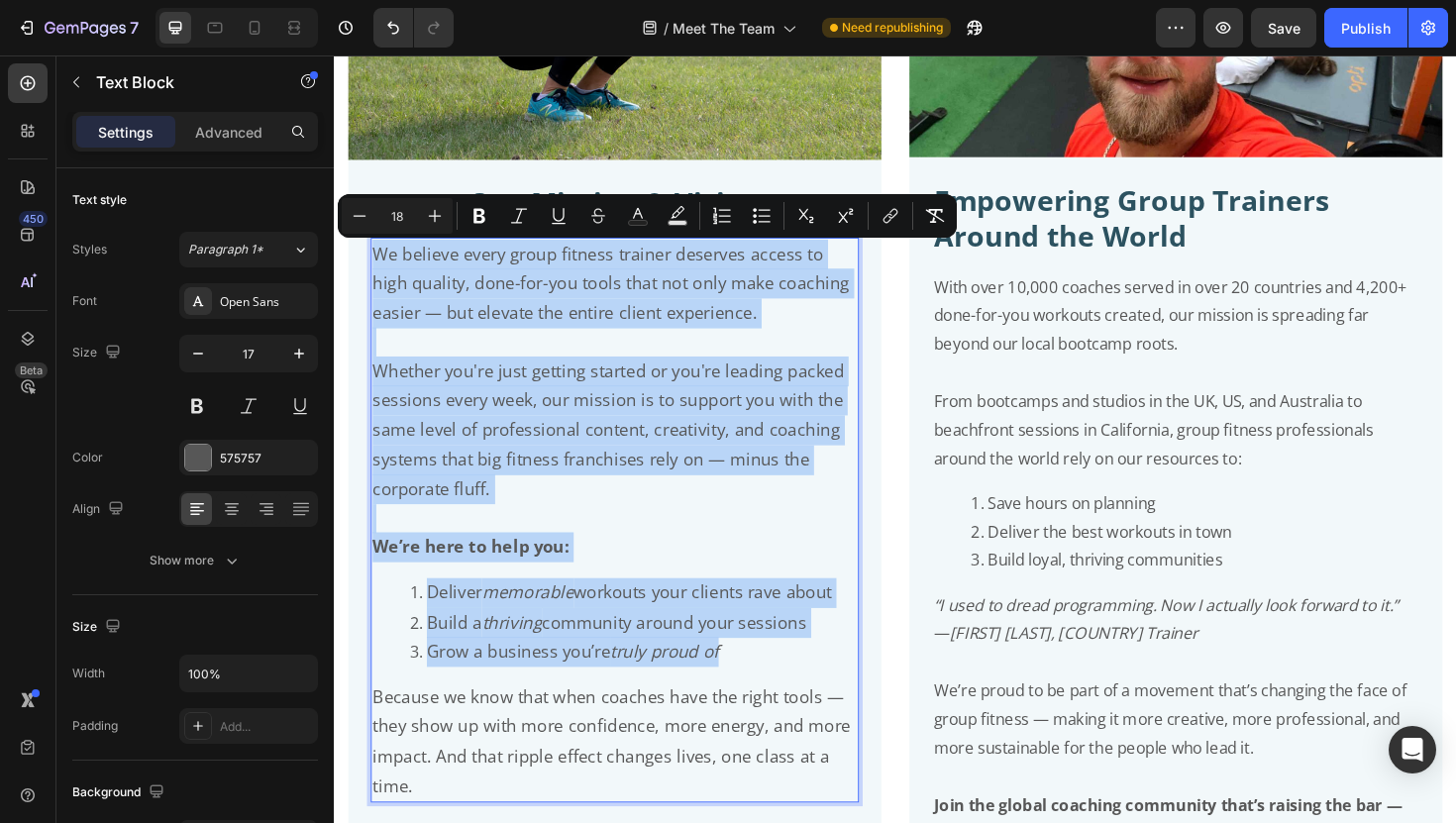 copy on "We believe every group fitness trainer deserves access to high quality, done-for-you tools that not only make coaching easier — but elevate the entire client experience. Whether you're just getting started or you're leading packed sessions every week, our mission is to support you with the same level of professional content, creativity, and coaching systems that big fitness franchises rely on — minus the corporate fluff. We’re here to help you: Deliver  memorable  workouts your clients rave about Build a  thriving  community around your sessions Grow a business you’re  truly proud of" 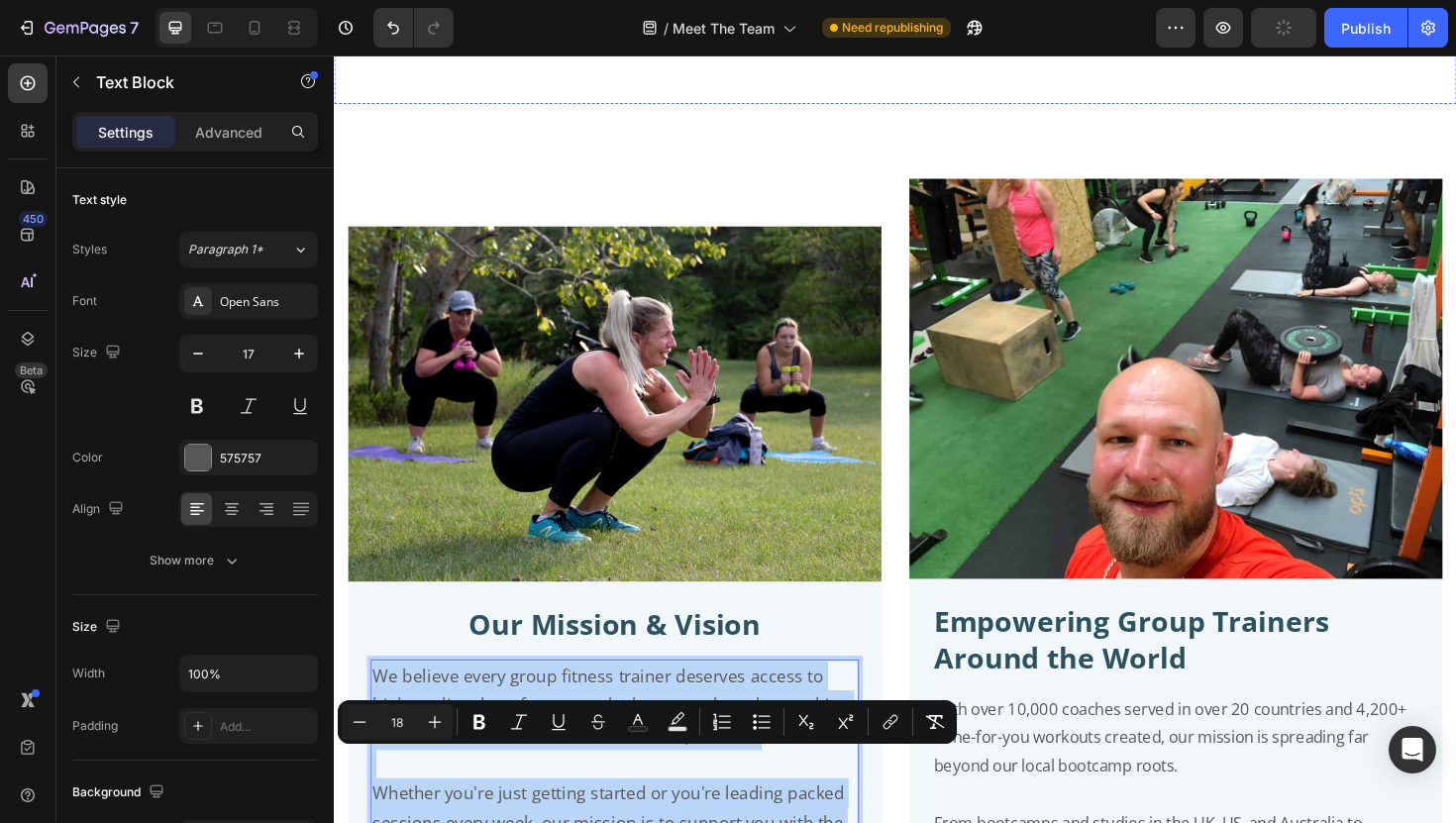 scroll, scrollTop: 4720, scrollLeft: 0, axis: vertical 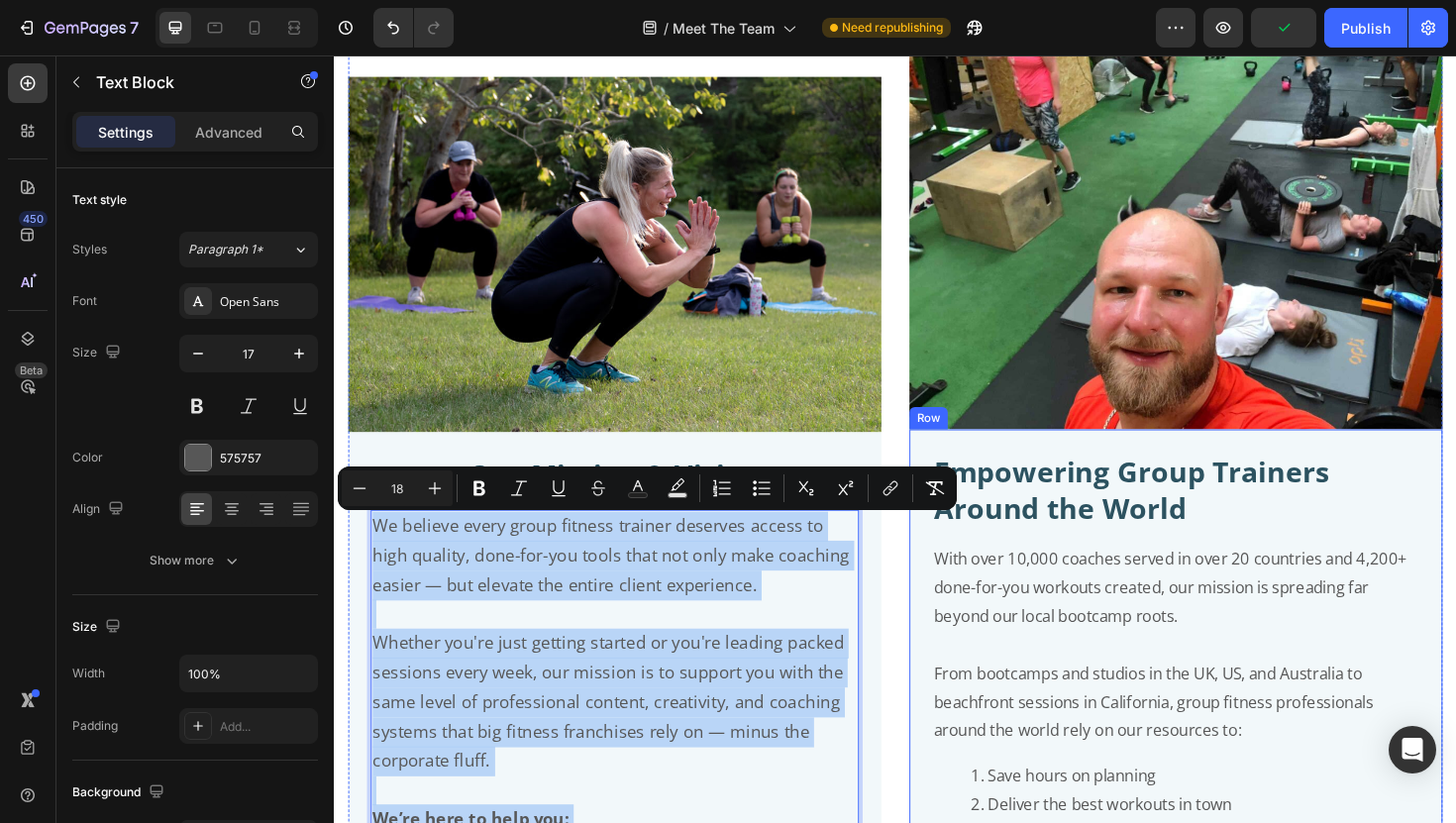 click on "Empowering Group Trainers Around the World Text Block With over 10,000 coaches served  in over 20 countries and 4,200+ done-for-you workouts created, our mission is spreading far beyond our local bootcamp roots.   From bootcamps and studios in the UK, US, and Australia to beachfront sessions in California, group fitness professionals around the world rely on our resources to: Save hours on planning Deliver the best workouts in town Build loyal, thriving communities “I used to dread programming. Now I actually look forward to it.” —  Laura H., AUS Trainer   We’re proud to be part of a movement that’s changing the face of group fitness — making it more creative, more professional, and more sustainable for the people who lead it.   Join the global coaching community that’s raising the bar — one epic session at a time. Text Block Row" at bounding box center [1225, 834] 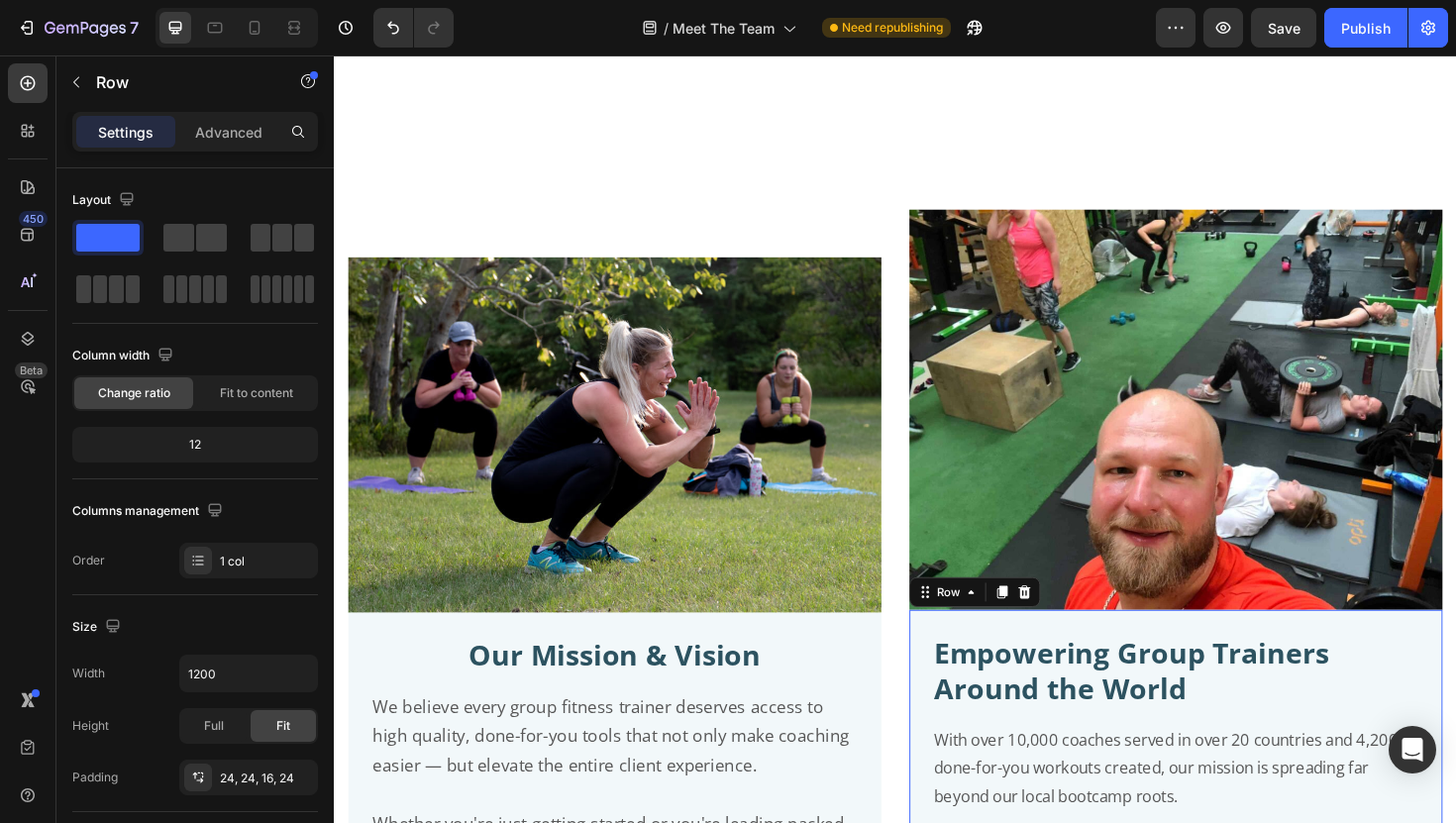 scroll, scrollTop: 4485, scrollLeft: 0, axis: vertical 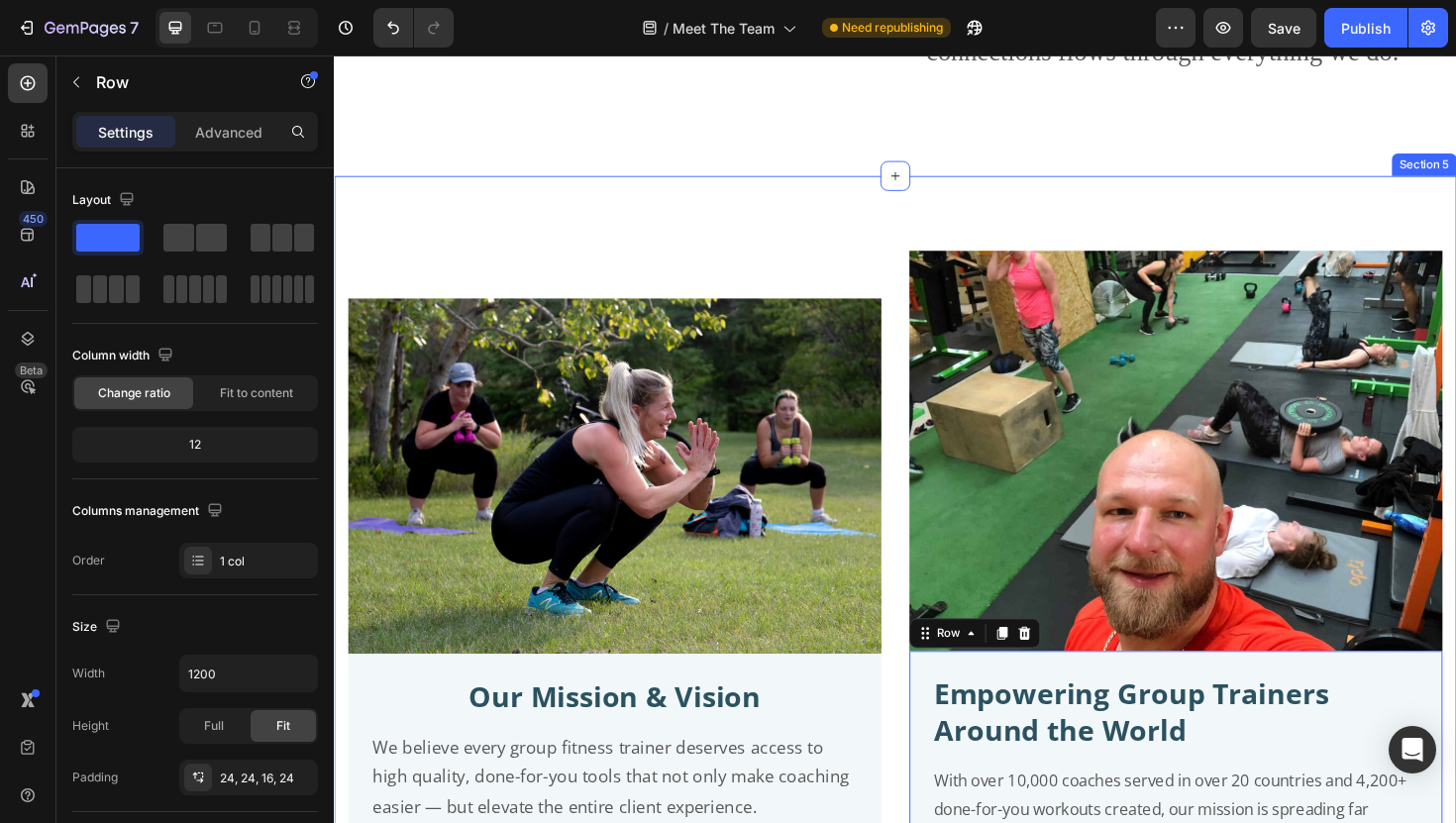 click on "Image Our Mission & Vision Text Block We believe every group fitness trainer deserves access to high quality, done-for-you tools that not only make coaching easier — but elevate the entire client experience. Whether you're just getting started or you're leading packed sessions every week, our mission is to support you with the same level of professional content, creativity, and coaching systems that big fitness franchises rely on — minus the corporate fluff. We’re here to help you: Deliver memorable workouts your clients rave about Build a thriving community around your sessions Grow a business you’re truly proud of Because we know that when coaches have the right tools — they show up with more confidence, more energy, and more impact. And that ripple effect changes lives, one class at a time. Text Block Row Image Empowering Group Trainers Around the World Text Block Save hours on planning Deliver the best workouts in town Build loyal, thriving communities — Laura H., AUS Trainer" at bounding box center (928, 857) 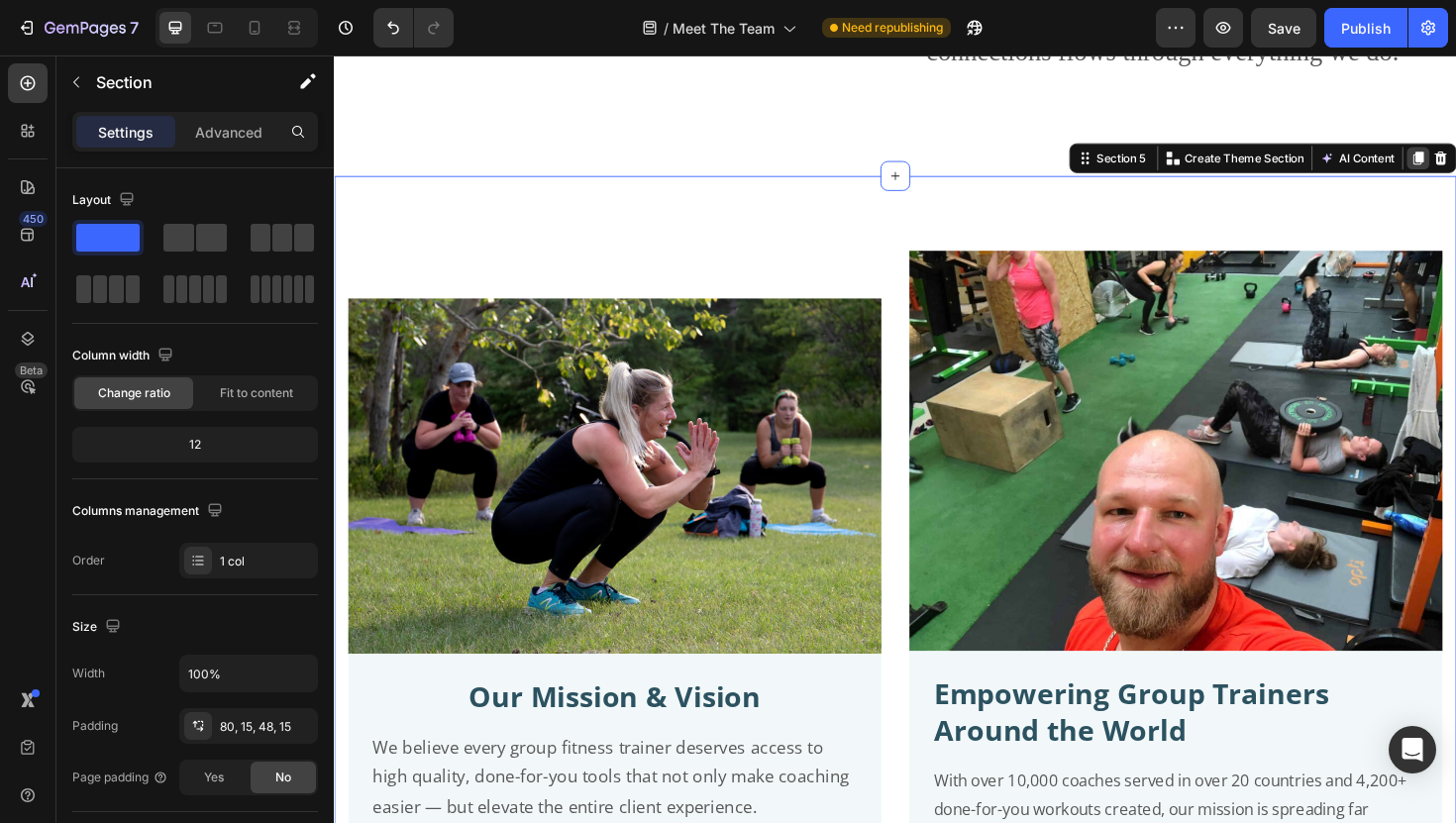 click 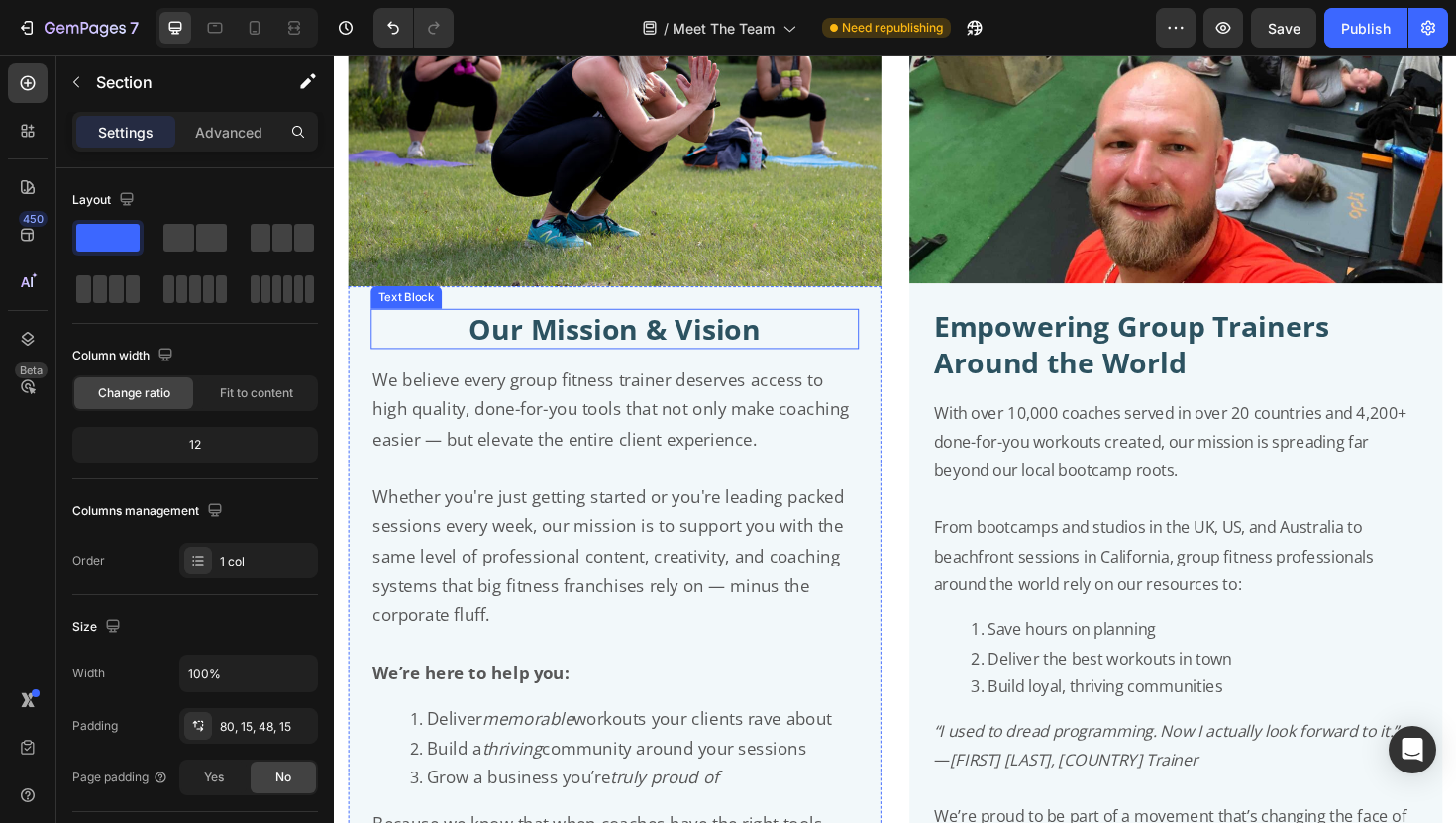 scroll, scrollTop: 4859, scrollLeft: 0, axis: vertical 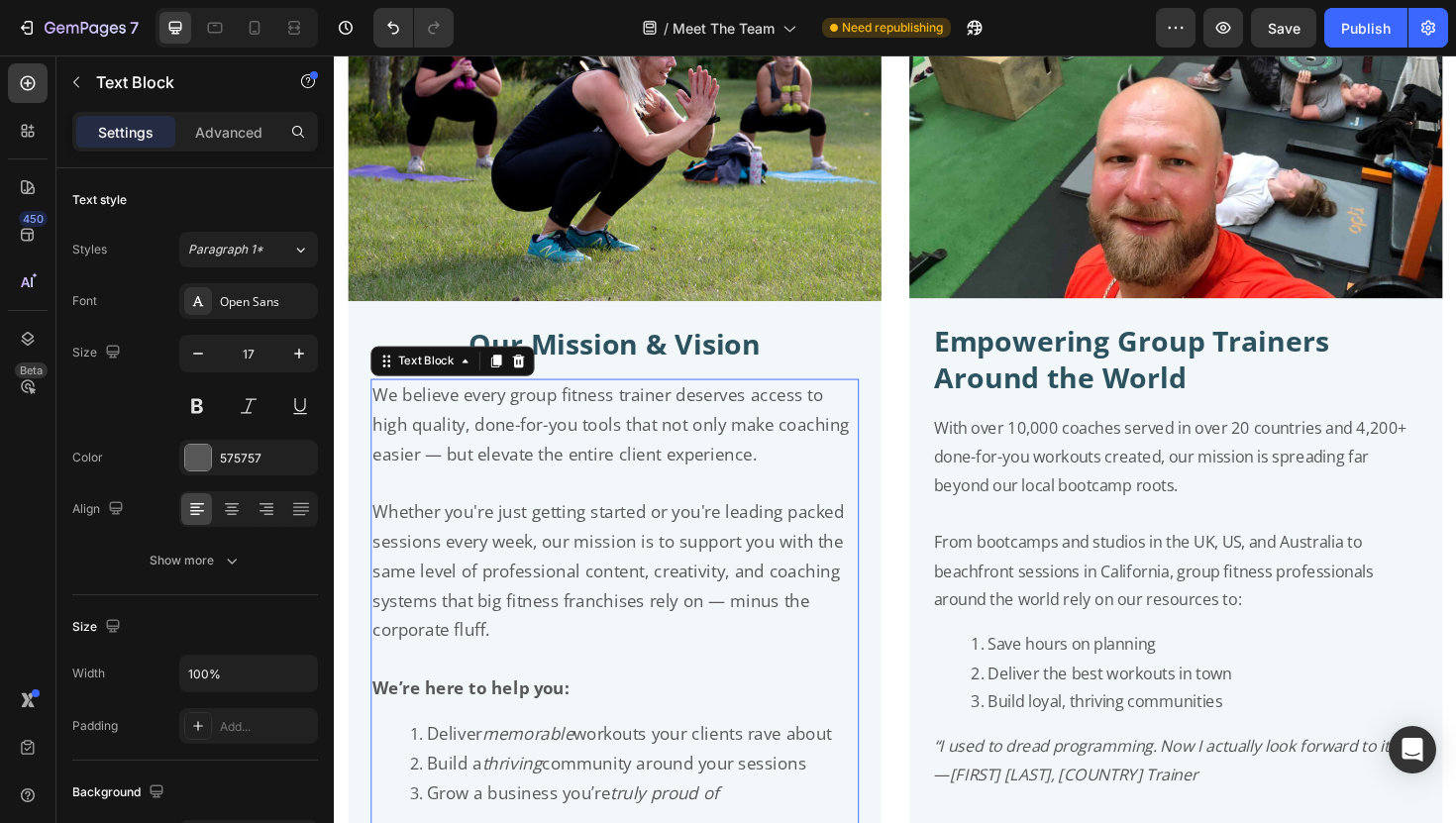click on "We believe every group fitness trainer deserves access to high quality, done-for-you tools that not only make coaching easier — but elevate the entire client experience." at bounding box center [627, 446] 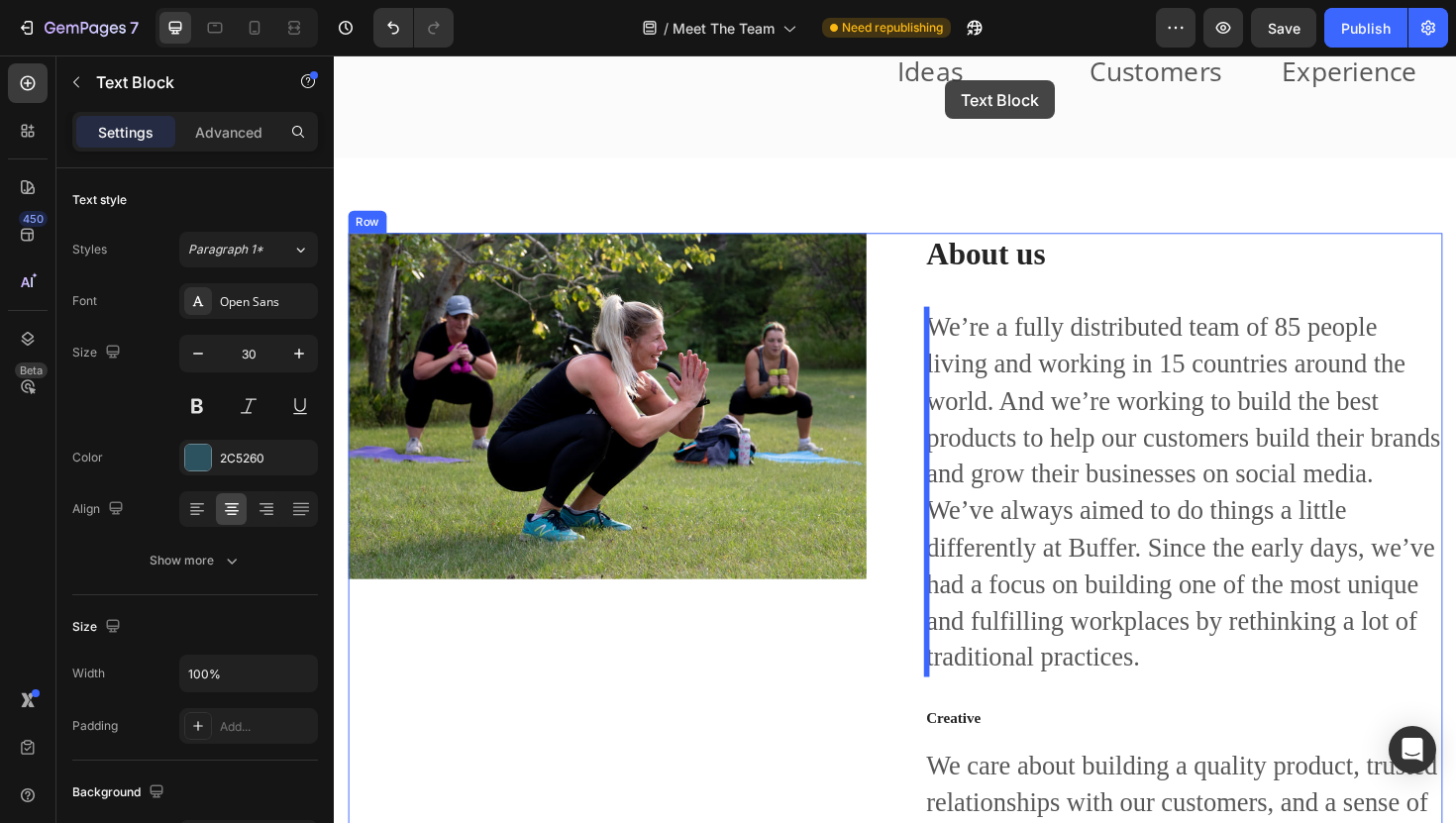 scroll, scrollTop: 3297, scrollLeft: 0, axis: vertical 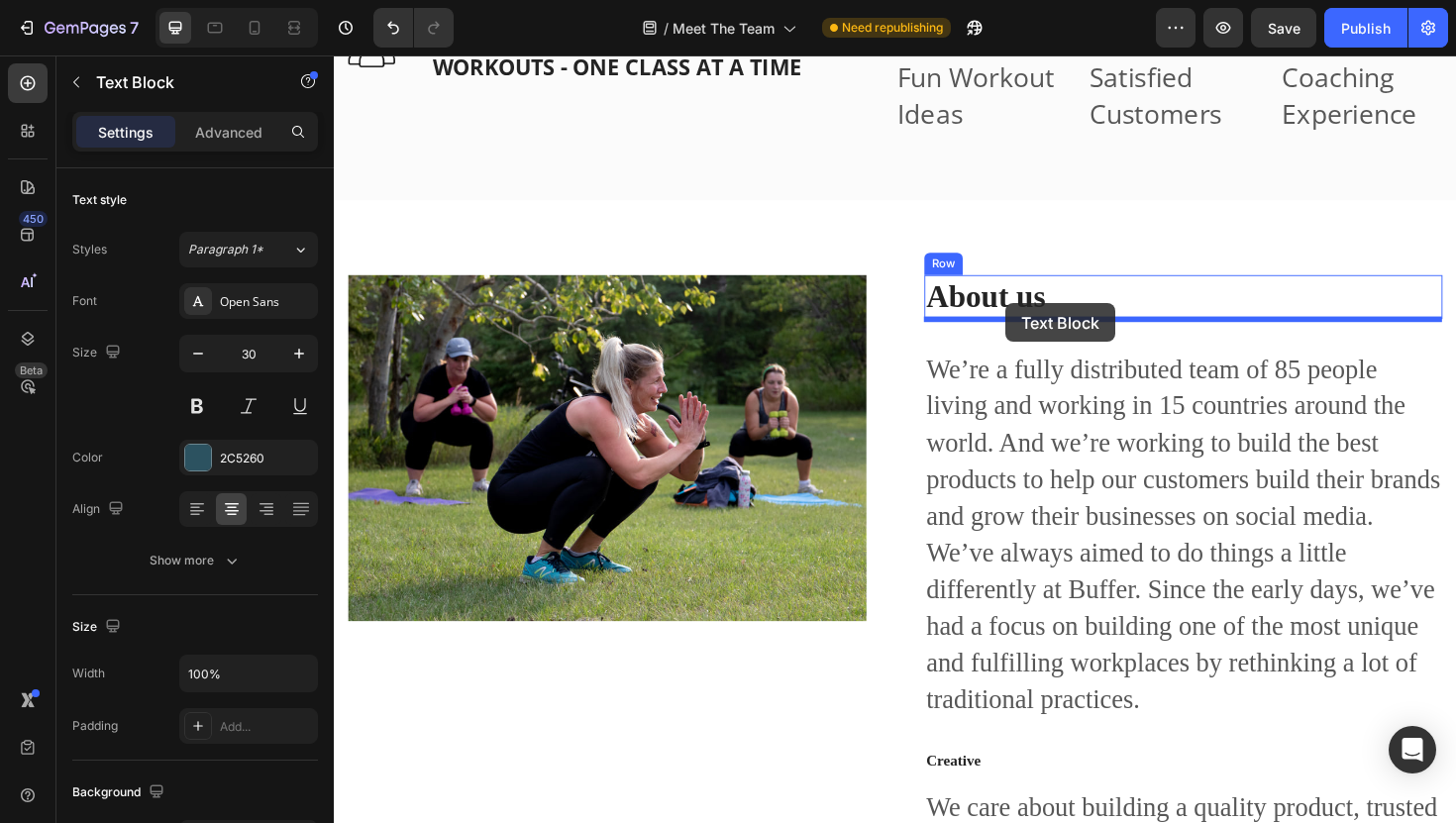 drag, startPoint x: 815, startPoint y: 369, endPoint x: 1045, endPoint y: 318, distance: 235.5865 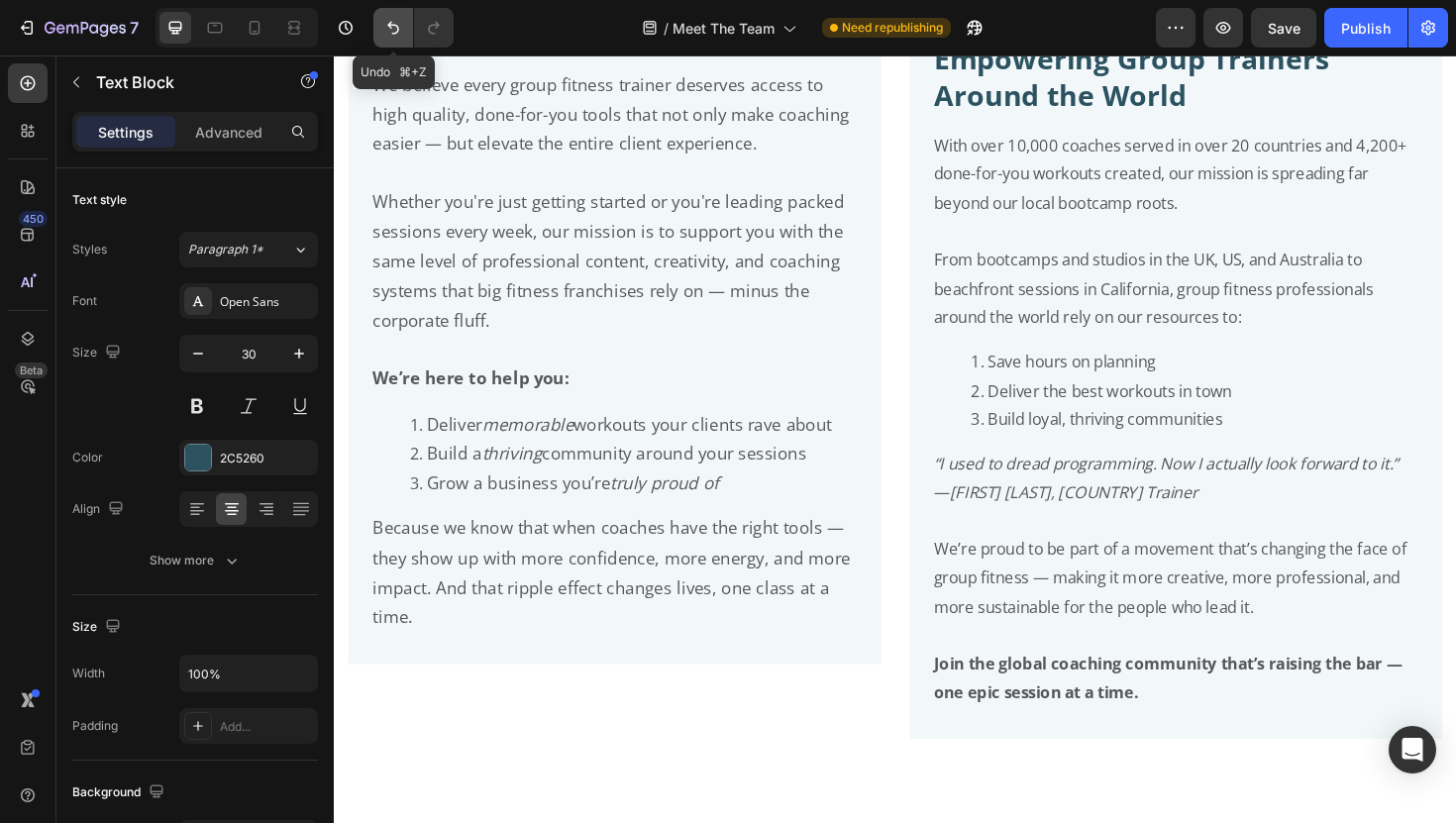 click 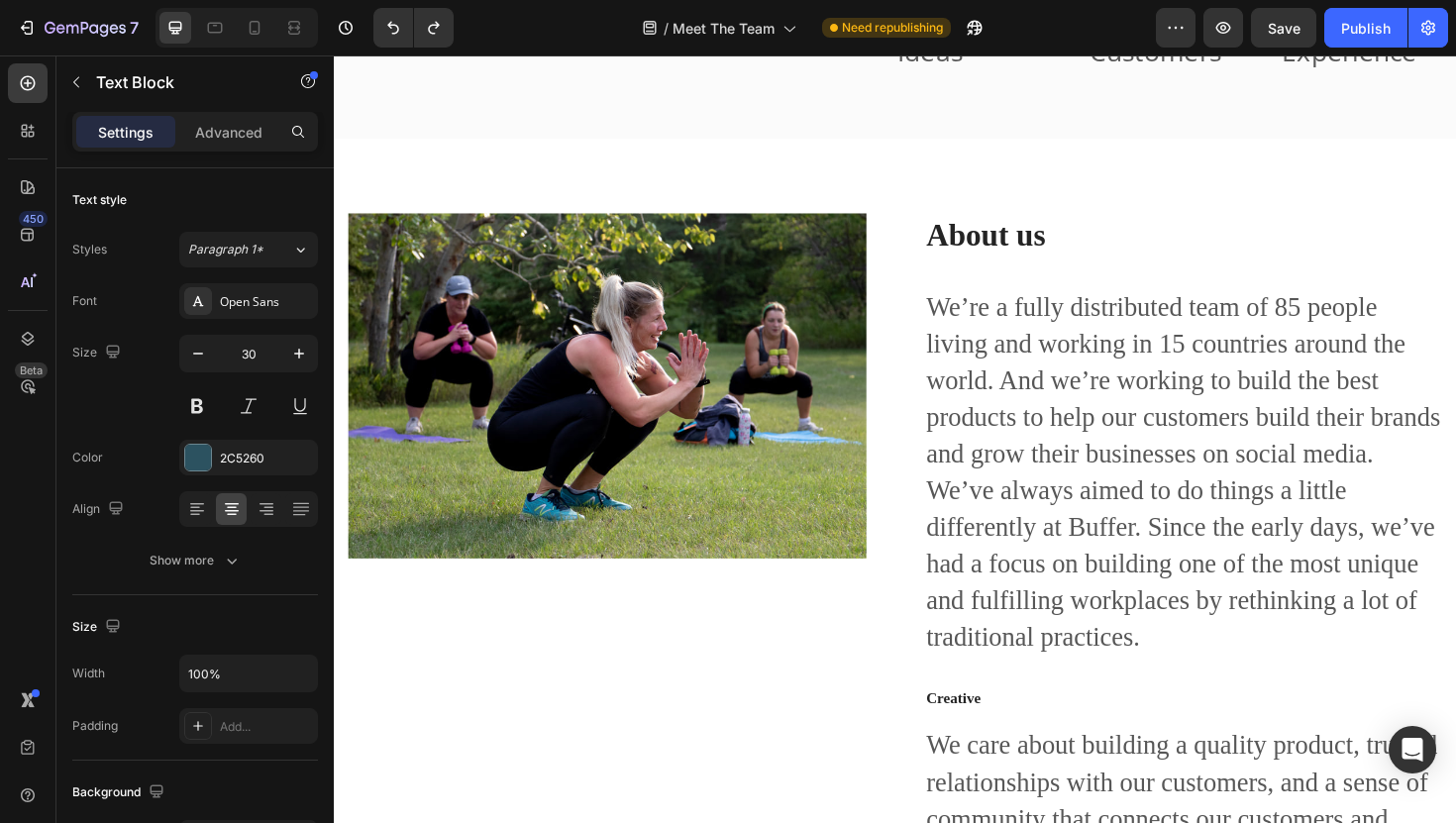 scroll, scrollTop: 3100, scrollLeft: 0, axis: vertical 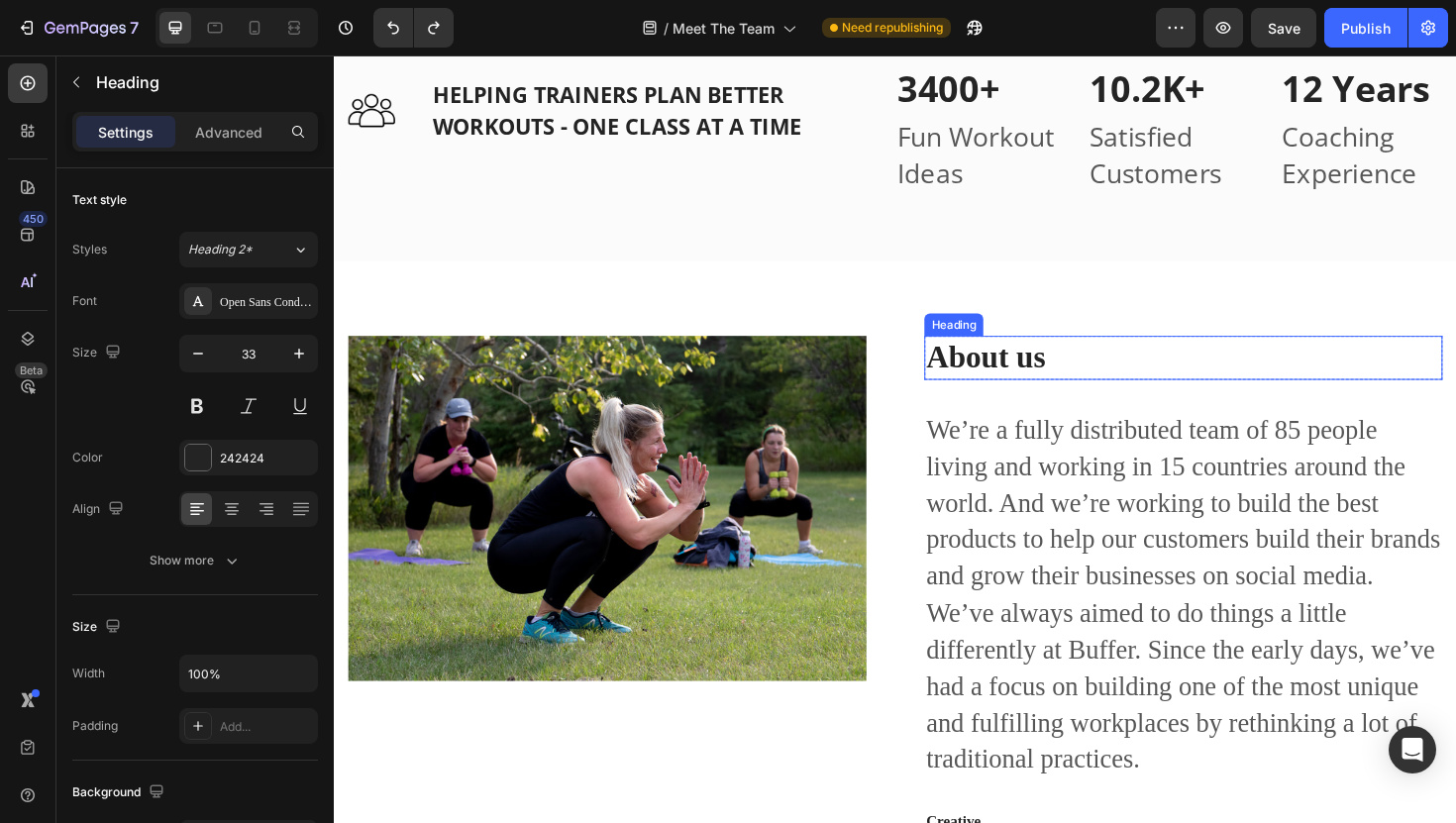click on "About us" at bounding box center (1233, 375) 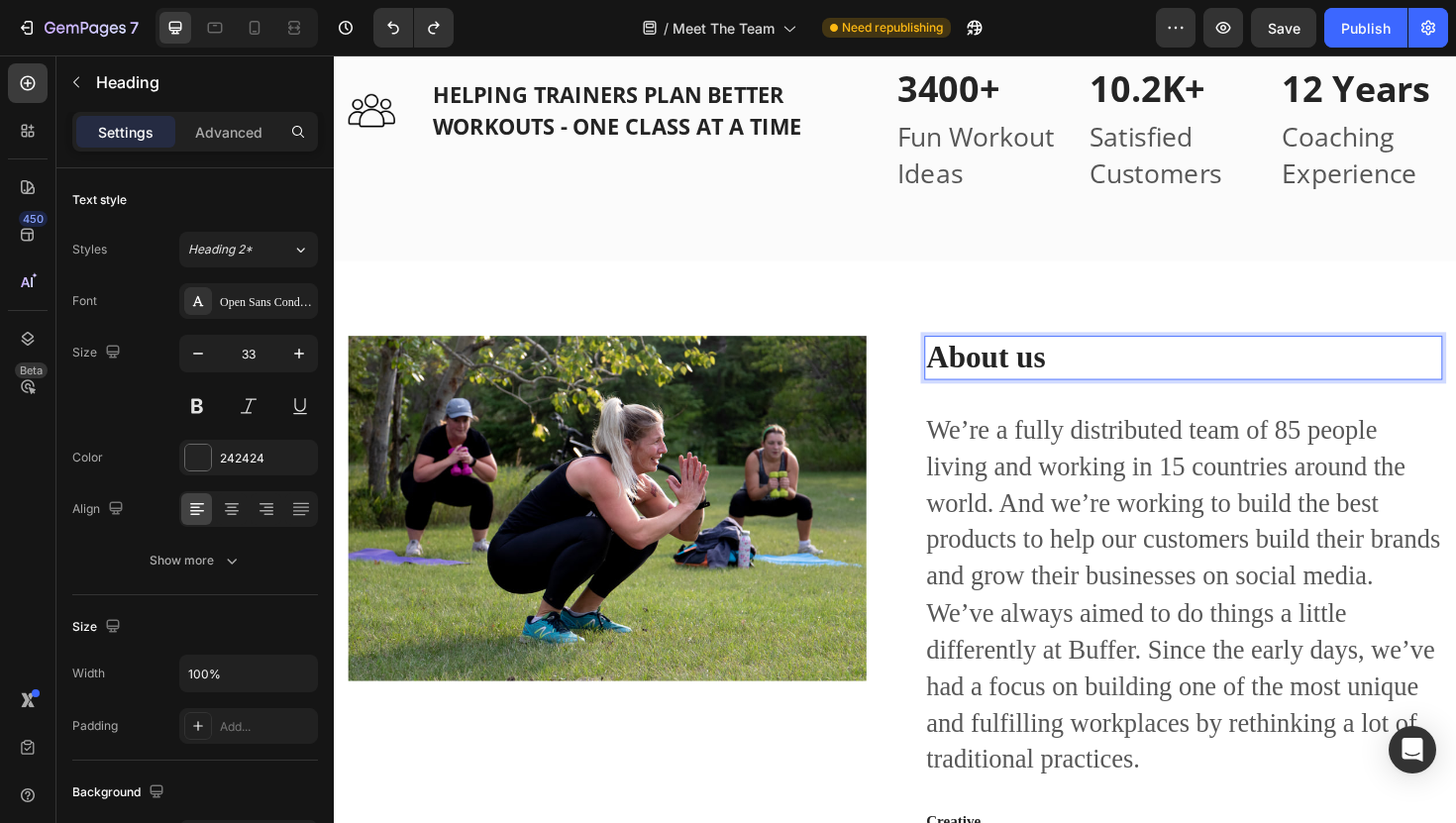 click on "About us" at bounding box center (1233, 375) 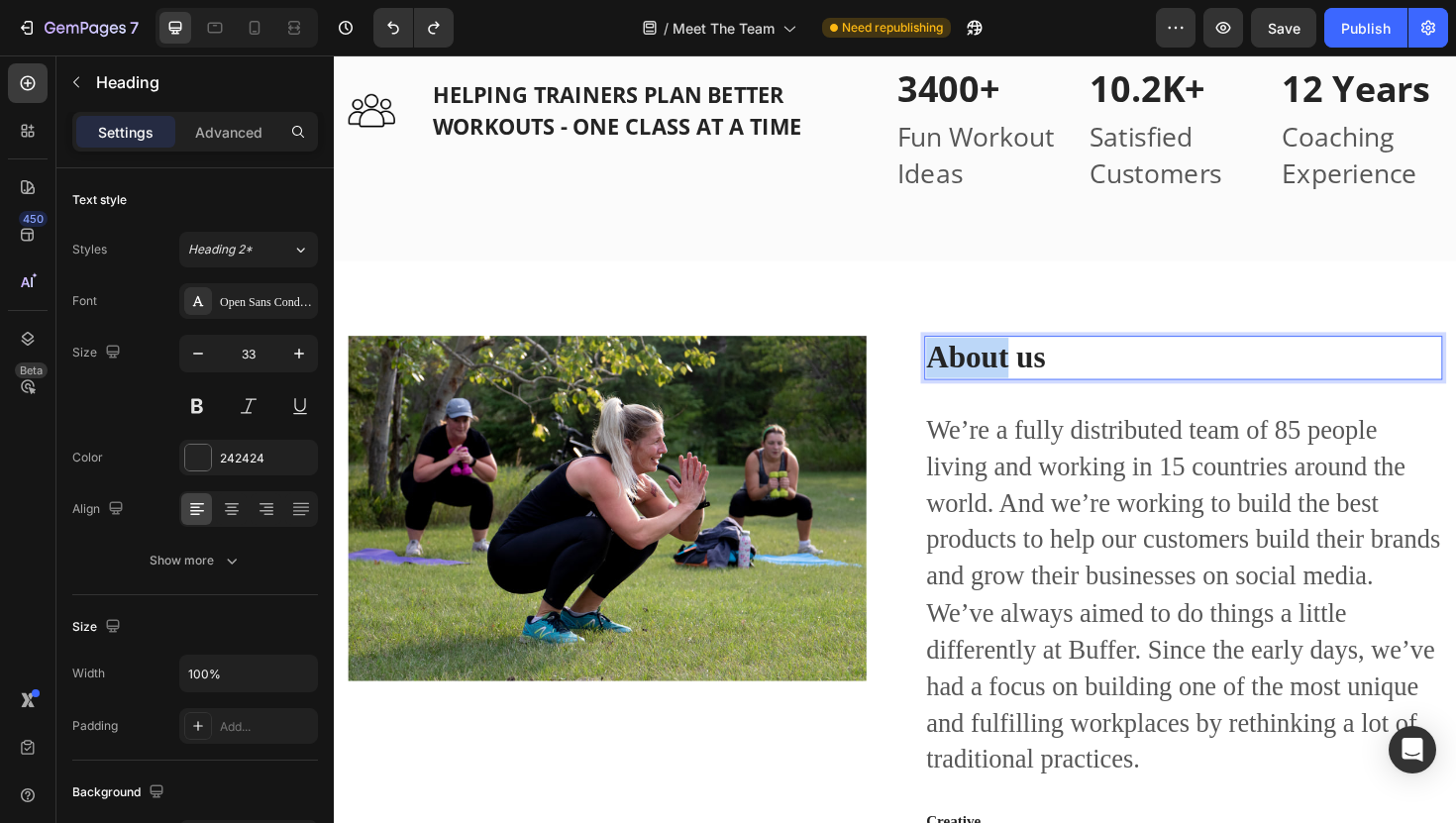 click on "About us" at bounding box center (1233, 375) 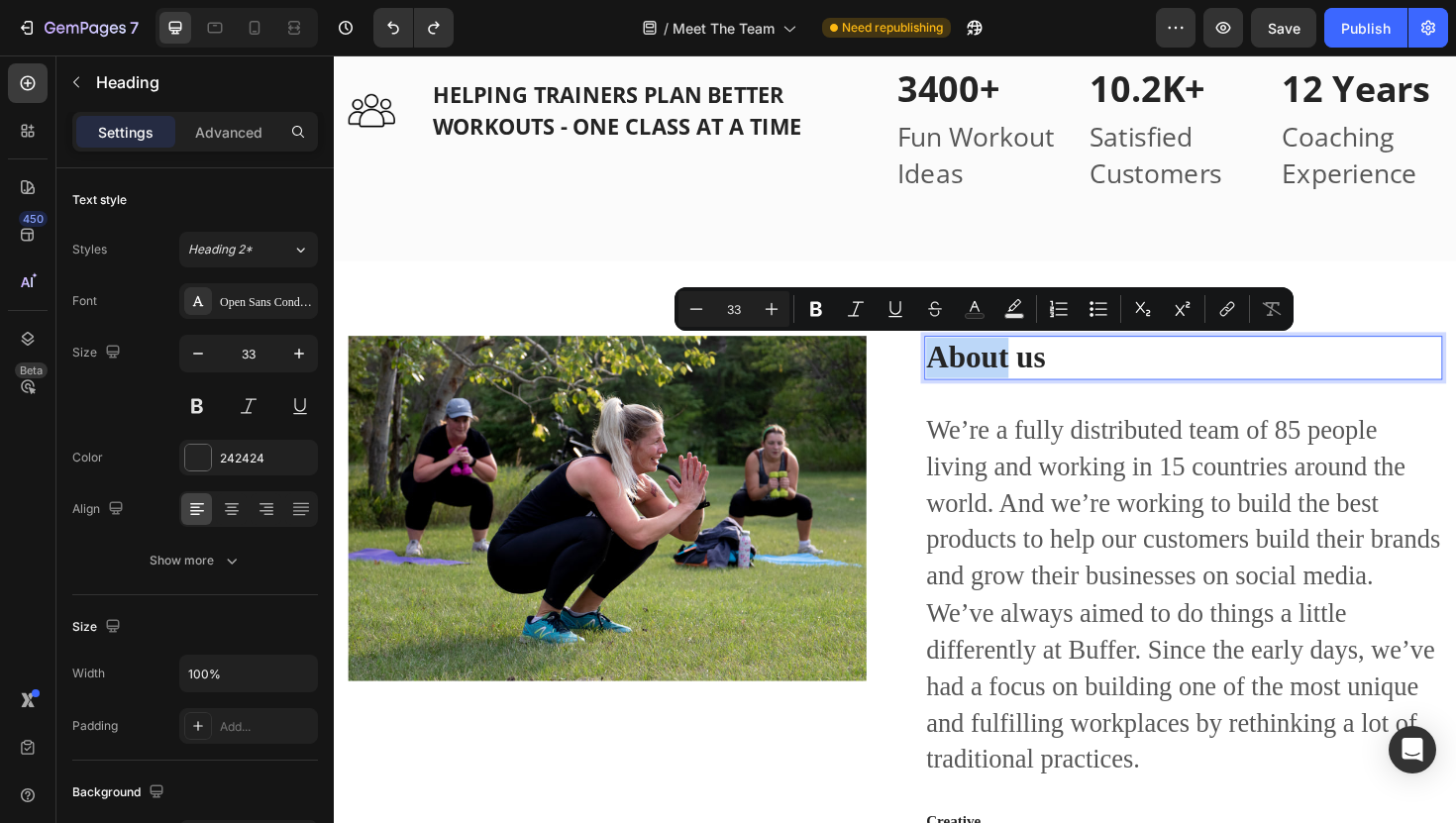 click on "About us" at bounding box center (1233, 375) 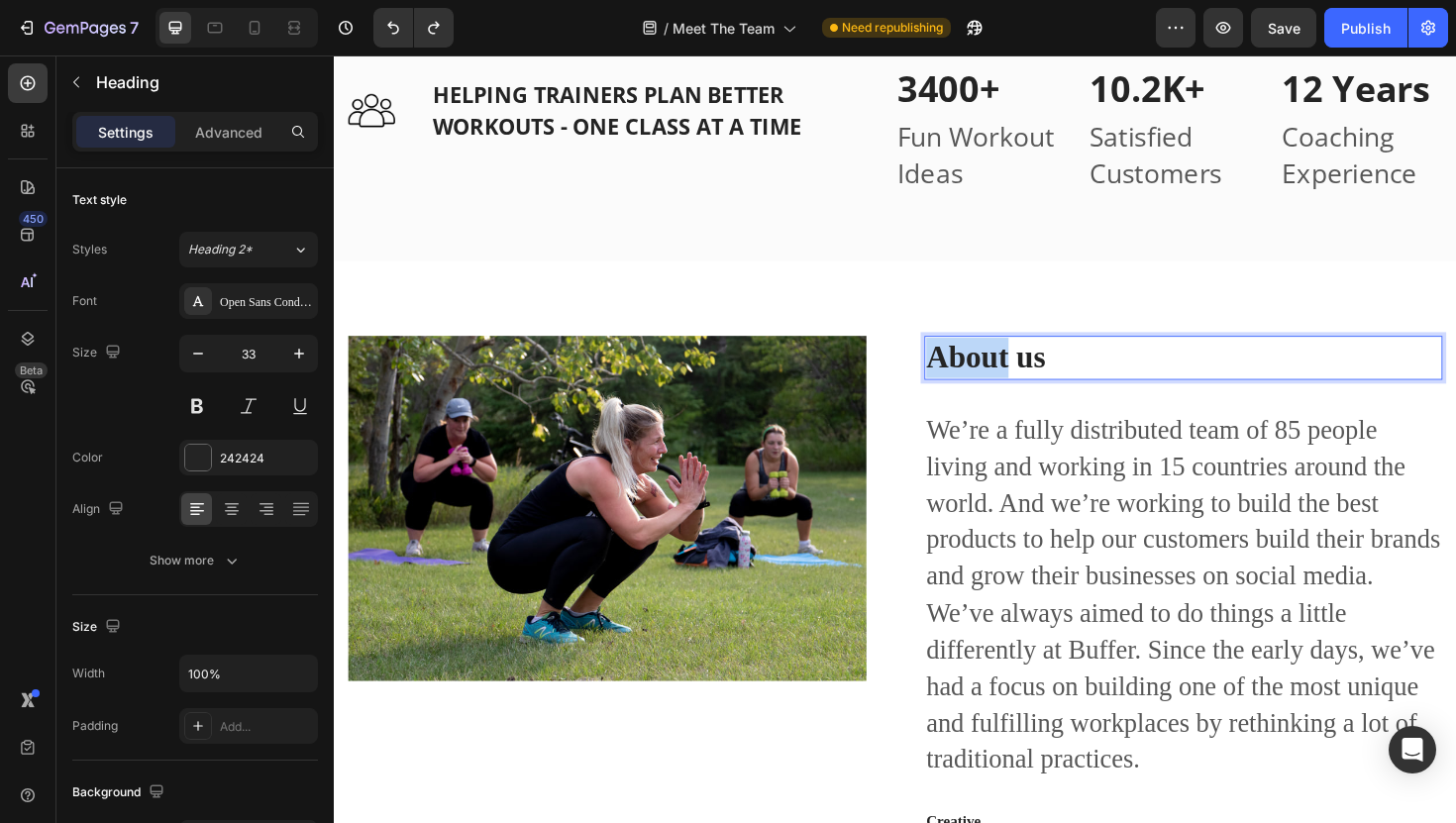 click on "About us" at bounding box center (1233, 375) 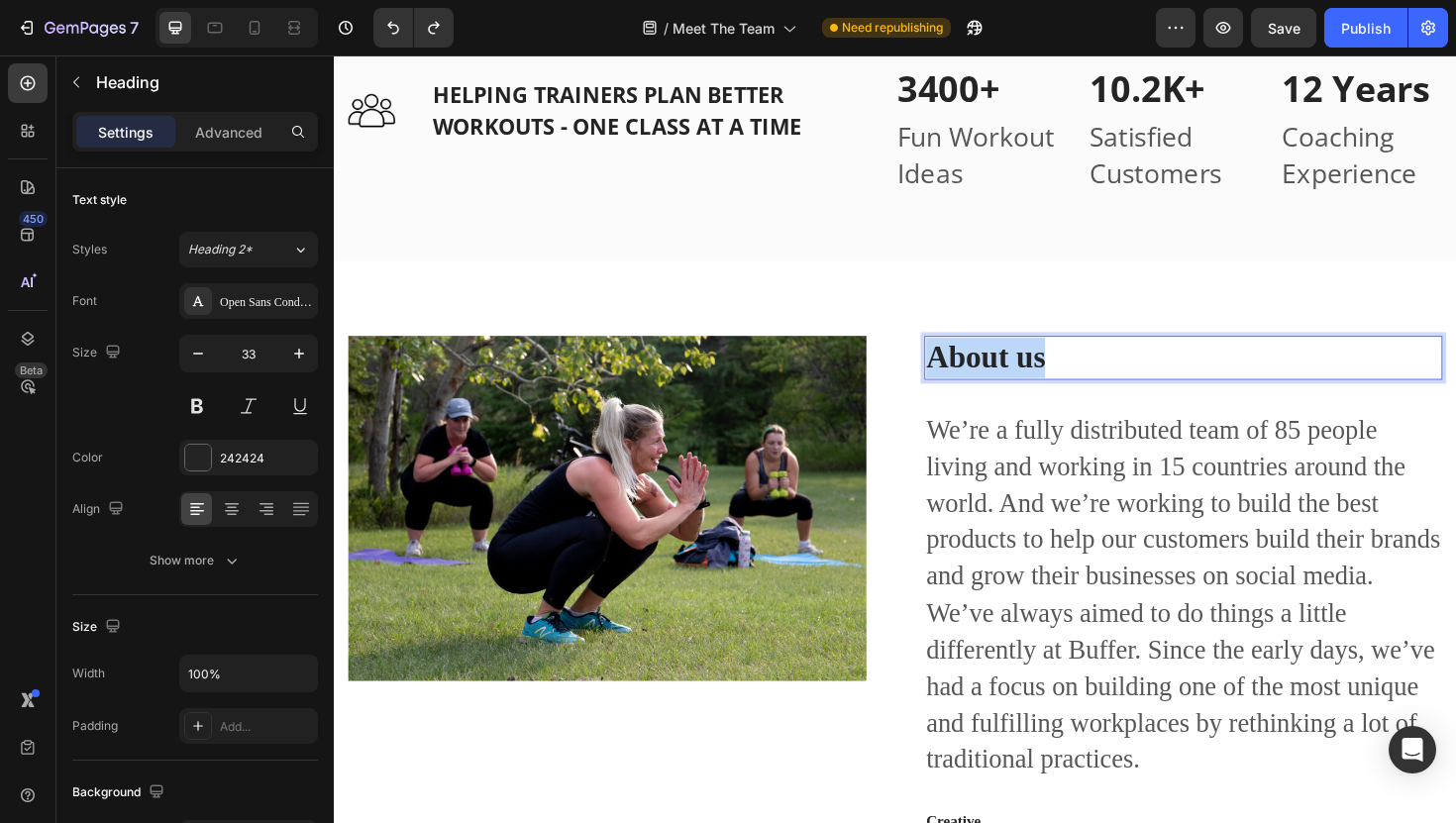 click on "About us" at bounding box center (1233, 375) 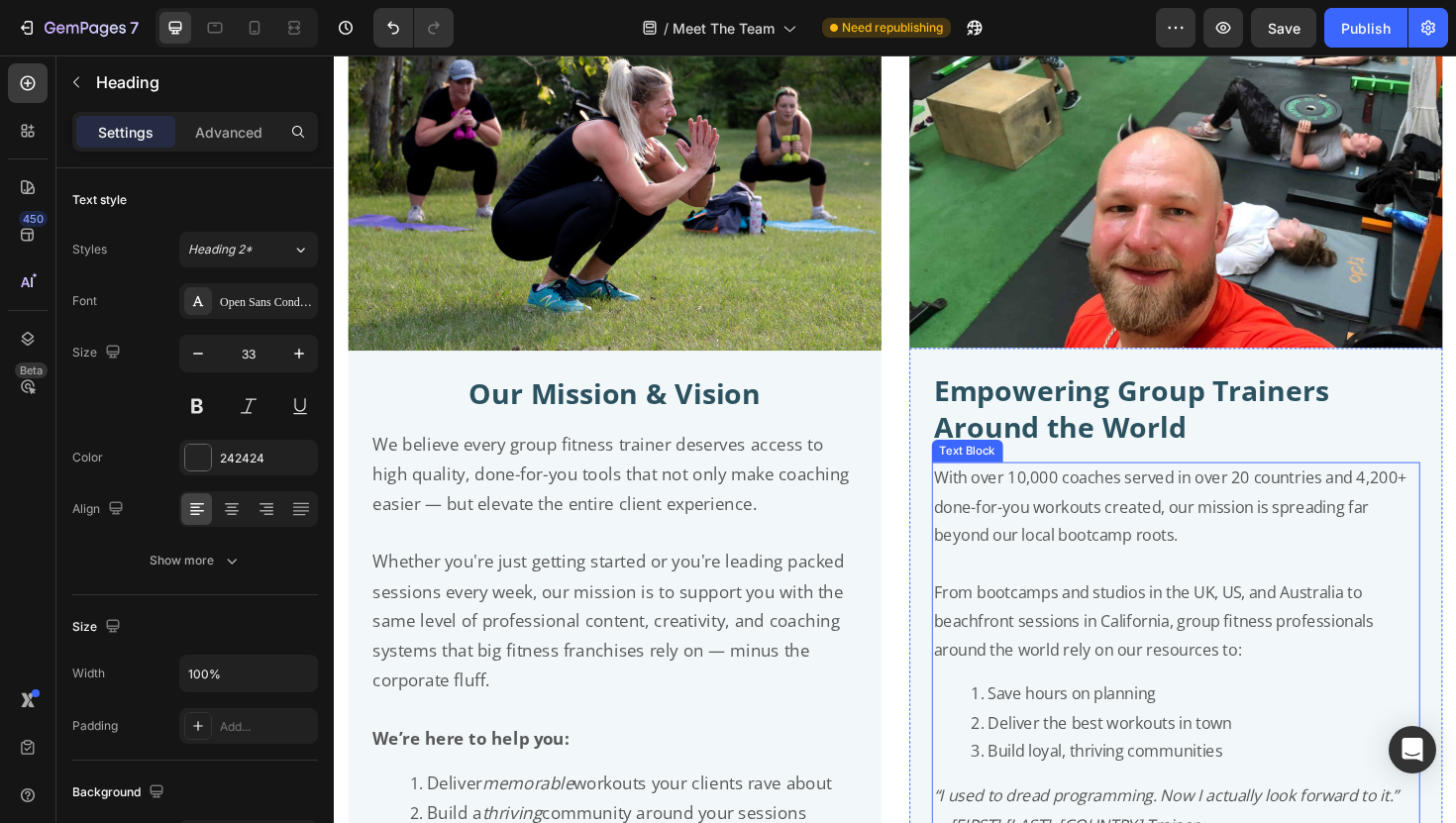 scroll, scrollTop: 4696, scrollLeft: 0, axis: vertical 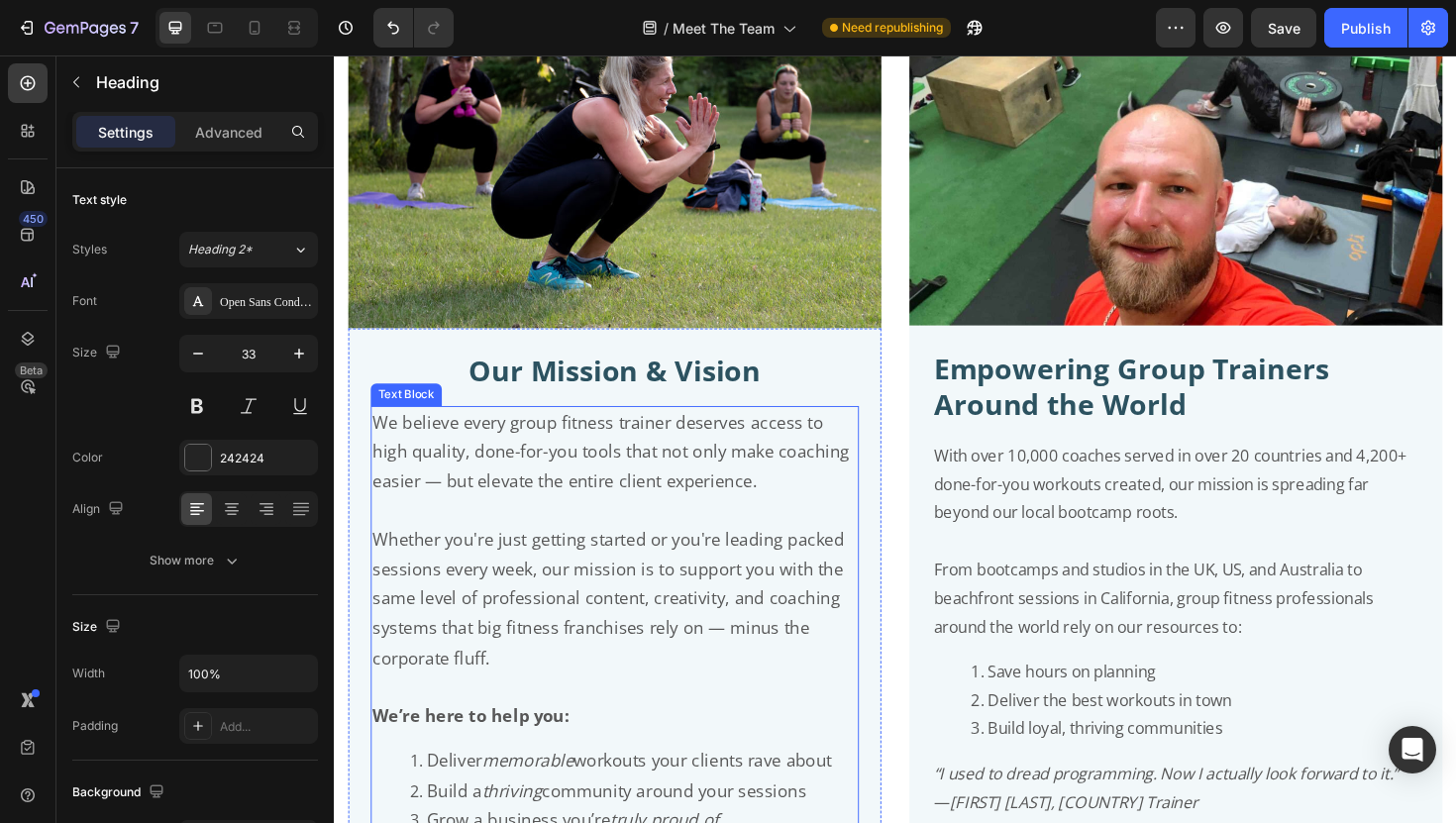 click on "We believe every group fitness trainer deserves access to high quality, done-for-you tools that not only make coaching easier — but elevate the entire client experience." at bounding box center [631, 475] 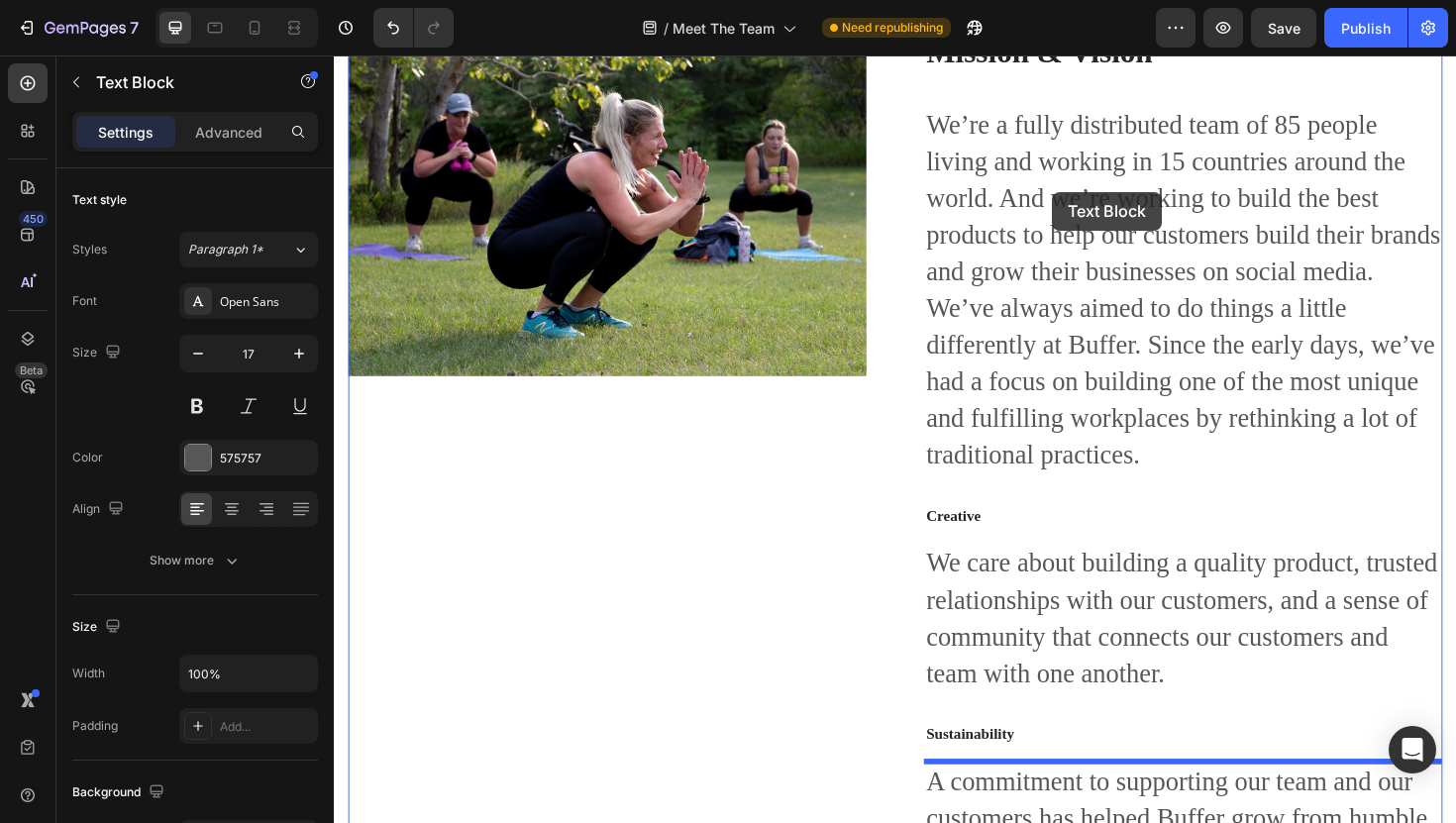 scroll, scrollTop: 3398, scrollLeft: 0, axis: vertical 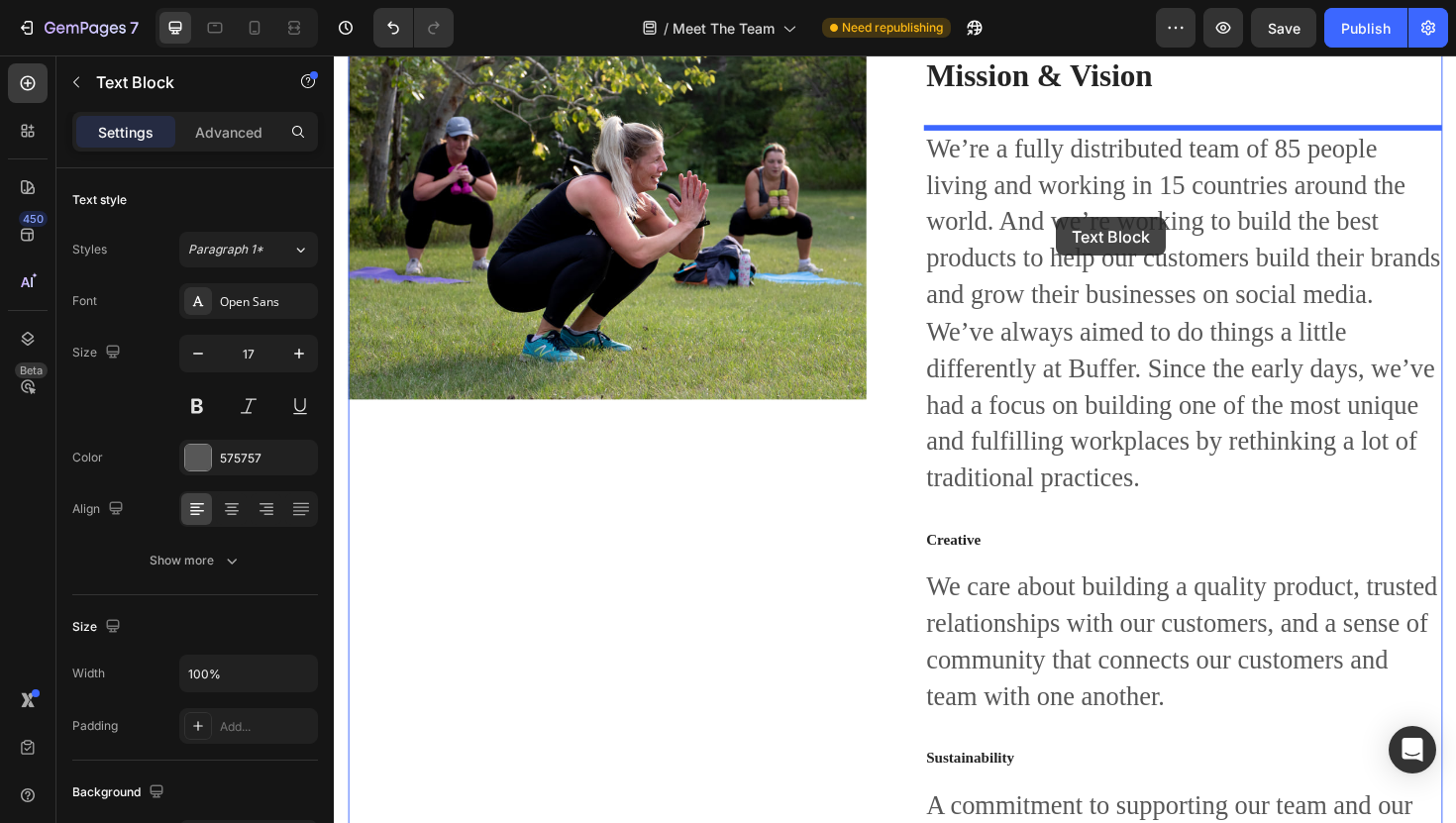 drag, startPoint x: 867, startPoint y: 458, endPoint x: 1098, endPoint y: 227, distance: 326.68333 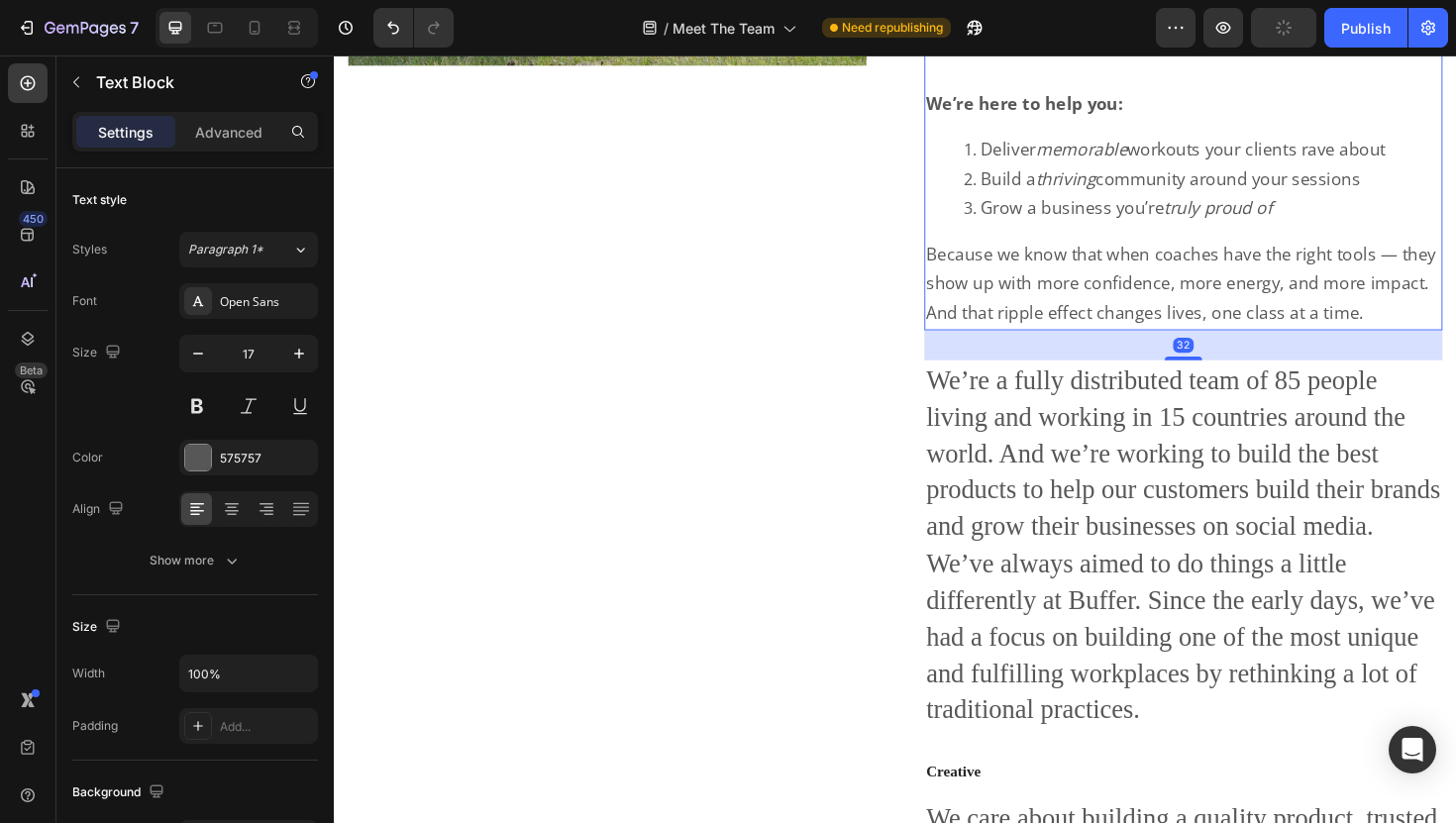 scroll, scrollTop: 3853, scrollLeft: 0, axis: vertical 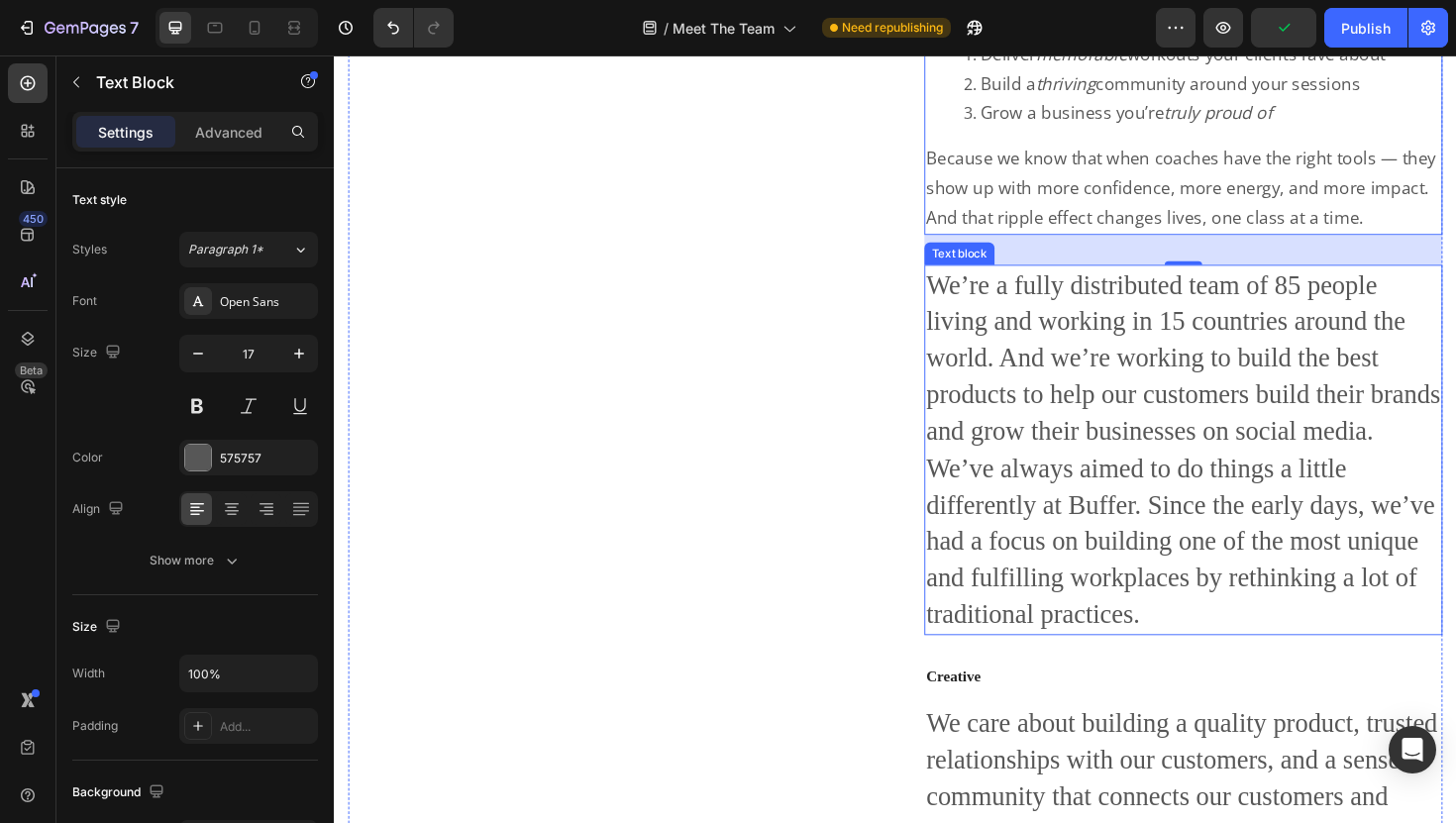 click on "We’re a fully distributed team of 85 people living and working in 15 countries around the world. And we’re working to build the best products to help our customers build their brands and grow their businesses on social media. We’ve always aimed to do things a little differently at Buffer. Since the early days, we’ve had a focus on building one of the most unique and fulfilling workplaces by rethinking a lot of traditional practices." at bounding box center [1233, 473] 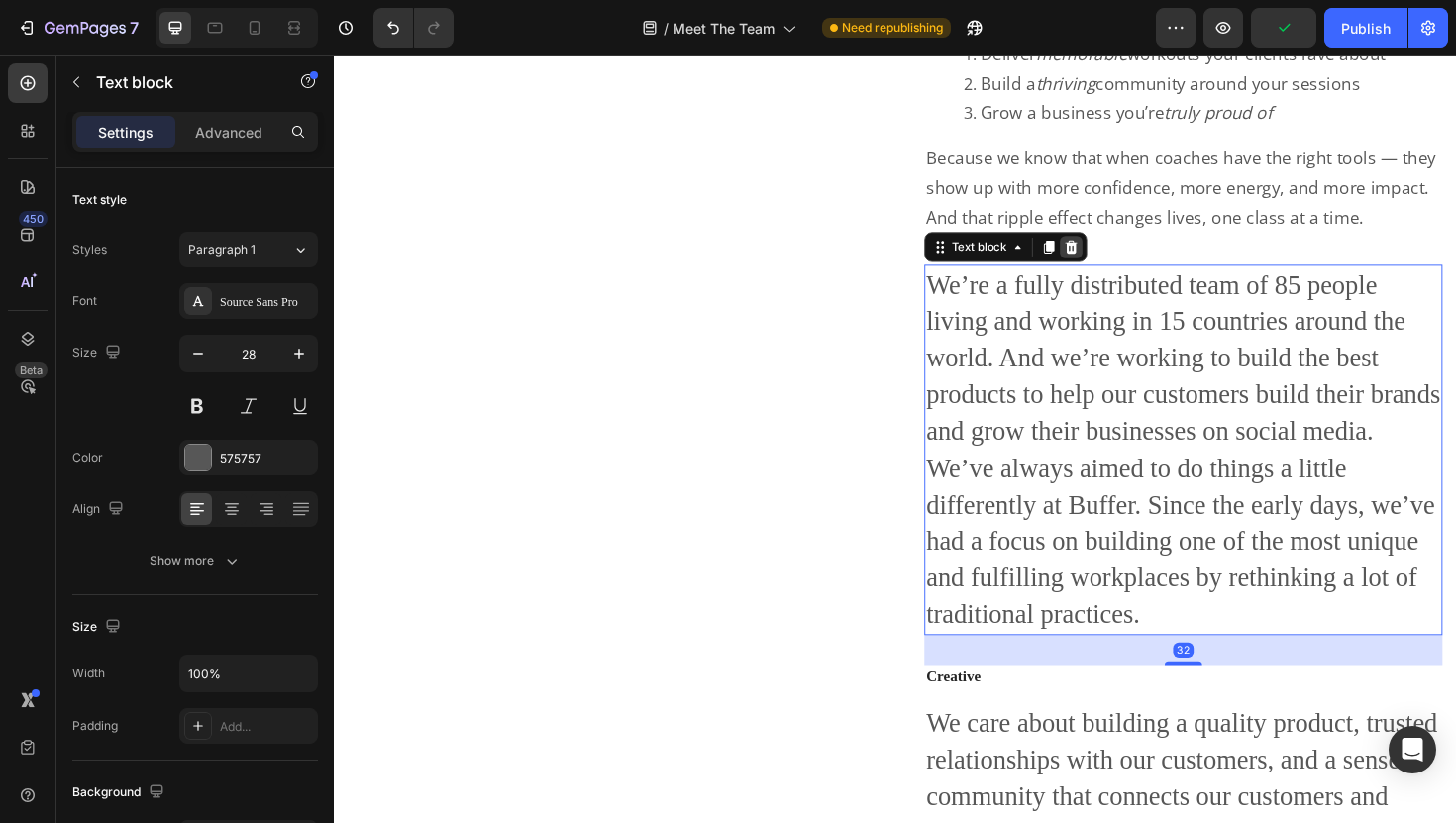 click 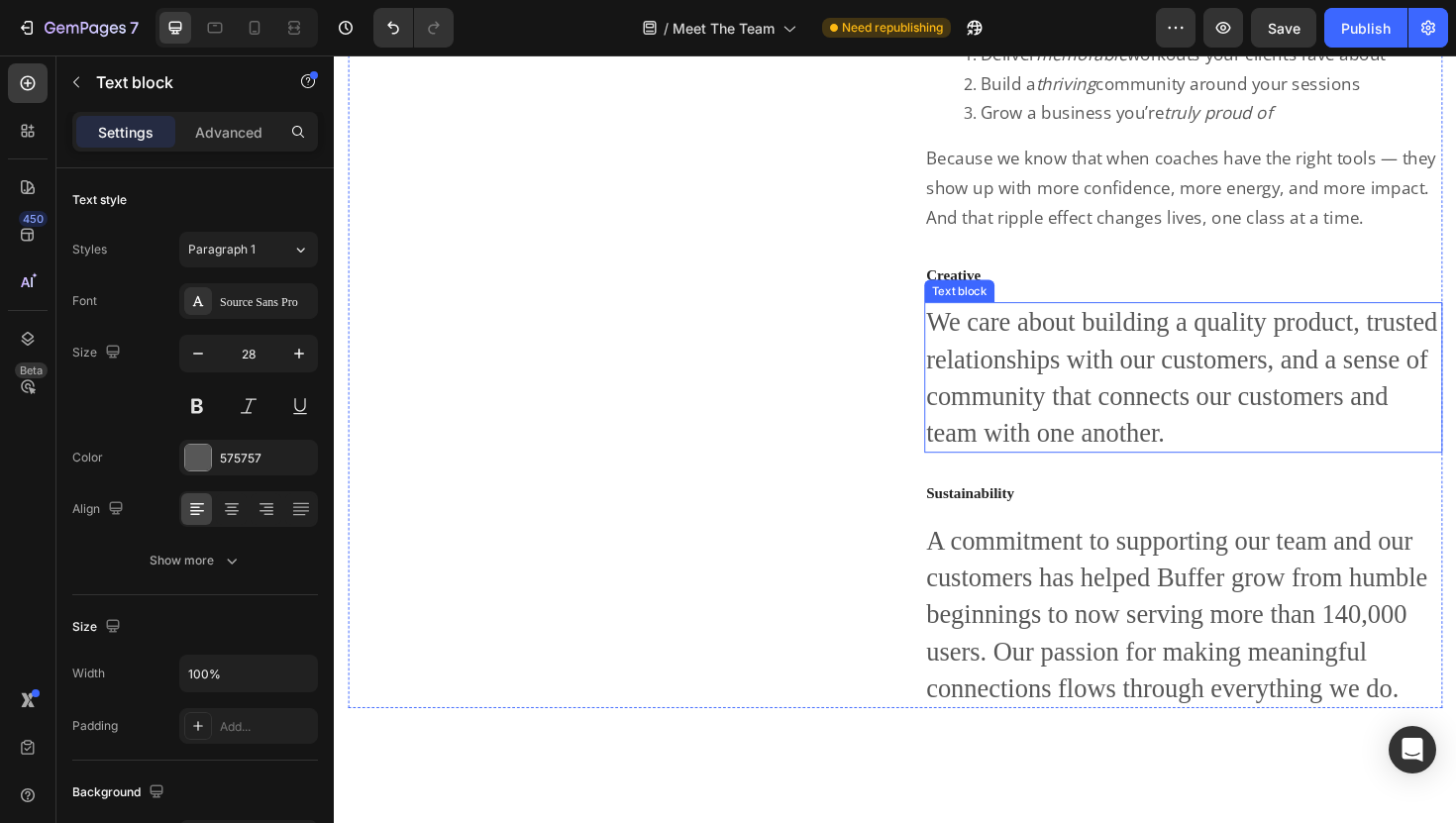 click on "We care about building a quality product, trusted relationships with our customers, and a sense of community that connects our customers and team with one another." at bounding box center (1233, 396) 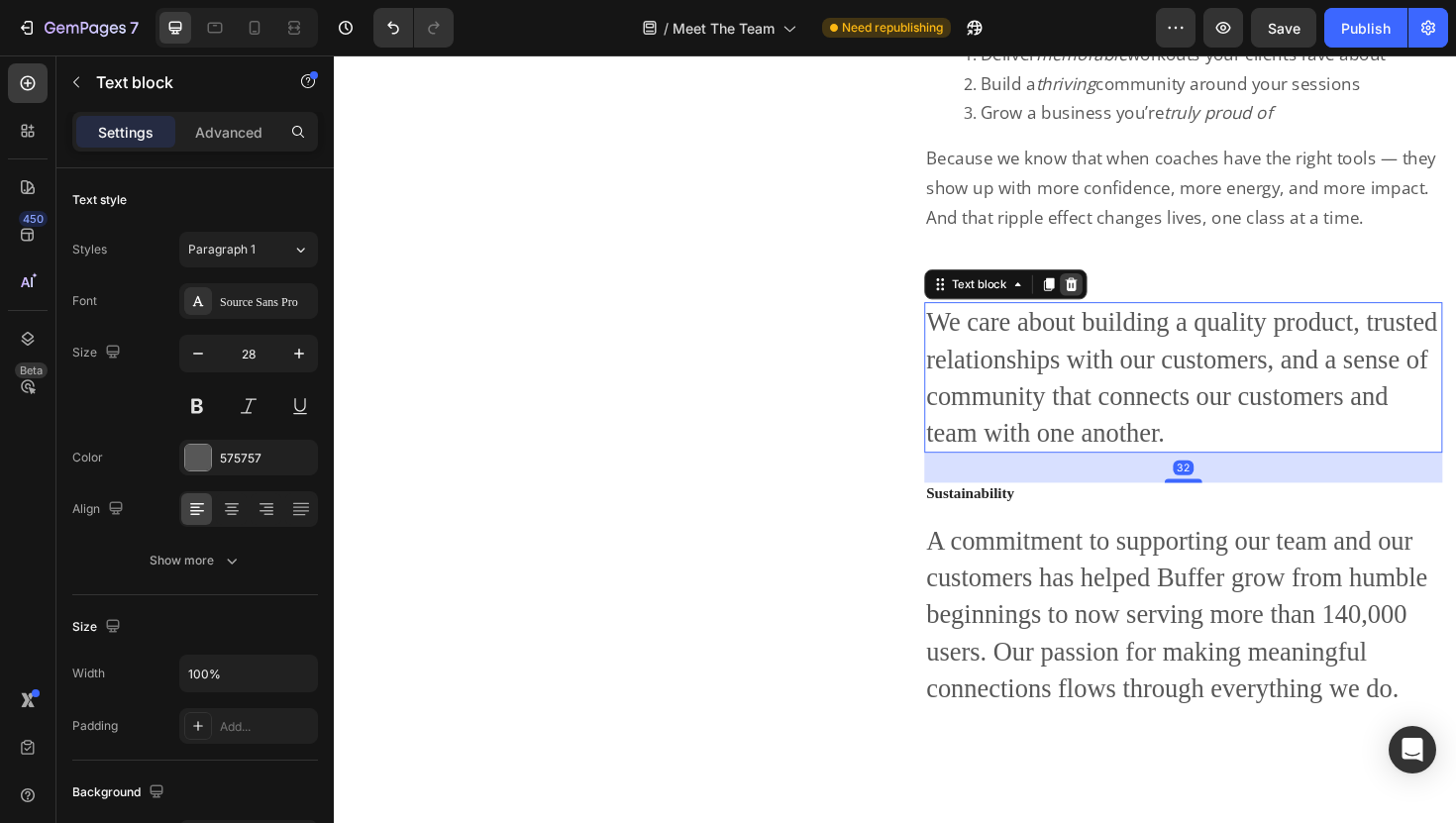 click 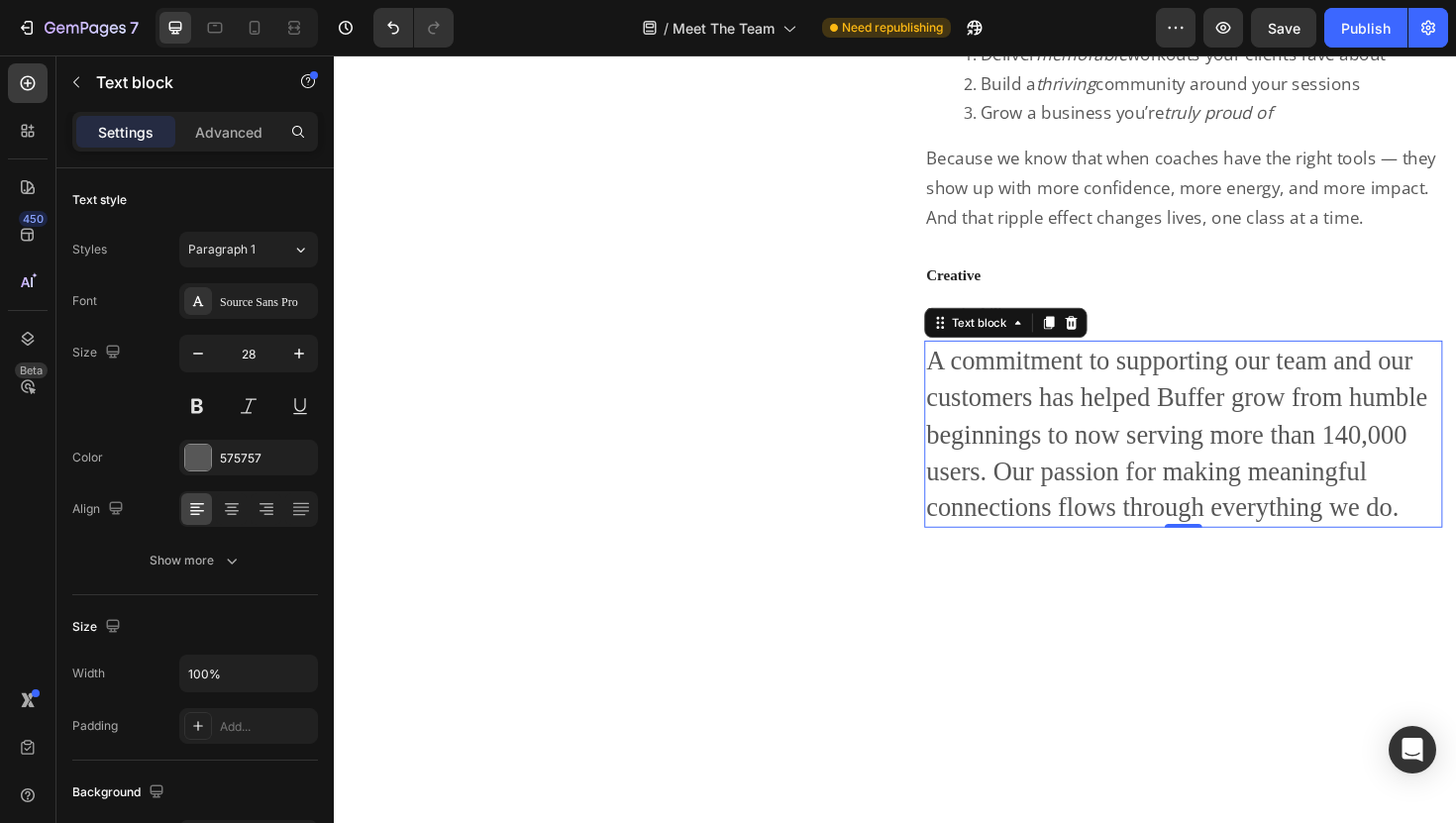 click on "A commitment to supporting our team and our customers has helped Buffer grow from humble beginnings to now serving more than 140,000 users. Our passion for making meaningful connections flows through everything we do." at bounding box center (1233, 457) 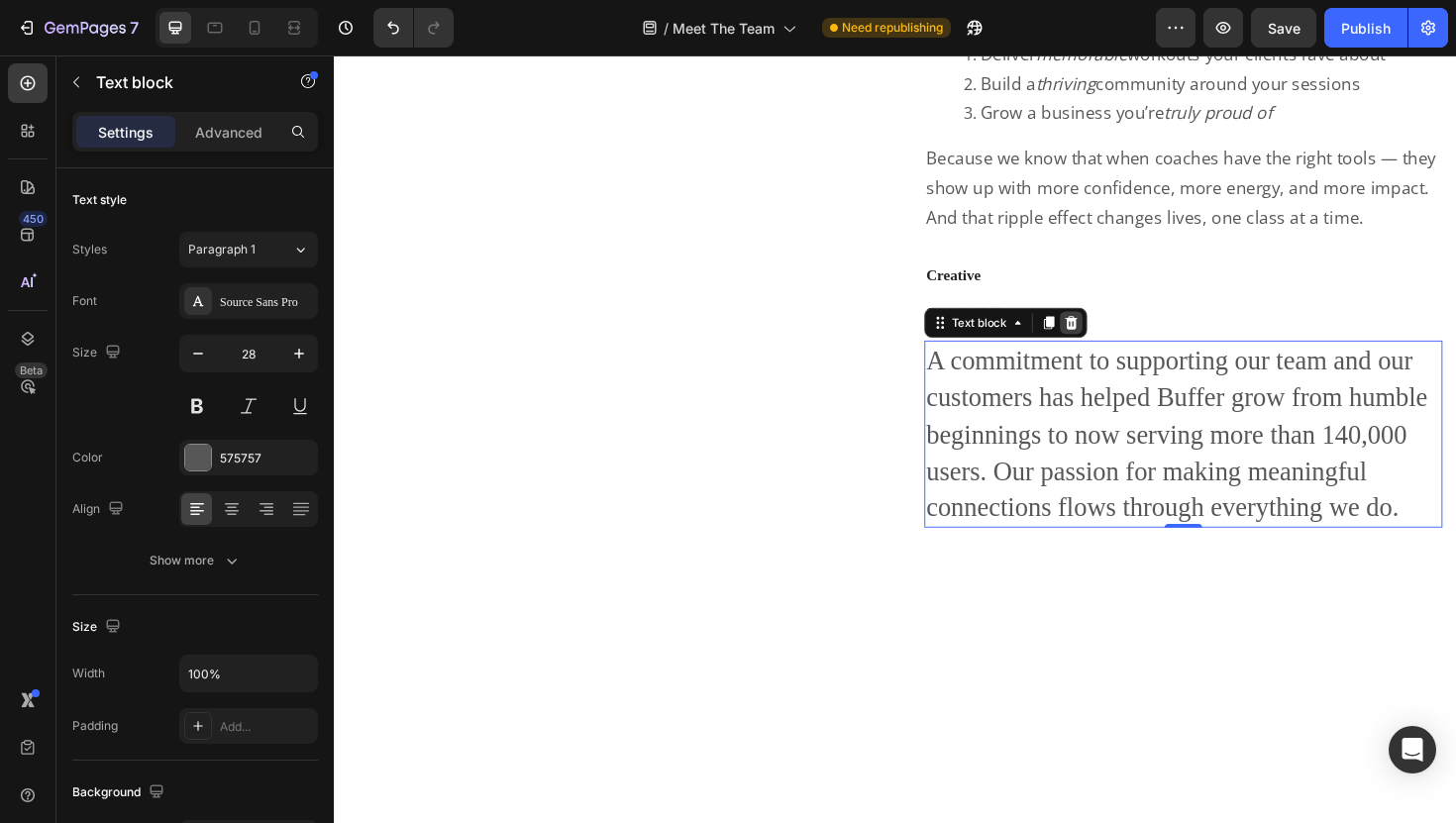 click 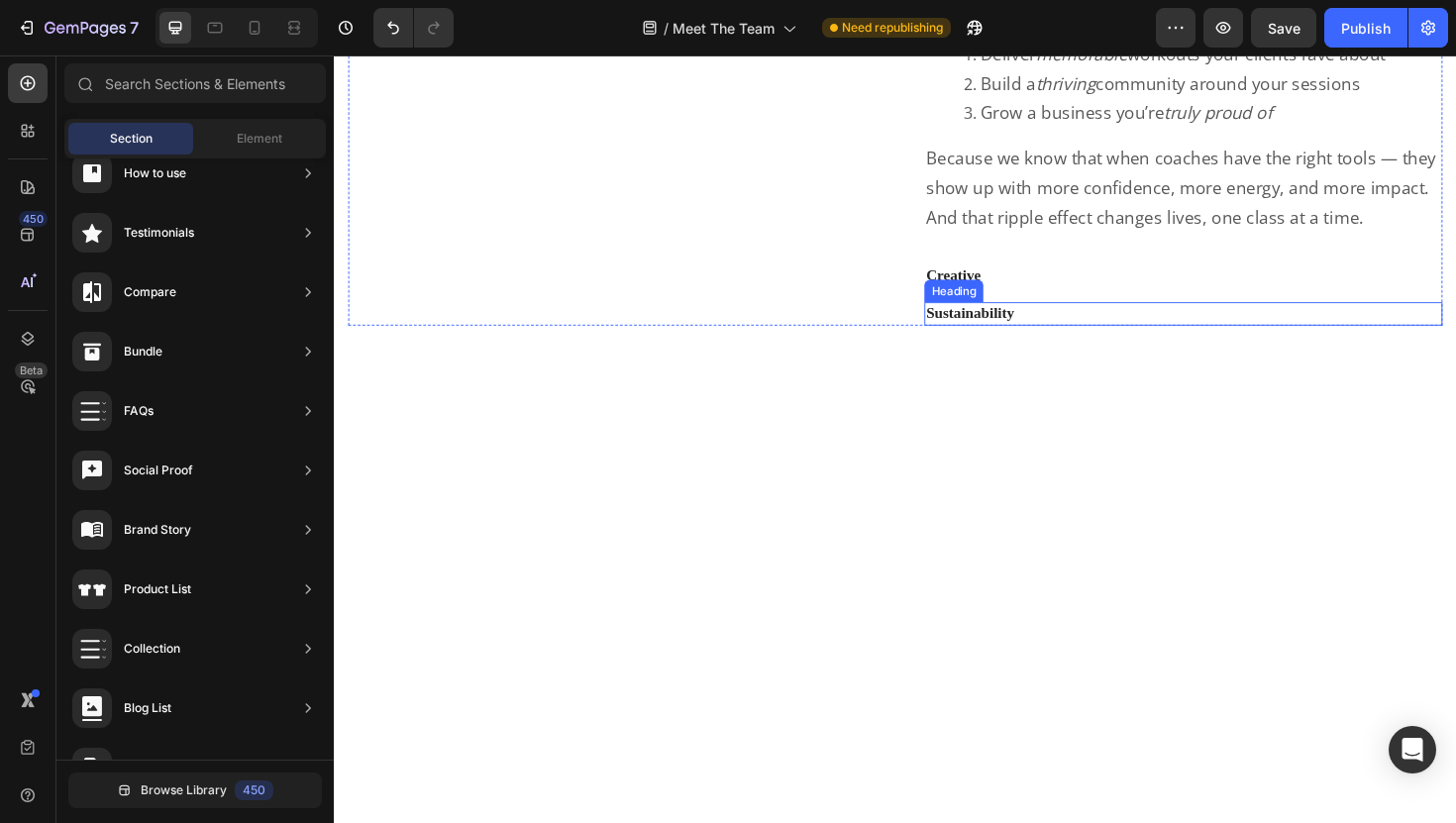 click on "Sustainability" at bounding box center [1233, 329] 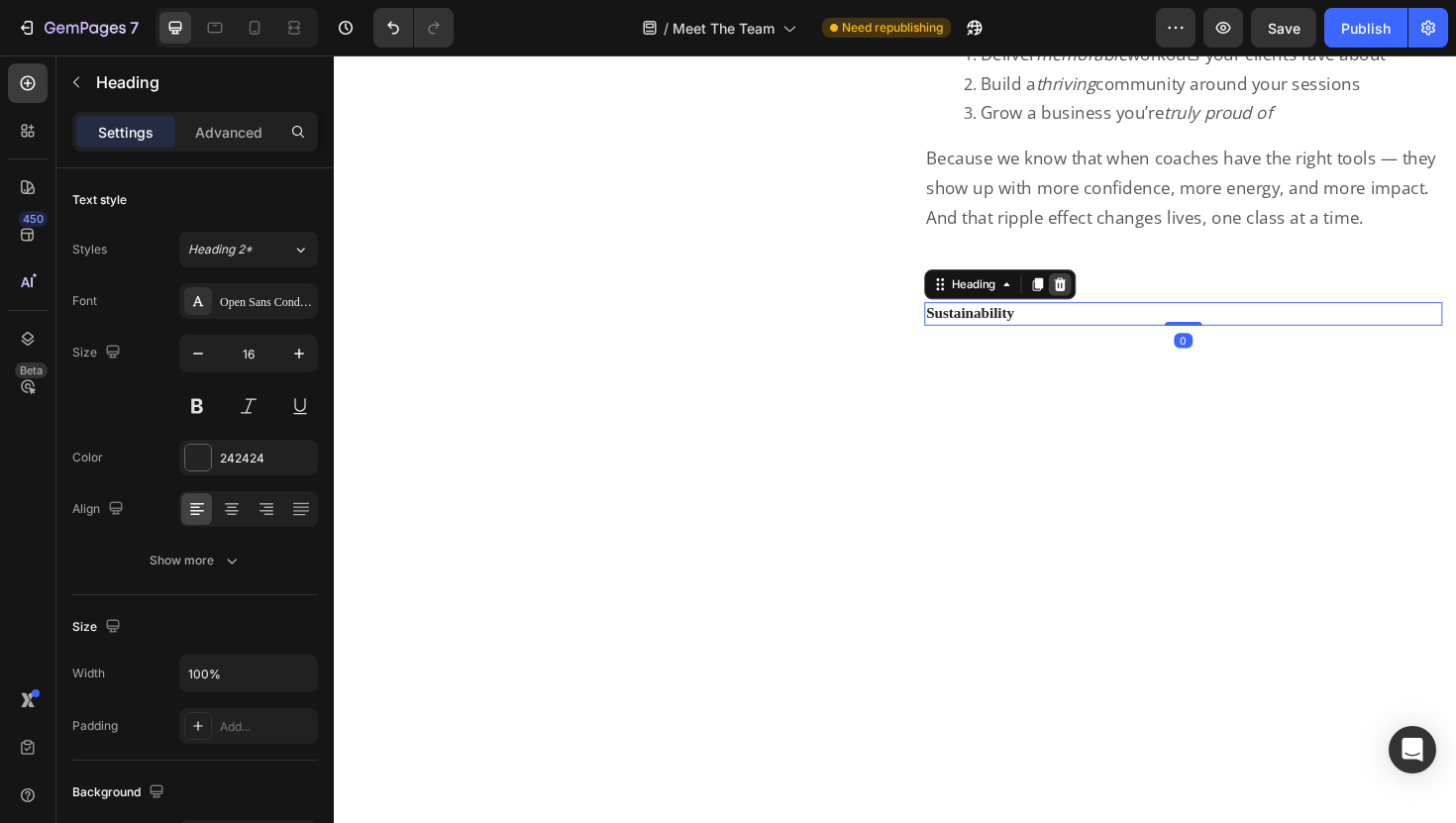 click 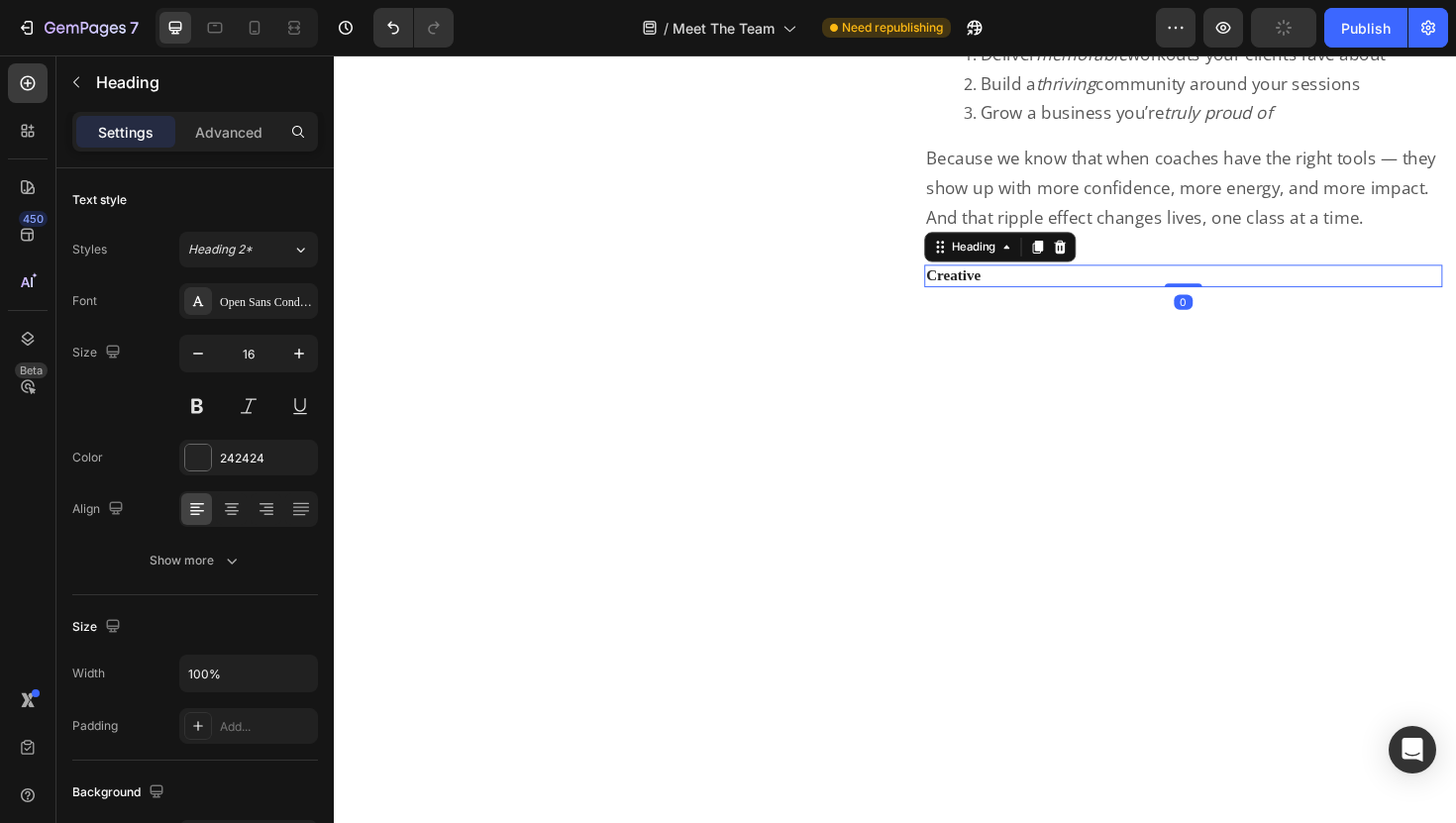 click on "Creative" at bounding box center (1233, 289) 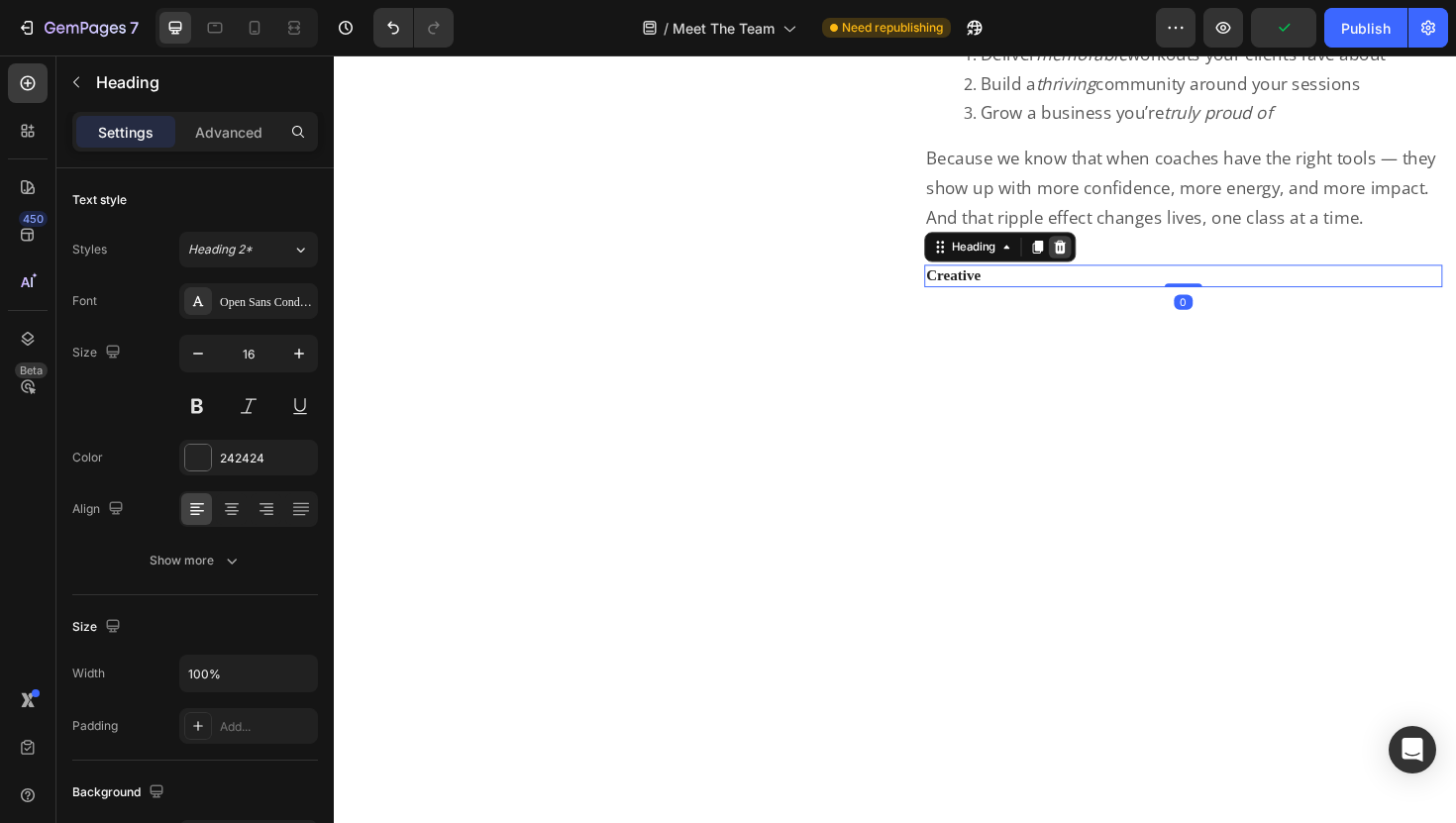 click 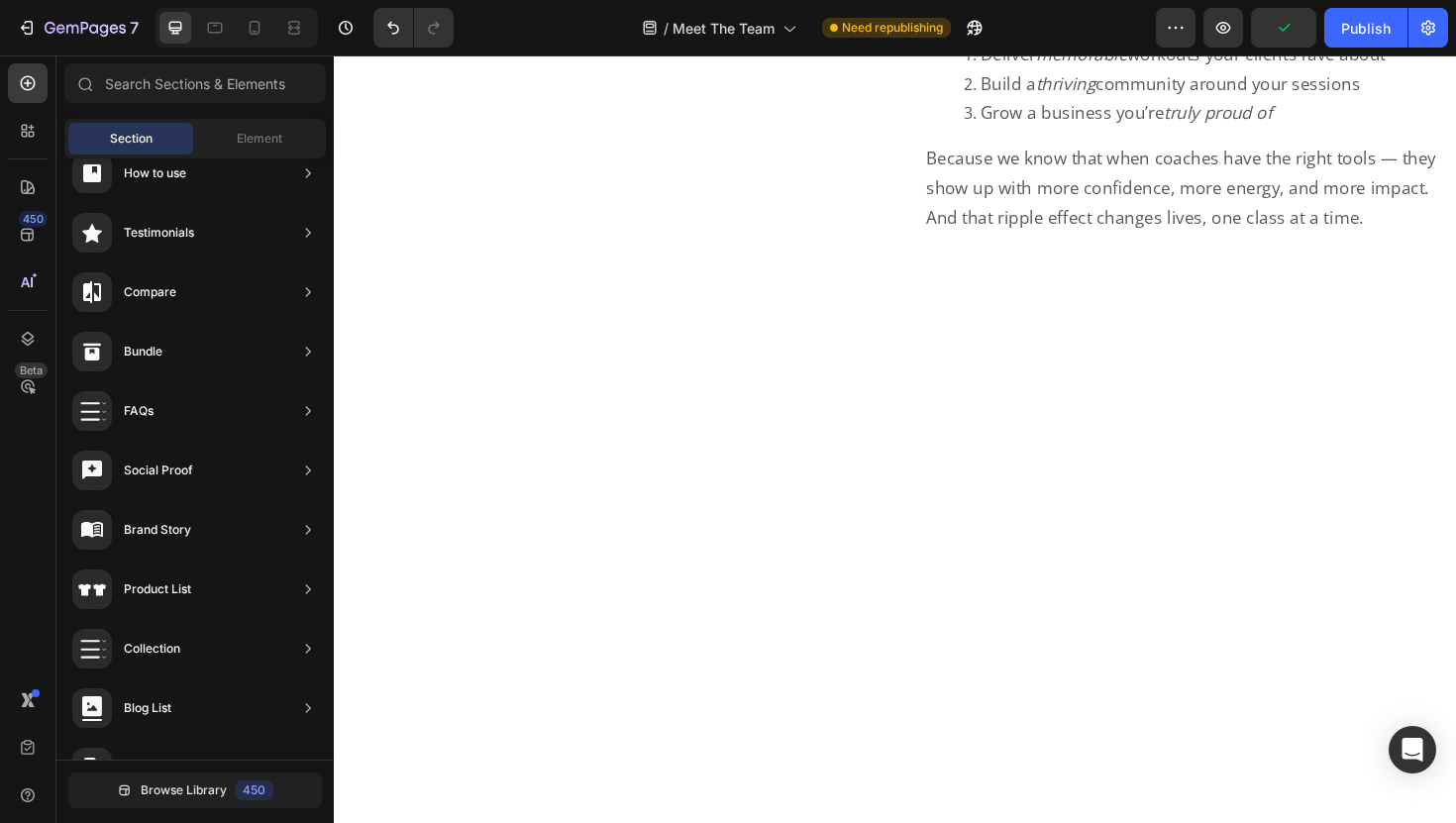 click at bounding box center [928, 1062] 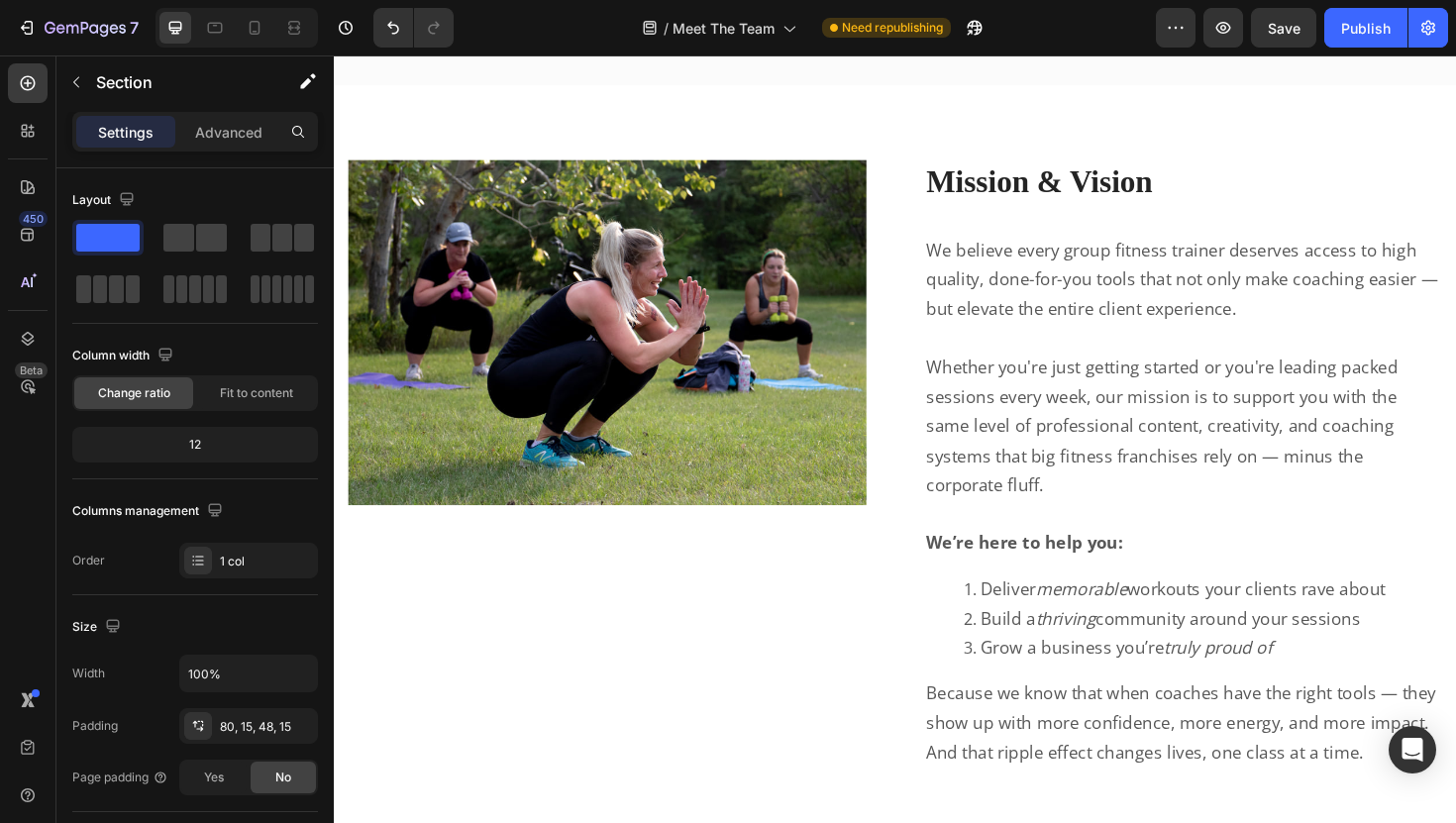 scroll, scrollTop: 3276, scrollLeft: 0, axis: vertical 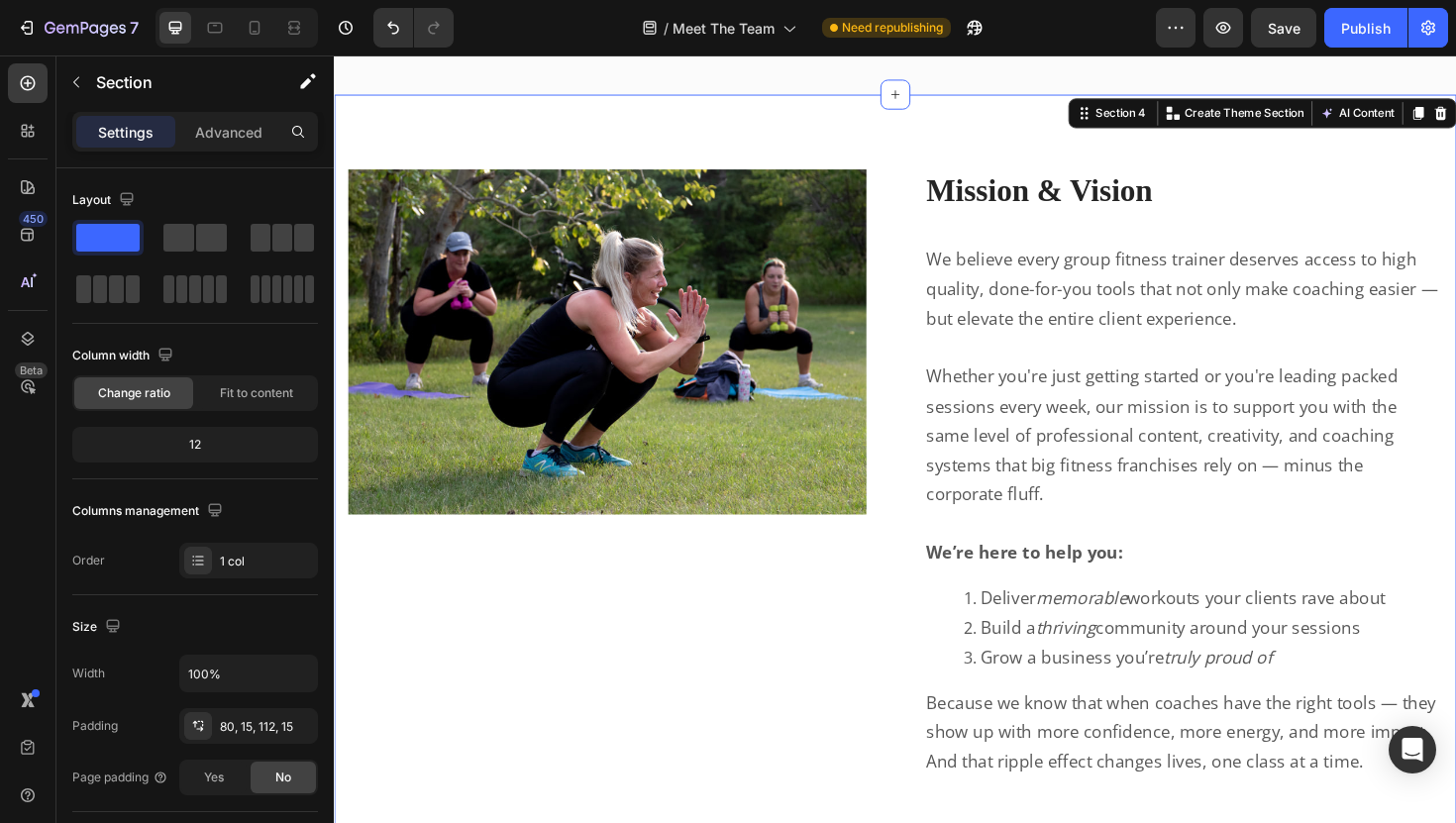 click on "Image Row Mission & Vision  Heading Row We believe every group fitness trainer deserves access to high quality, done-for-you tools that not only make coaching easier — but elevate the entire client experience.   Whether you're just getting started or you're leading packed sessions every week, our mission is to support you with the same level of professional content, creativity, and coaching systems that big fitness franchises rely on — minus the corporate fluff.   We’re here to help you: Deliver  memorable  workouts your clients rave about Build a  thriving  community around your sessions Grow a business you’re  truly proud of Because we know that when coaches have the right tools — they show up with more confidence, more energy, and more impact. And that ripple effect changes lives, one class at a time. Text Block Row Section 4   You can create reusable sections Create Theme Section AI Content Write with GemAI What would you like to describe here? Tone and Voice Persuasive Product Show more" at bounding box center [928, 531] 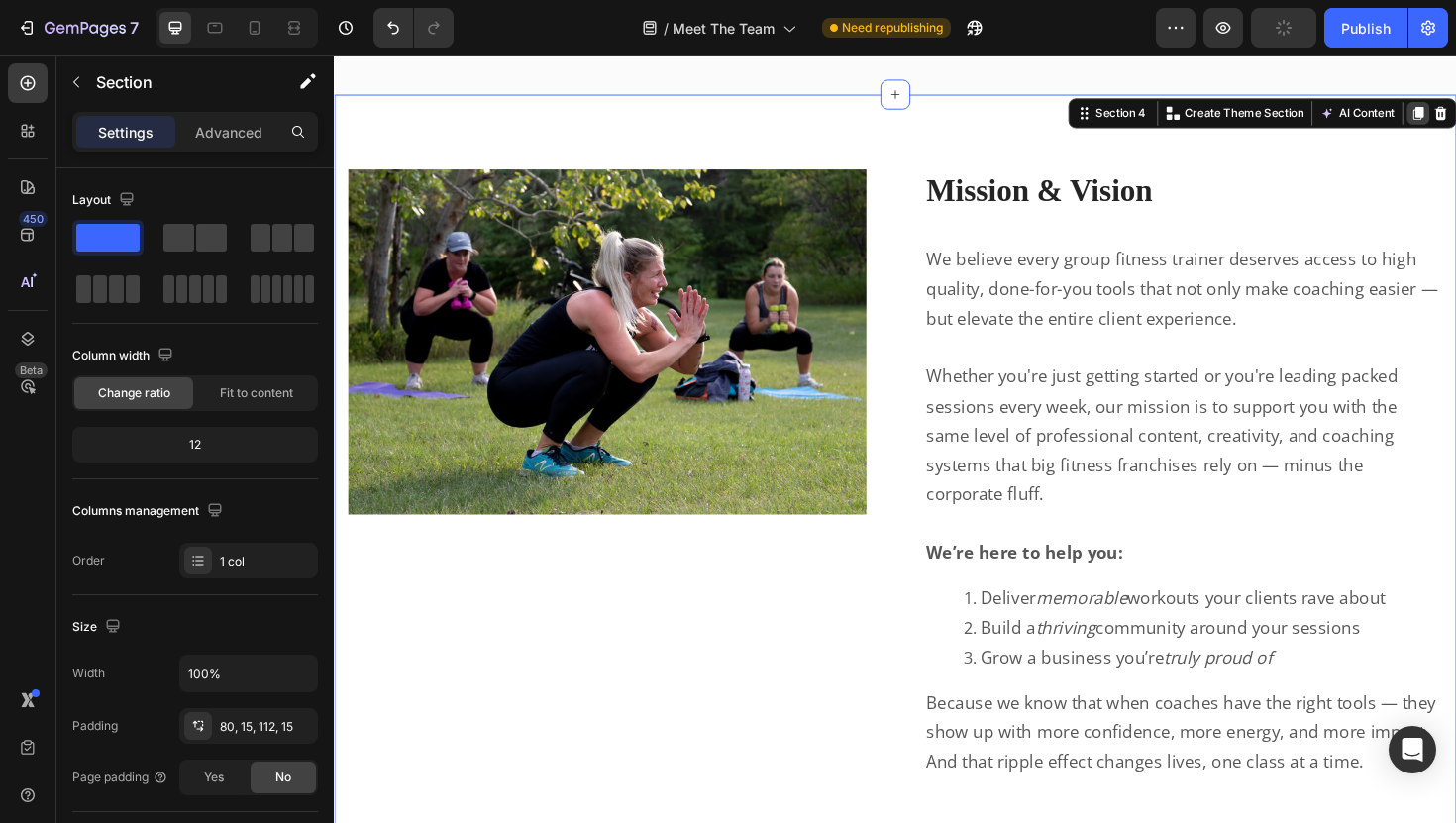 click 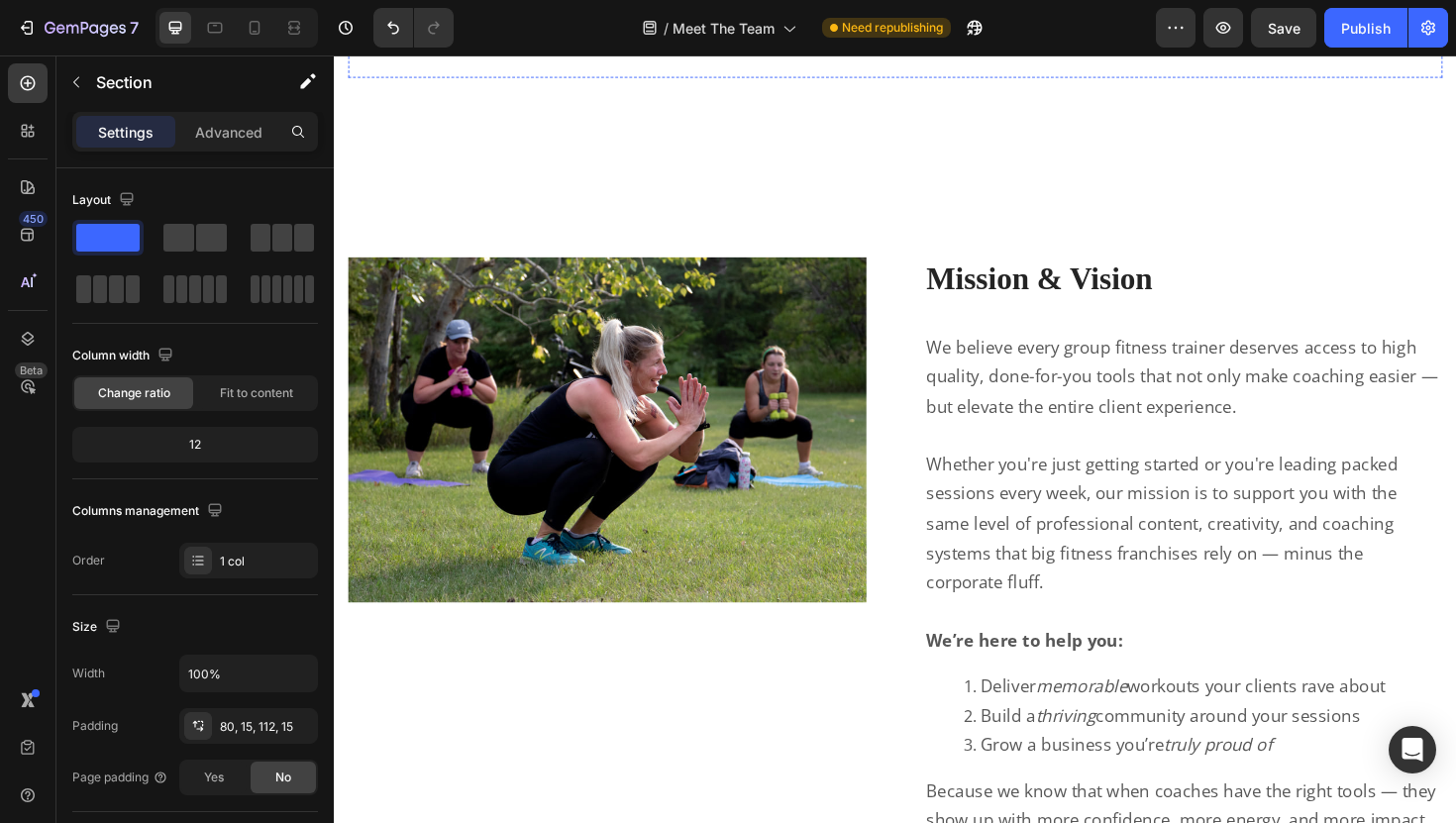 scroll, scrollTop: 4077, scrollLeft: 0, axis: vertical 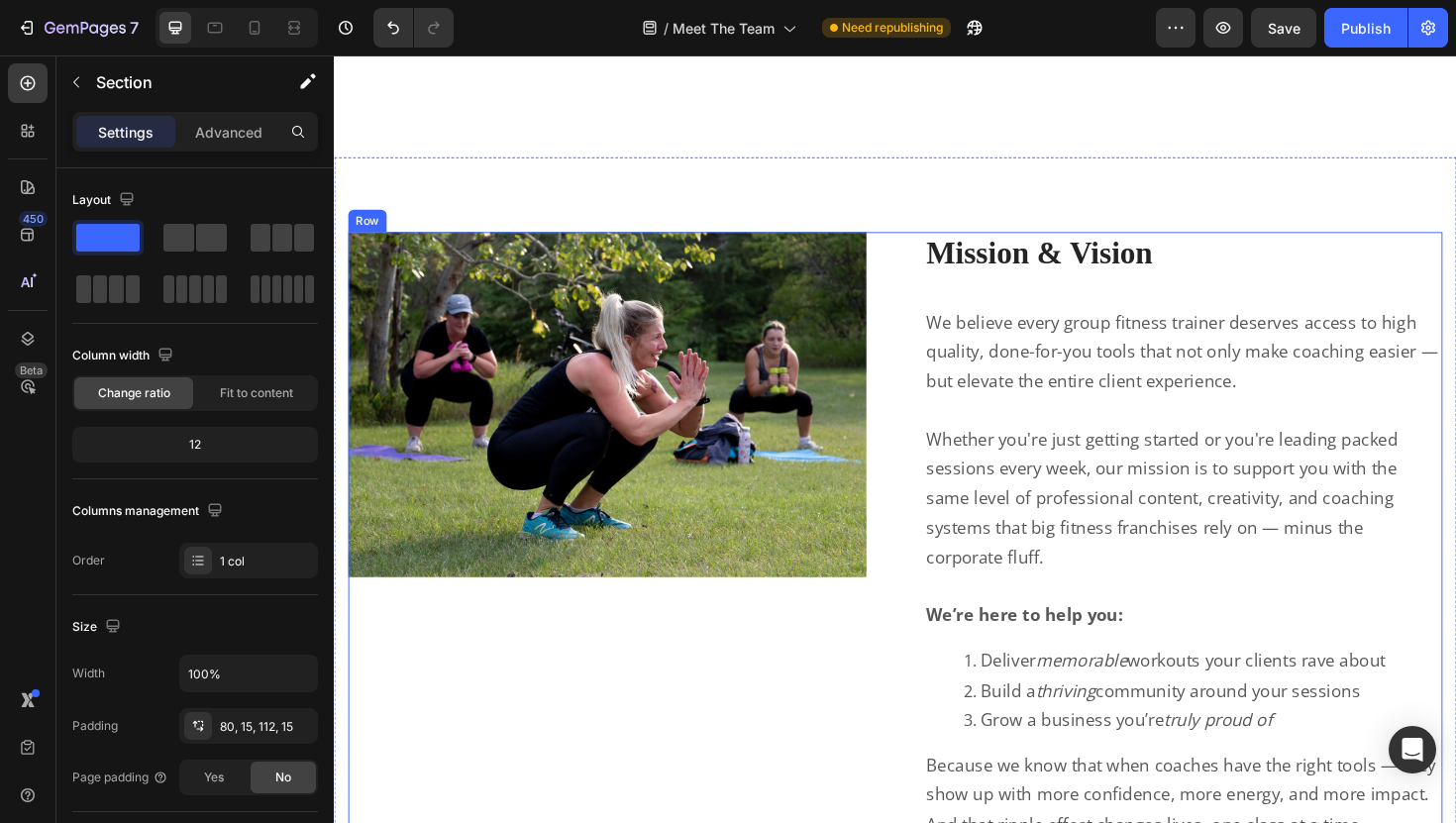 click on "Image Row Mission & Vision  Heading Row We believe every group fitness trainer deserves access to high quality, done-for-you tools that not only make coaching easier — but elevate the entire client experience.   Whether you're just getting started or you're leading packed sessions every week, our mission is to support you with the same level of professional content, creativity, and coaching systems that big fitness franchises rely on — minus the corporate fluff.   We’re here to help you: Deliver  memorable  workouts your clients rave about Build a  thriving  community around your sessions Grow a business you’re  truly proud of Because we know that when coaches have the right tools — they show up with more confidence, more energy, and more impact. And that ripple effect changes lives, one class at a time. Text Block Row" at bounding box center [928, 581] 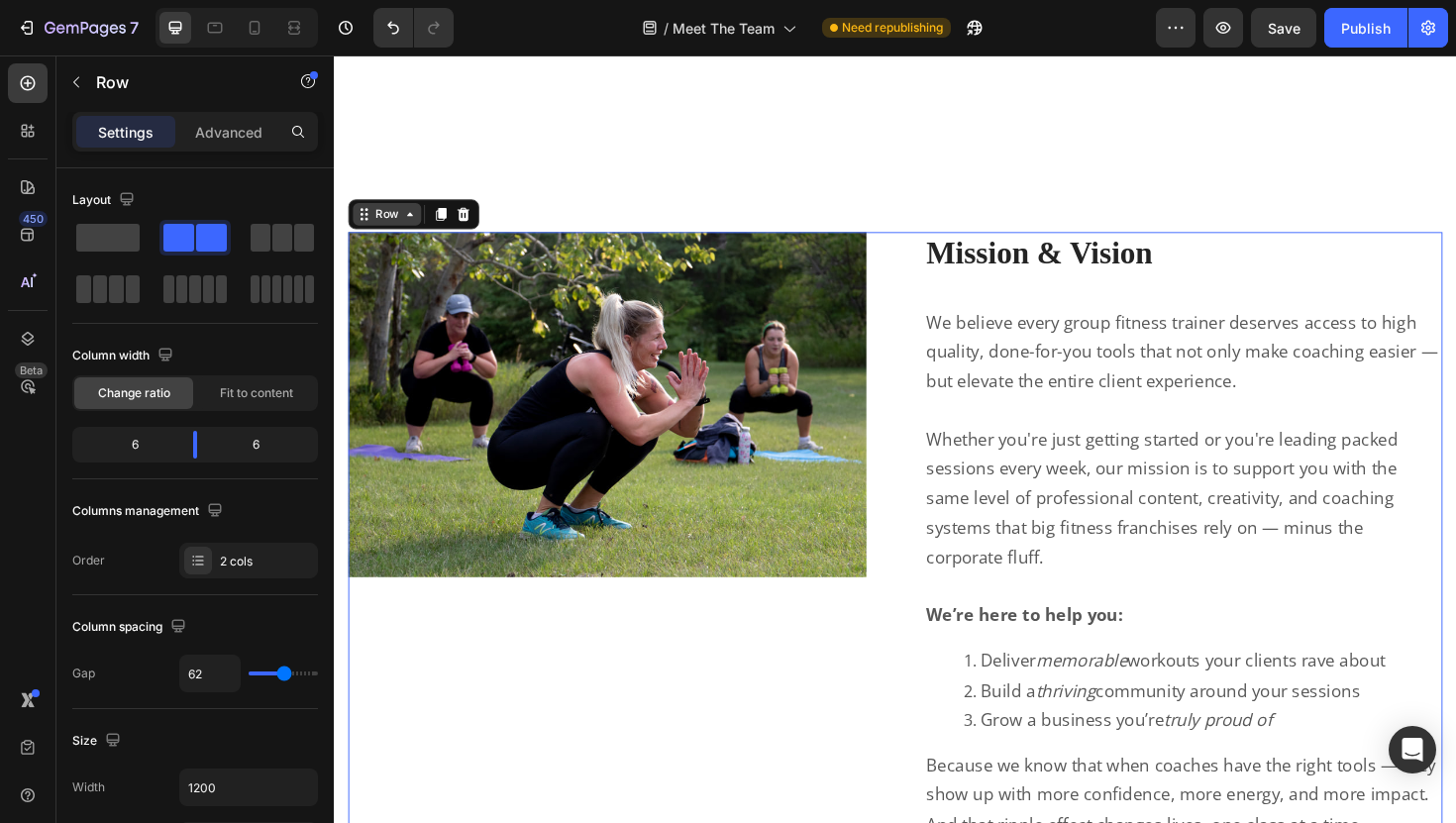 click on "Row" at bounding box center (389, 224) 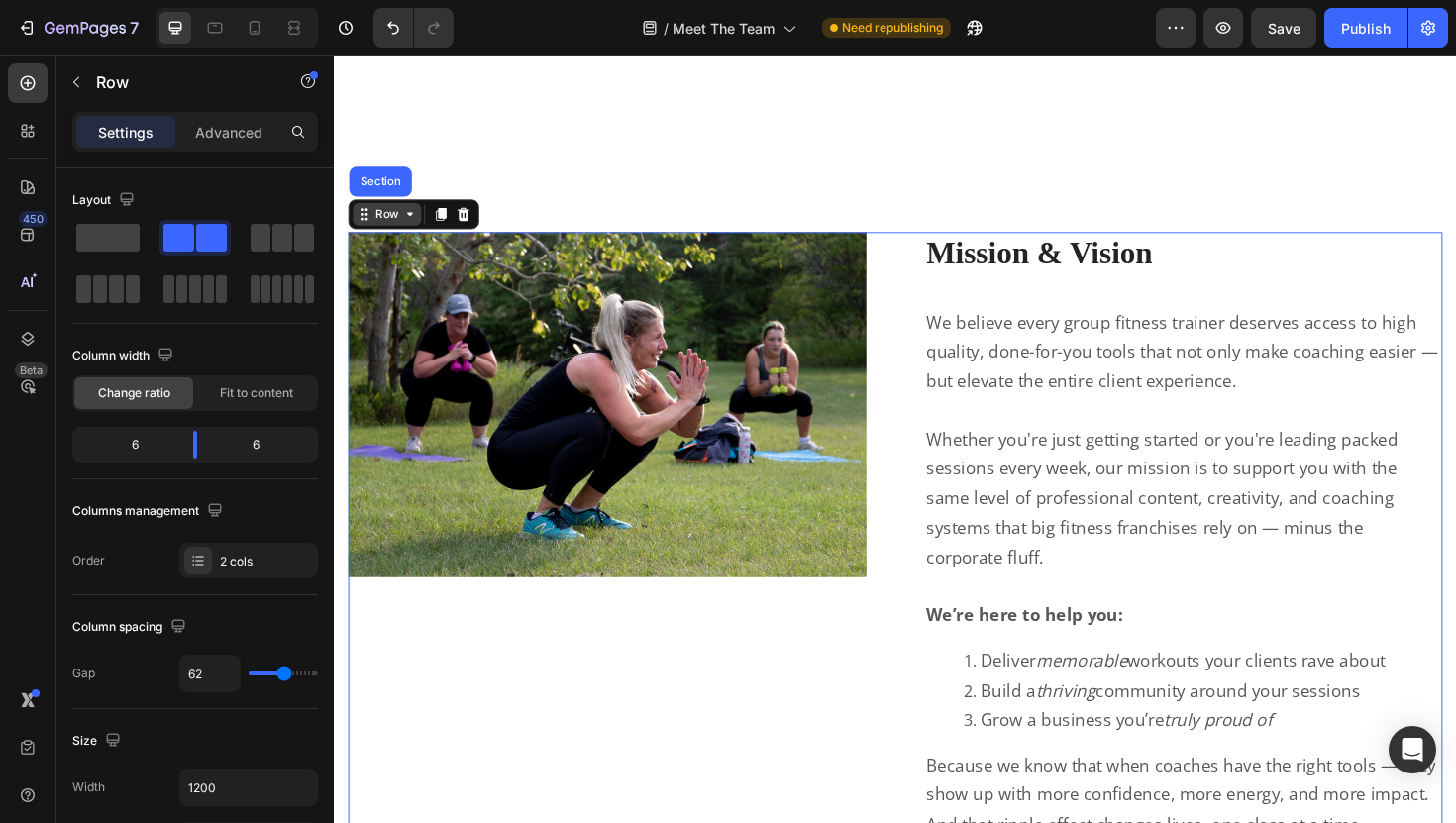 click on "Row" at bounding box center (389, 224) 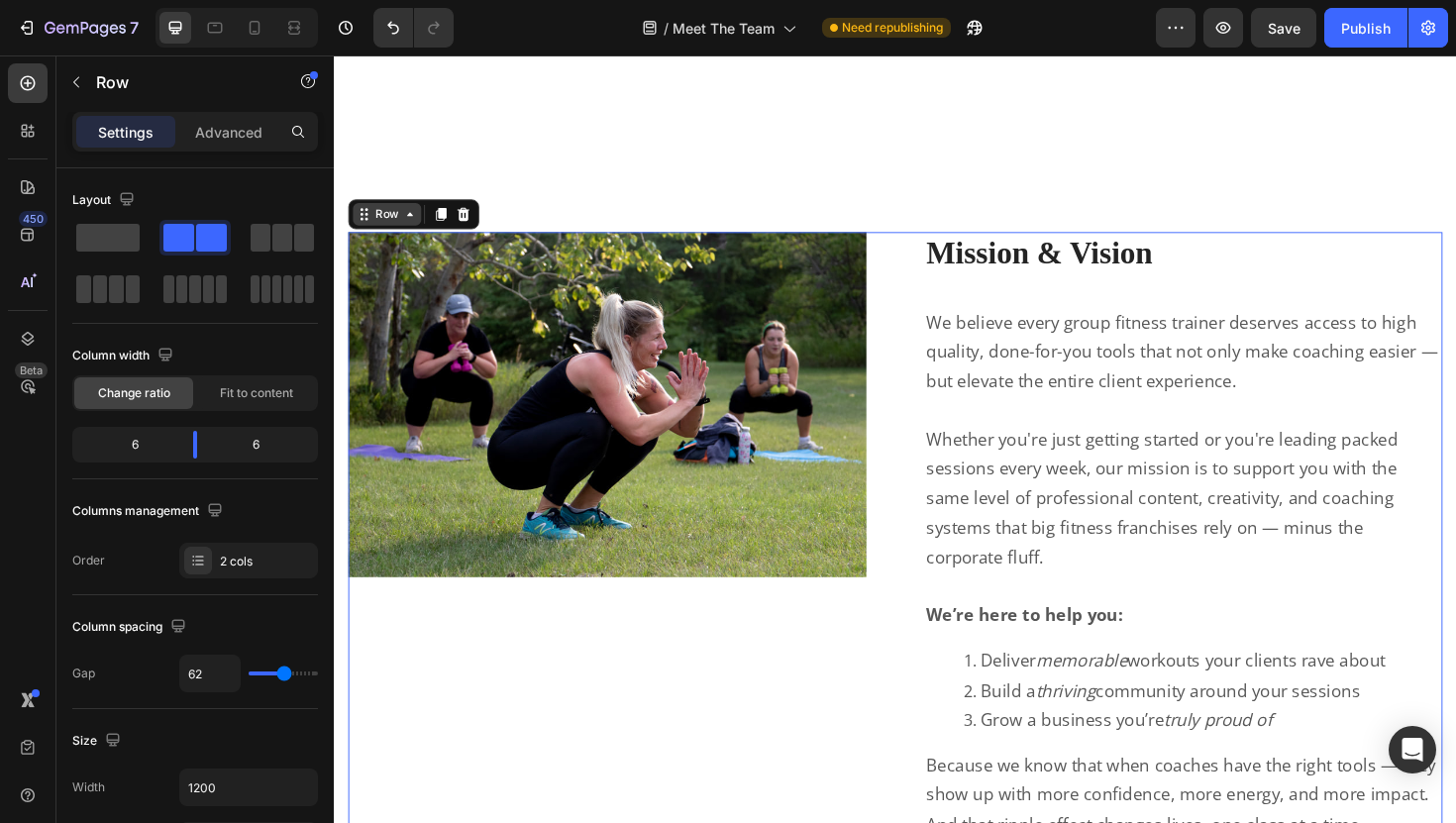 click on "Row" at bounding box center [389, 224] 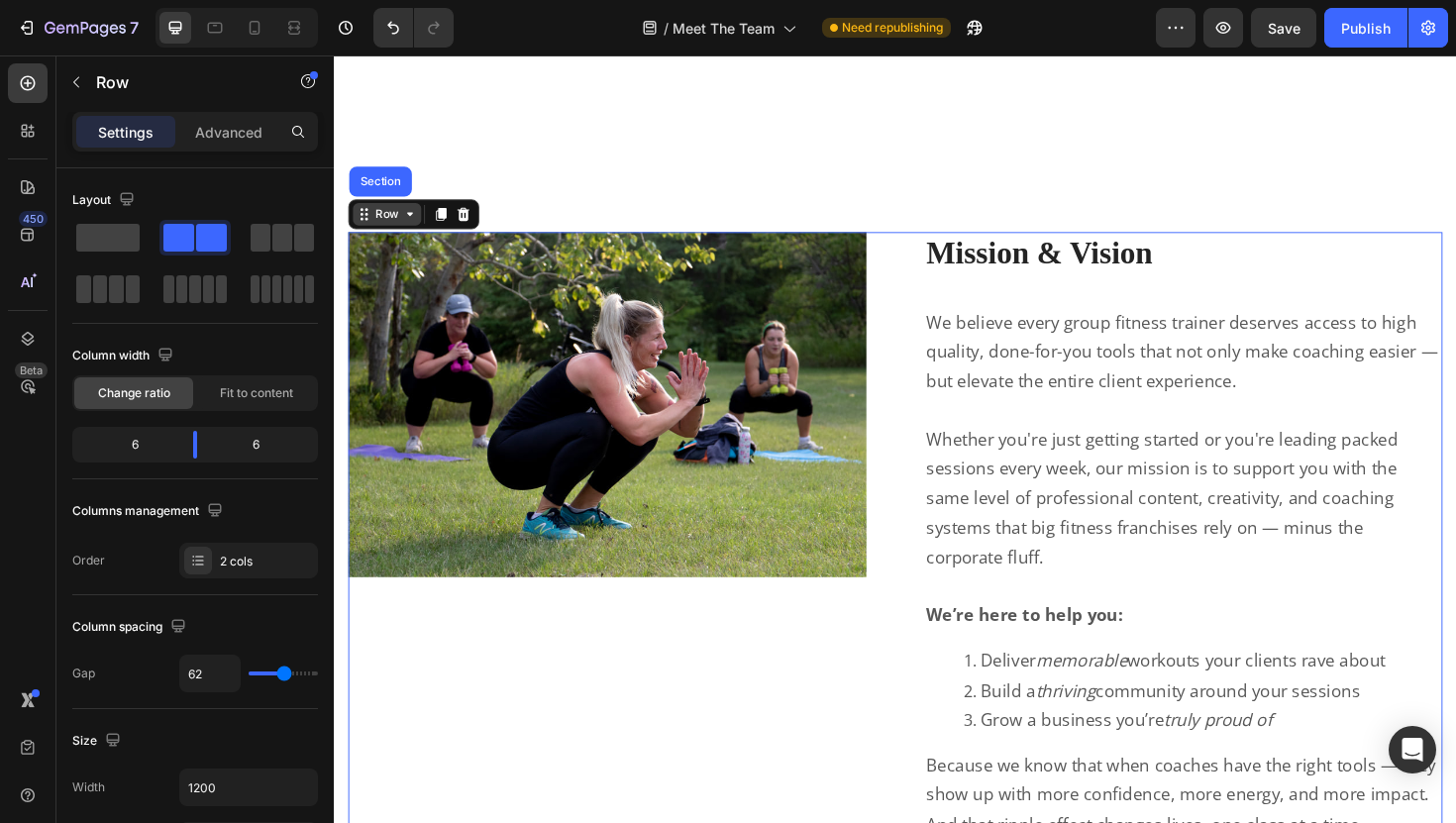 click on "Row" at bounding box center [389, 224] 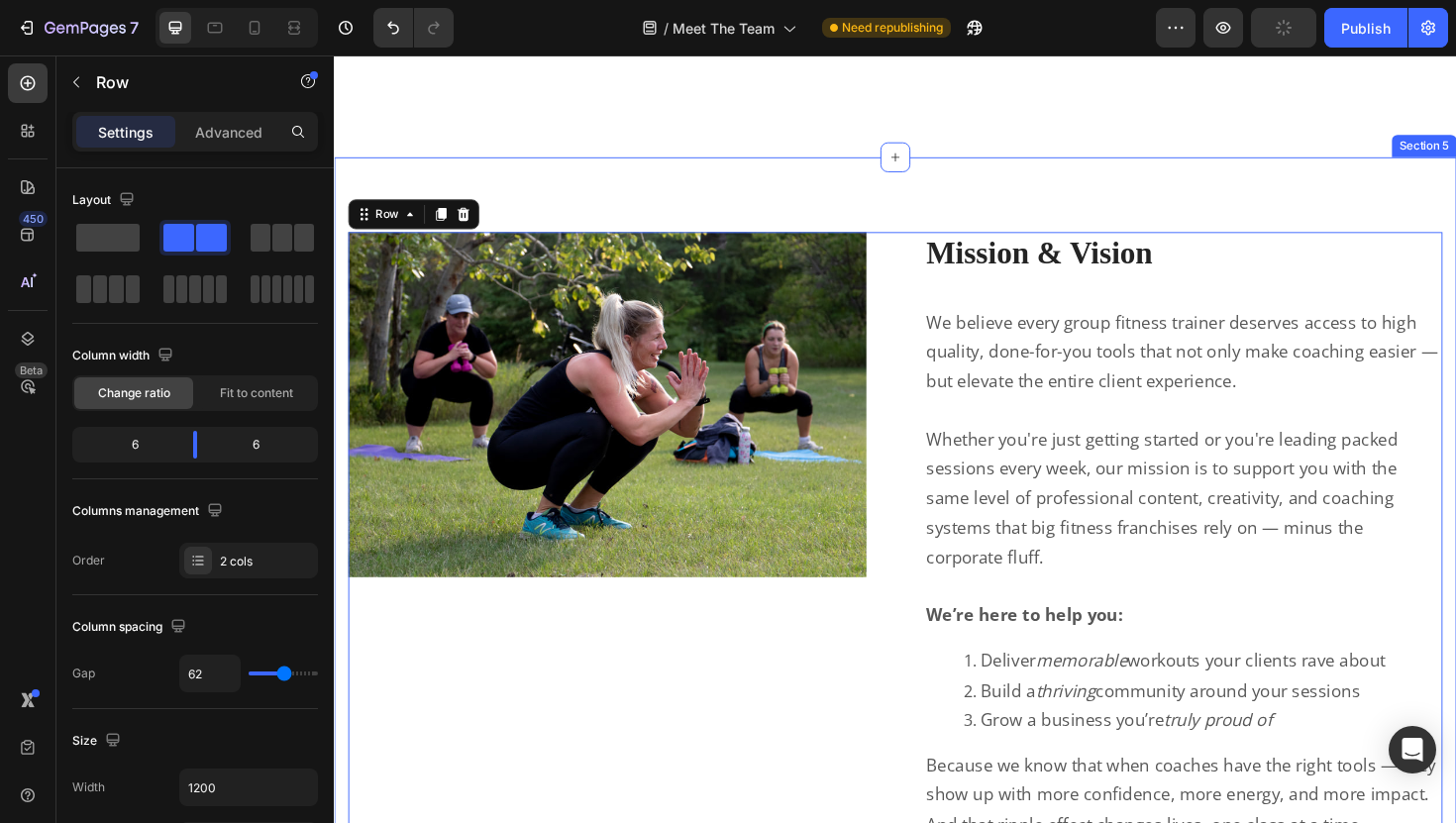 click on "Image Row Mission & Vision  Heading Row We believe every group fitness trainer deserves access to high quality, done-for-you tools that not only make coaching easier — but elevate the entire client experience.   Whether you're just getting started or you're leading packed sessions every week, our mission is to support you with the same level of professional content, creativity, and coaching systems that big fitness franchises rely on — minus the corporate fluff.   We’re here to help you: Deliver  memorable  workouts your clients rave about Build a  thriving  community around your sessions Grow a business you’re  truly proud of Because we know that when coaches have the right tools — they show up with more confidence, more energy, and more impact. And that ripple effect changes lives, one class at a time. Text Block Row   0 Section 5" at bounding box center (928, 597) 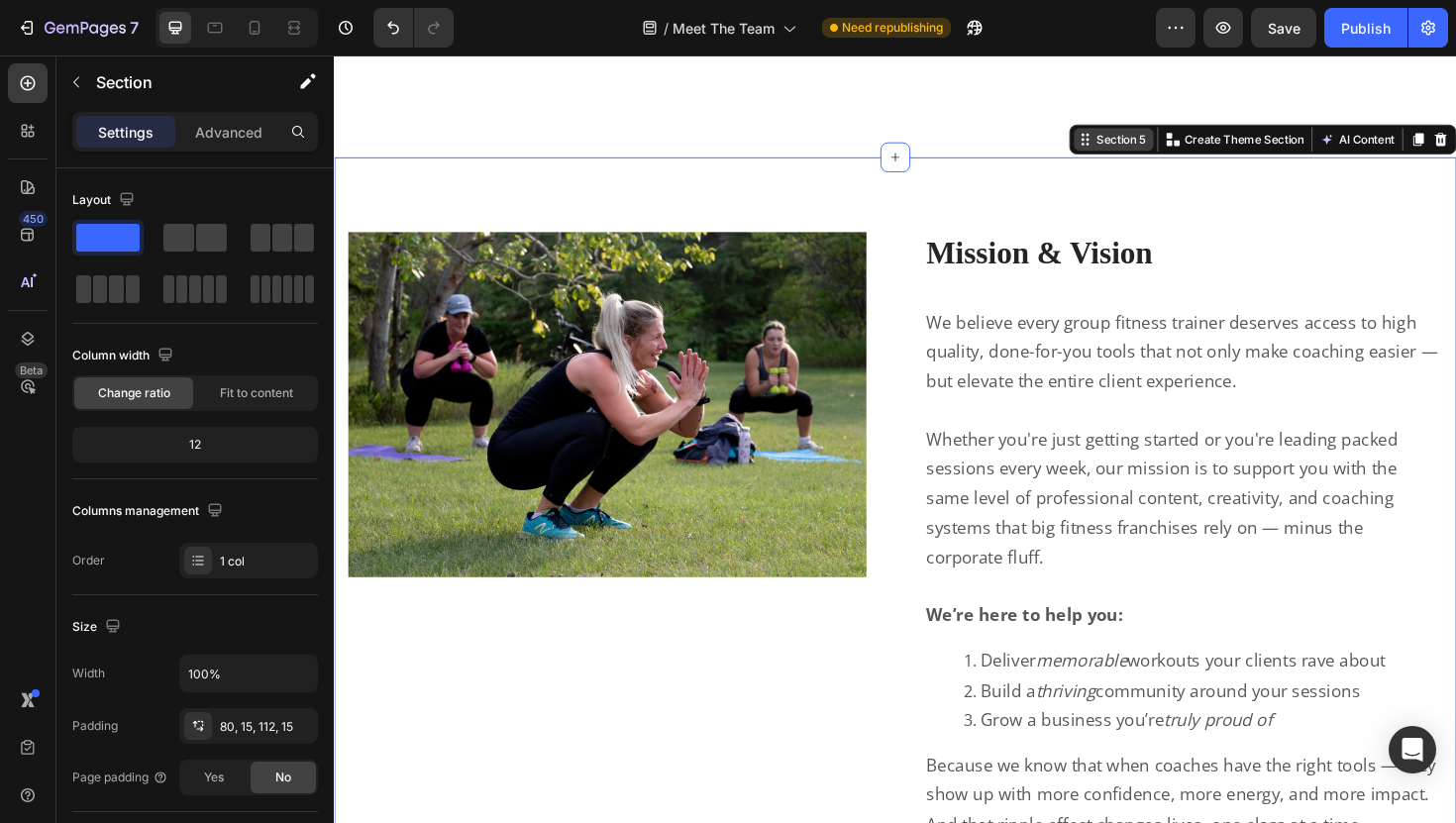 click on "Section 5" at bounding box center (1167, 145) 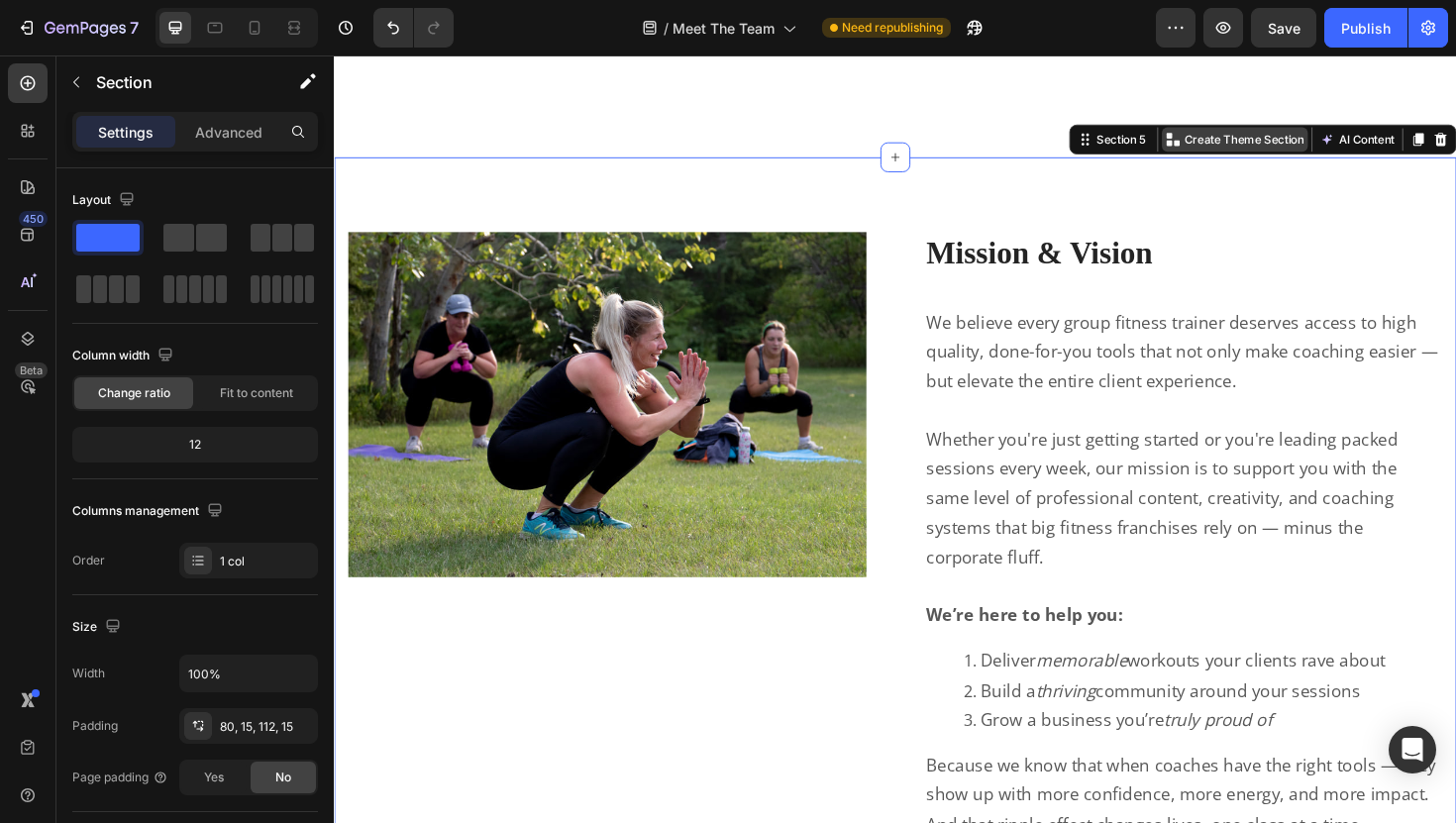 click on "Create Theme Section" at bounding box center (1298, 145) 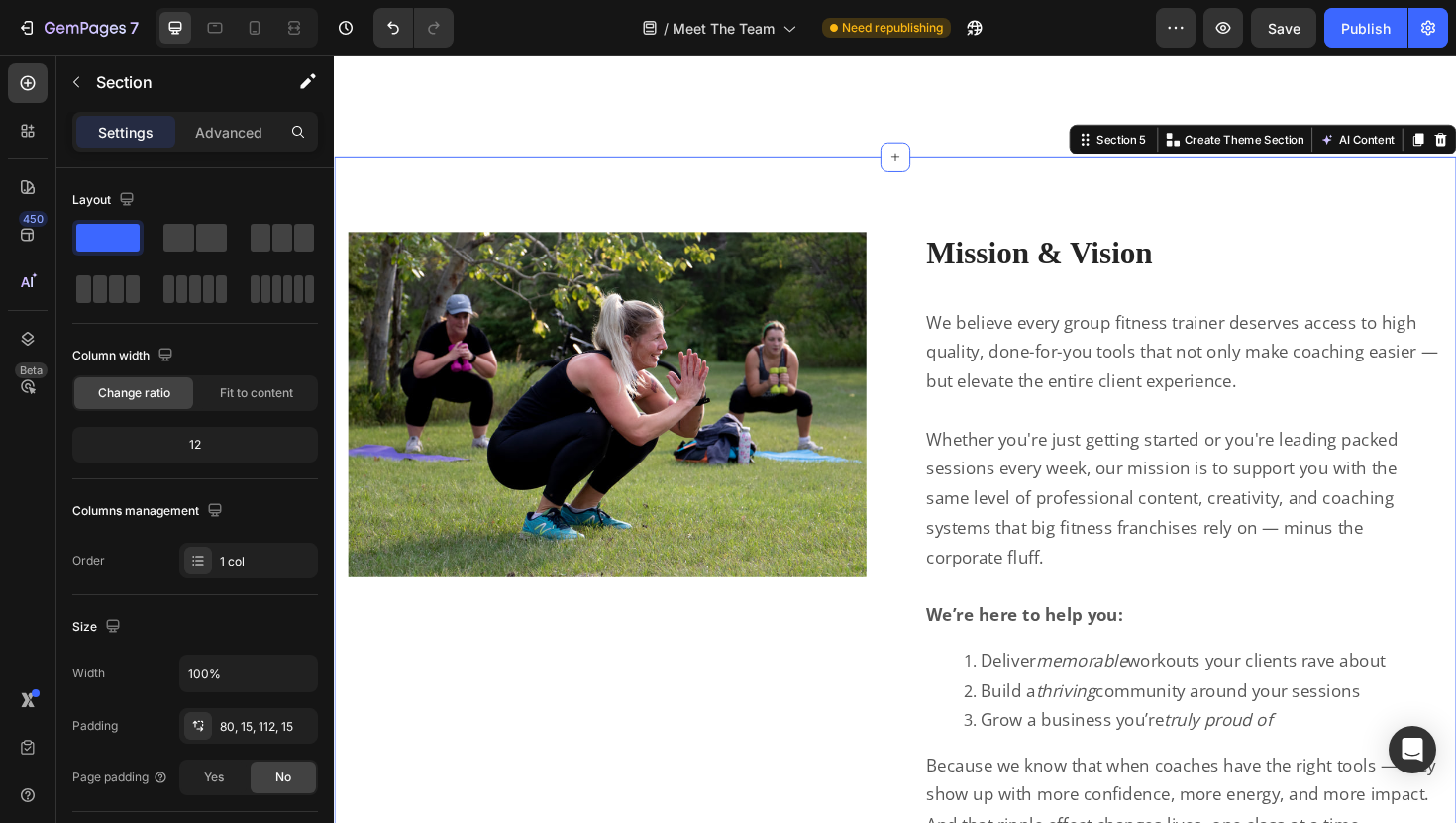 click on "Image Row Mission & Vision Heading Row We believe every group fitness trainer deserves access to high quality, done-for-you tools that not only make coaching easier — but elevate the entire client experience. Whether you're just getting started or you're leading packed sessions every week, our mission is to support you with the same level of professional content, creativity, and coaching systems that big fitness franchises rely on — minus the corporate fluff. We’re here to help you: Deliver memorable workouts your clients rave about Build a thriving community around your sessions Grow a business you’re truly proud of Because we know that when coaches have the right tools — they show up with more confidence, more energy, and more impact. And that ripple effect changes lives, one class at a time. Text Block Row Section 5 You can create reusable sections Create Theme Section AI Content Write with GemAI What would you like to describe here? Tone and Voice Persuasive Product Show more" at bounding box center (928, 597) 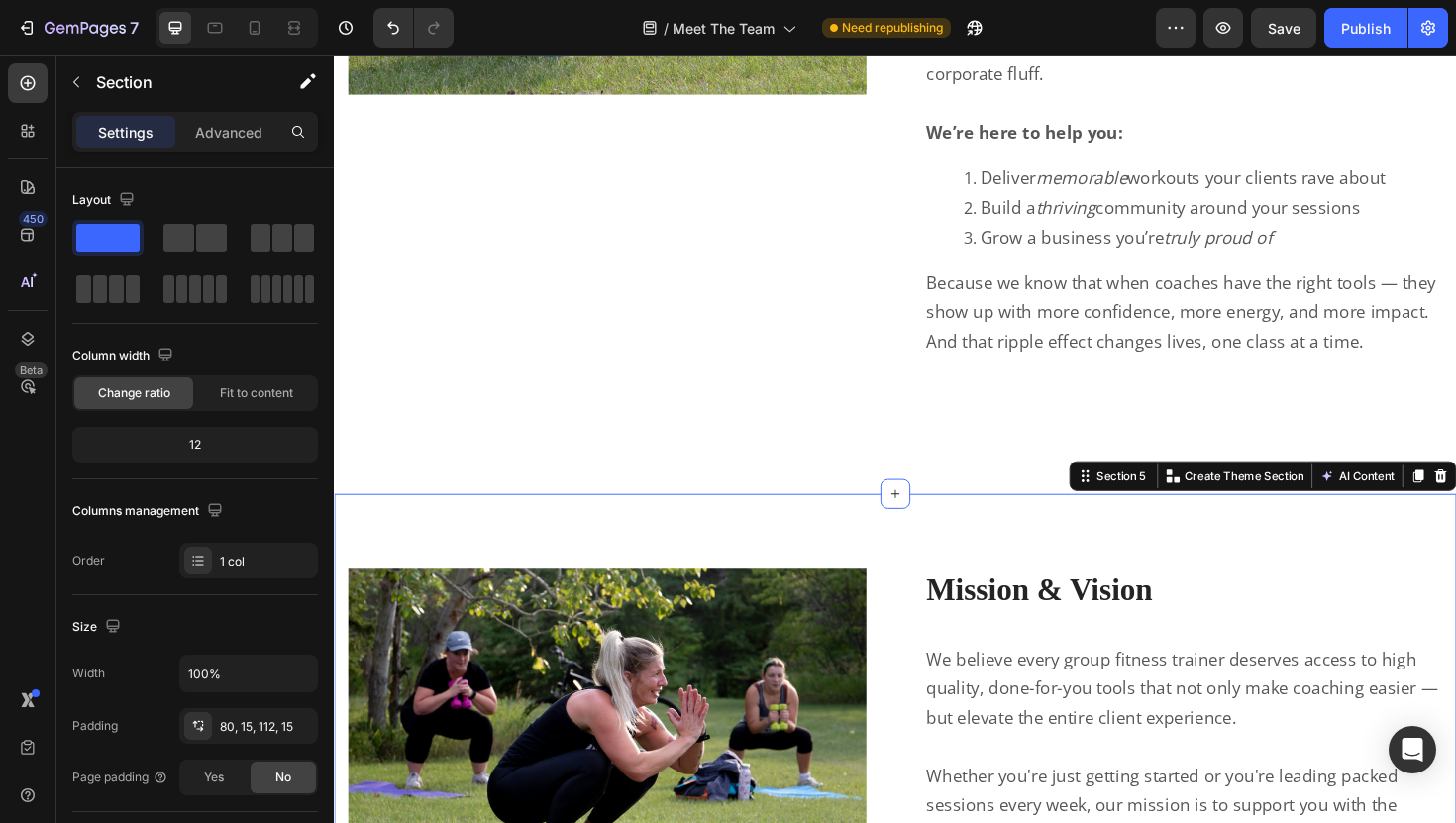 scroll, scrollTop: 3680, scrollLeft: 0, axis: vertical 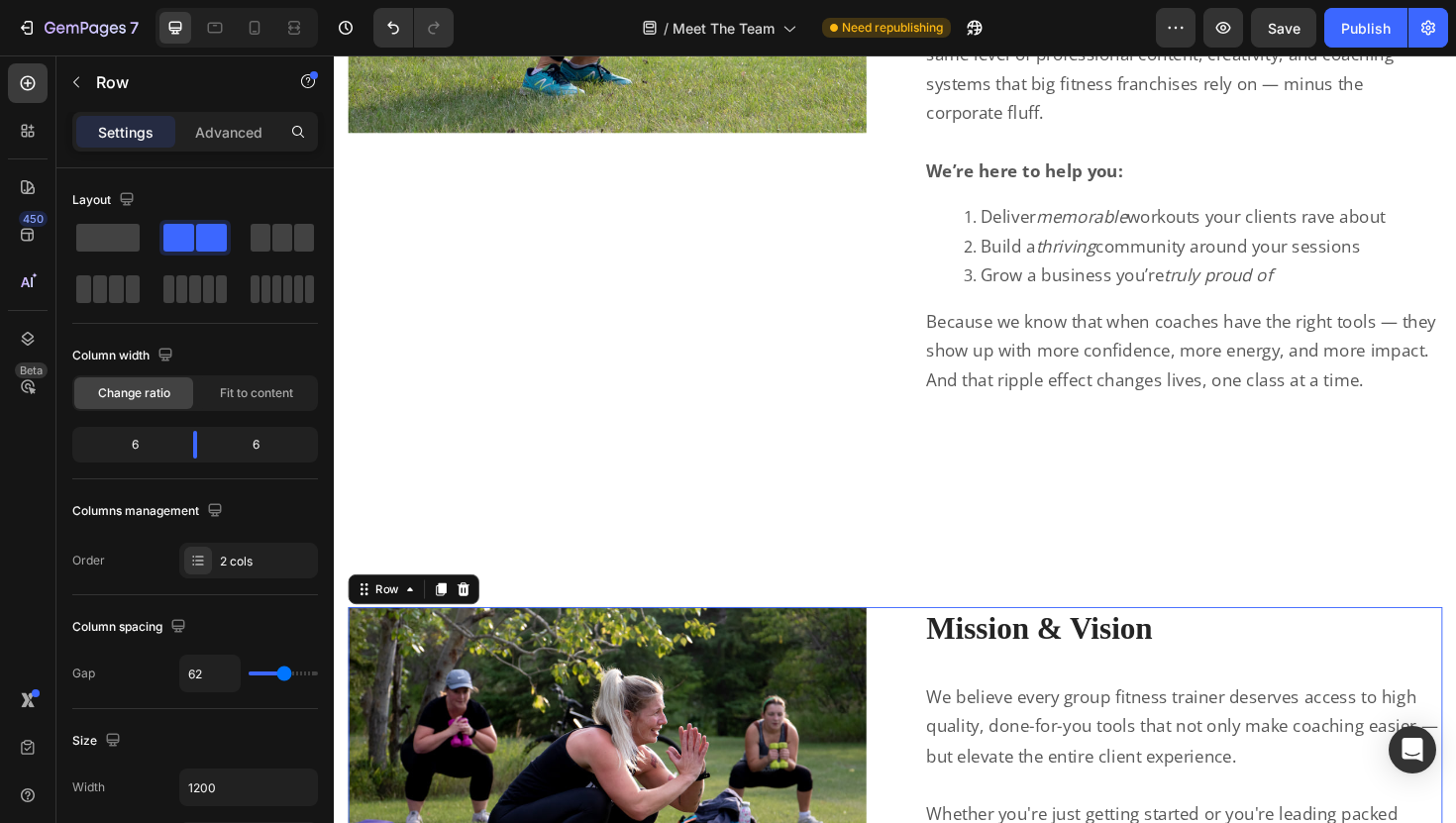 click on "Image Row Mission & Vision Heading Row We believe every group fitness trainer deserves access to high quality, done-for-you tools that not only make coaching easier — but elevate the entire client experience. Whether you're just getting started or you're leading packed sessions every week, our mission is to support you with the same level of professional content, creativity, and coaching systems that big fitness franchises rely on — minus the corporate fluff. We’re here to help you: Deliver memorable workouts your clients rave about Build a thriving community around your sessions Grow a business you’re truly proud of Because we know that when coaches have the right tools — they show up with more confidence, more energy, and more impact. And that ripple effect changes lives, one class at a time. Text Block Row 0" at bounding box center [928, 978] 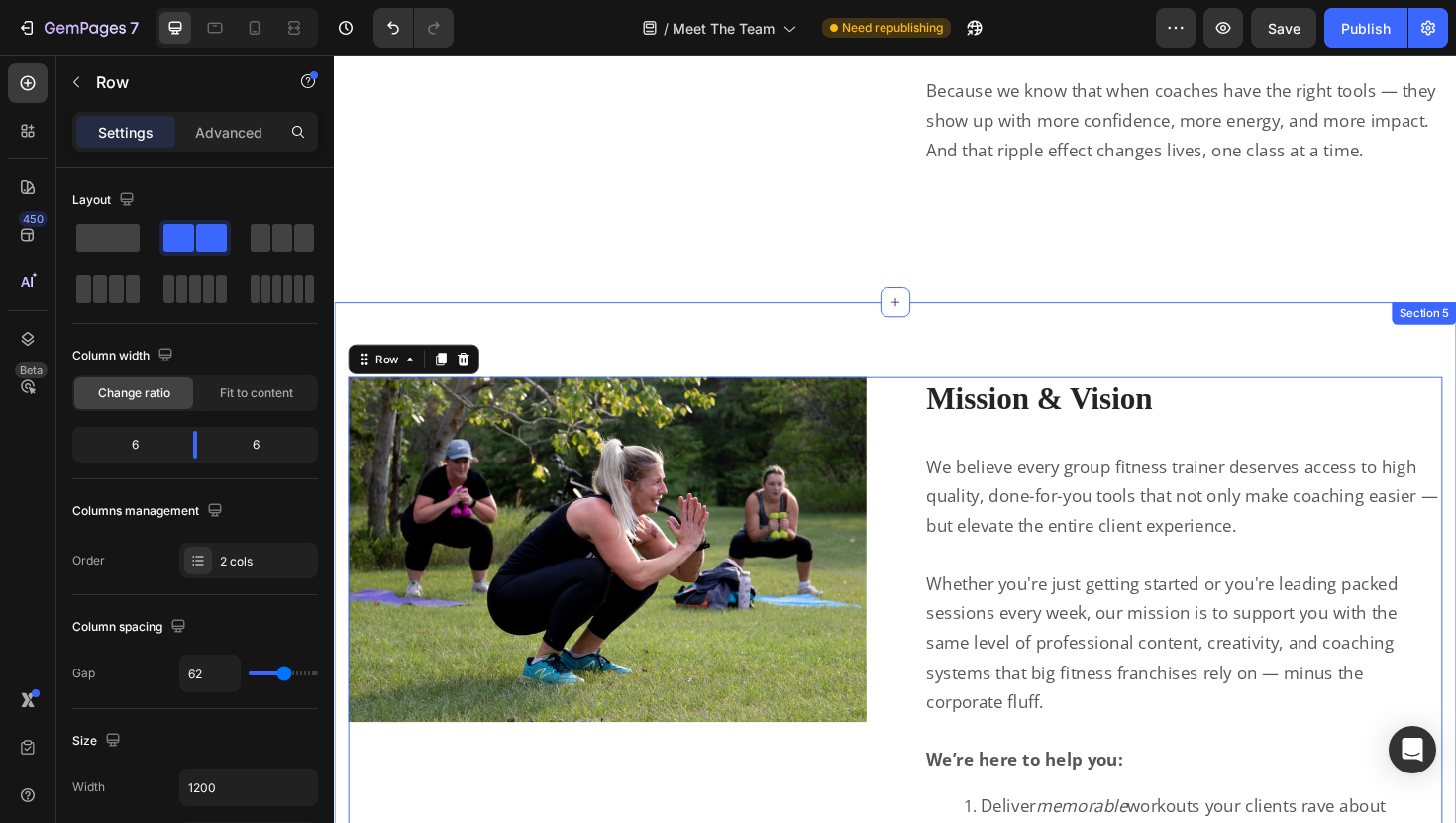 scroll, scrollTop: 3904, scrollLeft: 0, axis: vertical 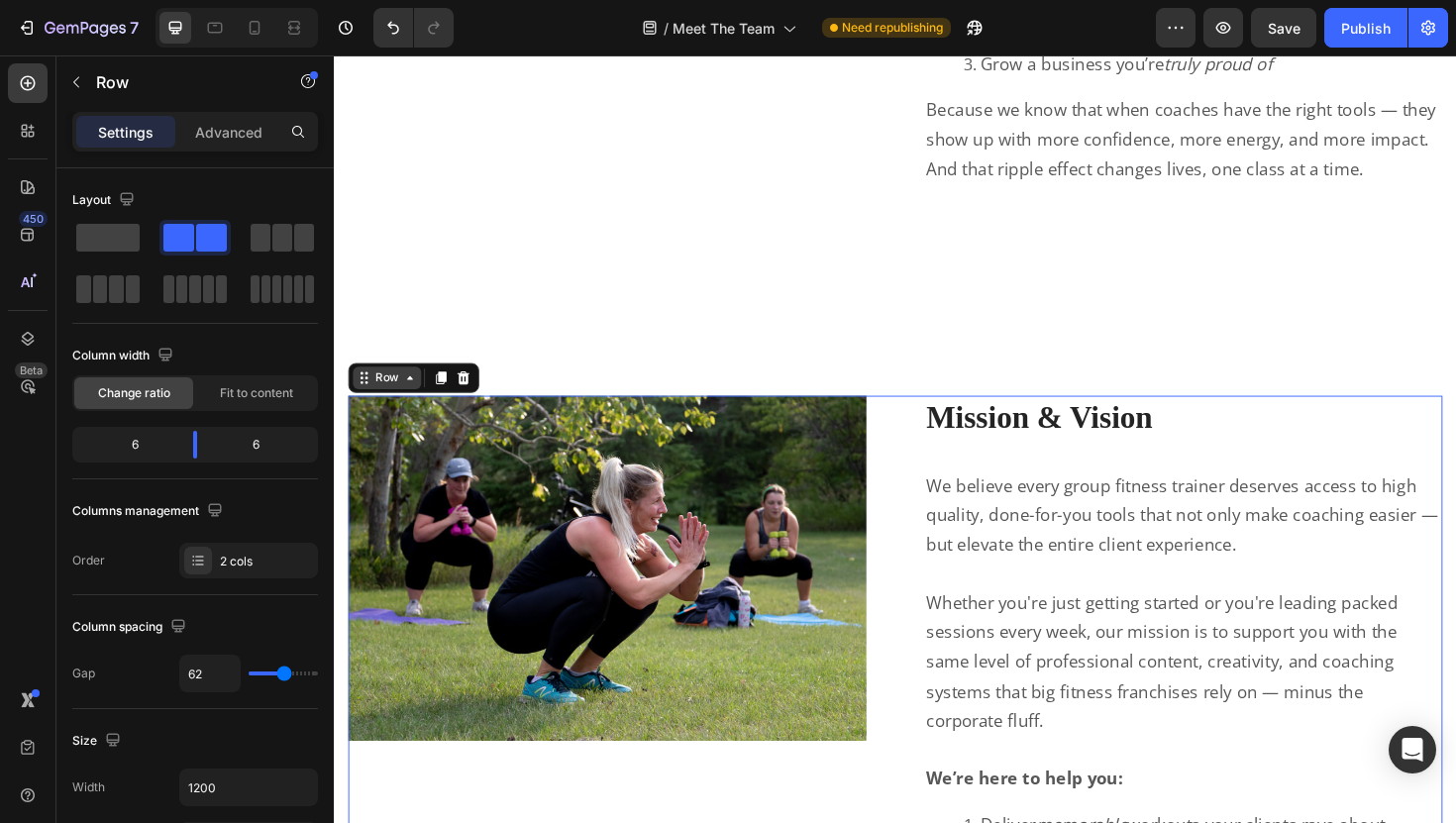click 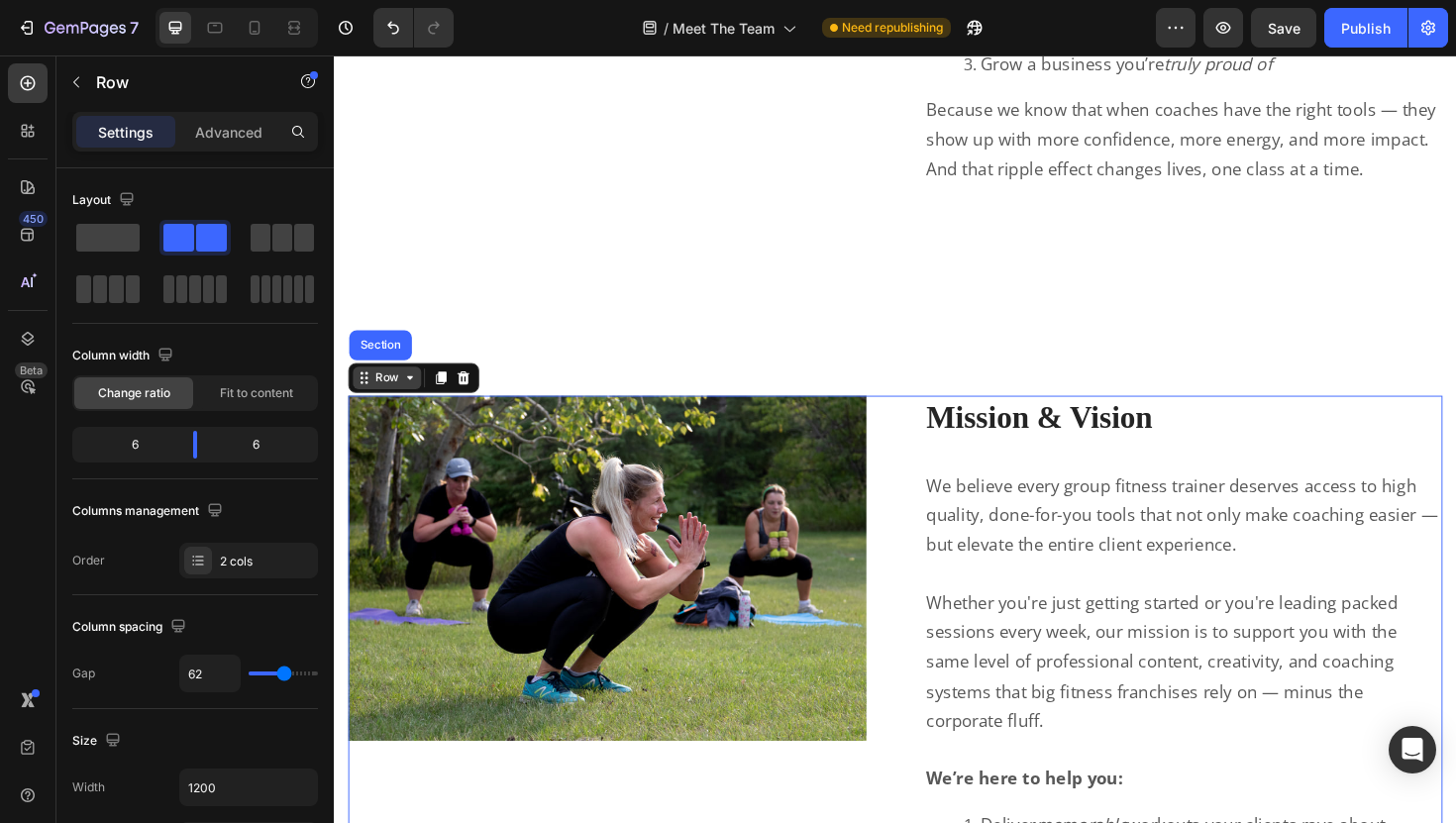 click 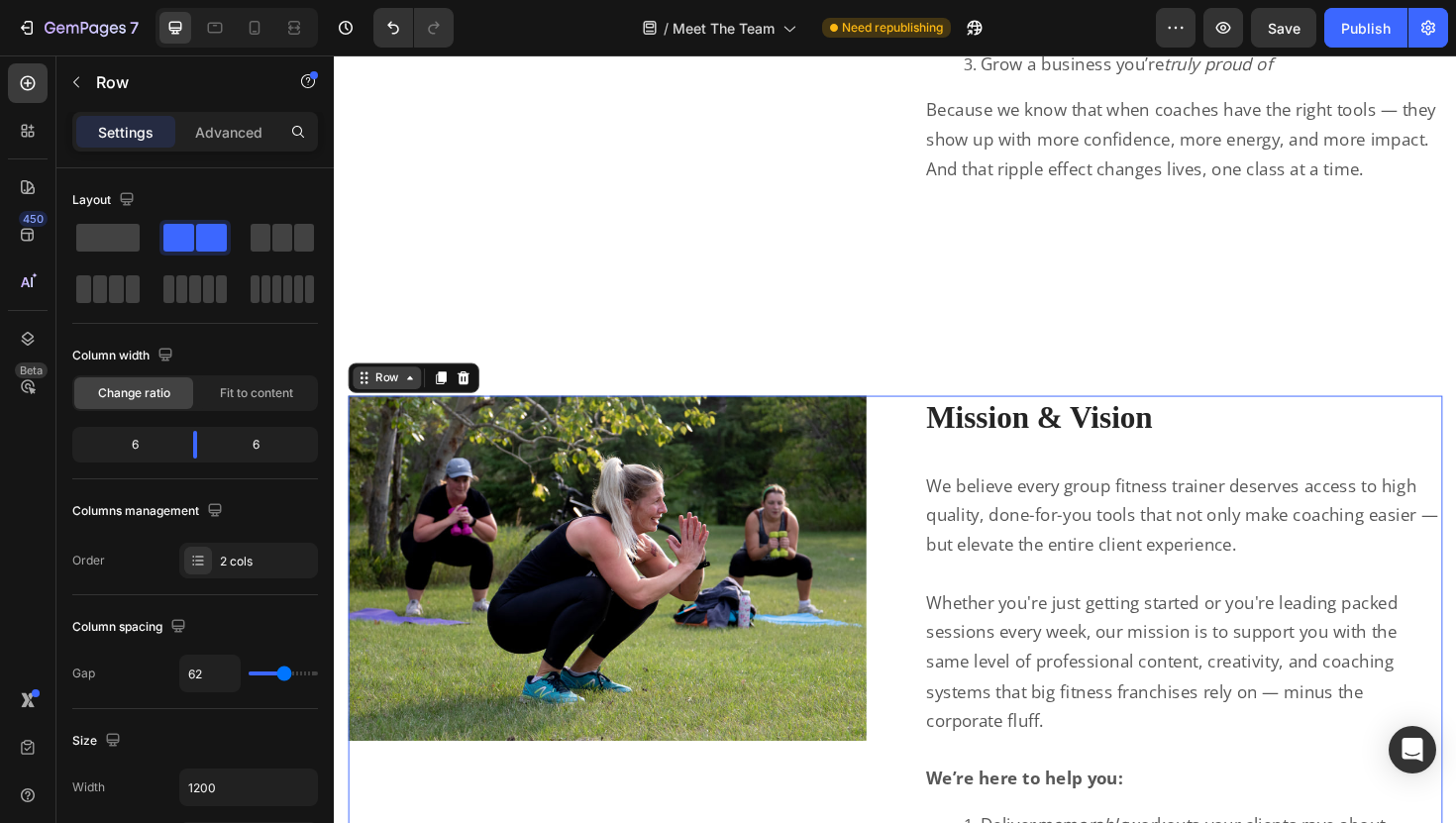 click 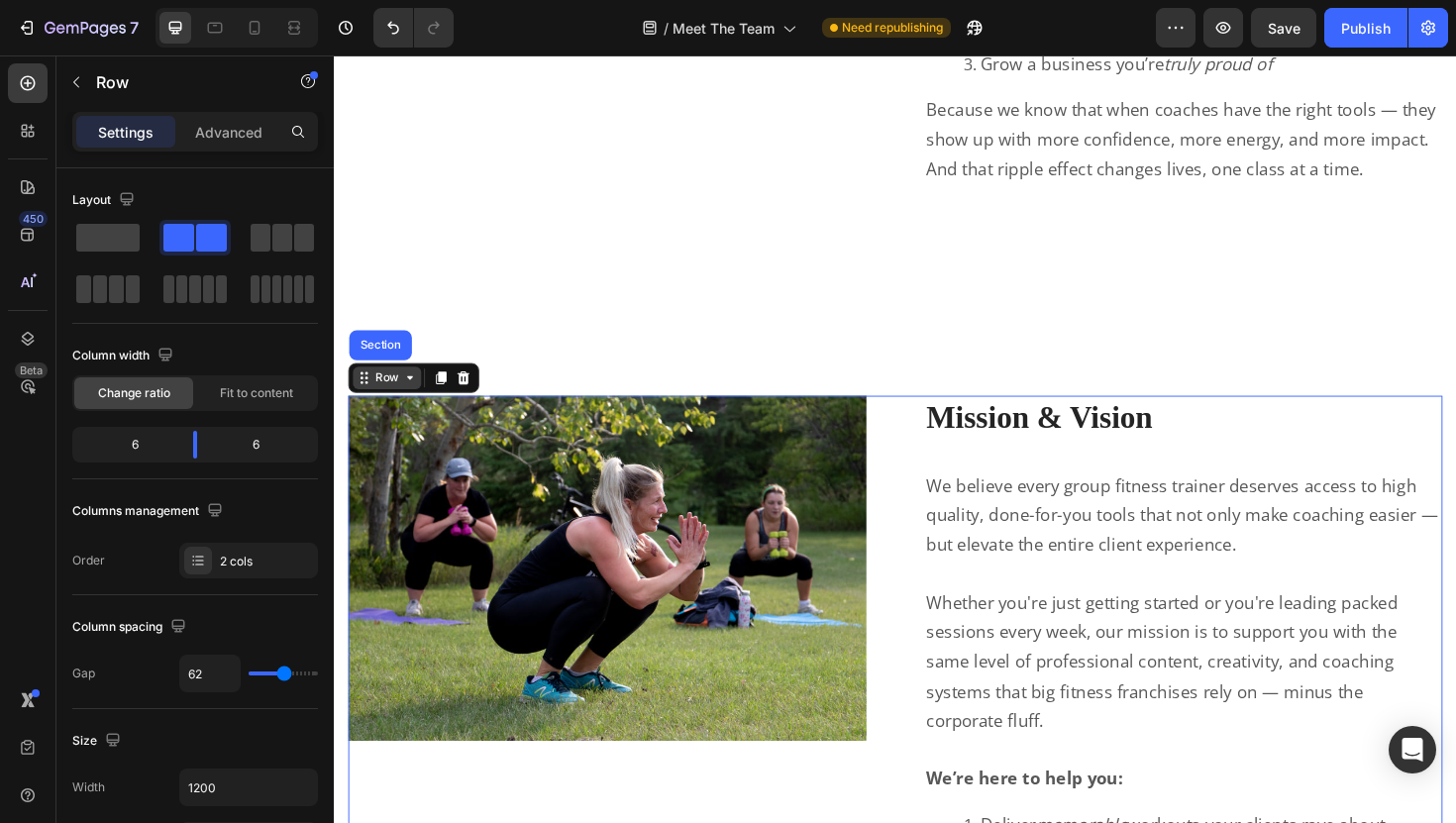 click 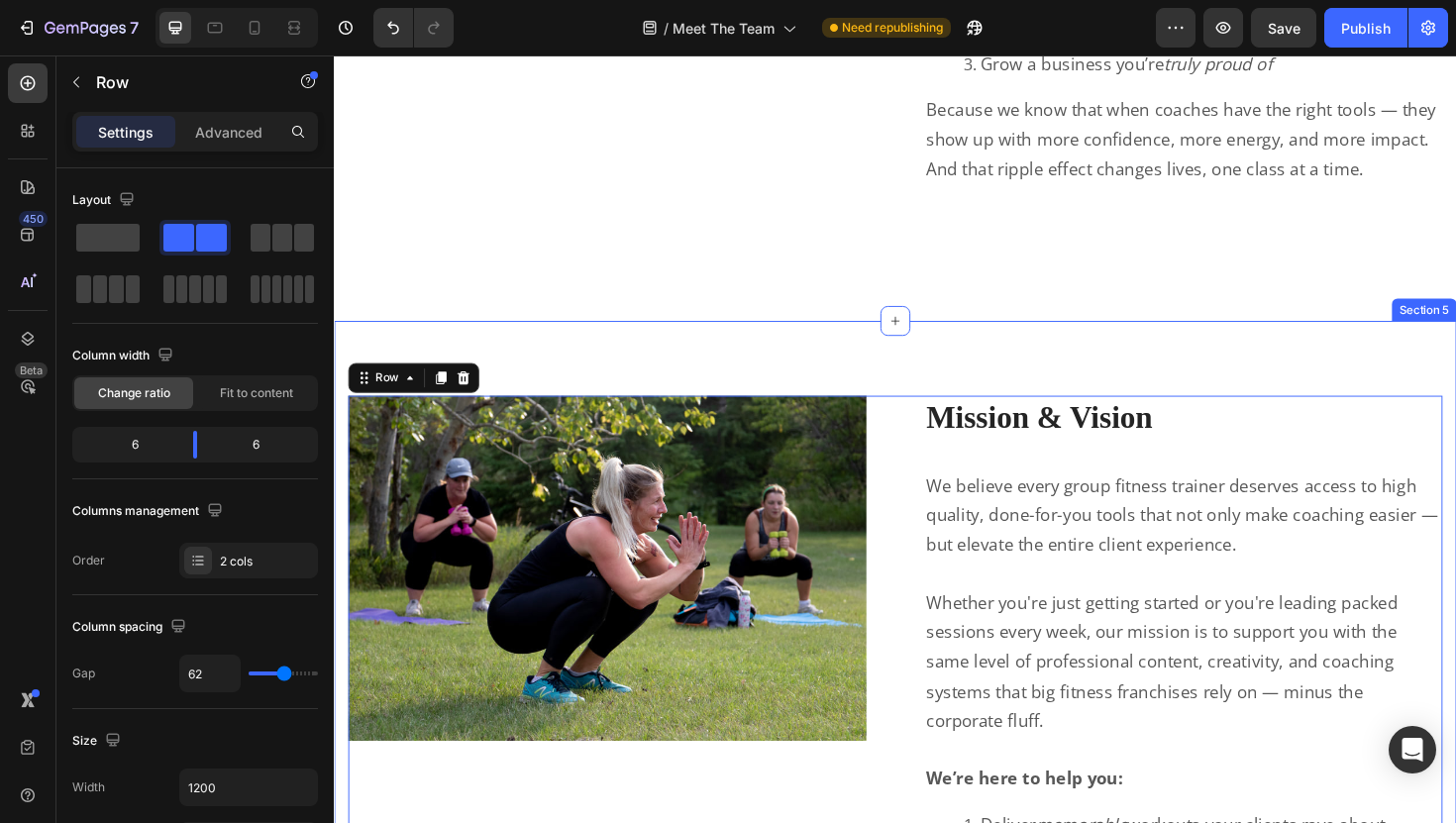 click on "Image Row Mission & Vision  Heading Row We believe every group fitness trainer deserves access to high quality, done-for-you tools that not only make coaching easier — but elevate the entire client experience.   Whether you're just getting started or you're leading packed sessions every week, our mission is to support you with the same level of professional content, creativity, and coaching systems that big fitness franchises rely on — minus the corporate fluff.   We’re here to help you: Deliver  memorable  workouts your clients rave about Build a  thriving  community around your sessions Grow a business you’re  truly proud of Because we know that when coaches have the right tools — they show up with more confidence, more energy, and more impact. And that ripple effect changes lives, one class at a time. Text Block Row   0 Section 5" at bounding box center (928, 771) 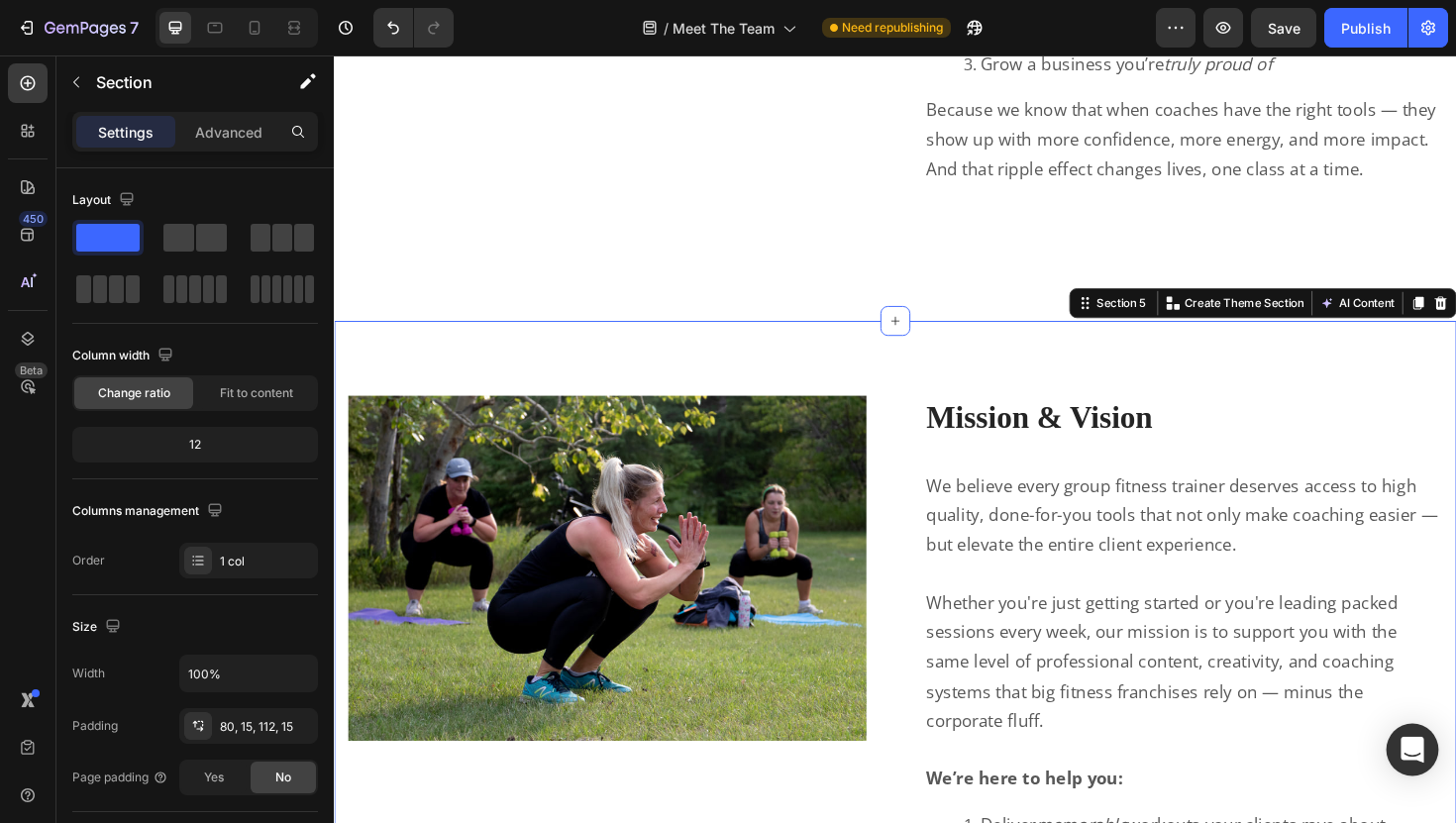 click 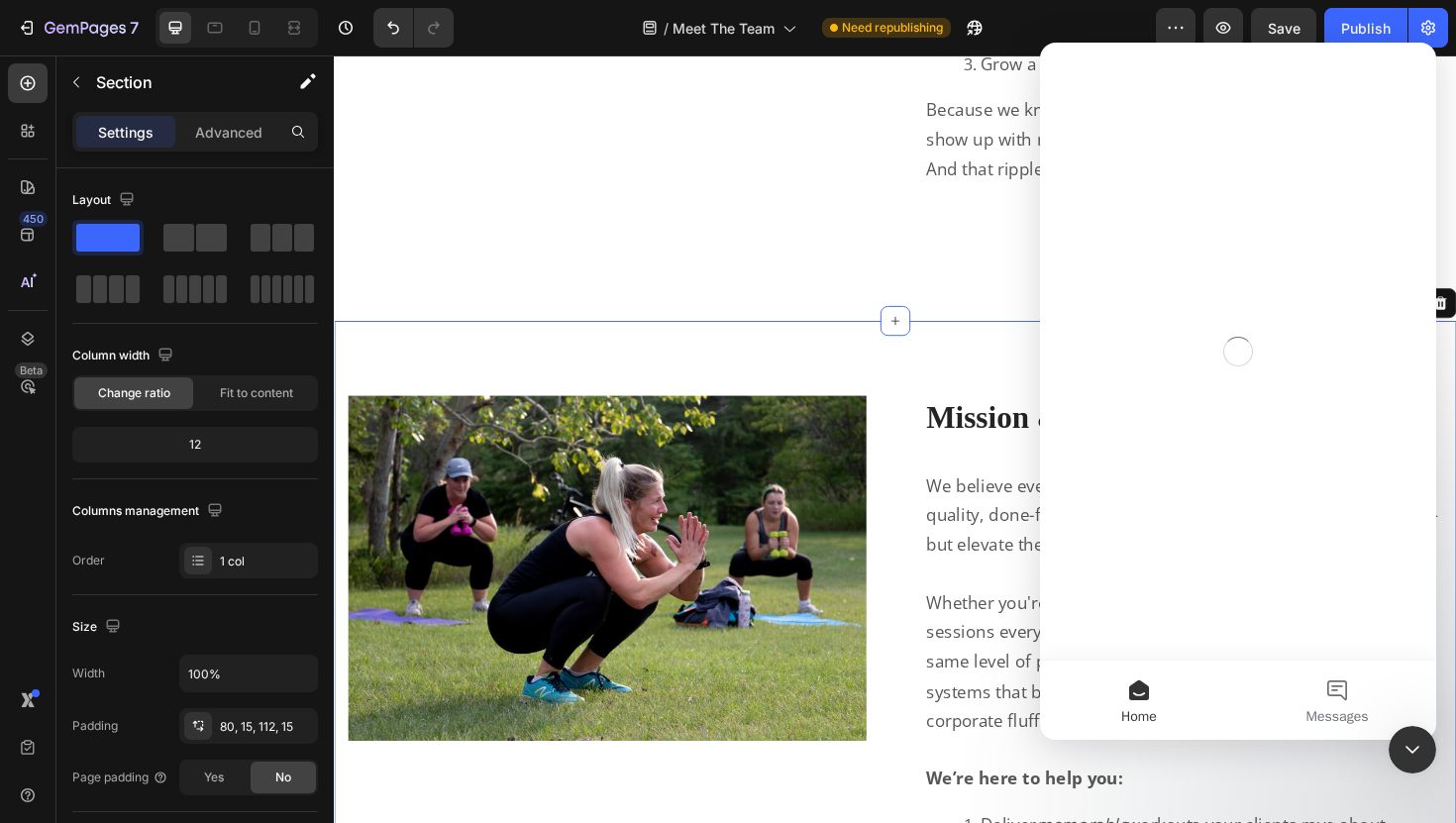 scroll, scrollTop: 0, scrollLeft: 0, axis: both 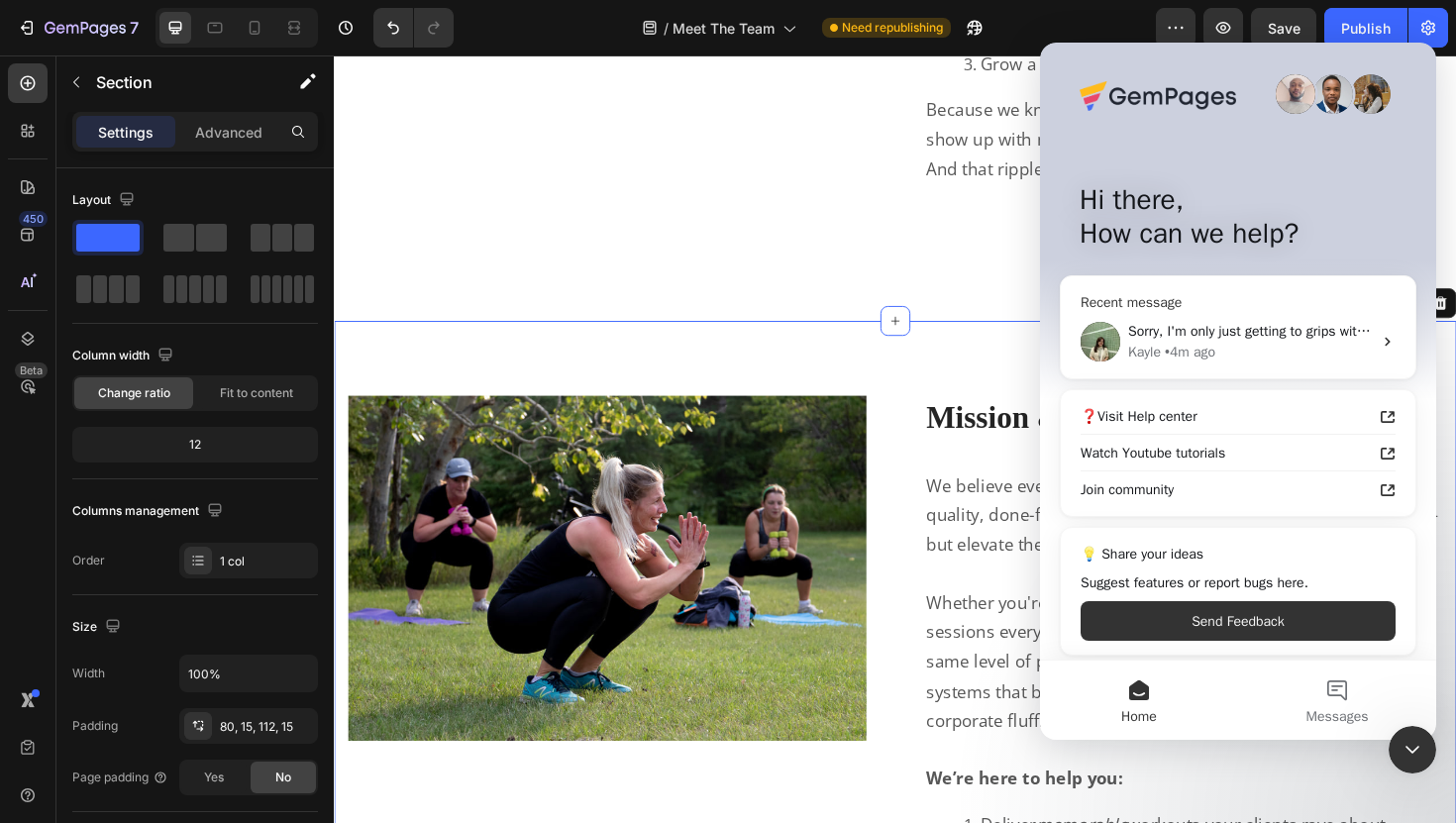 click on "Sorry, I'm only just getting to grips with the system. But thank you for your help. 😀" at bounding box center (1250, 331) 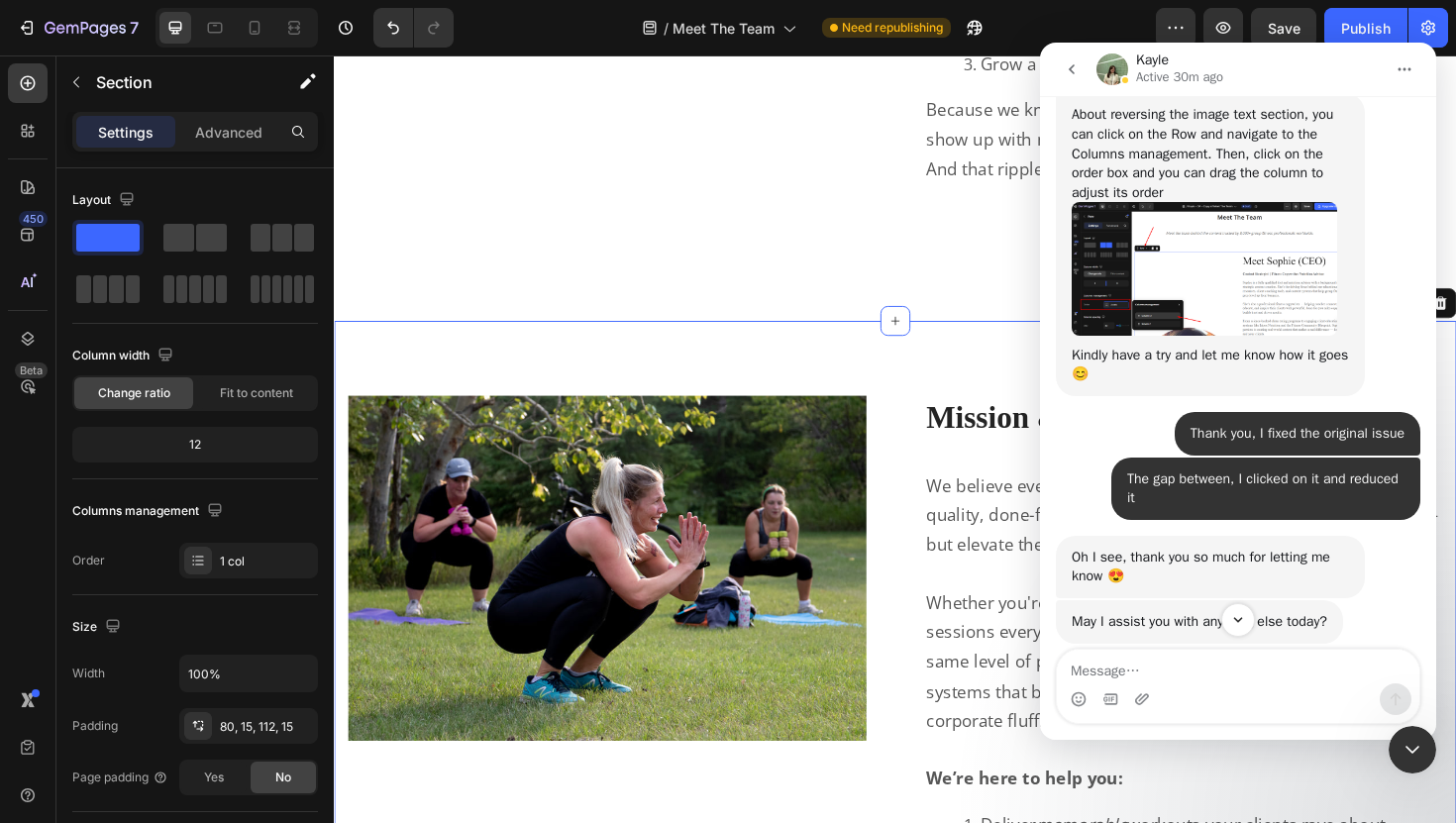 scroll, scrollTop: 1930, scrollLeft: 0, axis: vertical 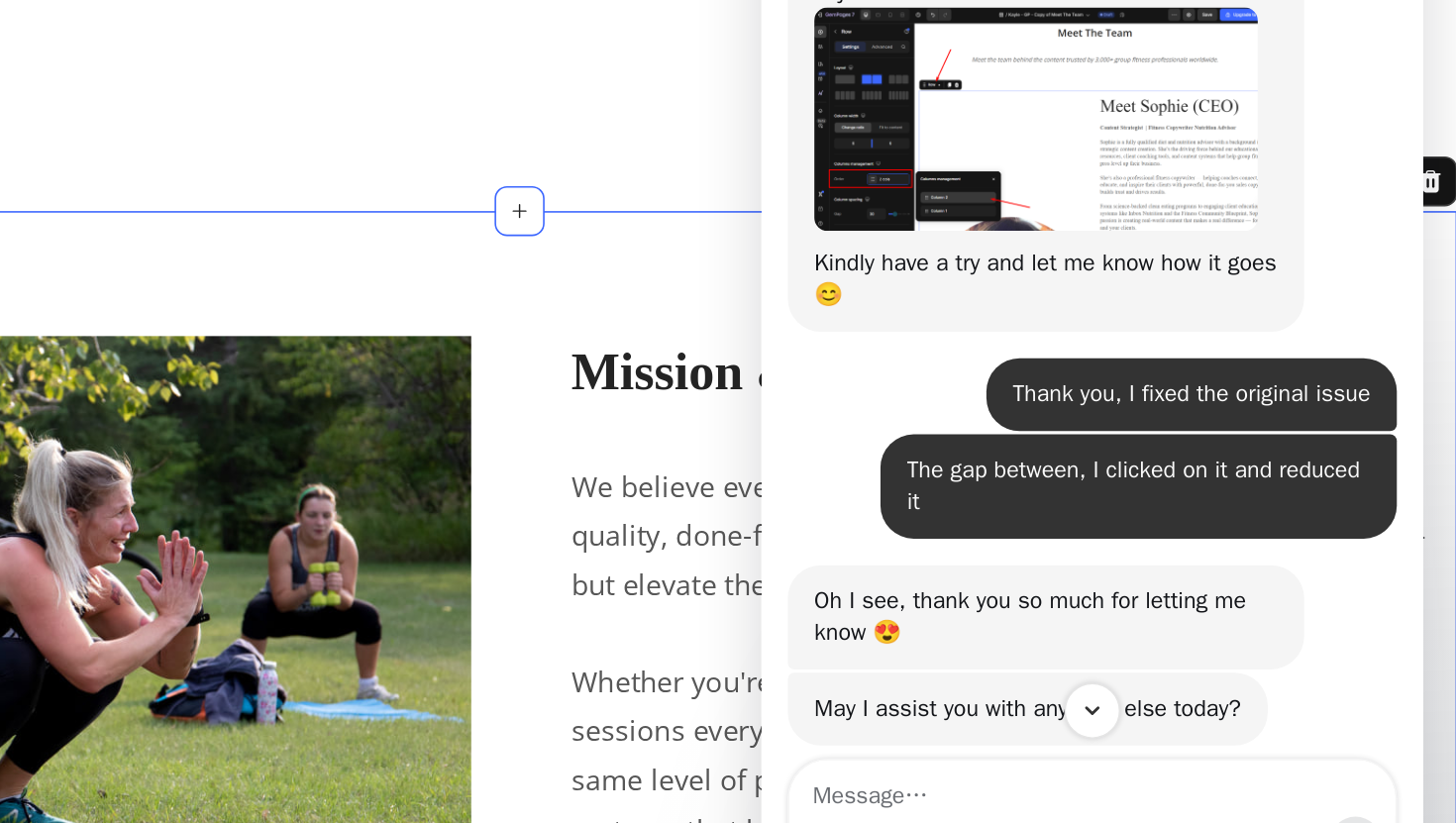 click on "Image Row Mission & Vision Heading Row We believe every group fitness trainer deserves access to high quality, done-for-you tools that not only make coaching easier — but elevate the entire client experience. Whether you're just getting started or you're leading packed sessions every week, our mission is to support you with the same level of professional content, creativity, and coaching systems that big fitness franchises rely on — minus the corporate fluff. We’re here to help you: Deliver memorable workouts your clients rave about Build a thriving community around your sessions Grow a business you’re truly proud of Because we know that when coaches have the right tools — they show up with more confidence, more energy, and more impact. And that ripple effect changes lives, one class at a time. Text Block Row Section 5 You can create reusable sections Create Theme Section AI Content Write with GemAI What would you like to describe here? Tone and Voice Persuasive Product Show more" at bounding box center (176, 483) 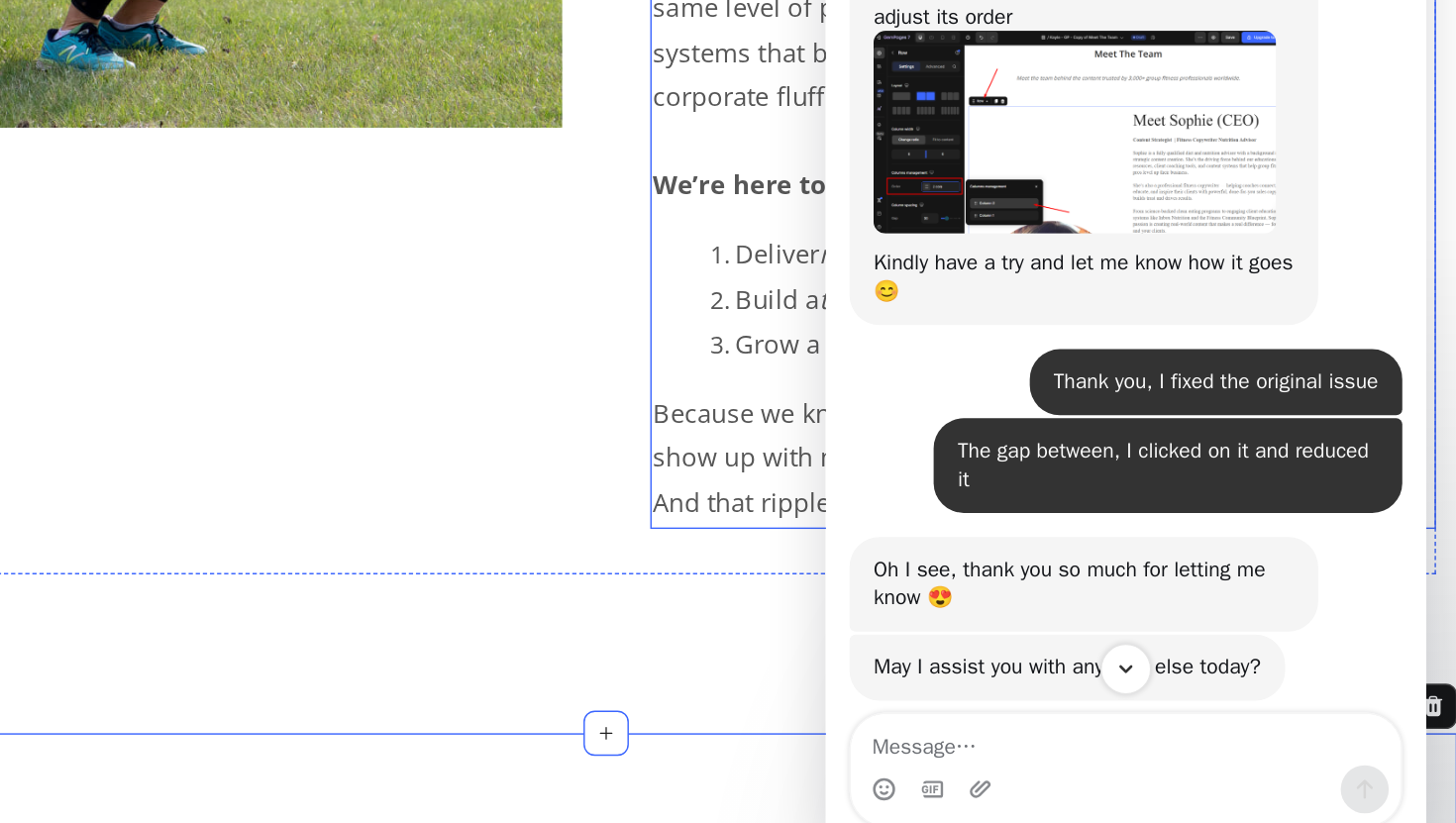 scroll, scrollTop: 0, scrollLeft: 0, axis: both 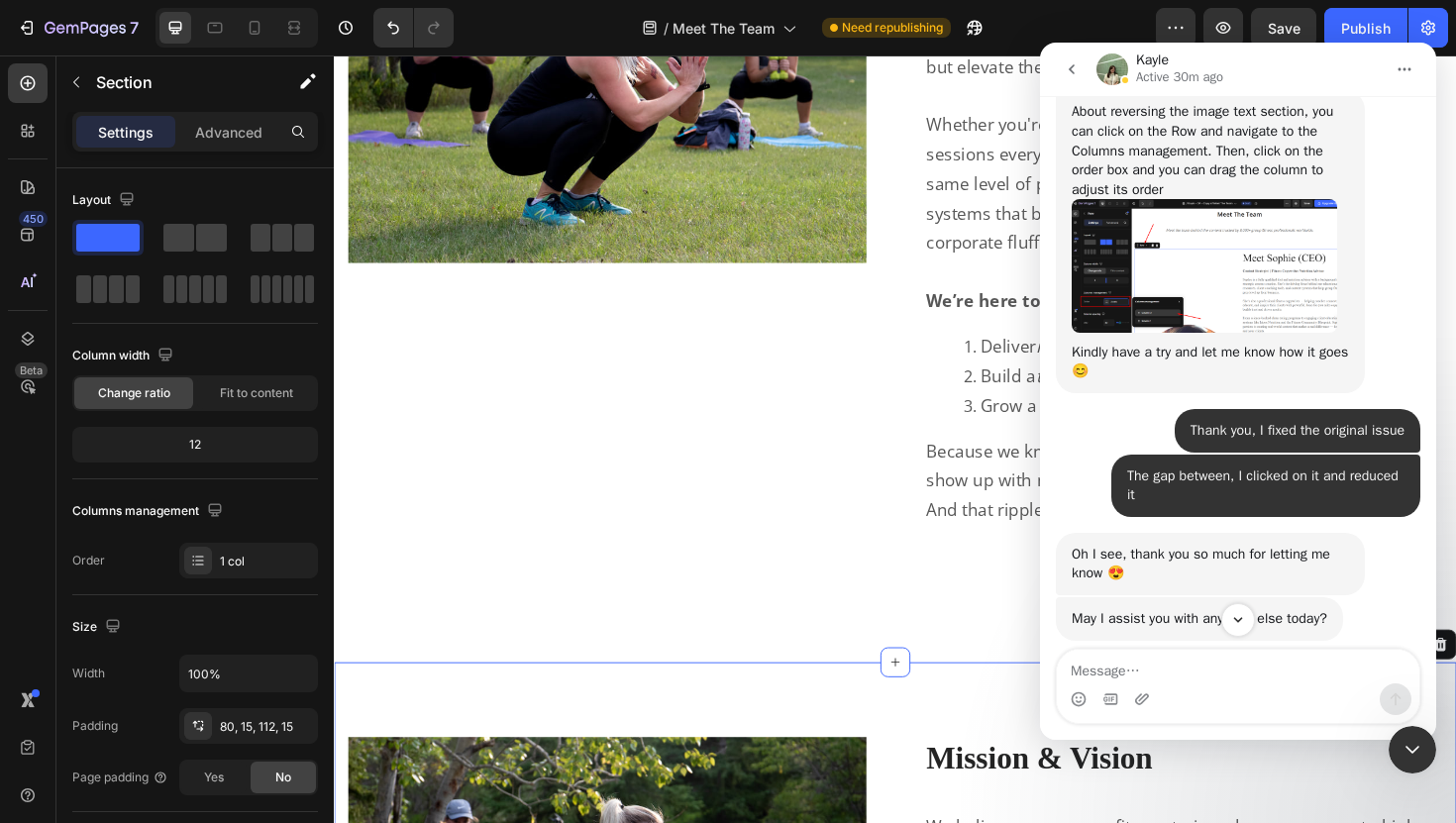 click at bounding box center (1412, 750) 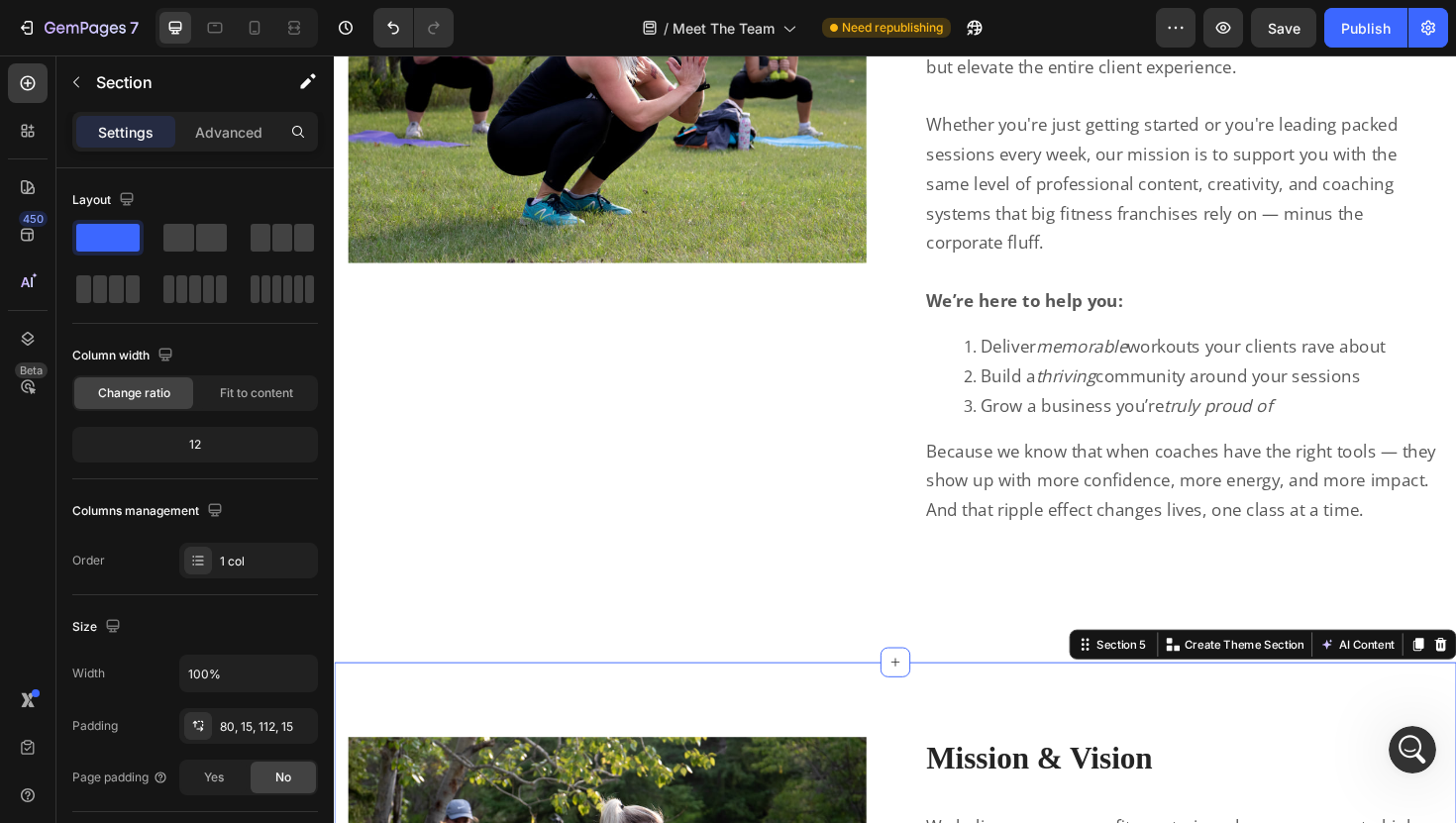 scroll, scrollTop: 0, scrollLeft: 0, axis: both 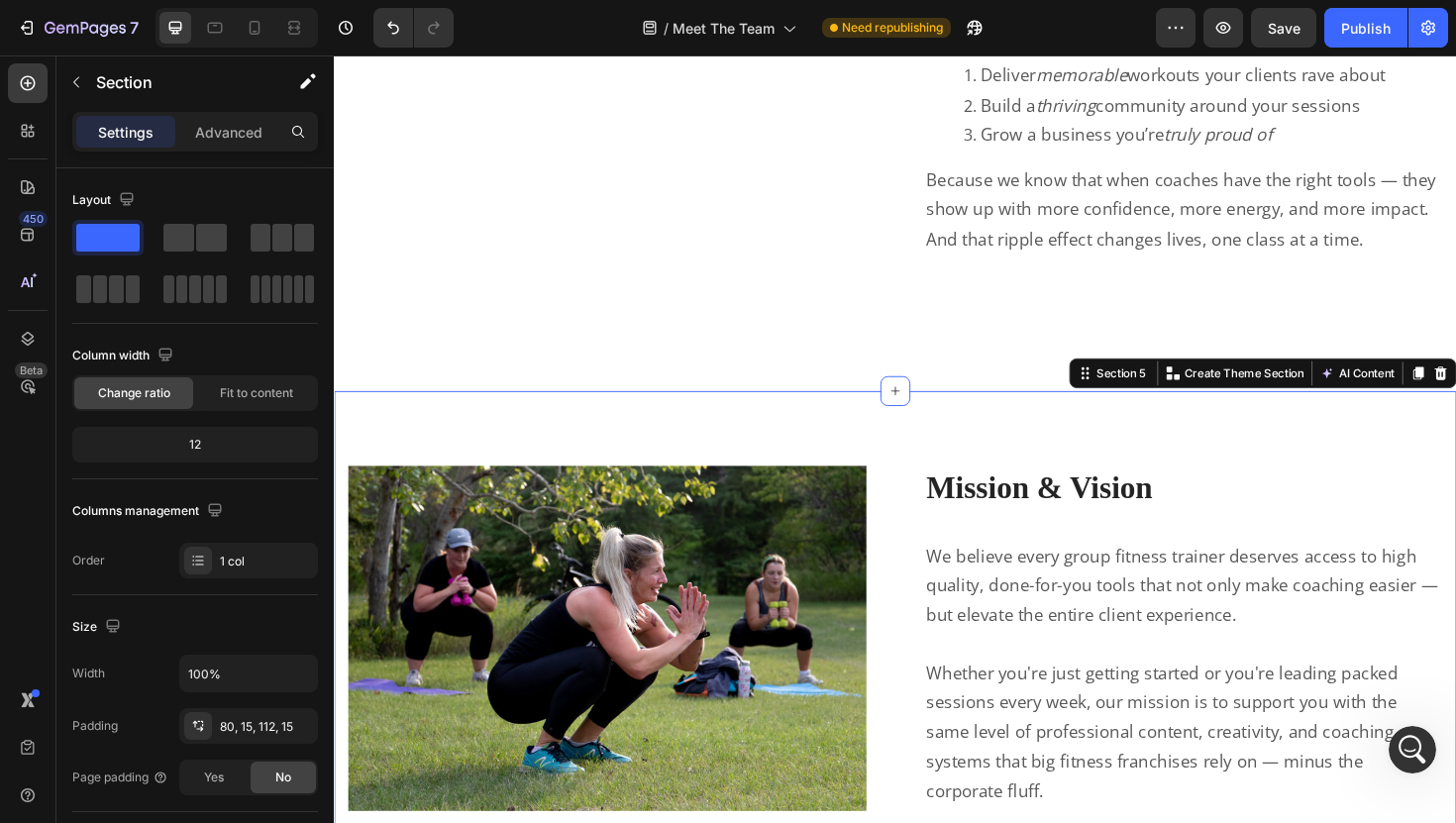 click on "Image Row Mission & Vision Heading Row We believe every group fitness trainer deserves access to high quality, done-for-you tools that not only make coaching easier — but elevate the entire client experience. Whether you're just getting started or you're leading packed sessions every week, our mission is to support you with the same level of professional content, creativity, and coaching systems that big fitness franchises rely on — minus the corporate fluff. We’re here to help you: Deliver memorable workouts your clients rave about Build a thriving community around your sessions Grow a business you’re truly proud of Because we know that when coaches have the right tools — they show up with more confidence, more energy, and more impact. And that ripple effect changes lives, one class at a time. Text Block Row Section 5 You can create reusable sections Create Theme Section AI Content Write with GemAI What would you like to describe here? Tone and Voice Persuasive Product Show more" at bounding box center (928, 845) 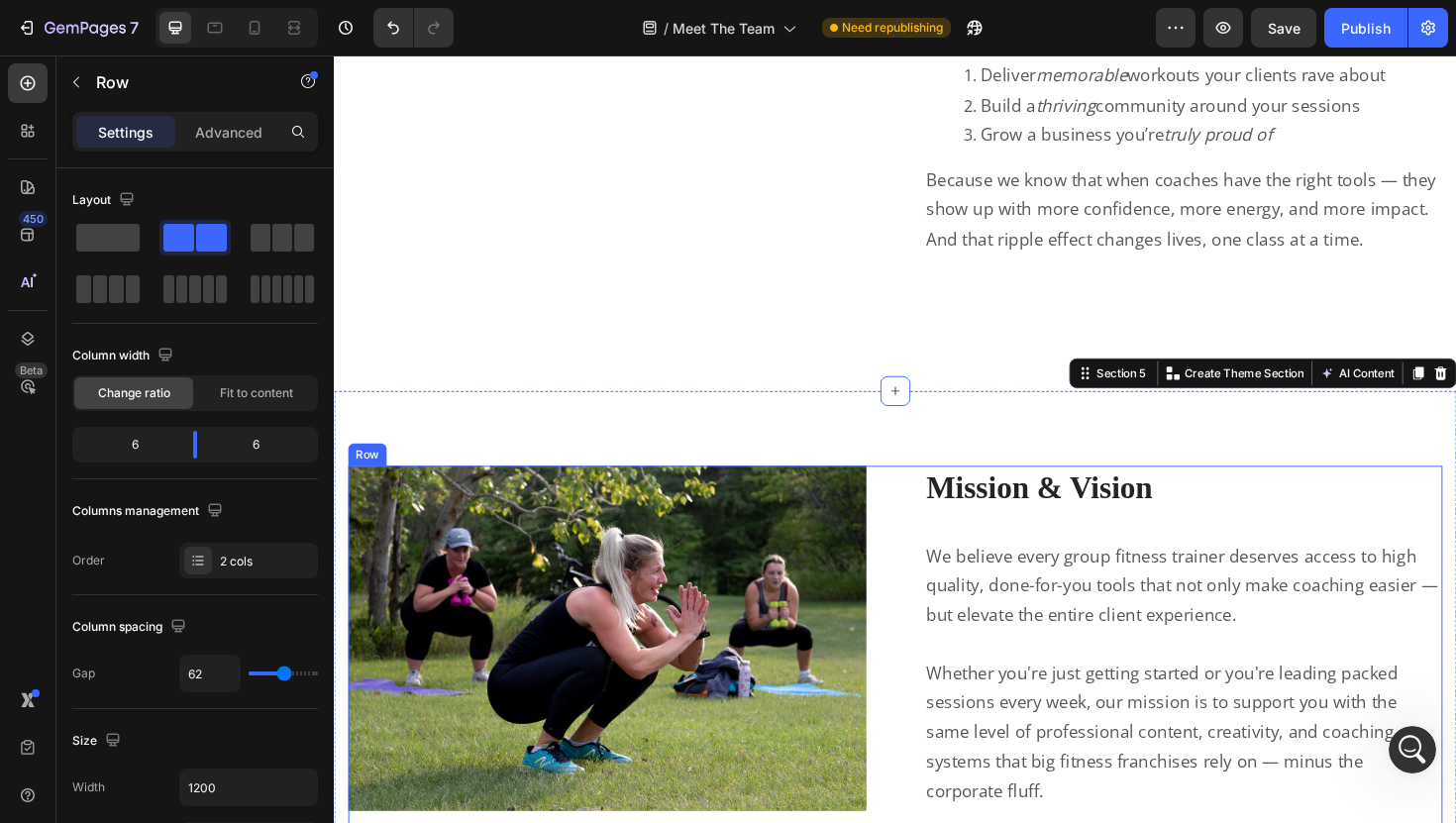 click on "Image Row Mission & Vision  Heading Row We believe every group fitness trainer deserves access to high quality, done-for-you tools that not only make coaching easier — but elevate the entire client experience.   Whether you're just getting started or you're leading packed sessions every week, our mission is to support you with the same level of professional content, creativity, and coaching systems that big fitness franchises rely on — minus the corporate fluff.   We’re here to help you: Deliver  memorable  workouts your clients rave about Build a  thriving  community around your sessions Grow a business you’re  truly proud of Because we know that when coaches have the right tools — they show up with more confidence, more energy, and more impact. And that ripple effect changes lives, one class at a time. Text Block Row" at bounding box center (928, 829) 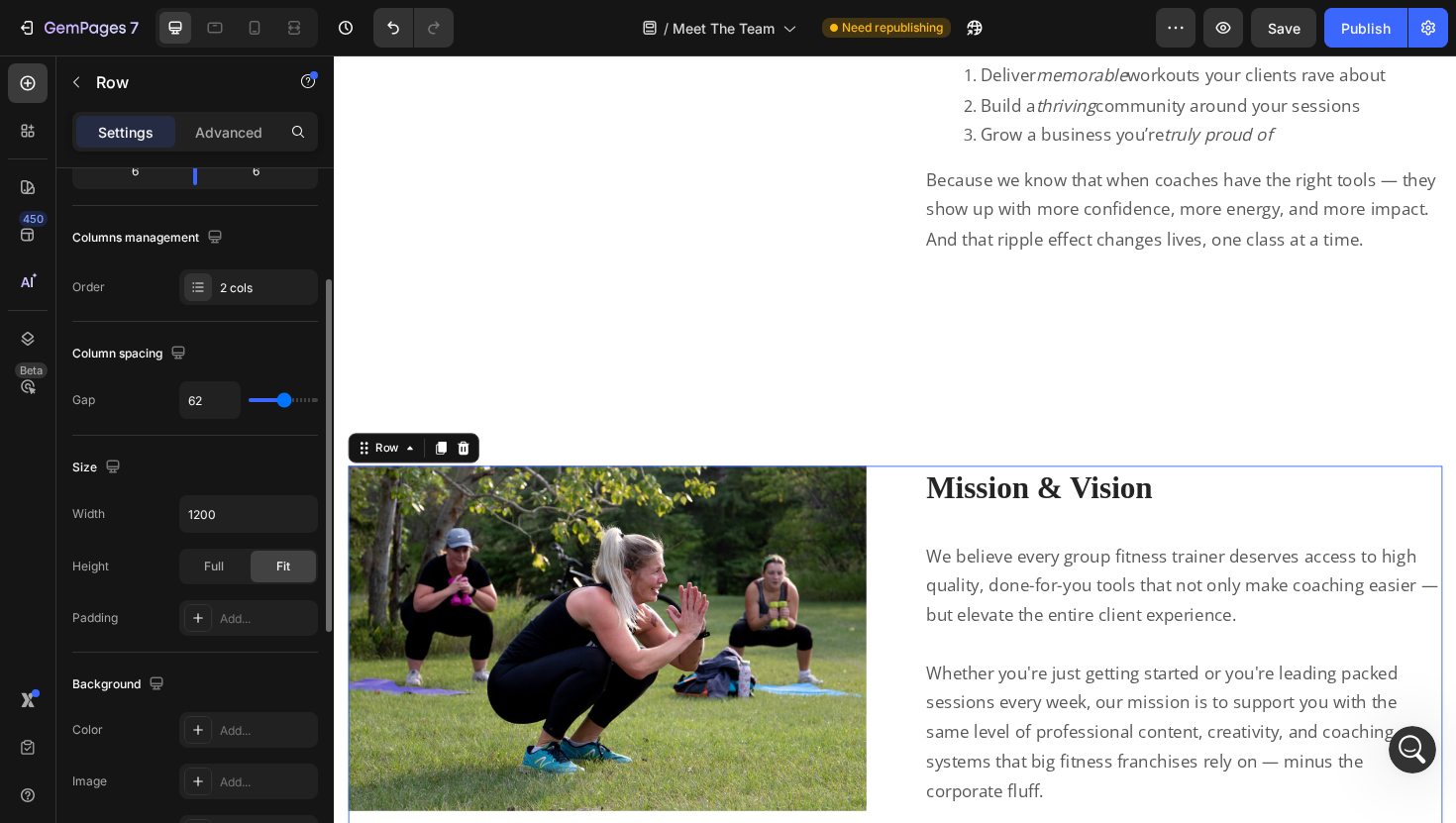 scroll, scrollTop: 279, scrollLeft: 0, axis: vertical 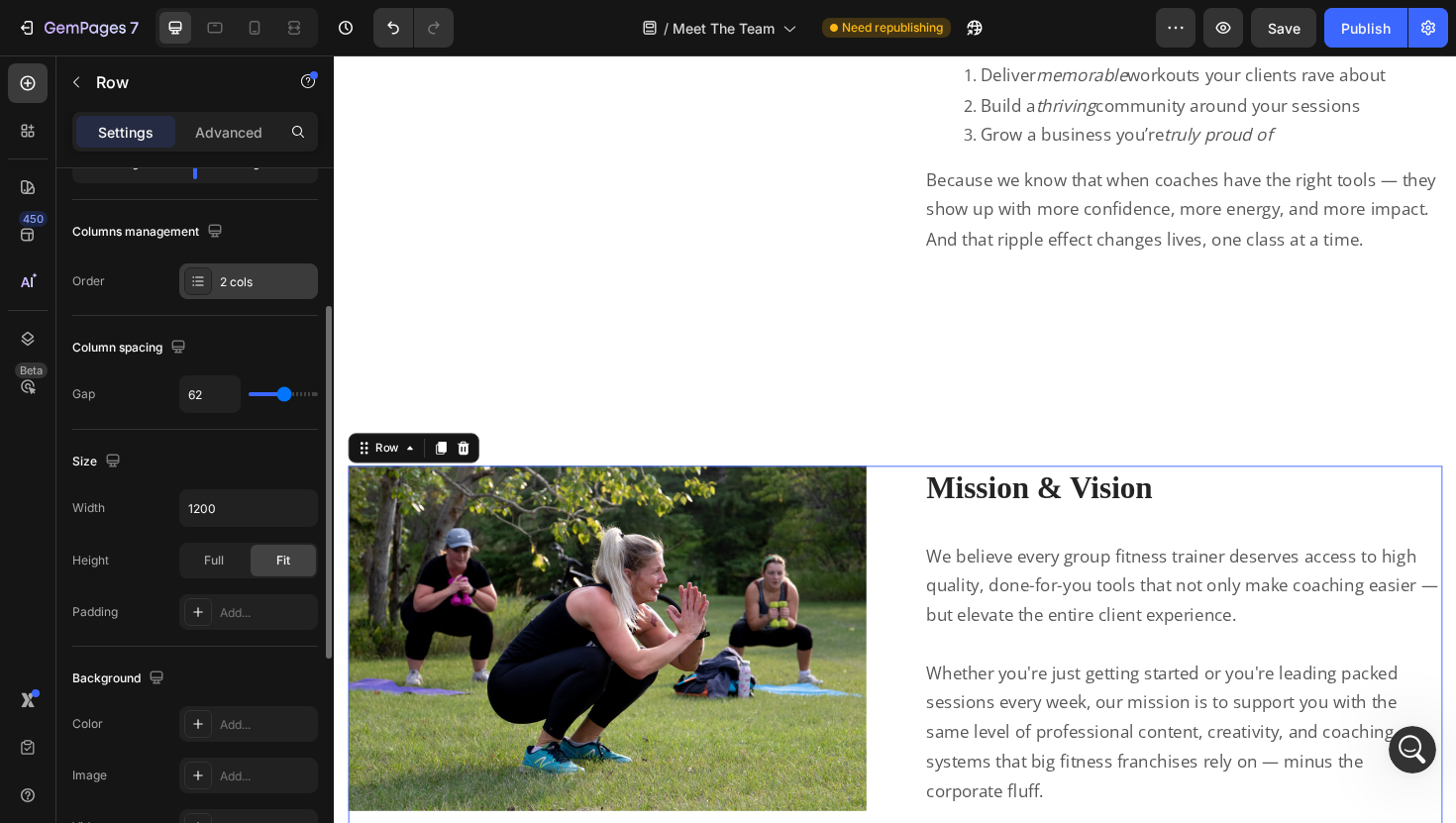 click on "2 cols" at bounding box center [266, 282] 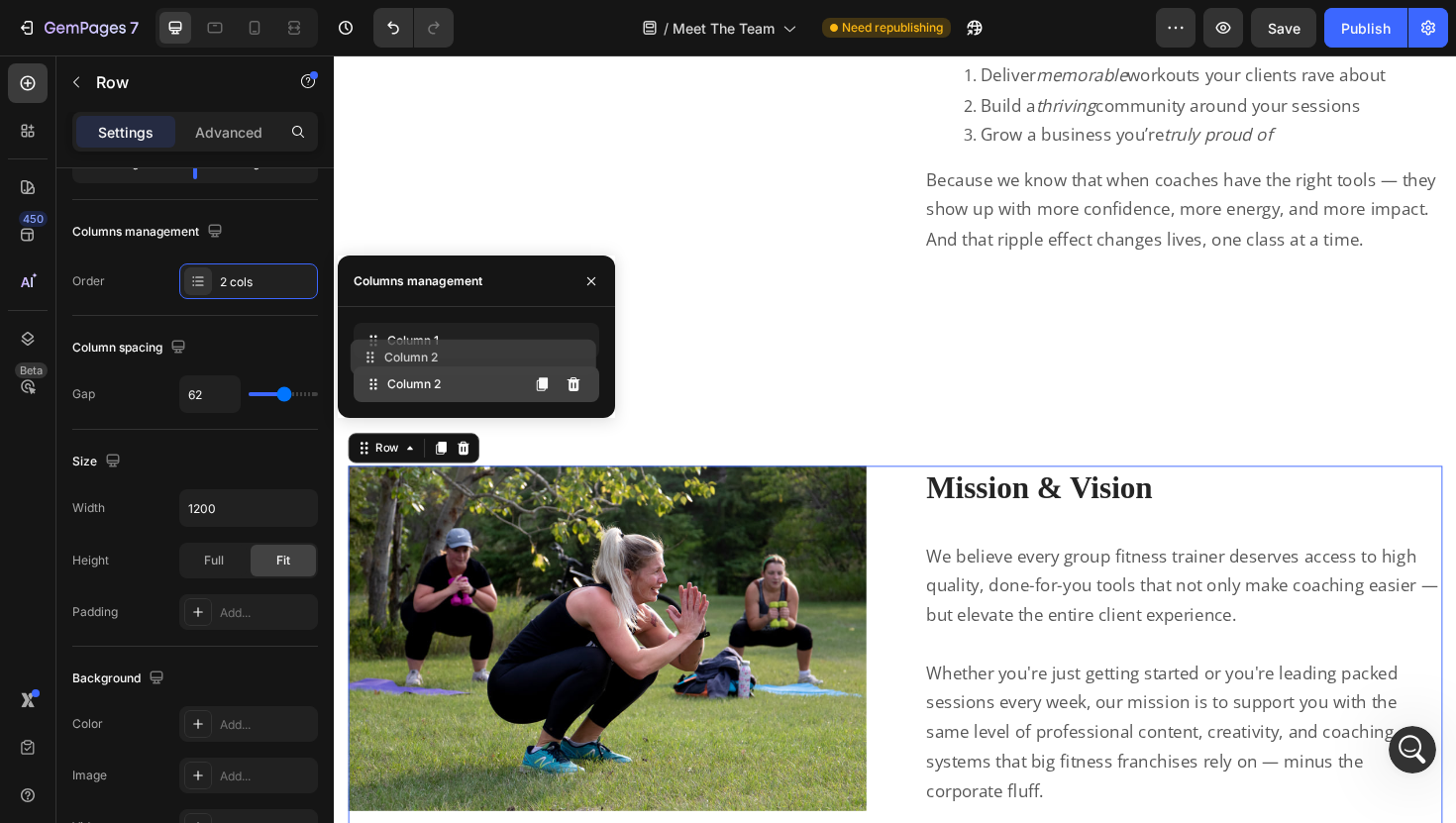 type 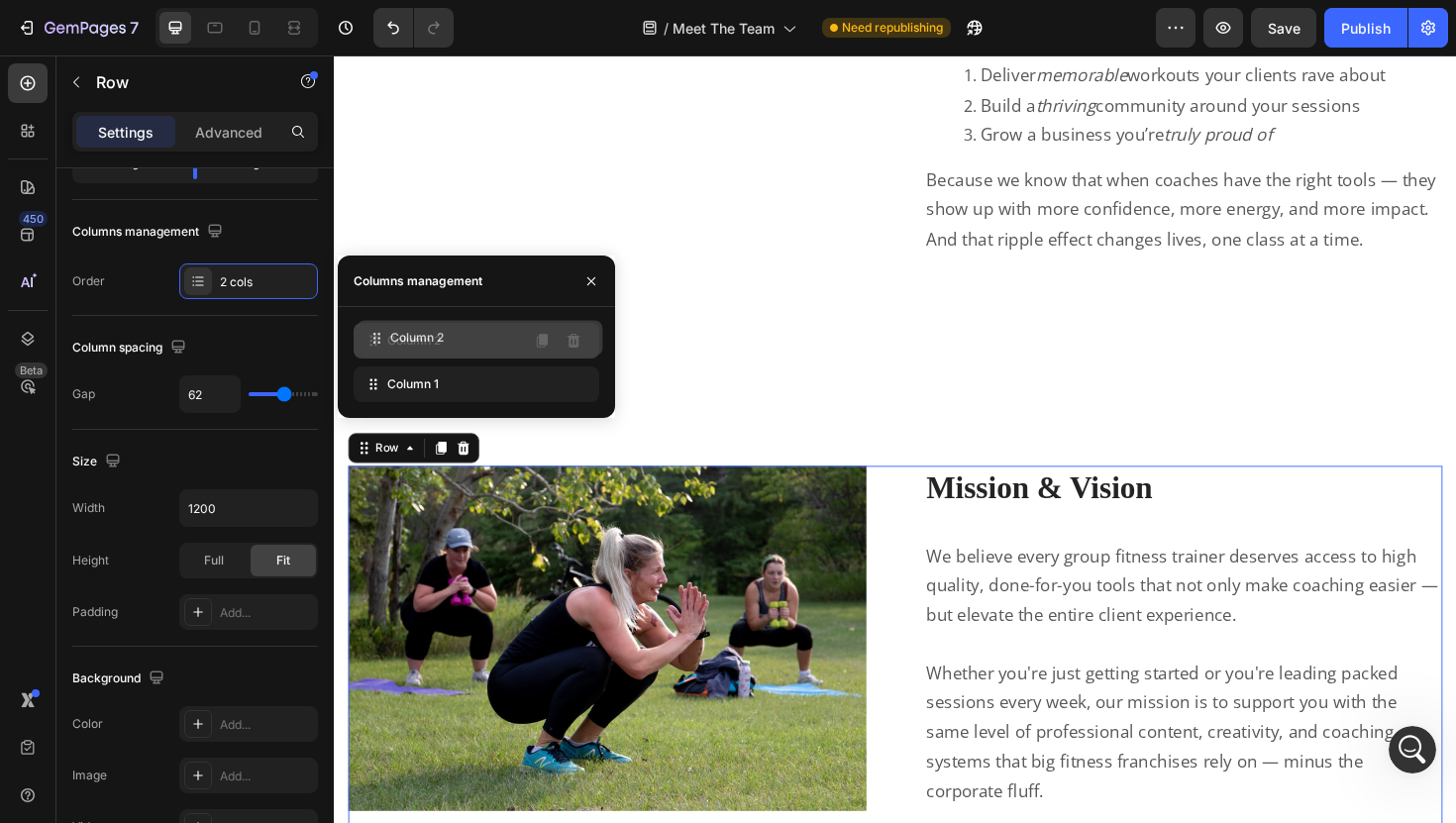 drag, startPoint x: 479, startPoint y: 393, endPoint x: 483, endPoint y: 347, distance: 46.173586 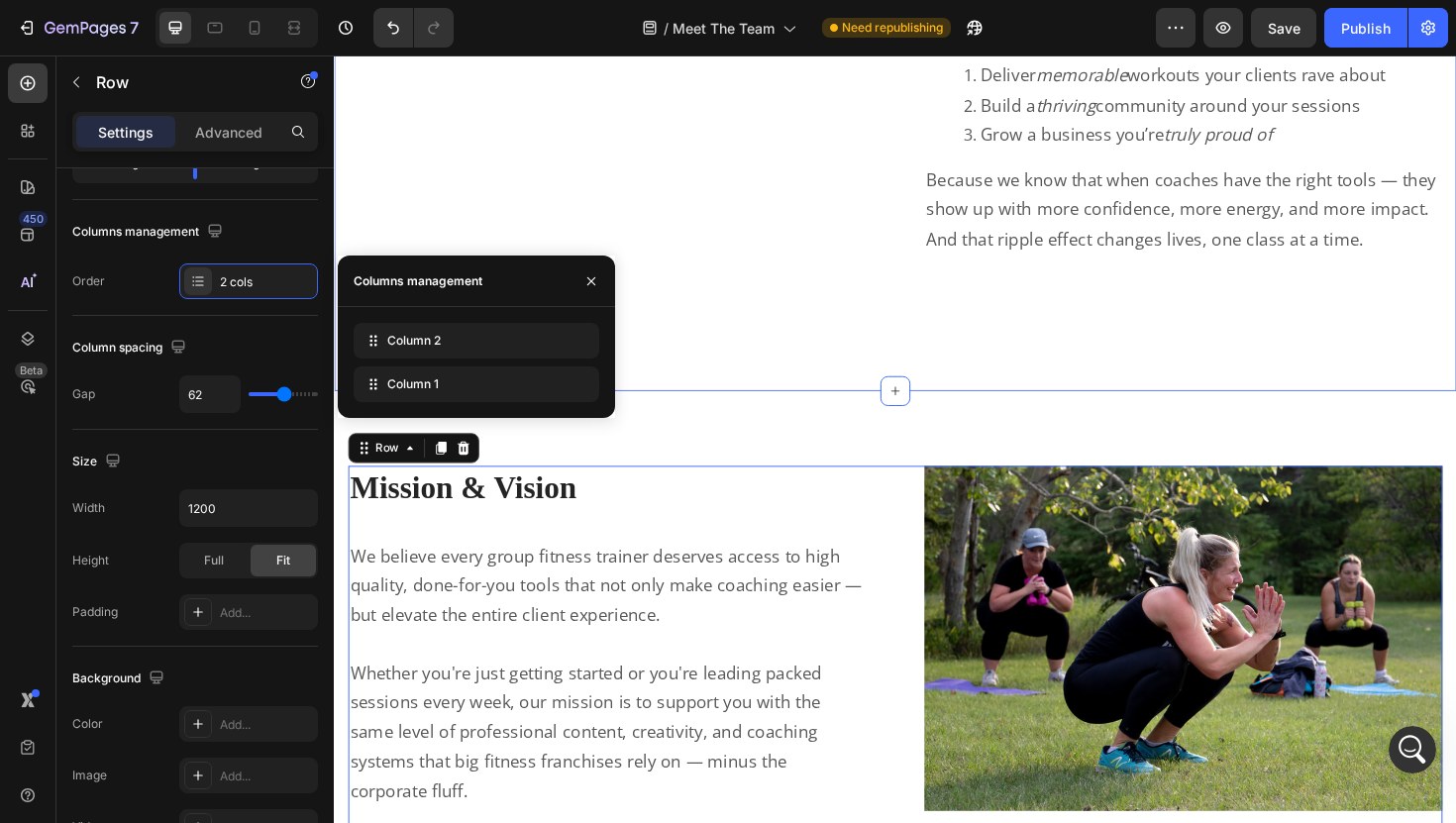 click on "Image Row Mission & Vision  Heading Row We believe every group fitness trainer deserves access to high quality, done-for-you tools that not only make coaching easier — but elevate the entire client experience.   Whether you're just getting started or you're leading packed sessions every week, our mission is to support you with the same level of professional content, creativity, and coaching systems that big fitness franchises rely on — minus the corporate fluff.   We’re here to help you: Deliver  memorable  workouts your clients rave about Build a  thriving  community around your sessions Grow a business you’re  truly proud of Because we know that when coaches have the right tools — they show up with more confidence, more energy, and more impact. And that ripple effect changes lives, one class at a time. Text Block Row Section 4" at bounding box center (928, -23) 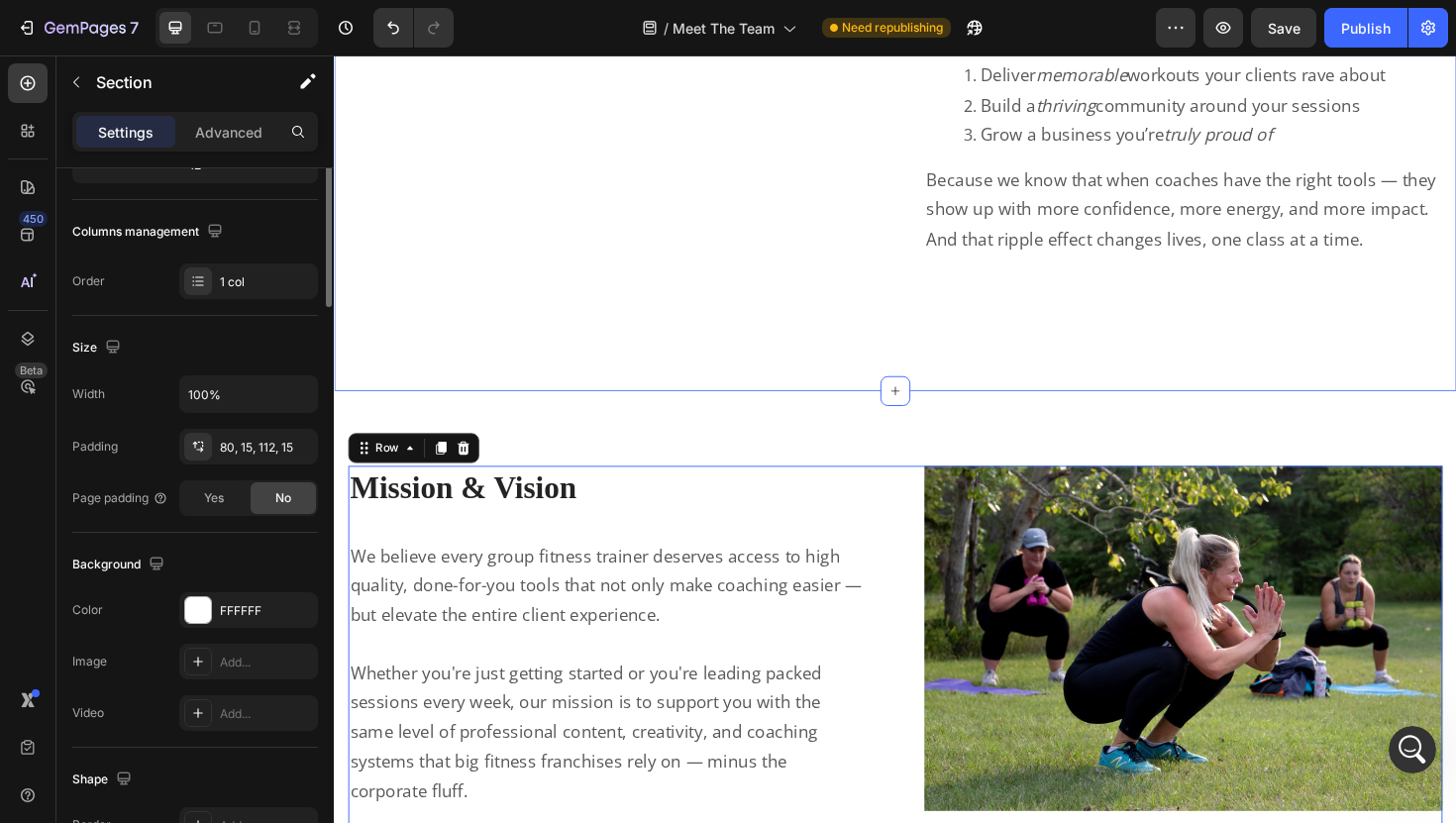 scroll, scrollTop: 0, scrollLeft: 0, axis: both 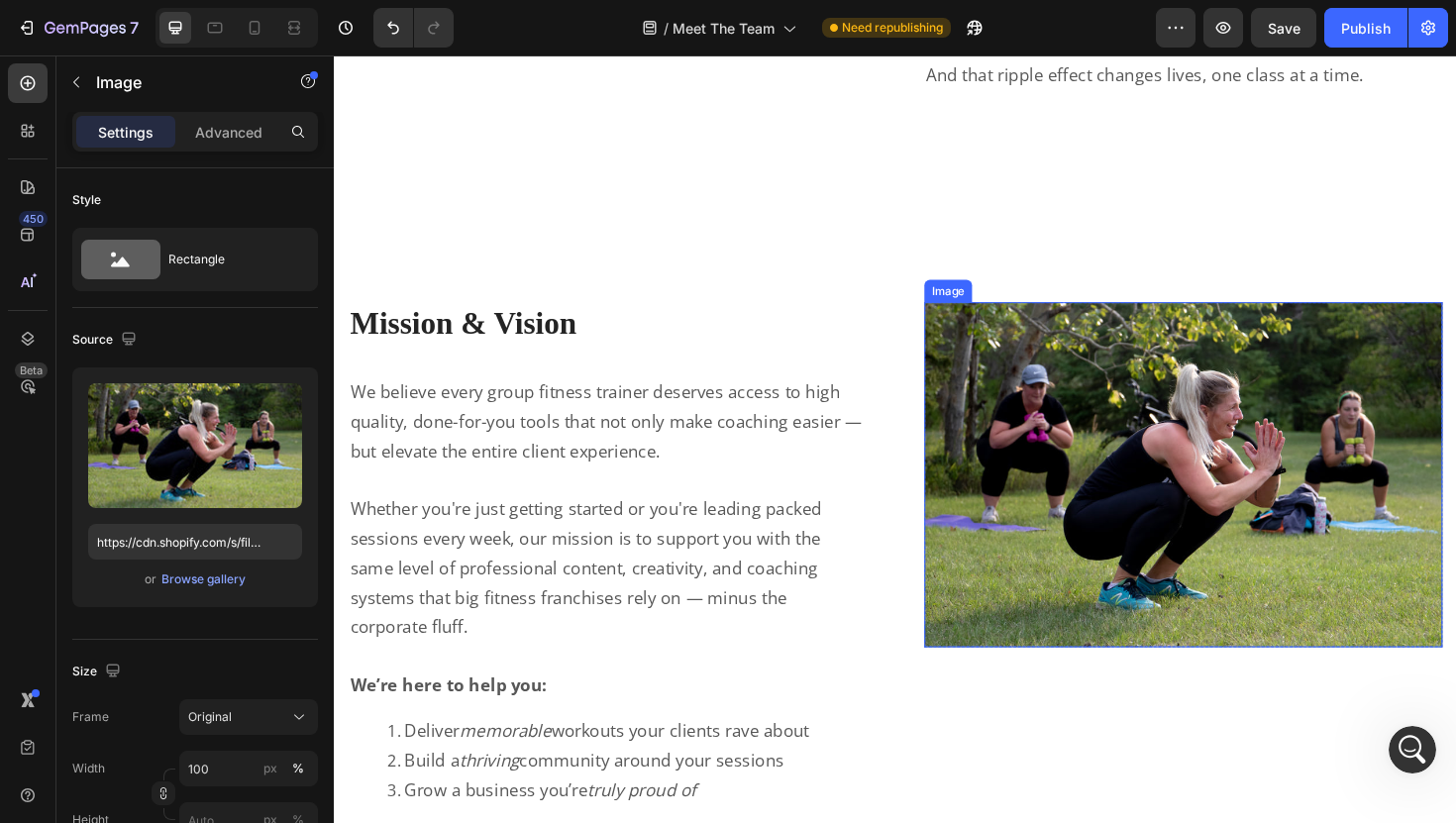 click at bounding box center [1233, 499] 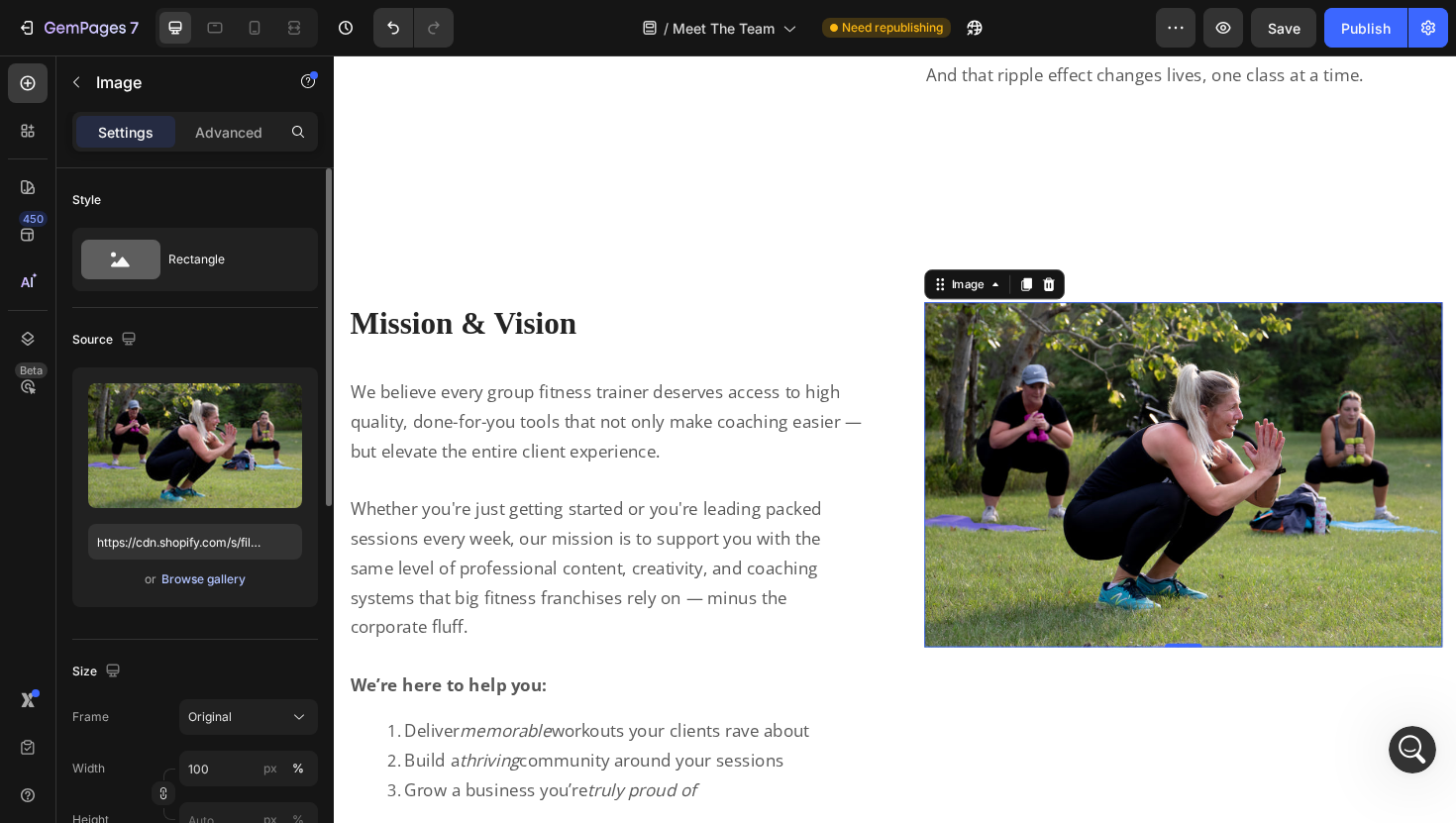 click on "Browse gallery" at bounding box center [203, 579] 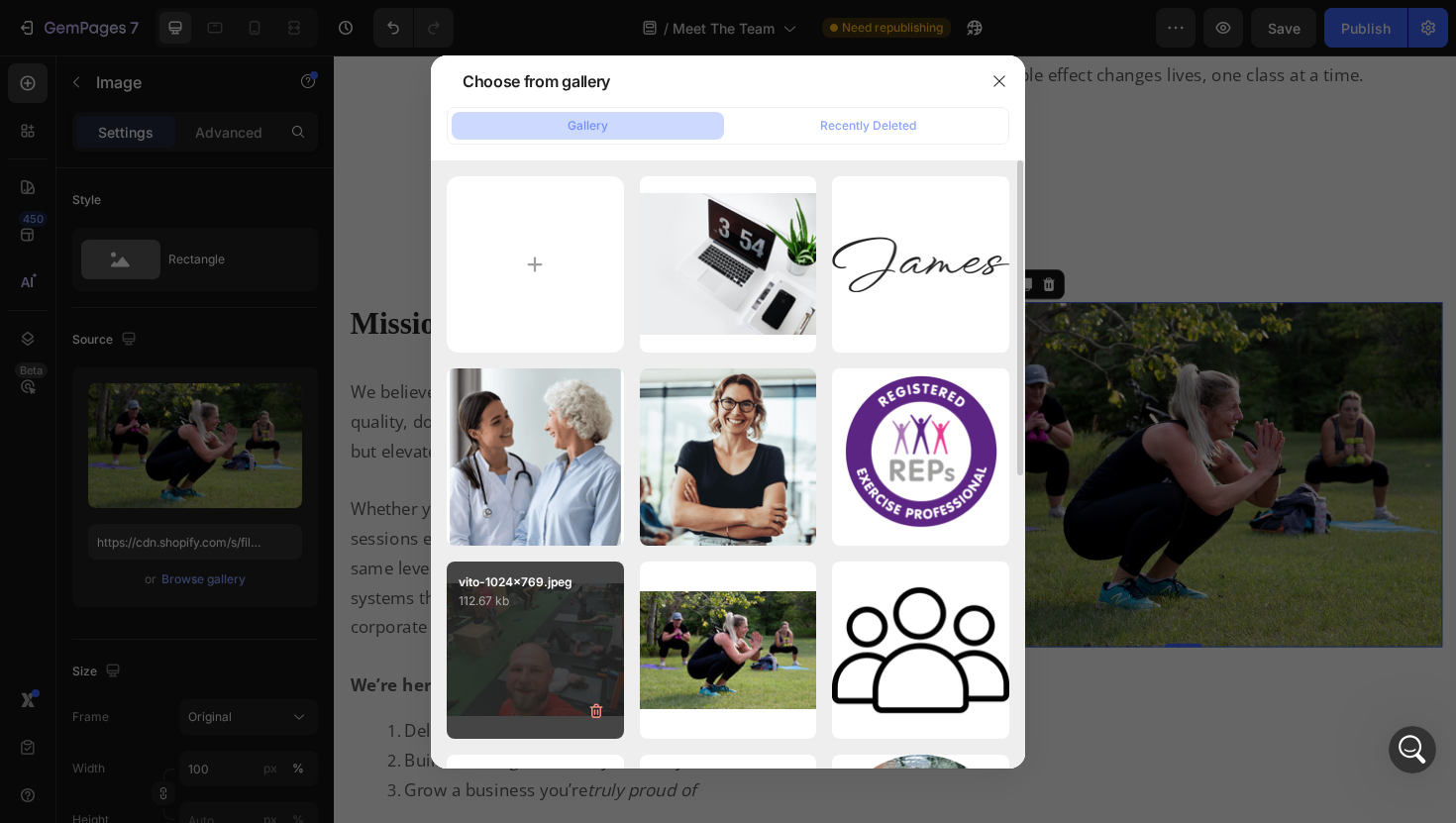 click on "vito-1024x769.jpeg 112.67 kb" at bounding box center (535, 650) 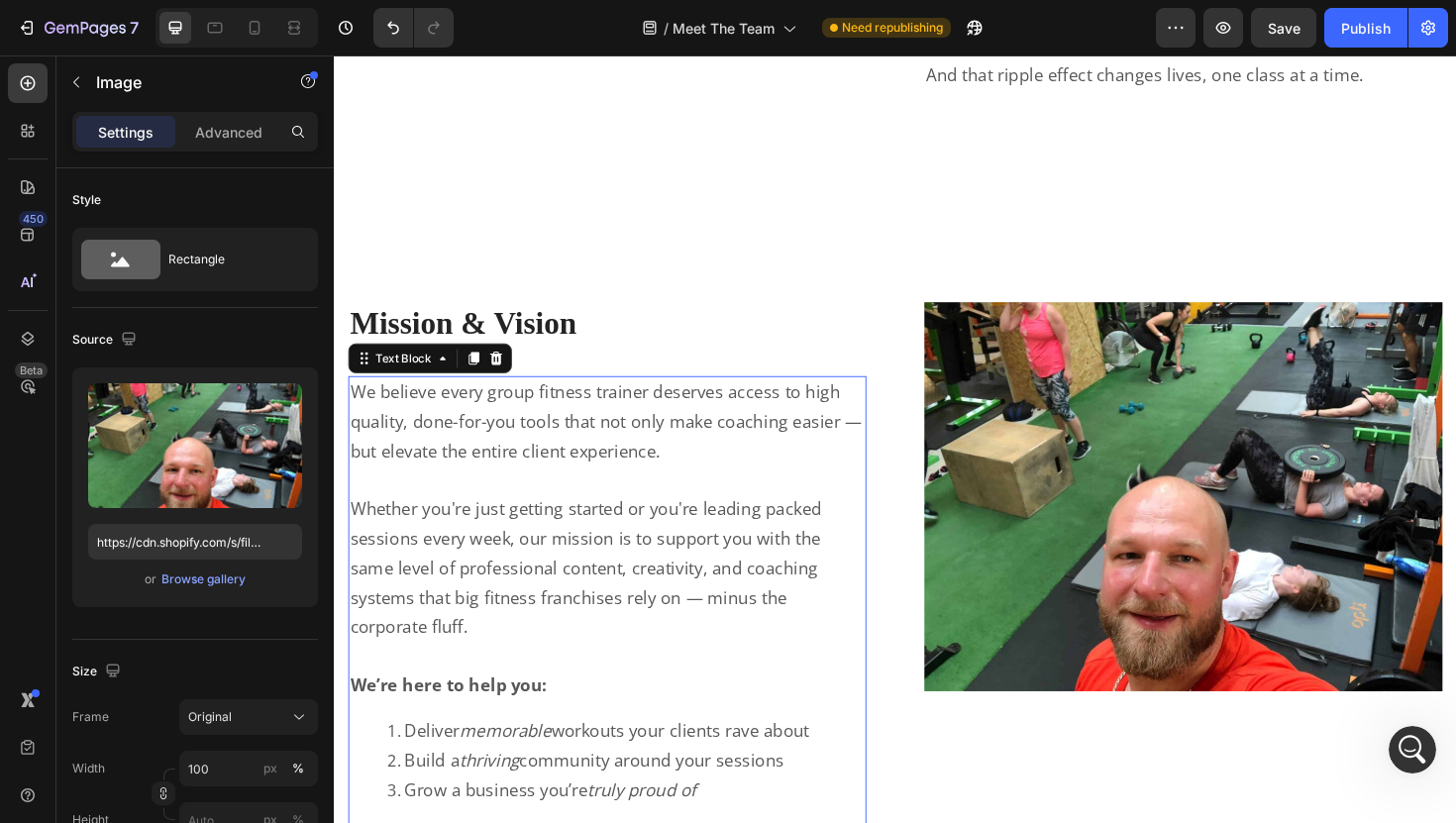click on "Whether you're just getting started or you're leading packed sessions every week, our mission is to support you with the same level of professional content, creativity, and coaching systems that big fitness franchises rely on — minus the corporate fluff." at bounding box center [623, 599] 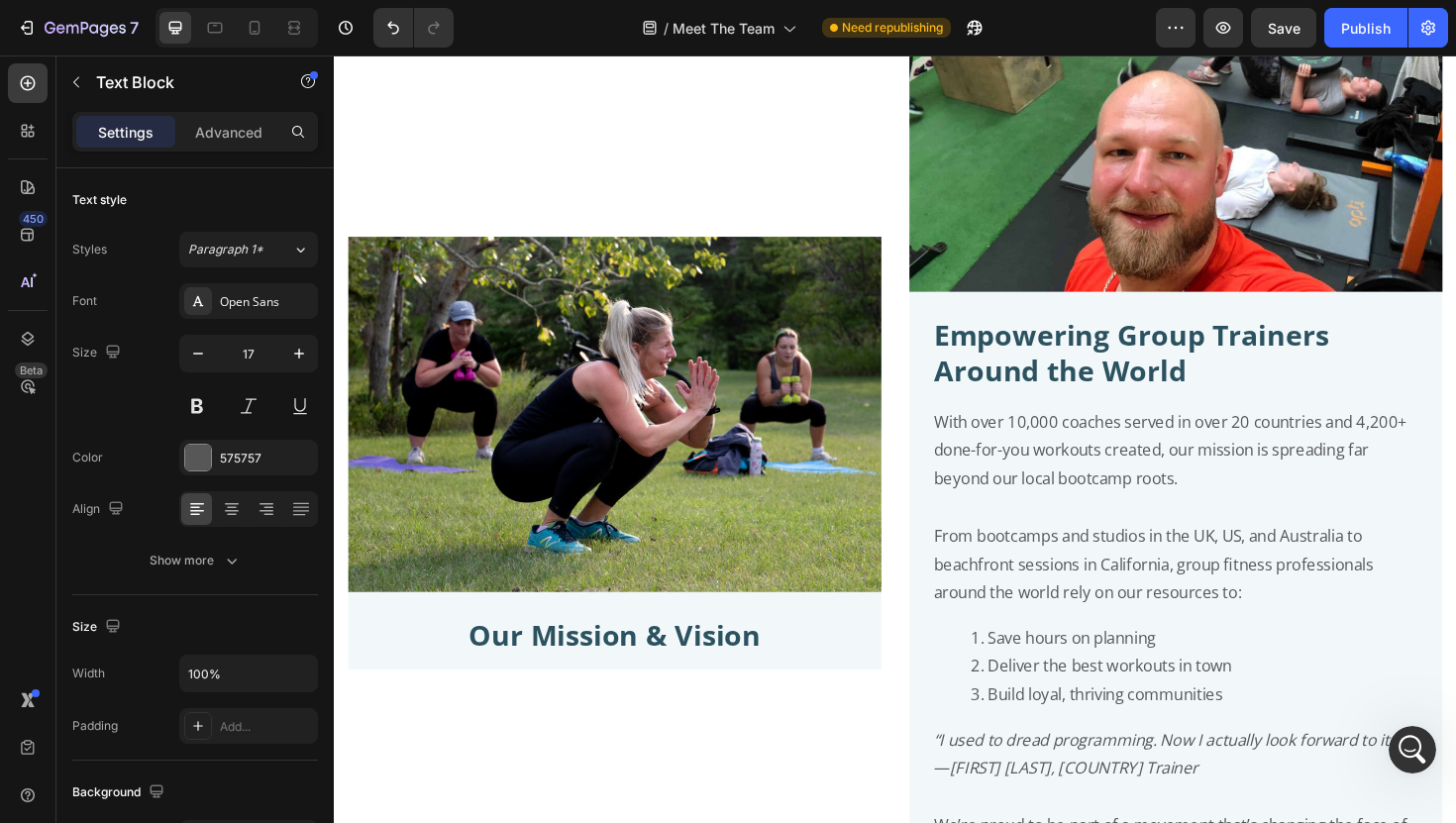 scroll, scrollTop: 5291, scrollLeft: 0, axis: vertical 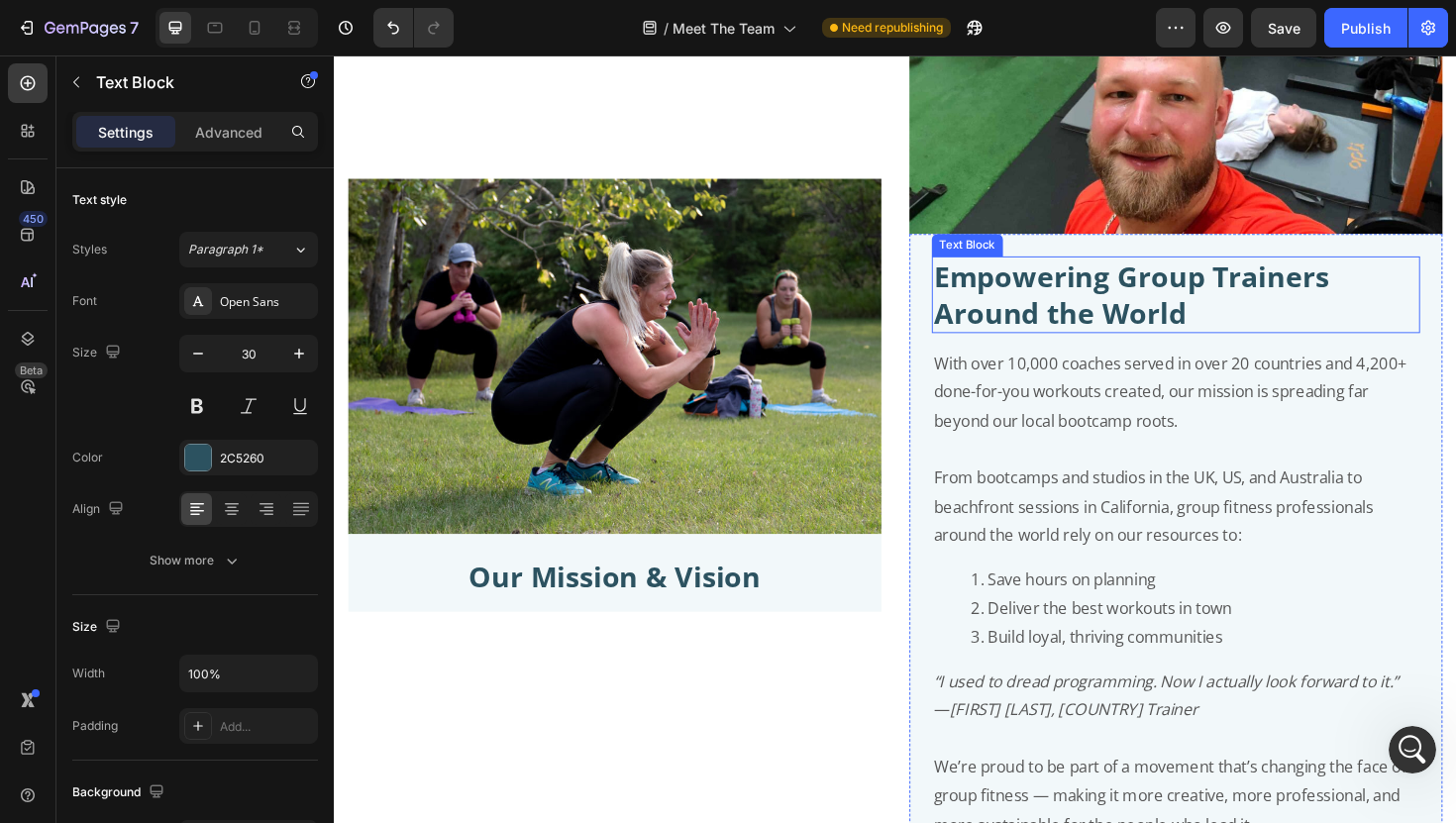 click on "Empowering Group Trainers Around the World" at bounding box center (1178, 309) 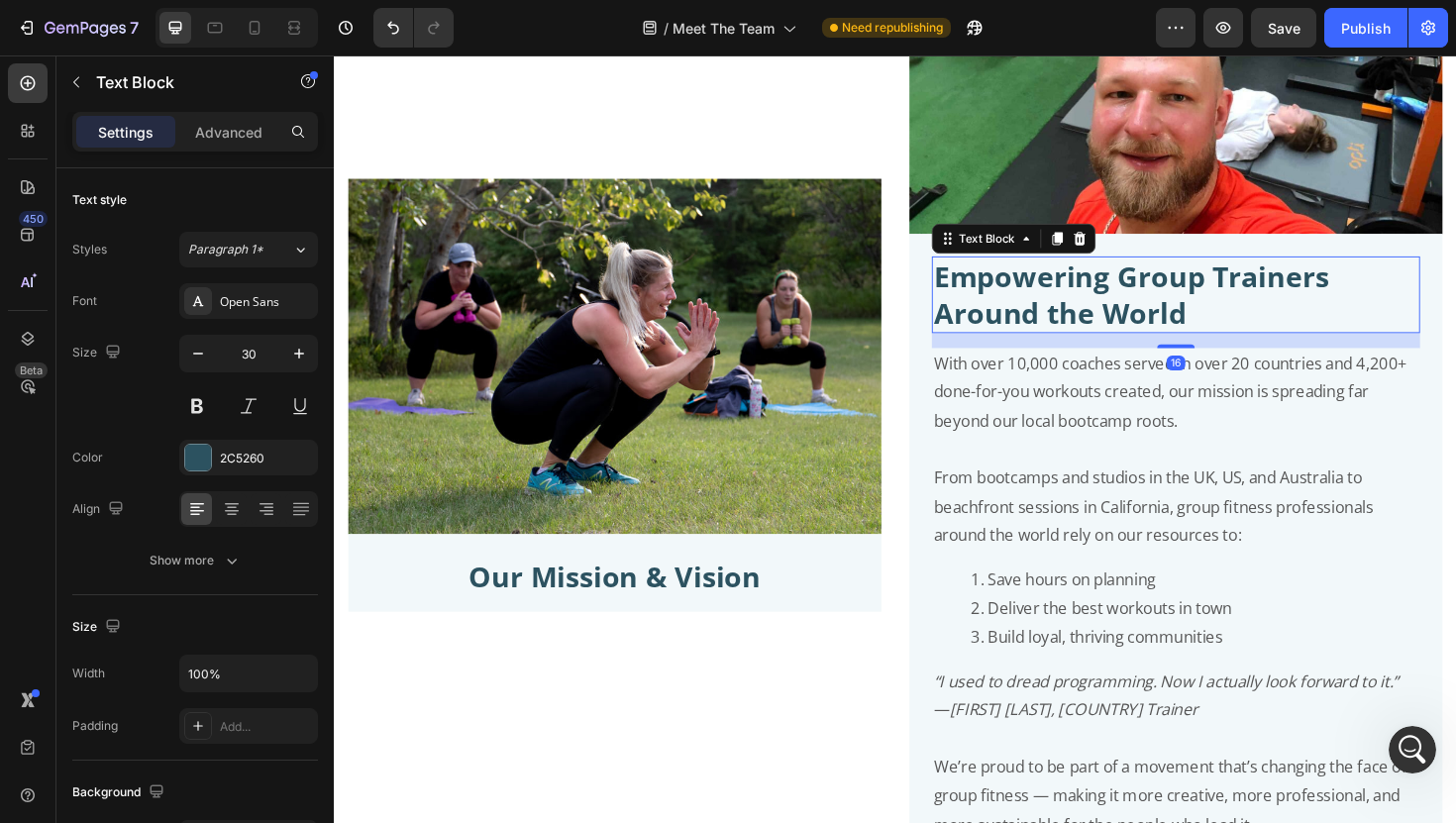 click on "Empowering Group Trainers Around the World" at bounding box center [1178, 309] 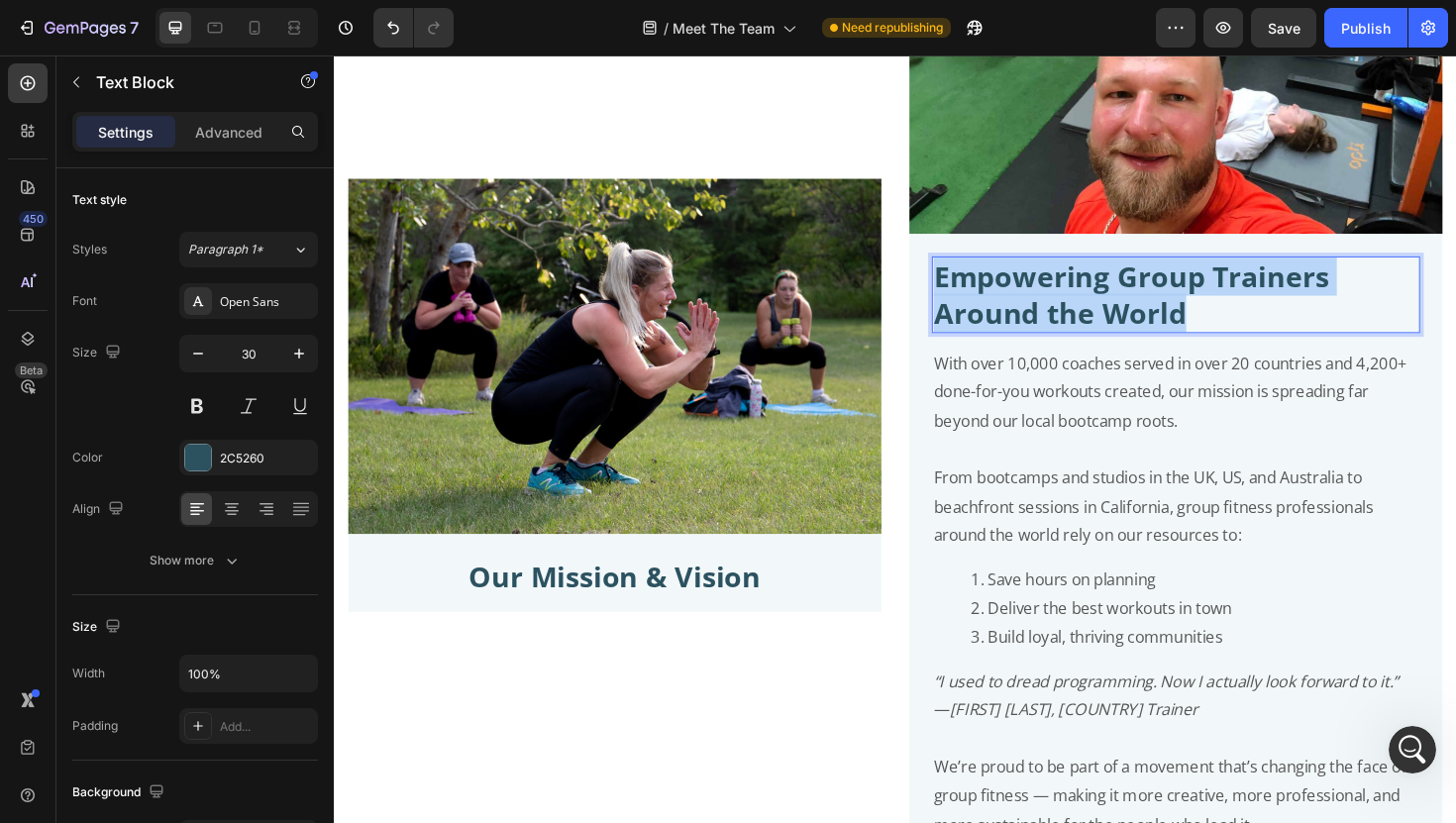 click on "Empowering Group Trainers Around the World" at bounding box center [1178, 309] 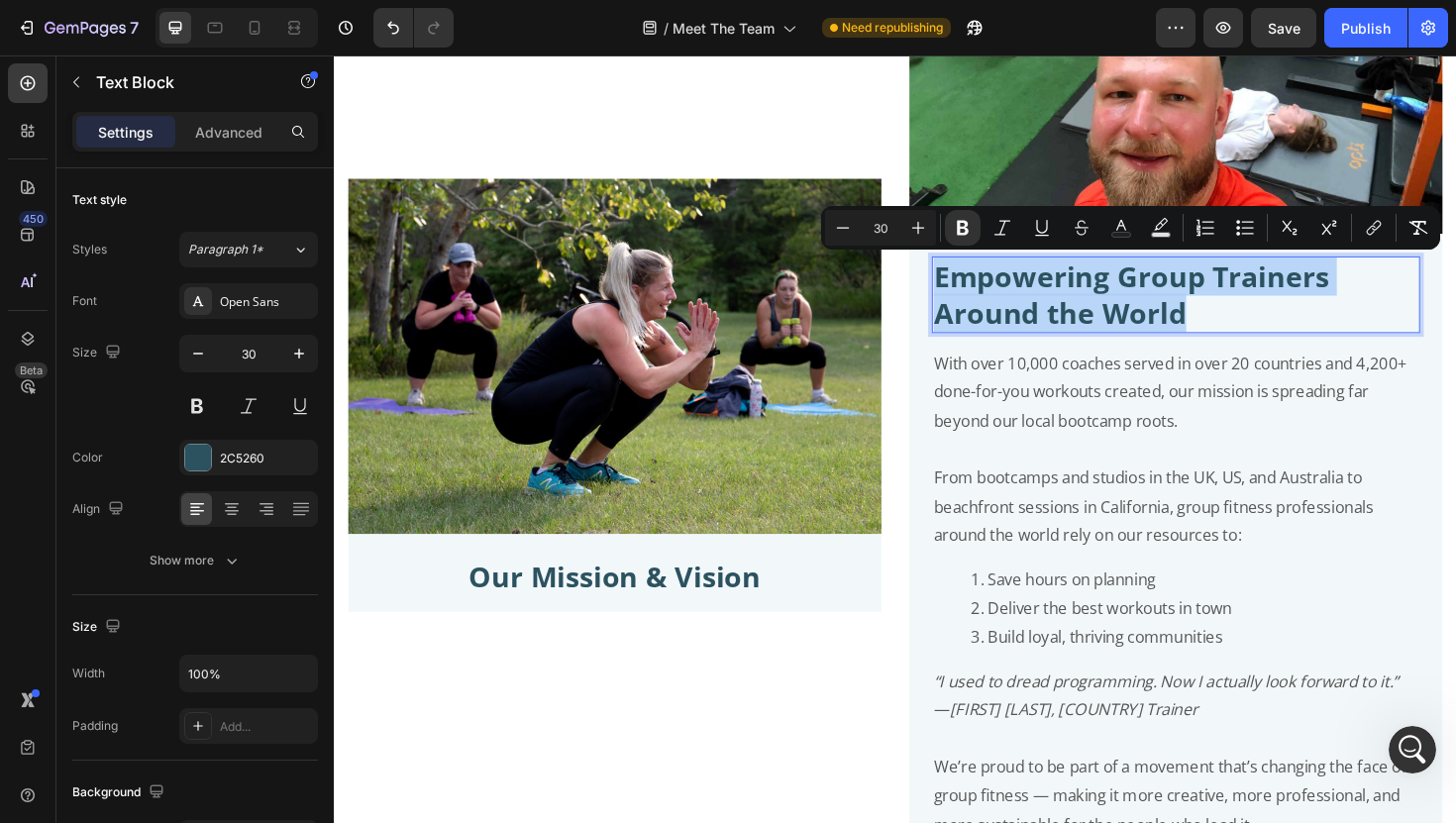 copy on "Empowering Group Trainers Around the World" 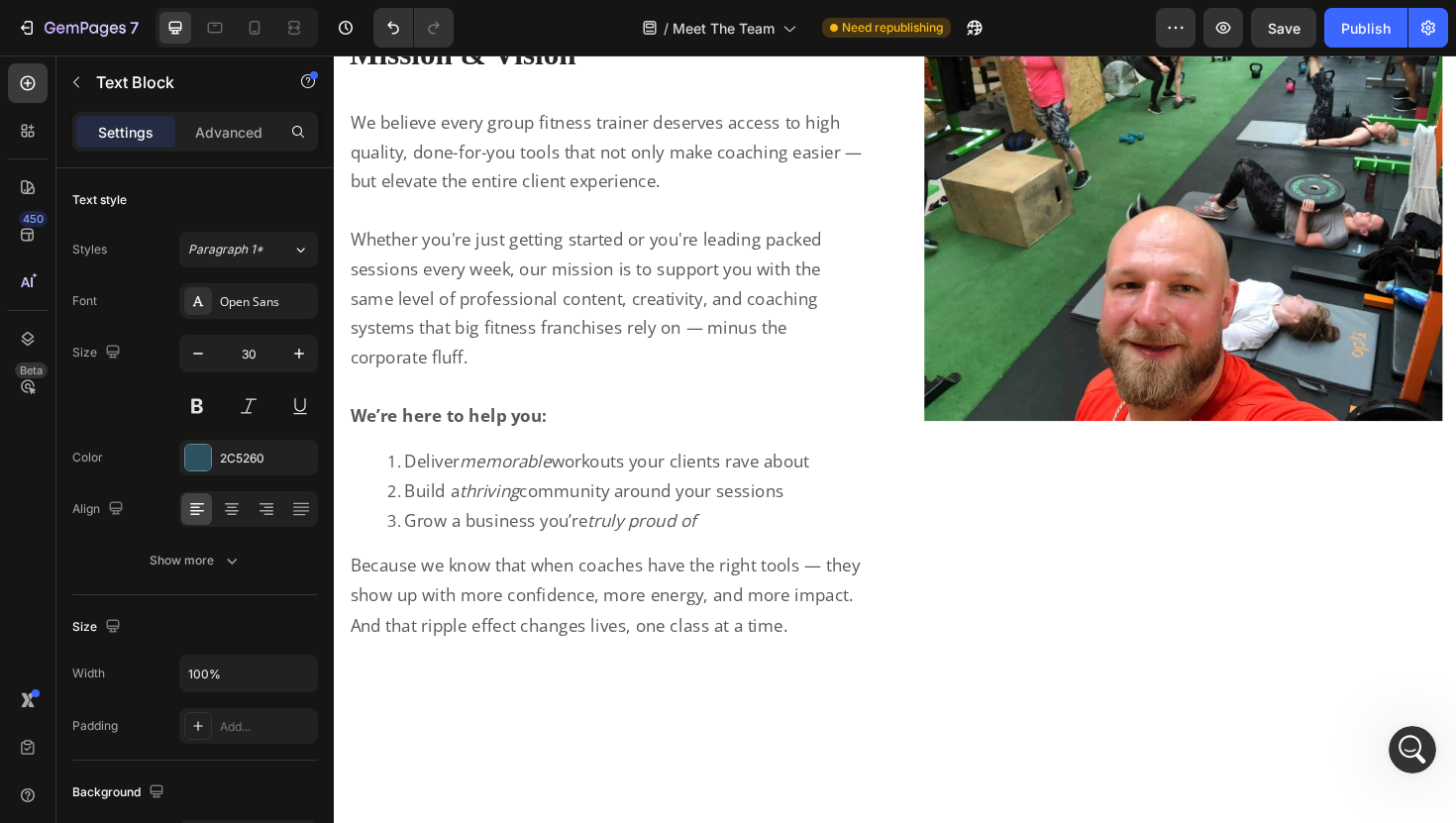 type on "16" 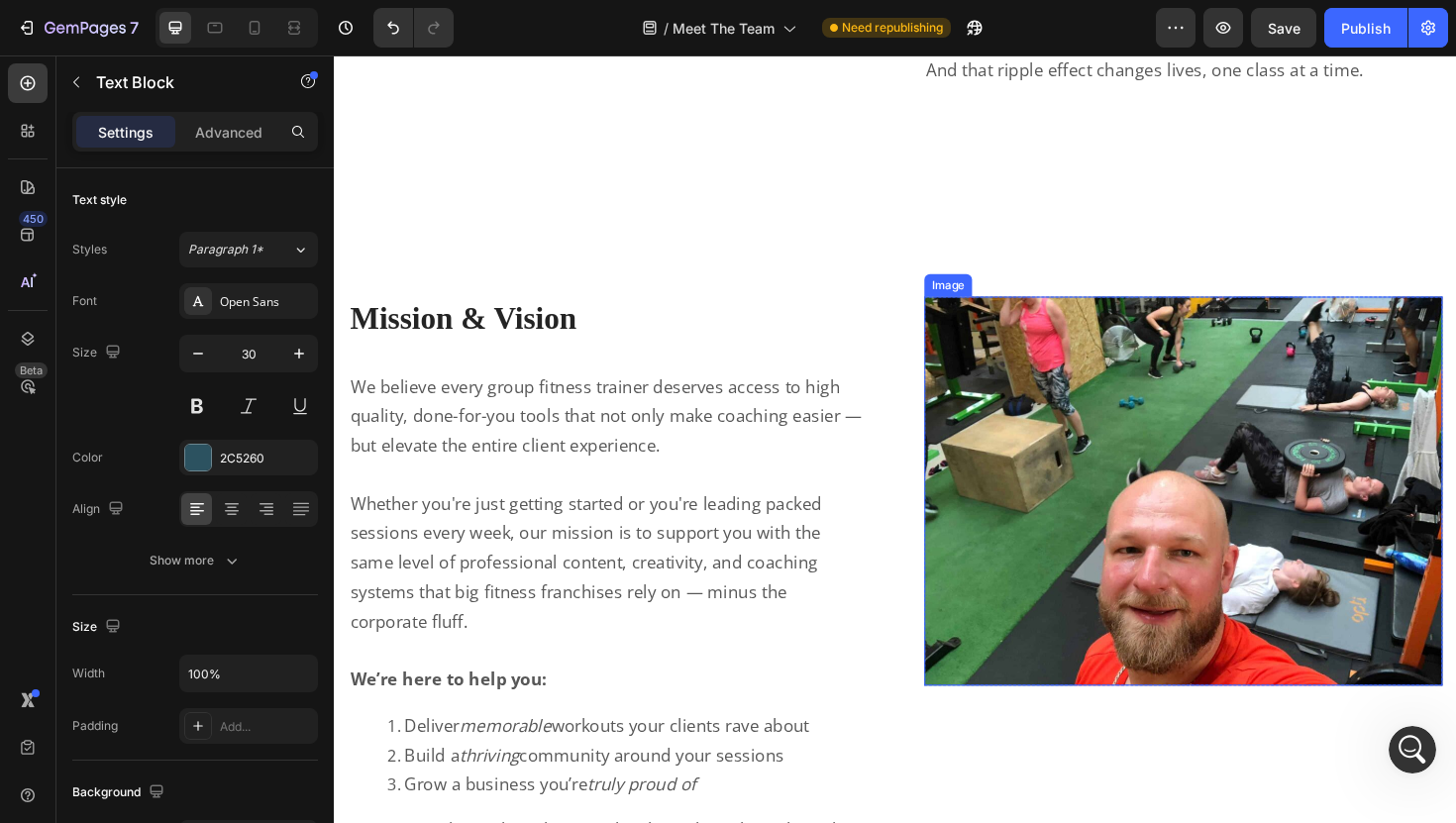 scroll, scrollTop: 3997, scrollLeft: 0, axis: vertical 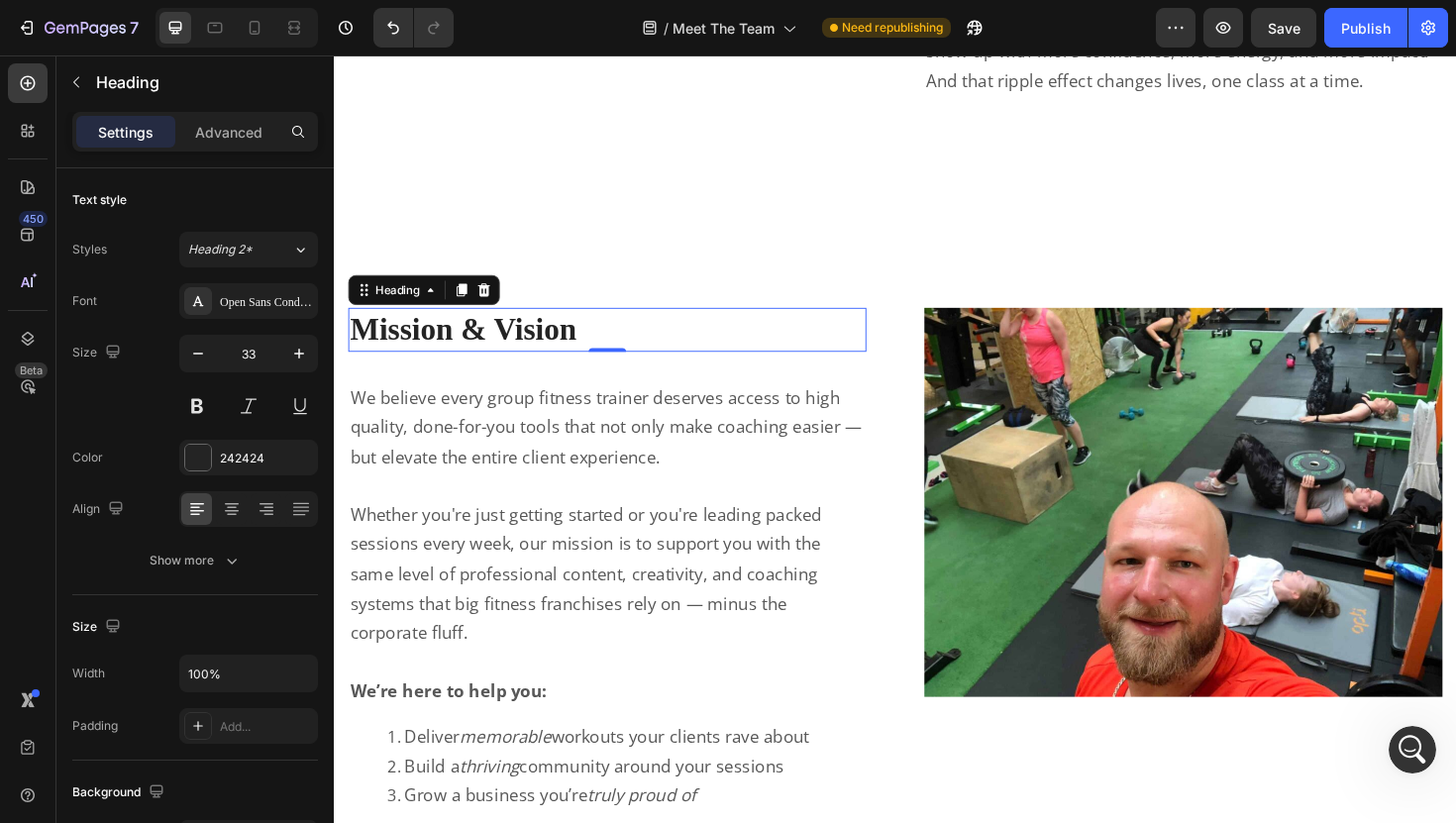 click on "Mission & Vision" at bounding box center (623, 346) 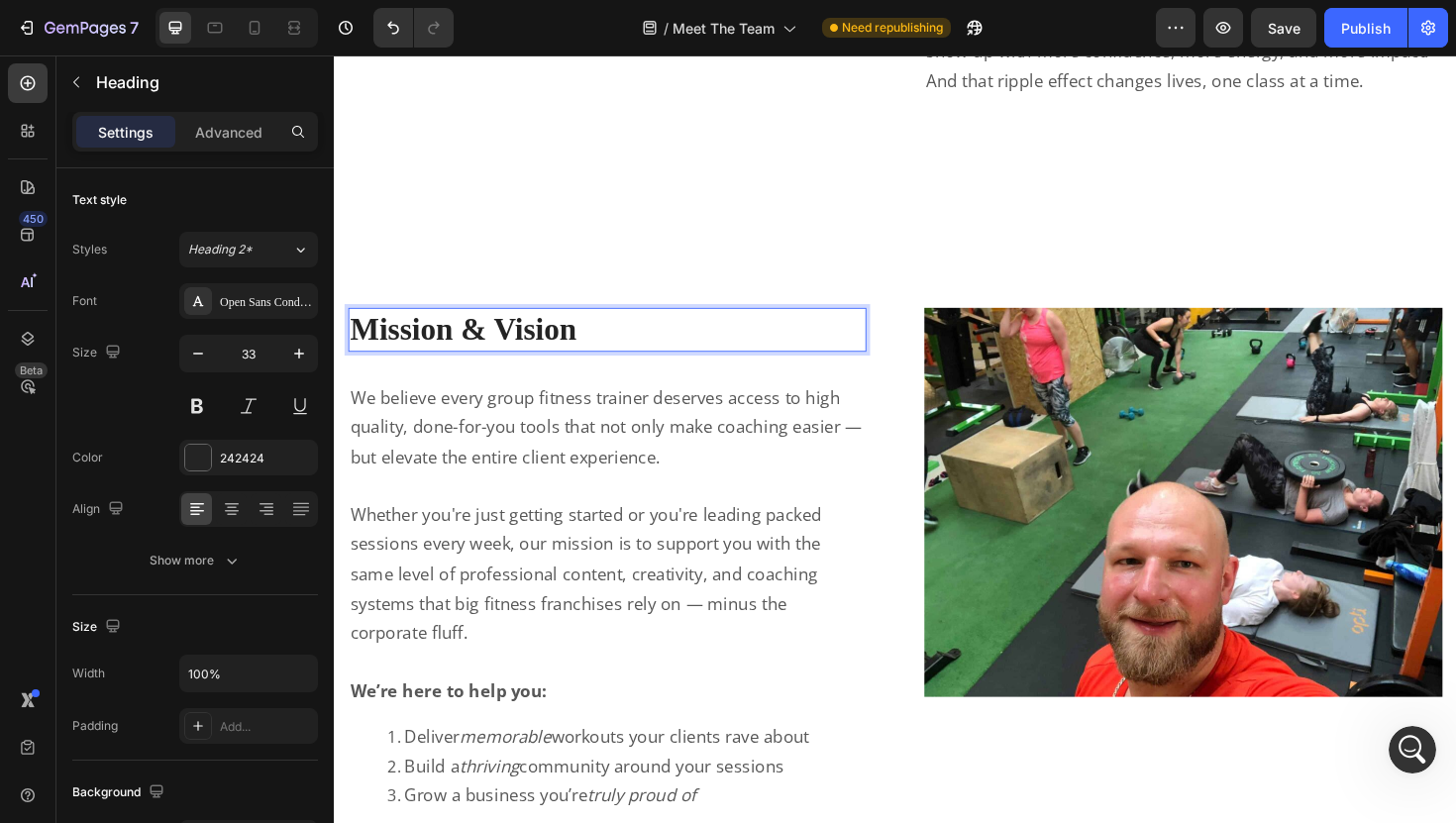 click on "Mission & Vision" at bounding box center (623, 346) 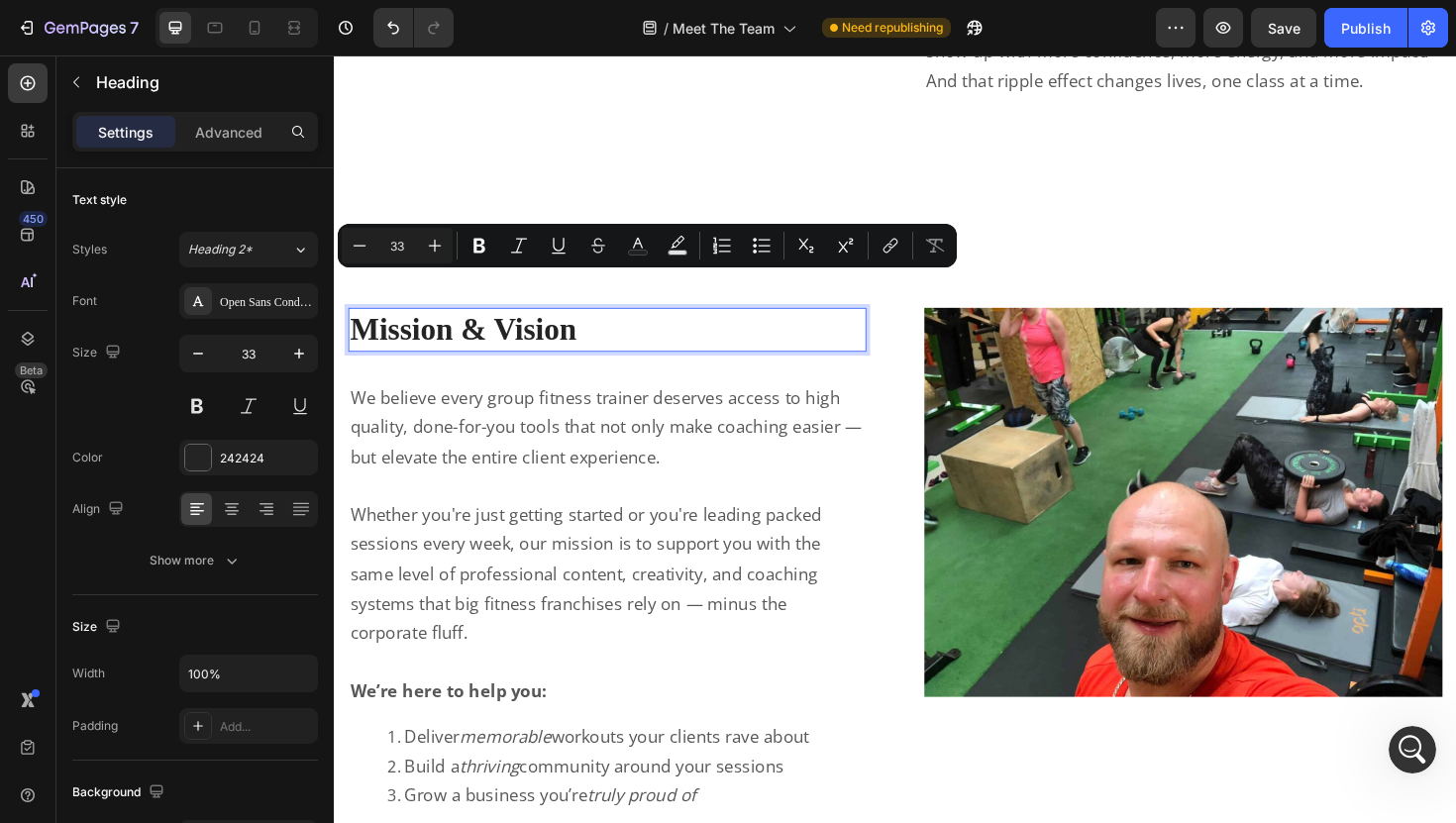 click on "Mission & Vision" at bounding box center [623, 346] 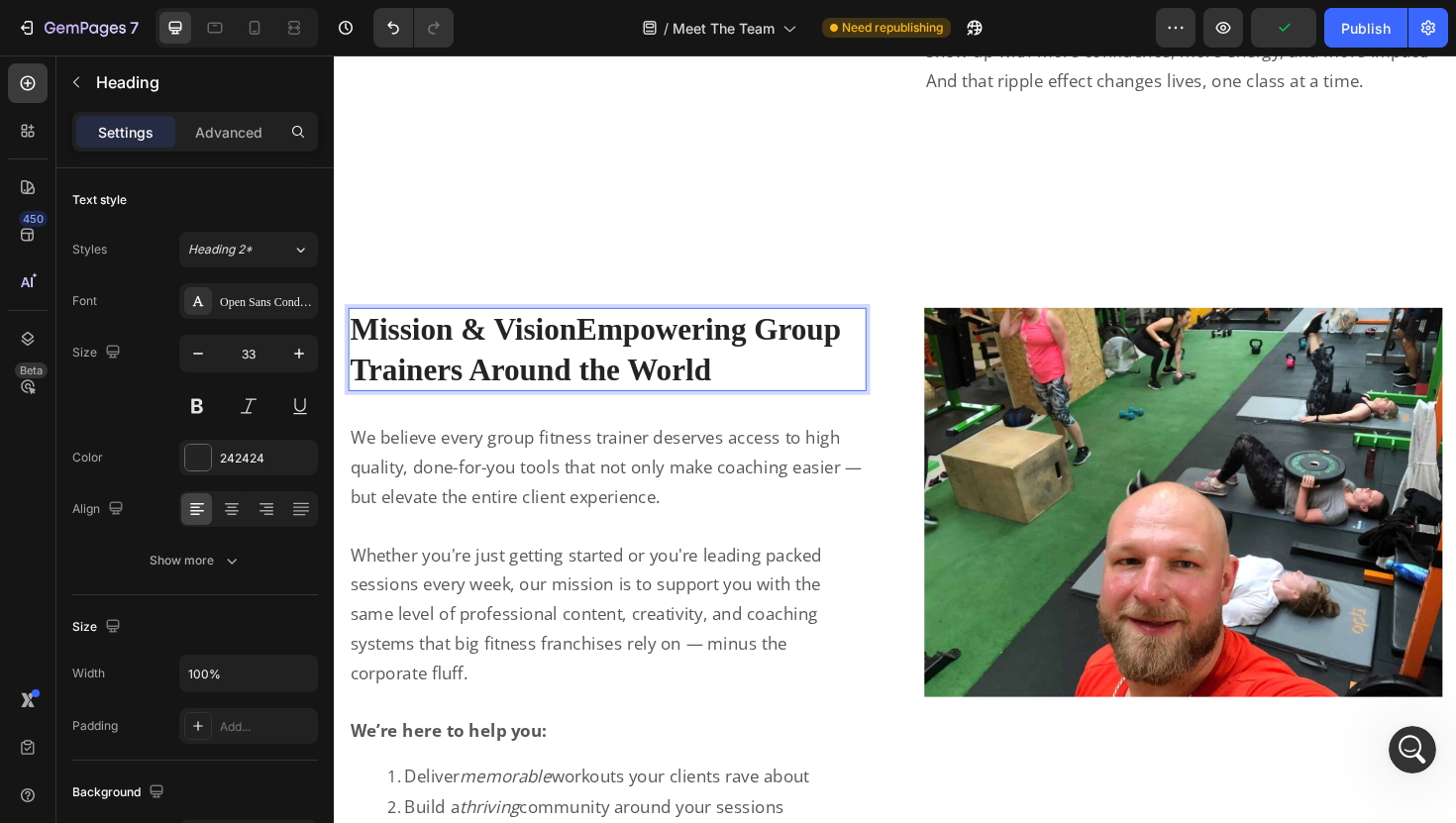 drag, startPoint x: 601, startPoint y: 311, endPoint x: 360, endPoint y: 301, distance: 241.20738 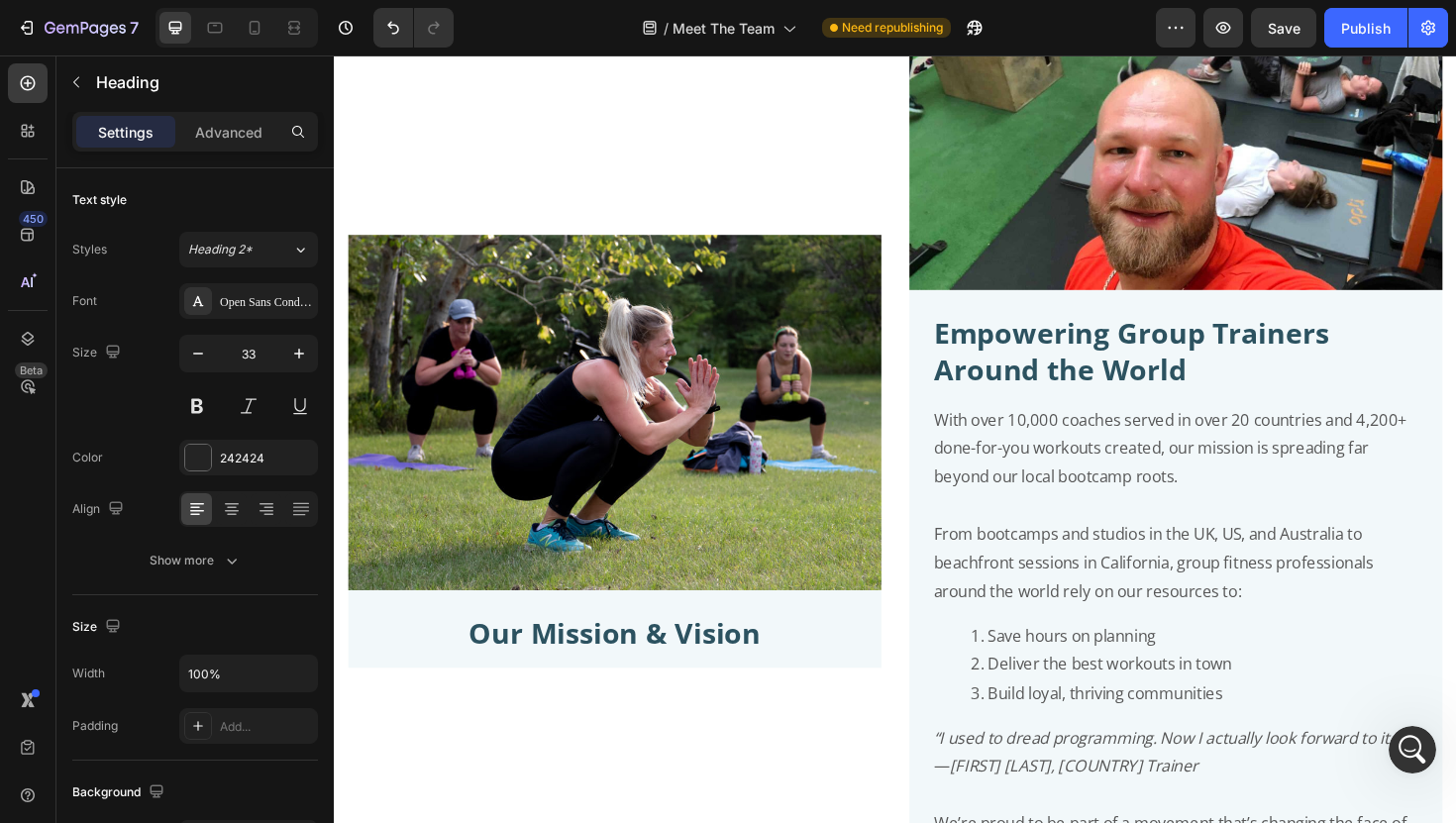 scroll, scrollTop: 5304, scrollLeft: 0, axis: vertical 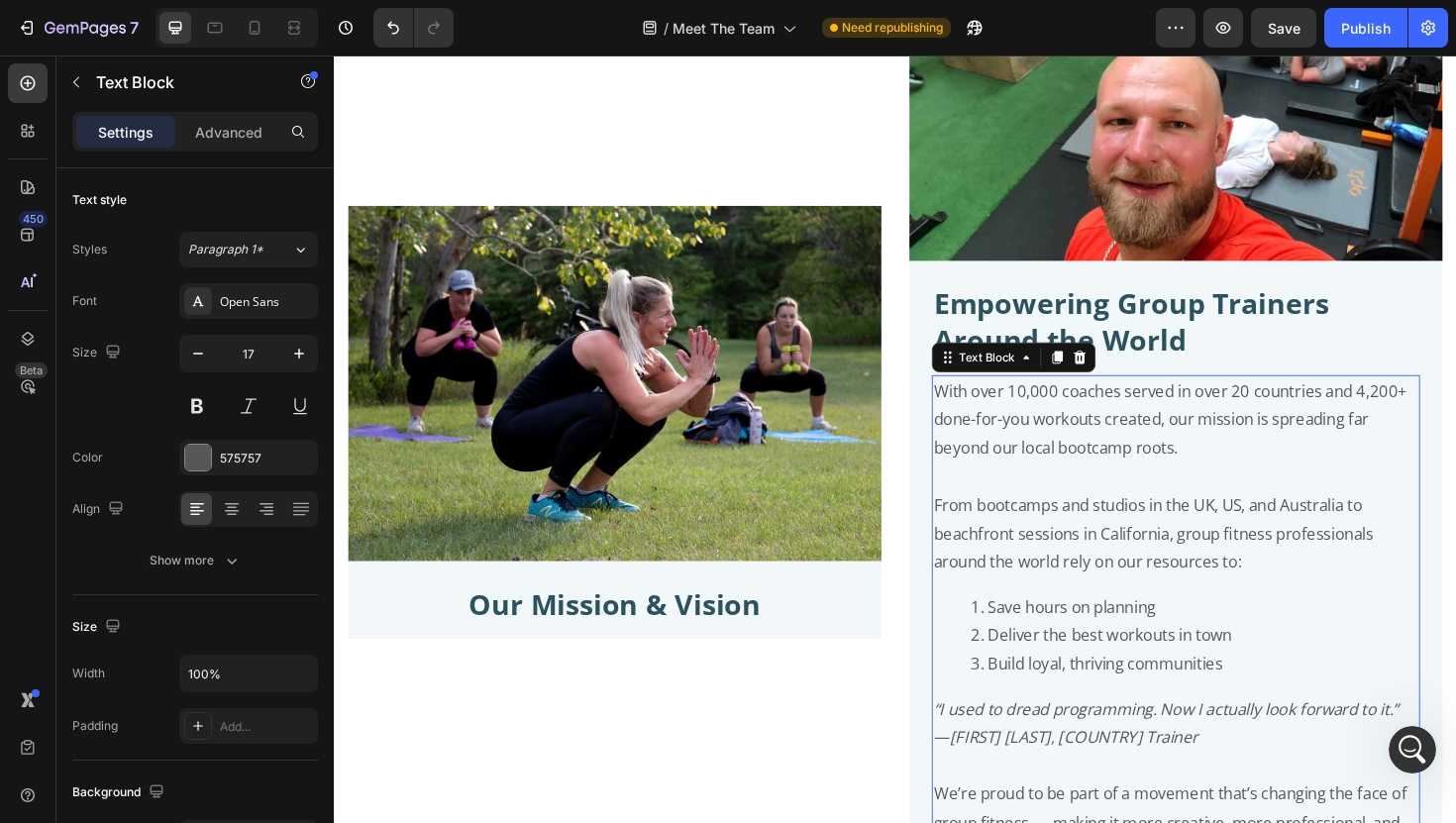click at bounding box center (1225, 501) 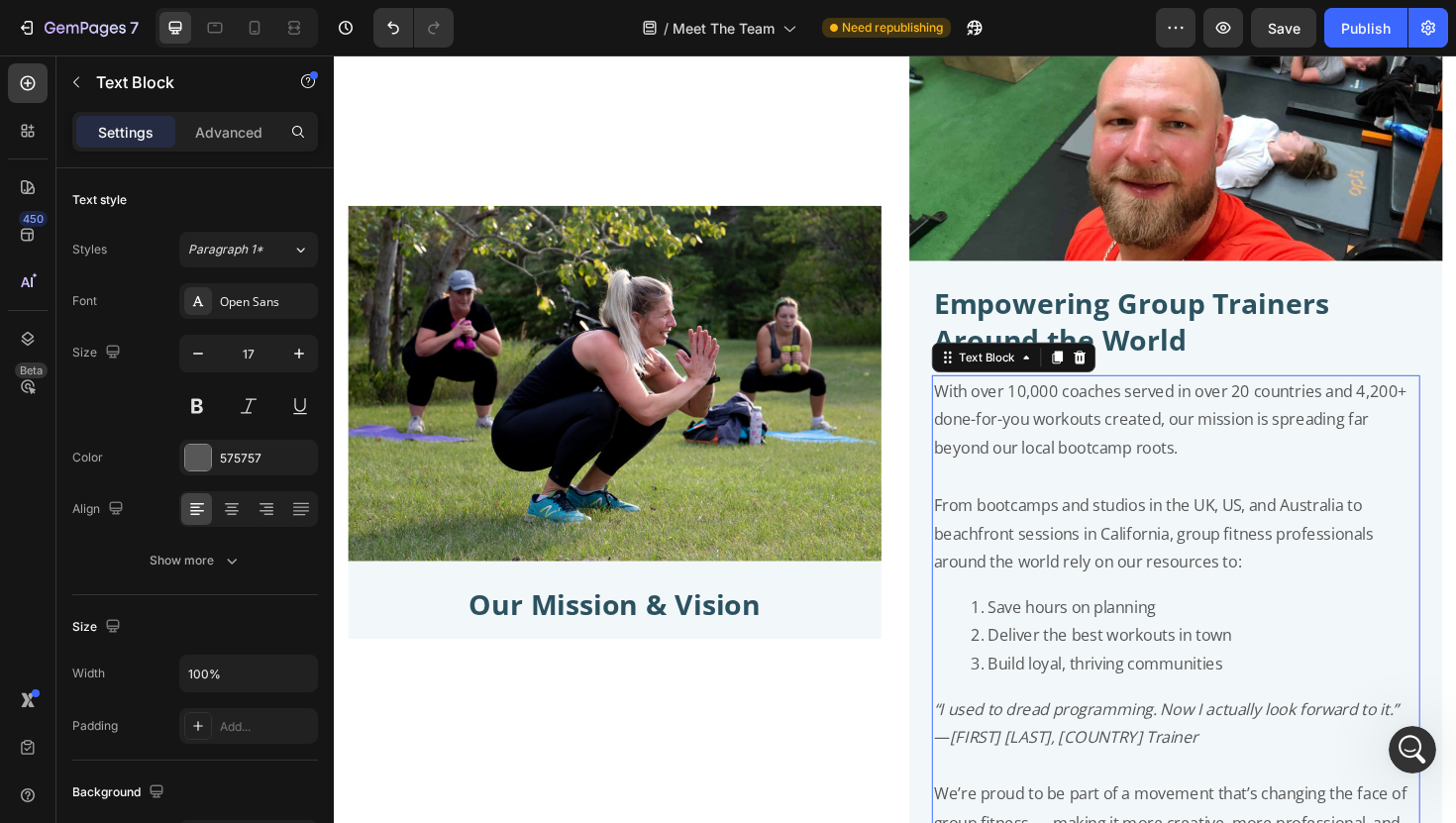 click at bounding box center [1225, 501] 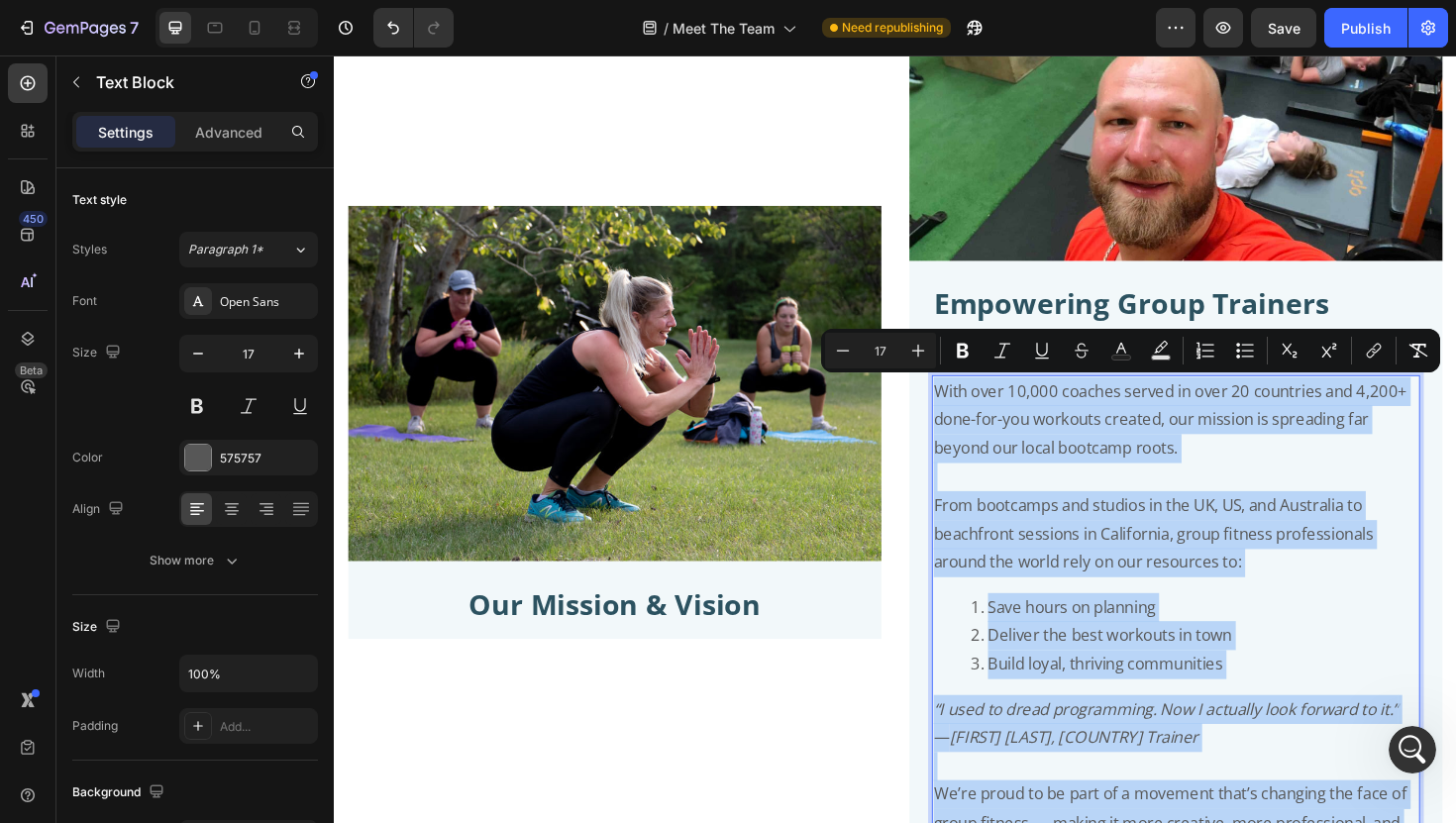 copy on "With over 10,000 coaches served  in over 20 countries and 4,200+ done-for-you workouts created, our mission is spreading far beyond our local bootcamp roots. From bootcamps and studios in the UK, US, and Australia to beachfront sessions in California, group fitness professionals around the world rely on our resources to: Save hours on planning Deliver the best workouts in town Build loyal, thriving communities “I used to dread programming. Now I actually look forward to it.” —  Laura H., AUS Trainer We’re proud to be part of a movement that’s changing the face of group fitness — making it more creative, more professional, and more sustainable for the people who lead it." 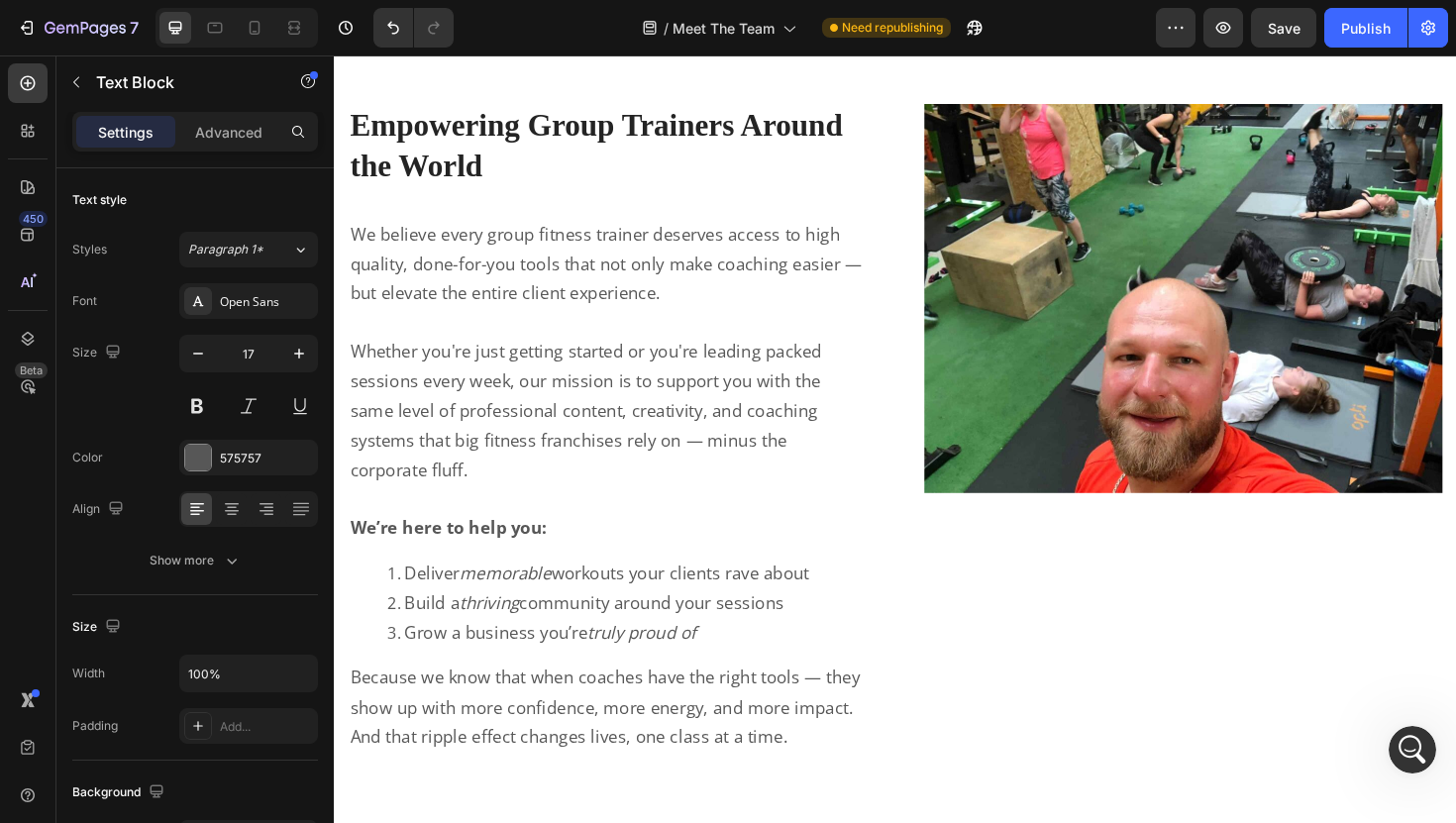 type on "16" 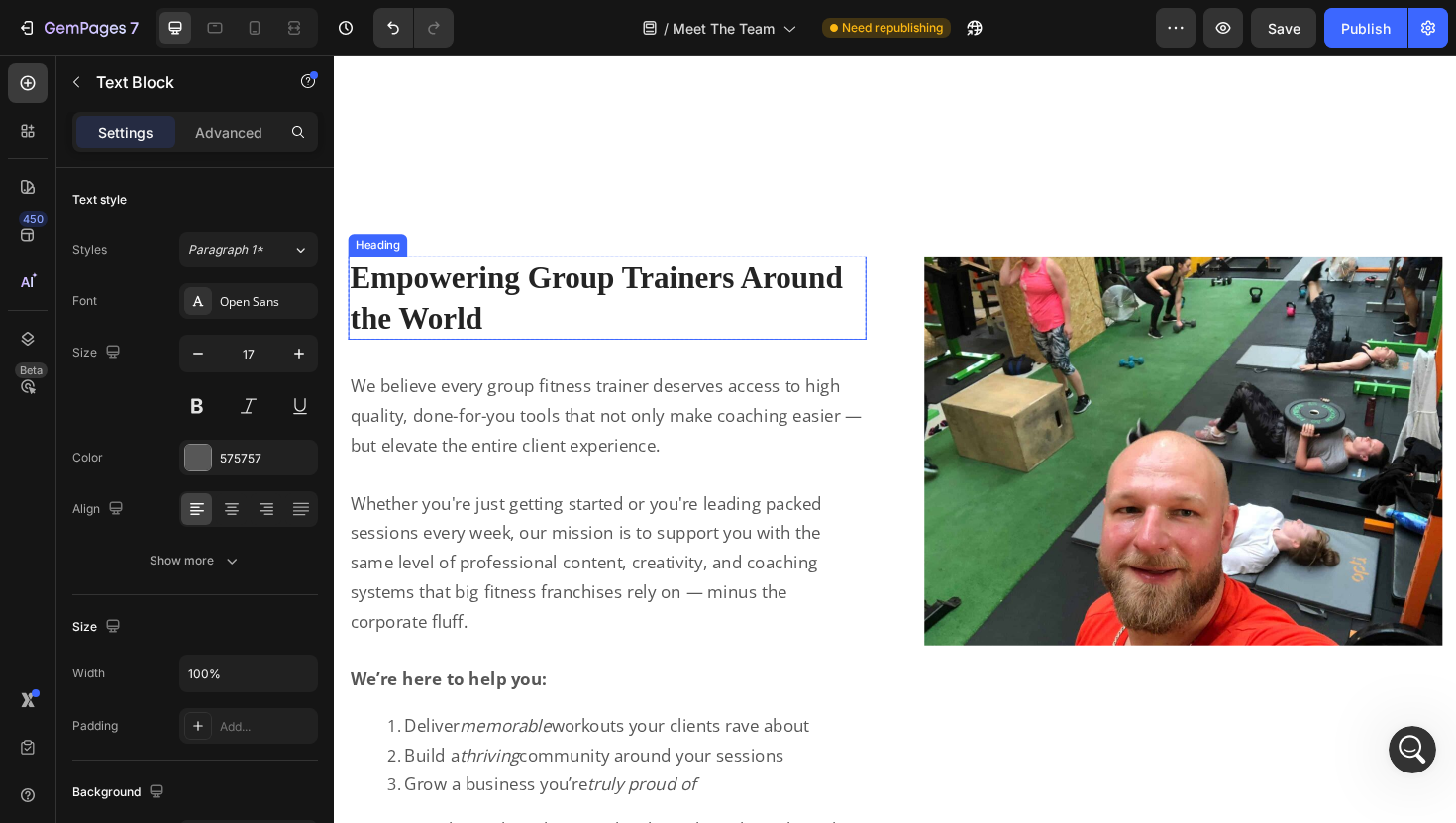 scroll, scrollTop: 4087, scrollLeft: 0, axis: vertical 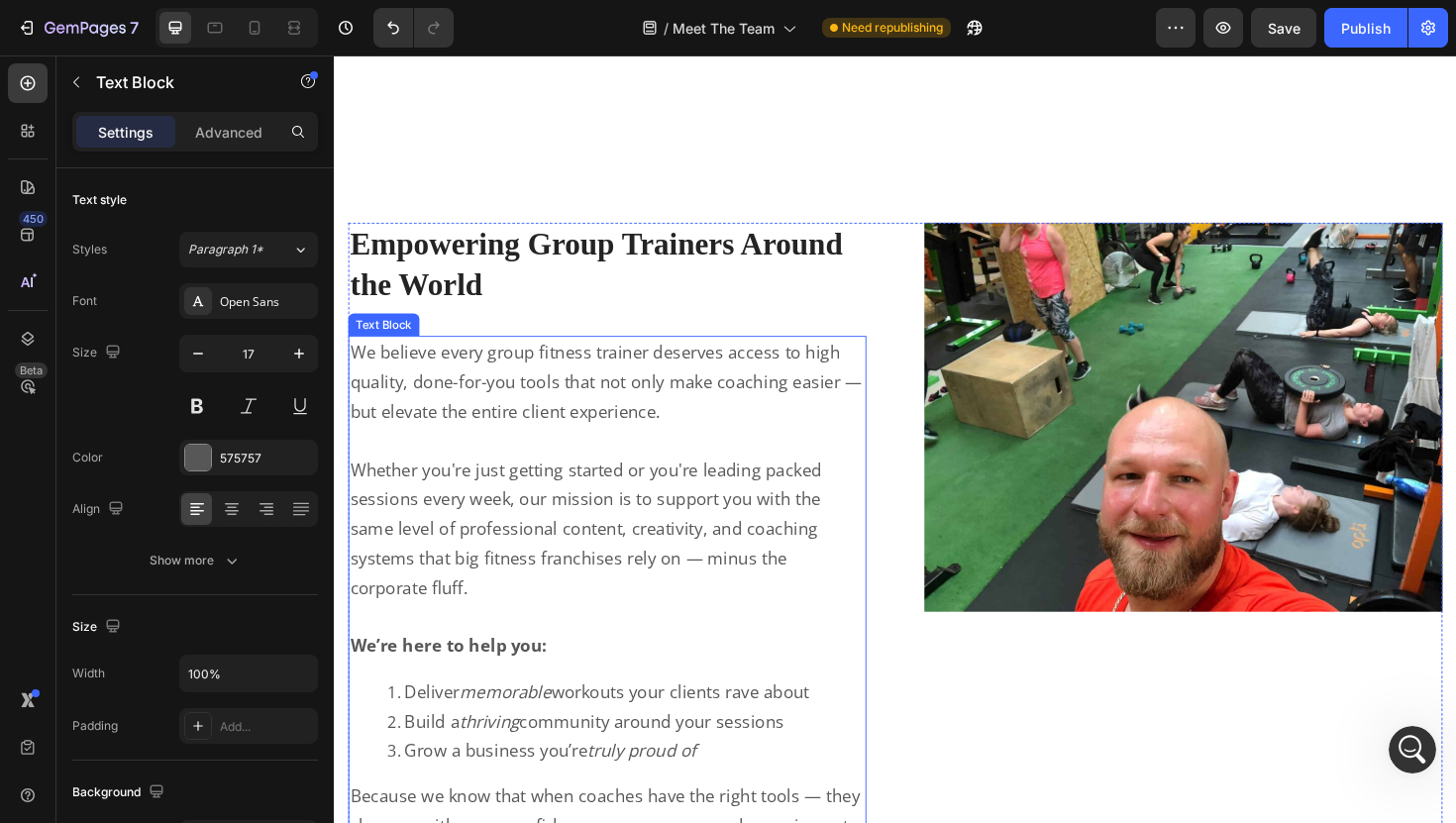 click at bounding box center [623, 463] 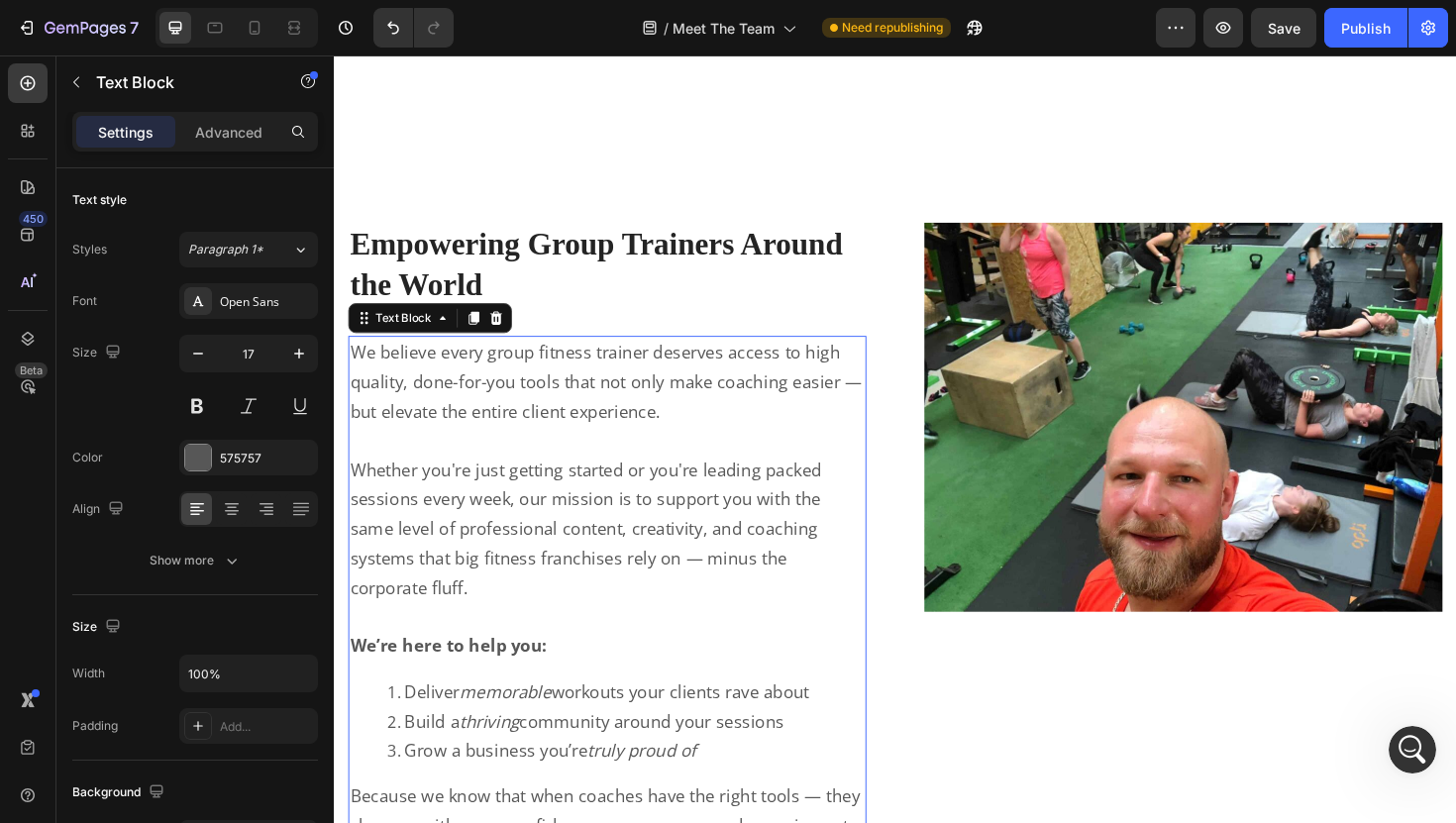 click on "Whether you're just getting started or you're leading packed sessions every week, our mission is to support you with the same level of professional content, creativity, and coaching systems that big fitness franchises rely on — minus the corporate fluff." at bounding box center (600, 557) 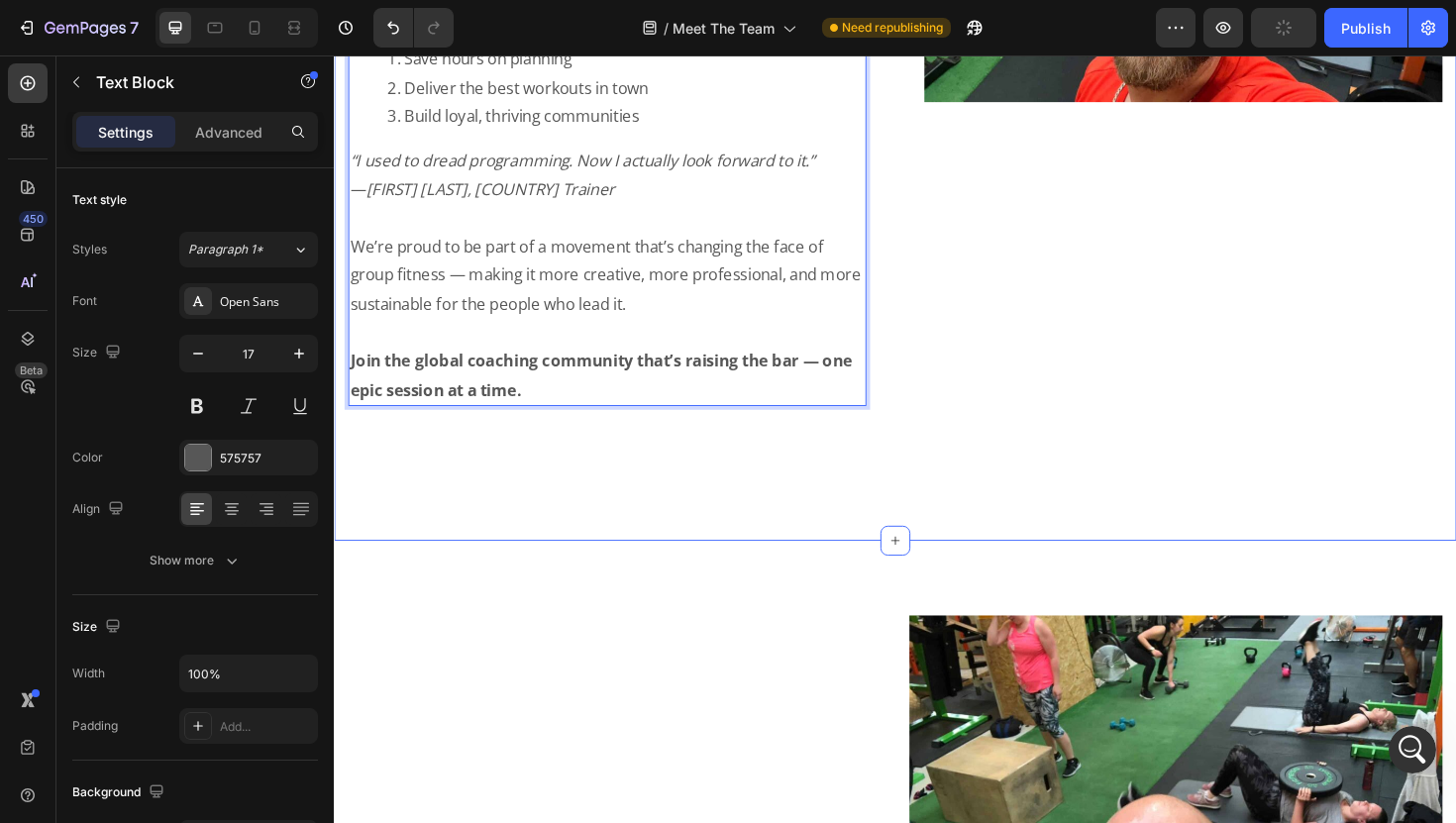scroll, scrollTop: 4609, scrollLeft: 0, axis: vertical 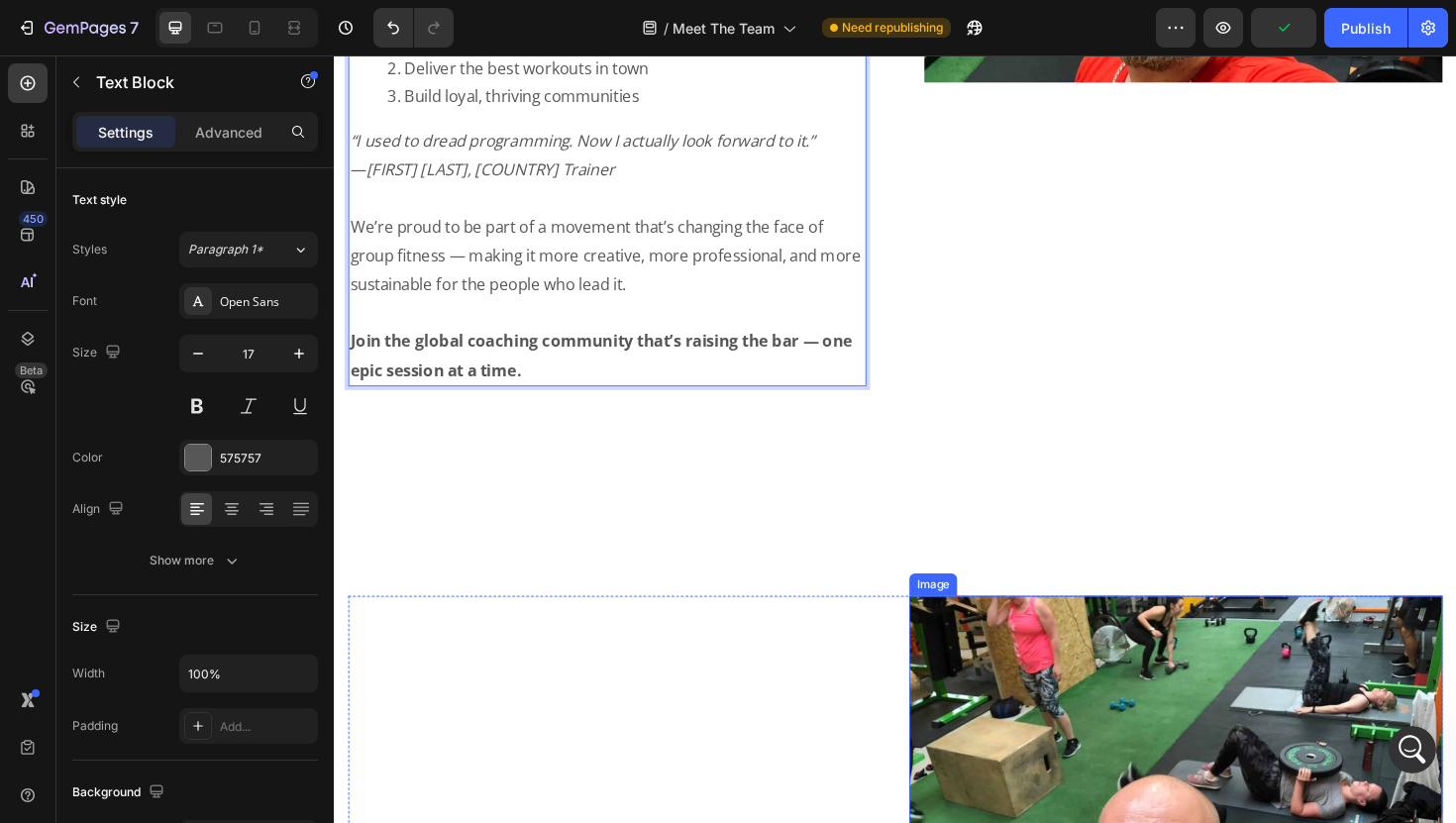 click at bounding box center [1225, 840] 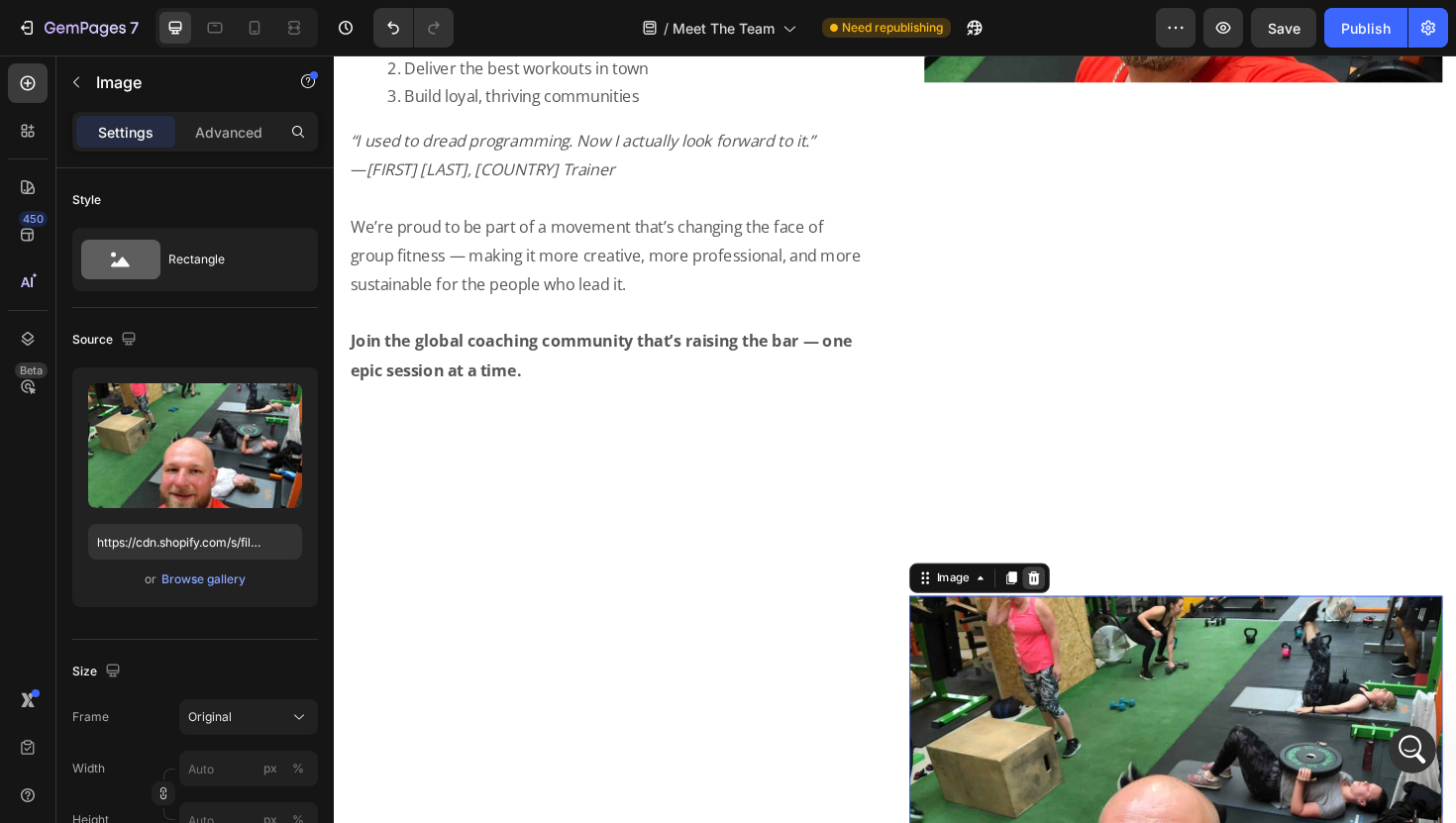 click 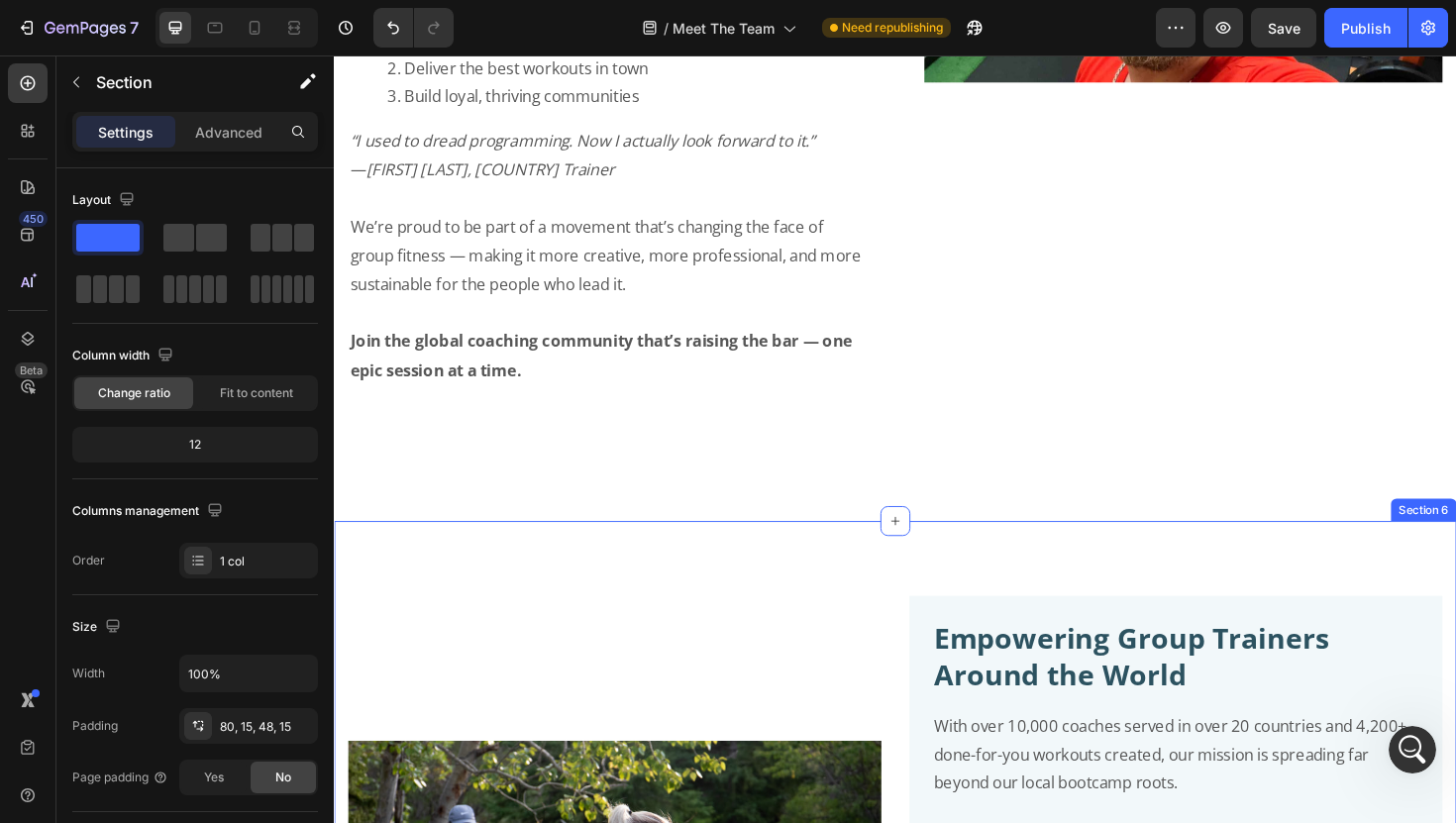 click on "Image Our Mission & Vision  Text Block Row Empowering Group Trainers Around the World Text Block With over 10,000 coaches served  in over 20 countries and 4,200+ done-for-you workouts created, our mission is spreading far beyond our local bootcamp roots.   From bootcamps and studios in the UK, US, and Australia to beachfront sessions in California, group fitness professionals around the world rely on our resources to: Save hours on planning Deliver the best workouts in town Build loyal, thriving communities “I used to dread programming. Now I actually look forward to it.” —  Laura H., AUS Trainer   We’re proud to be part of a movement that’s changing the face of group fitness — making it more creative, more professional, and more sustainable for the people who lead it.   Join the global coaching community that’s raising the bar — one epic session at a time. Text Block Row Row Section 6" at bounding box center [928, 1010] 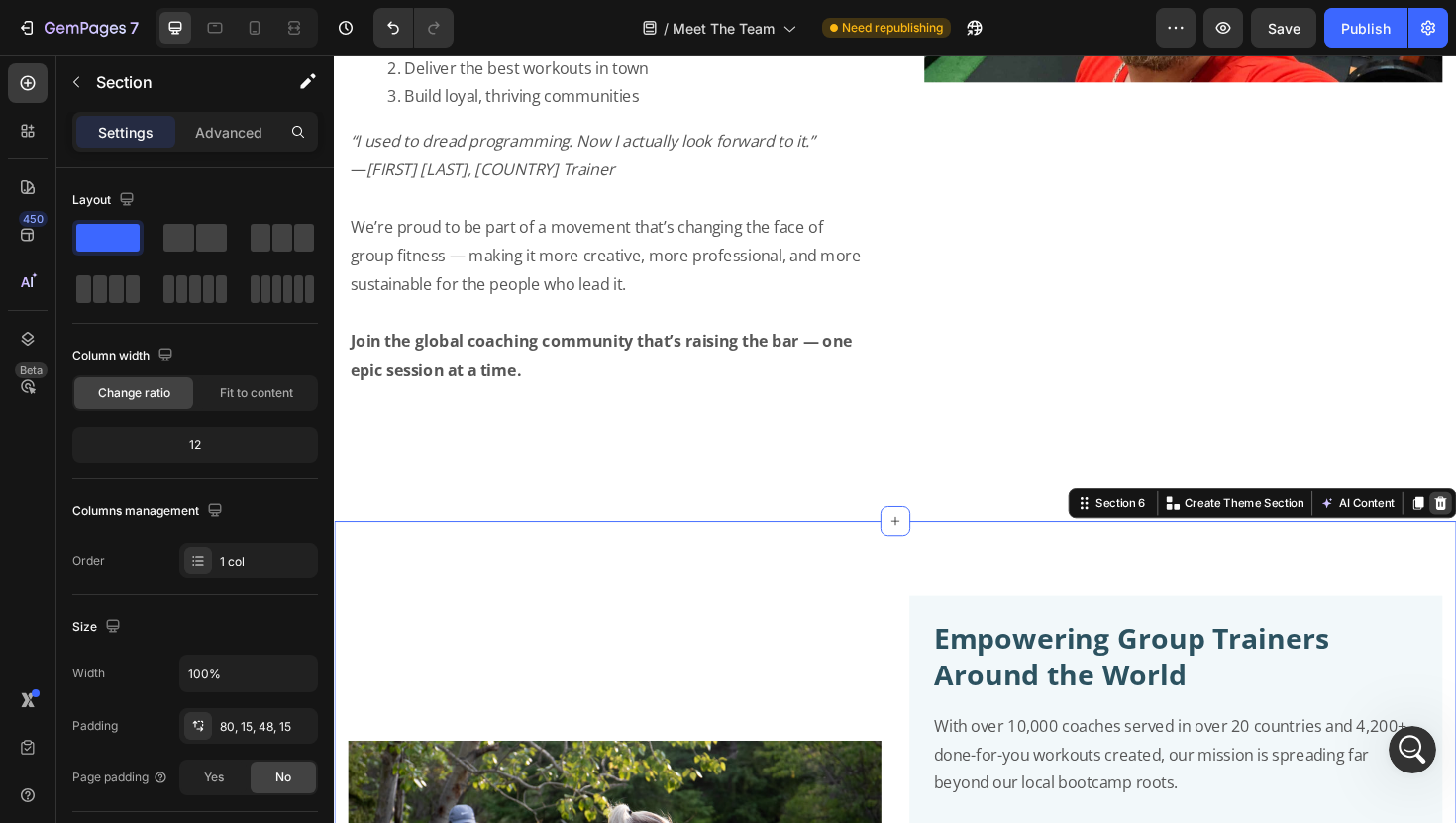 click 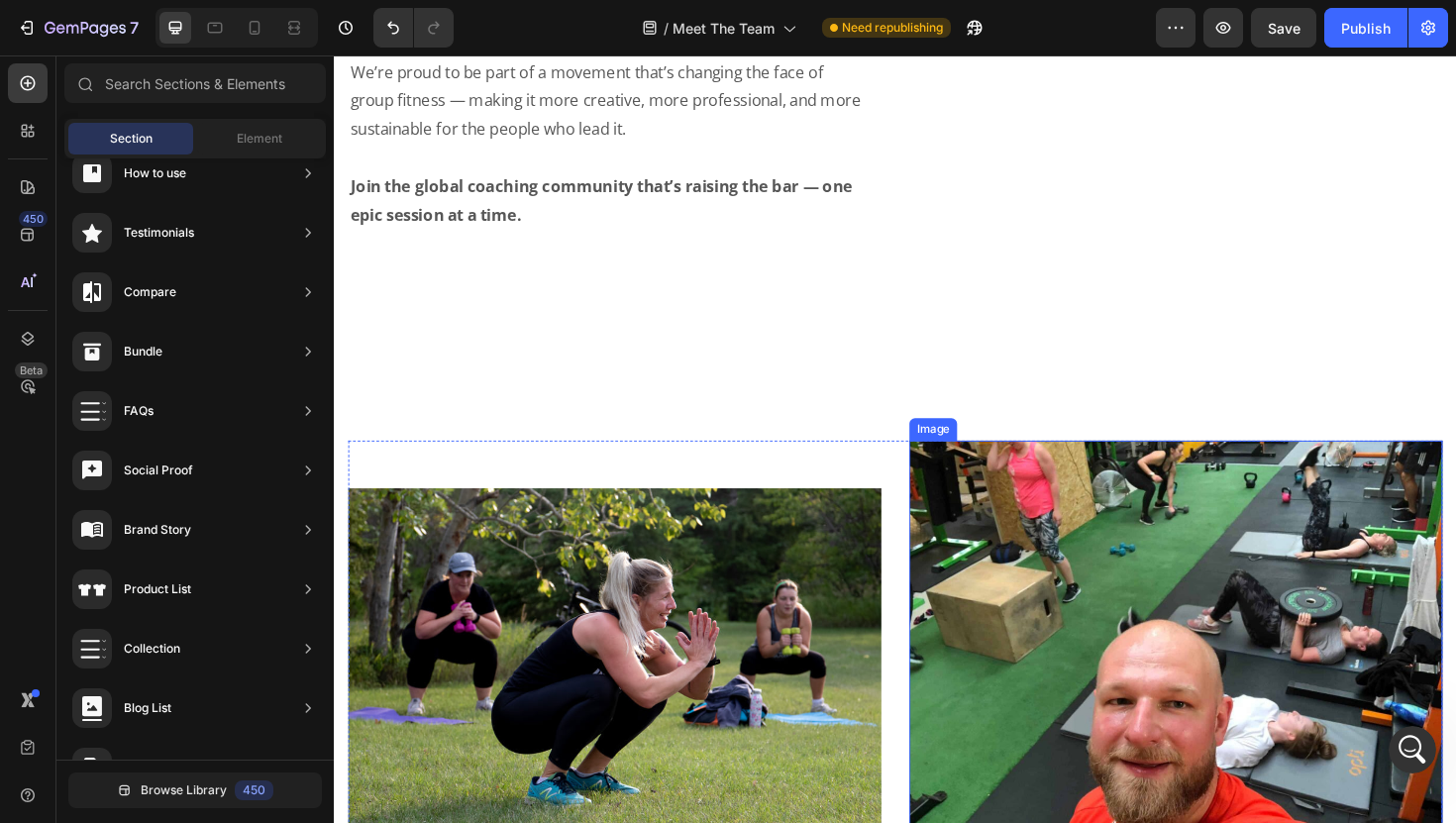scroll, scrollTop: 4735, scrollLeft: 0, axis: vertical 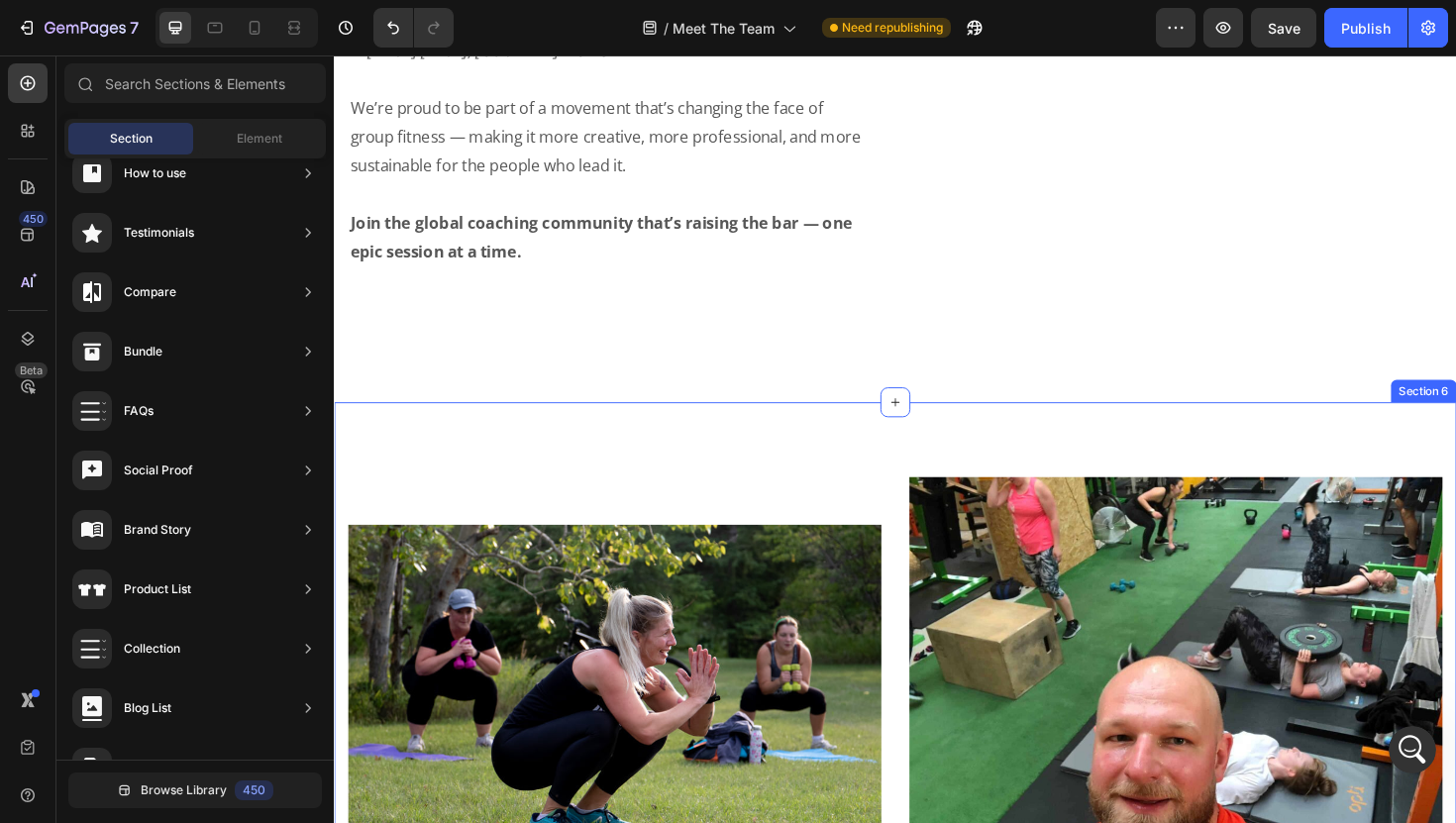 click on "Image Our Mission & Vision Text Block We believe every group fitness trainer deserves access to high quality, done-for-you tools that not only make coaching easier — but elevate the entire client experience. Whether you're just getting started or you're leading packed sessions every week, our mission is to support you with the same level of professional content, creativity, and coaching systems that big fitness franchises rely on — minus the corporate fluff. We’re here to help you: Deliver memorable workouts your clients rave about Build a thriving community around your sessions Grow a business you’re truly proud of Because we know that when coaches have the right tools — they show up with more confidence, more energy, and more impact. And that ripple effect changes lives, one class at a time. Text Block Row Image Empowering Group Trainers Around the World Text Block Save hours on planning Deliver the best workouts in town Build loyal, thriving communities — Laura H., AUS Trainer" at bounding box center [928, 1096] 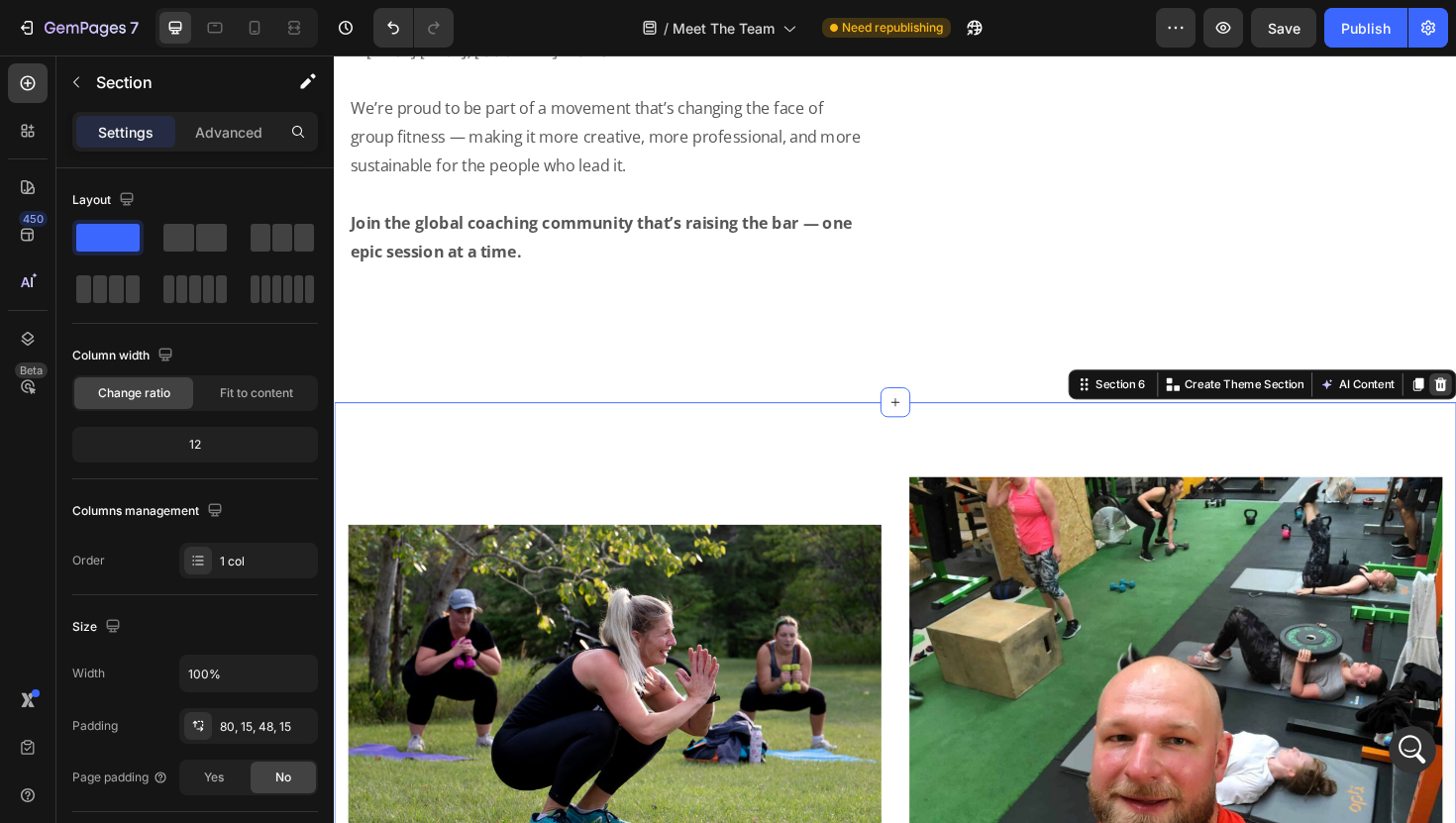 click 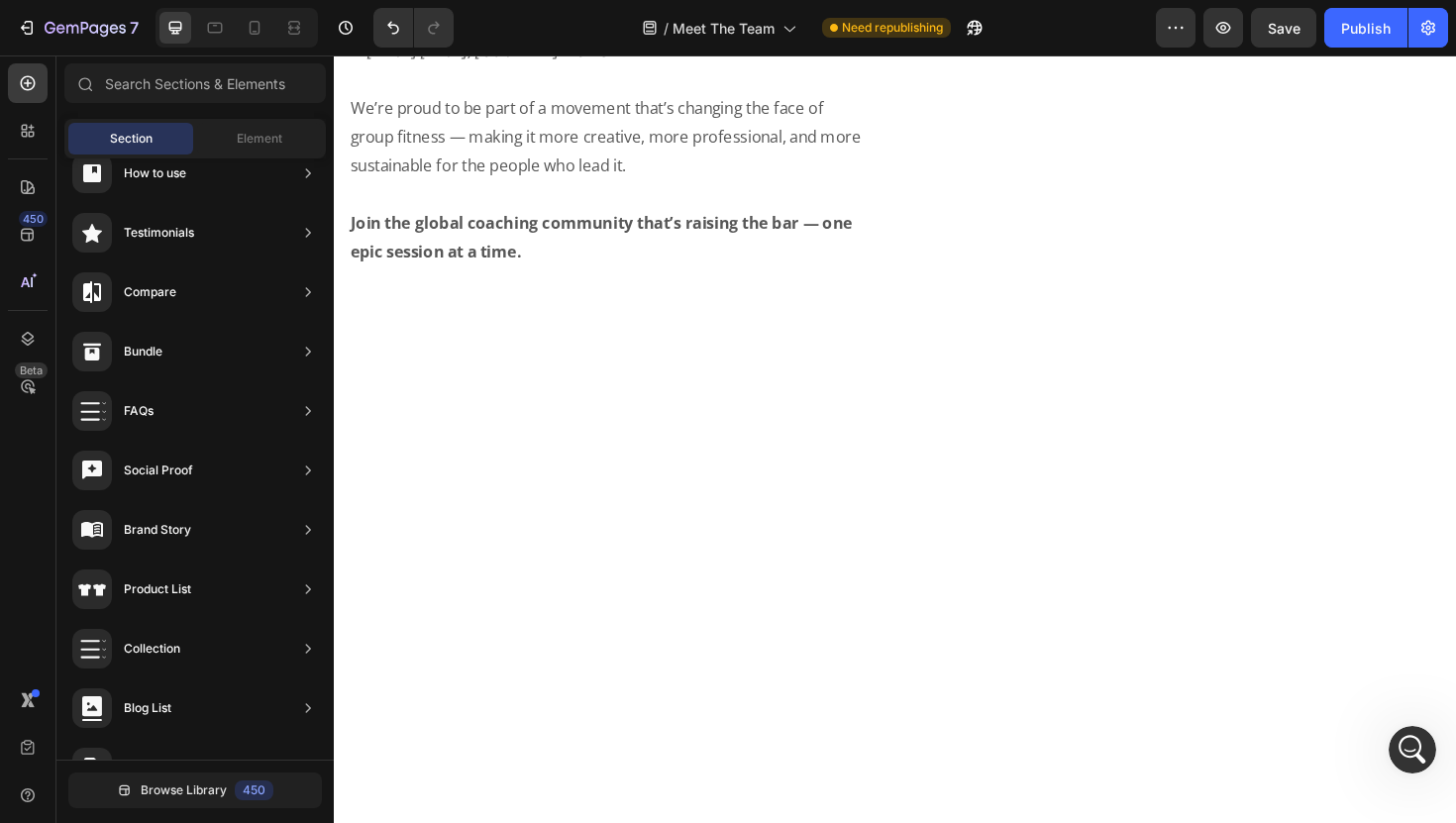 click at bounding box center (928, 736) 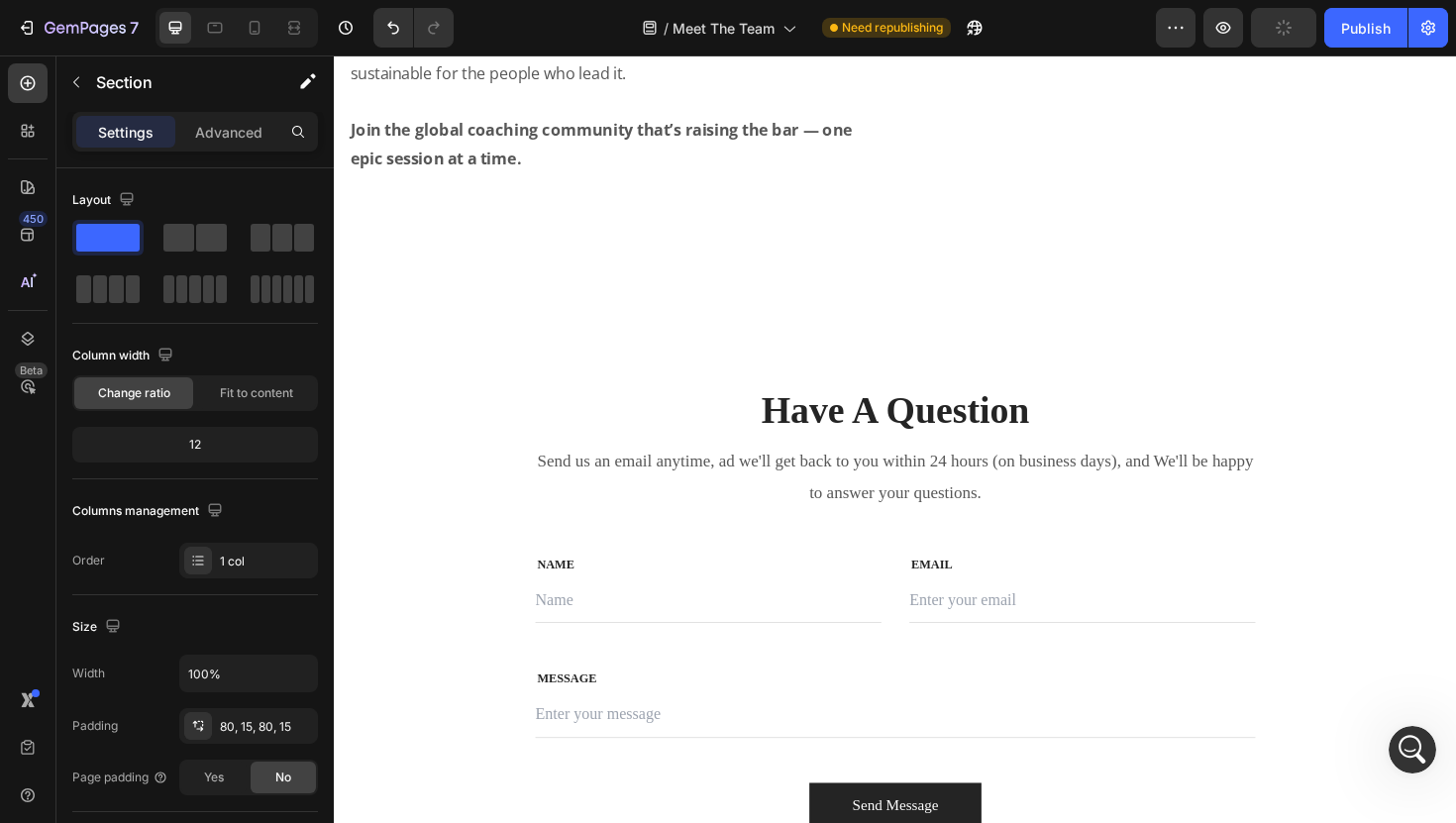 scroll, scrollTop: 4763, scrollLeft: 0, axis: vertical 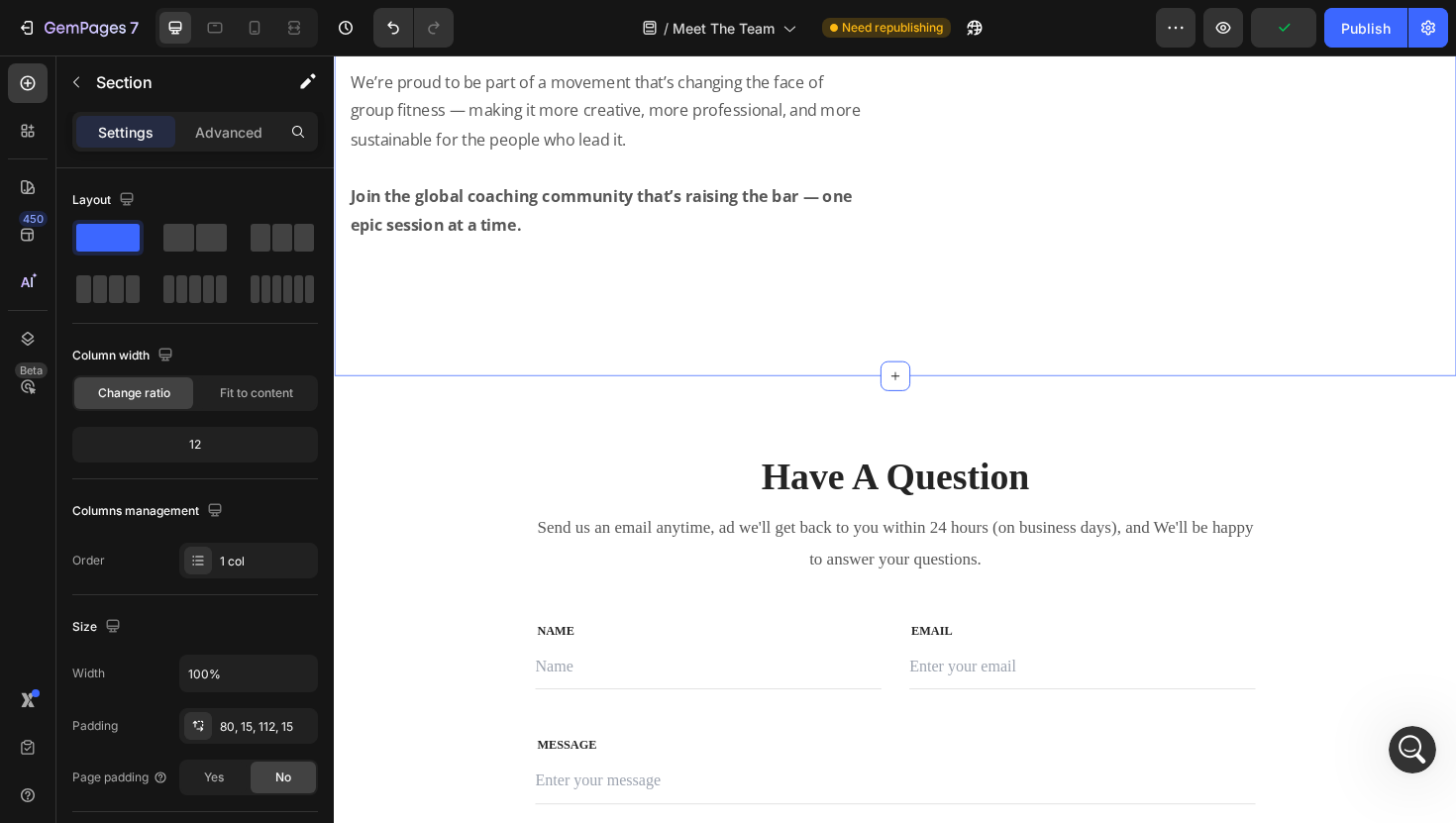 click on "Image Row Empowering Group Trainers Around the World Heading Row With over 10,000 coaches served  in over 20 countries and 4,200+ done-for-you workouts created, our mission is spreading far beyond our local bootcamp roots. From bootcamps and studios in the UK, US, and Australia to beachfront sessions in California, group fitness professionals around the world rely on our resources to: Save hours on planning Deliver the best workouts in town Build loyal, thriving communities “I used to dread programming. Now I actually look forward to it.” —  [FIRST] [LAST], [COUNTRY] Trainer We’re proud to be part of a movement that’s changing the face of group fitness — making it more creative, more professional, and more sustainable for the people who lead it. Join the global coaching community that’s raising the bar — one epic session at a time. Text Block Row Section 5   You can create reusable sections Create Theme Section AI Content Write with GemAI What would you like to describe here? Tone and Voice Persuasive" at bounding box center [928, -83] 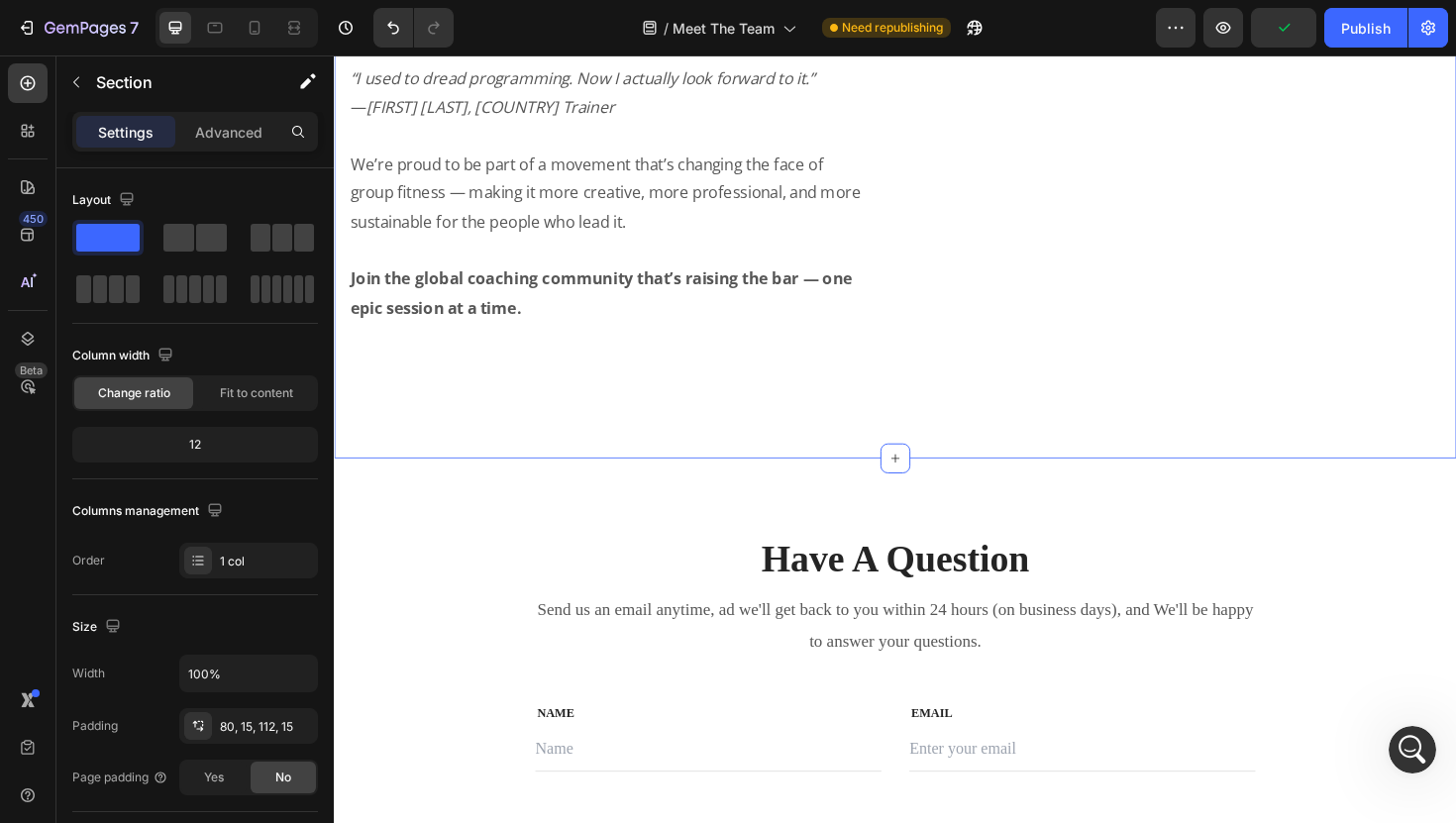scroll, scrollTop: 4592, scrollLeft: 0, axis: vertical 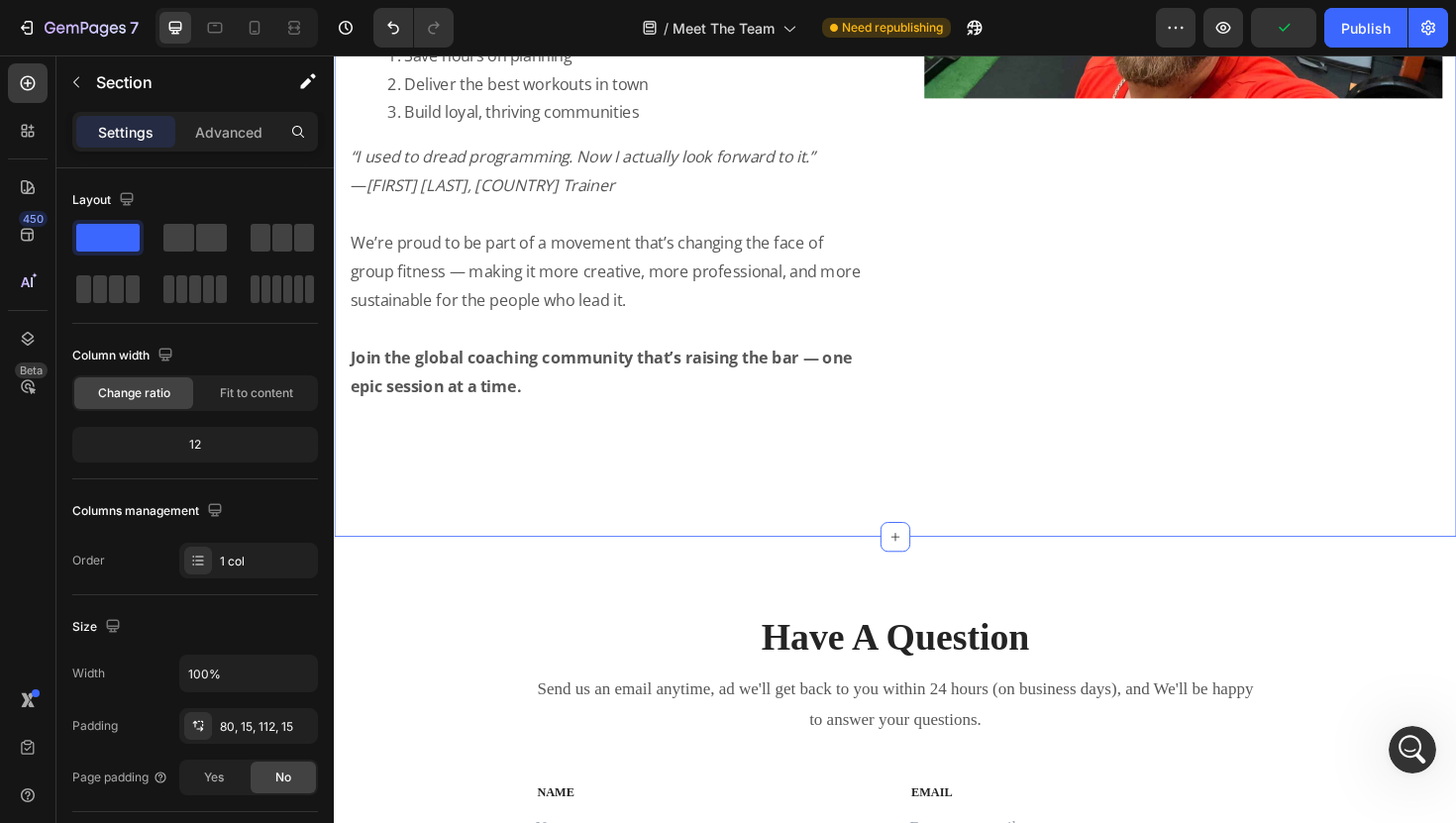 click on "Image Row Empowering Group Trainers Around the World Heading Row With over 10,000 coaches served  in over 20 countries and 4,200+ done-for-you workouts created, our mission is spreading far beyond our local bootcamp roots. From bootcamps and studios in the UK, US, and Australia to beachfront sessions in California, group fitness professionals around the world rely on our resources to: Save hours on planning Deliver the best workouts in town Build loyal, thriving communities “I used to dread programming. Now I actually look forward to it.” —  [FIRST] [LAST], [COUNTRY] Trainer We’re proud to be part of a movement that’s changing the face of group fitness — making it more creative, more professional, and more sustainable for the people who lead it. Join the global coaching community that’s raising the bar — one epic session at a time. Text Block Row Section 5   You can create reusable sections Create Theme Section AI Content Write with GemAI What would you like to describe here? Tone and Voice Persuasive" at bounding box center [928, 87] 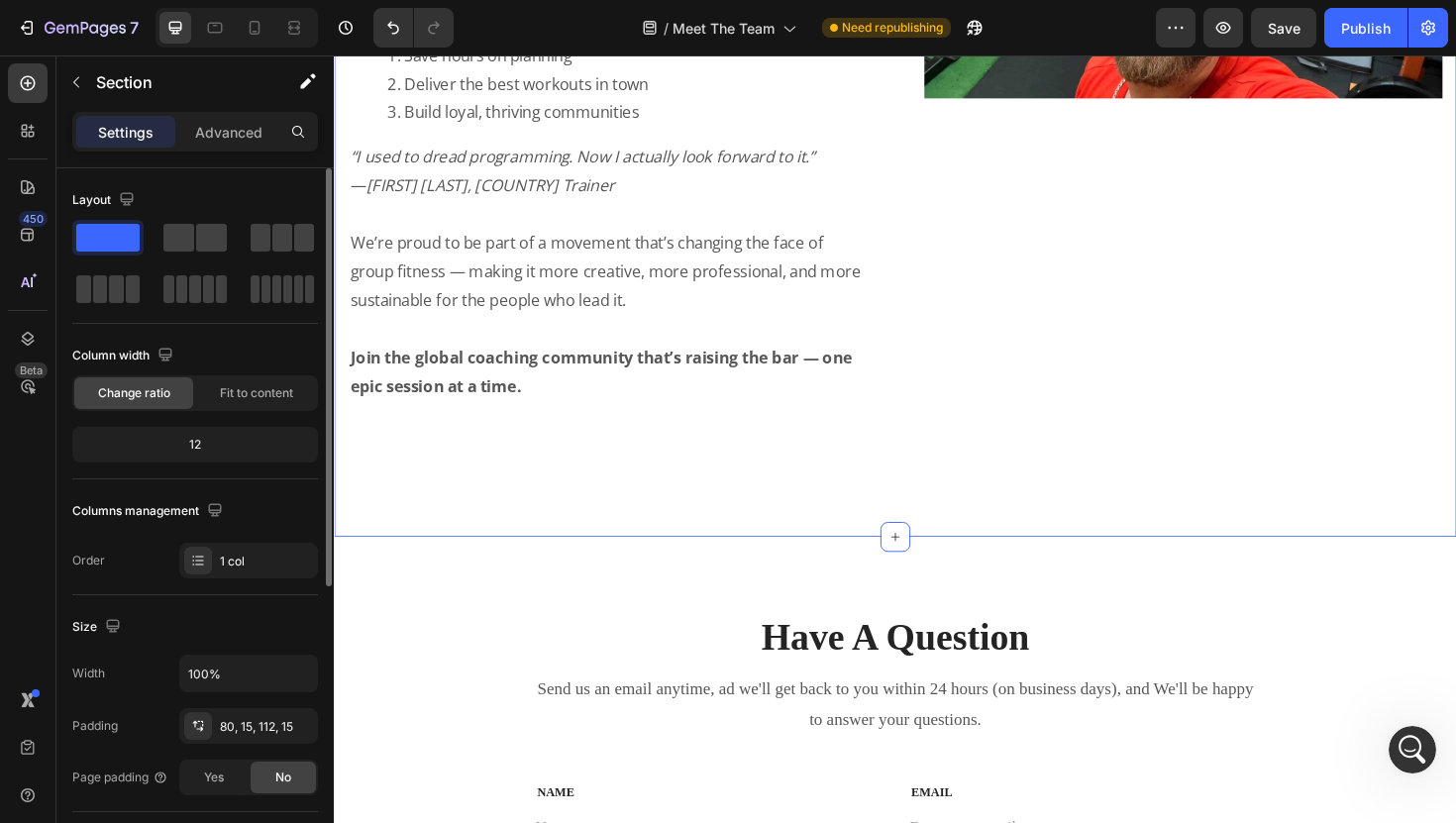 click on "12" 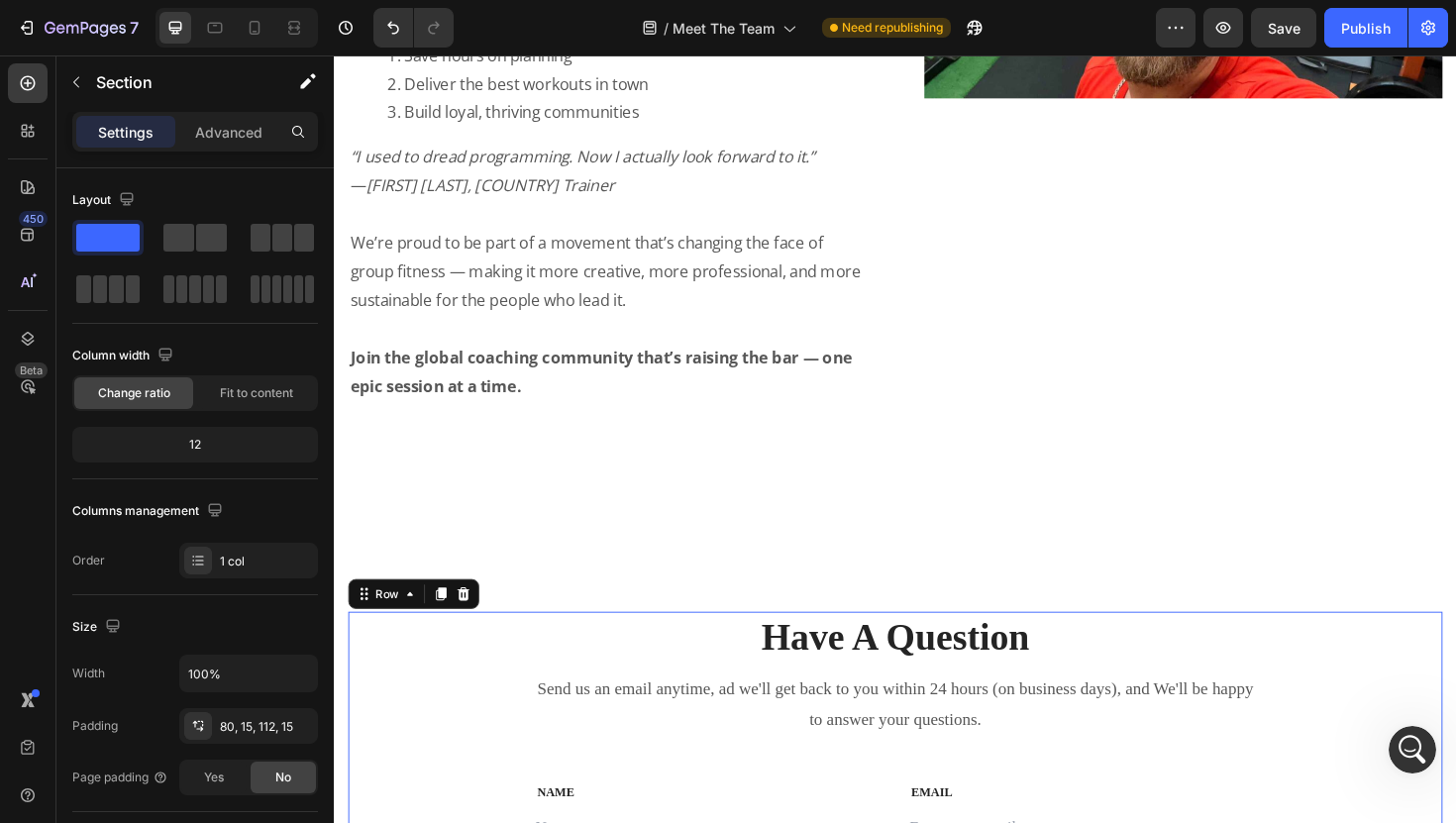 click on "Have A Question Heading Send us an email anytime, ad we'll get back to you within 24 hours (on business days), and We'll be happy to answer your questions. Text block Row NAME Text block Text Field EMAIL Text block Email Field Row MESSAGE Text block Text Field Send Message Submit Button Contact Form Row 0" at bounding box center [928, 878] 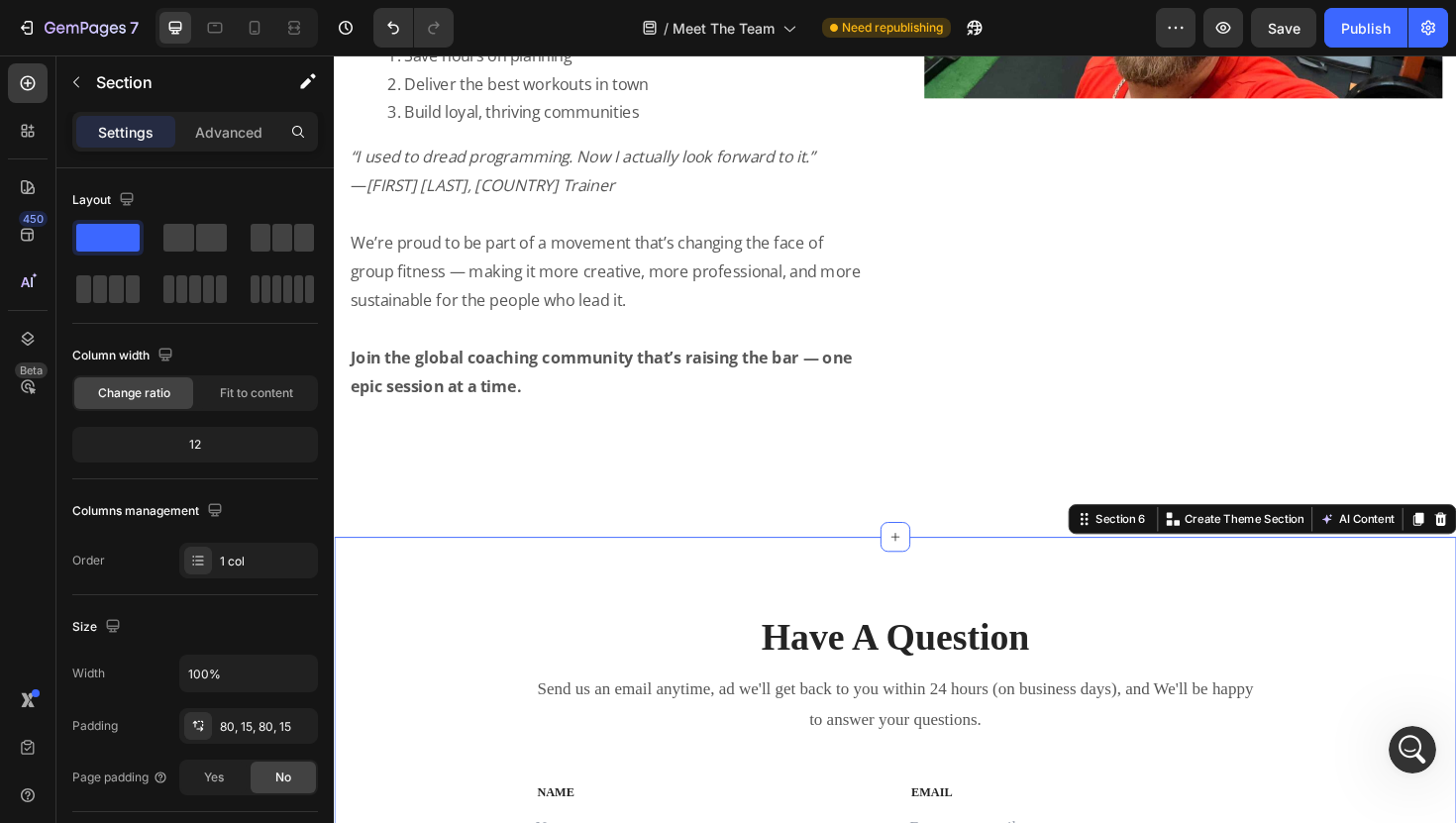 click on "Have A Question Heading Send us an email anytime, ad we'll get back to you within 24 hours (on business days), and We'll be happy to answer your questions. Text block Row NAME Text block Text Field EMAIL Text block Email Field Row MESSAGE Text block Text Field Send Message Submit Button Contact Form Row Section 6   You can create reusable sections Create Theme Section AI Content Write with GemAI What would you like to describe here? Tone and Voice Persuasive Product The Fitness Challenge Blueprint Show more Generate" at bounding box center [928, 878] 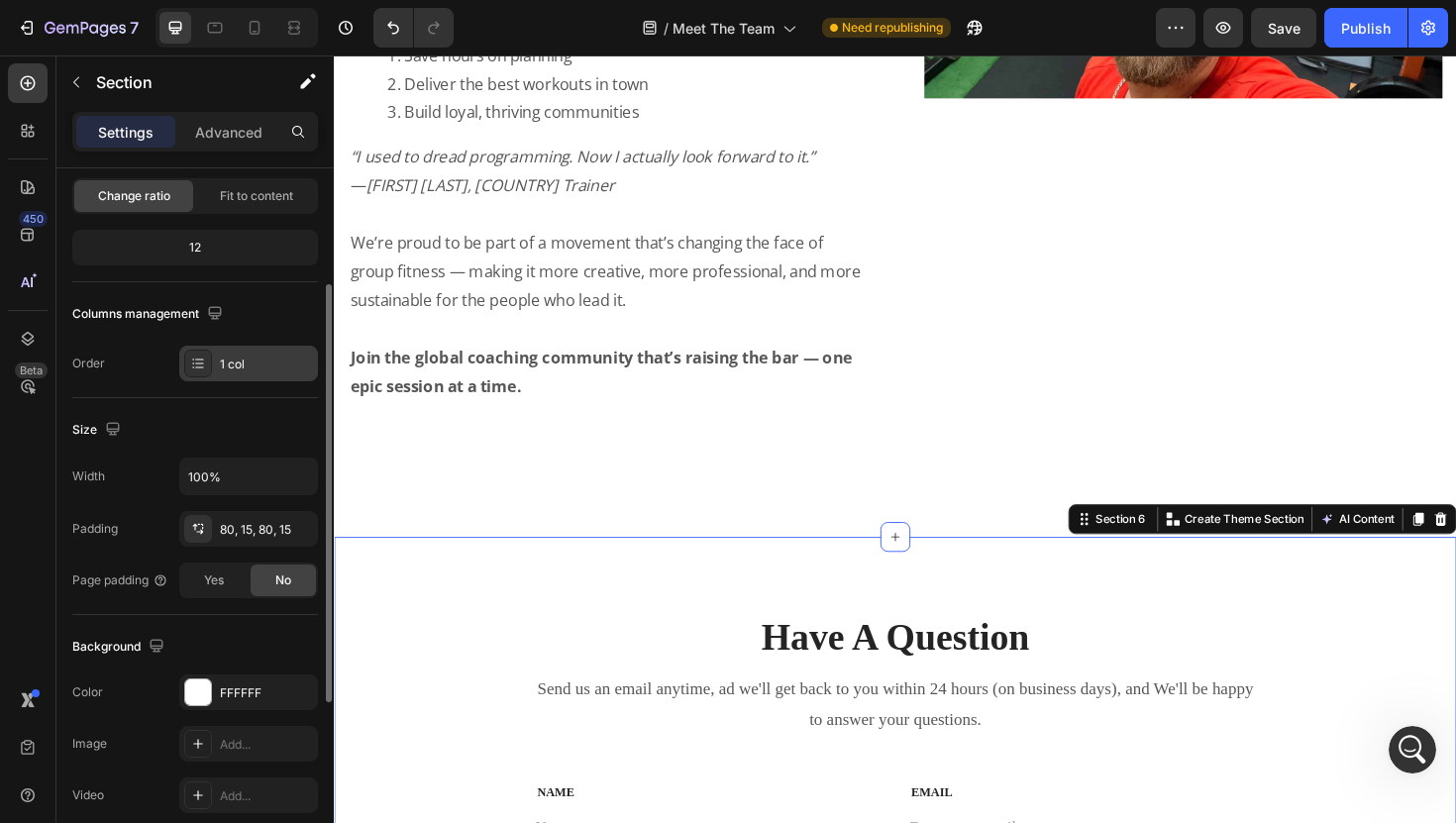 scroll, scrollTop: 199, scrollLeft: 0, axis: vertical 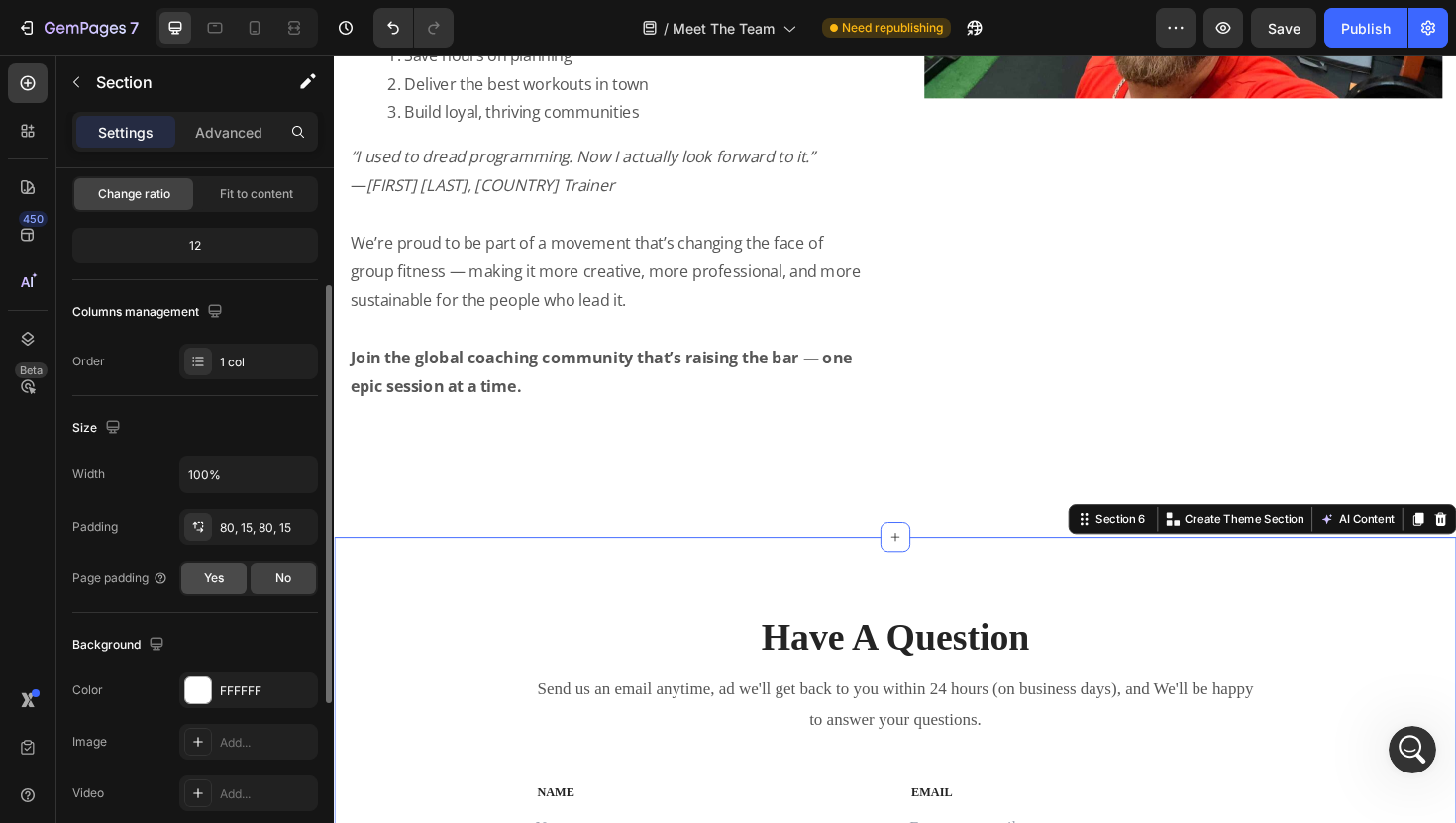 click on "Yes" 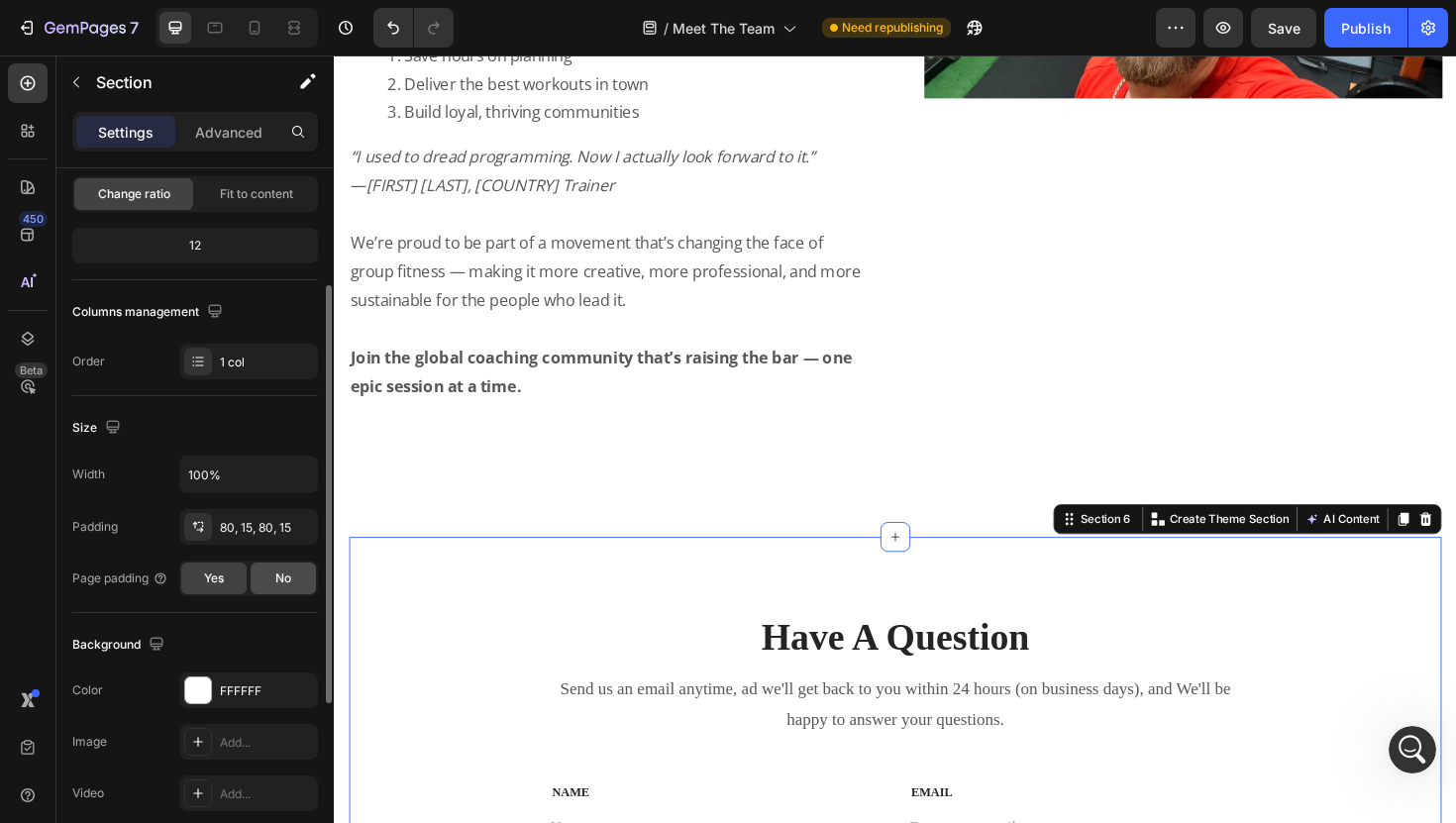 click on "No" 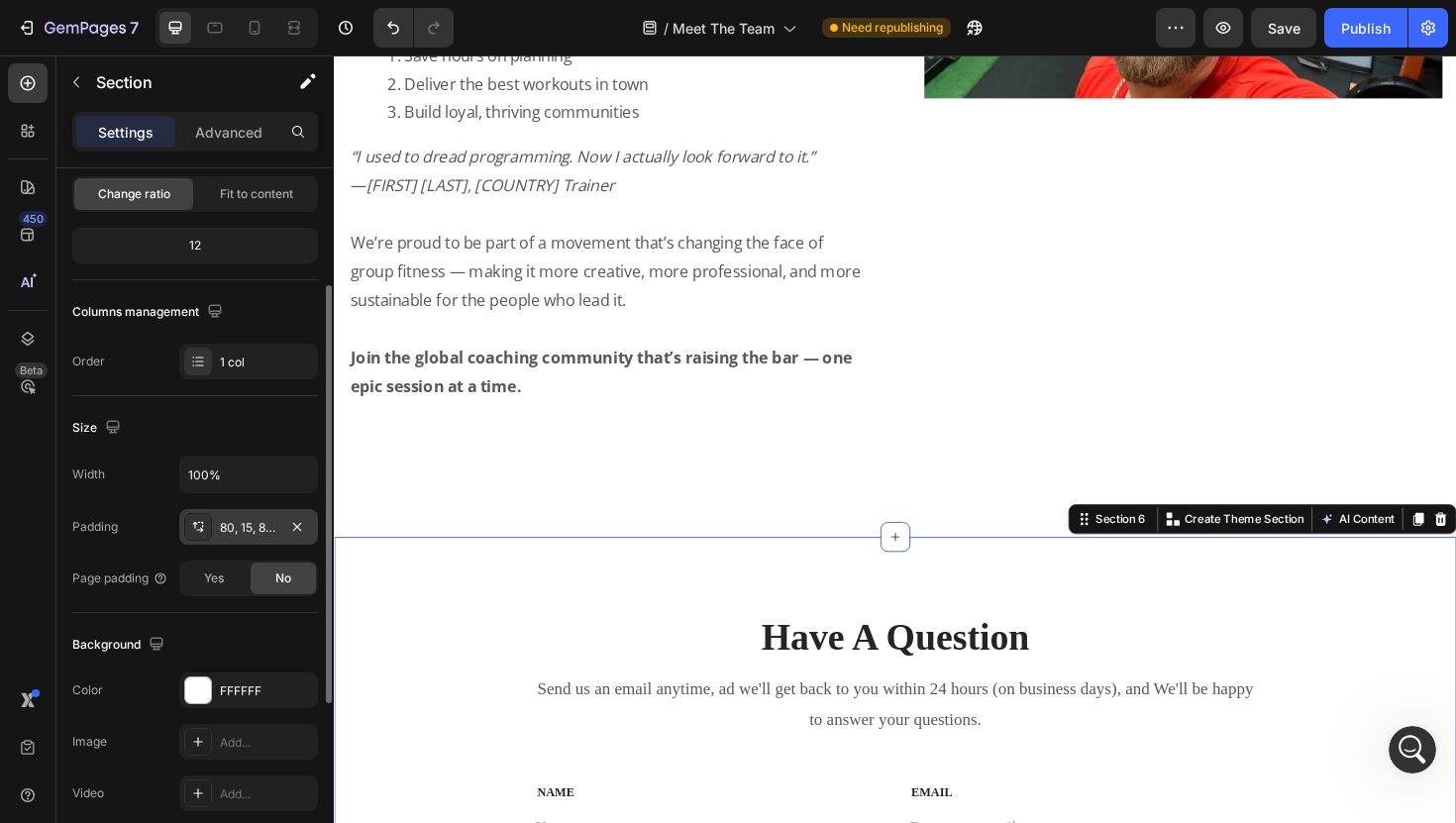 click on "80, 15, 80, 15" at bounding box center [249, 528] 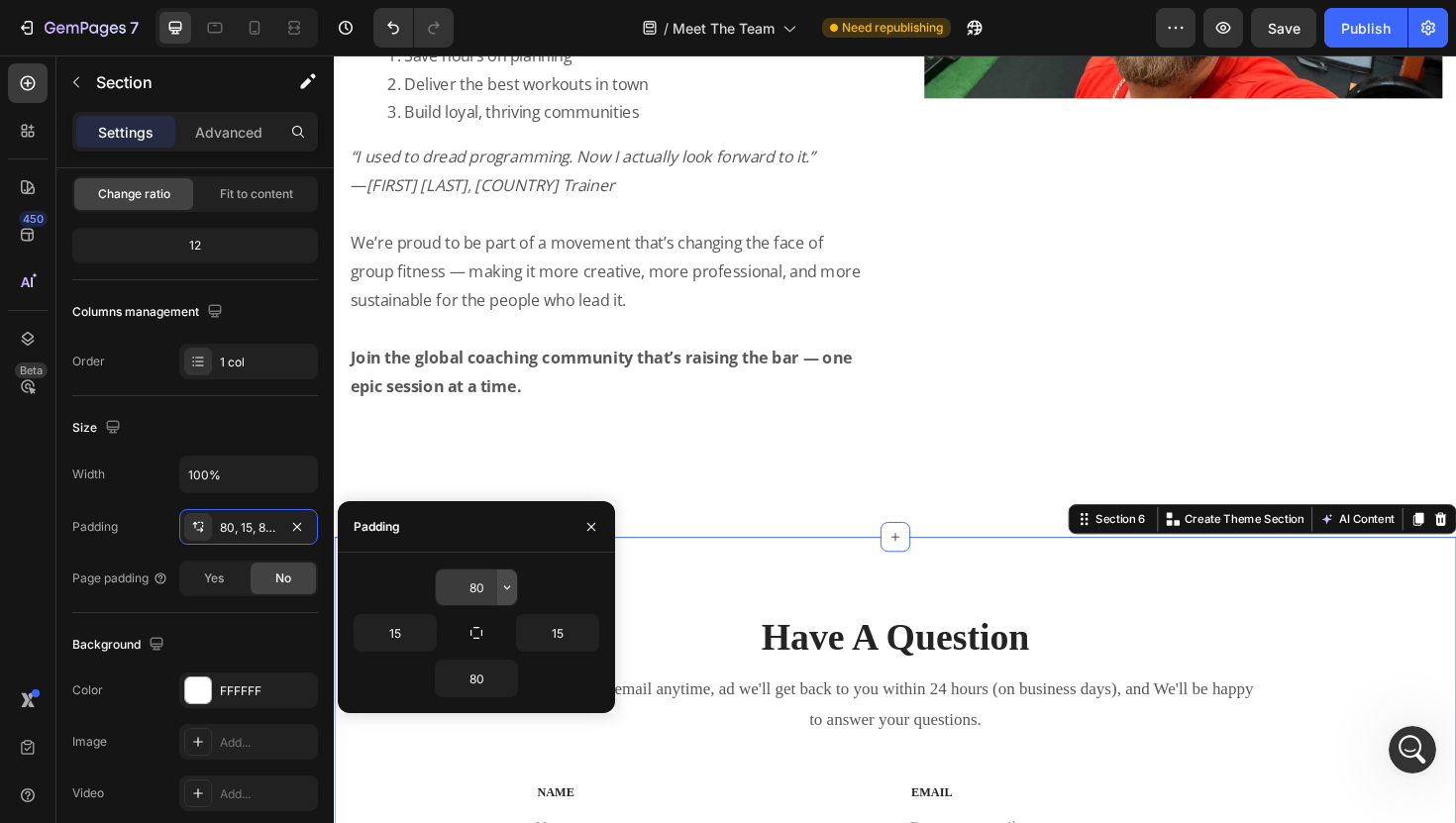 click 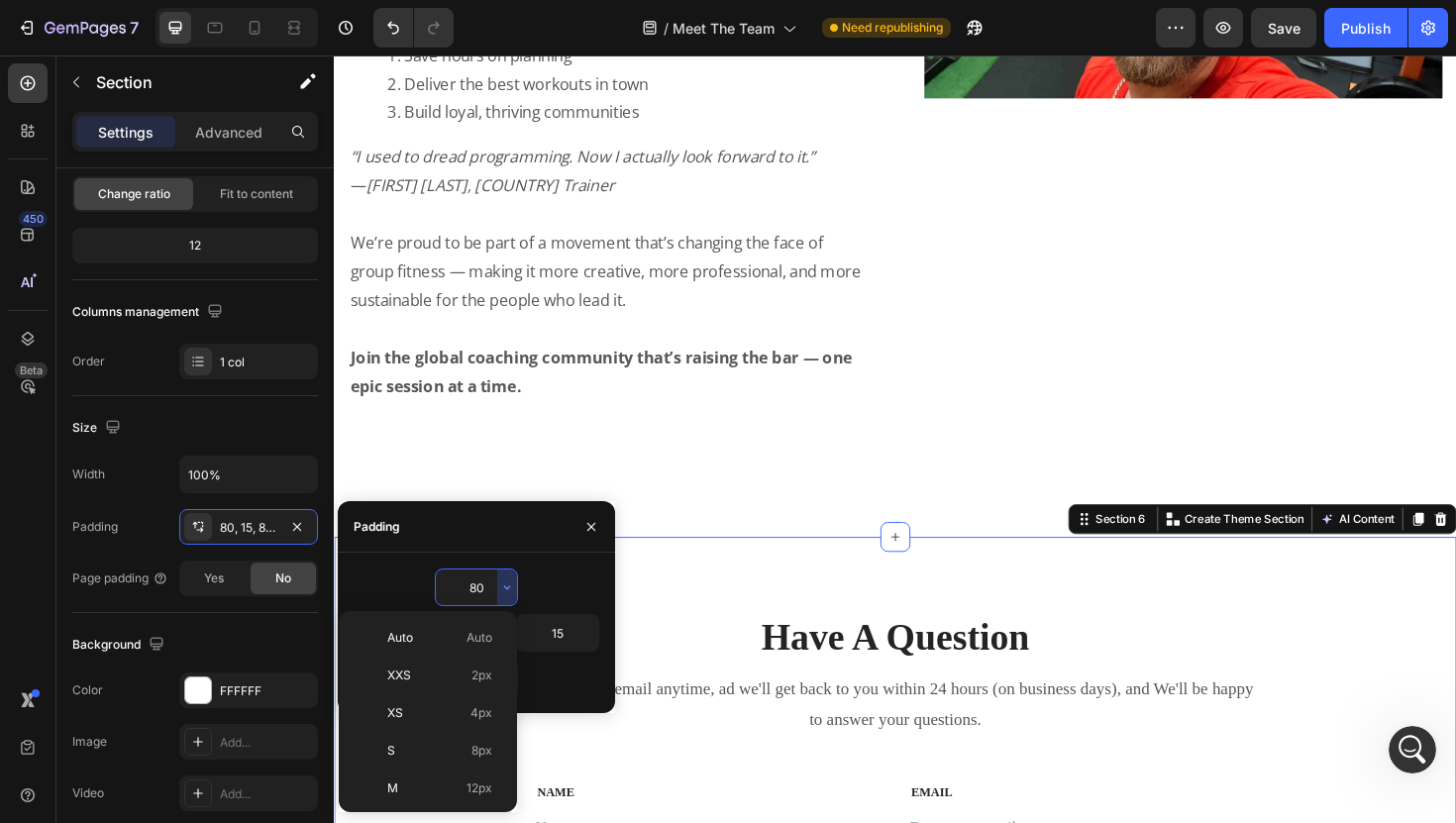 scroll, scrollTop: 214, scrollLeft: 0, axis: vertical 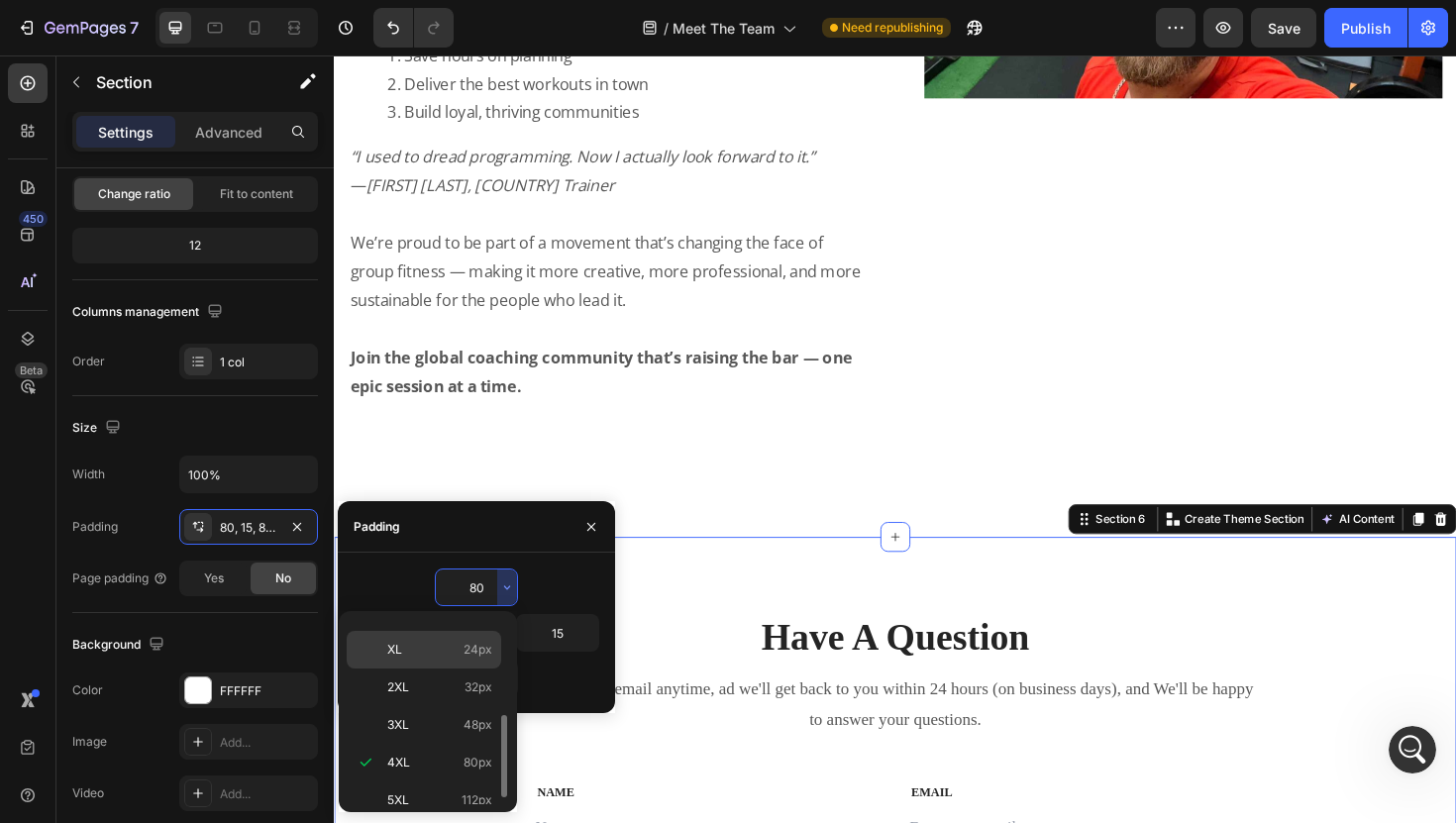 click on "24px" at bounding box center [477, 650] 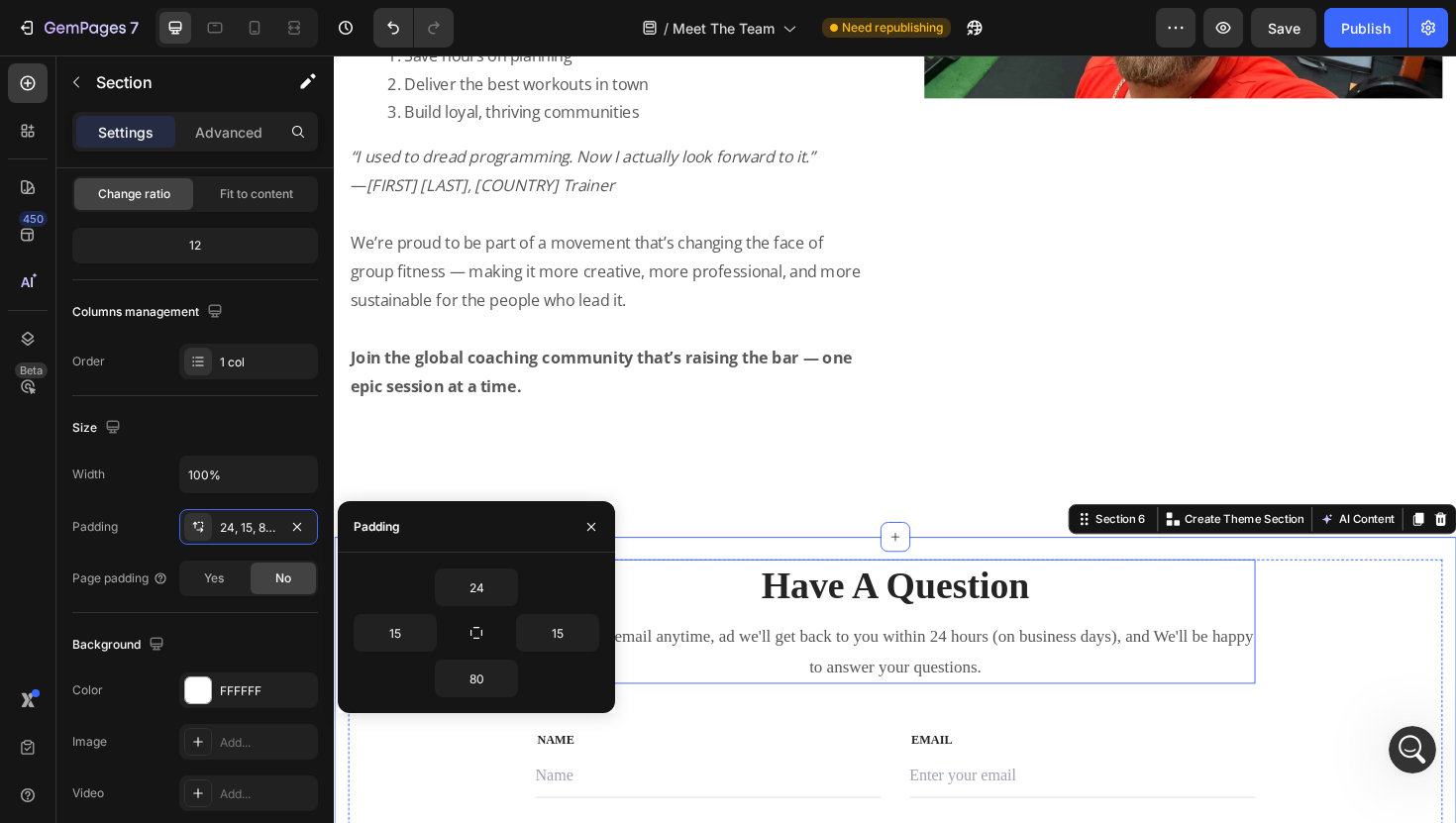 click on "Have A Question Heading Send us an email anytime, ad we'll get back to you within 24 hours (on business days), and We'll be happy to answer your questions. Text block" at bounding box center (928, 655) 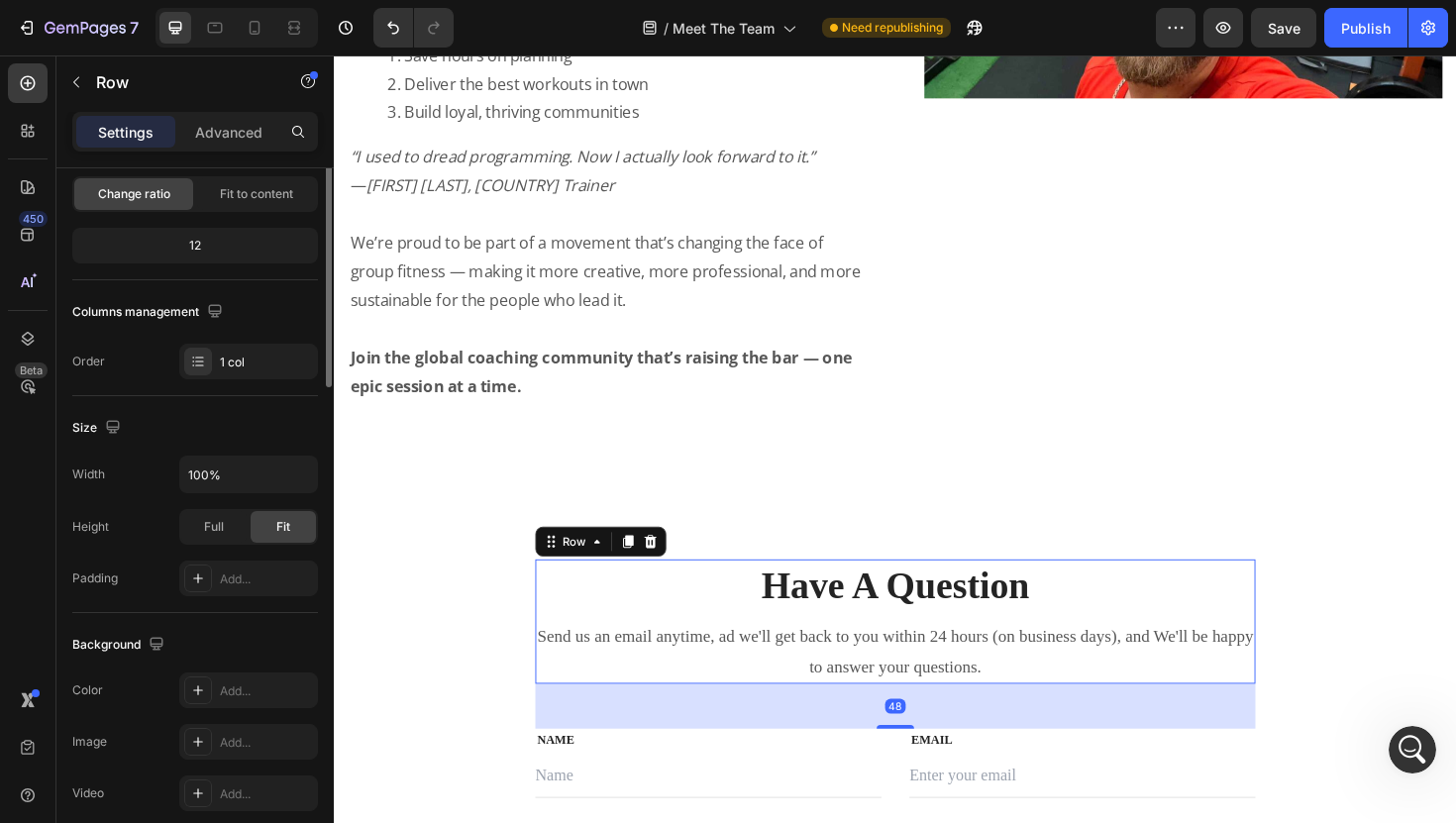 scroll, scrollTop: 0, scrollLeft: 0, axis: both 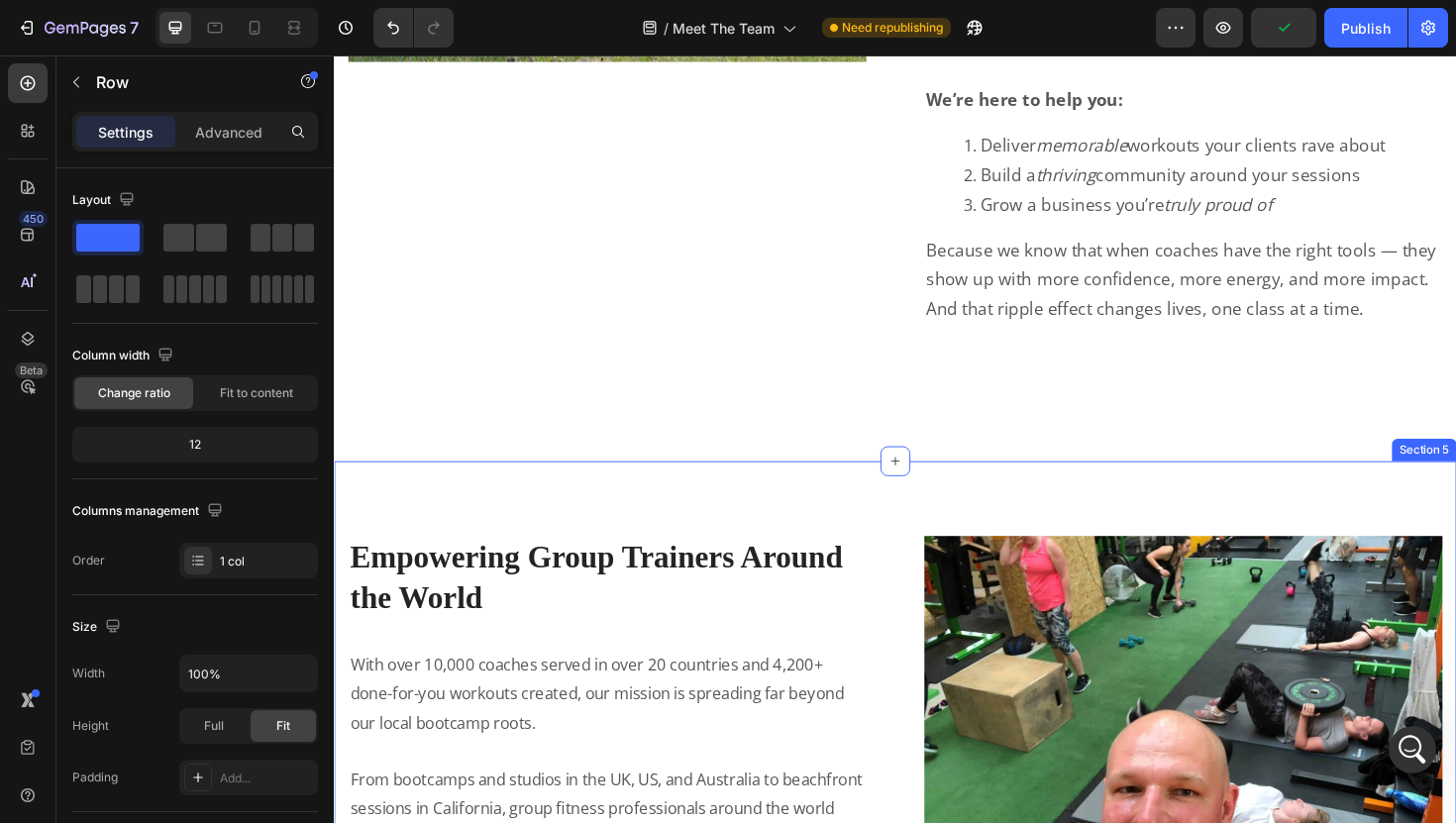 click on "Image Row Empowering Group Trainers Around the World Heading Row With over 10,000 coaches served  in over 20 countries and 4,200+ done-for-you workouts created, our mission is spreading far beyond our local bootcamp roots.From bootcamps and studios in the UK, US, and Australia to beachfront sessions in California, group fitness professionals around the world rely on our resources to: Save hours on planning Deliver the best workouts in town Build loyal, thriving communities “I used to dread programming. Now I actually look forward to it.” —  Laura H., AUS Trainer We’re proud to be part of a movement that’s changing the face of group fitness — making it more creative, more professional, and more sustainable for the people who lead it.Join the global coaching community that’s raising the bar — one epic session at a time. Text Block Row Section 5" at bounding box center [928, 963] 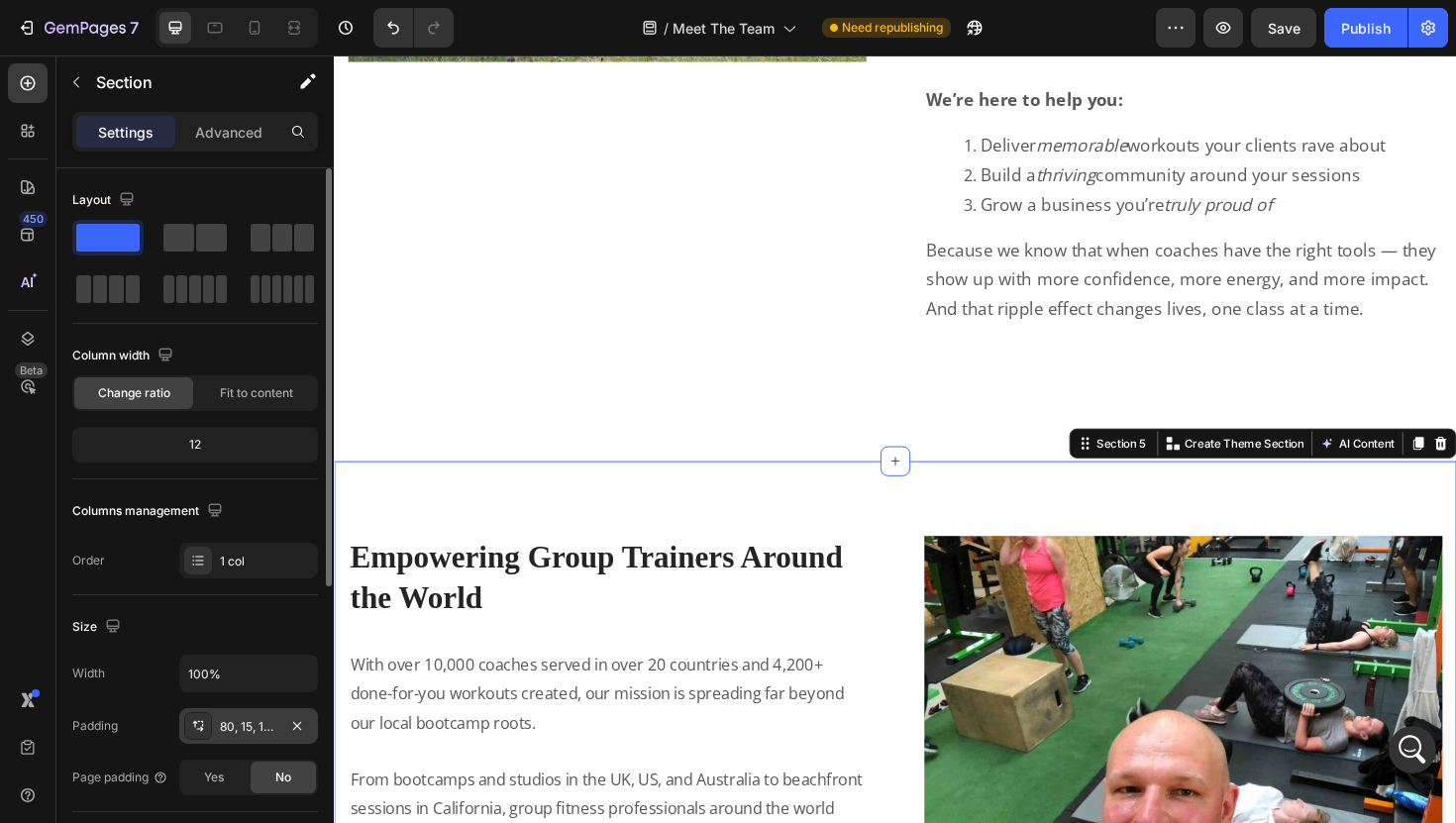 click on "80, 15, 112, 15" at bounding box center [249, 726] 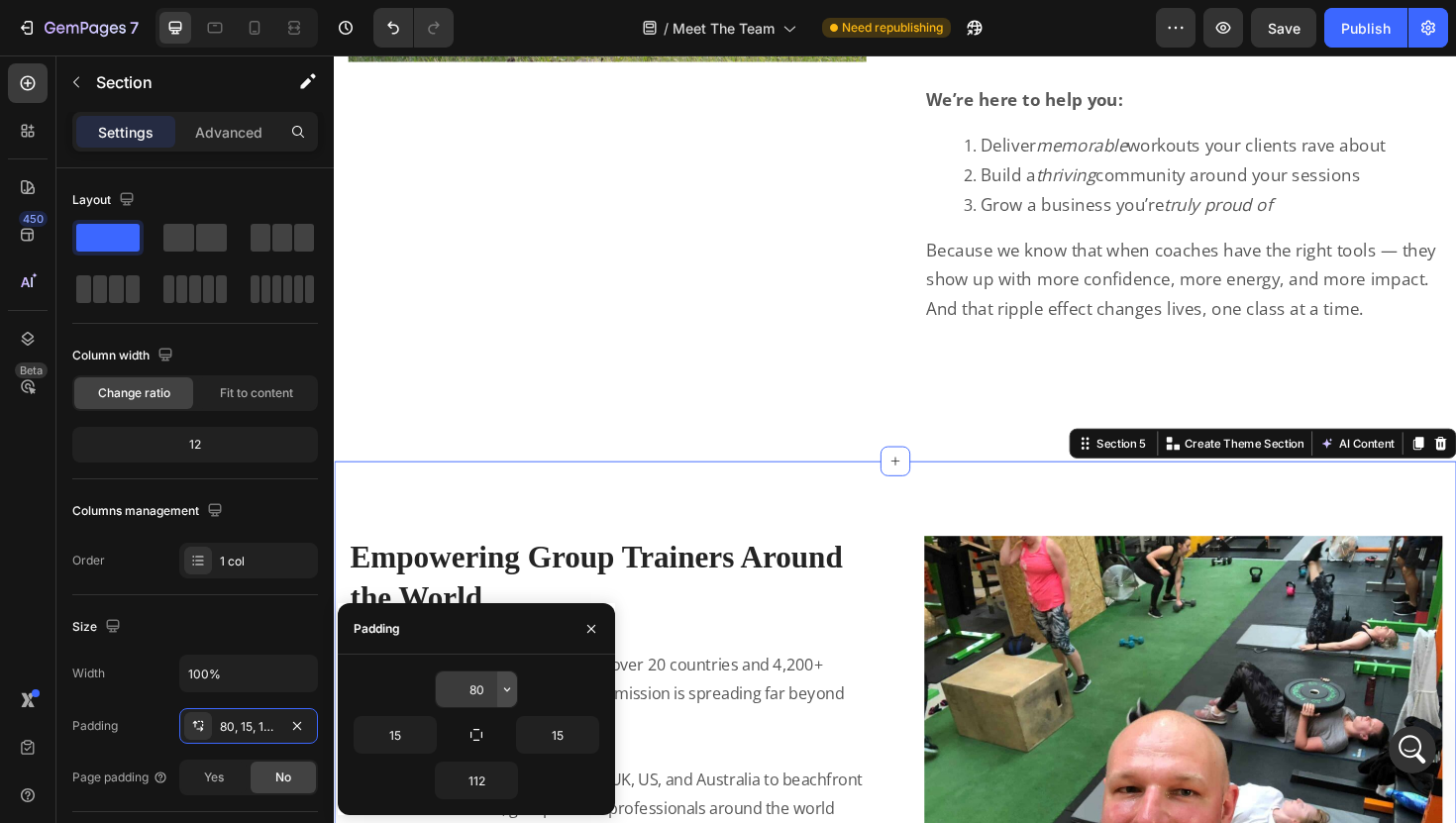 click 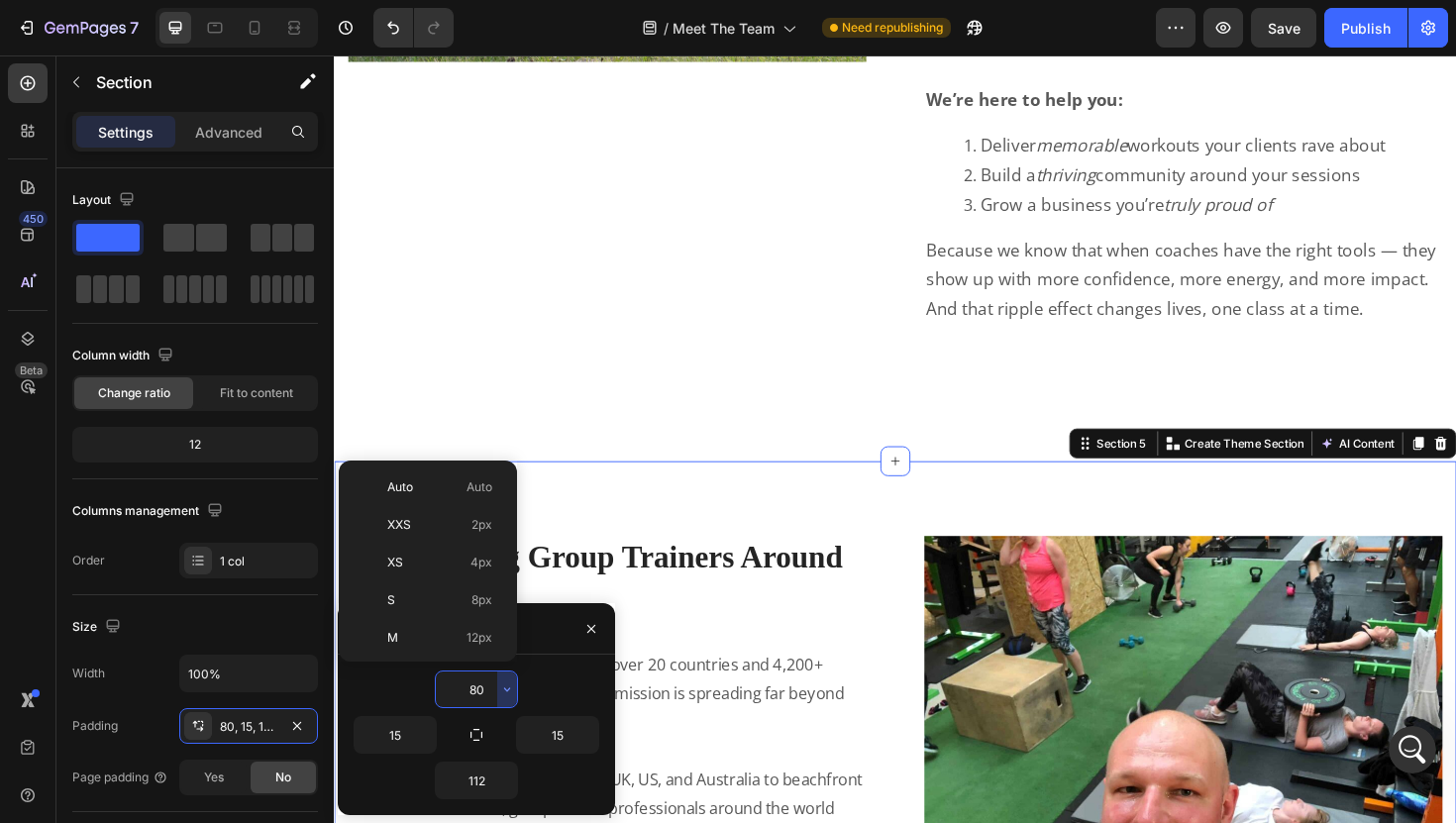 scroll, scrollTop: 214, scrollLeft: 0, axis: vertical 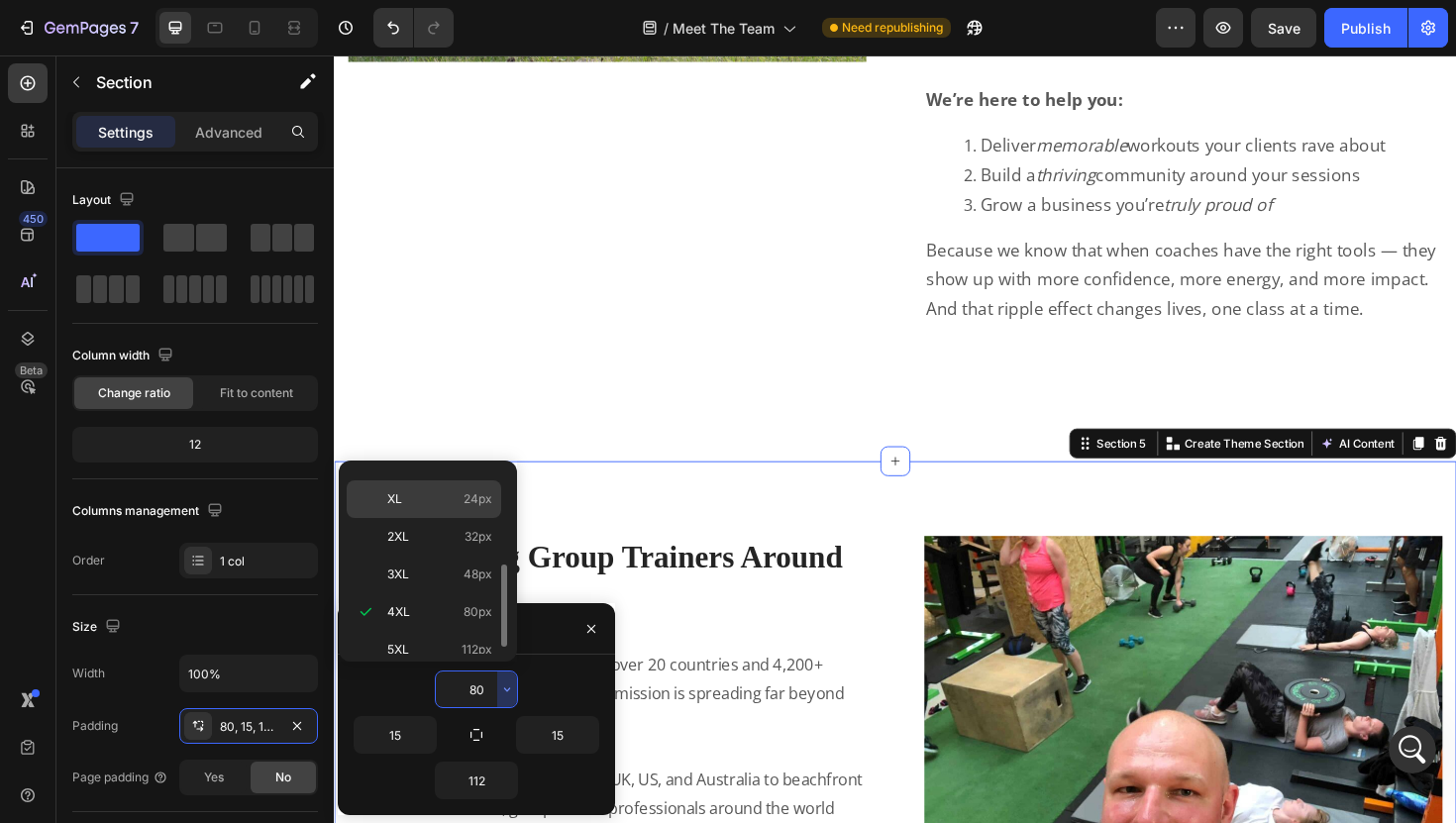 click on "24px" at bounding box center (477, 499) 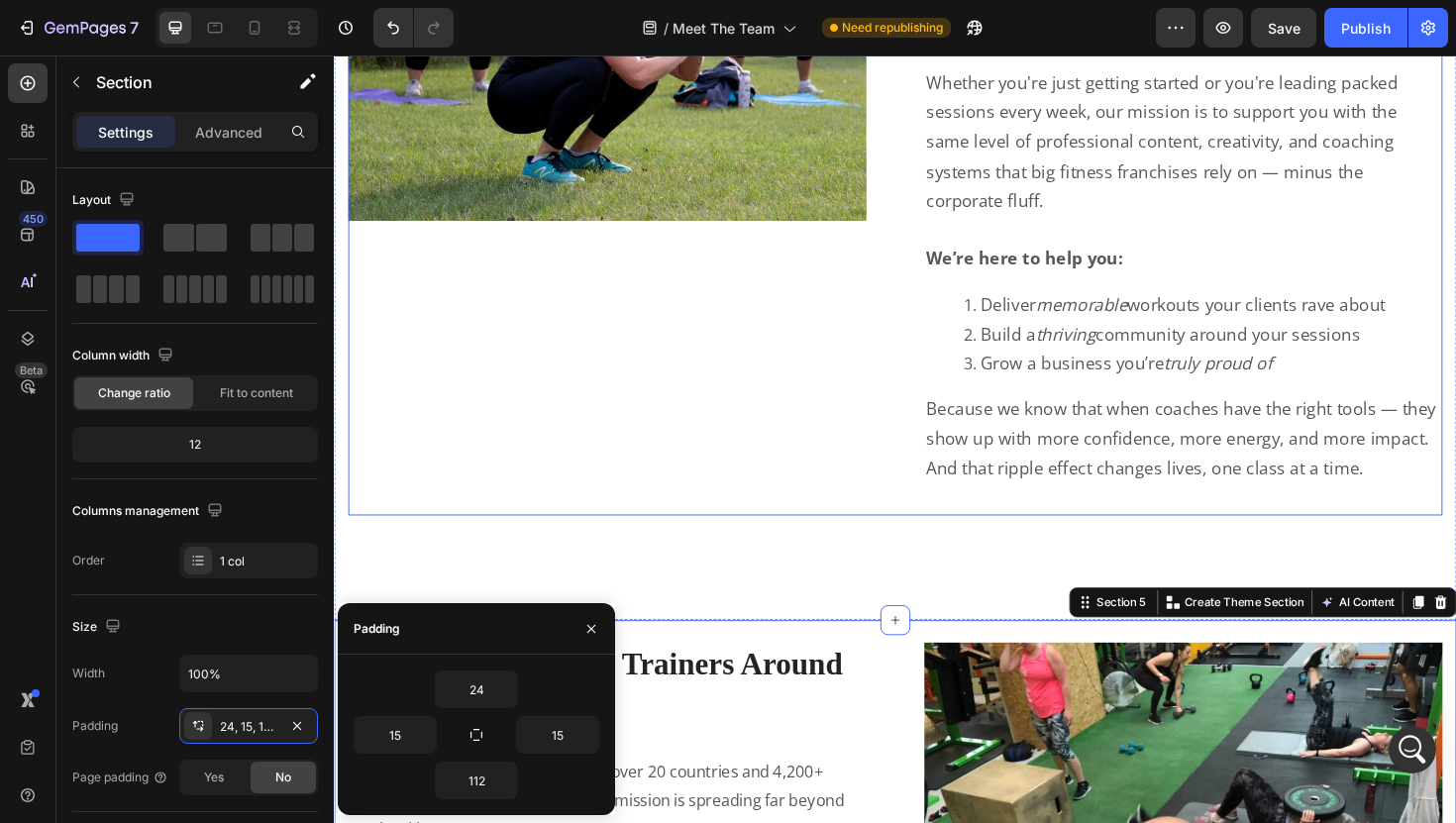 scroll, scrollTop: 3573, scrollLeft: 0, axis: vertical 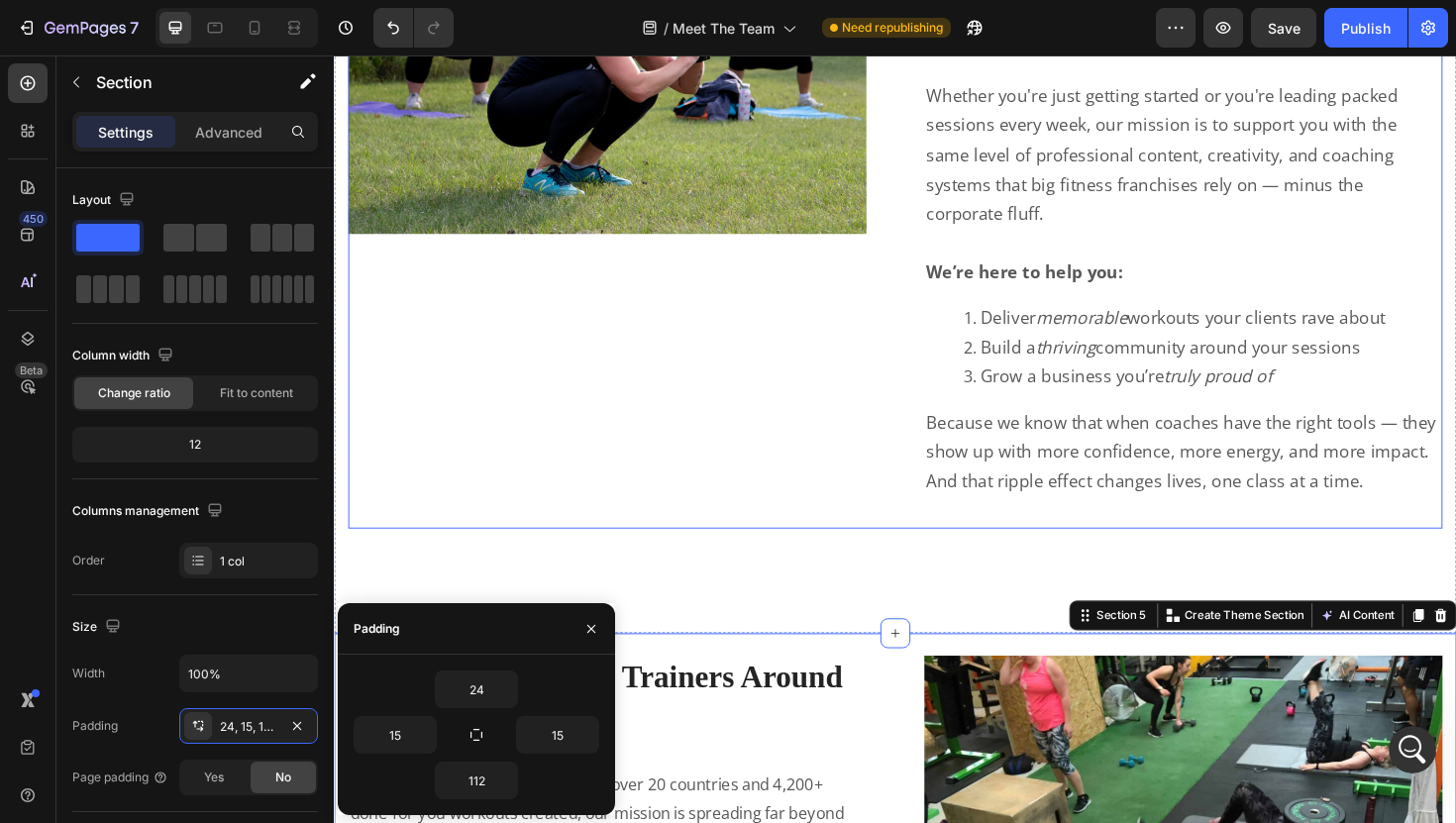 click on "Image Row" at bounding box center (623, 218) 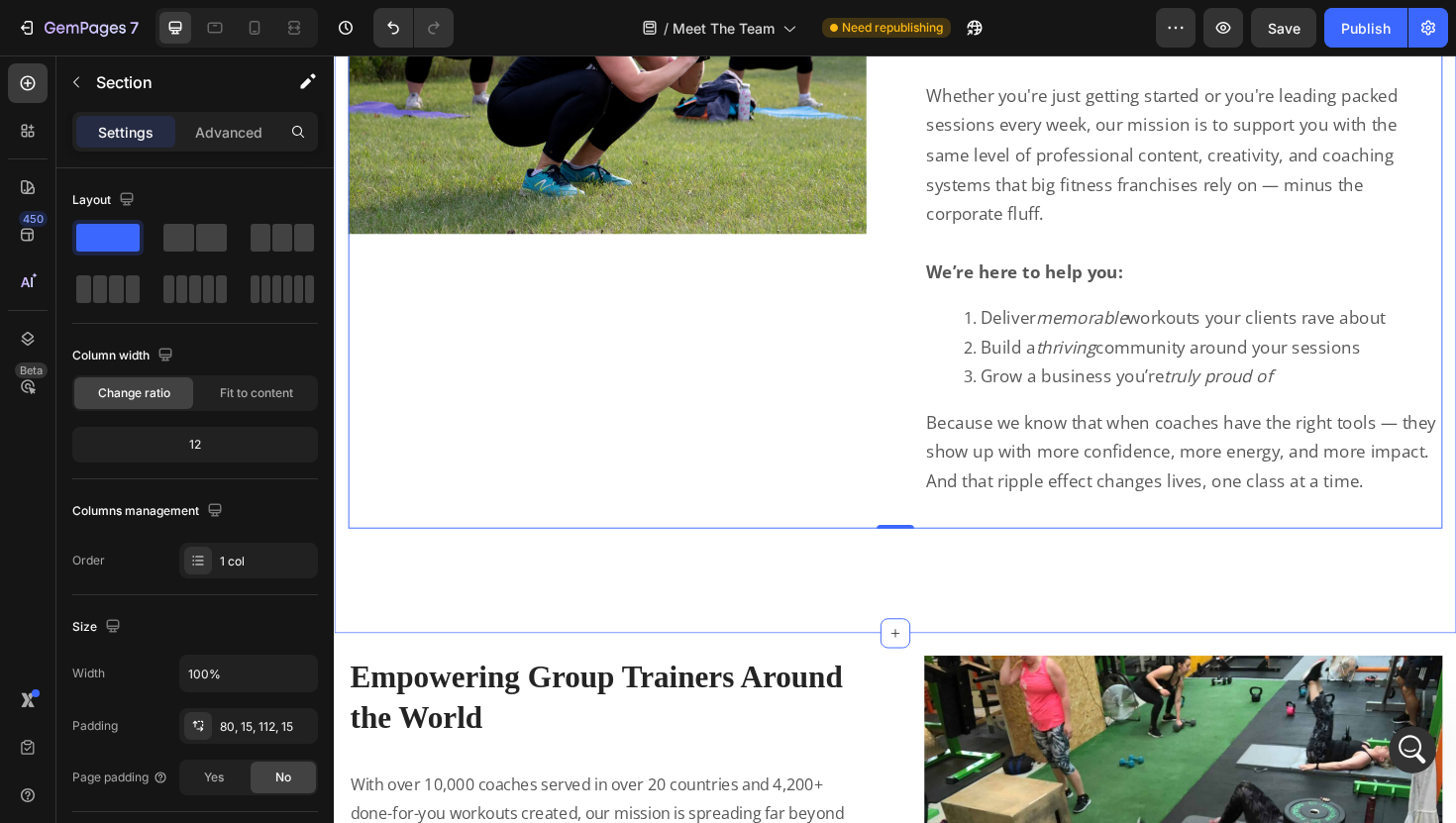 click on "Image Row Mission & Vision  Heading Row We believe every group fitness trainer deserves access to high quality, done-for-you tools that not only make coaching easier — but elevate the entire client experience.   Whether you're just getting started or you're leading packed sessions every week, our mission is to support you with the same level of professional content, creativity, and coaching systems that big fitness franchises rely on — minus the corporate fluff.   We’re here to help you: Deliver  memorable  workouts your clients rave about Build a  thriving  community around your sessions Grow a business you’re  truly proud of Because we know that when coaches have the right tools — they show up with more confidence, more energy, and more impact. And that ripple effect changes lives, one class at a time. Text Block Row   0 Section 4" at bounding box center (928, 234) 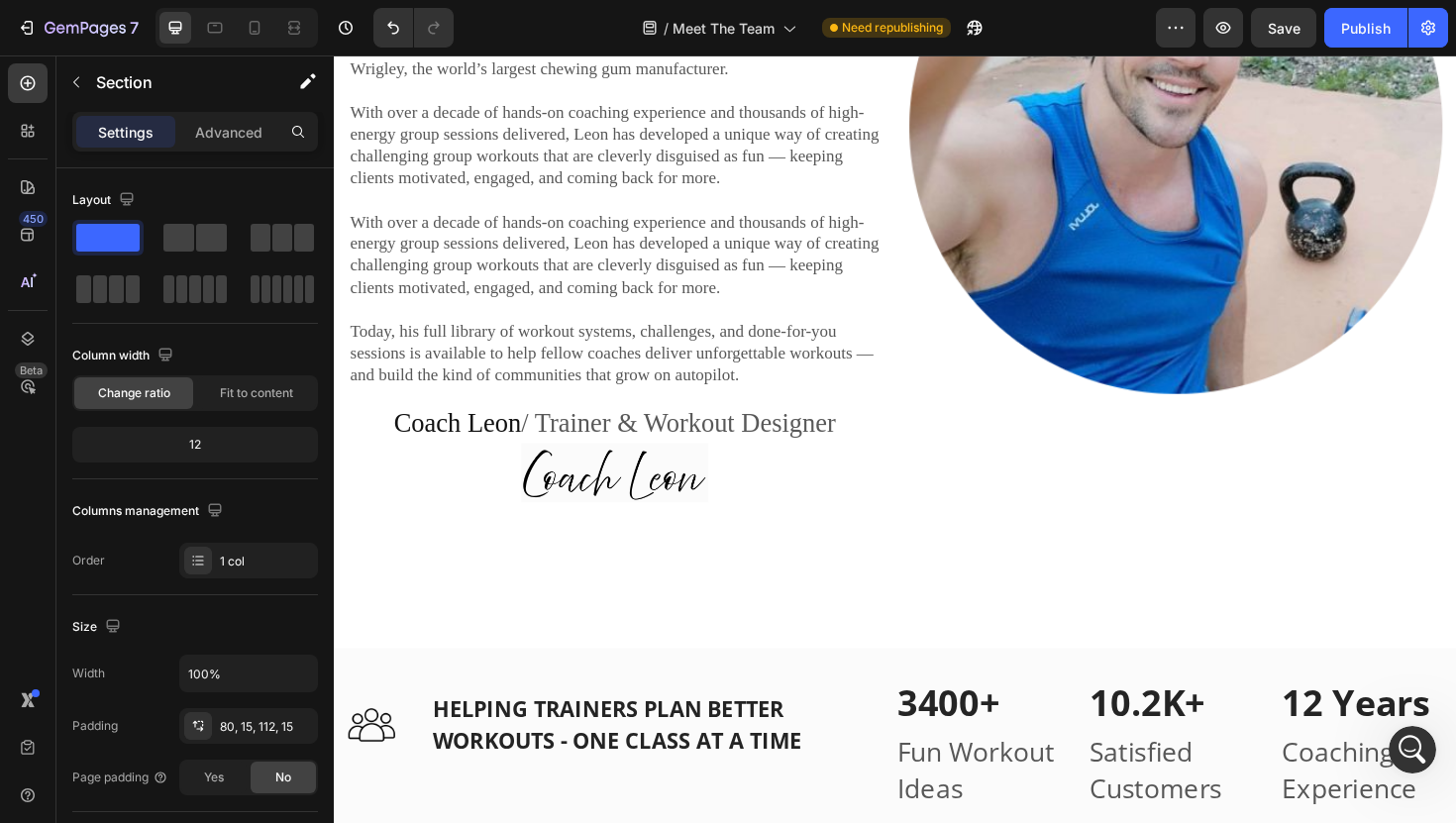 scroll, scrollTop: 2528, scrollLeft: 0, axis: vertical 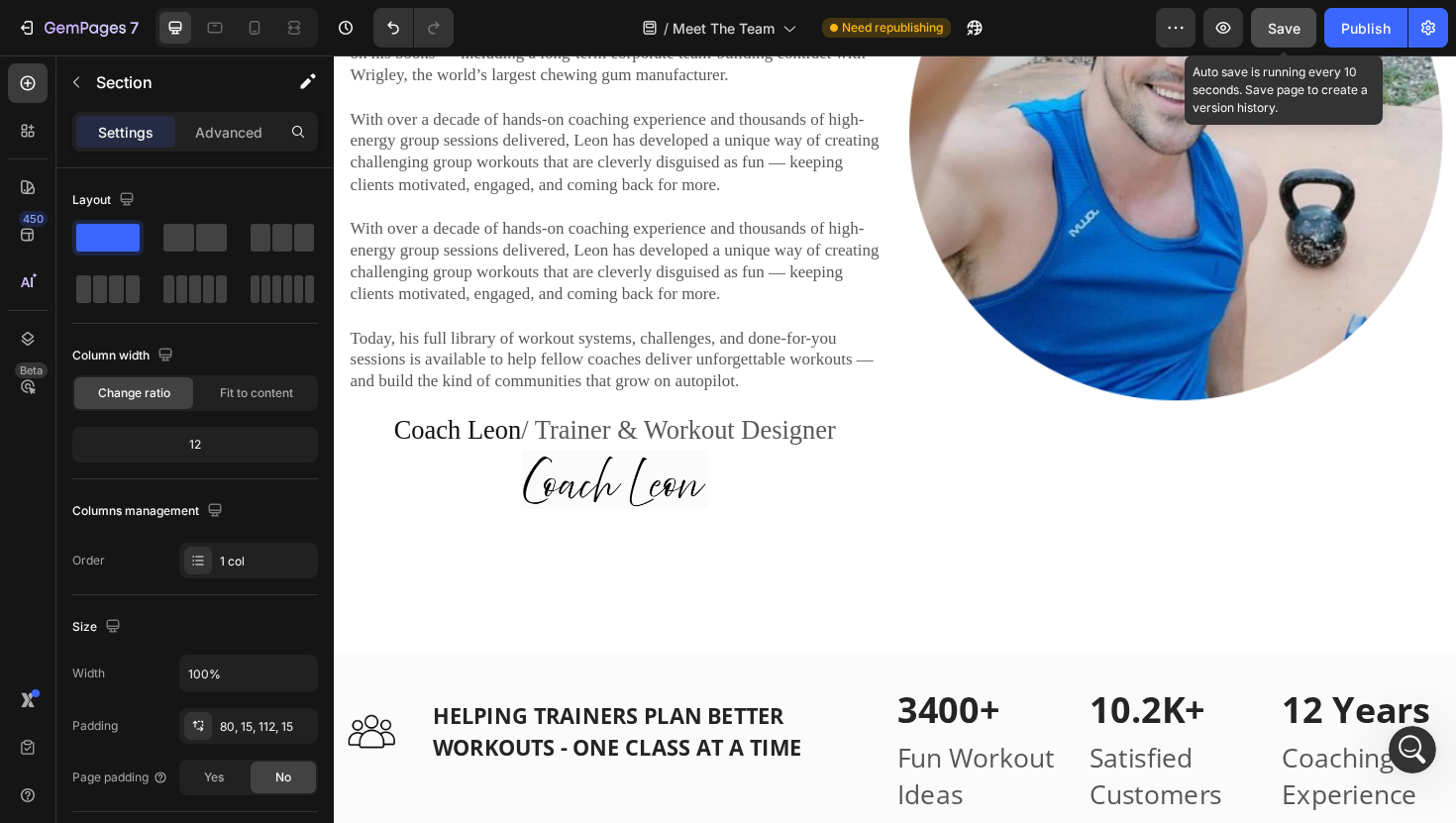 click on "Save" at bounding box center [1284, 28] 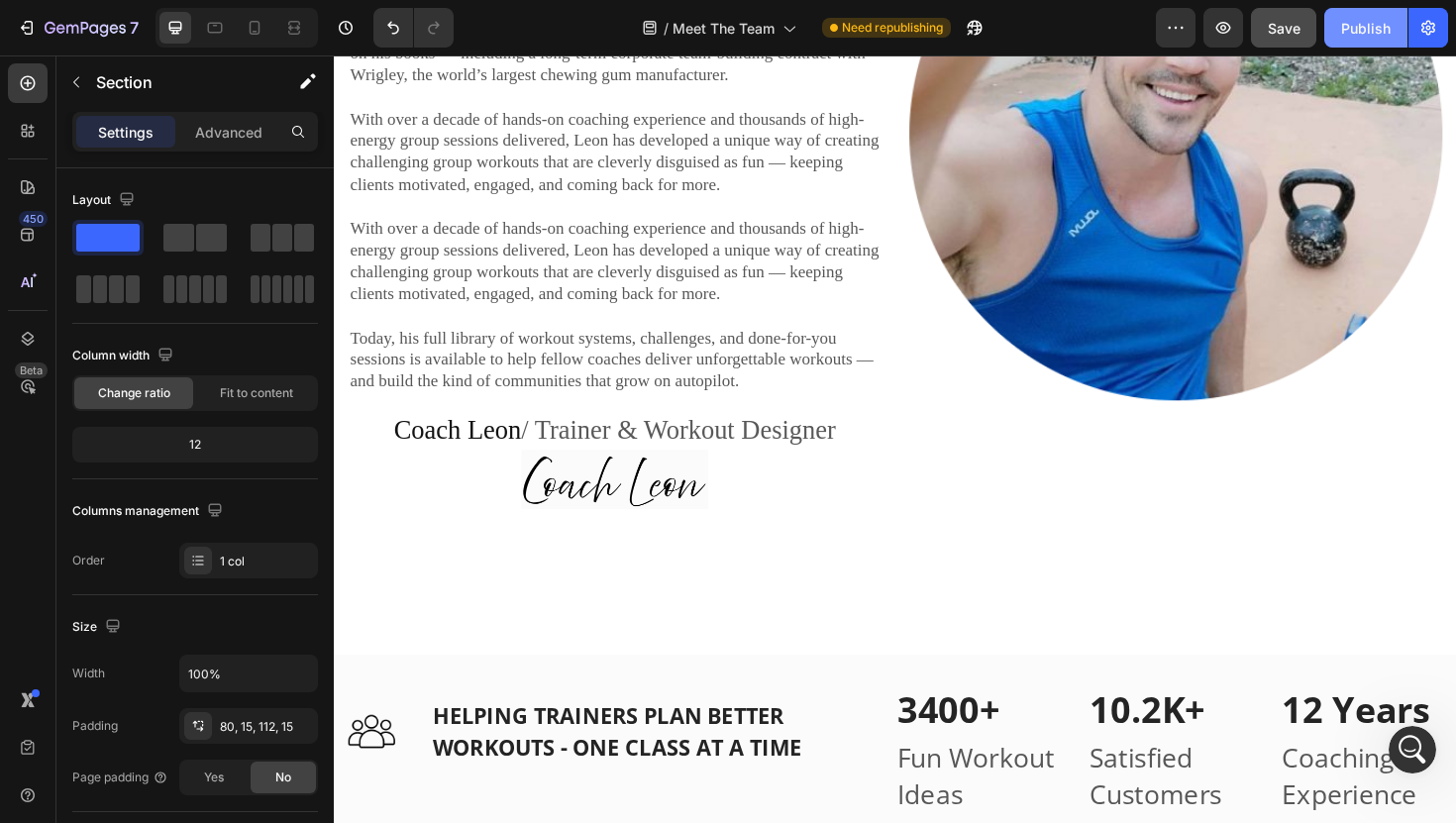 click on "Publish" at bounding box center [1366, 28] 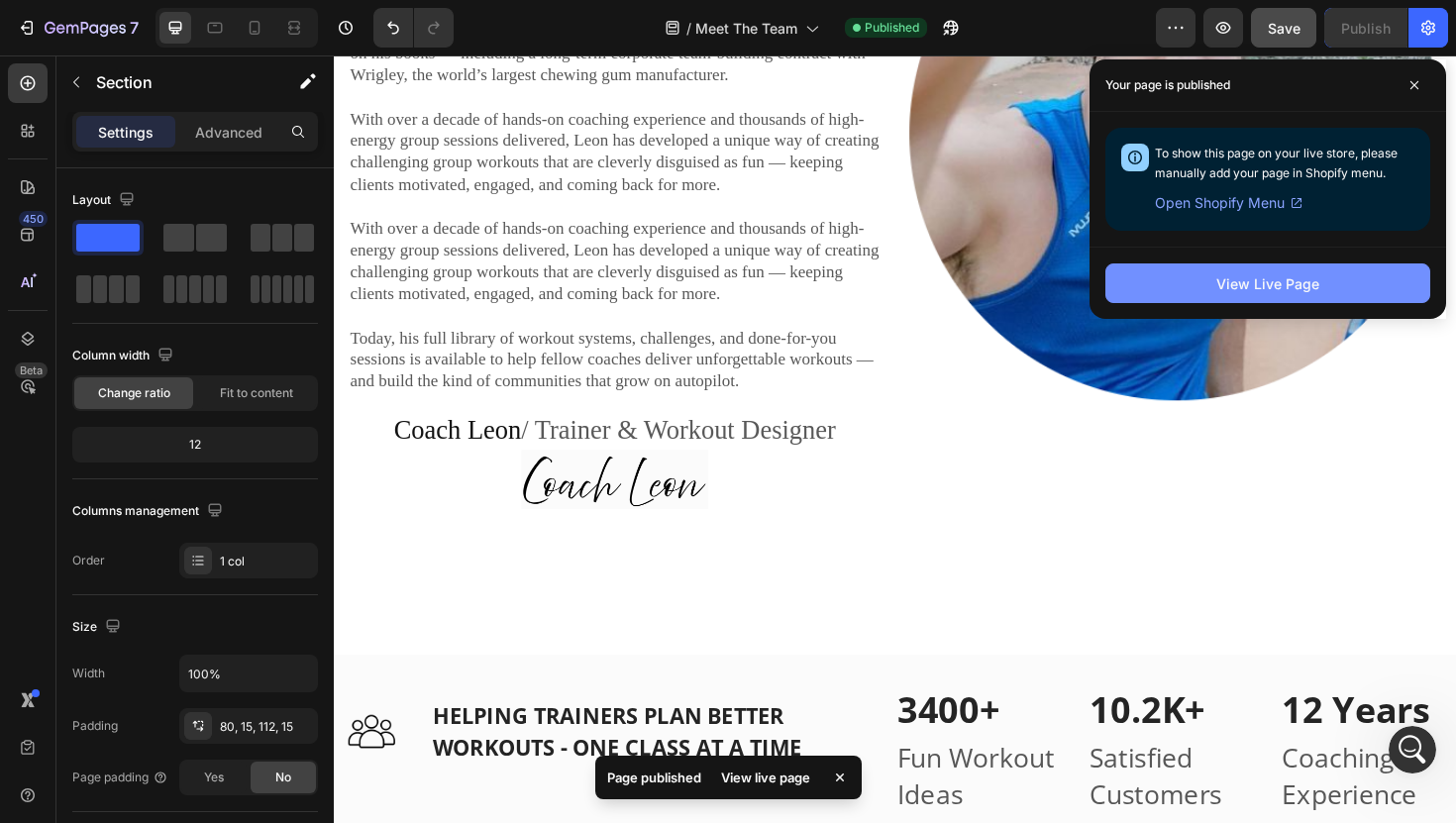 click on "View Live Page" at bounding box center [1268, 283] 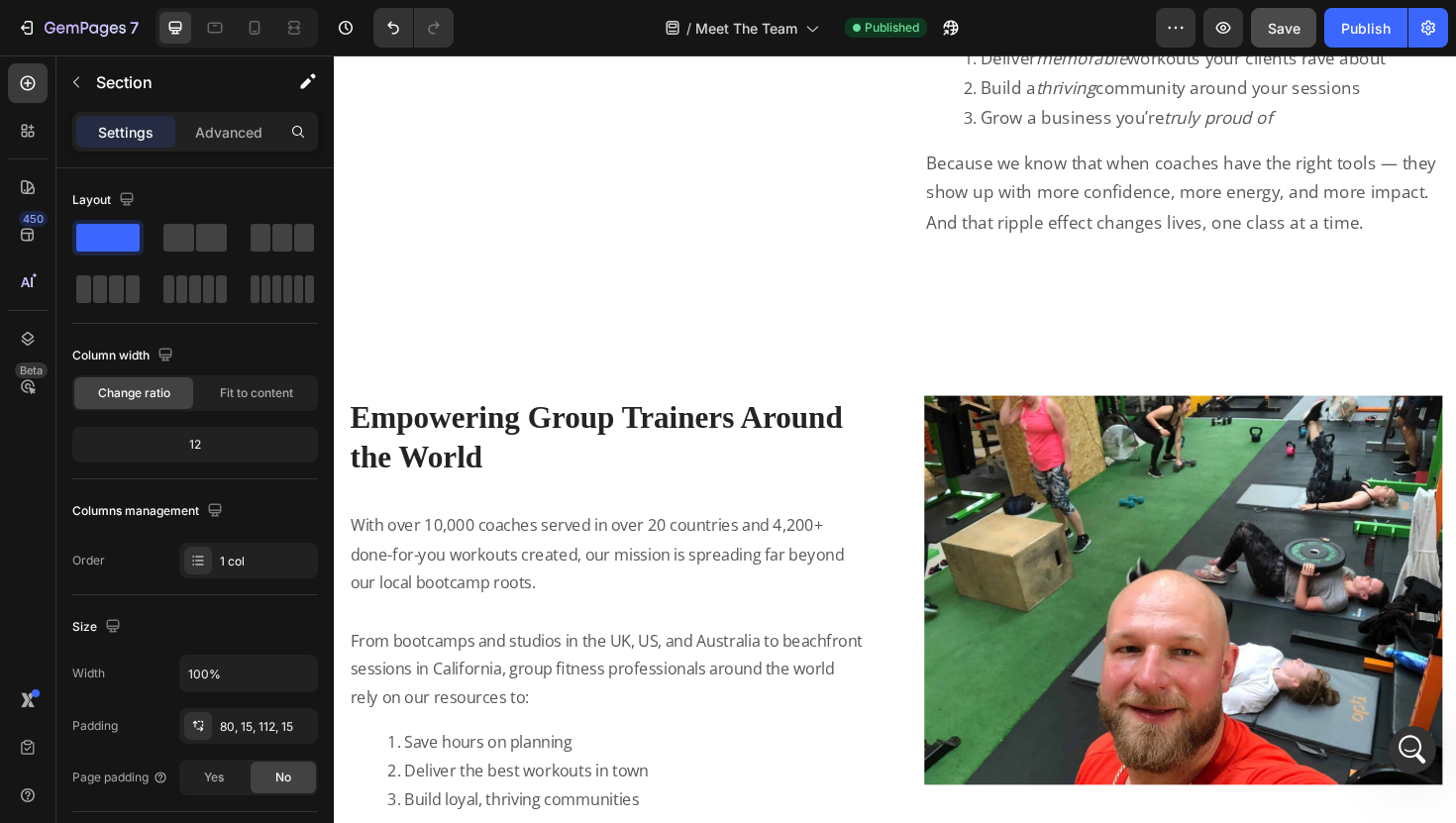 scroll, scrollTop: 3986, scrollLeft: 0, axis: vertical 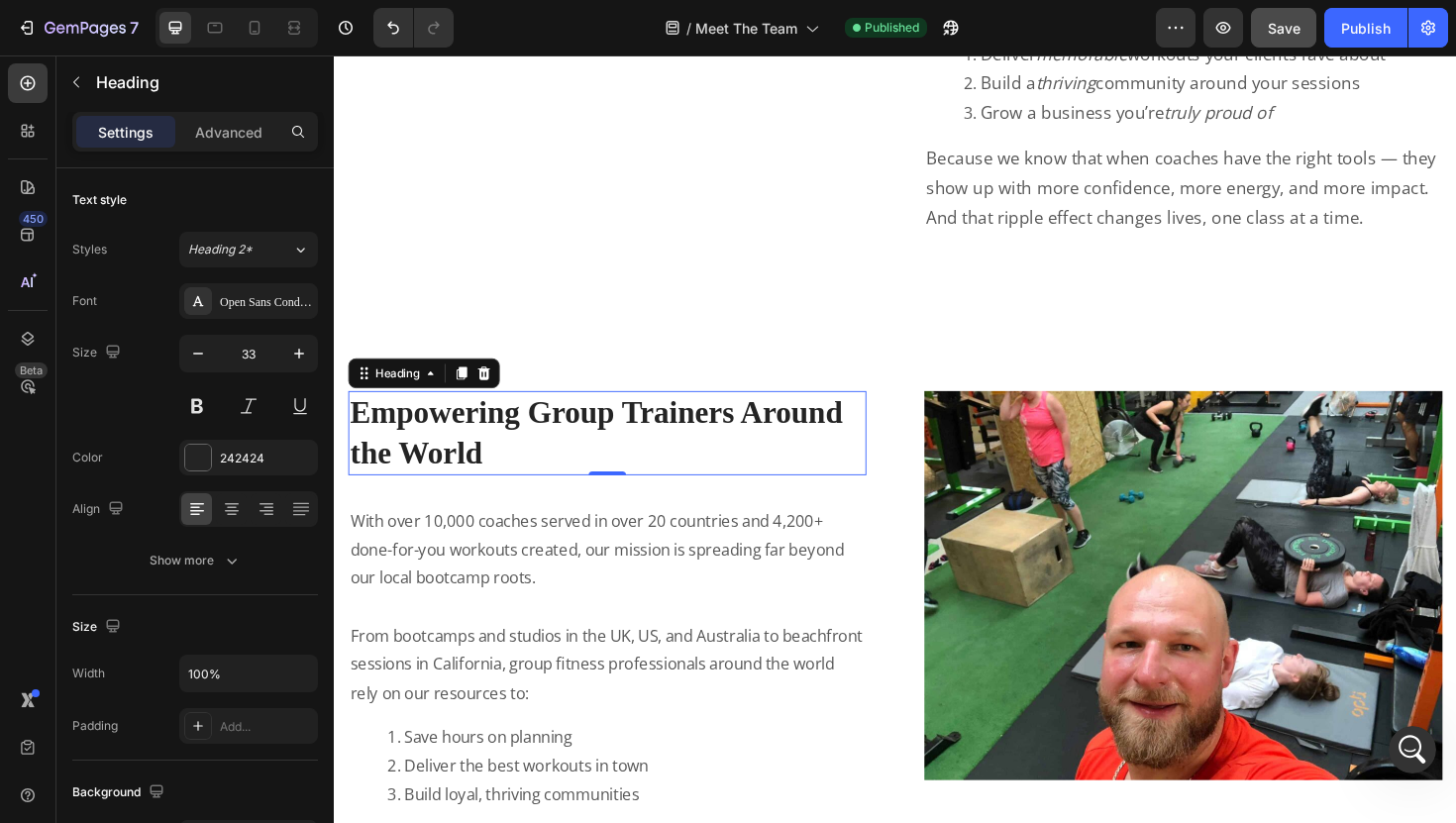 click on "Empowering Group Trainers Around the World" at bounding box center (611, 455) 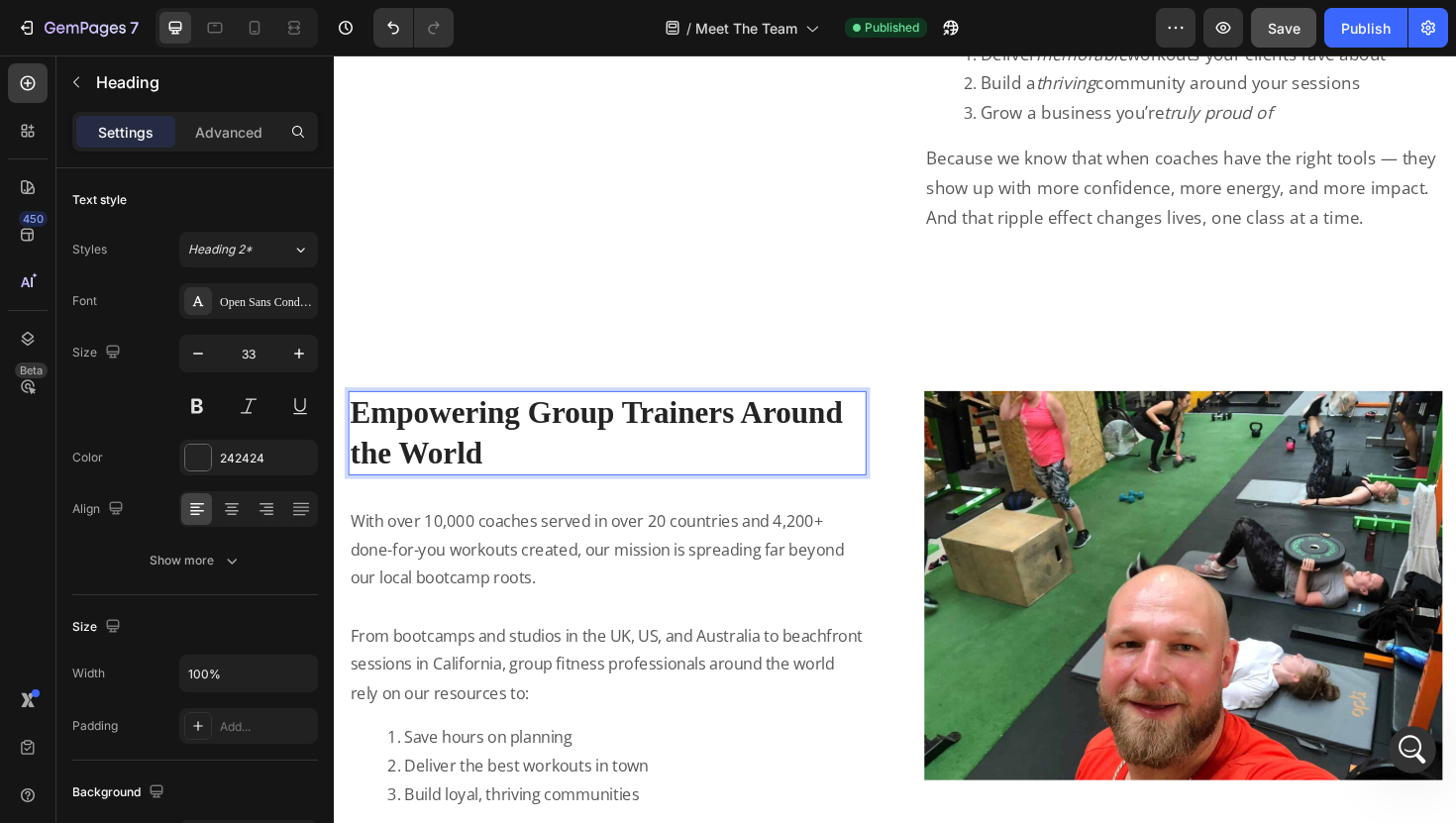 click on "Empowering Group Trainers Around the World" at bounding box center [611, 455] 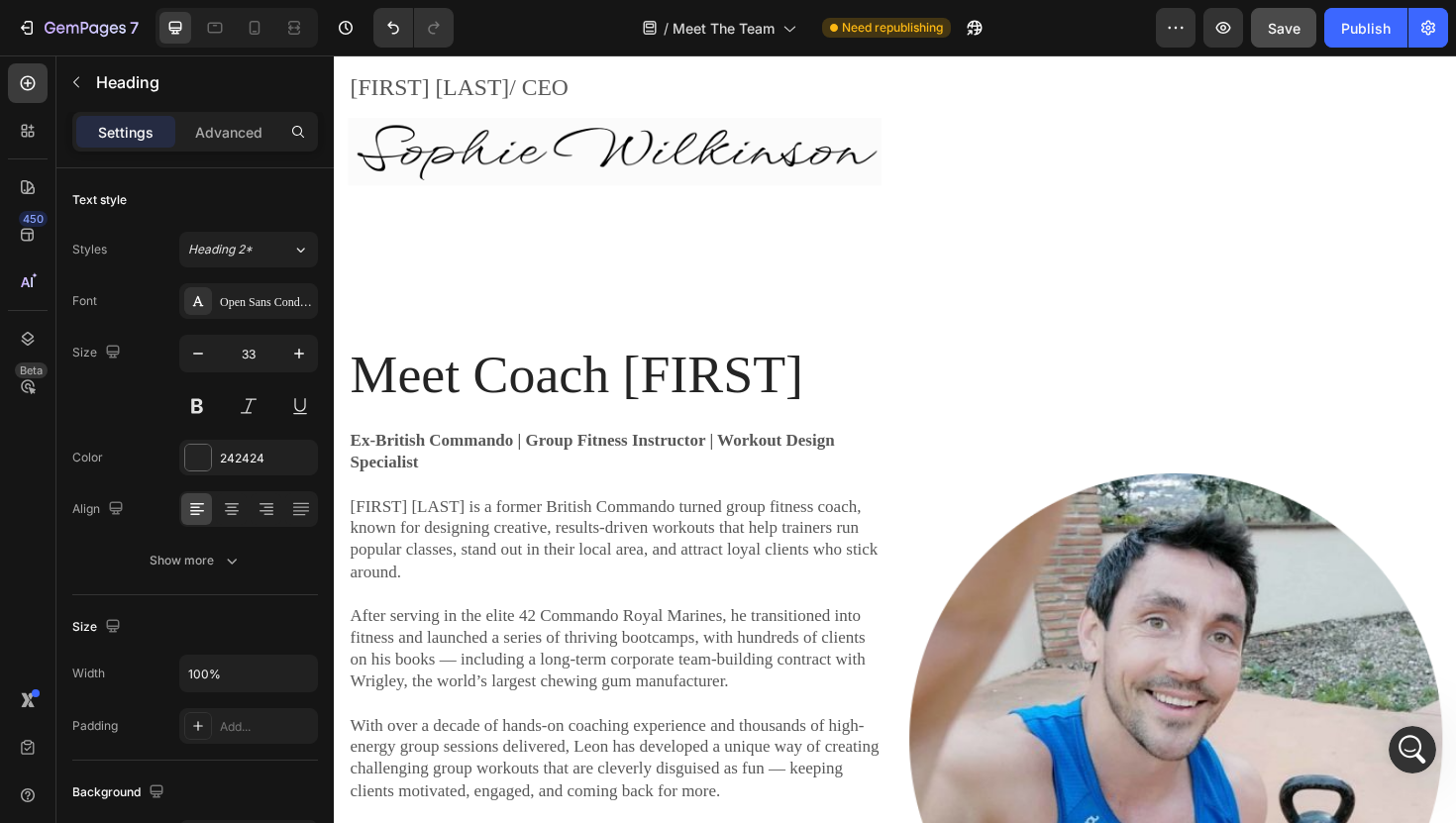 scroll, scrollTop: 1941, scrollLeft: 0, axis: vertical 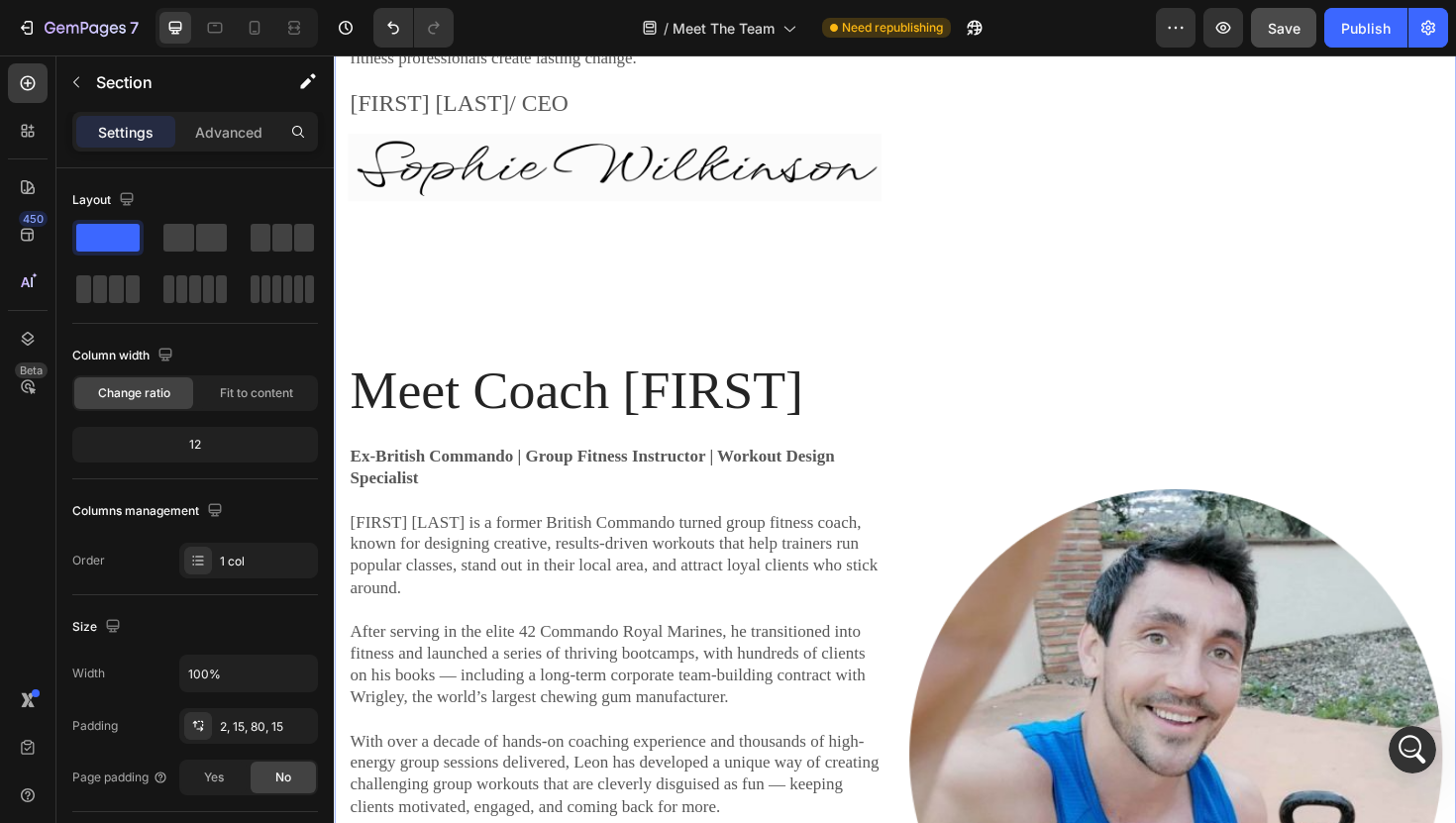 click on "Meet The Team Heading Meet the team behind the content trusted by 3,000+ group fitness professionals worldwide.   Text block Row Meet Sophie (CEO) Heading Content Strategist  | Fitness Copywriter Nutrition Advisor   Sophie is a fully qualified diet and nutrition advisor with a background in strategic content creation. She’s the driving force behind our educational resources, client coaching tools, and content systems that help group fitness pros level up their business.   She’s also a professional fitness copywriter — helping coaches connect, educate, and inspire their clients with powerful, done-for-you sales copy that builds trust and drives results.   From science-backed clean eating programs to engaging client education systems like Inbox Nutrition and the Fitness Community Blueprint, Sophie’s passion is creating real-world content that makes a real difference — for you and your clients.         Her mission?      Sophie [LAST]  / CEO Text Block Image Image Row Meet Coach Leon" at bounding box center [928, 133] 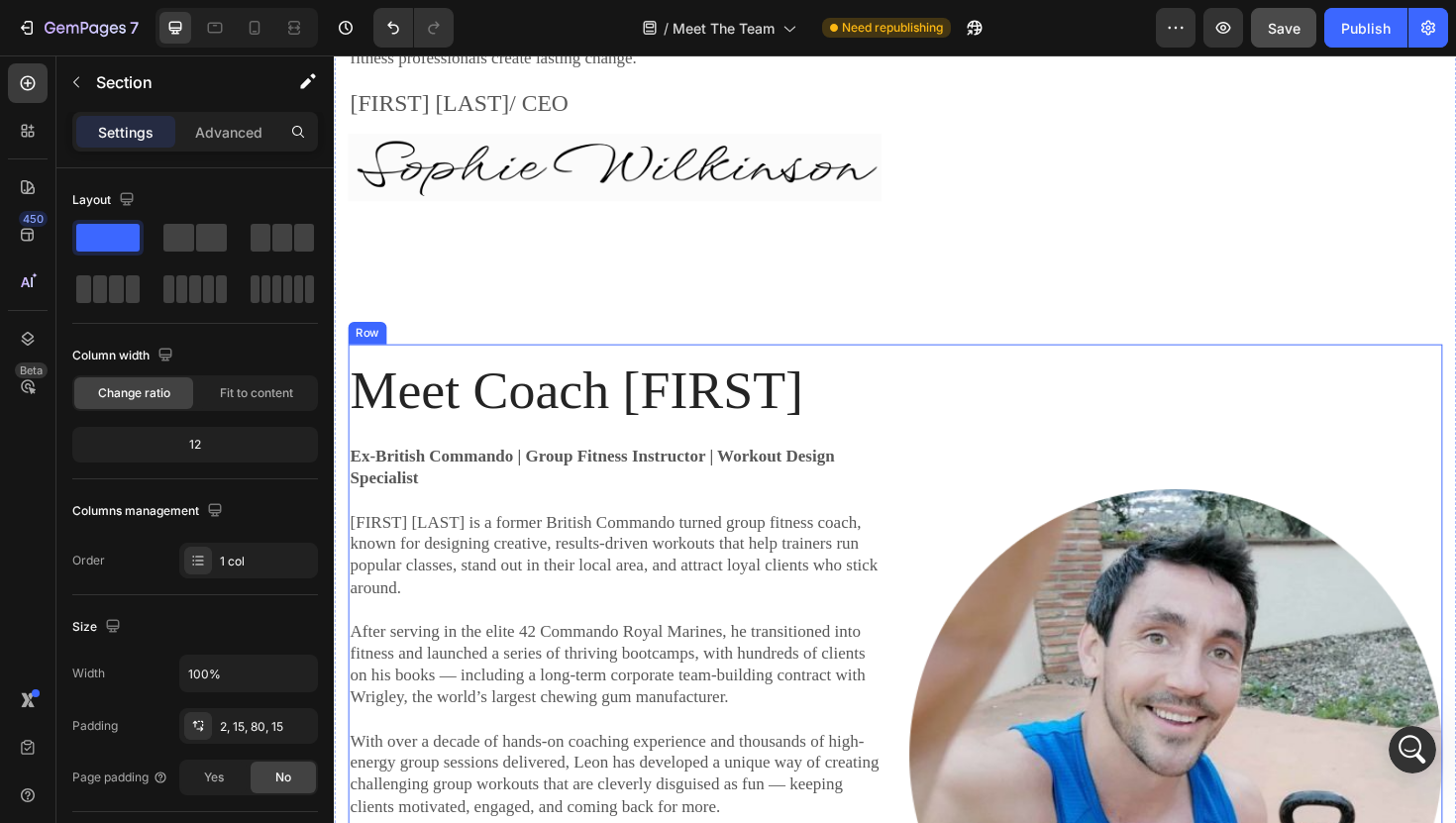 click on "Image" at bounding box center [1225, 807] 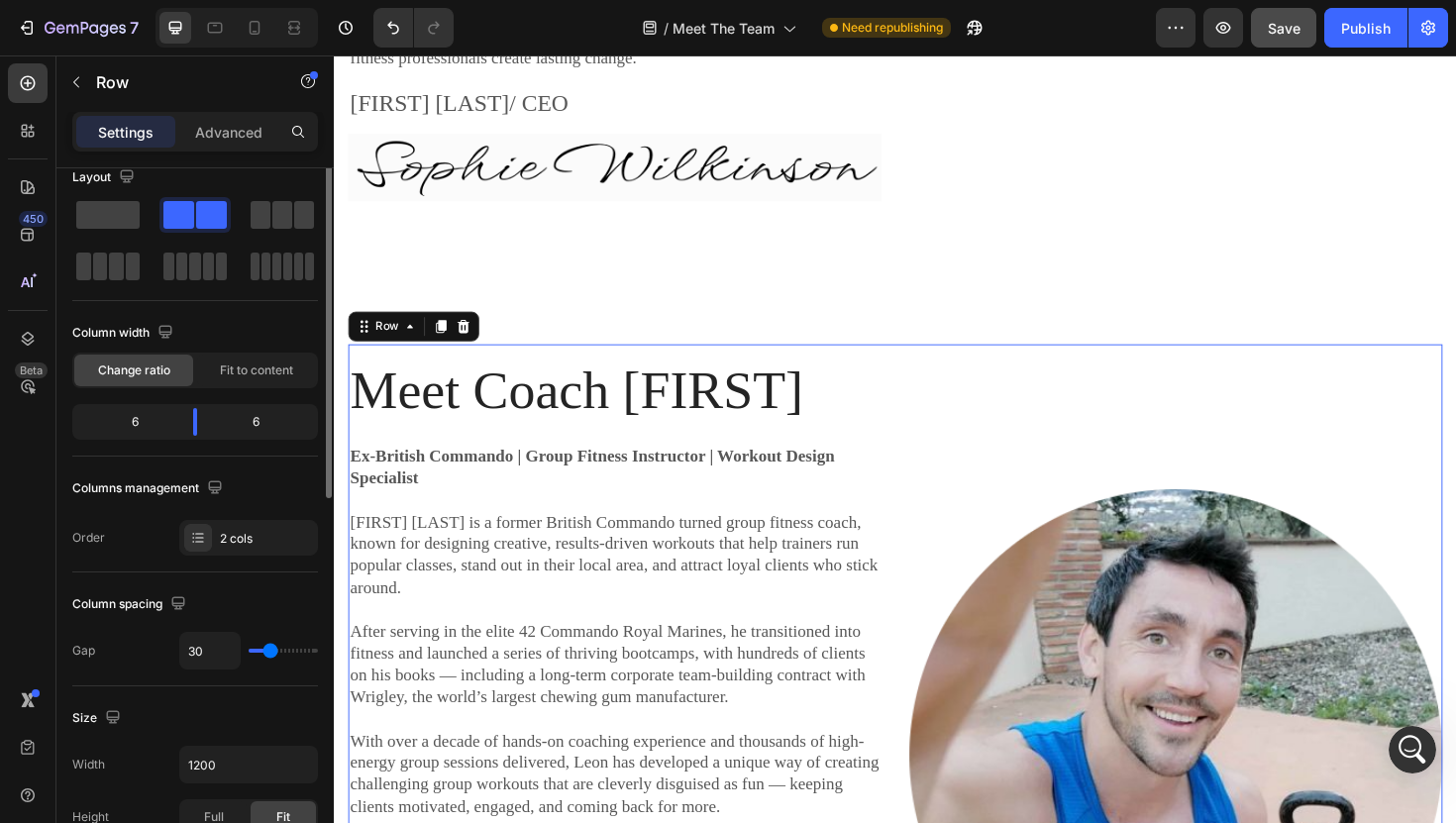 scroll, scrollTop: 0, scrollLeft: 0, axis: both 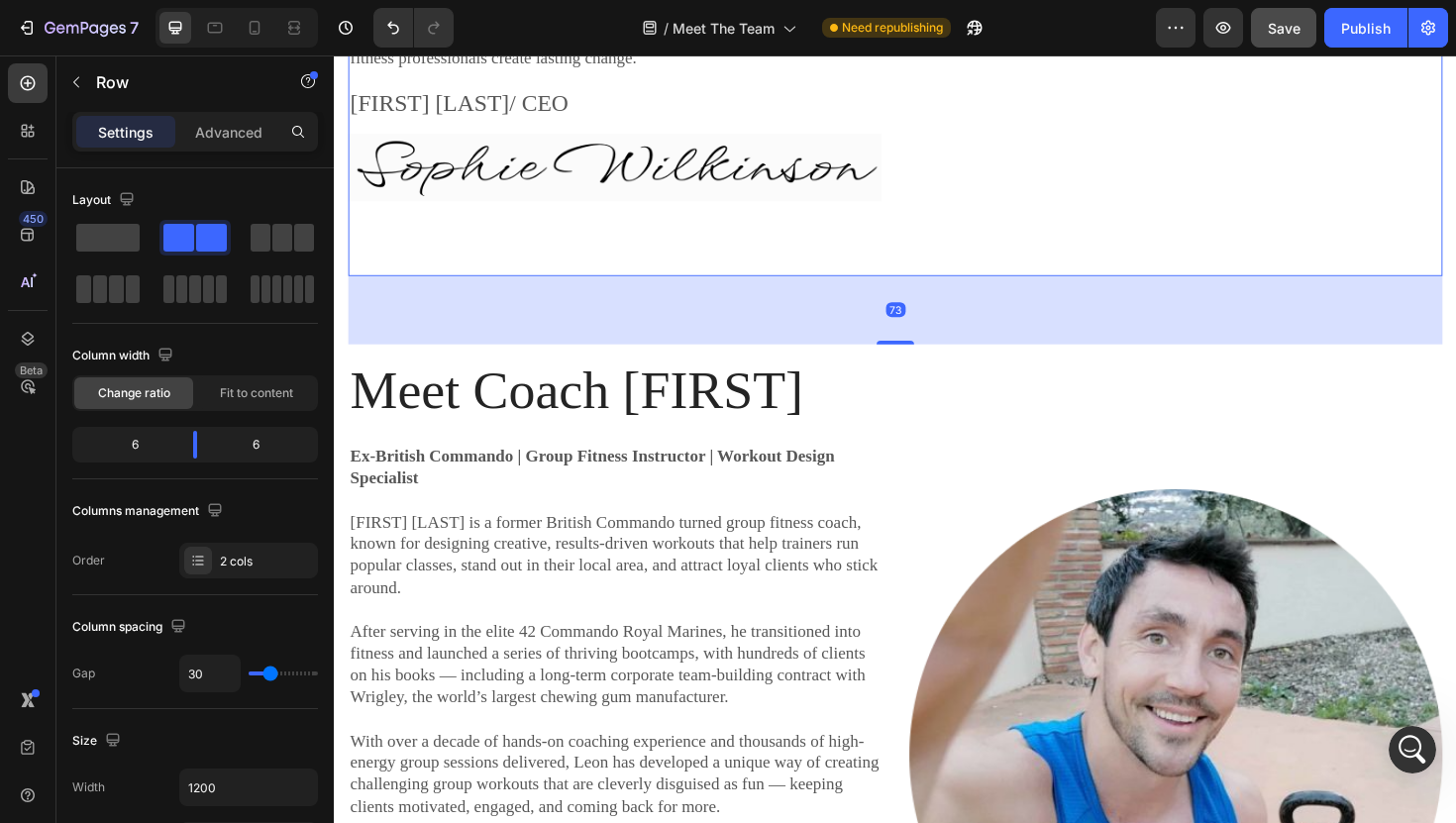click on "Meet Sophie (CEO) Heading Content Strategist  | Fitness Copywriter Nutrition Advisor   Sophie is a fully qualified diet and nutrition advisor with a background in strategic content creation. She’s the driving force behind our educational resources, client coaching tools, and content systems that help group fitness pros level up their business.   She’s also a professional fitness copywriter — helping coaches connect, educate, and inspire their clients with powerful, done-for-you sales copy that builds trust and drives results.   From science-backed clean eating programs to engaging client education systems like Inbox Nutrition and the Fitness Community Blueprint, Sophie’s passion is creating real-world content that makes a real difference — for you and your clients.   “I believe coaches should be equipped with the same quality of tools and education as any high-end wellness brand — minus the overwhelm or fluff.”       Her mission?      Sophie Wilkinson  / CEO Text Block Image" at bounding box center (631, -245) 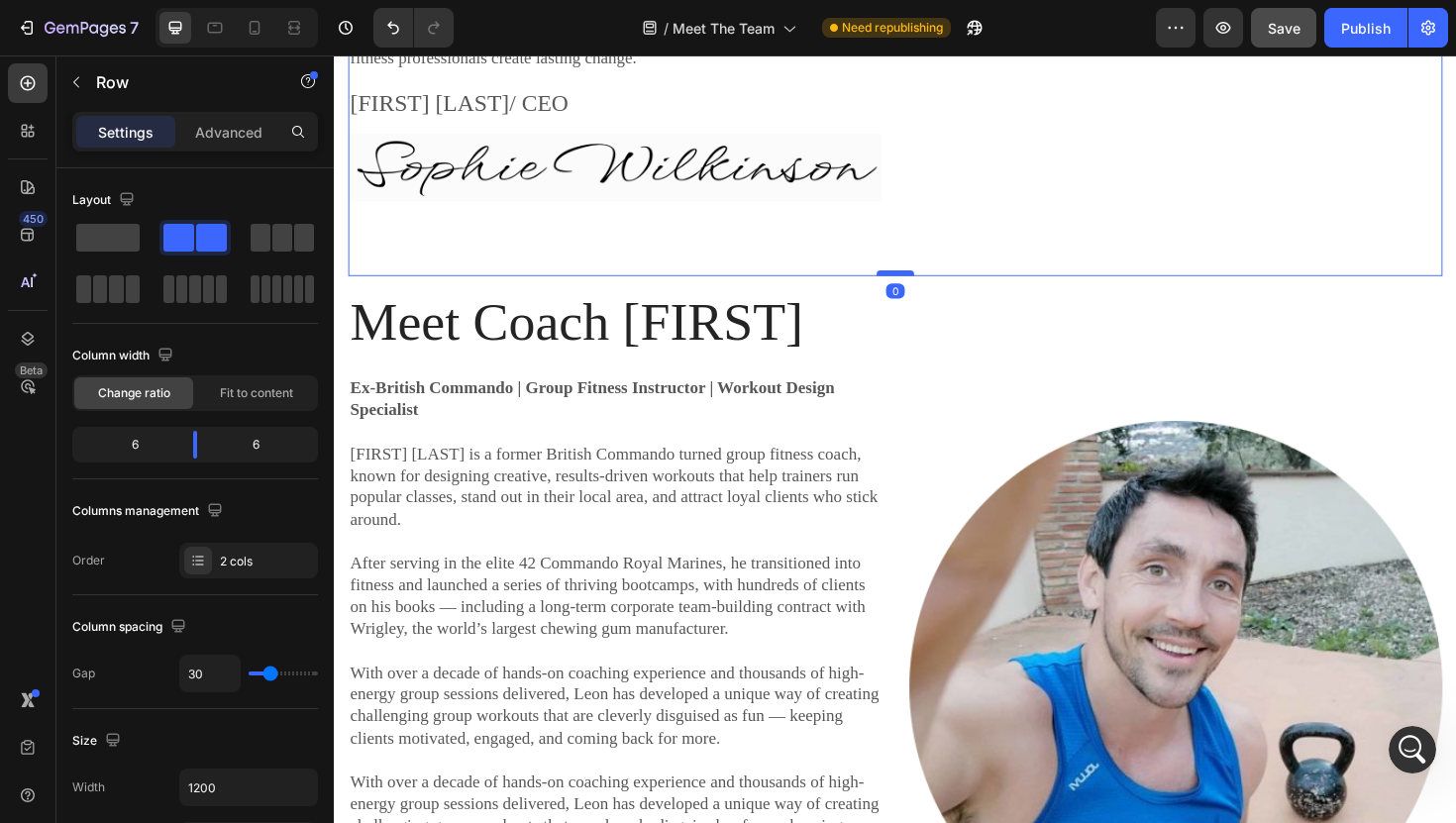 drag, startPoint x: 925, startPoint y: 356, endPoint x: 921, endPoint y: 281, distance: 75.10659 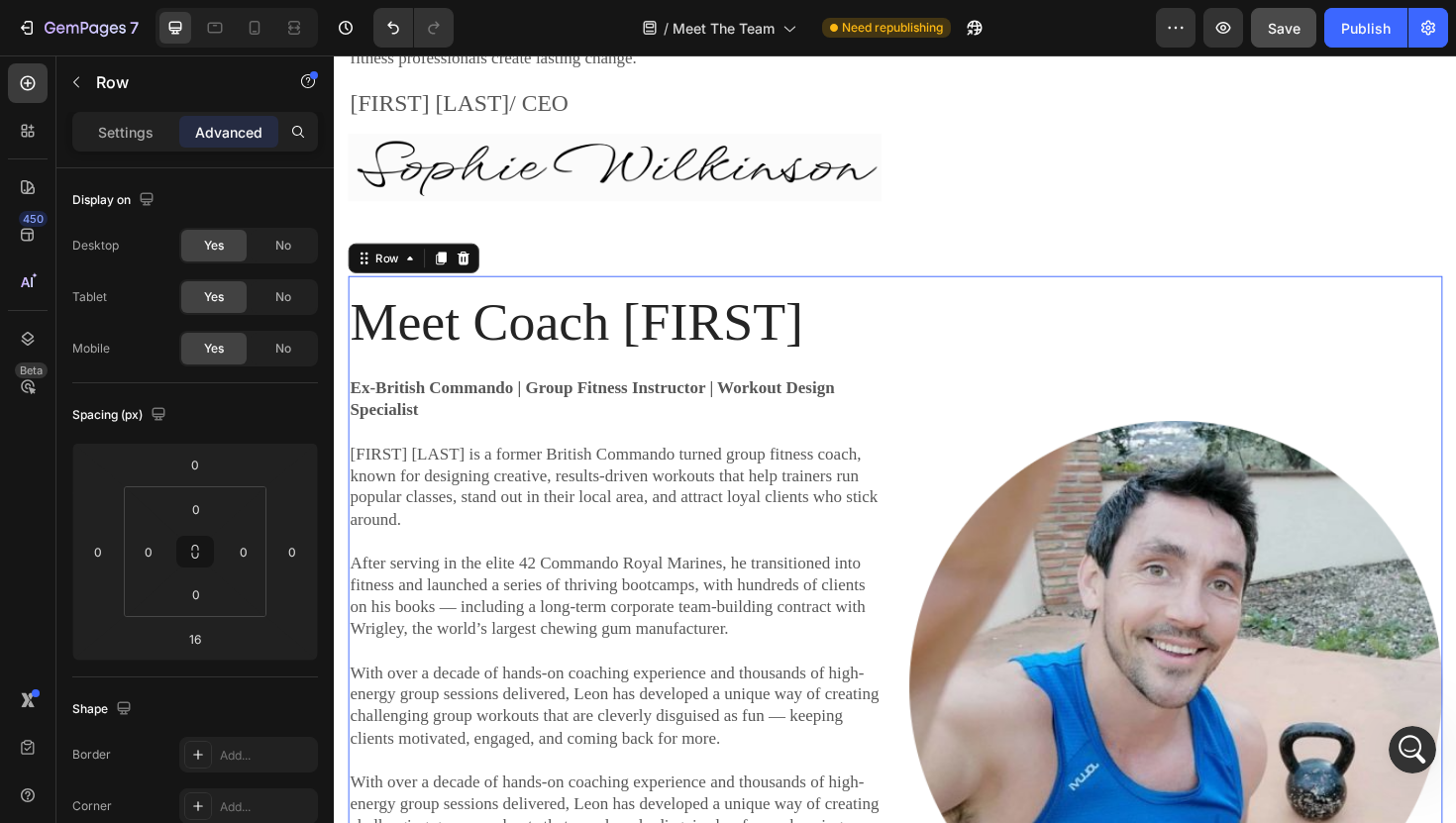 click on "Image" at bounding box center (1225, 735) 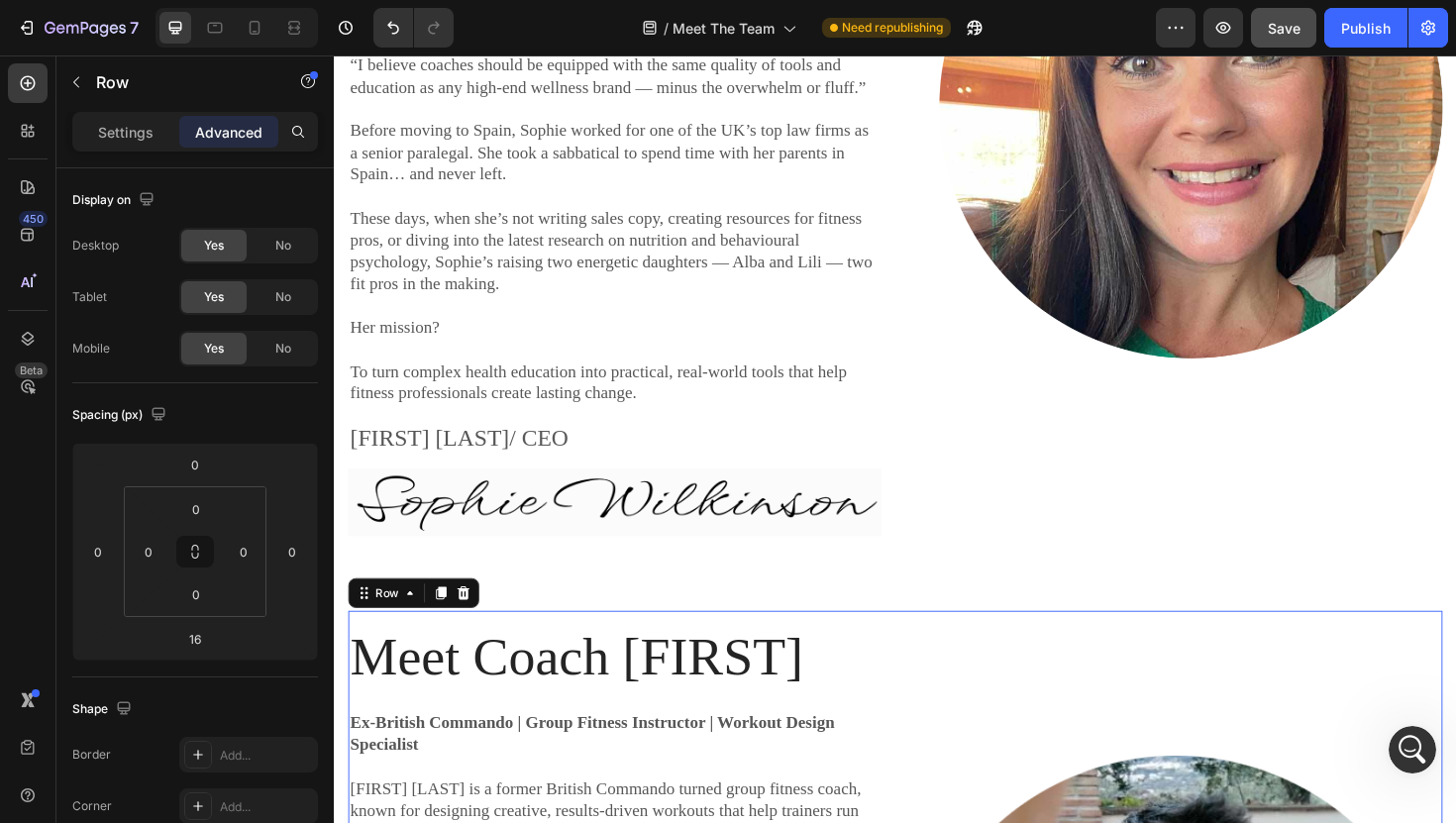 scroll, scrollTop: 1582, scrollLeft: 0, axis: vertical 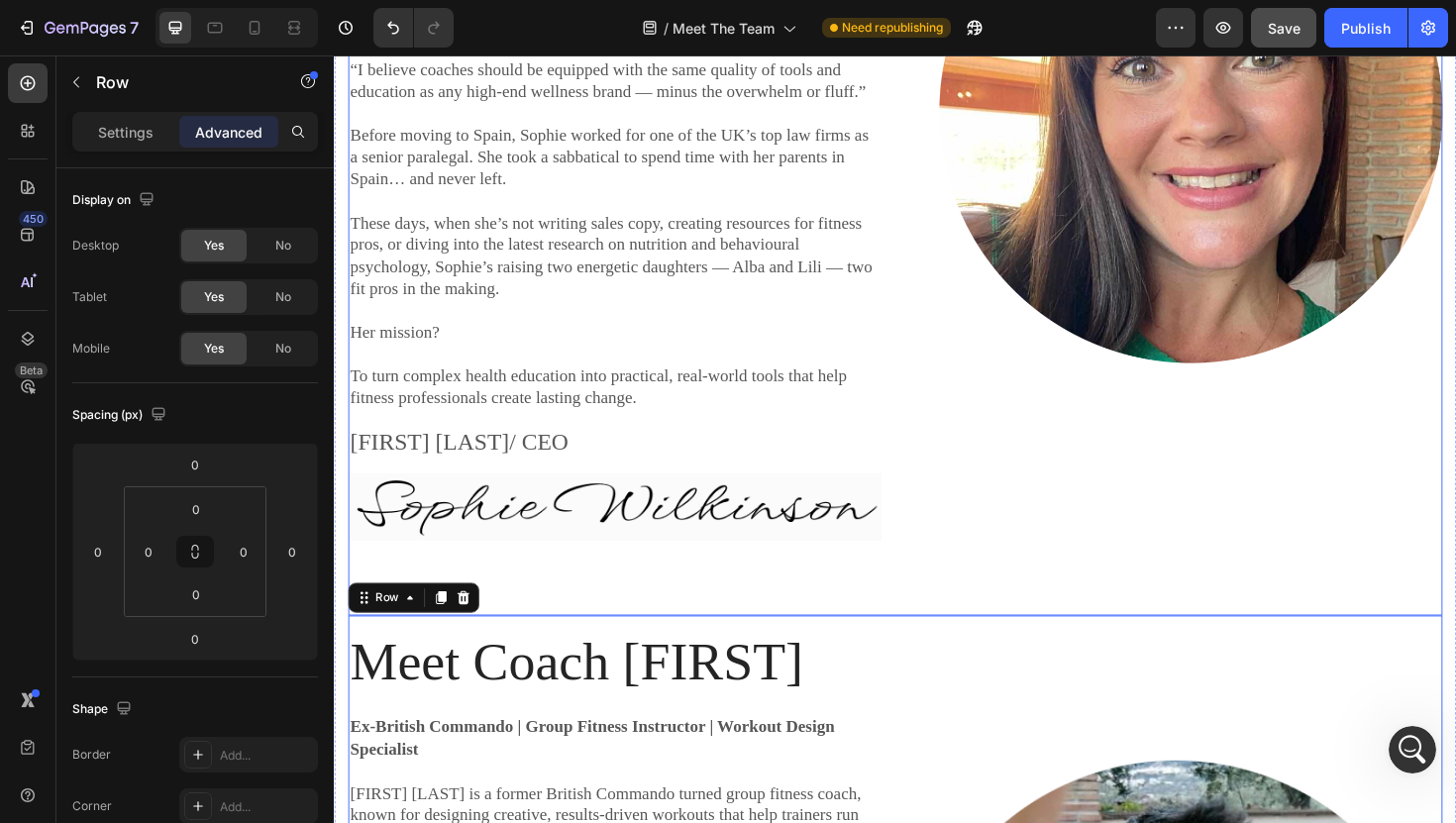 click on "Image" at bounding box center (1225, 115) 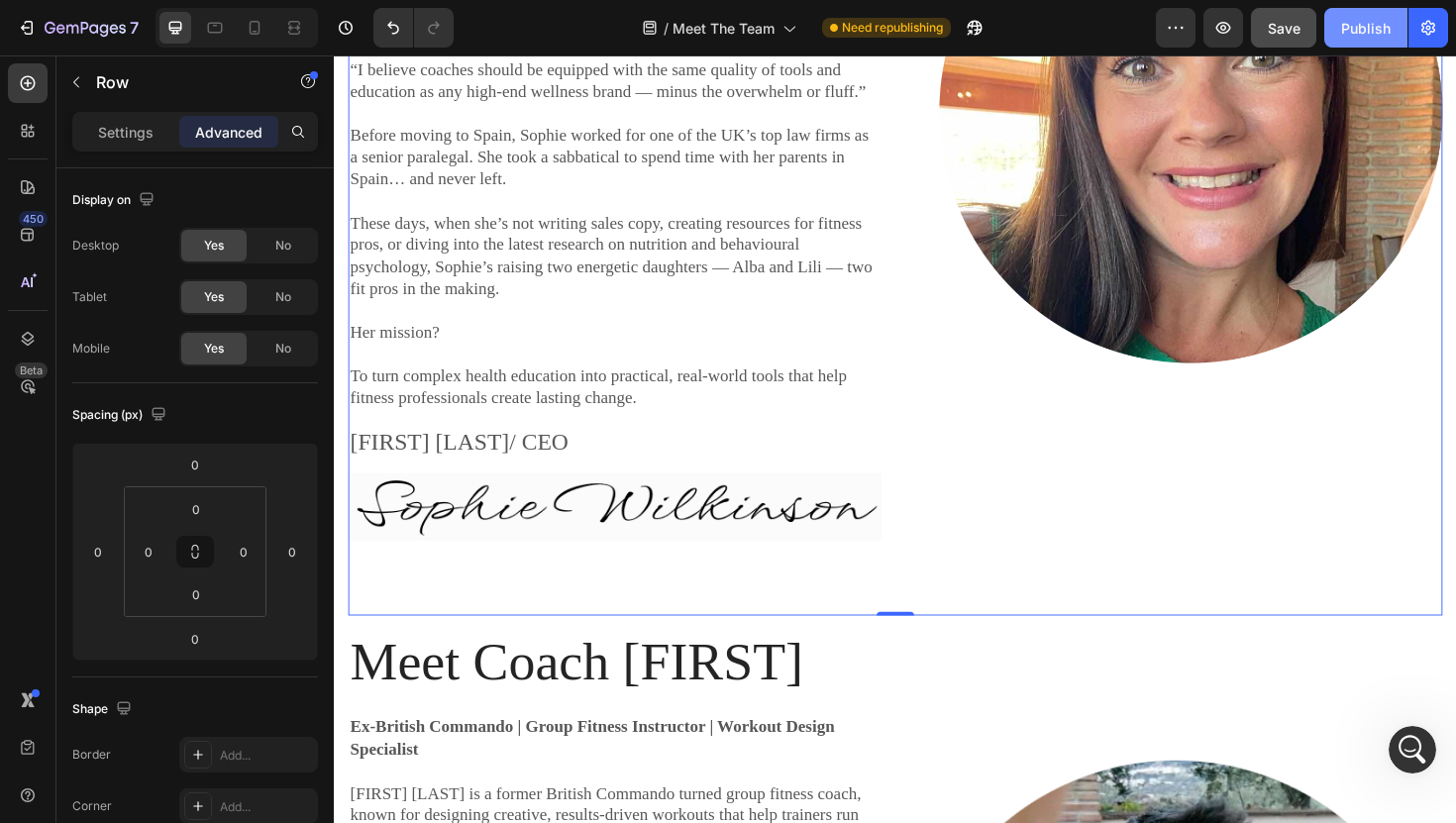 click on "Publish" at bounding box center [1366, 28] 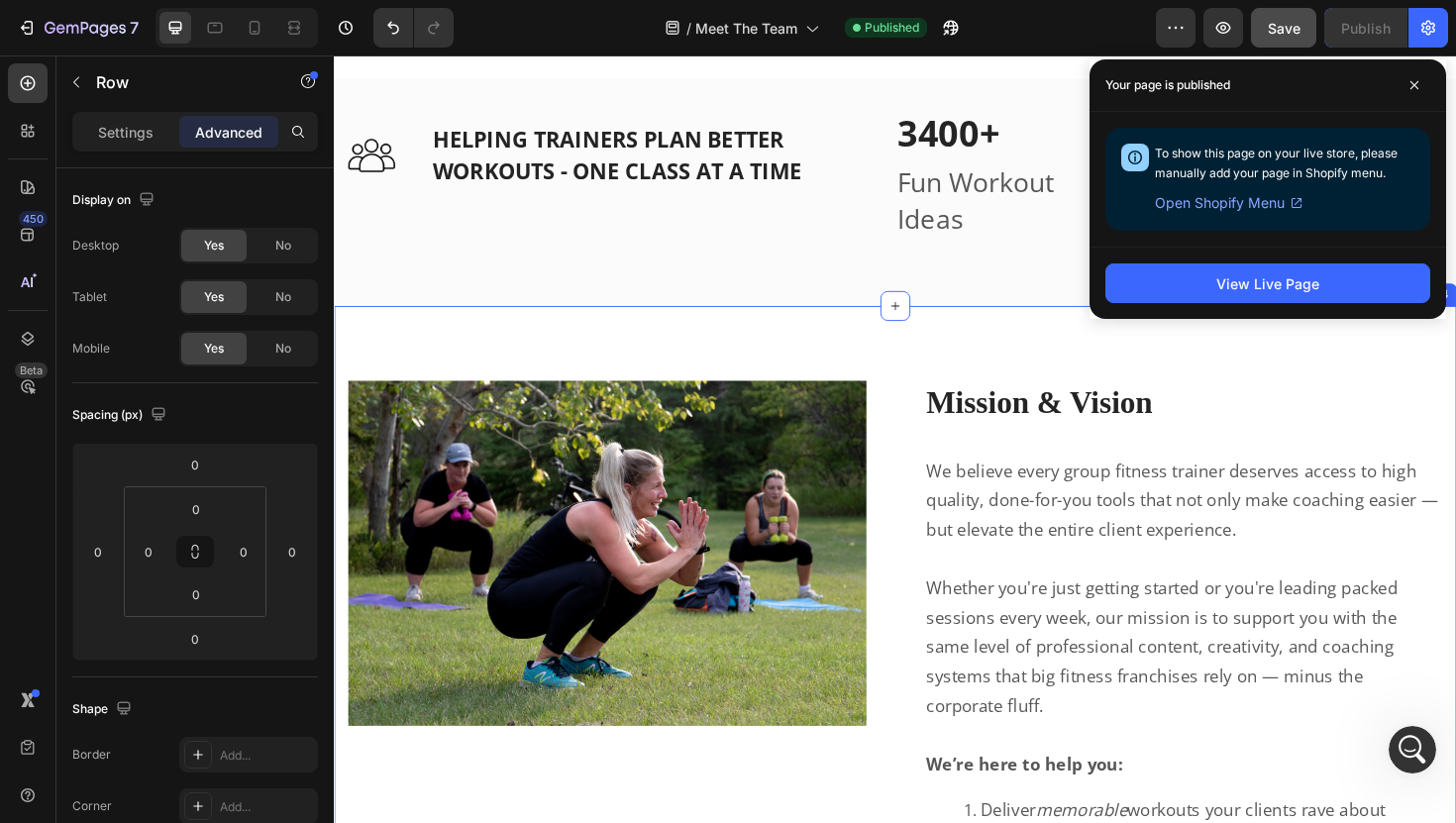 scroll, scrollTop: 2965, scrollLeft: 0, axis: vertical 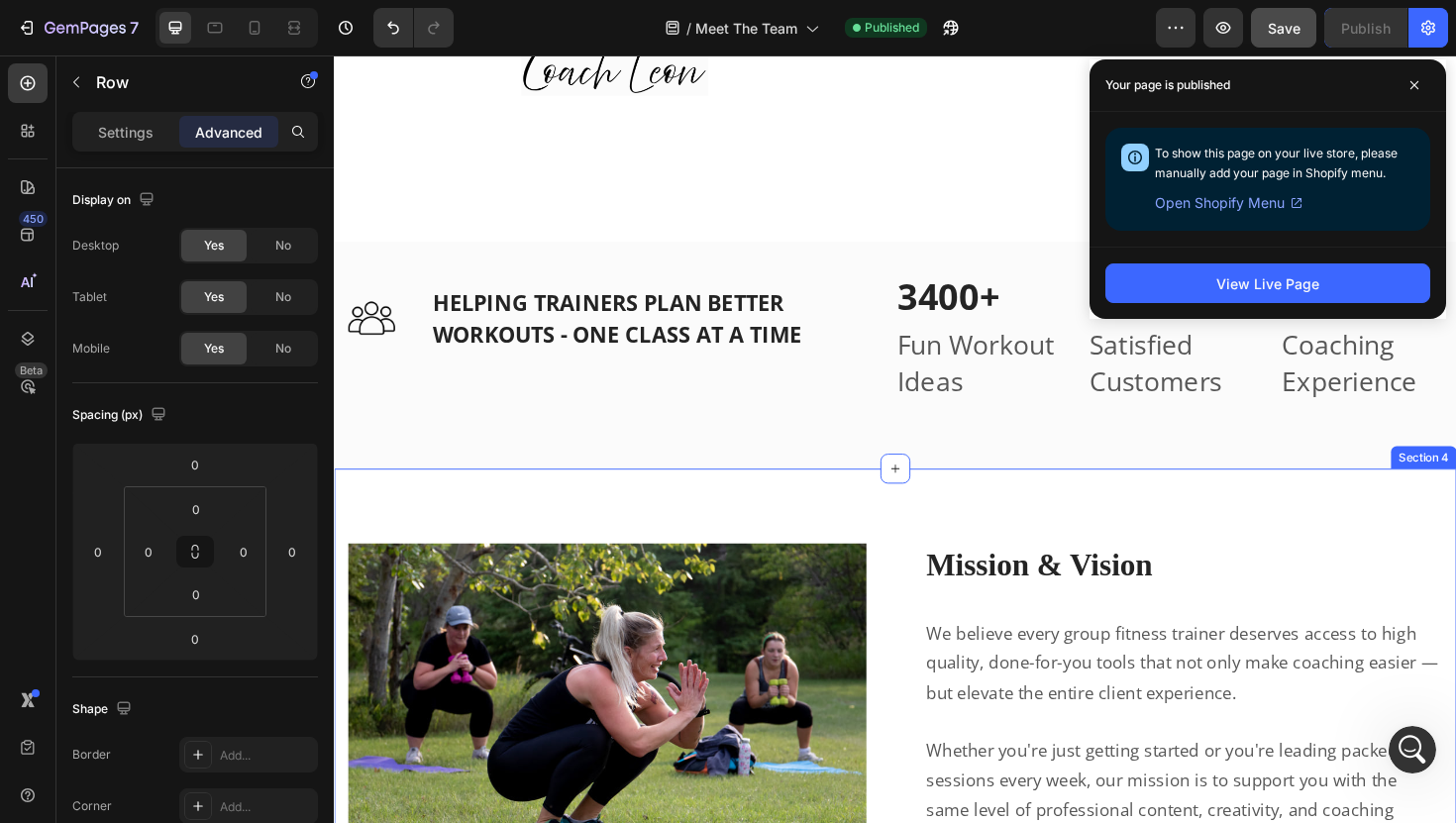 click on "Image Row Mission & Vision  Heading Row We believe every group fitness trainer deserves access to high quality, done-for-you tools that not only make coaching easier — but elevate the entire client experience.   Whether you're just getting started or you're leading packed sessions every week, our mission is to support you with the same level of professional content, creativity, and coaching systems that big fitness franchises rely on — minus the corporate fluff.   We’re here to help you: Deliver  memorable  workouts your clients rave about Build a  thriving  community around your sessions Grow a business you’re  truly proud of Because we know that when coaches have the right tools — they show up with more confidence, more energy, and more impact. And that ripple effect changes lives, one class at a time. Text Block Row Section 4" at bounding box center (928, 927) 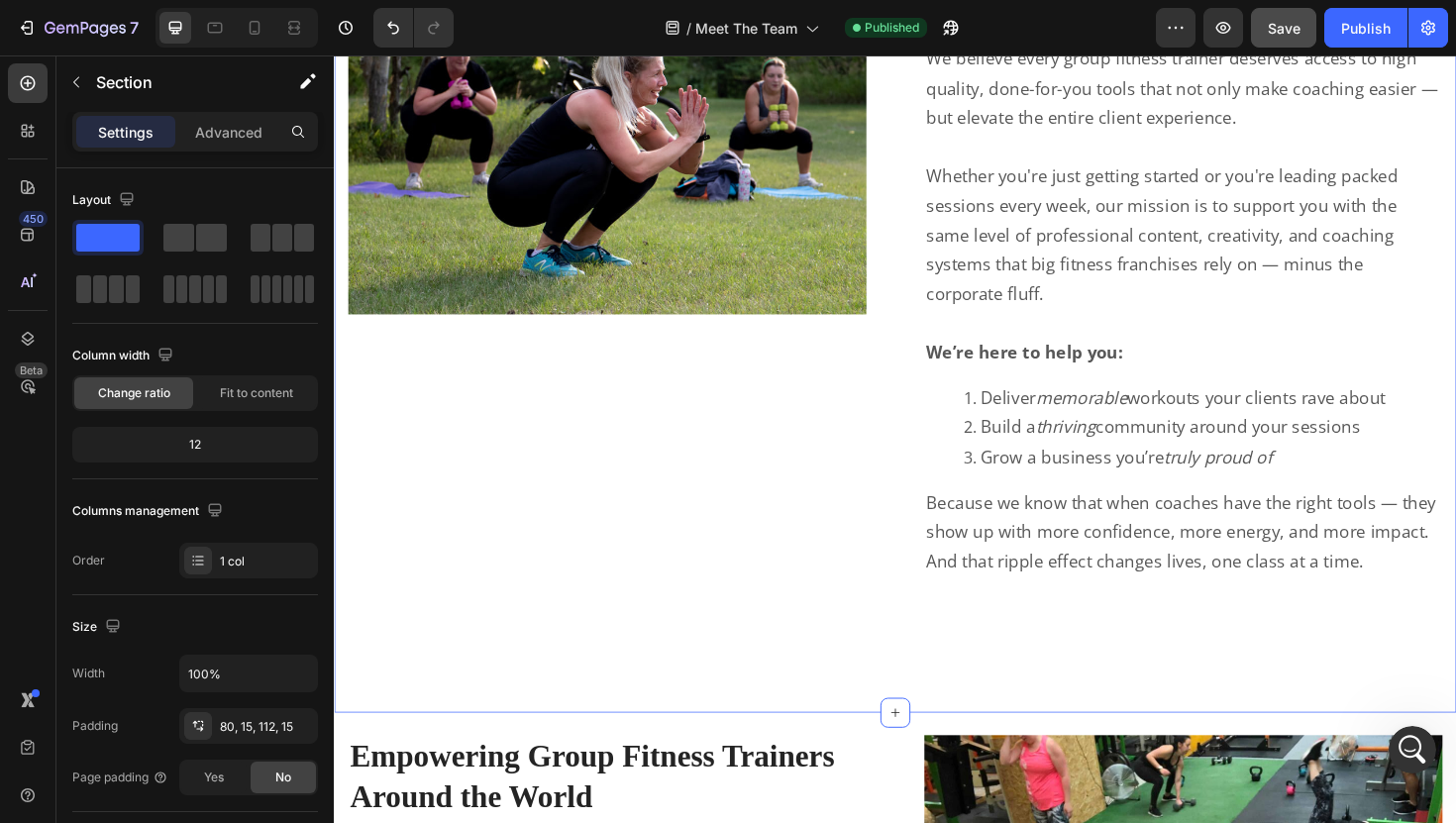 scroll, scrollTop: 3552, scrollLeft: 0, axis: vertical 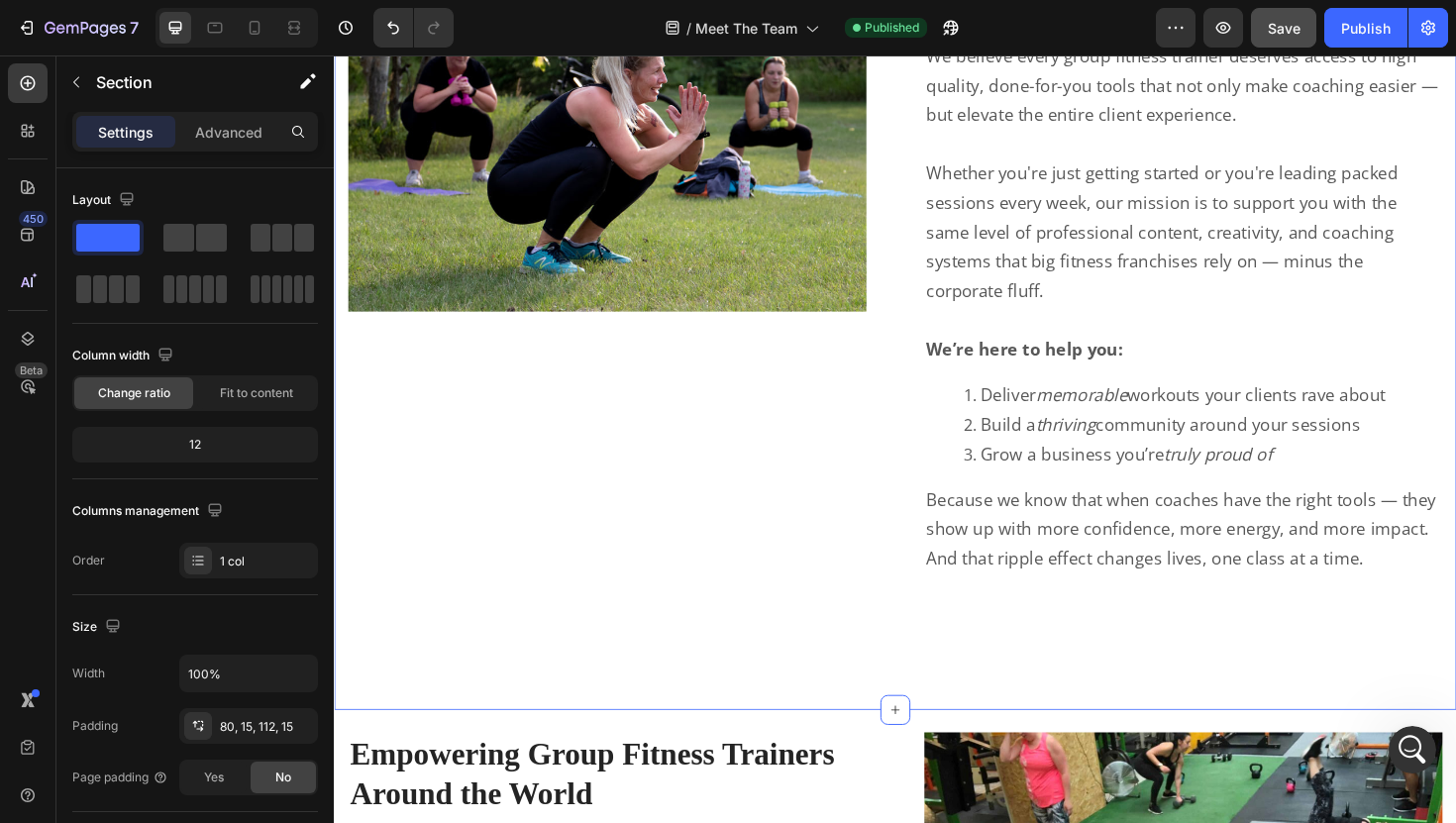 click on "Image Row Mission & Vision  Heading Row We believe every group fitness trainer deserves access to high quality, done-for-you tools that not only make coaching easier — but elevate the entire client experience.   Whether you're just getting started or you're leading packed sessions every week, our mission is to support you with the same level of professional content, creativity, and coaching systems that big fitness franchises rely on — minus the corporate fluff.   We’re here to help you: Deliver  memorable  workouts your clients rave about Build a  thriving  community around your sessions Grow a business you’re  truly proud of Because we know that when coaches have the right tools — they show up with more confidence, more energy, and more impact. And that ripple effect changes lives, one class at a time. Text Block Row Section 4   You can create reusable sections Create Theme Section AI Content Write with GemAI What would you like to describe here? Tone and Voice Persuasive Product Show more" at bounding box center (928, 315) 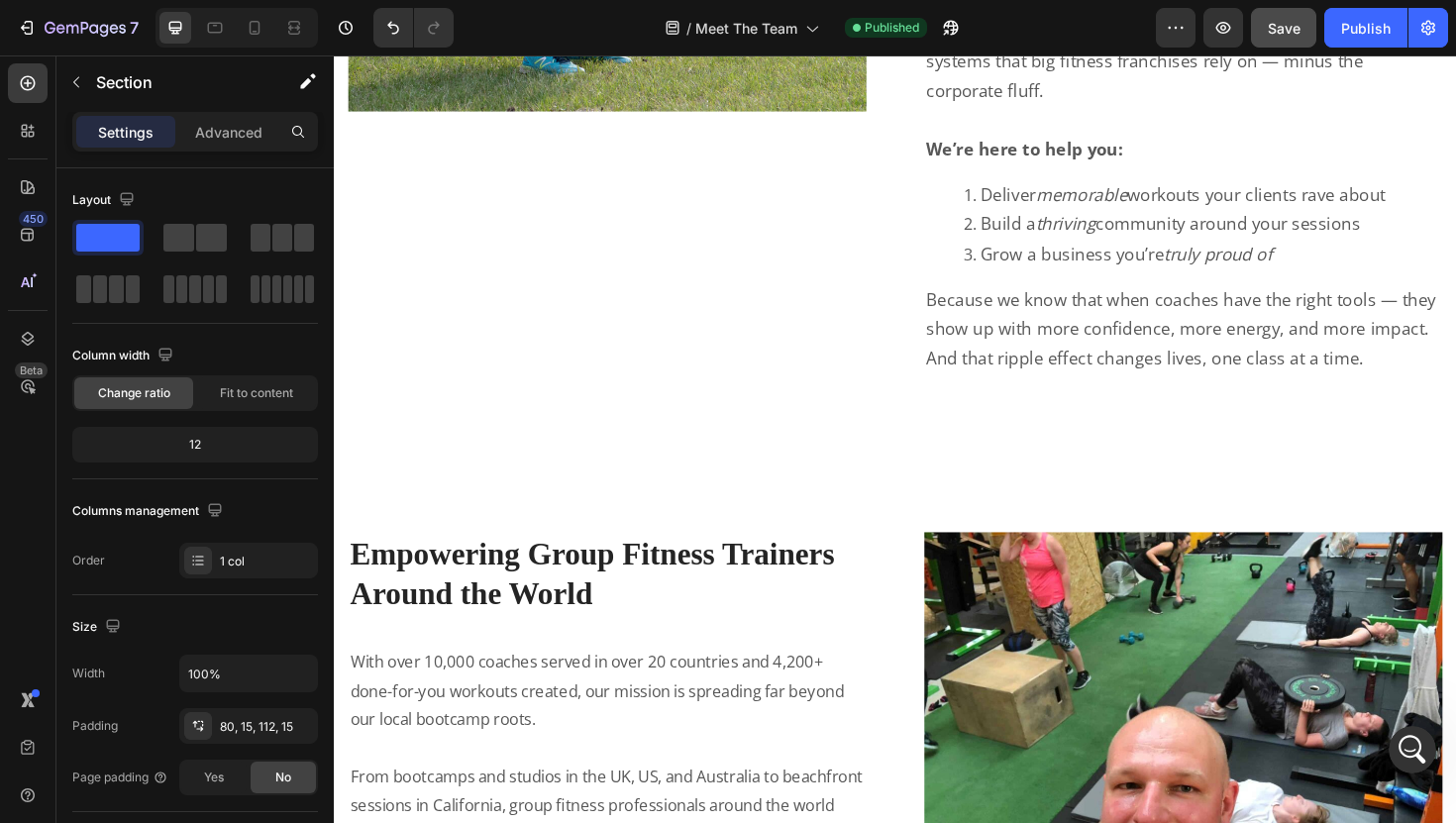 scroll, scrollTop: 3732, scrollLeft: 0, axis: vertical 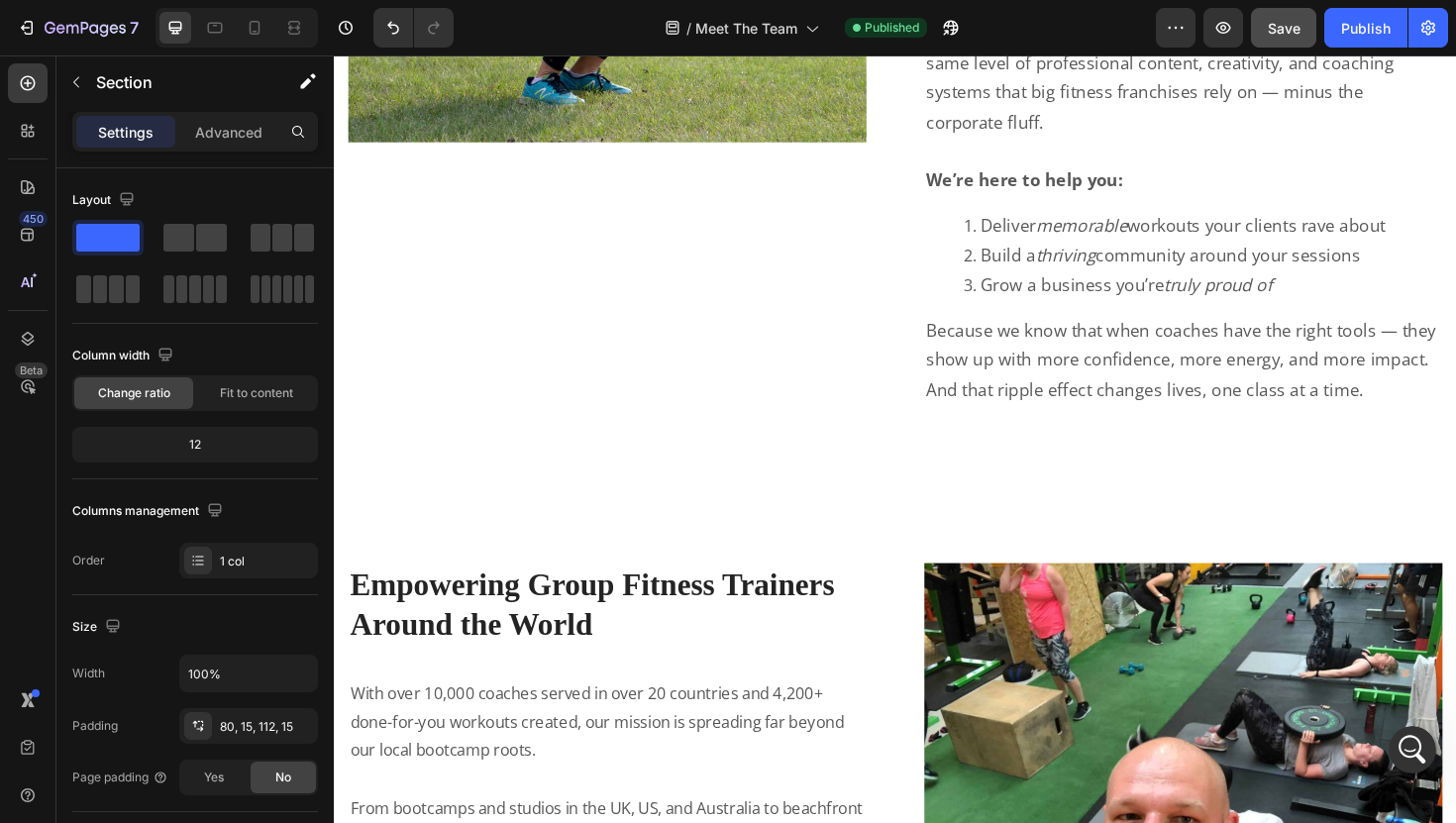 click on "Image Row Mission & Vision  Heading Row We believe every group fitness trainer deserves access to high quality, done-for-you tools that not only make coaching easier — but elevate the entire client experience.   Whether you're just getting started or you're leading packed sessions every week, our mission is to support you with the same level of professional content, creativity, and coaching systems that big fitness franchises rely on — minus the corporate fluff.   We’re here to help you: Deliver  memorable  workouts your clients rave about Build a  thriving  community around your sessions Grow a business you’re  truly proud of Because we know that when coaches have the right tools — they show up with more confidence, more energy, and more impact. And that ripple effect changes lives, one class at a time. Text Block Row Section 4" at bounding box center [928, 136] 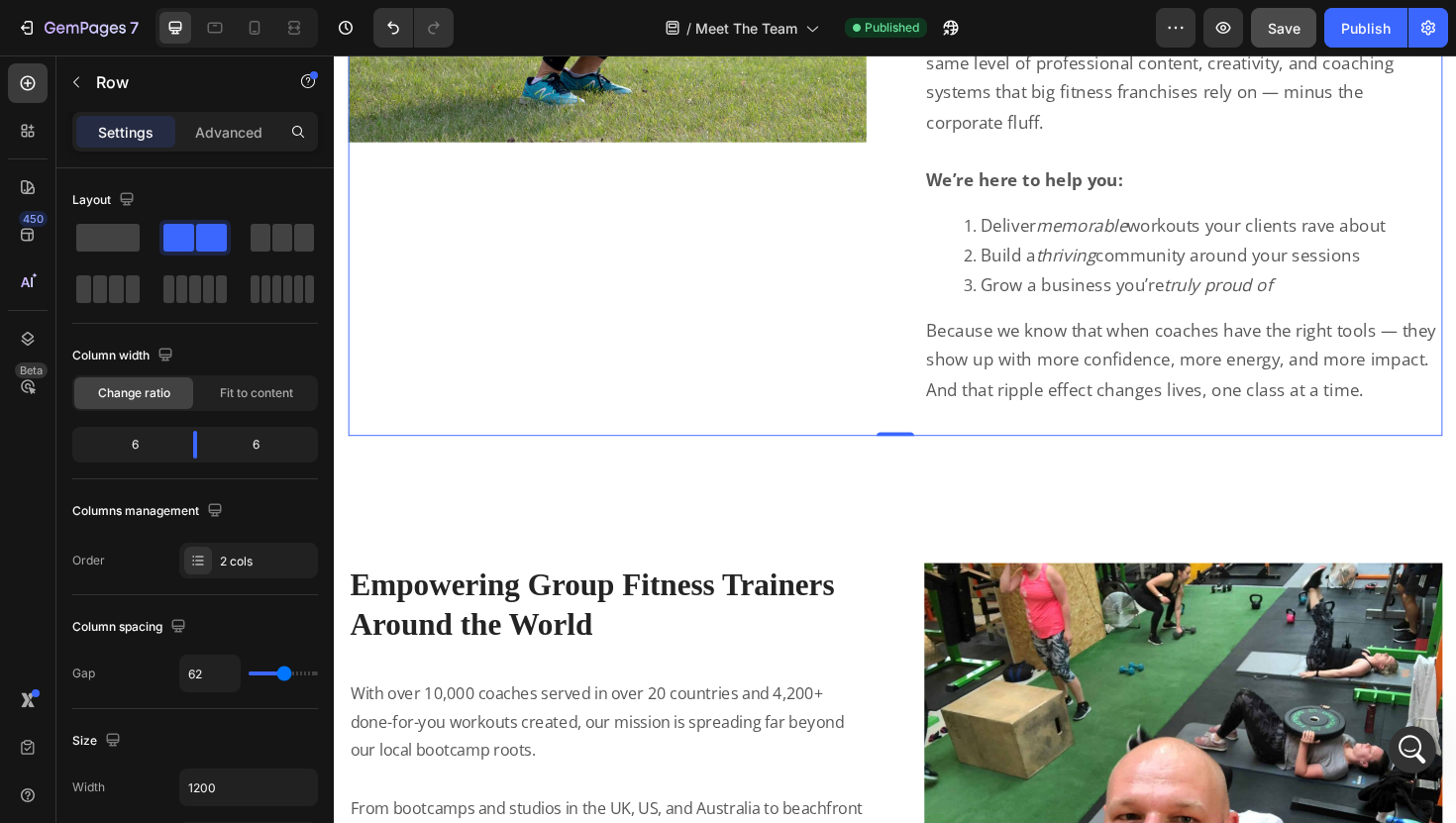 click on "Image Row Mission & Vision Heading Row We believe every group fitness trainer deserves access to high quality, done-for-you tools that not only make coaching easier — but elevate the entire client experience. Whether you're just getting started or you're leading packed sessions every week, our mission is to support you with the same level of professional content, creativity, and coaching systems that big fitness franchises rely on — minus the corporate fluff. We’re here to help you: Deliver memorable workouts your clients rave about Build a thriving community around your sessions Grow a business you’re truly proud of Because we know that when coaches have the right tools — they show up with more confidence, more energy, and more impact. And that ripple effect changes lives, one class at a time. Text Block Row 0" at bounding box center [928, 120] 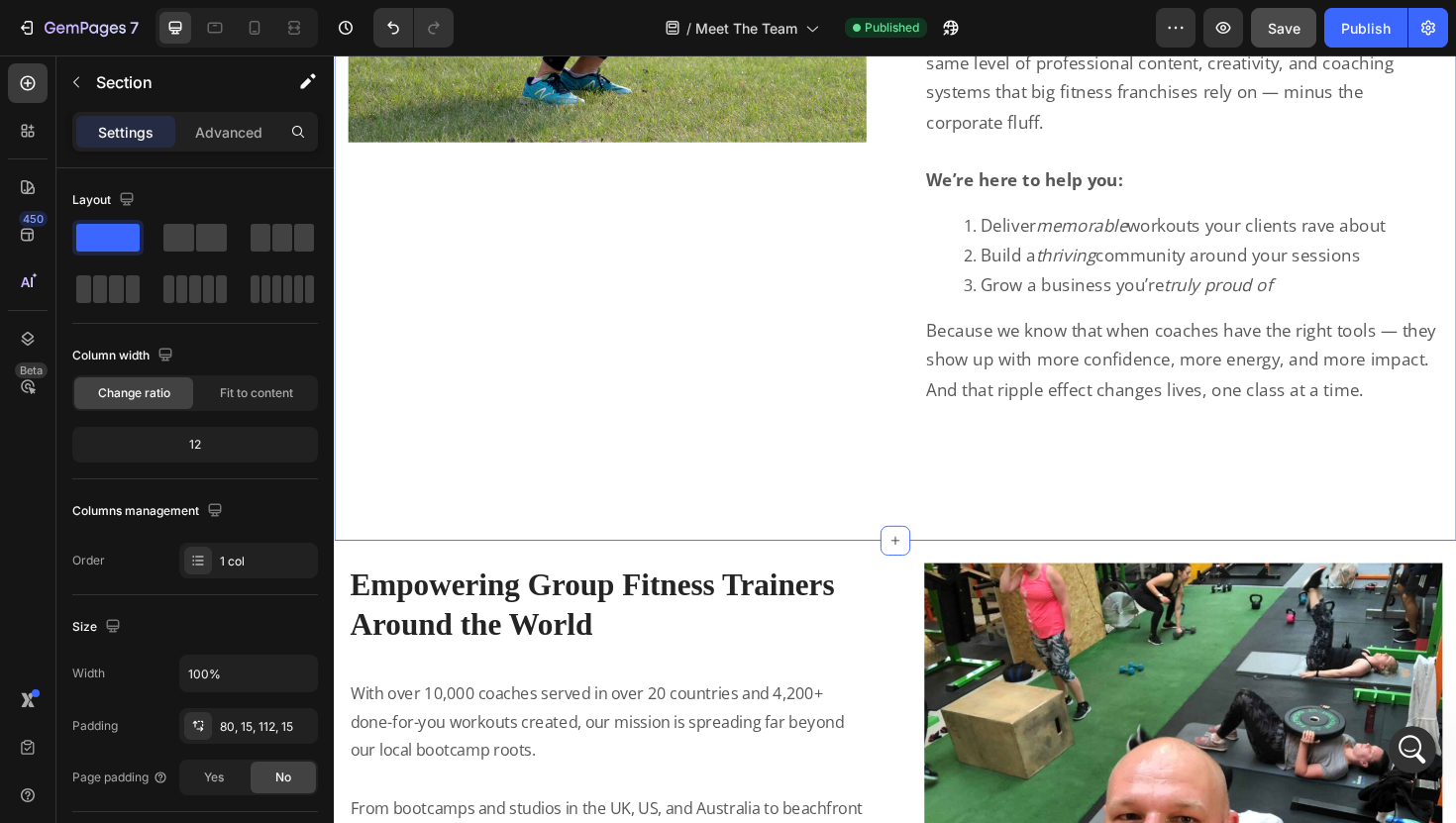 click on "Image Row Mission & Vision  Heading Row We believe every group fitness trainer deserves access to high quality, done-for-you tools that not only make coaching easier — but elevate the entire client experience.   Whether you're just getting started or you're leading packed sessions every week, our mission is to support you with the same level of professional content, creativity, and coaching systems that big fitness franchises rely on — minus the corporate fluff.   We’re here to help you: Deliver  memorable  workouts your clients rave about Build a  thriving  community around your sessions Grow a business you’re  truly proud of Because we know that when coaches have the right tools — they show up with more confidence, more energy, and more impact. And that ripple effect changes lives, one class at a time. Text Block Row Section 4   You can create reusable sections Create Theme Section AI Content Write with GemAI What would you like to describe here? Tone and Voice Persuasive Product Show more" at bounding box center [928, 136] 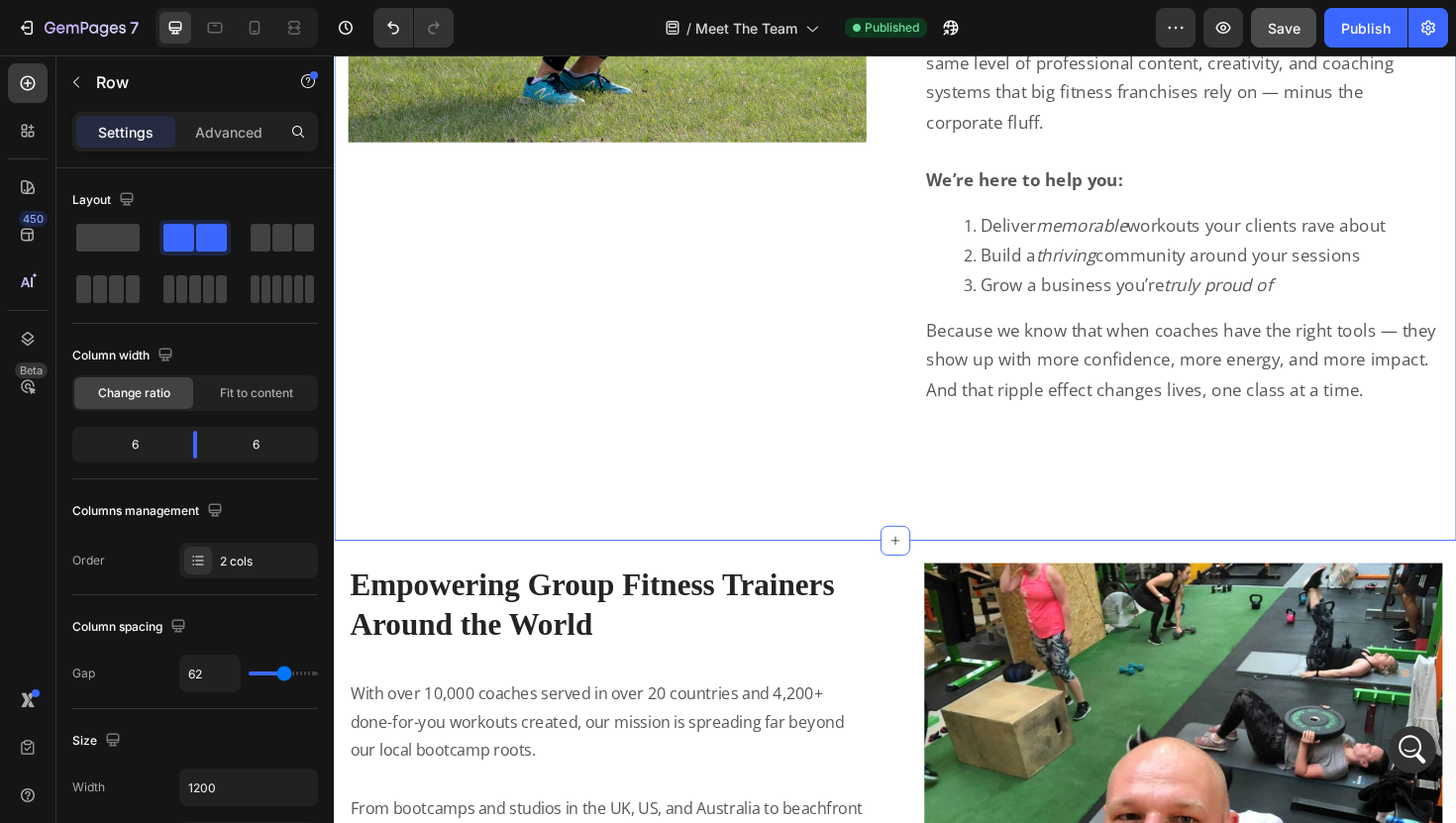 click on "Image Row Mission & Vision  Heading Row We believe every group fitness trainer deserves access to high quality, done-for-you tools that not only make coaching easier — but elevate the entire client experience.   Whether you're just getting started or you're leading packed sessions every week, our mission is to support you with the same level of professional content, creativity, and coaching systems that big fitness franchises rely on — minus the corporate fluff.   We’re here to help you: Deliver  memorable  workouts your clients rave about Build a  thriving  community around your sessions Grow a business you’re  truly proud of Because we know that when coaches have the right tools — they show up with more confidence, more energy, and more impact. And that ripple effect changes lives, one class at a time. Text Block Row" at bounding box center (928, 120) 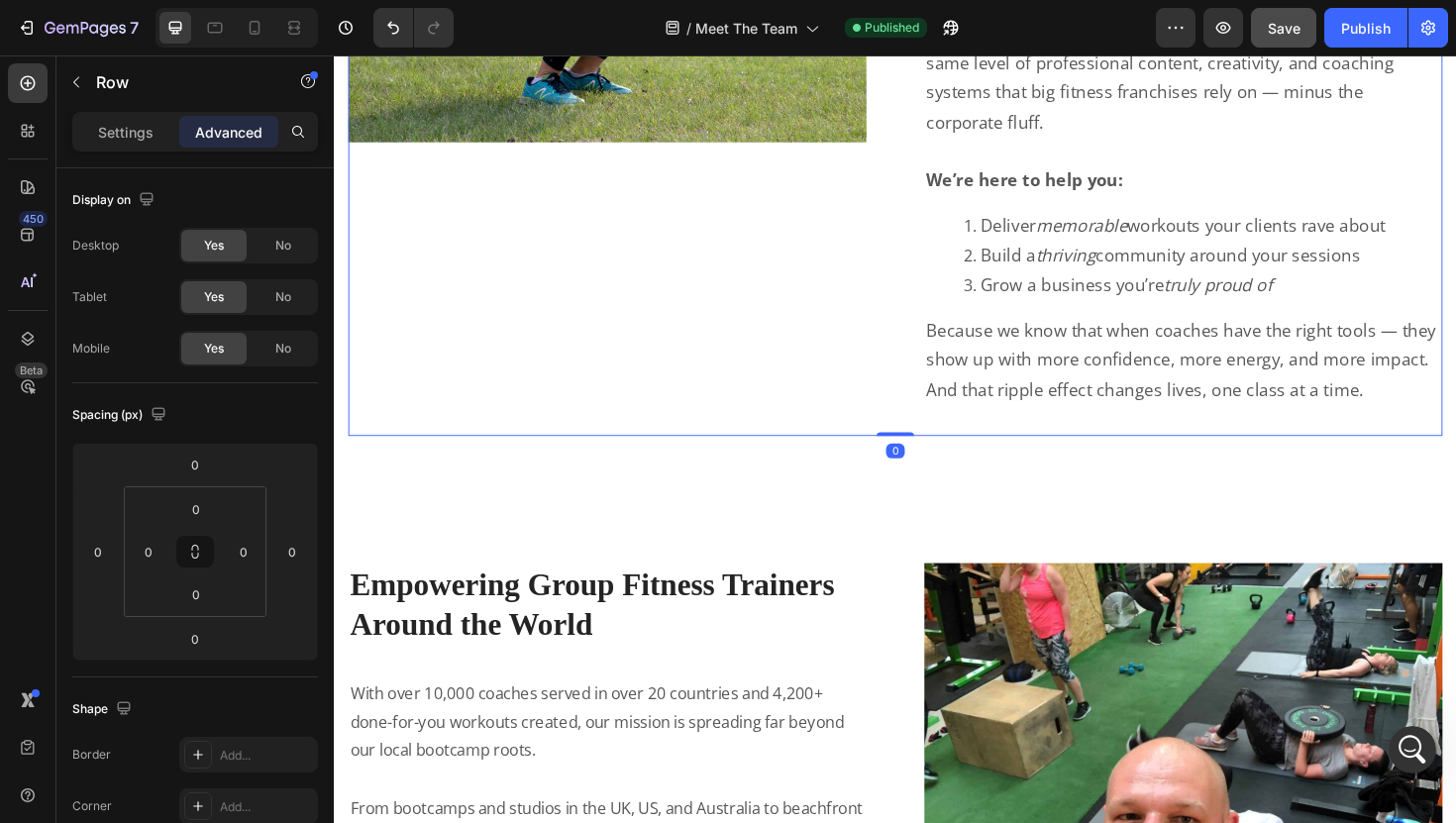drag, startPoint x: 926, startPoint y: 416, endPoint x: 923, endPoint y: 386, distance: 30.149627 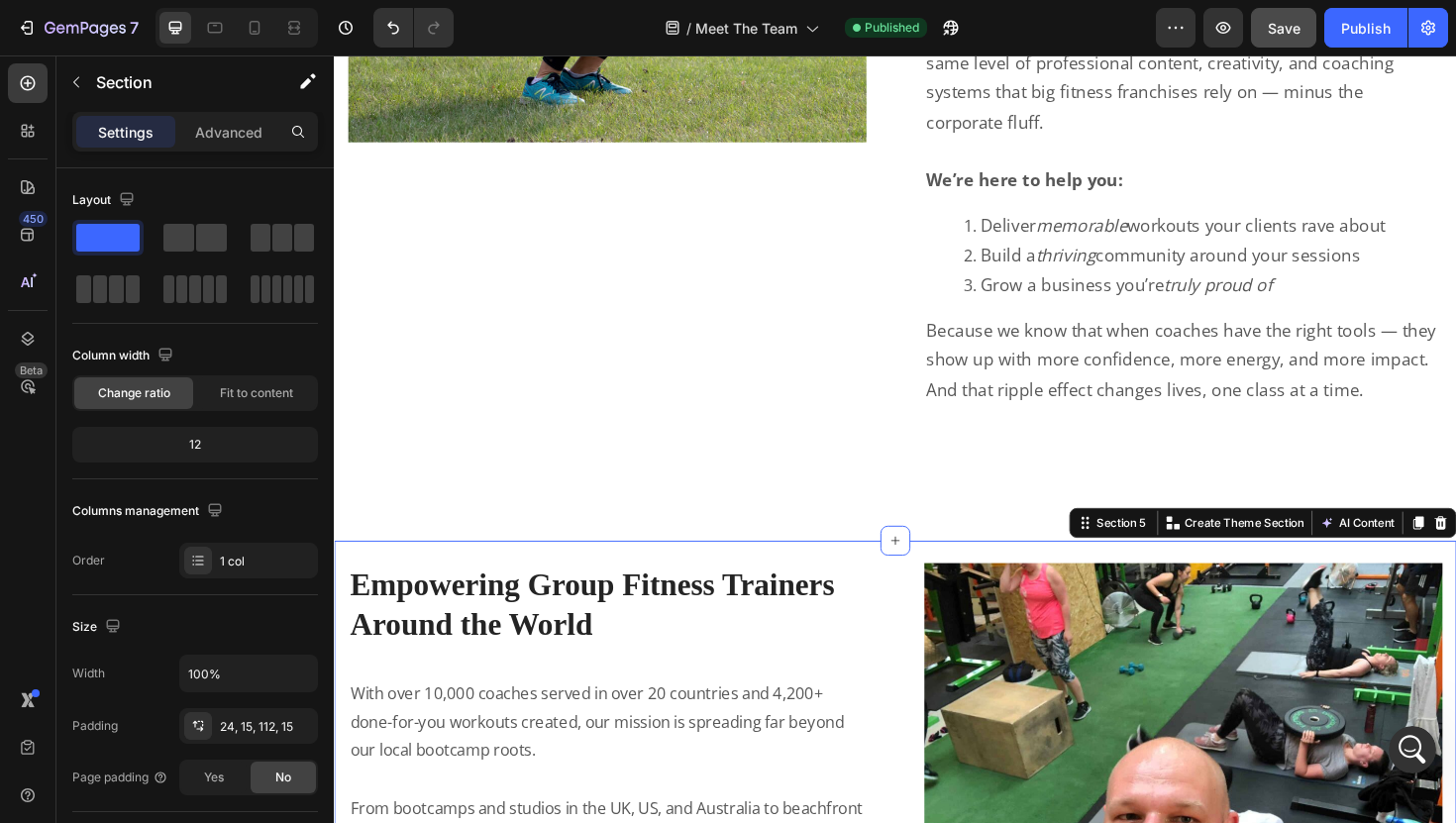 click on "Image Row Empowering Group Fitness Trainers Around the World Heading Row With over 10,000 coaches served  in over 20 countries and 4,200+ done-for-you workouts created, our mission is spreading far beyond our local bootcamp roots.   From bootcamps and studios in the UK, US, and Australia to beachfront sessions in California, group fitness professionals around the world rely on our resources to: Save hours on planning Deliver the best workouts in town Build loyal, thriving communities “I used to dread programming. Now I actually look forward to it.” —  Laura H., AUS Trainer   We’re proud to be part of a movement that’s changing the face of group fitness — making it more creative, more professional, and more sustainable for the people who lead it.   Join the global coaching community that’s raising the bar — one epic session at a time. Text Block Row Section 5   You can create reusable sections Create Theme Section AI Content Write with GemAI What would you like to describe here? Persuasive" at bounding box center [928, 1019] 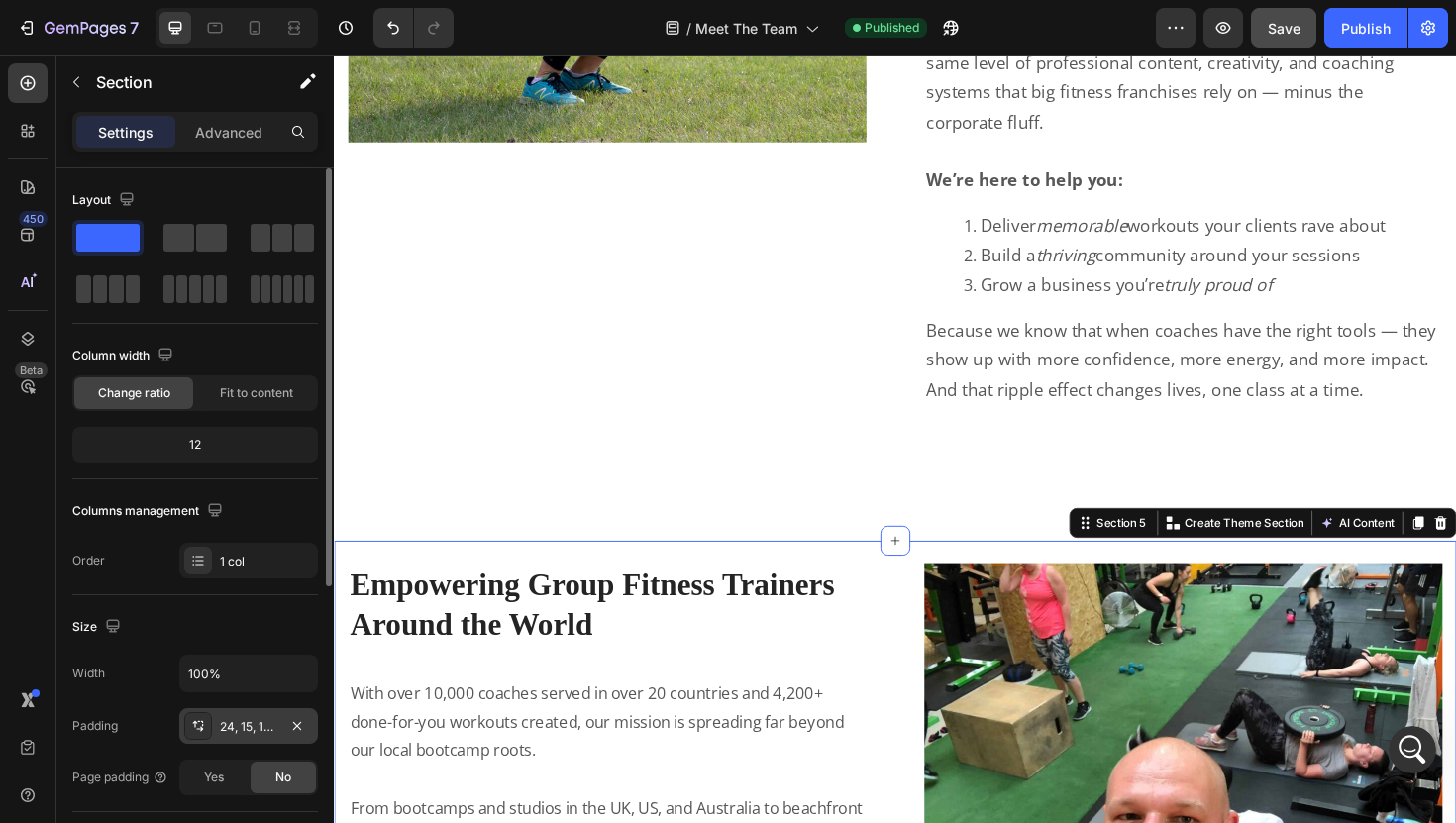 click on "24, 15, 112, 15" at bounding box center (249, 727) 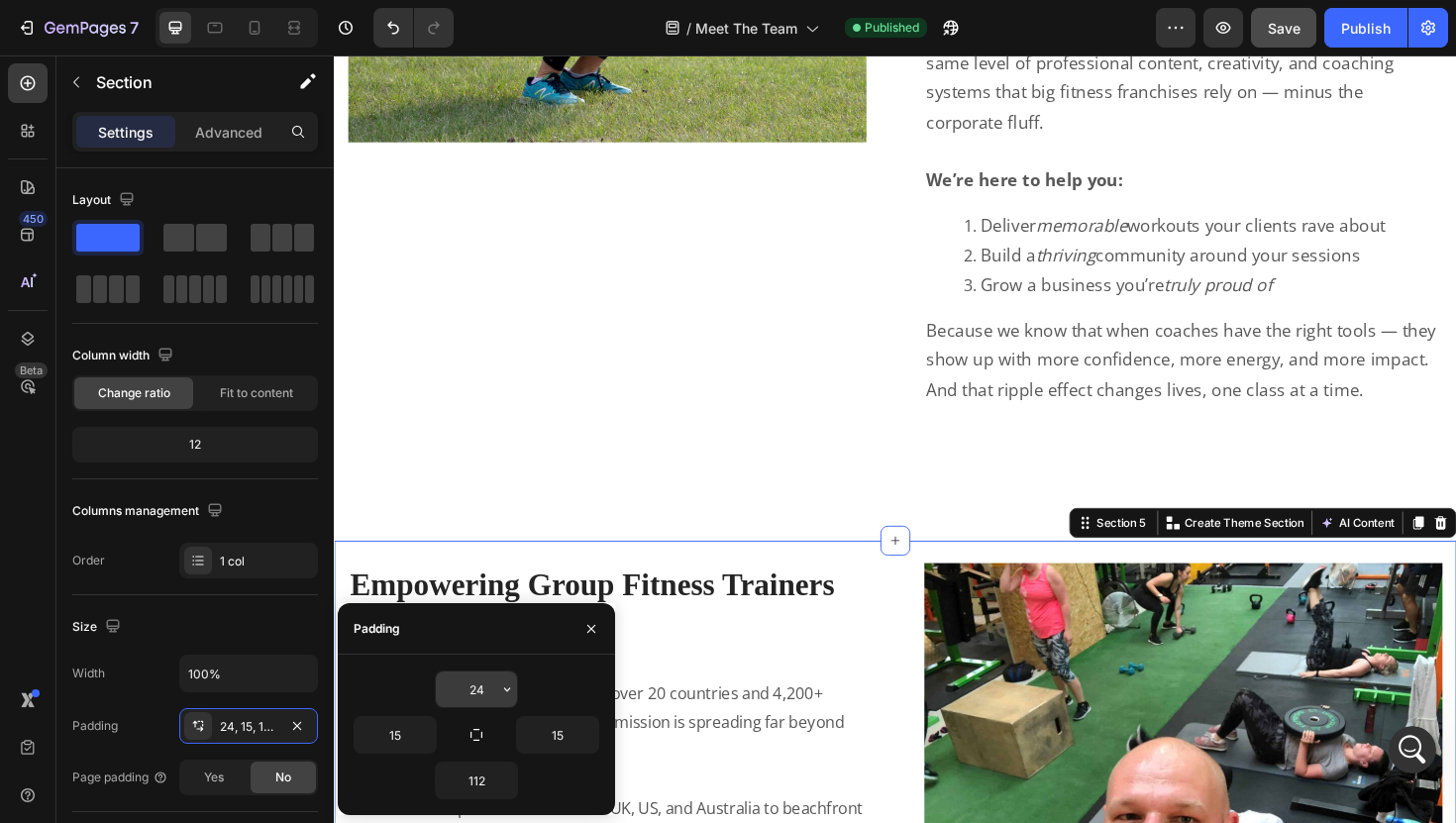 click on "24" at bounding box center (476, 689) 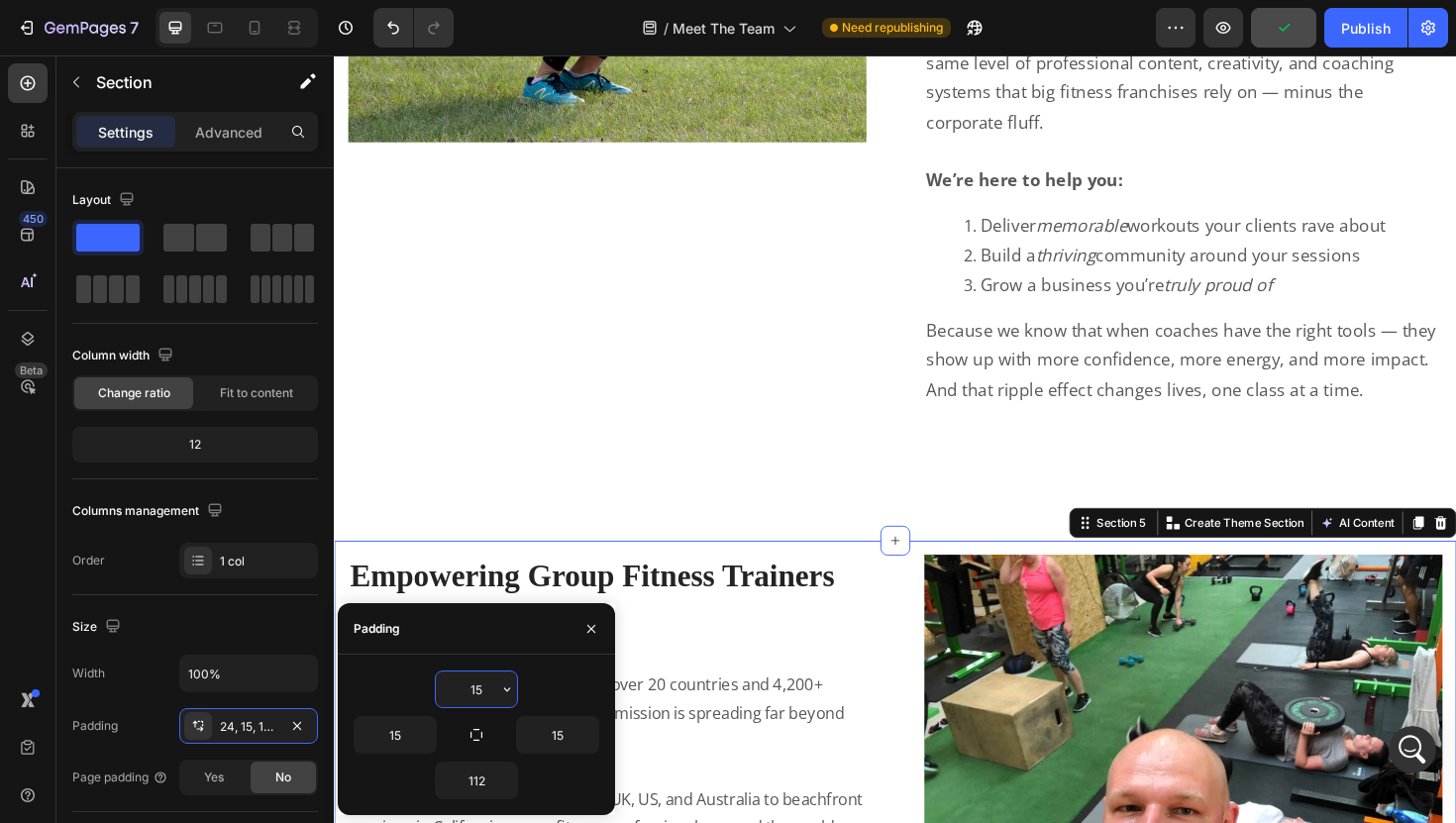 type on "1" 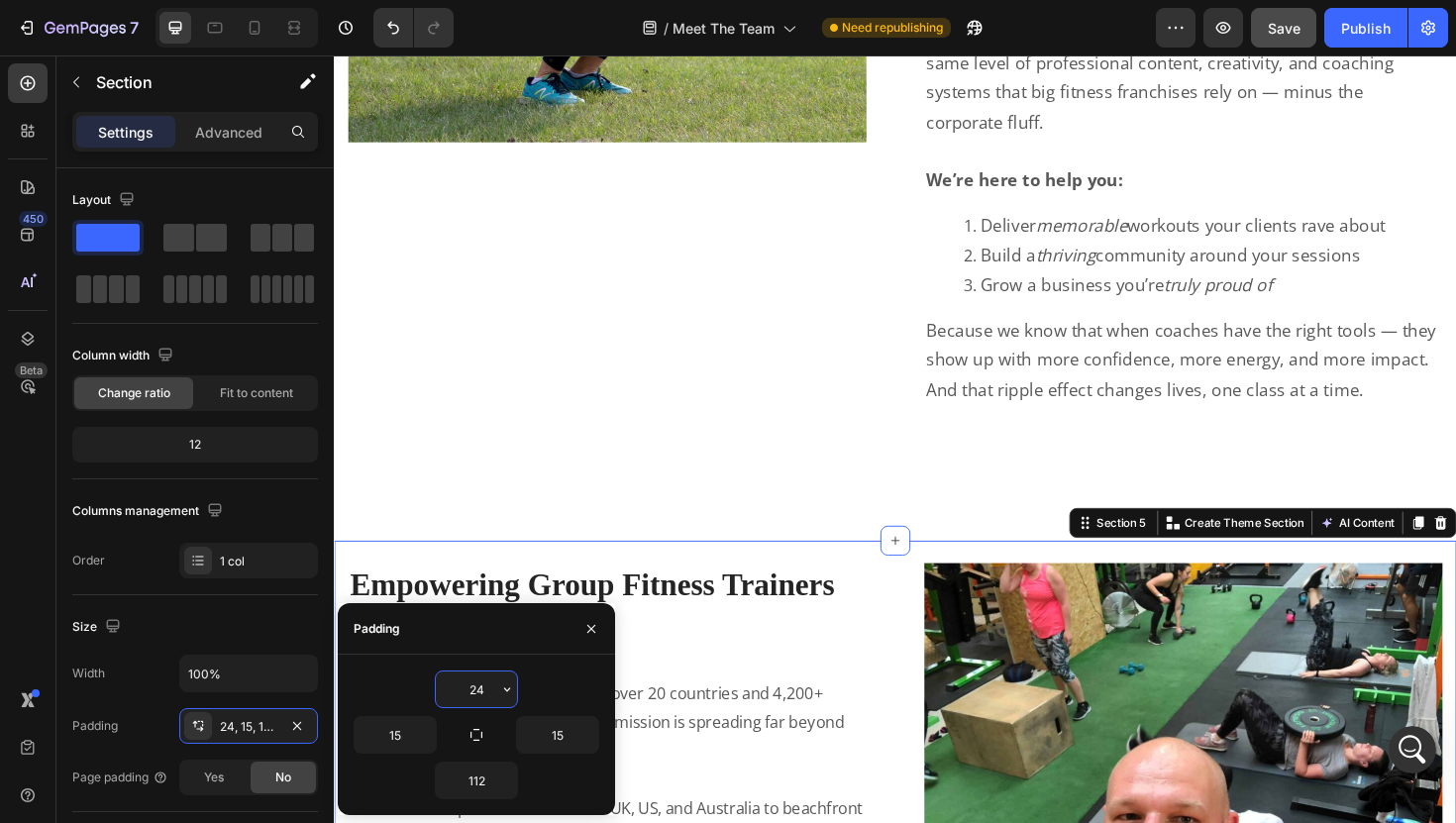 type on "2" 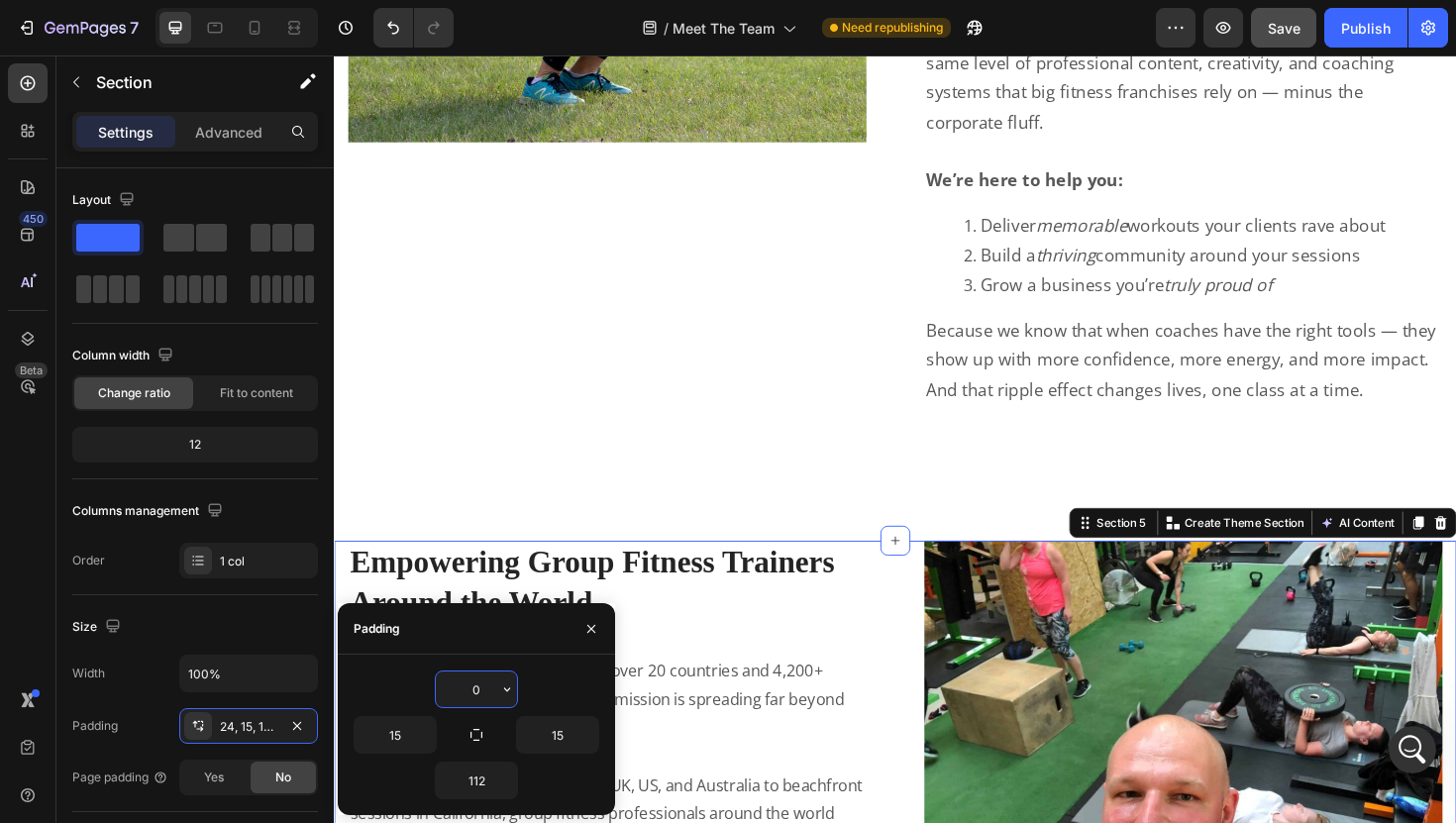 type on "0" 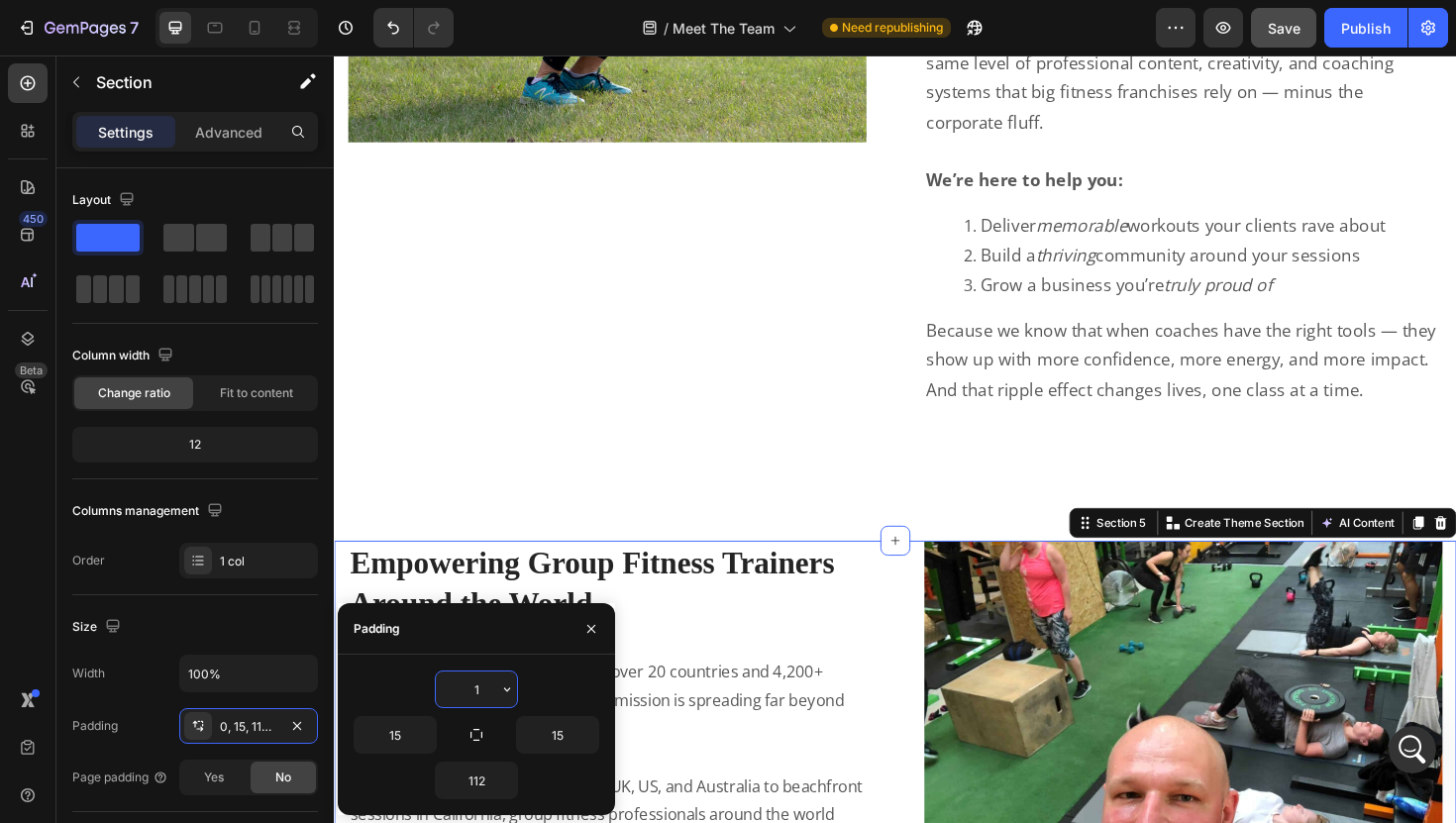 type on "1" 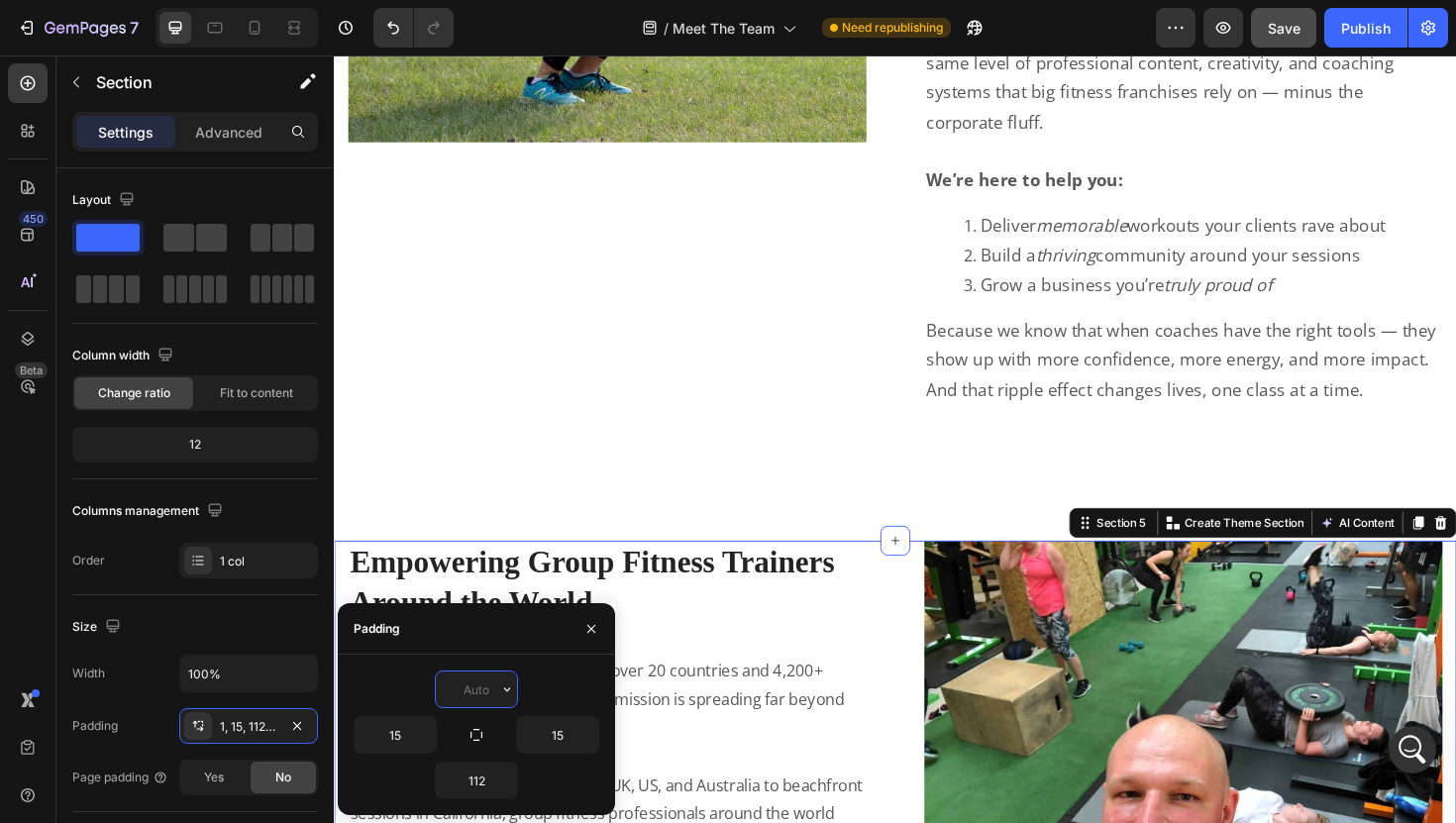 type on "1" 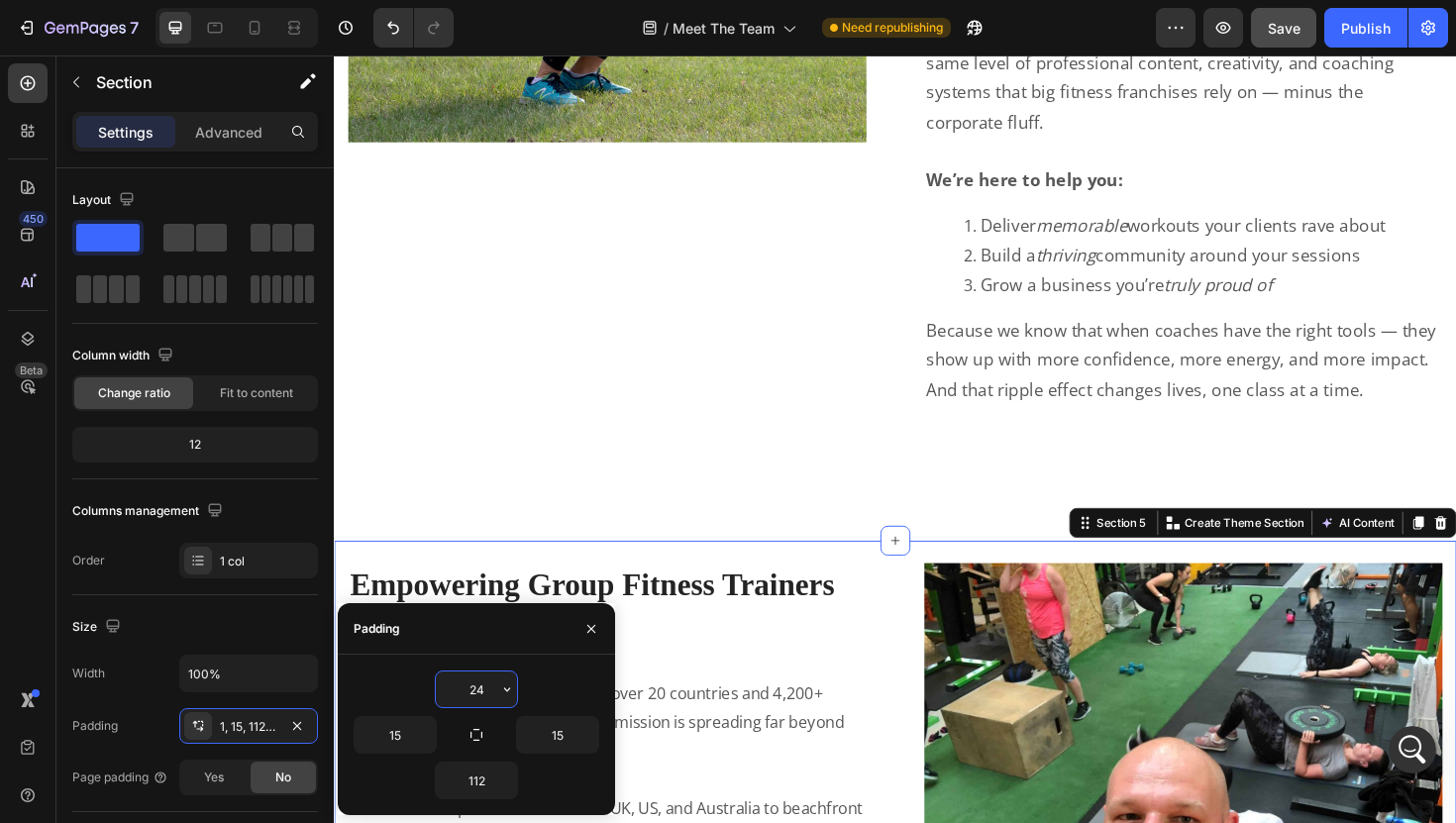 type on "24" 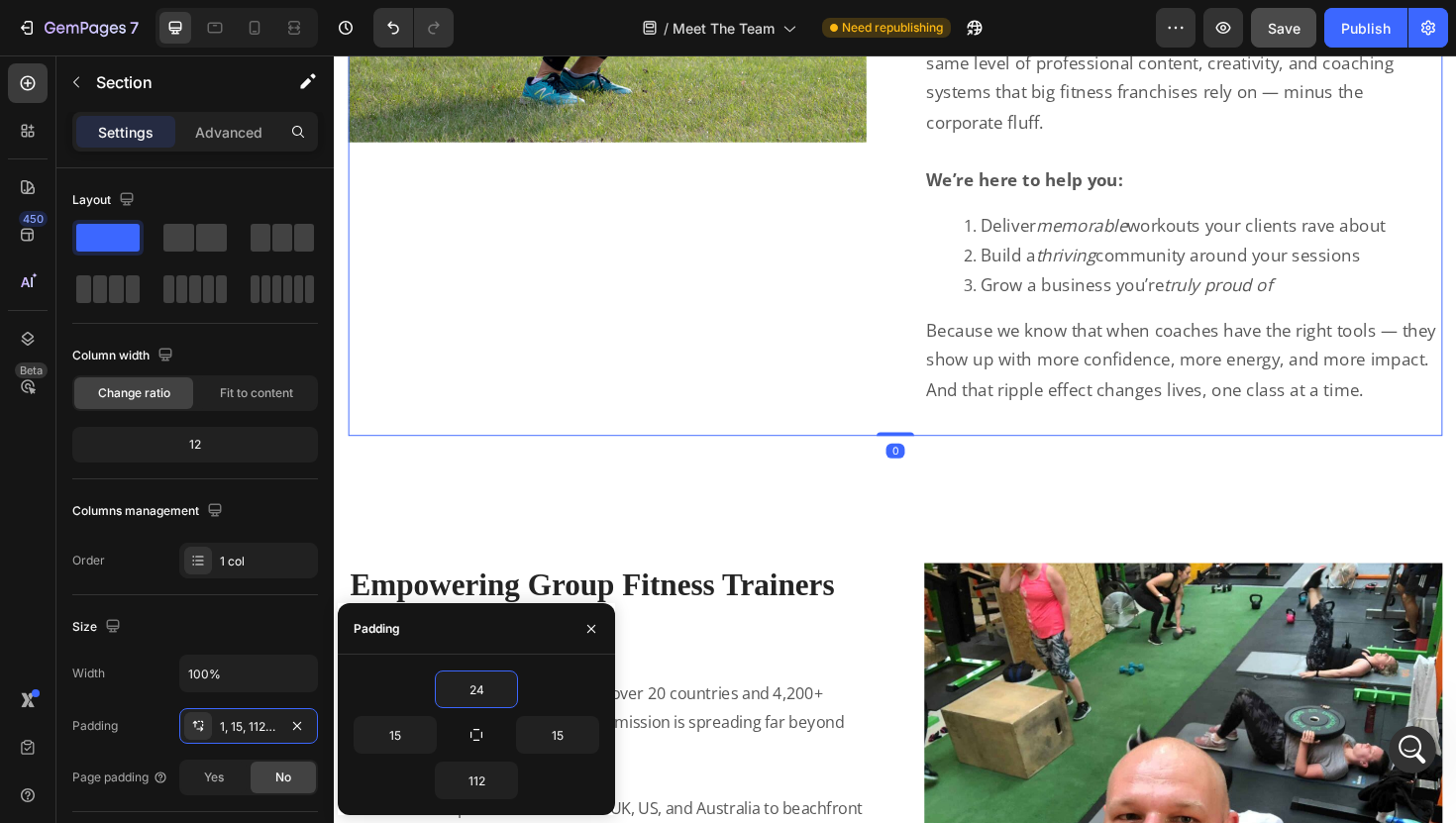 click on "Image Row Mission & Vision Heading Row We believe every group fitness trainer deserves access to high quality, done-for-you tools that not only make coaching easier — but elevate the entire client experience. Whether you're just getting started or you're leading packed sessions every week, our mission is to support you with the same level of professional content, creativity, and coaching systems that big fitness franchises rely on — minus the corporate fluff. We’re here to help you: Deliver memorable workouts your clients rave about Build a thriving community around your sessions Grow a business you’re truly proud of Because we know that when coaches have the right tools — they show up with more confidence, more energy, and more impact. And that ripple effect changes lives, one class at a time. Text Block Row 0" at bounding box center (928, 120) 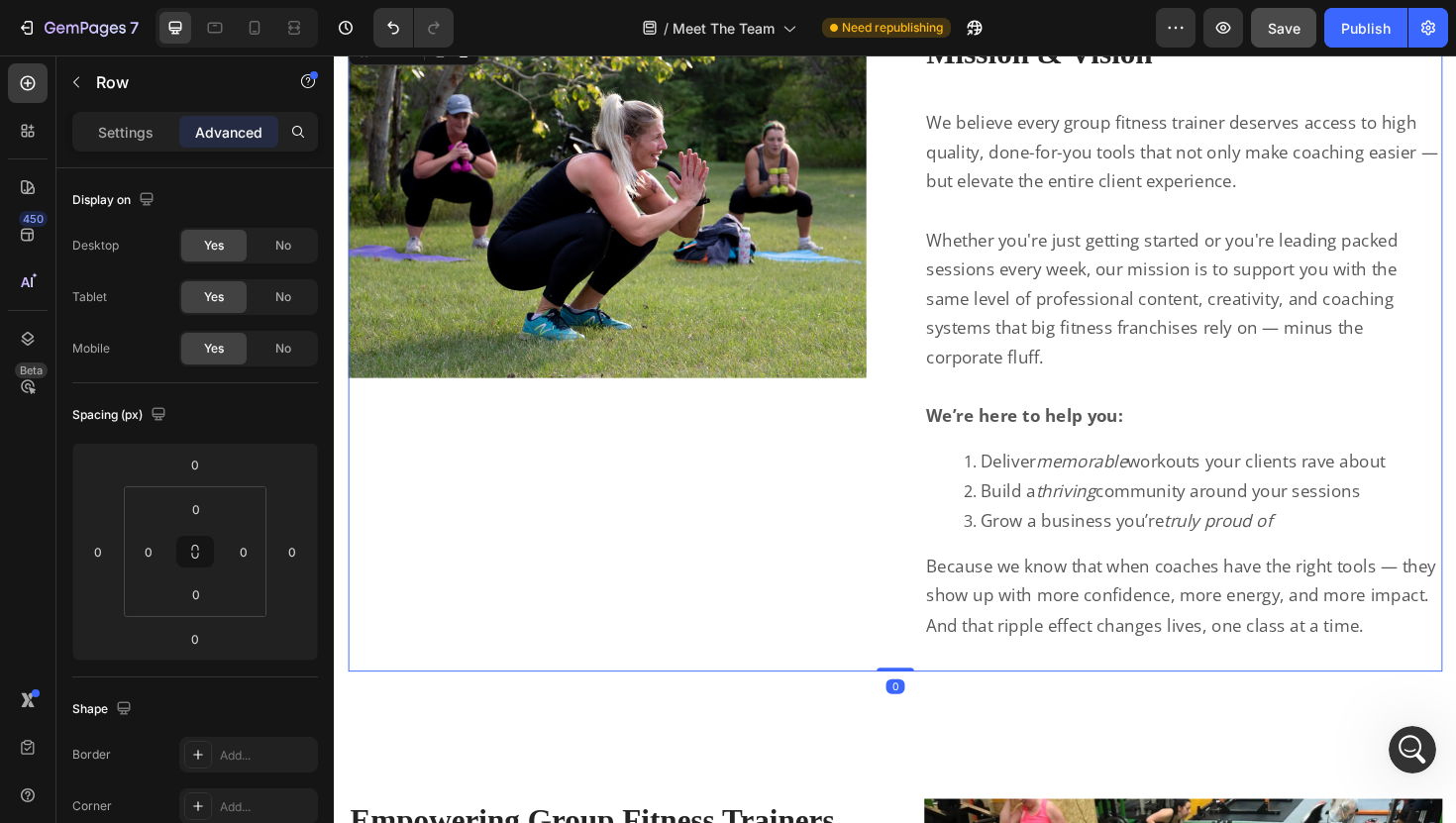 scroll, scrollTop: 3411, scrollLeft: 0, axis: vertical 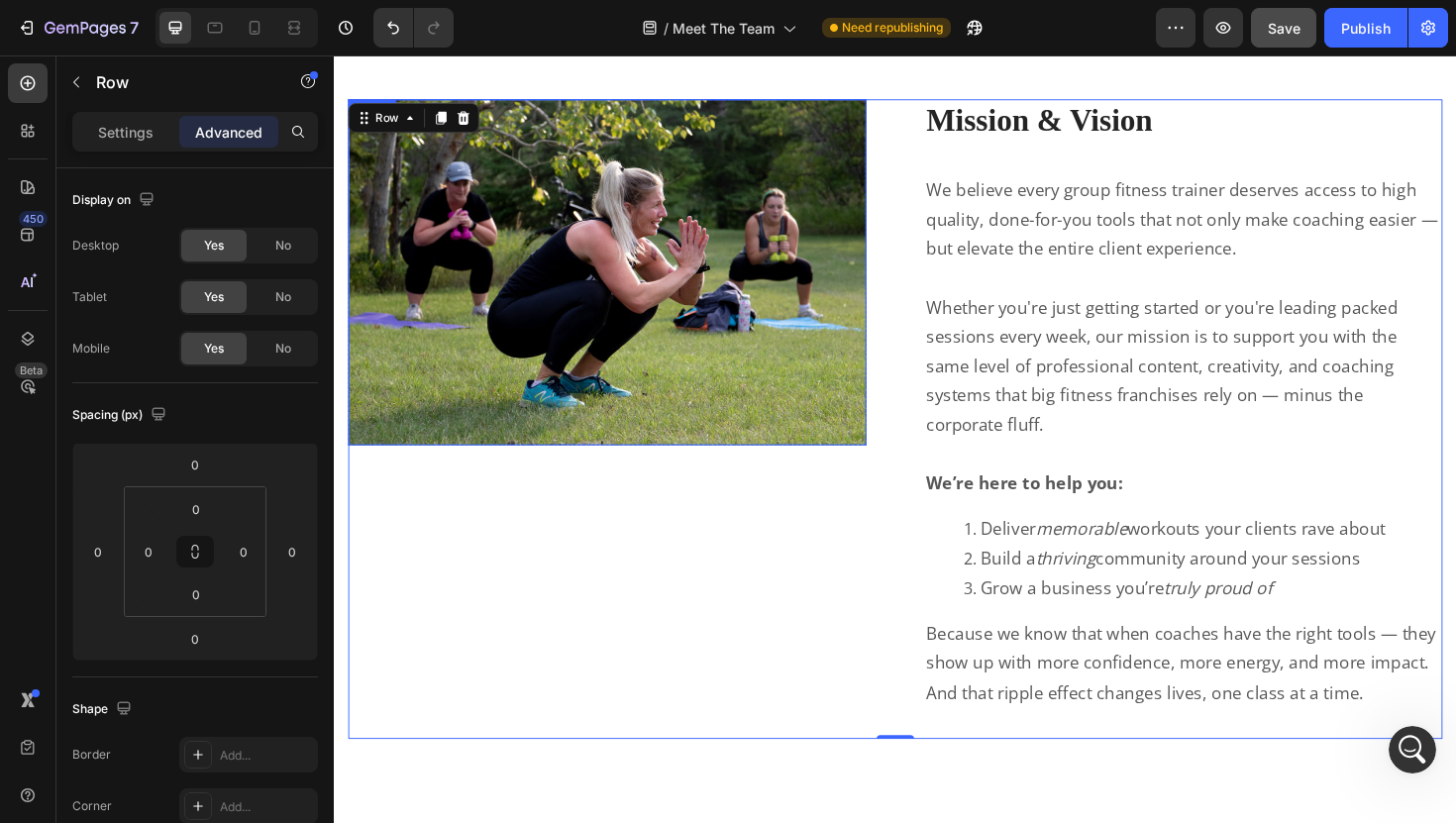 click at bounding box center [623, 284] 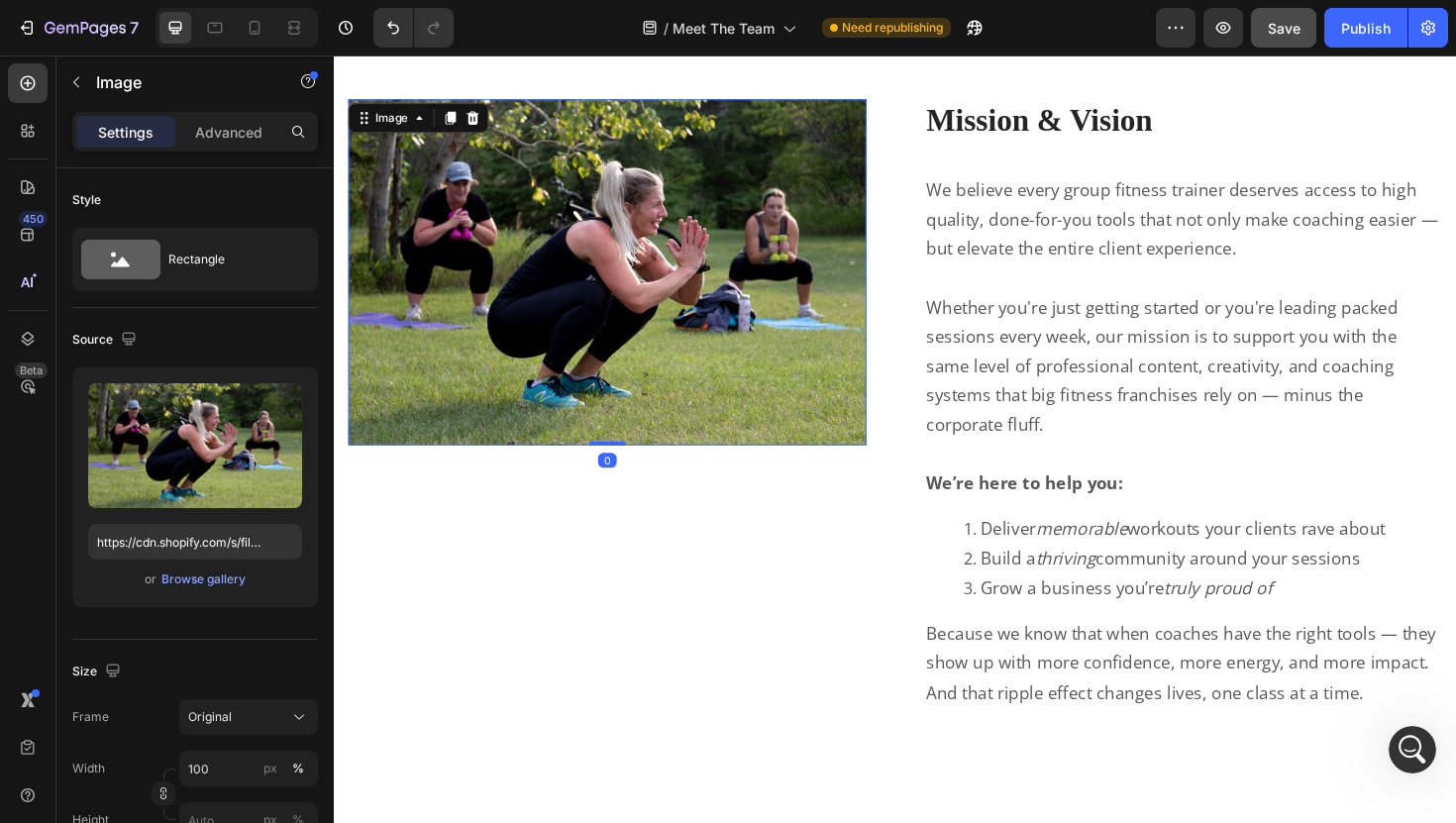 scroll, scrollTop: 3294, scrollLeft: 0, axis: vertical 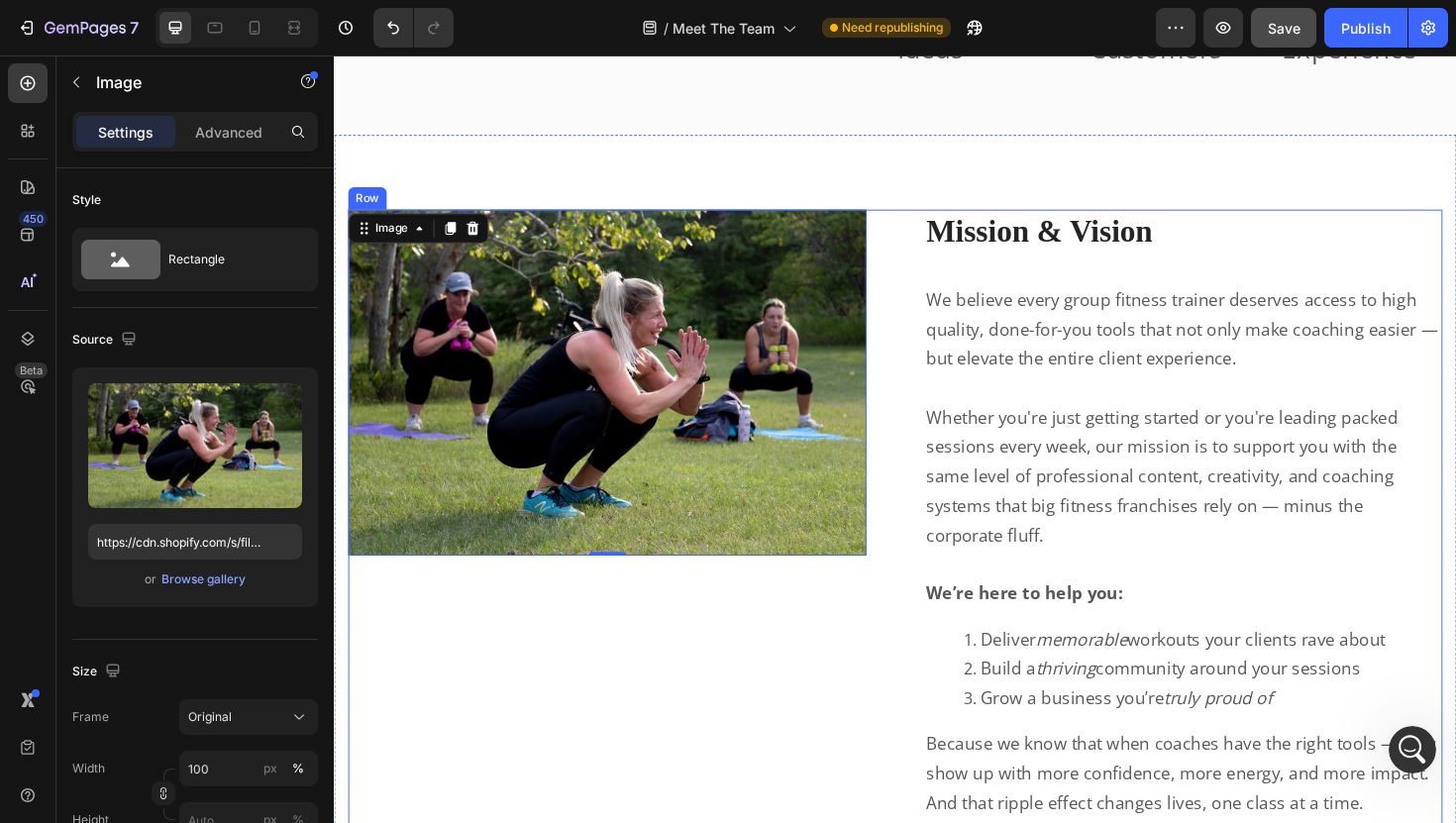 click on "Image 0 Row Mission & Vision Heading Row We believe every group fitness trainer deserves access to high quality, done-for-you tools that not only make coaching easier — but elevate the entire client experience. Whether you're just getting started or you're leading packed sessions every week, our mission is to support you with the same level of professional content, creativity, and coaching systems that big fitness franchises rely on — minus the corporate fluff. We’re here to help you: Deliver memorable workouts your clients rave about Build a thriving community around your sessions Grow a business you’re truly proud of Because we know that when coaches have the right tools — they show up with more confidence, more energy, and more impact. And that ripple effect changes lives, one class at a time. Text Block Row" at bounding box center (928, 558) 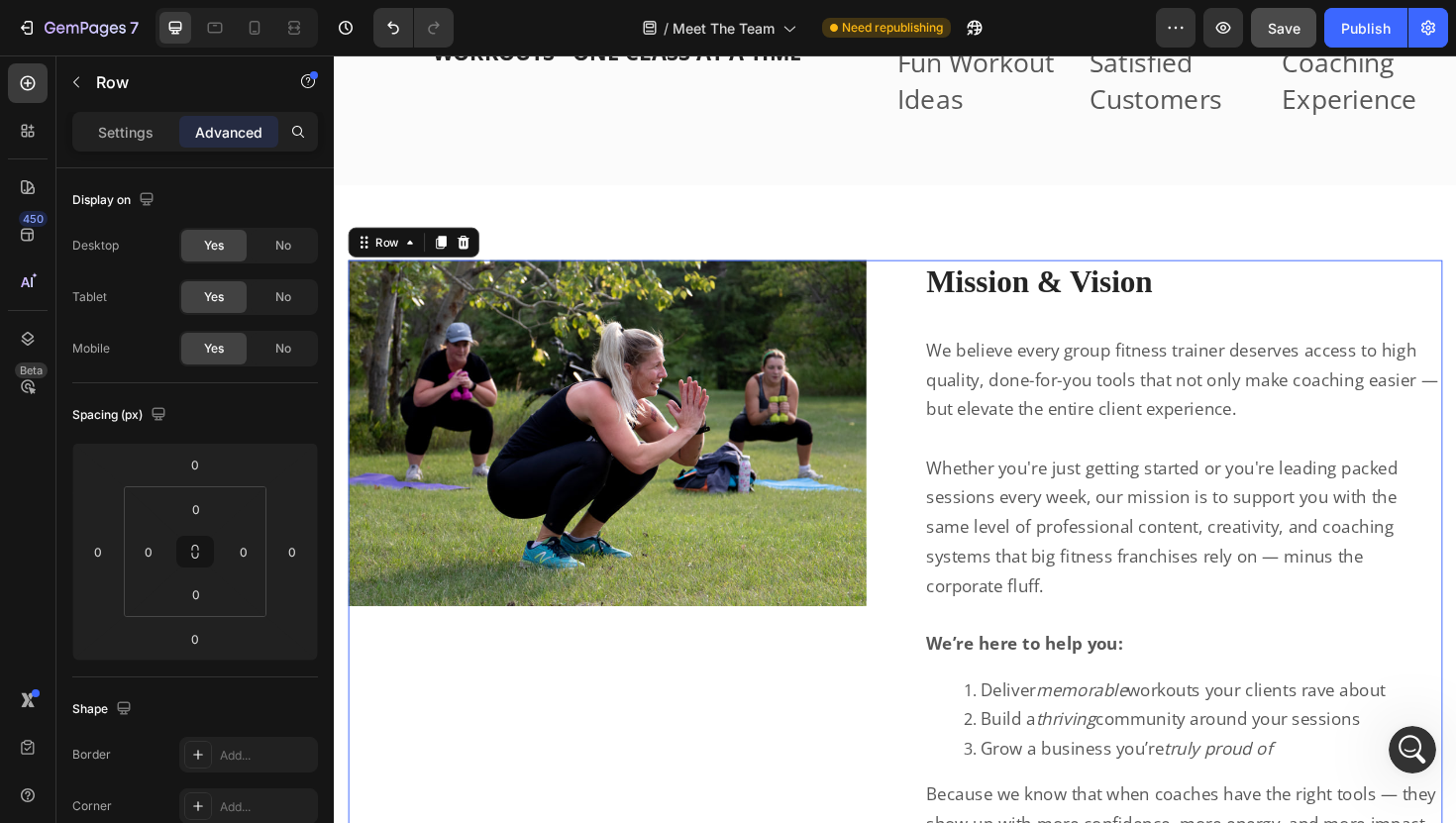 scroll, scrollTop: 3158, scrollLeft: 0, axis: vertical 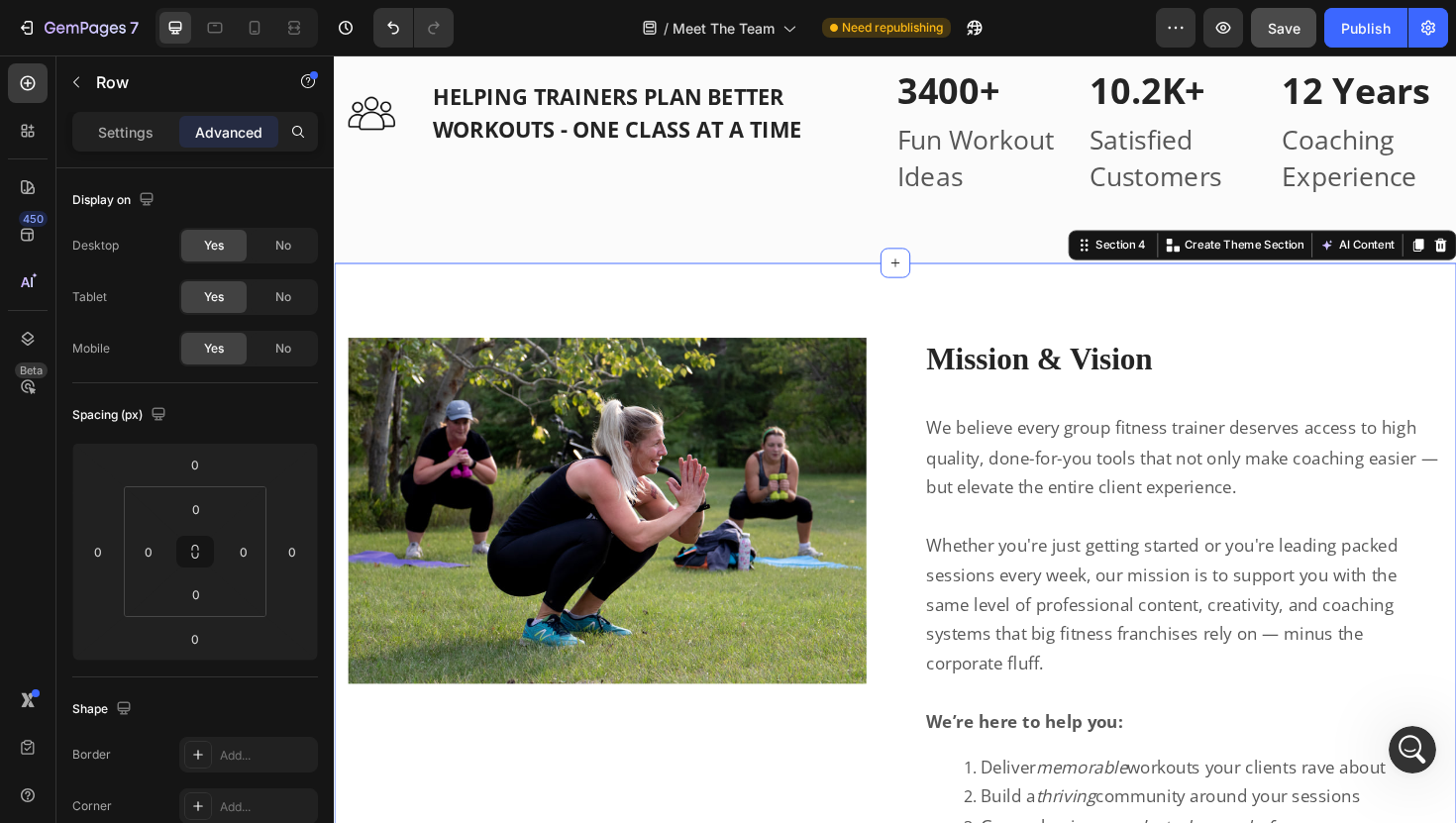 click on "Image Row Mission & Vision  Heading Row We believe every group fitness trainer deserves access to high quality, done-for-you tools that not only make coaching easier — but elevate the entire client experience.   Whether you're just getting started or you're leading packed sessions every week, our mission is to support you with the same level of professional content, creativity, and coaching systems that big fitness franchises rely on — minus the corporate fluff.   We’re here to help you: Deliver  memorable  workouts your clients rave about Build a  thriving  community around your sessions Grow a business you’re  truly proud of Because we know that when coaches have the right tools — they show up with more confidence, more energy, and more impact. And that ripple effect changes lives, one class at a time. Text Block Row Section 4   You can create reusable sections Create Theme Section AI Content Write with GemAI What would you like to describe here? Tone and Voice Persuasive Product Show more" at bounding box center (928, 709) 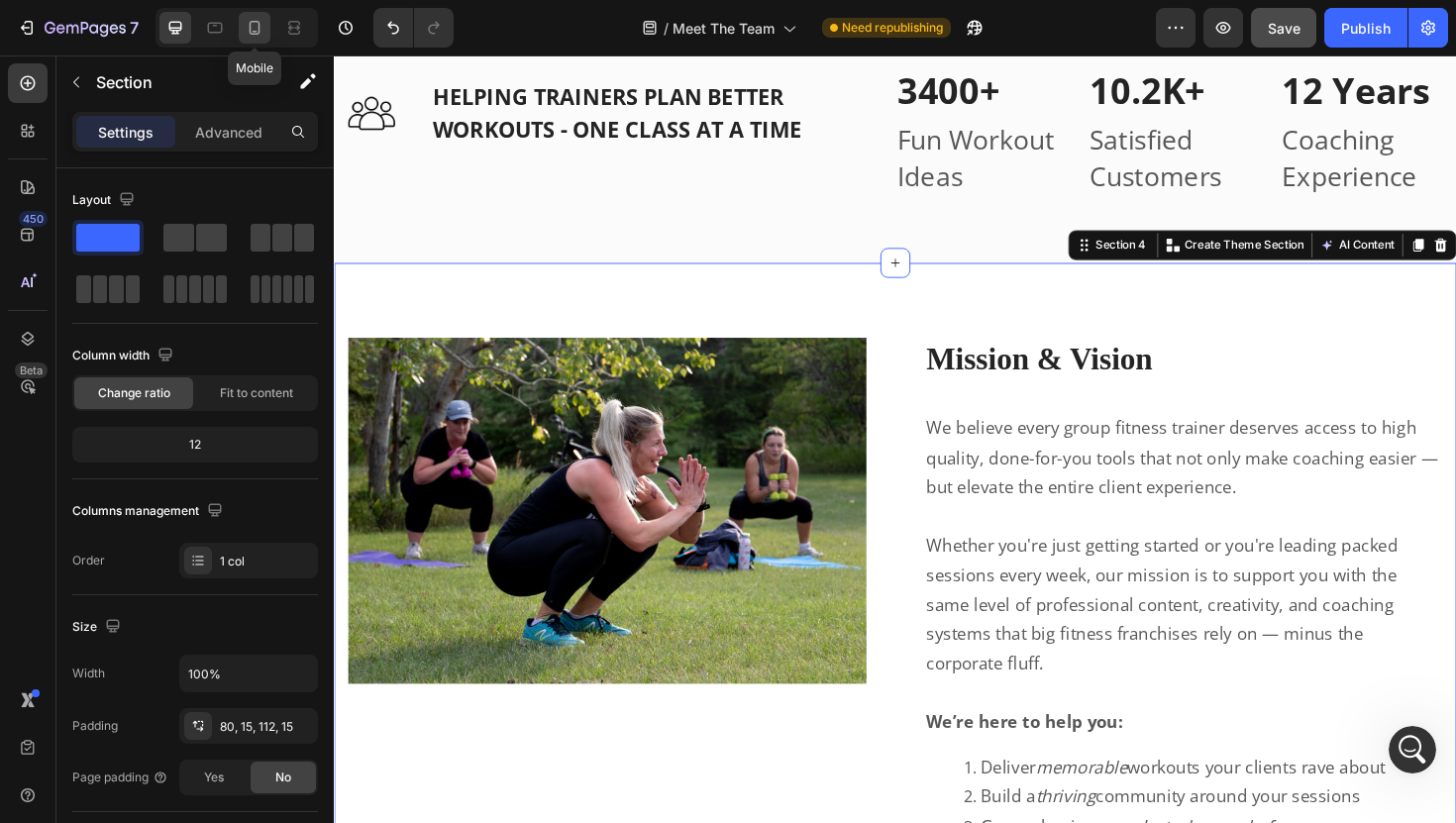 click 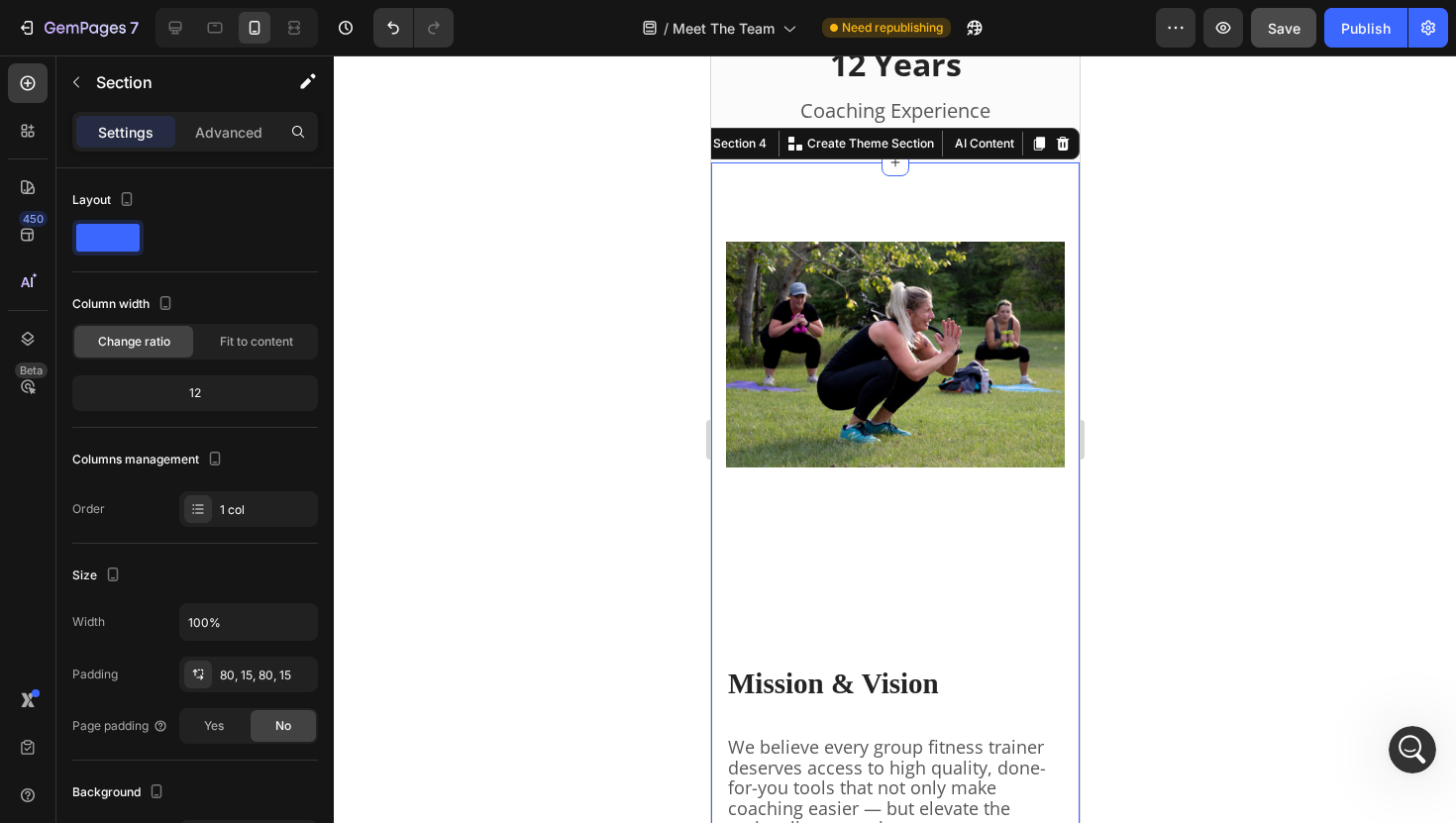 scroll, scrollTop: 3666, scrollLeft: 0, axis: vertical 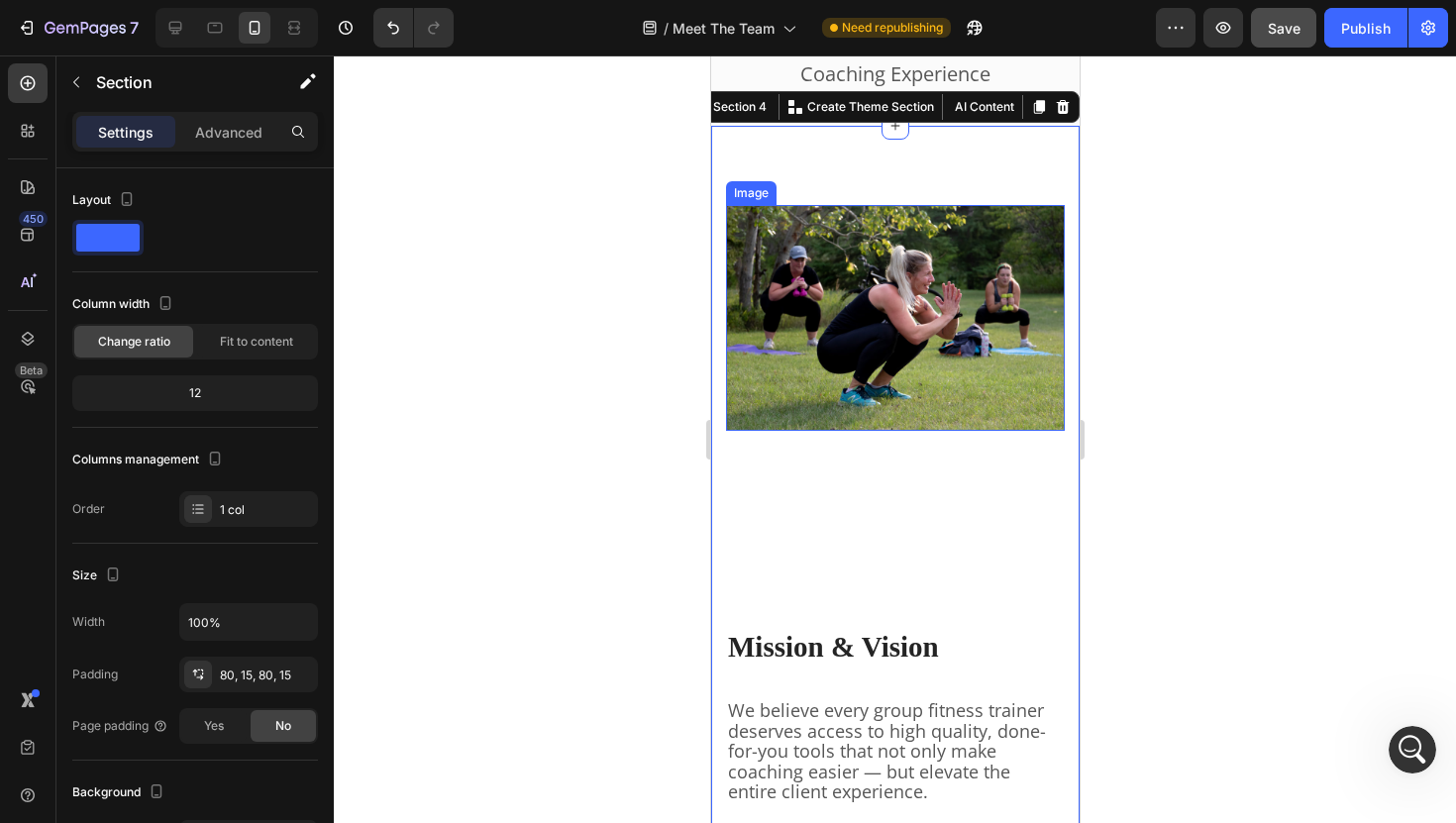 click at bounding box center (894, 318) 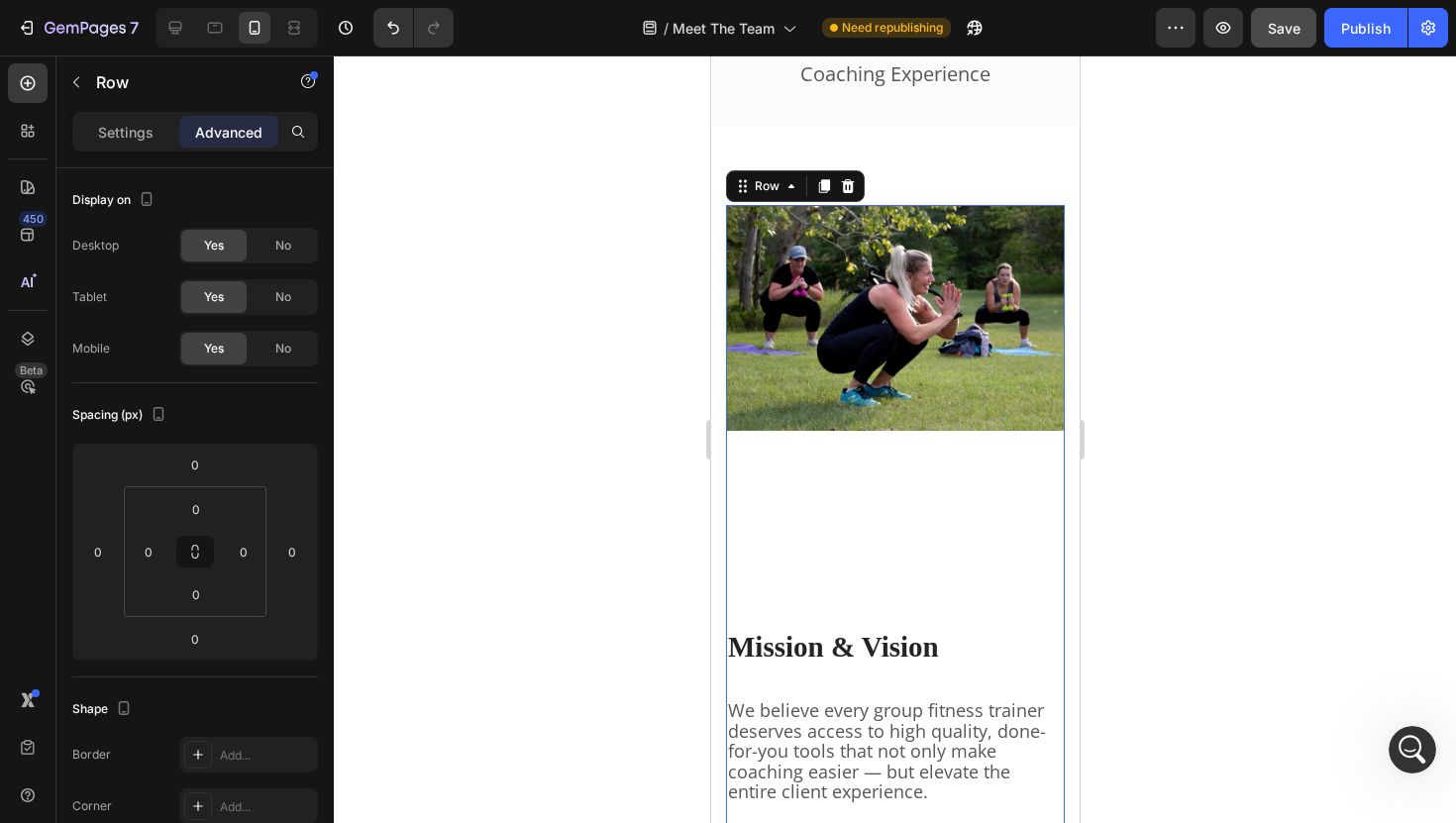 click on "Mission & Vision  Heading Row We believe every group fitness trainer deserves access to high quality, done-for-you tools that not only make coaching easier — but elevate the entire client experience.   Whether you're just getting started or you're leading packed sessions every week, our mission is to support you with the same level of professional content, creativity, and coaching systems that big fitness franchises rely on — minus the corporate fluff.   We’re here to help you: Deliver  memorable  workouts your clients rave about Build a  thriving  community around your sessions Grow a business you’re  truly proud of Because we know that when coaches have the right tools — they show up with more confidence, more energy, and more impact. And that ripple effect changes lives, one class at a time. Text Block" at bounding box center (894, 852) 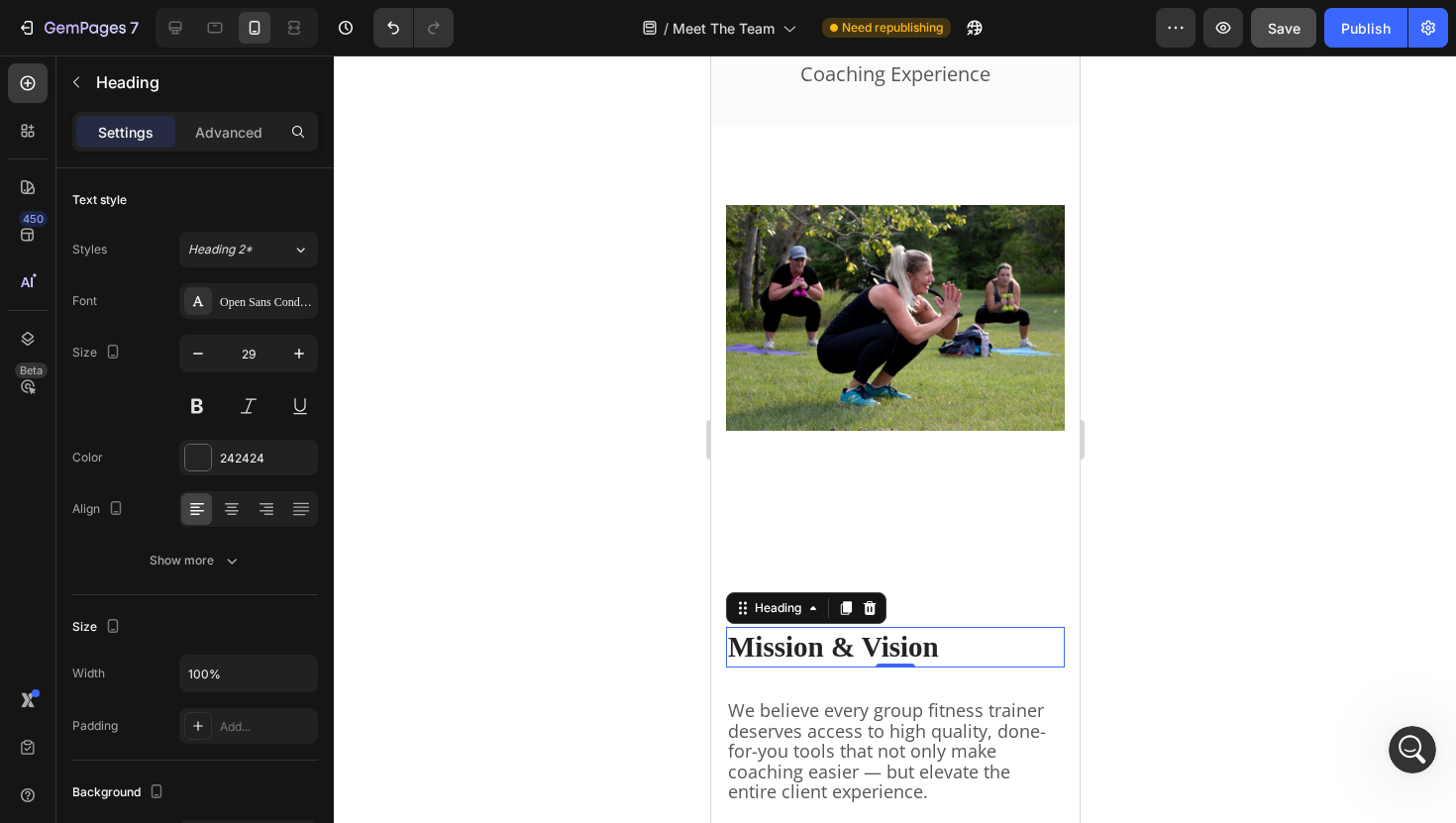 click on "Mission & Vision" at bounding box center [894, 648] 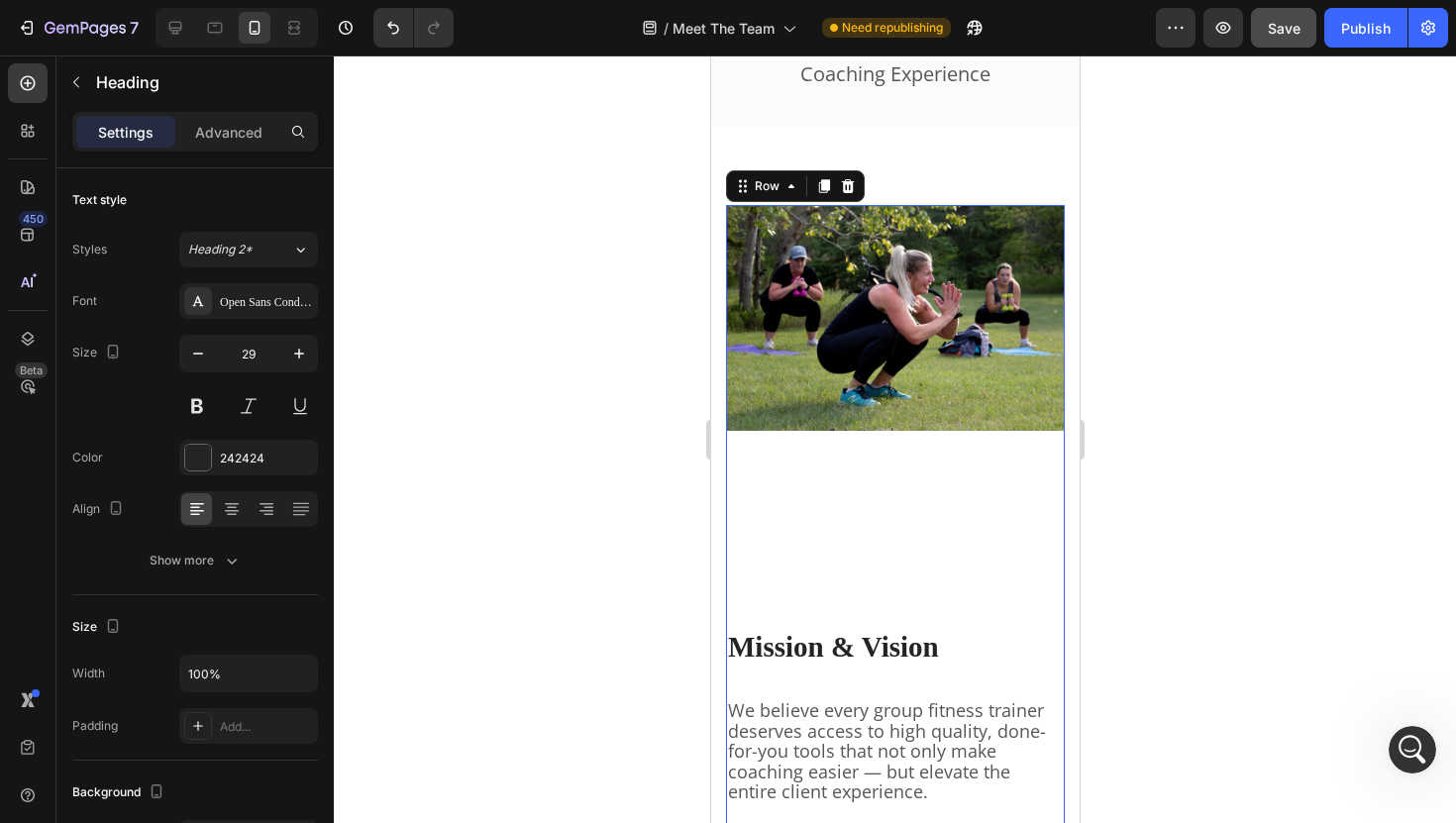 click on "Mission & Vision  Heading Row We believe every group fitness trainer deserves access to high quality, done-for-you tools that not only make coaching easier — but elevate the entire client experience.   Whether you're just getting started or you're leading packed sessions every week, our mission is to support you with the same level of professional content, creativity, and coaching systems that big fitness franchises rely on — minus the corporate fluff.   We’re here to help you: Deliver  memorable  workouts your clients rave about Build a  thriving  community around your sessions Grow a business you’re  truly proud of Because we know that when coaches have the right tools — they show up with more confidence, more energy, and more impact. And that ripple effect changes lives, one class at a time. Text Block" at bounding box center [894, 852] 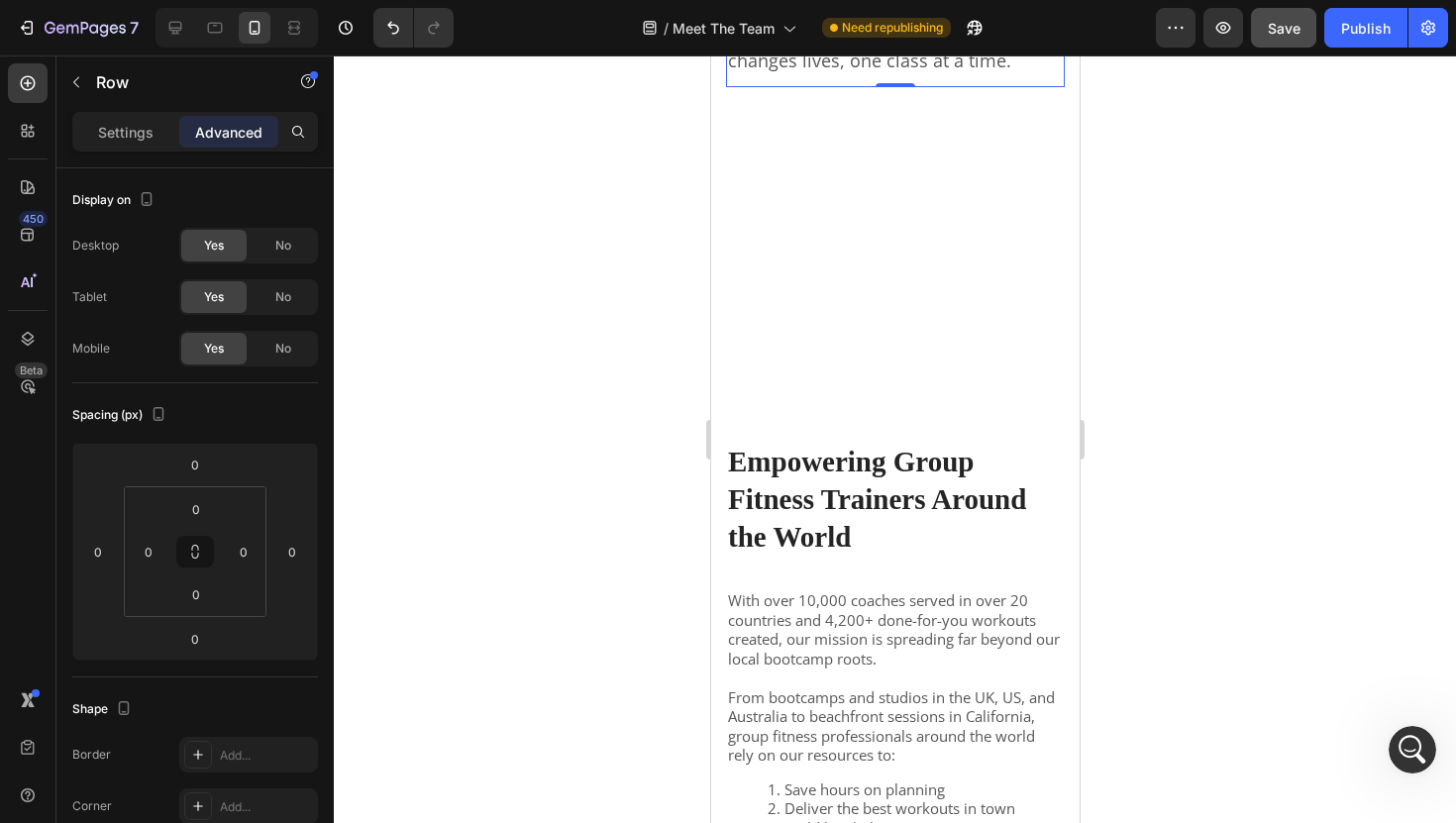 scroll, scrollTop: 4858, scrollLeft: 0, axis: vertical 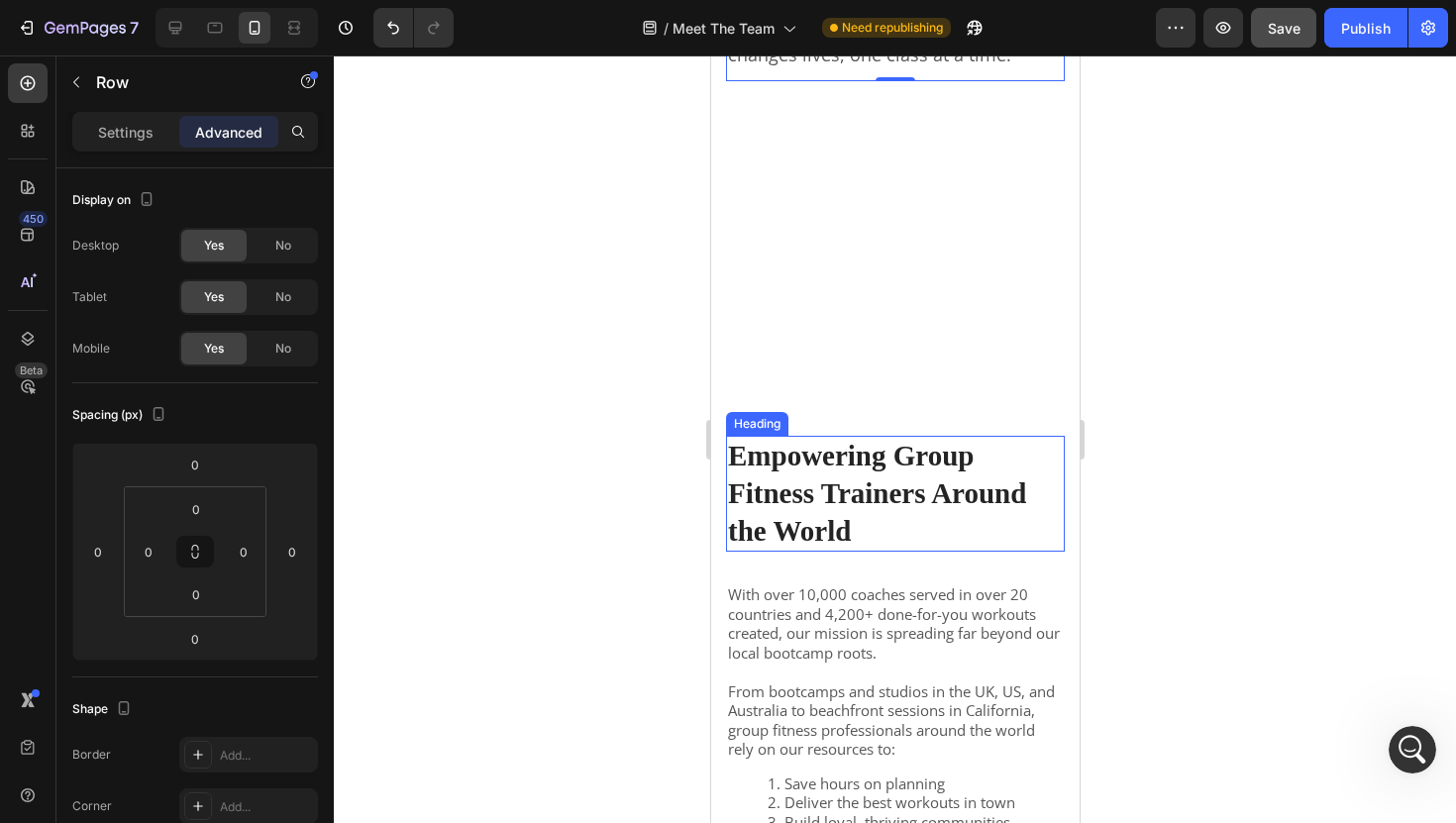 click on "Empowering Group Fitness Trainers Around the World" at bounding box center (876, 492) 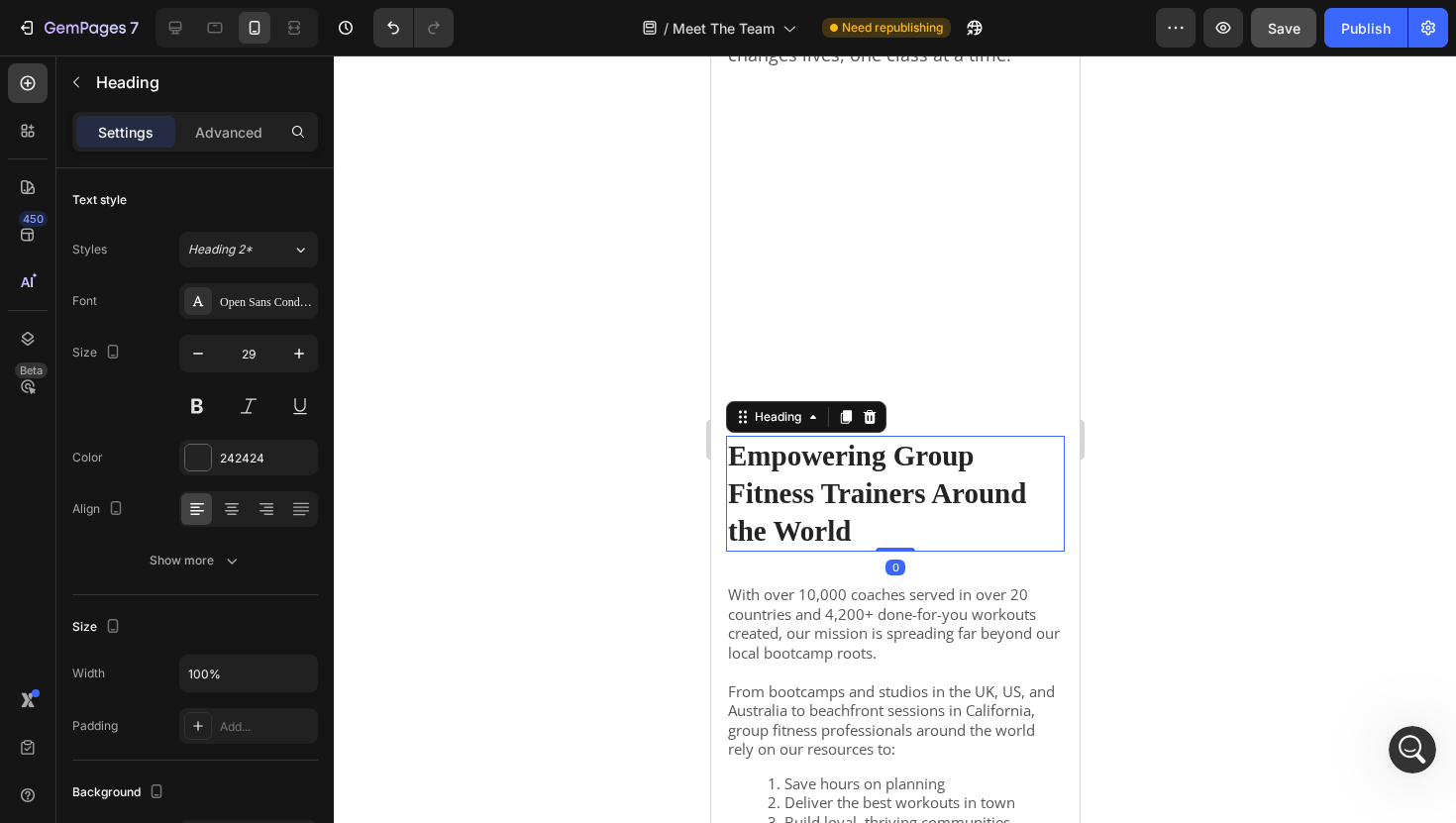drag, startPoint x: 894, startPoint y: 549, endPoint x: 906, endPoint y: 532, distance: 20.808652 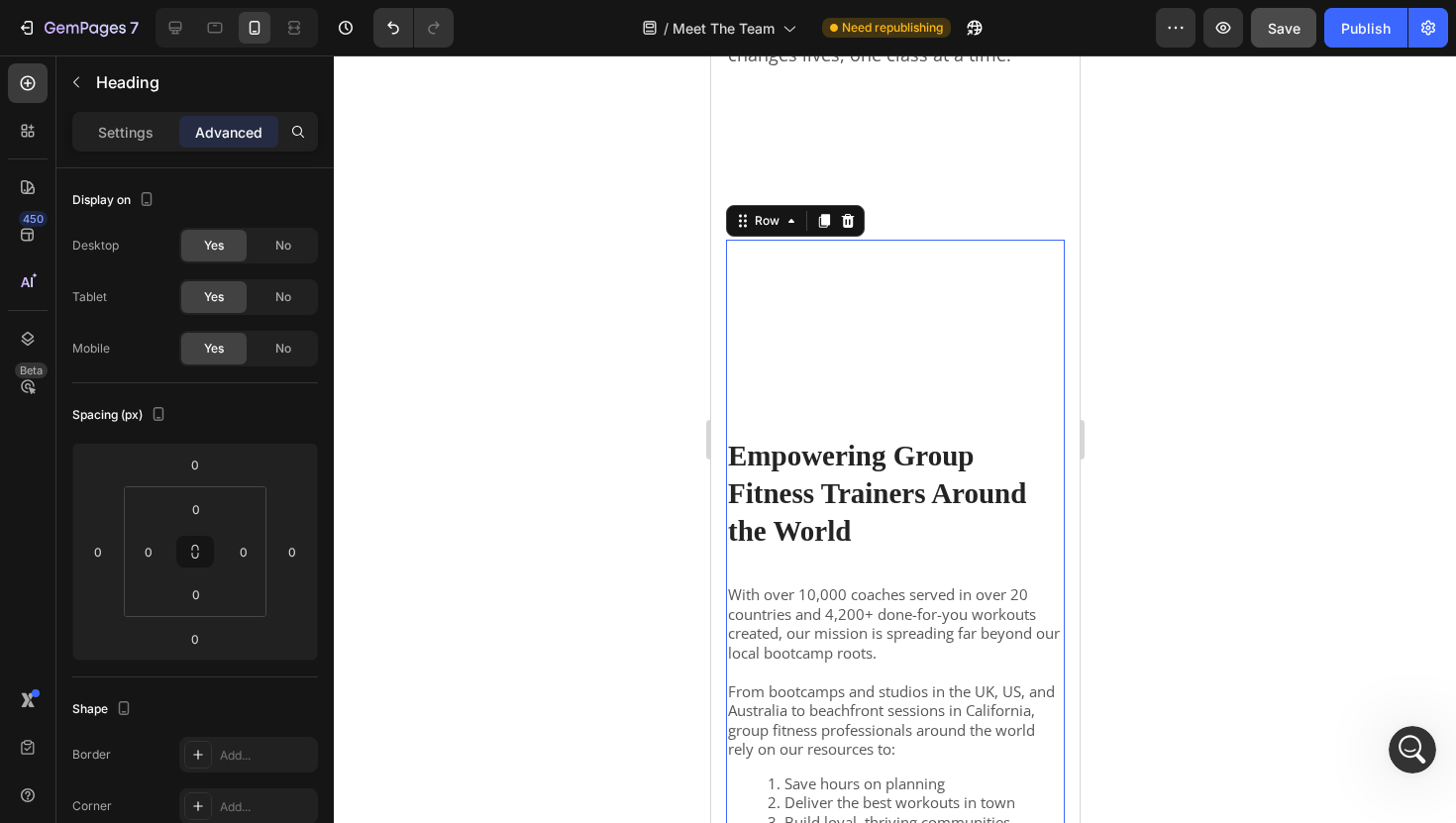 click on "Empowering Group Fitness Trainers Around the World Heading Row With over 10,000 coaches served  in over 20 countries and 4,200+ done-for-you workouts created, our mission is spreading far beyond our local bootcamp roots.   From bootcamps and studios in the UK, US, and Australia to beachfront sessions in California, group fitness professionals around the world rely on our resources to: Save hours on planning Deliver the best workouts in town Build loyal, thriving communities “I used to dread programming. Now I actually look forward to it.” —  Laura H., AUS Trainer   We’re proud to be part of a movement that’s changing the face of group fitness — making it more creative, more professional, and more sustainable for the people who lead it.   Join the global coaching community that’s raising the bar — one epic session at a time. Text Block" at bounding box center (894, 658) 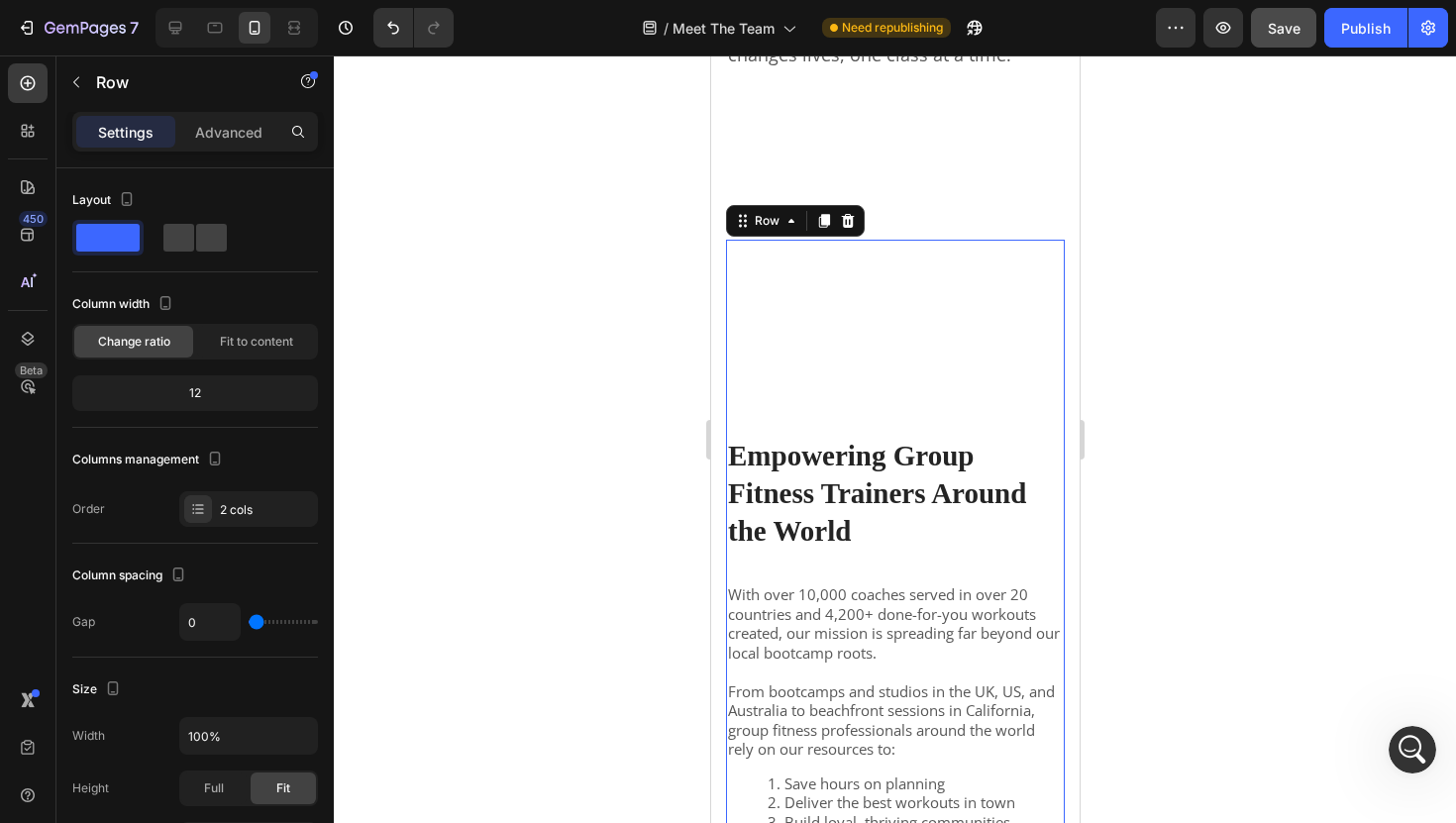 click on "Empowering Group Fitness Trainers Around the World Heading Row With over 10,000 coaches served  in over 20 countries and 4,200+ done-for-you workouts created, our mission is spreading far beyond our local bootcamp roots.   From bootcamps and studios in the UK, US, and Australia to beachfront sessions in California, group fitness professionals around the world rely on our resources to: Save hours on planning Deliver the best workouts in town Build loyal, thriving communities “I used to dread programming. Now I actually look forward to it.” —  Laura H., AUS Trainer   We’re proud to be part of a movement that’s changing the face of group fitness — making it more creative, more professional, and more sustainable for the people who lead it.   Join the global coaching community that’s raising the bar — one epic session at a time. Text Block" at bounding box center (894, 658) 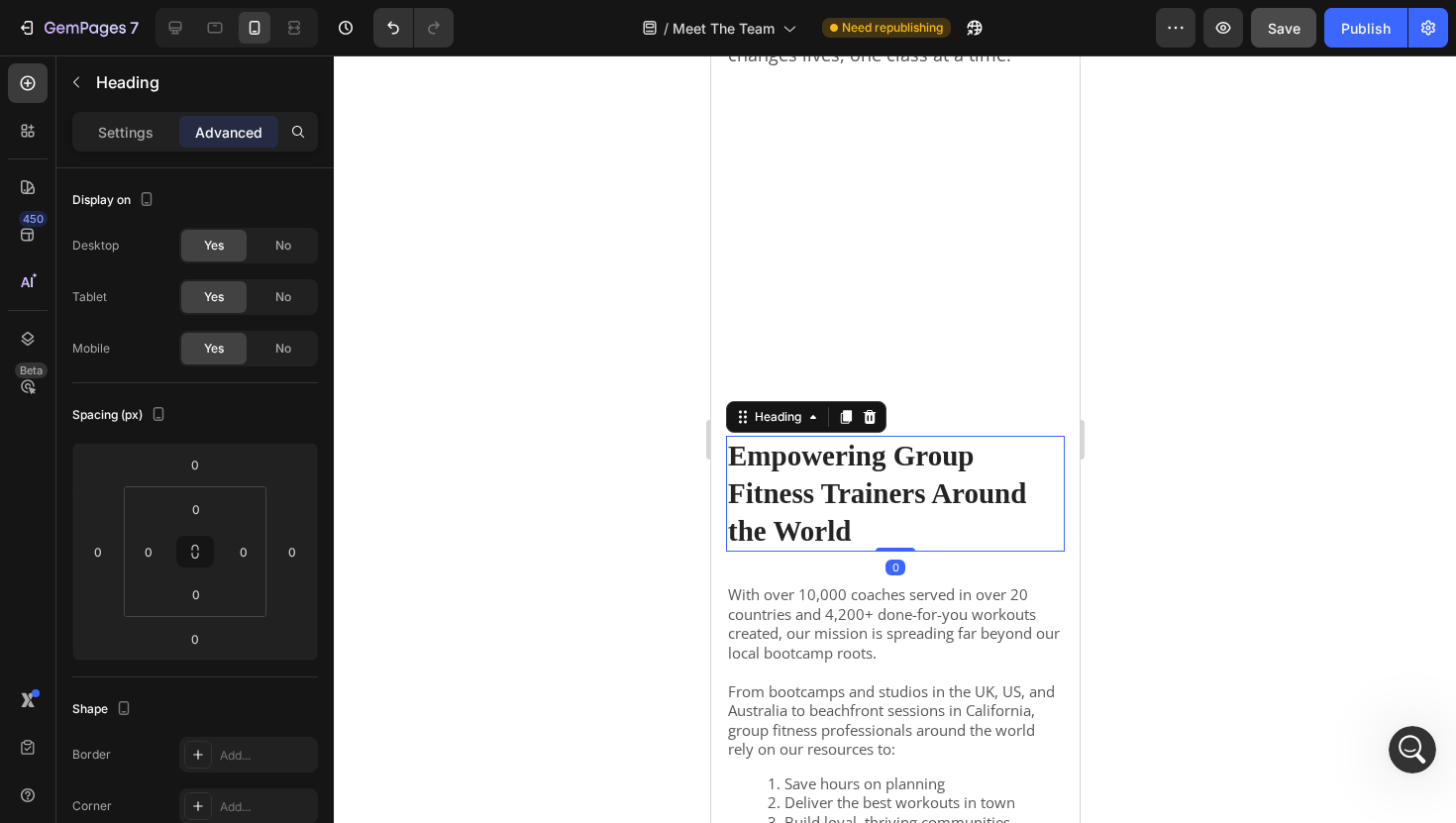 click on "Empowering Group Fitness Trainers Around the World" at bounding box center (876, 492) 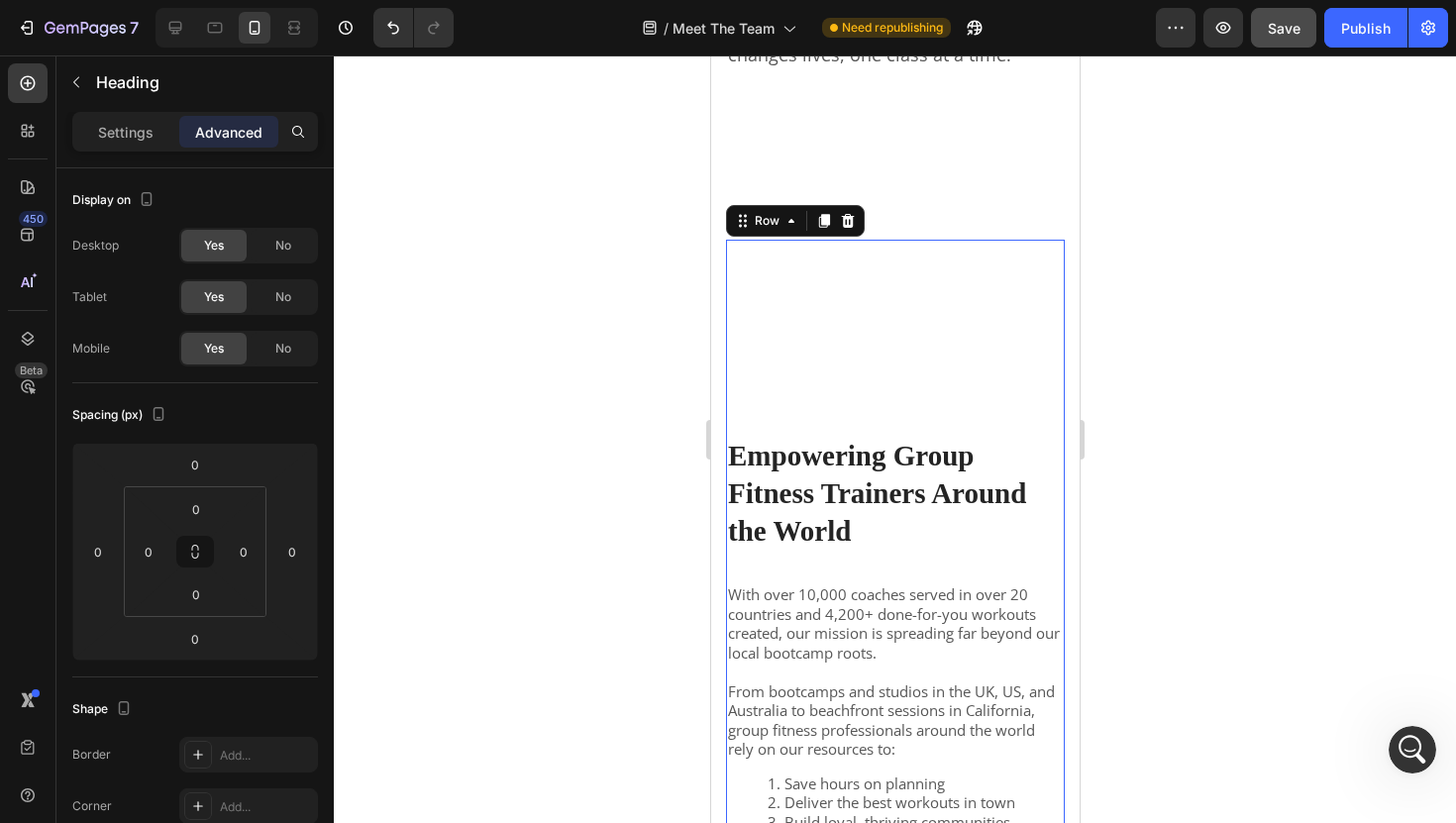 click on "Empowering Group Fitness Trainers Around the World Heading Row With over 10,000 coaches served  in over 20 countries and 4,200+ done-for-you workouts created, our mission is spreading far beyond our local bootcamp roots.   From bootcamps and studios in the UK, US, and Australia to beachfront sessions in California, group fitness professionals around the world rely on our resources to: Save hours on planning Deliver the best workouts in town Build loyal, thriving communities “I used to dread programming. Now I actually look forward to it.” —  Laura H., AUS Trainer   We’re proud to be part of a movement that’s changing the face of group fitness — making it more creative, more professional, and more sustainable for the people who lead it.   Join the global coaching community that’s raising the bar — one epic session at a time. Text Block" at bounding box center [894, 658] 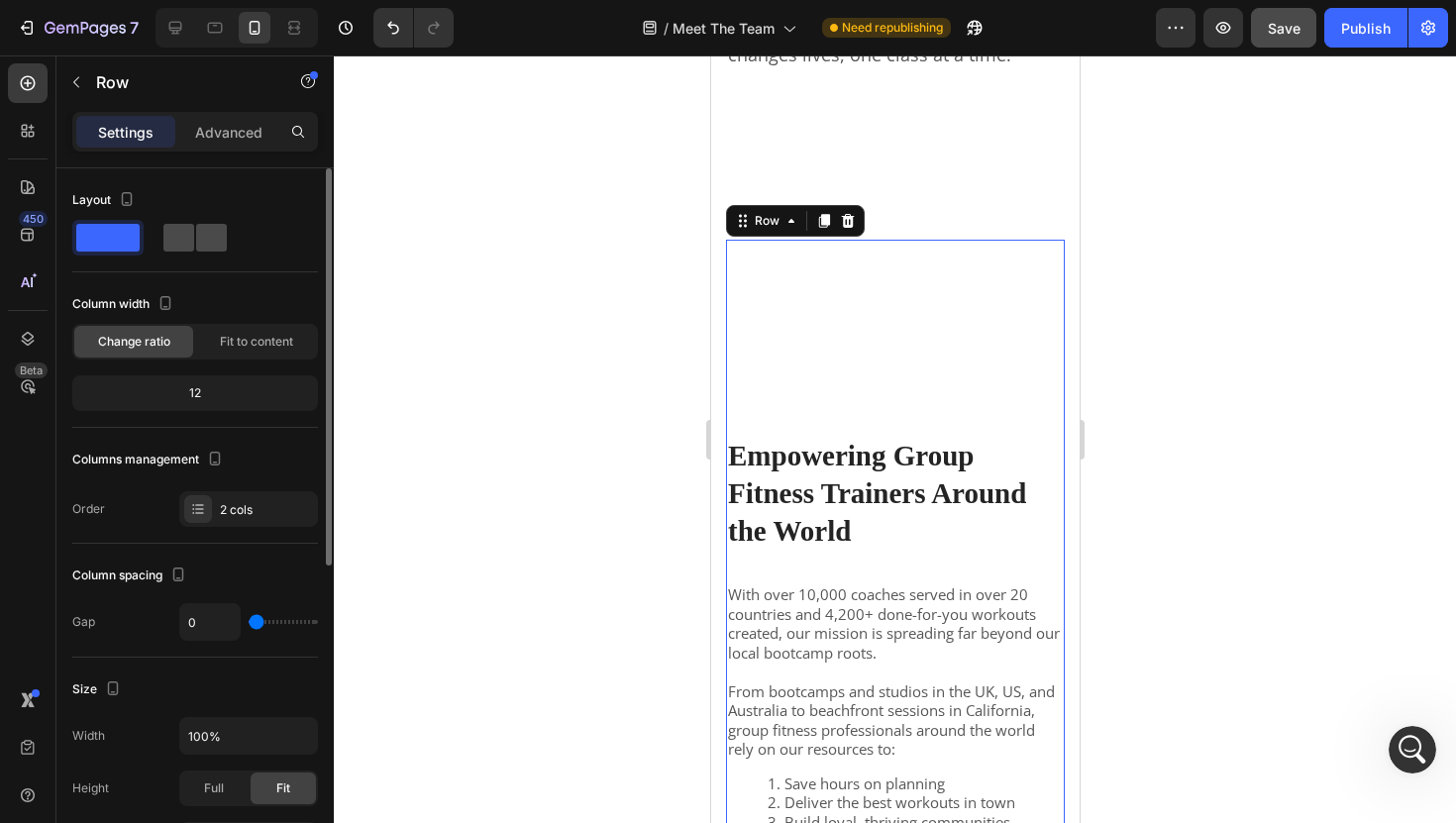 click 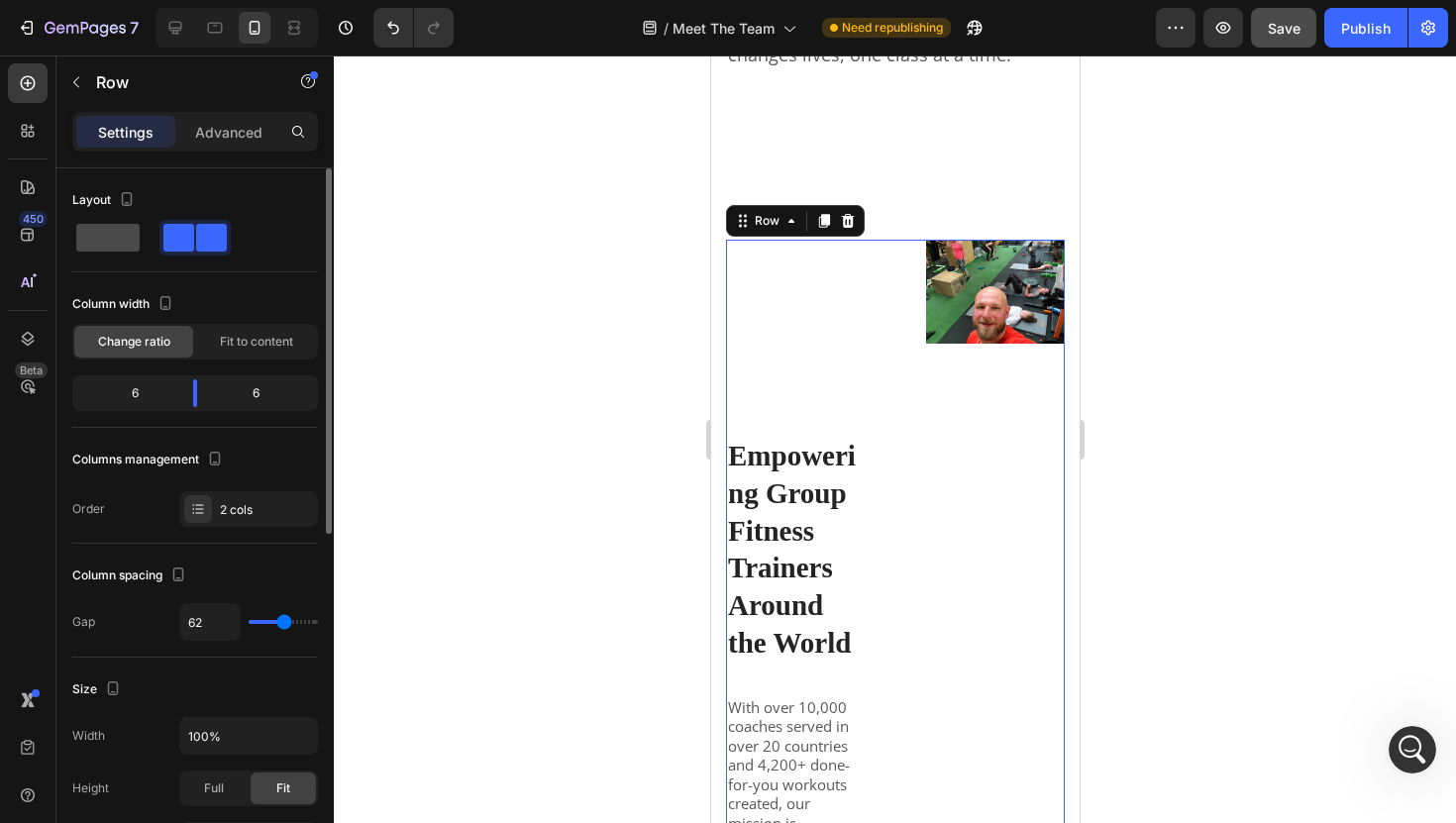 click 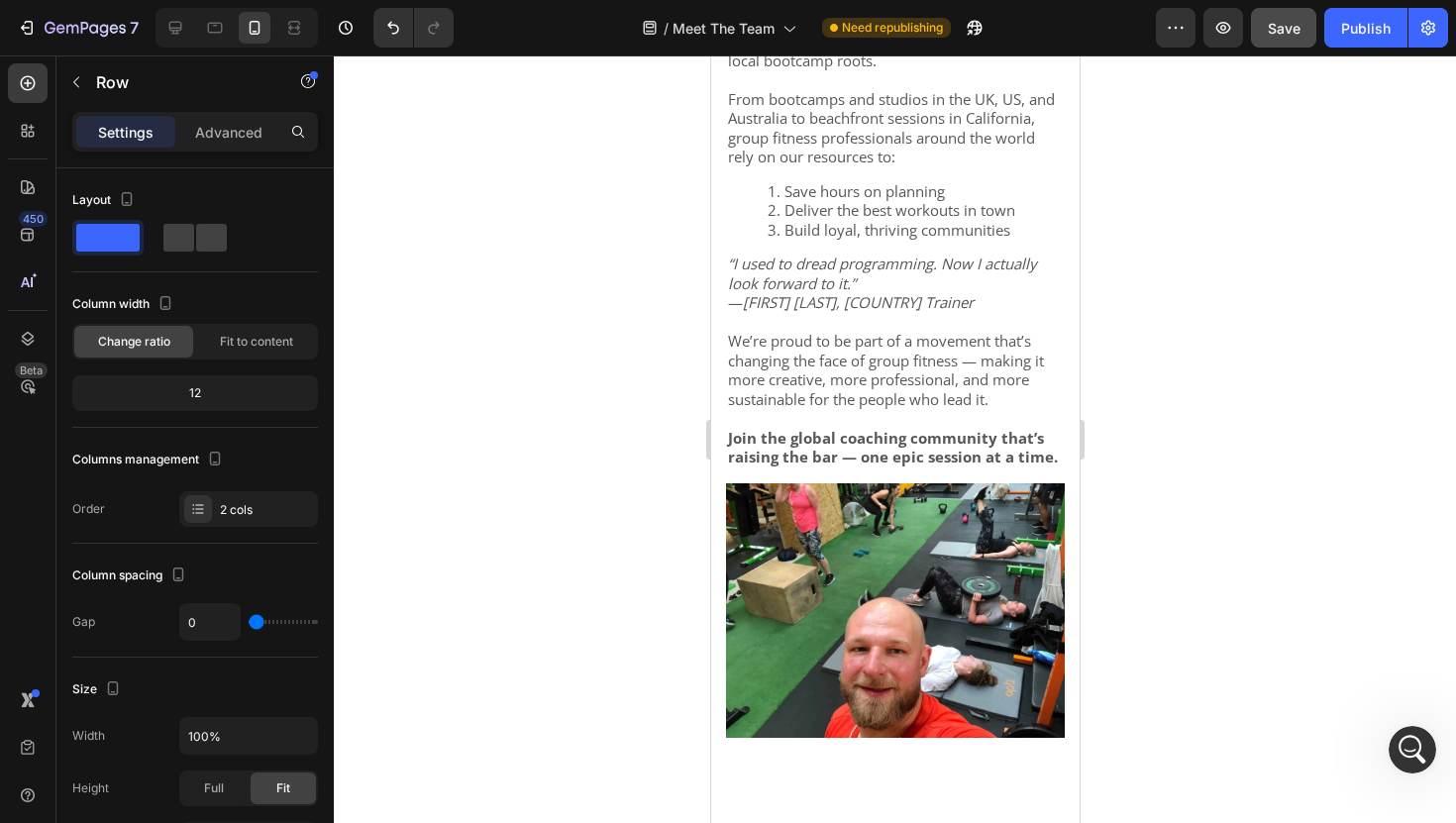scroll, scrollTop: 5508, scrollLeft: 0, axis: vertical 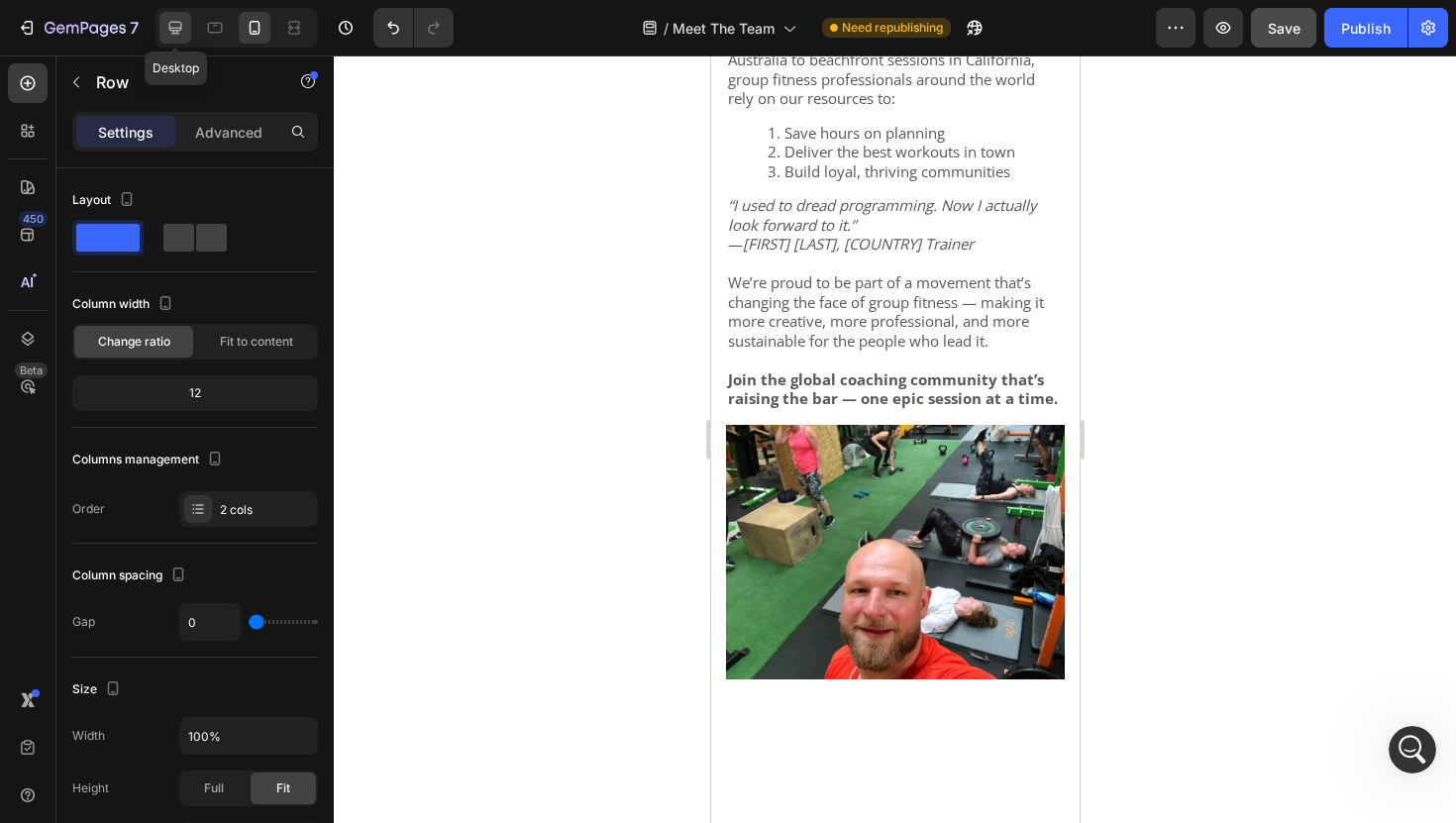 click 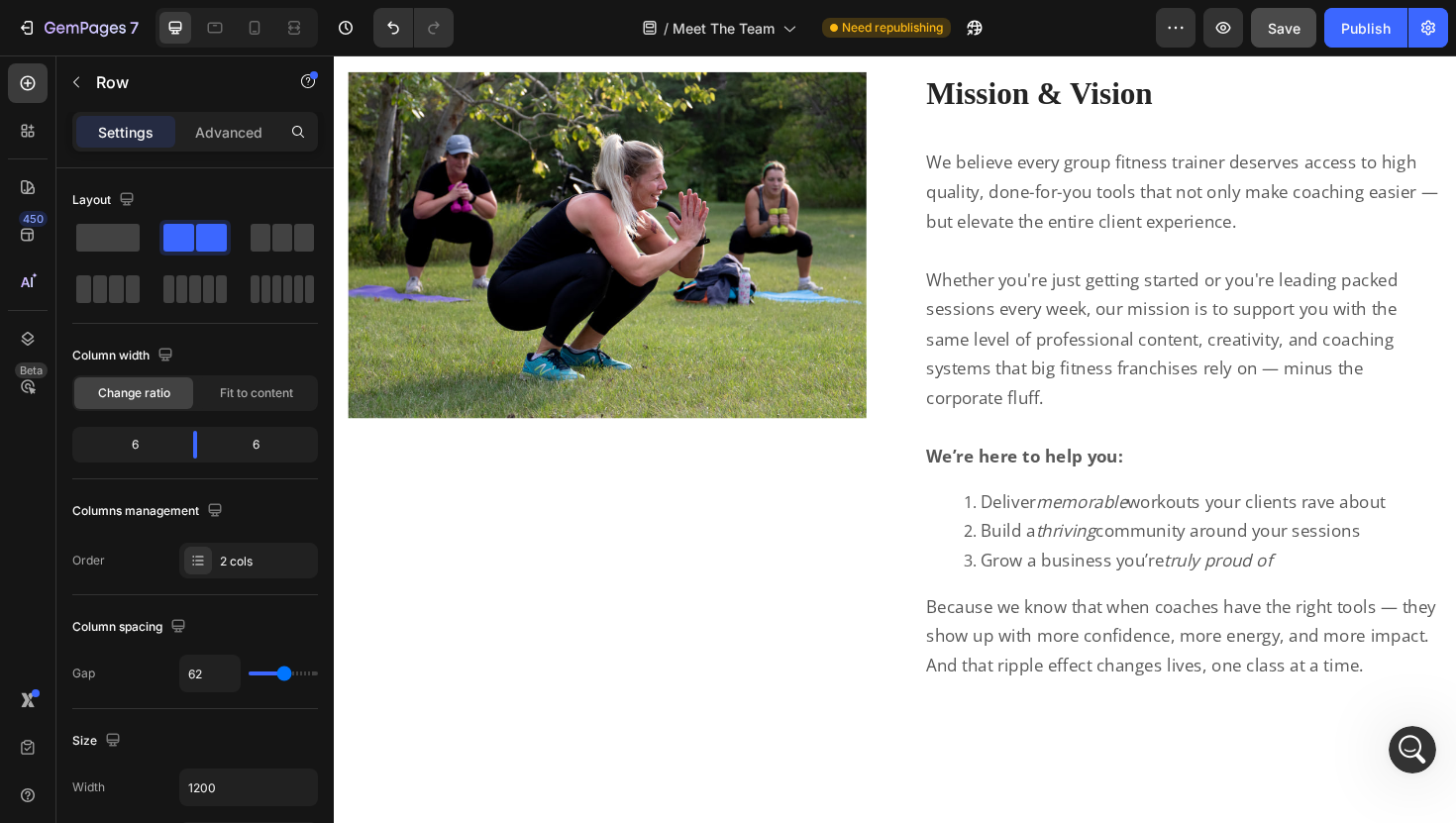 scroll, scrollTop: 3842, scrollLeft: 0, axis: vertical 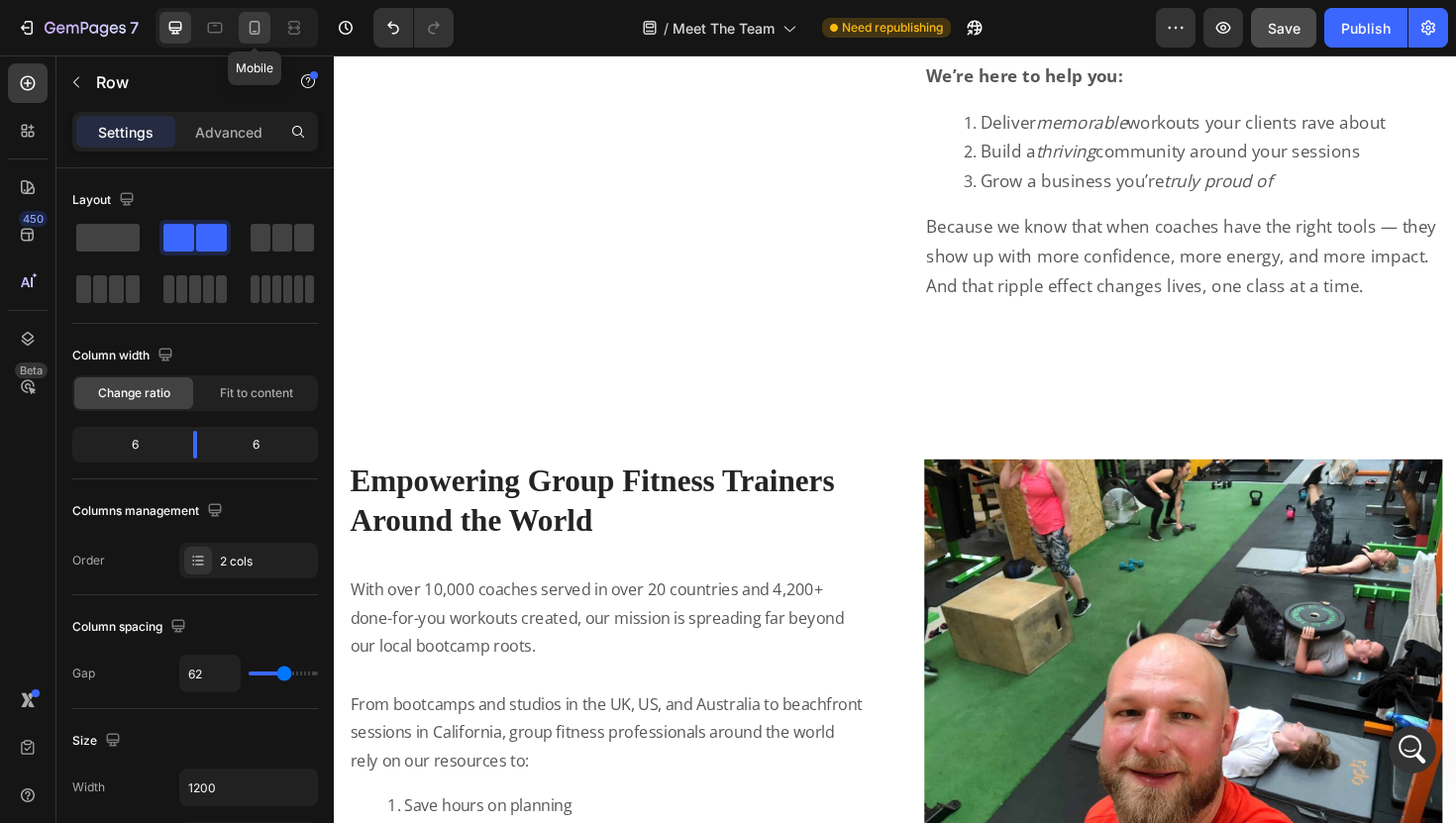 click 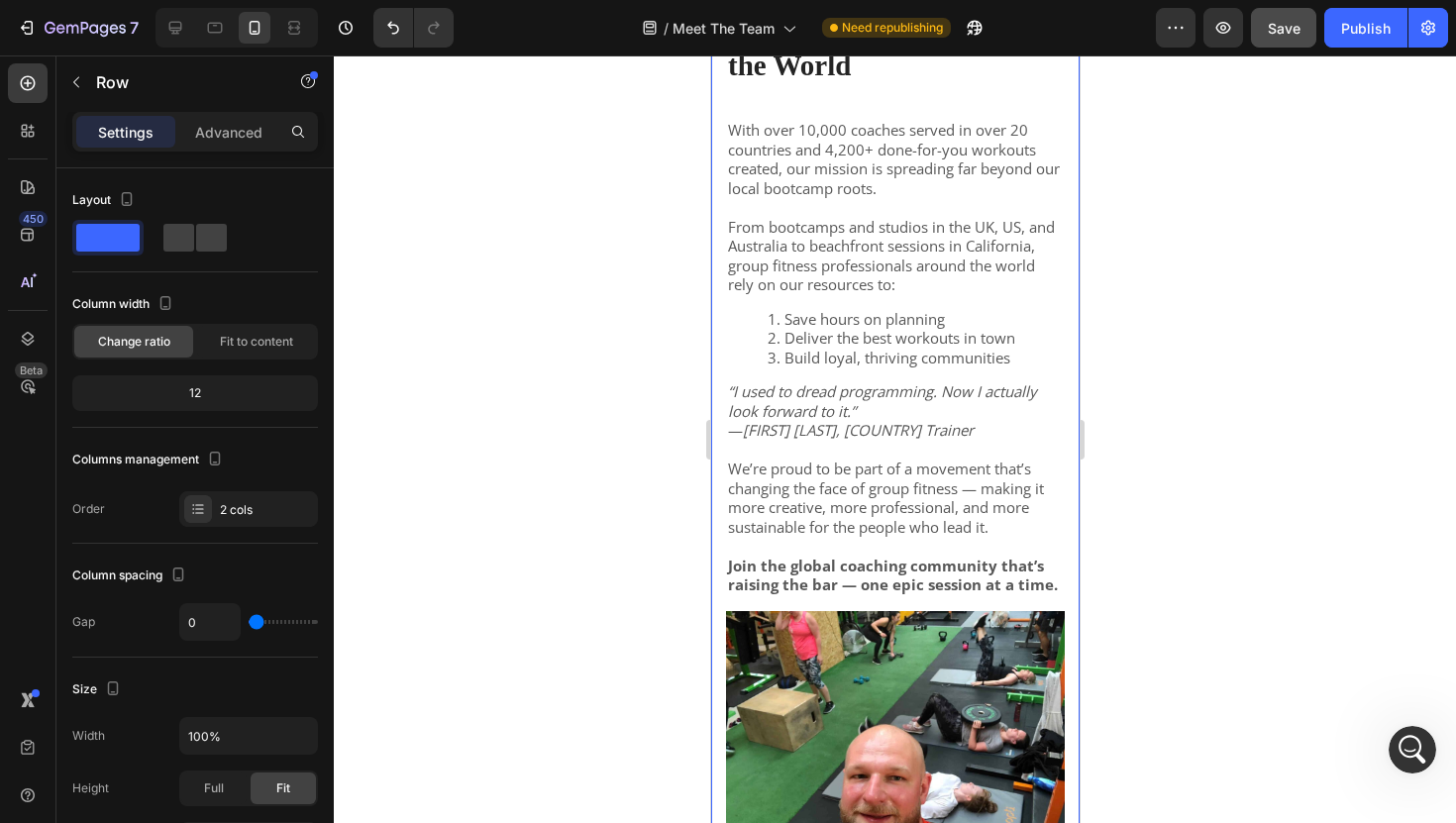 scroll, scrollTop: 4913, scrollLeft: 0, axis: vertical 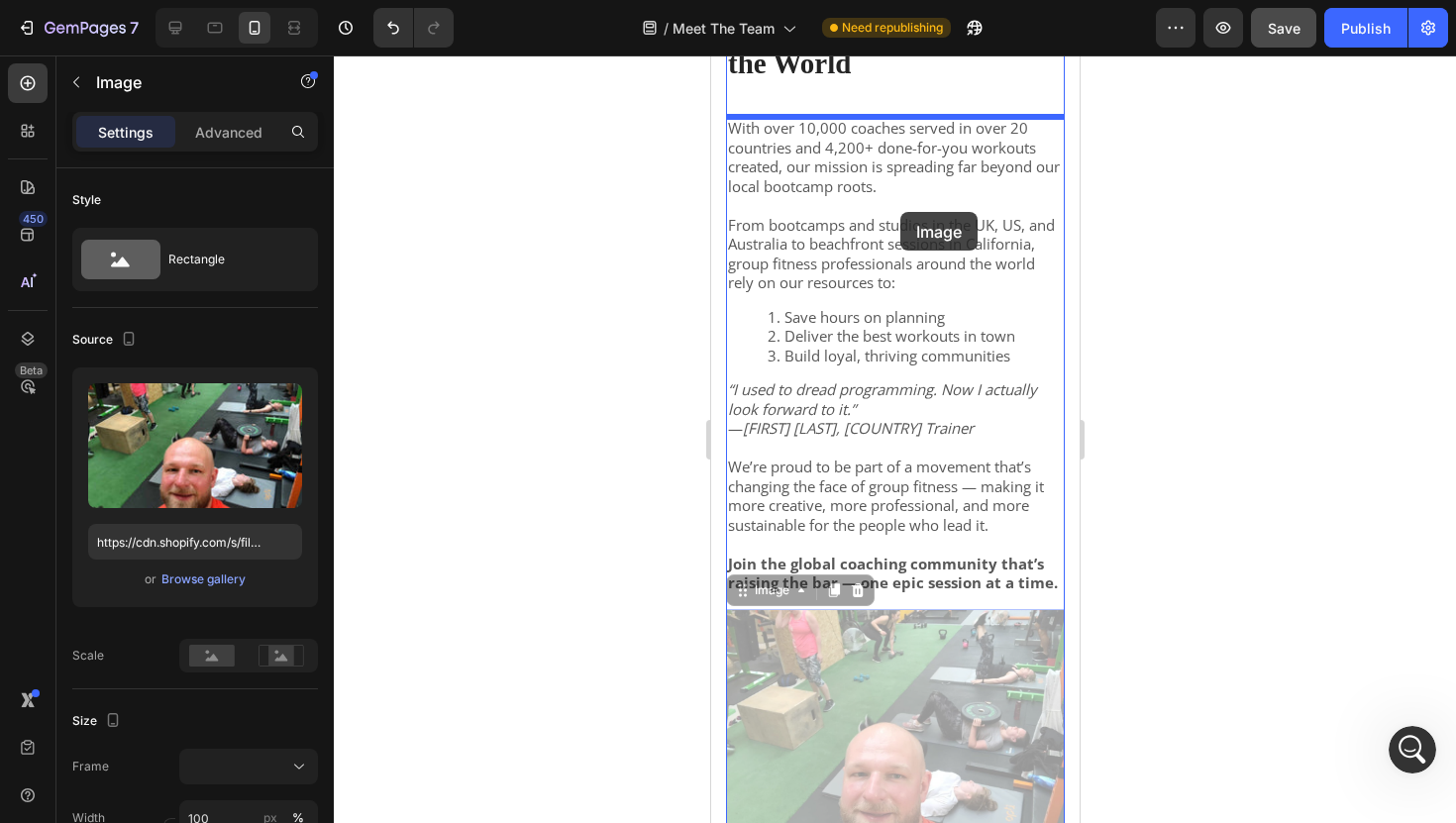 drag, startPoint x: 945, startPoint y: 646, endPoint x: 899, endPoint y: 212, distance: 436.431 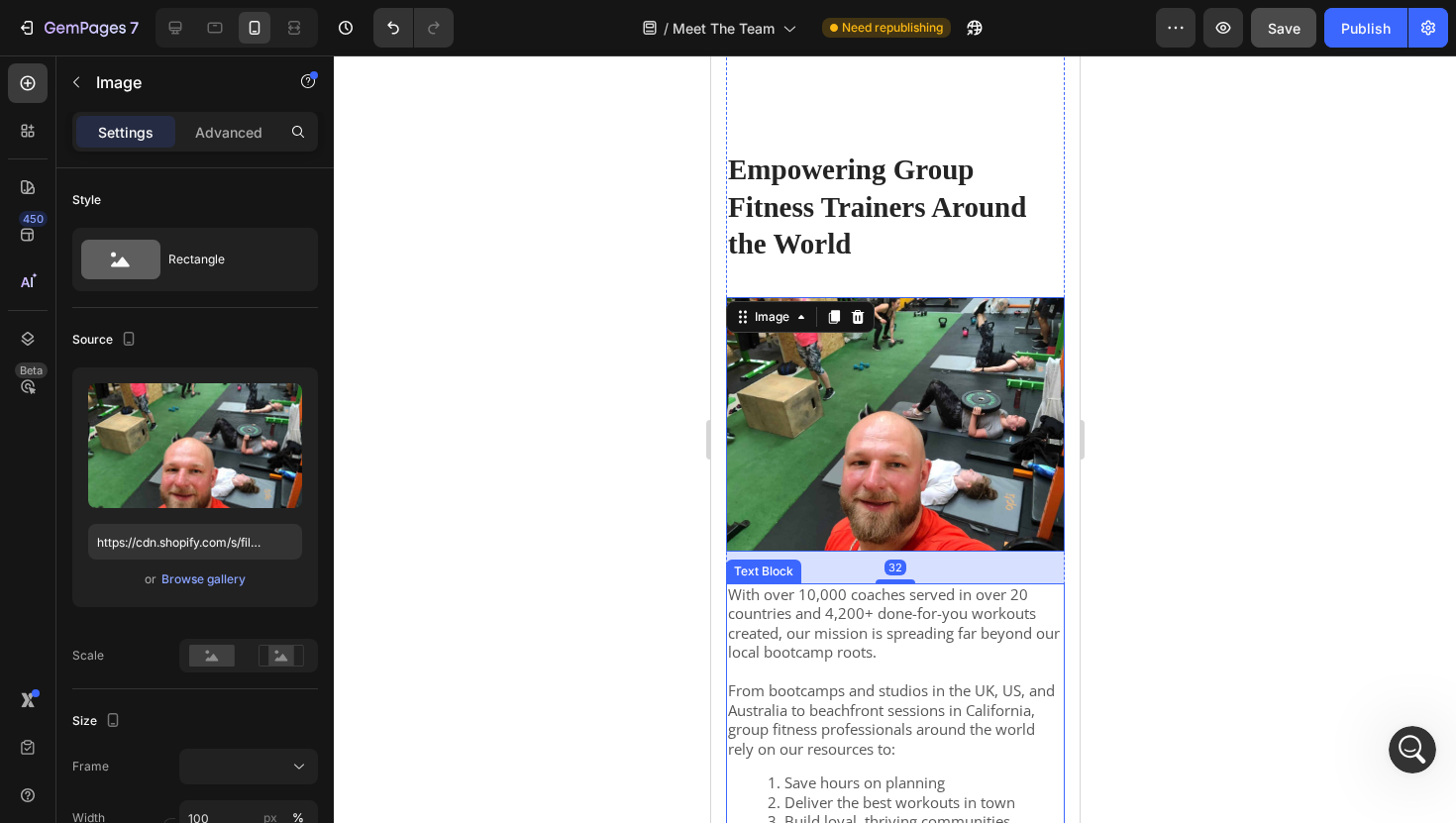 scroll, scrollTop: 4657, scrollLeft: 0, axis: vertical 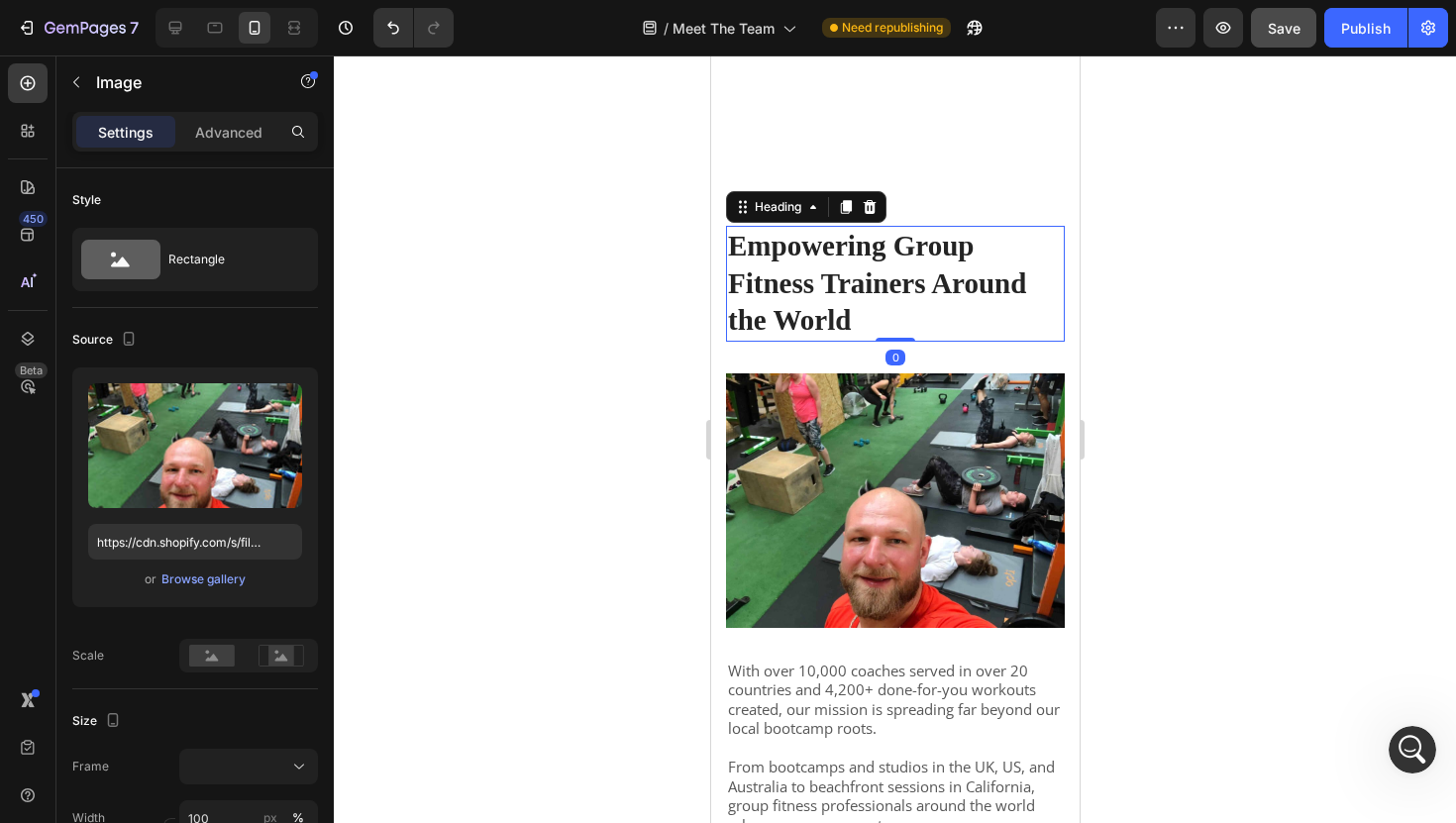 click on "Empowering Group Fitness Trainers Around the World" at bounding box center [876, 282] 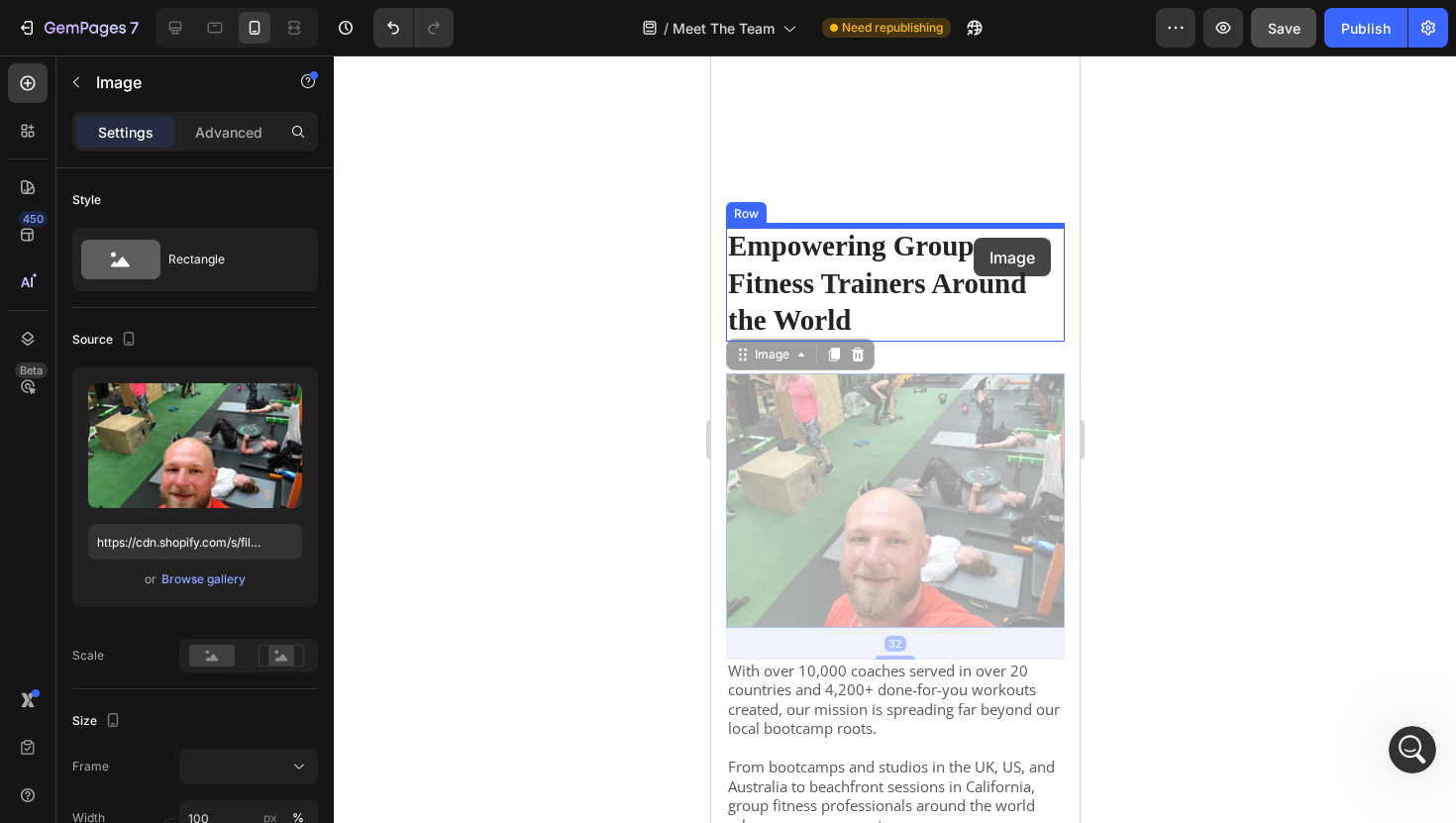 drag, startPoint x: 992, startPoint y: 462, endPoint x: 973, endPoint y: 237, distance: 225.8008 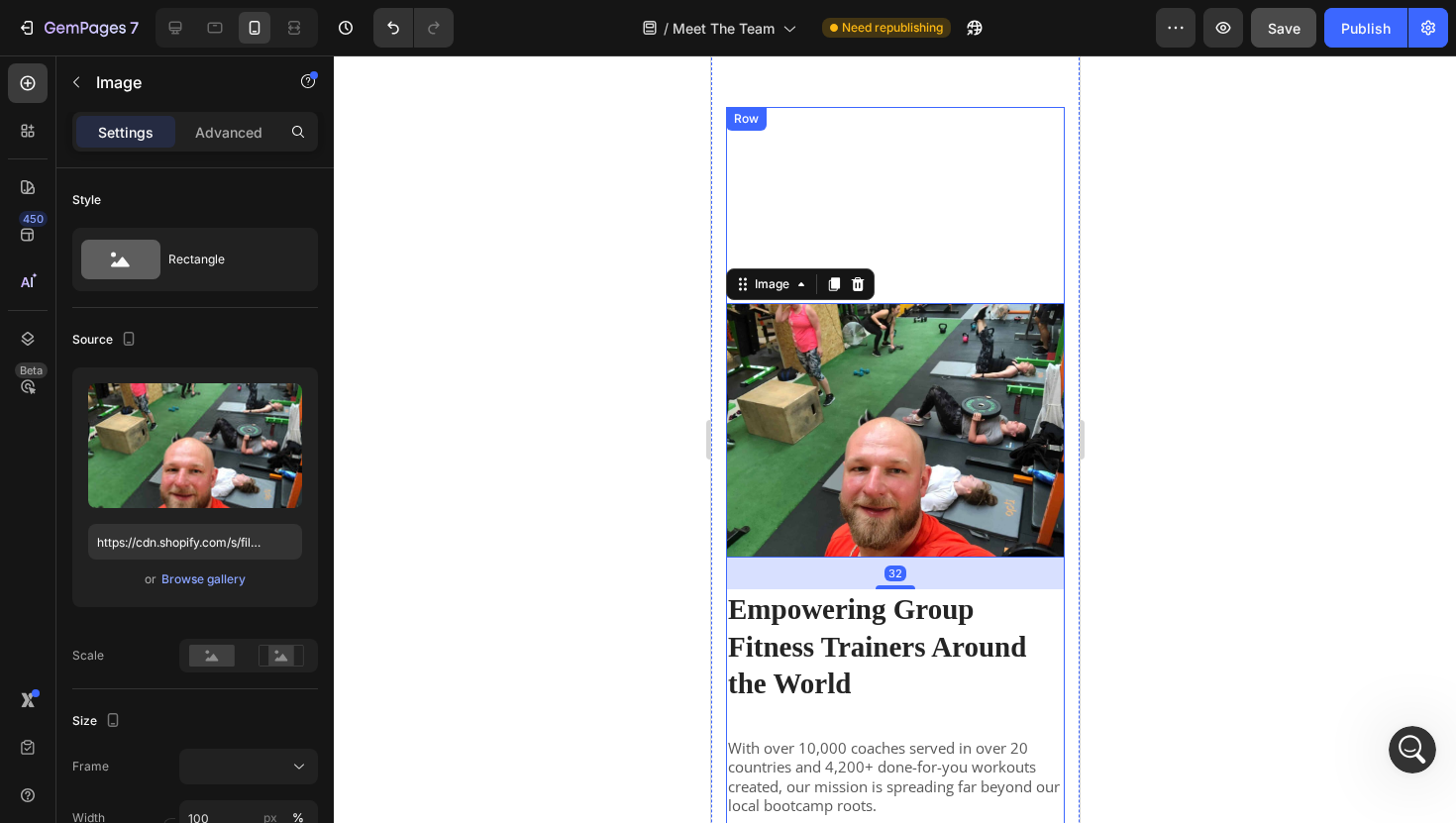 scroll, scrollTop: 4337, scrollLeft: 0, axis: vertical 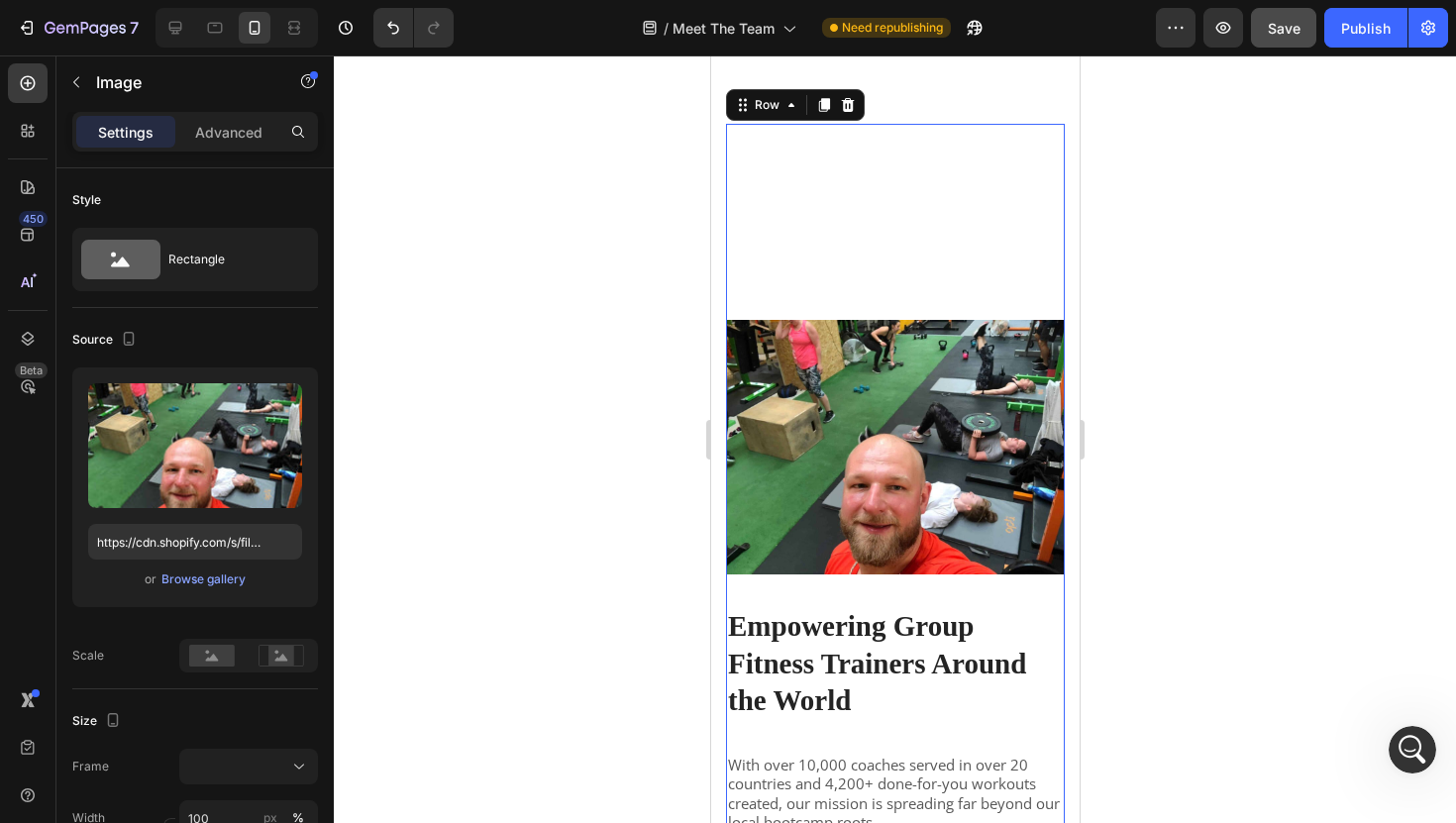 click on "Image Empowering Group Fitness Trainers Around the World Heading Row With over 10,000 coaches served in over 20 countries and 4,200+ done-for-you workouts created, our mission is spreading far beyond our local bootcamp roots. From bootcamps and studios in the UK, US, and Australia to beachfront sessions in California, group fitness professionals around the world rely on our resources to: Save hours on planning Deliver the best workouts in town Build loyal, thriving communities “I used to dread programming. Now I actually look forward to it.” — Laura H., AUS Trainer We’re proud to be part of a movement that’s changing the face of group fitness — making it more creative, more professional, and more sustainable for the people who lead it. Join the global coaching community that’s raising the bar — one epic session at a time. Text Block" at bounding box center (894, 684) 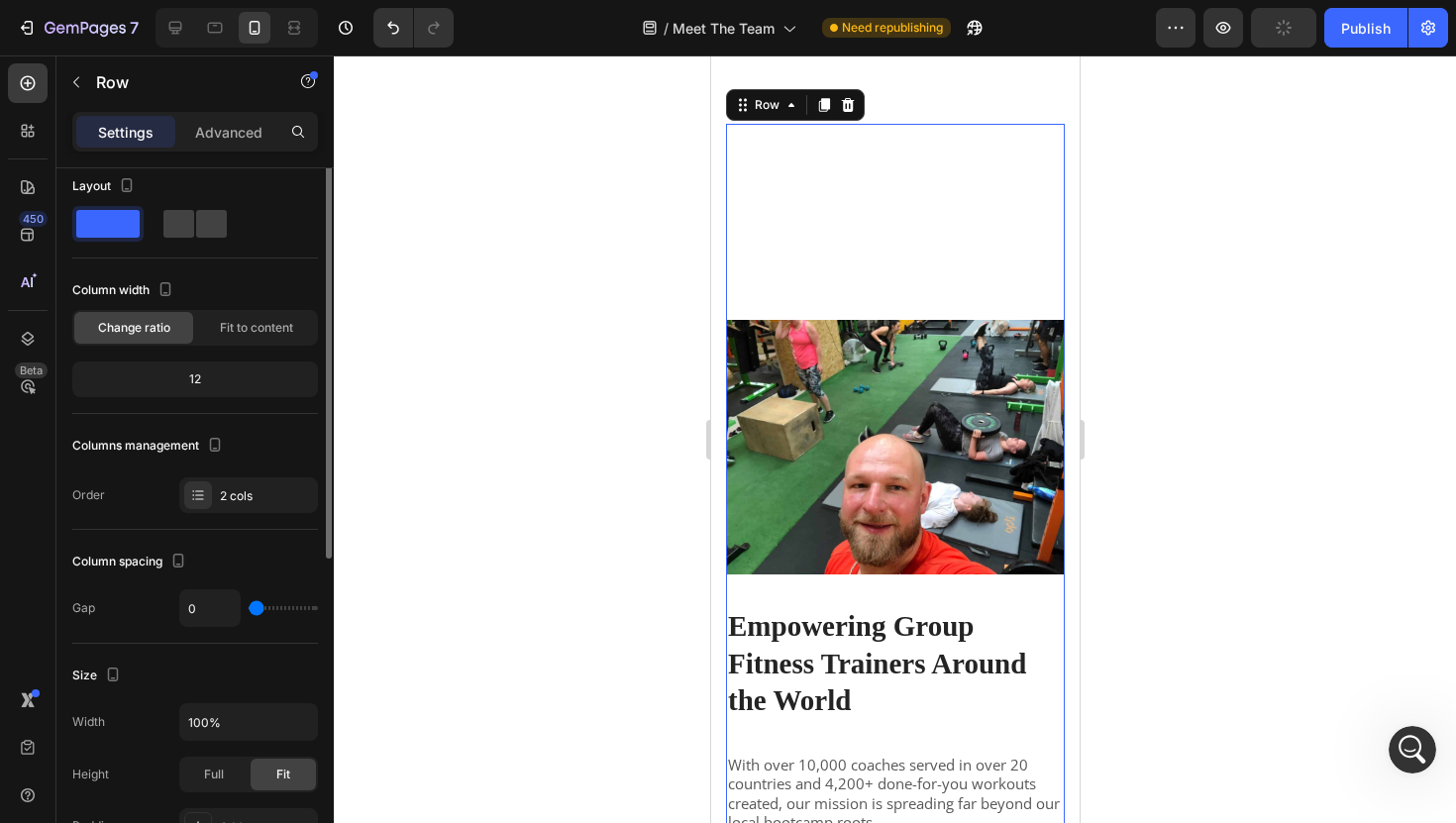 scroll, scrollTop: 0, scrollLeft: 0, axis: both 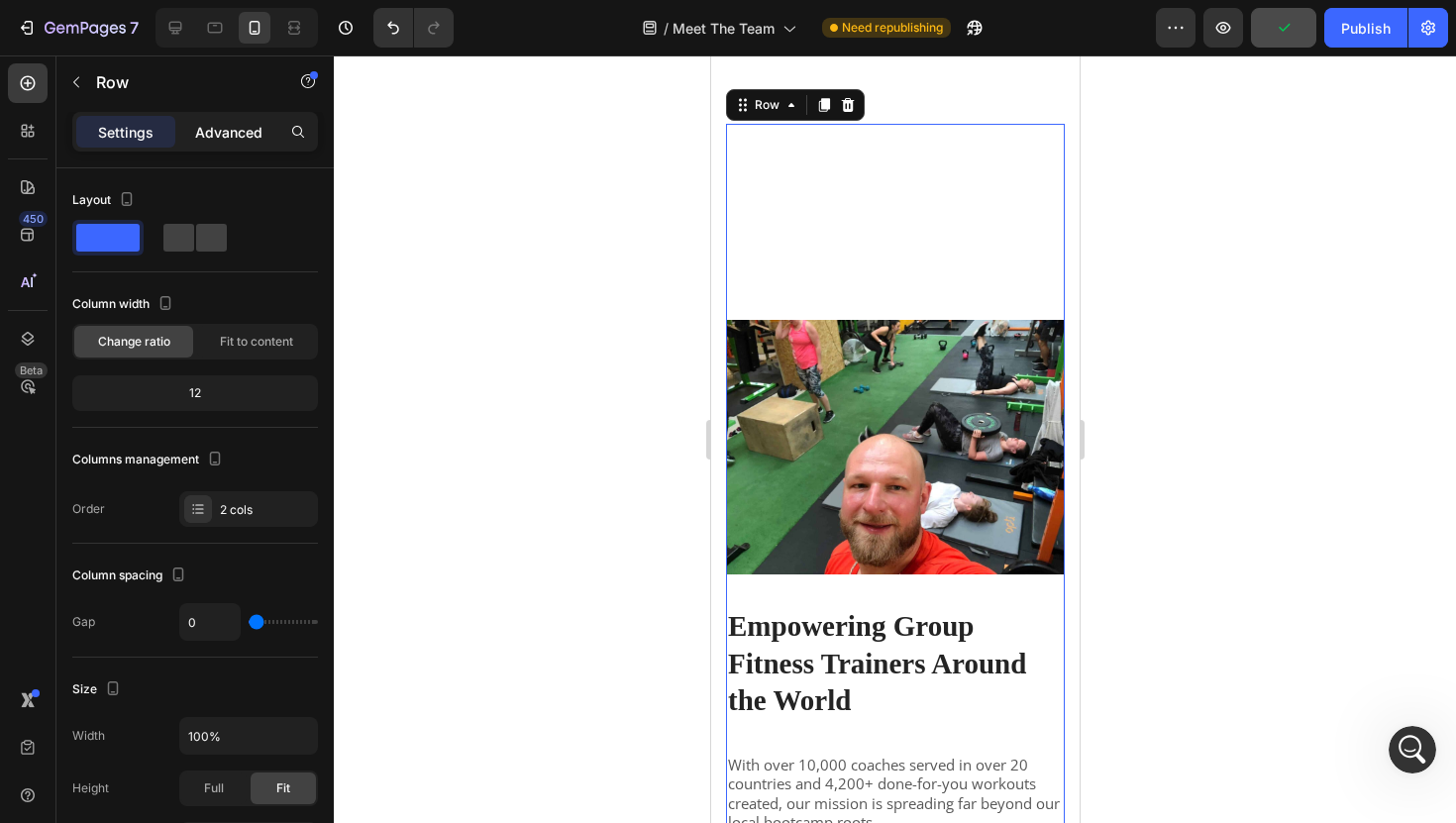 click on "Advanced" at bounding box center [229, 132] 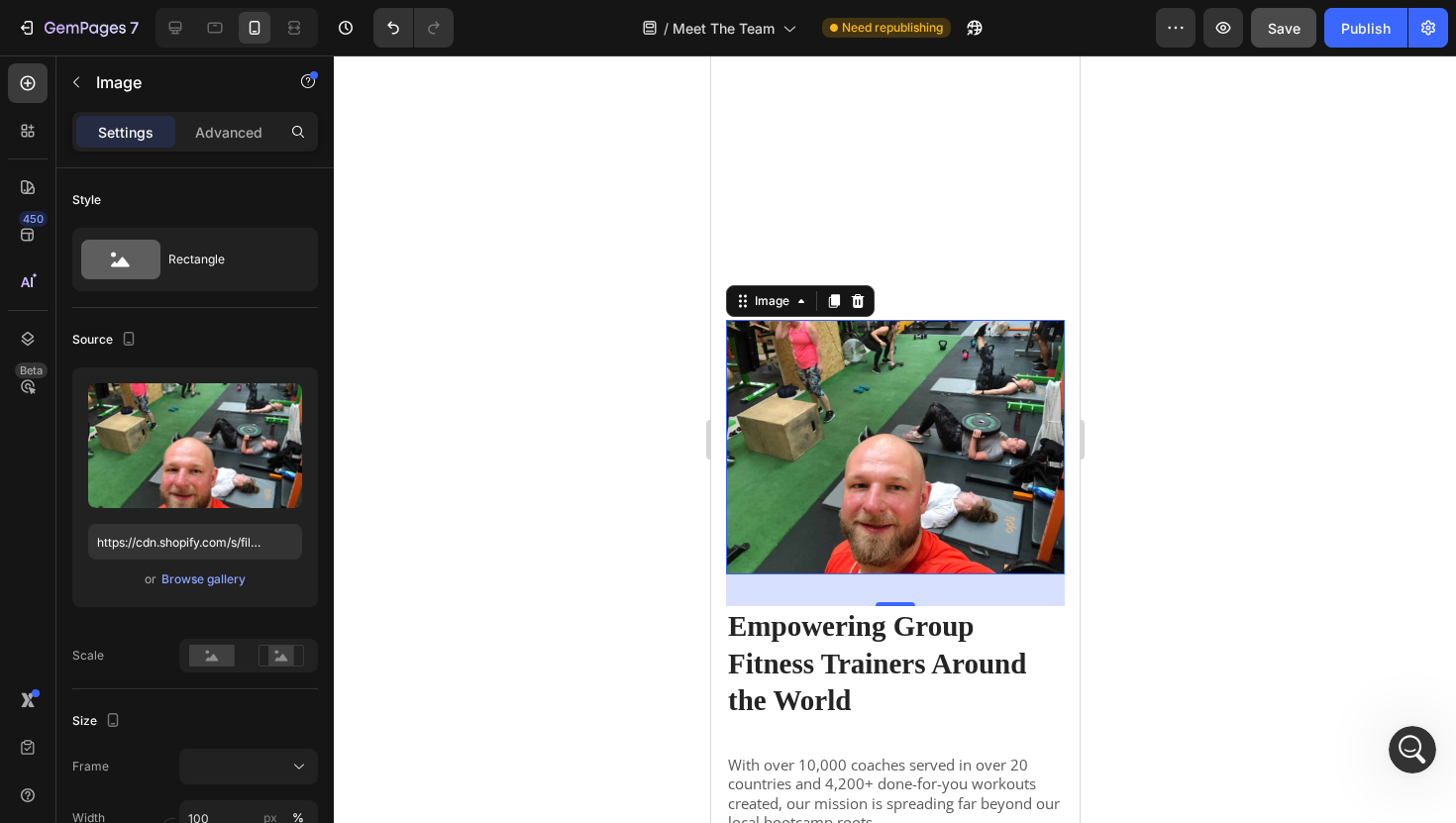 click at bounding box center [894, 447] 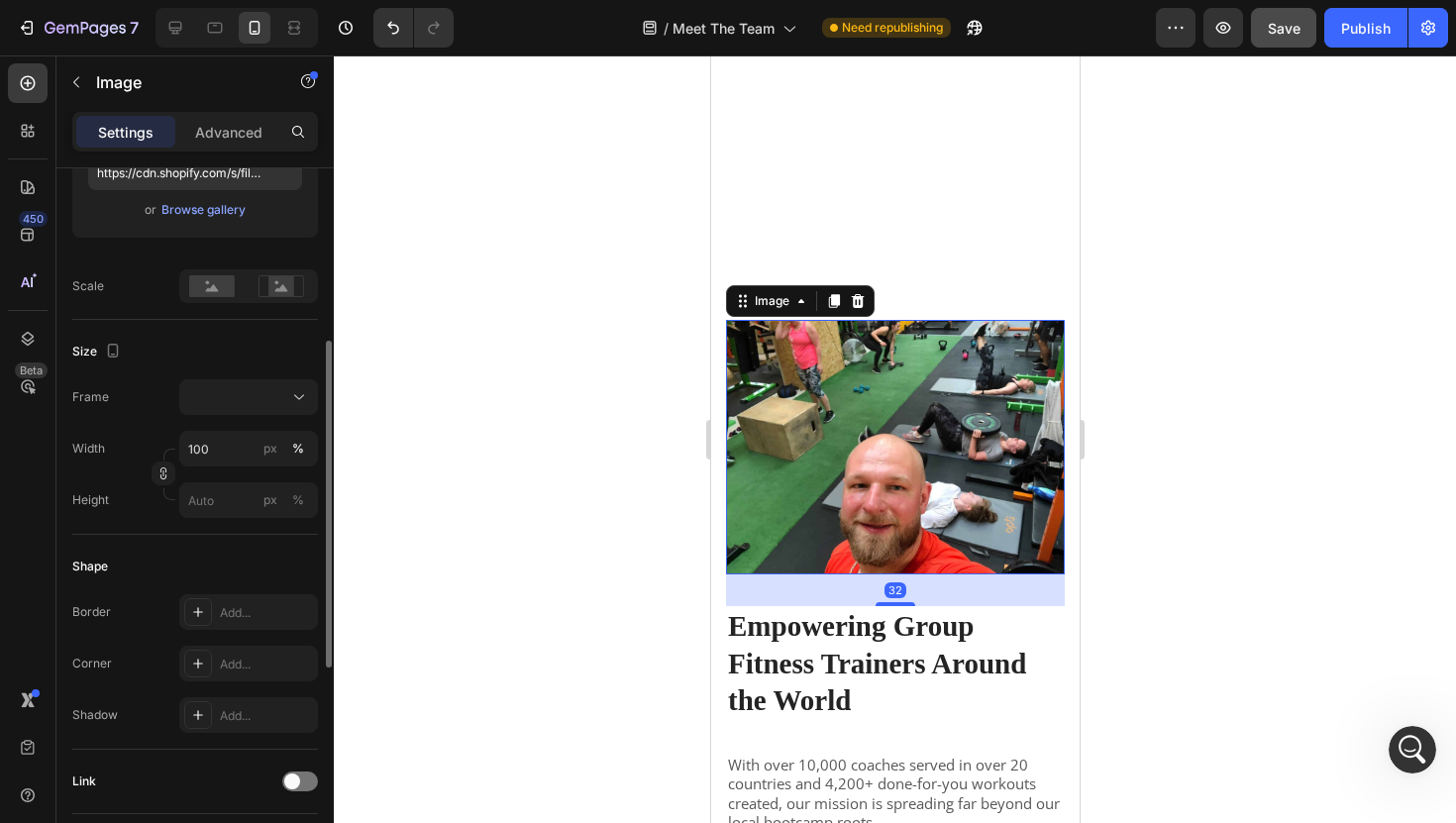 scroll, scrollTop: 372, scrollLeft: 0, axis: vertical 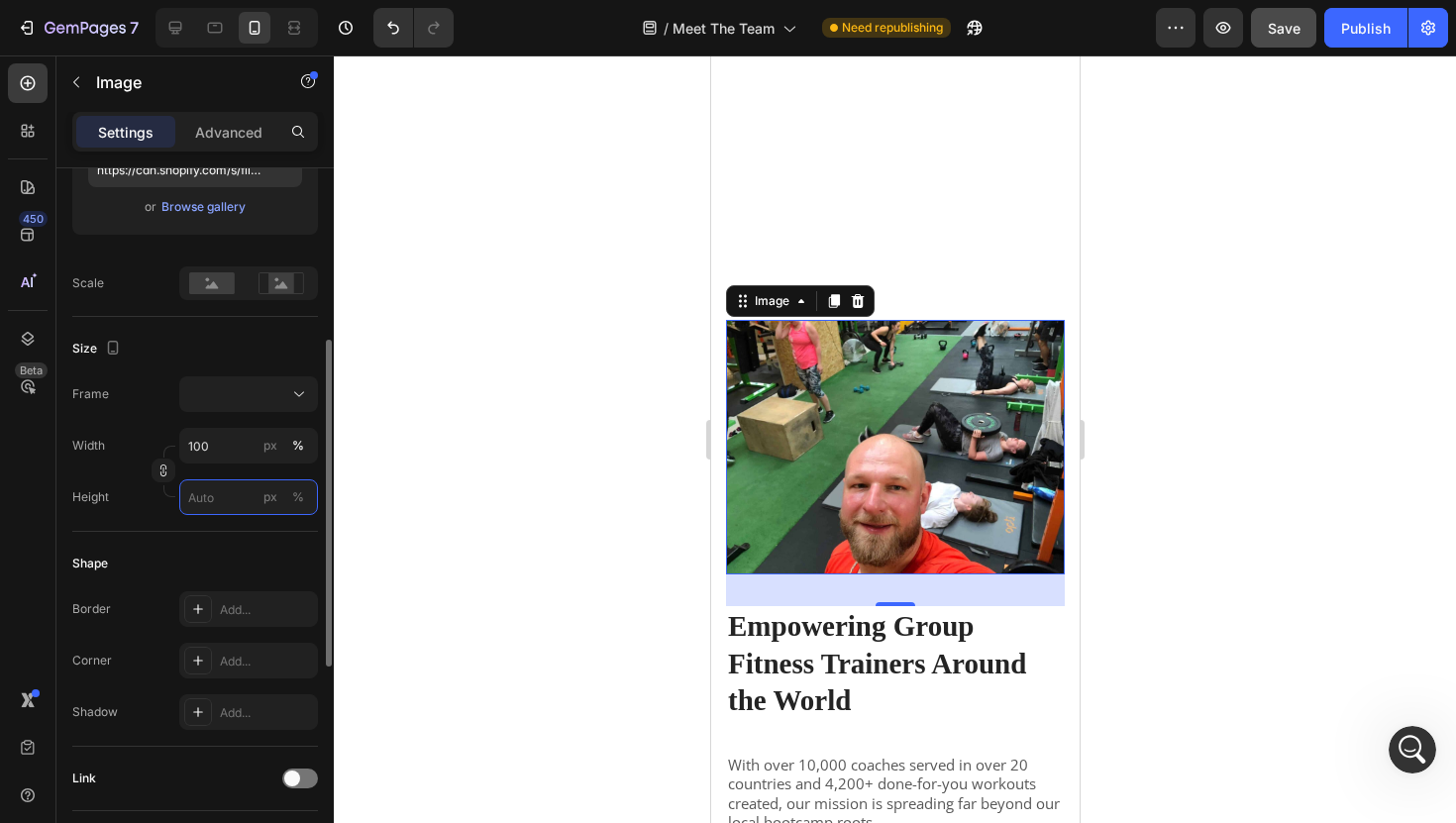 click on "px %" at bounding box center [249, 497] 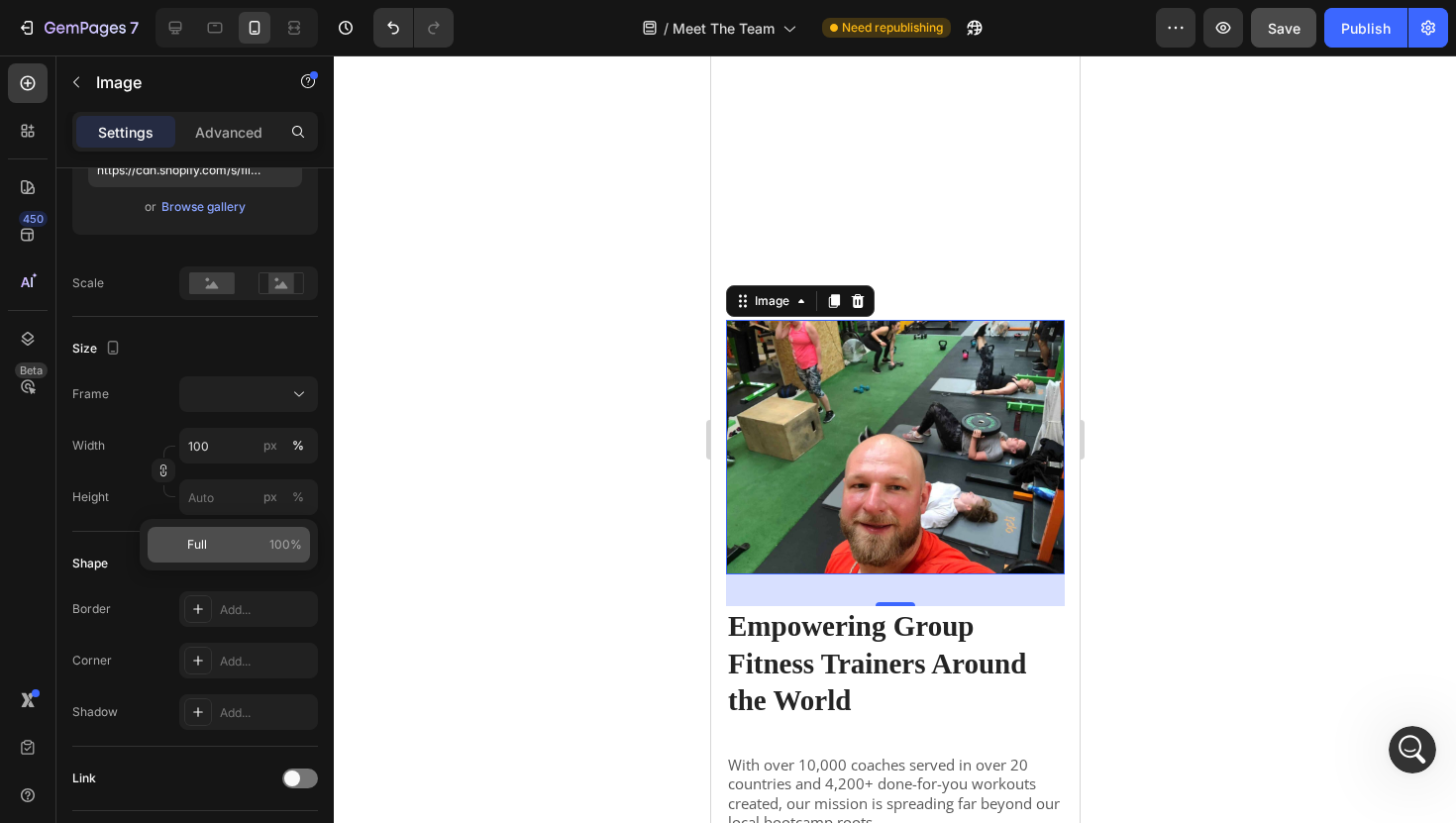 click on "Full 100%" at bounding box center (245, 545) 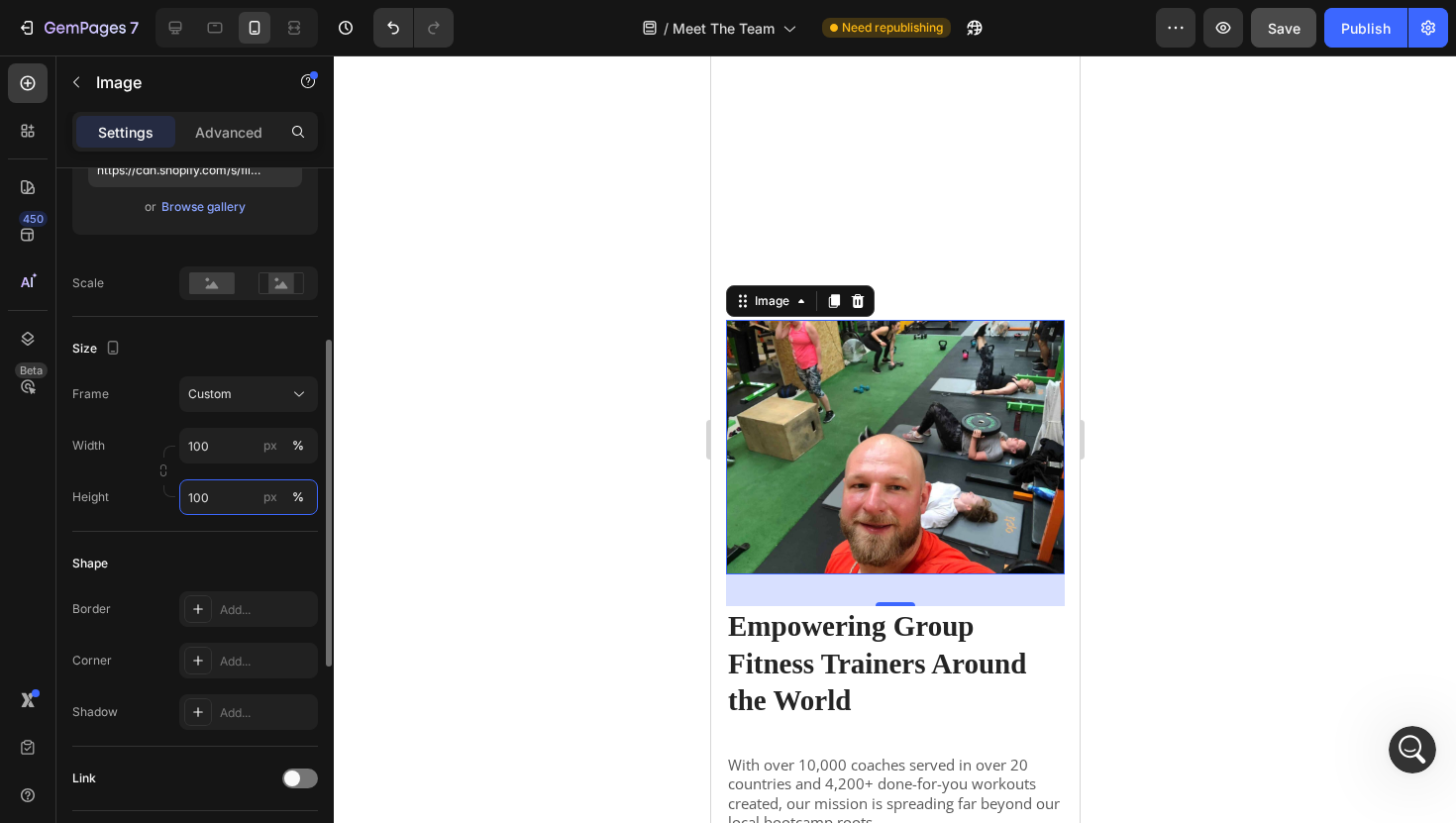 click on "100" at bounding box center [249, 497] 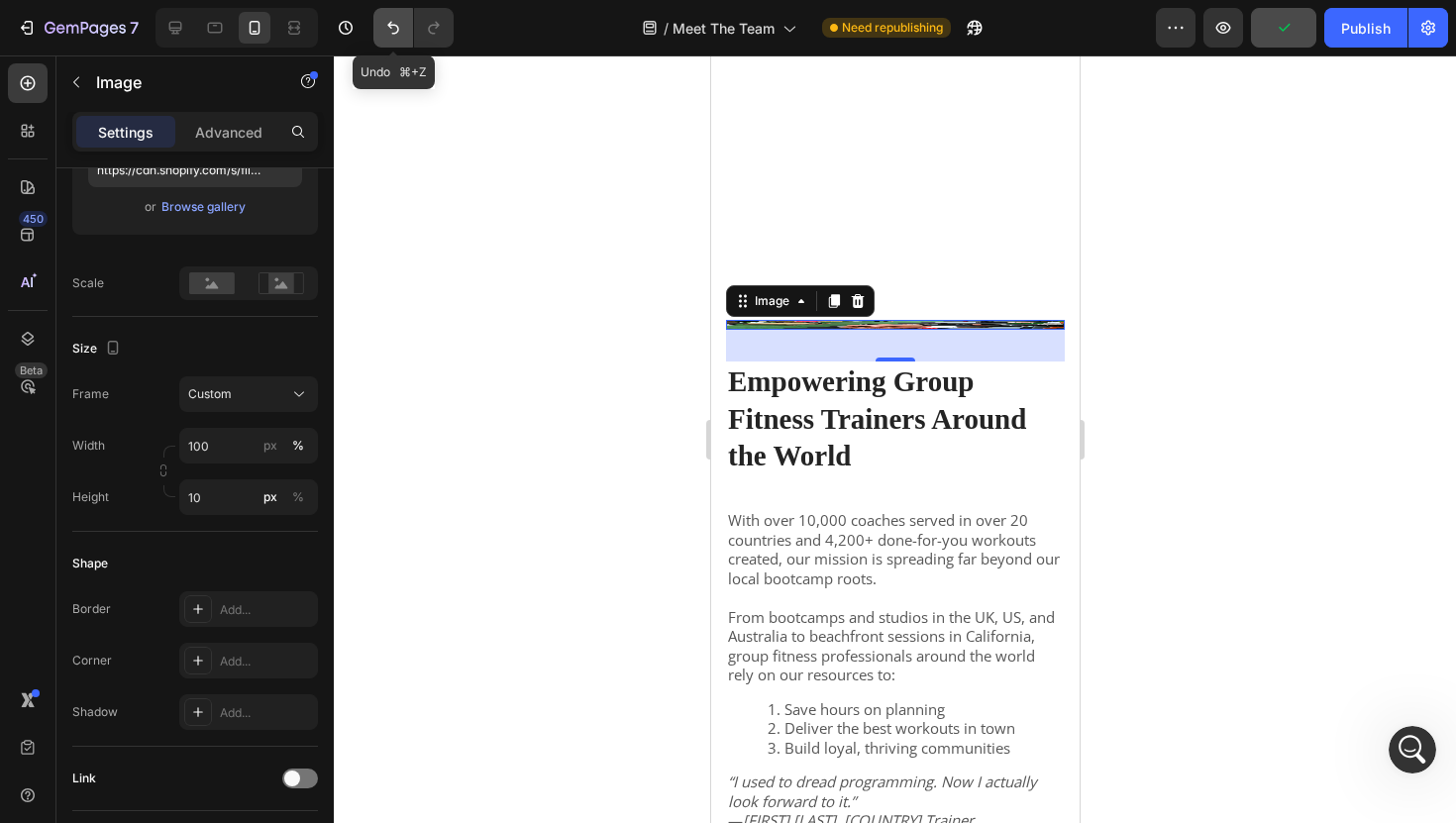 click 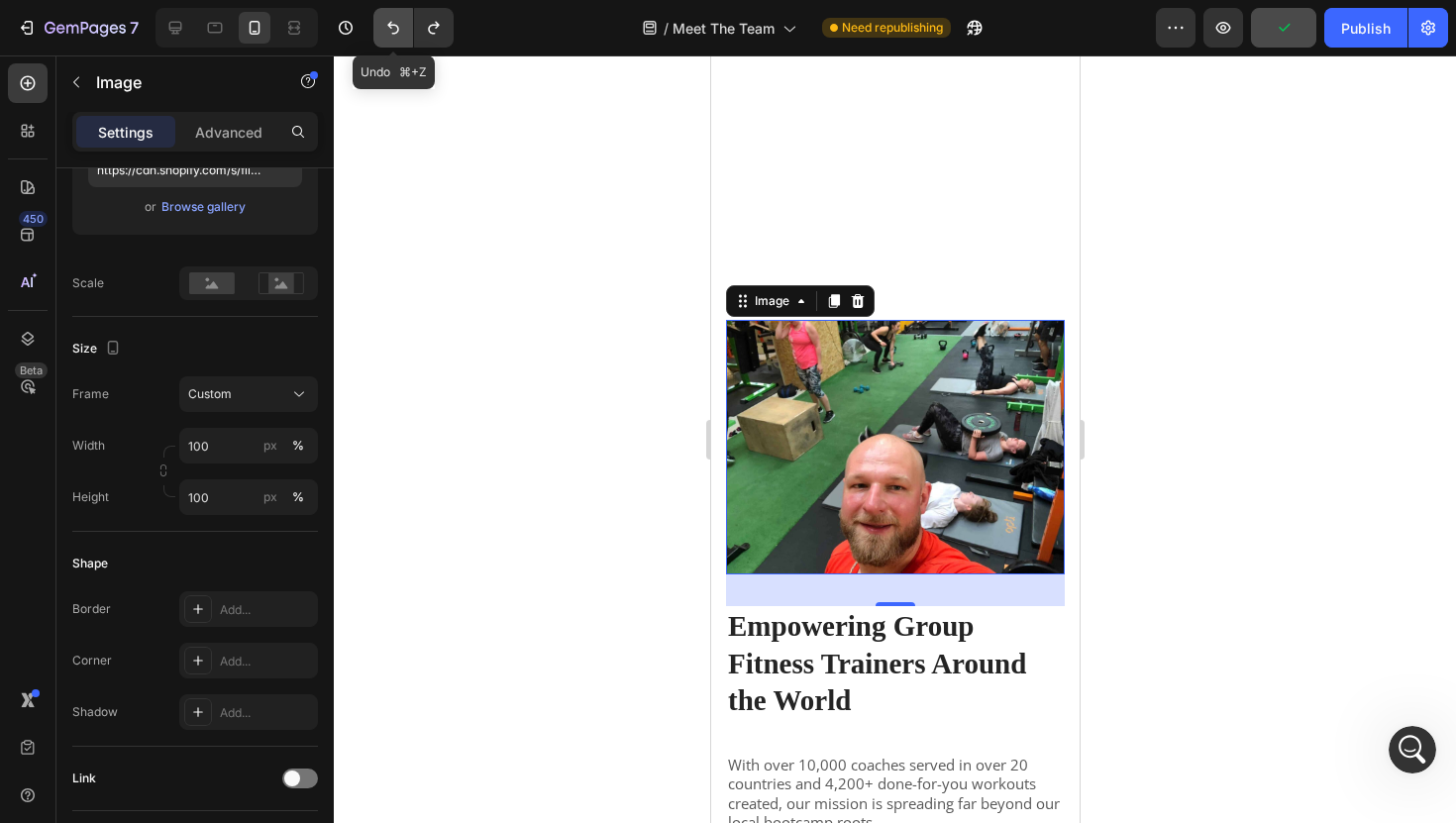 click 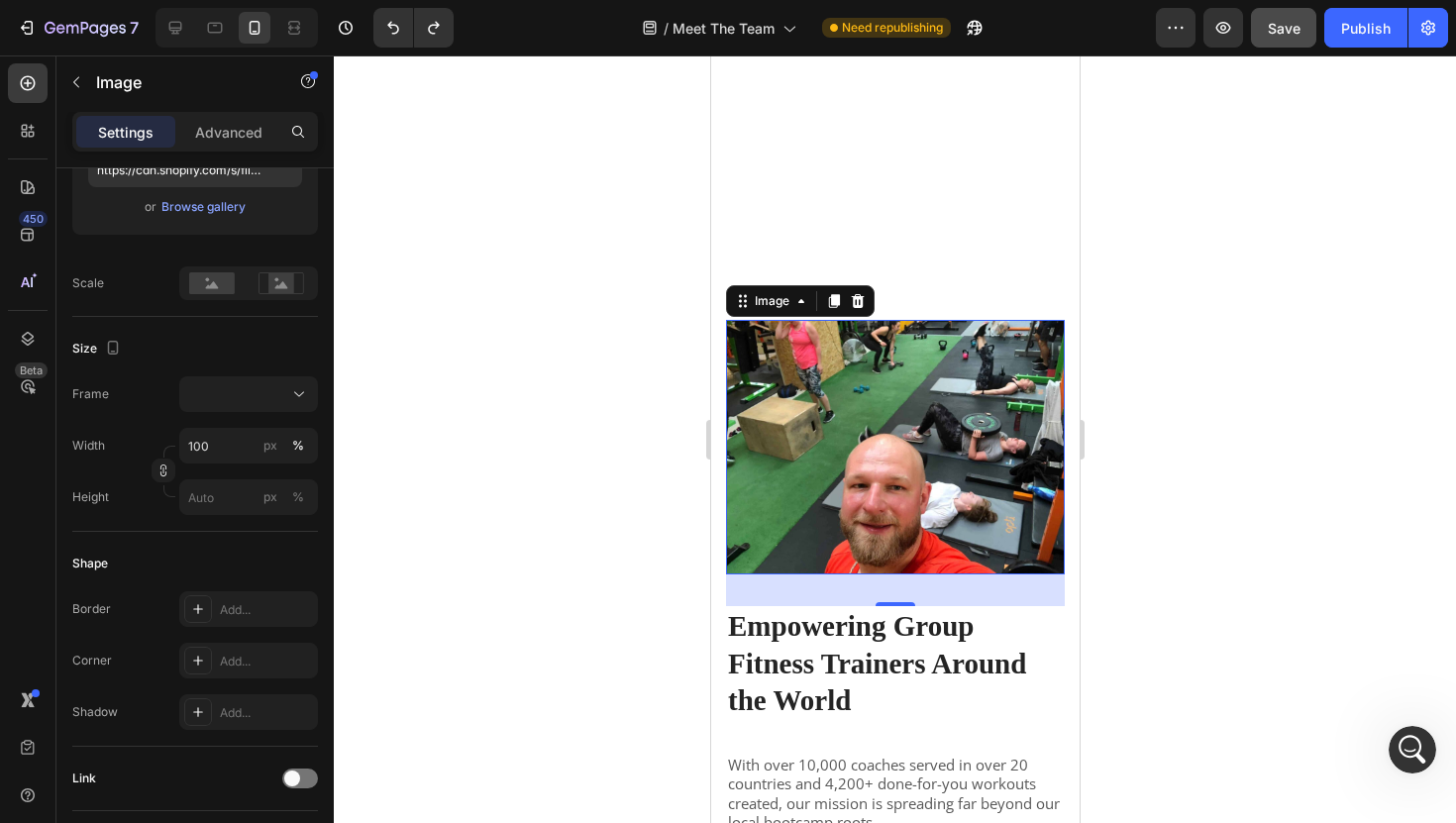 click at bounding box center [894, 447] 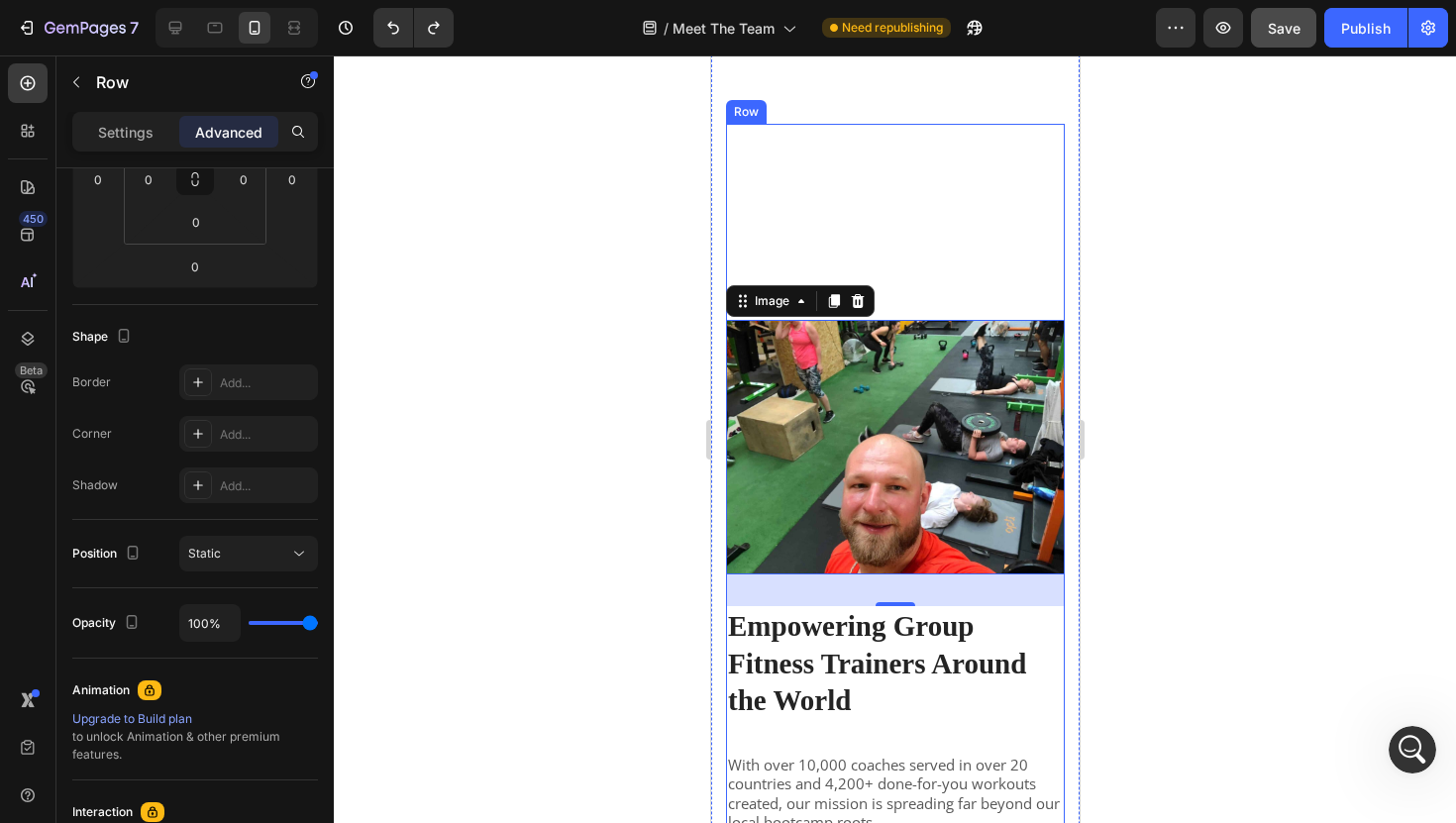 click on "Image   32 Empowering Group Fitness Trainers Around the World Heading Row With over 10,000 coaches served  in over 20 countries and 4,200+ done-for-you workouts created, our mission is spreading far beyond our local bootcamp roots.   From bootcamps and studios in the UK, US, and Australia to beachfront sessions in California, group fitness professionals around the world rely on our resources to: Save hours on planning Deliver the best workouts in town Build loyal, thriving communities “I used to dread programming. Now I actually look forward to it.” —  Laura H., AUS Trainer   We’re proud to be part of a movement that’s changing the face of group fitness — making it more creative, more professional, and more sustainable for the people who lead it.   Join the global coaching community that’s raising the bar — one epic session at a time. Text Block" at bounding box center (894, 684) 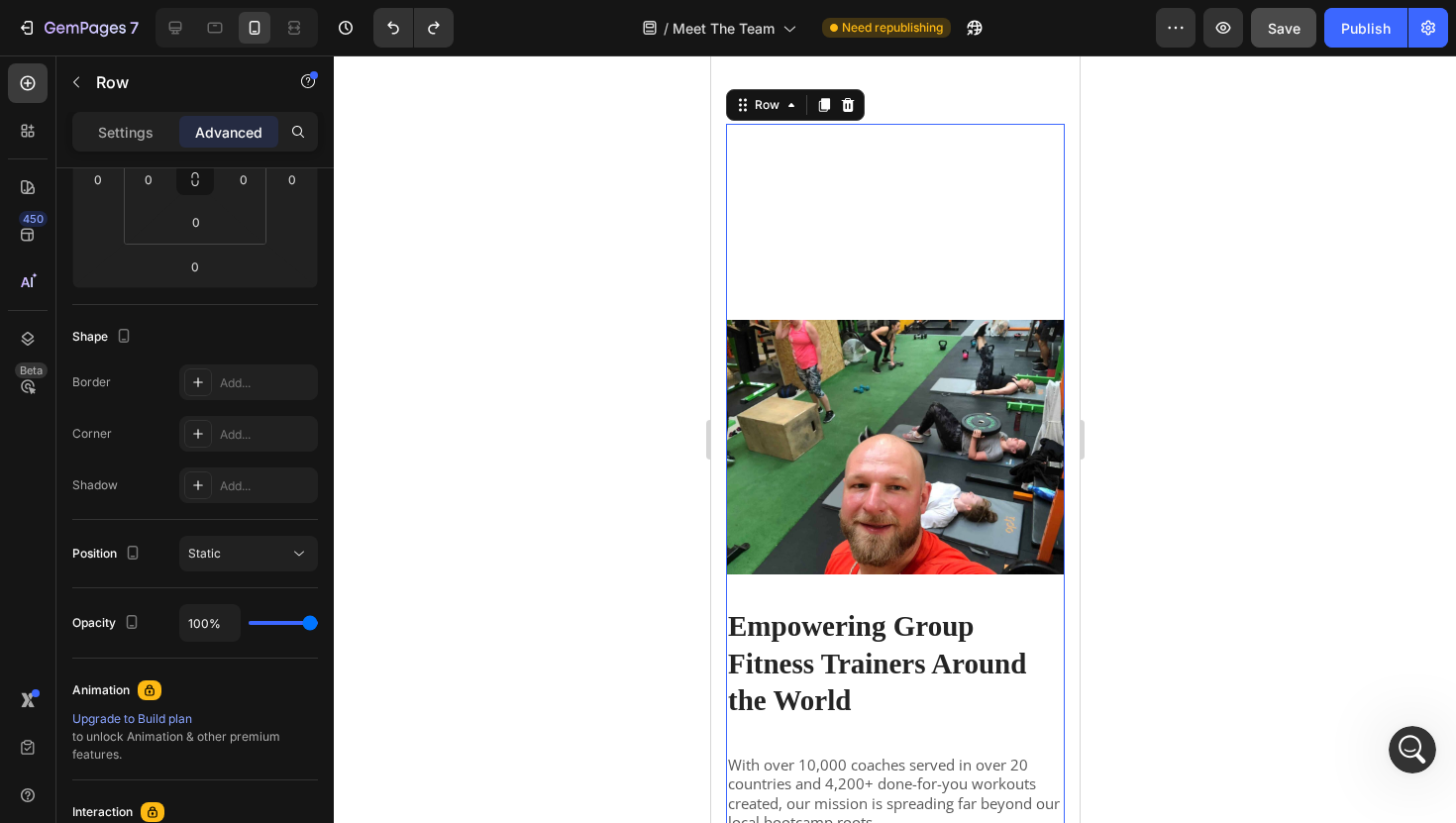 scroll, scrollTop: 0, scrollLeft: 0, axis: both 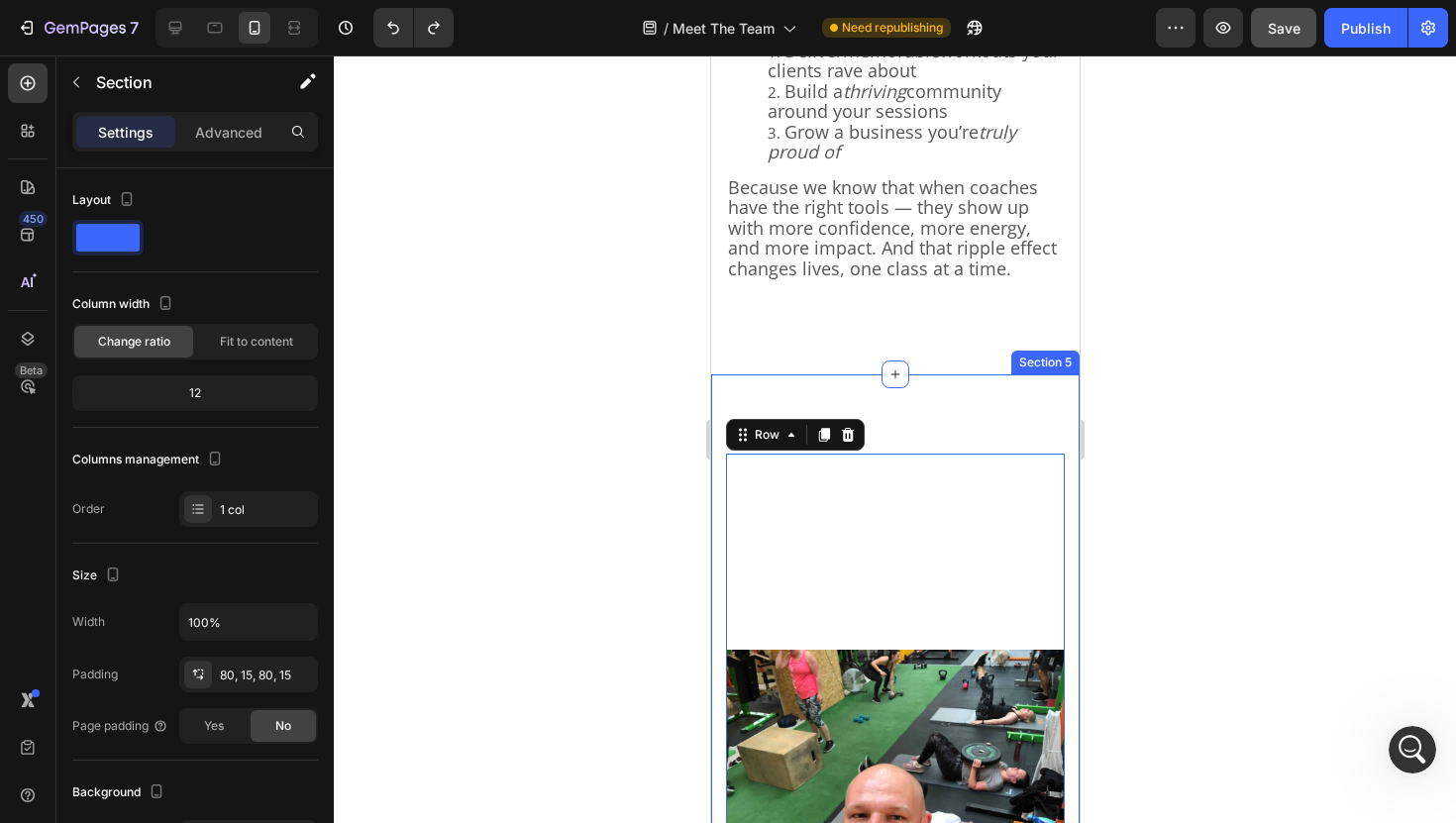 click on "Drop element here Row Image Empowering Group Fitness Trainers Around the World Heading Row With over 10,000 coaches served  in over 20 countries and 4,200+ done-for-you workouts created, our mission is spreading far beyond our local bootcamp roots.   From bootcamps and studios in the UK, US, and Australia to beachfront sessions in California, group fitness professionals around the world rely on our resources to: Save hours on planning Deliver the best workouts in town Build loyal, thriving communities “I used to dread programming. Now I actually look forward to it.” —  Laura H., AUS Trainer   We’re proud to be part of a movement that’s changing the face of group fitness — making it more creative, more professional, and more sustainable for the people who lead it.   Join the global coaching community that’s raising the bar — one epic session at a time. Text Block Row   0 Section 5" at bounding box center (894, 1044) 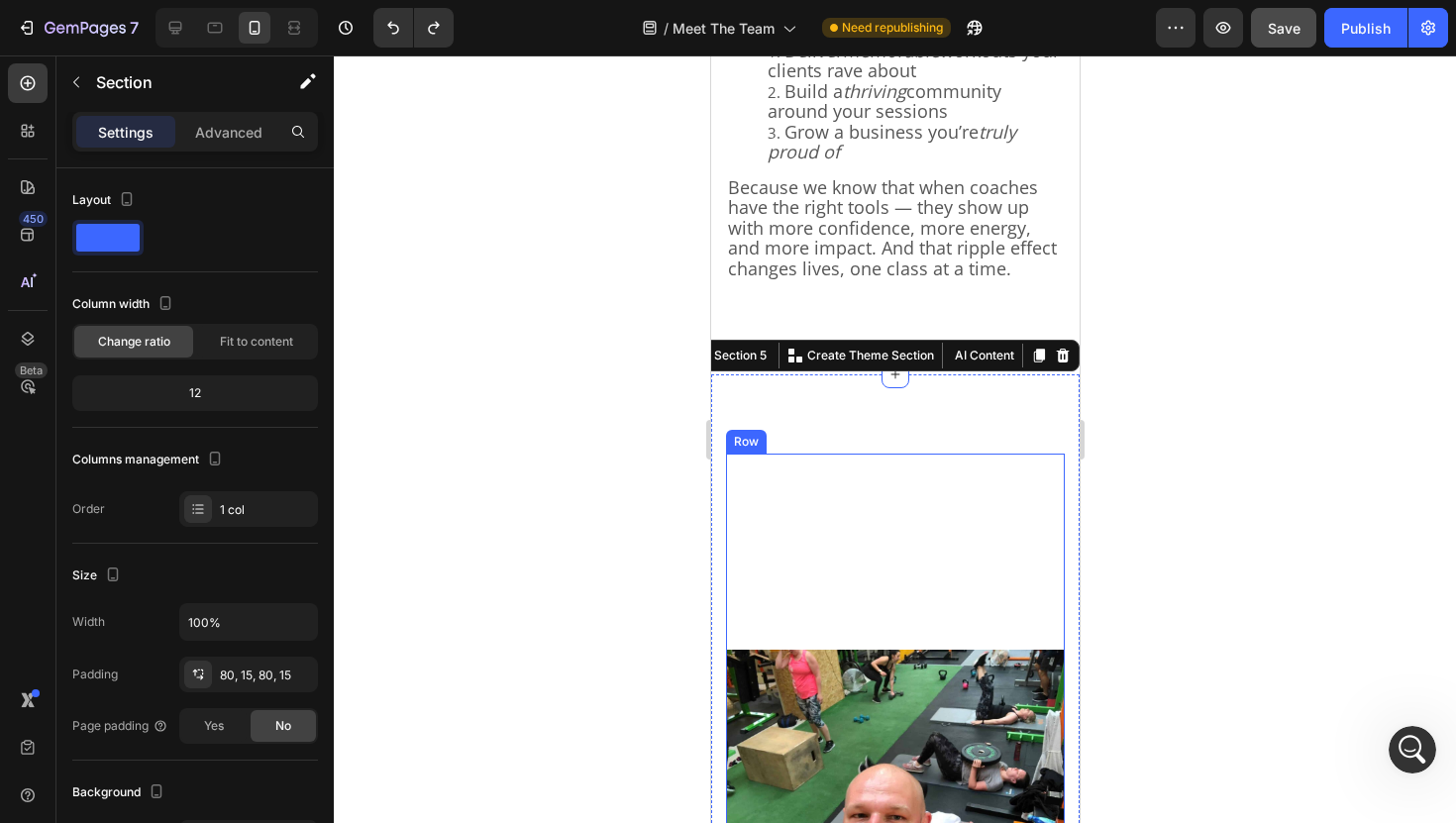 click on "Image Empowering Group Fitness Trainers Around the World Heading Row With over 10,000 coaches served in over 20 countries and 4,200+ done-for-you workouts created, our mission is spreading far beyond our local bootcamp roots. From bootcamps and studios in the UK, US, and Australia to beachfront sessions in California, group fitness professionals around the world rely on our resources to: Save hours on planning Deliver the best workouts in town Build loyal, thriving communities “I used to dread programming. Now I actually look forward to it.” — Laura H., AUS Trainer We’re proud to be part of a movement that’s changing the face of group fitness — making it more creative, more professional, and more sustainable for the people who lead it. Join the global coaching community that’s raising the bar — one epic session at a time. Text Block" at bounding box center [894, 1014] 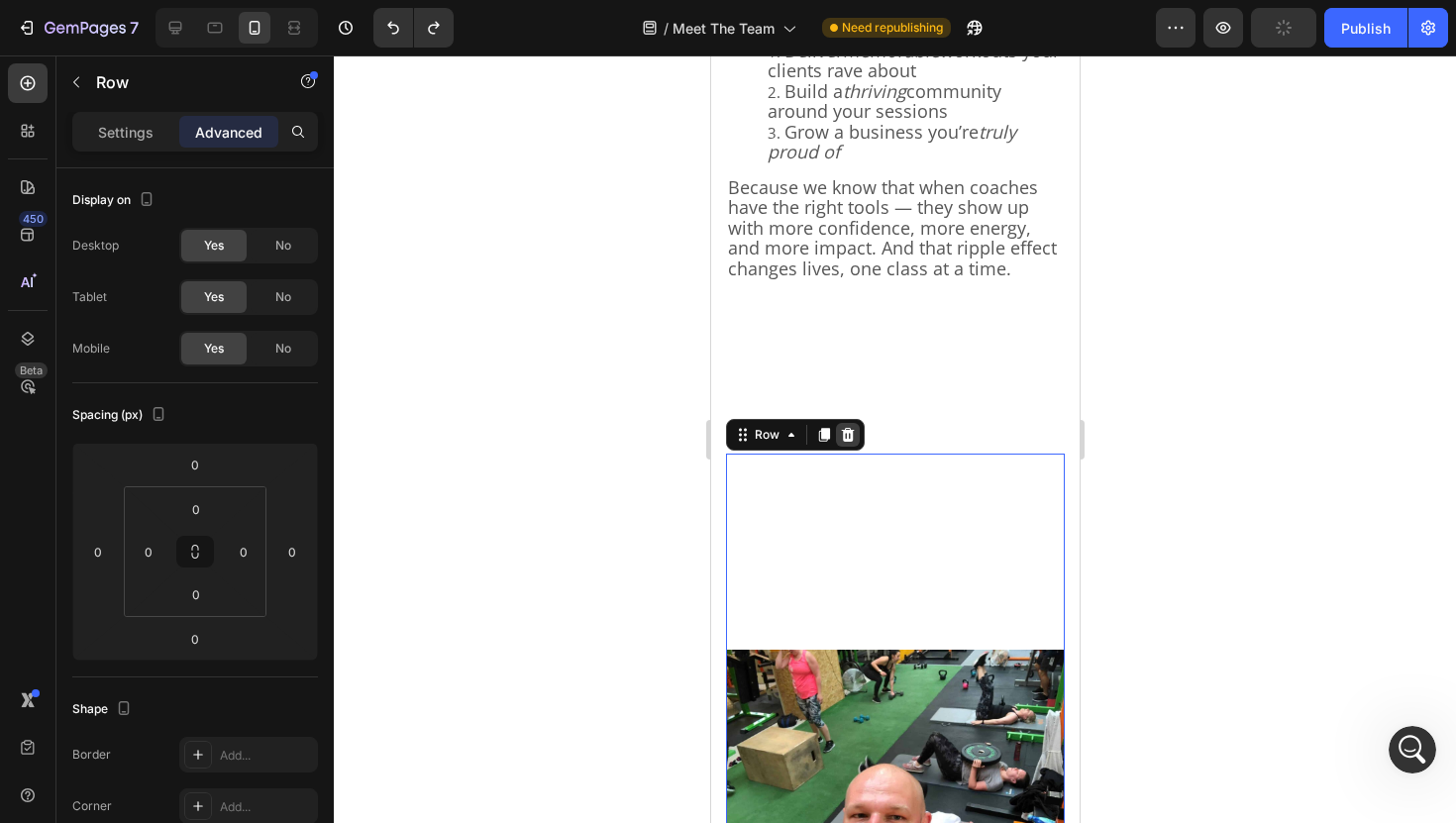 click 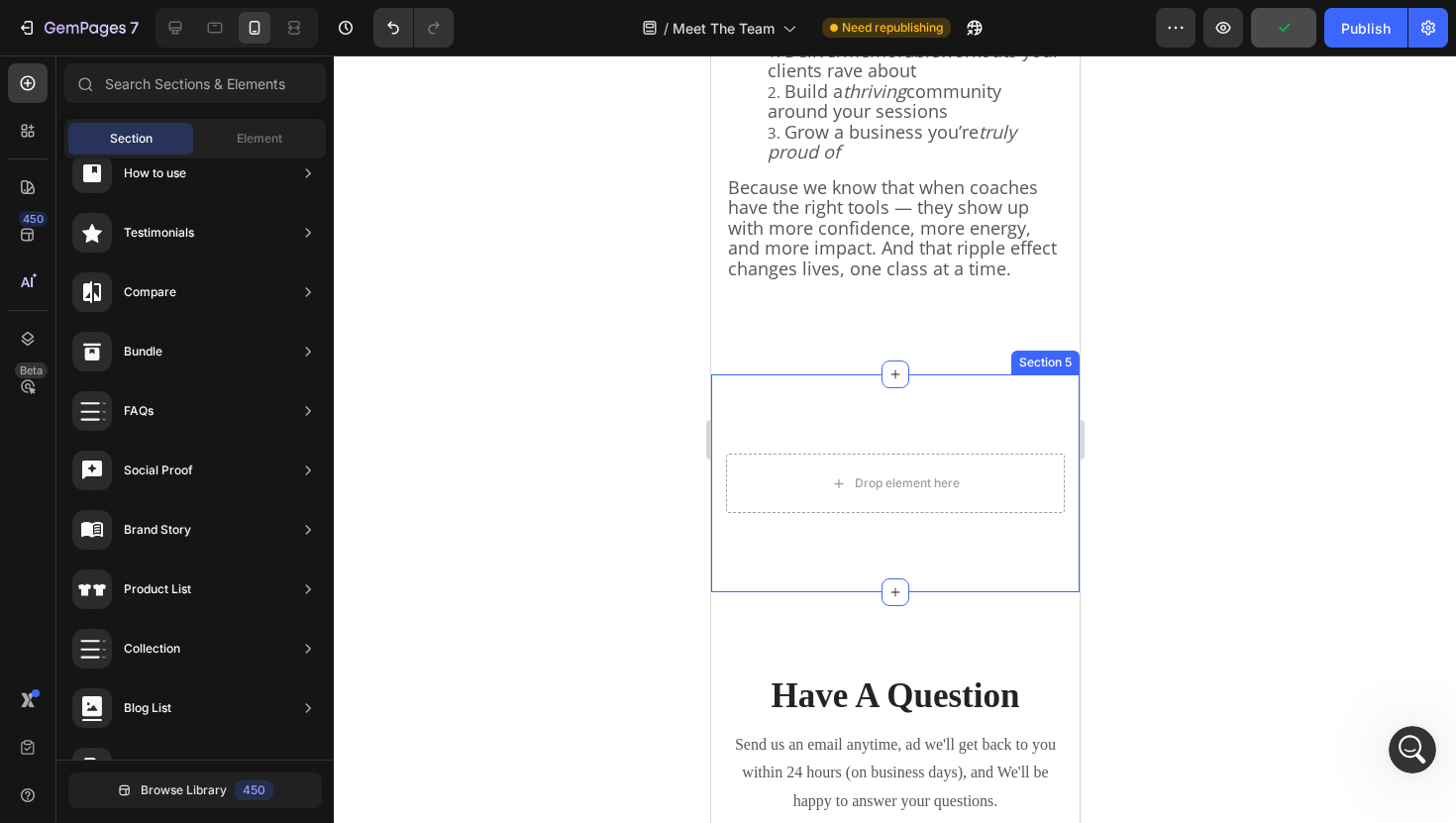 scroll, scrollTop: 4404, scrollLeft: 0, axis: vertical 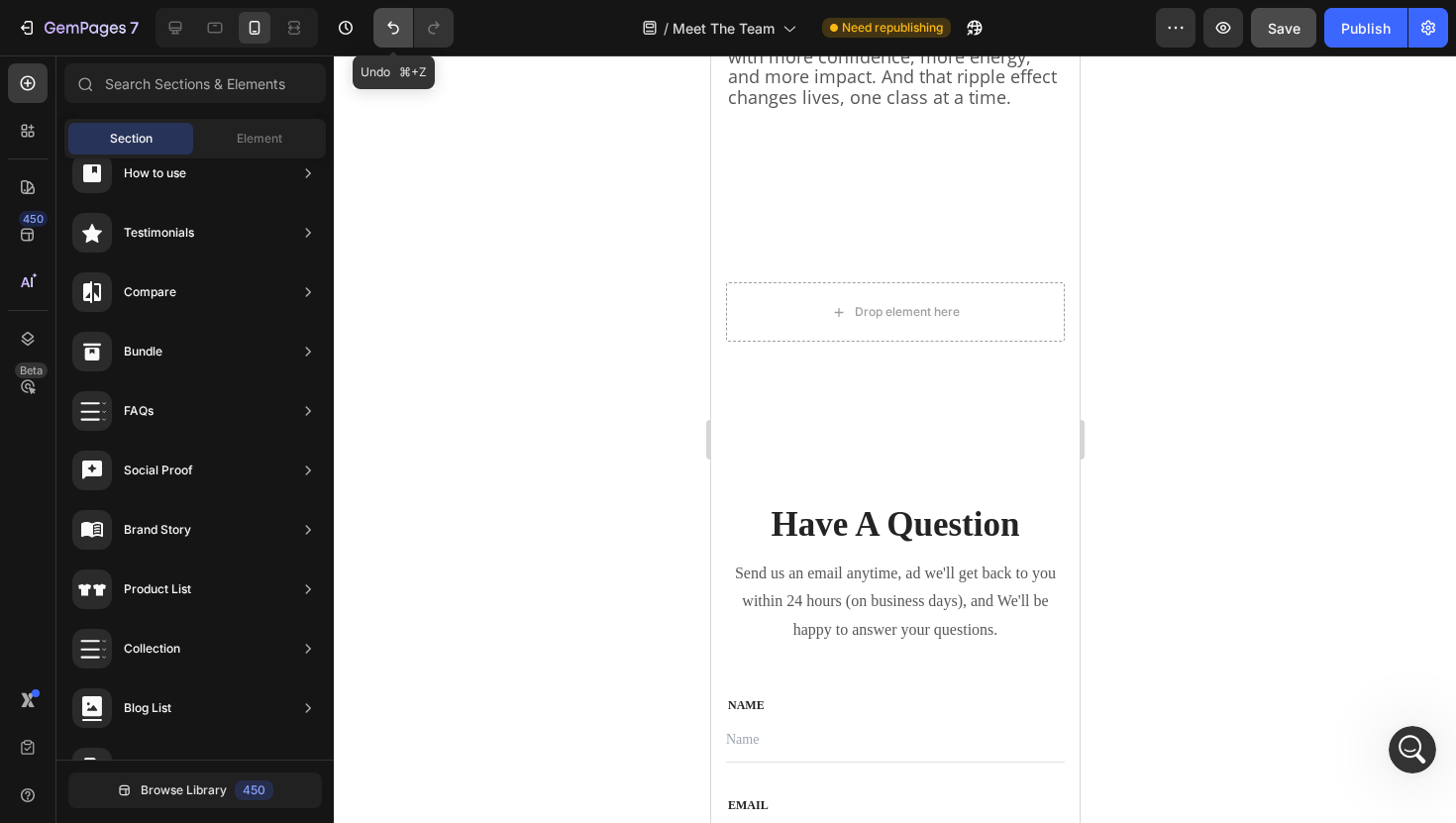 click 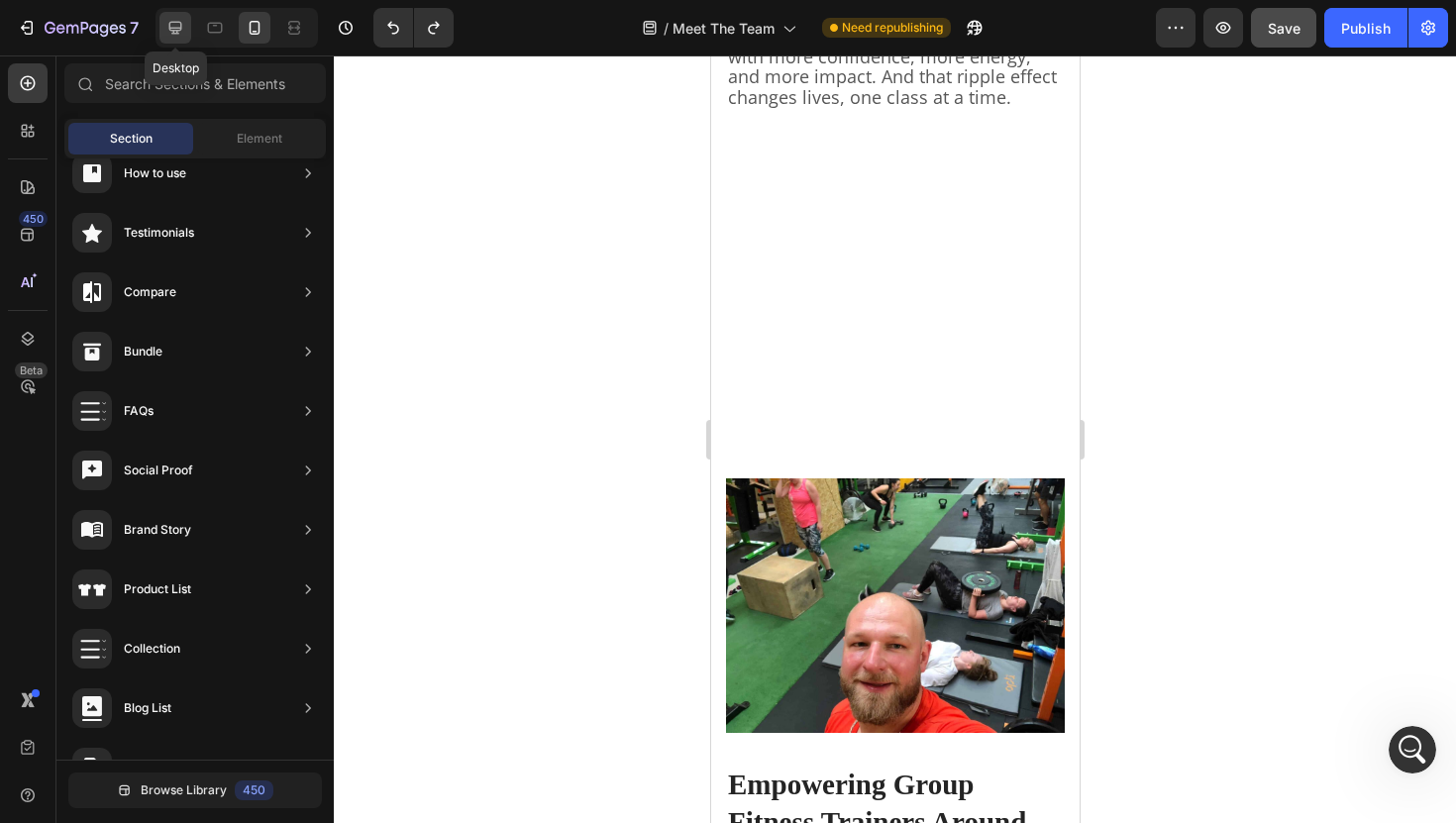 click 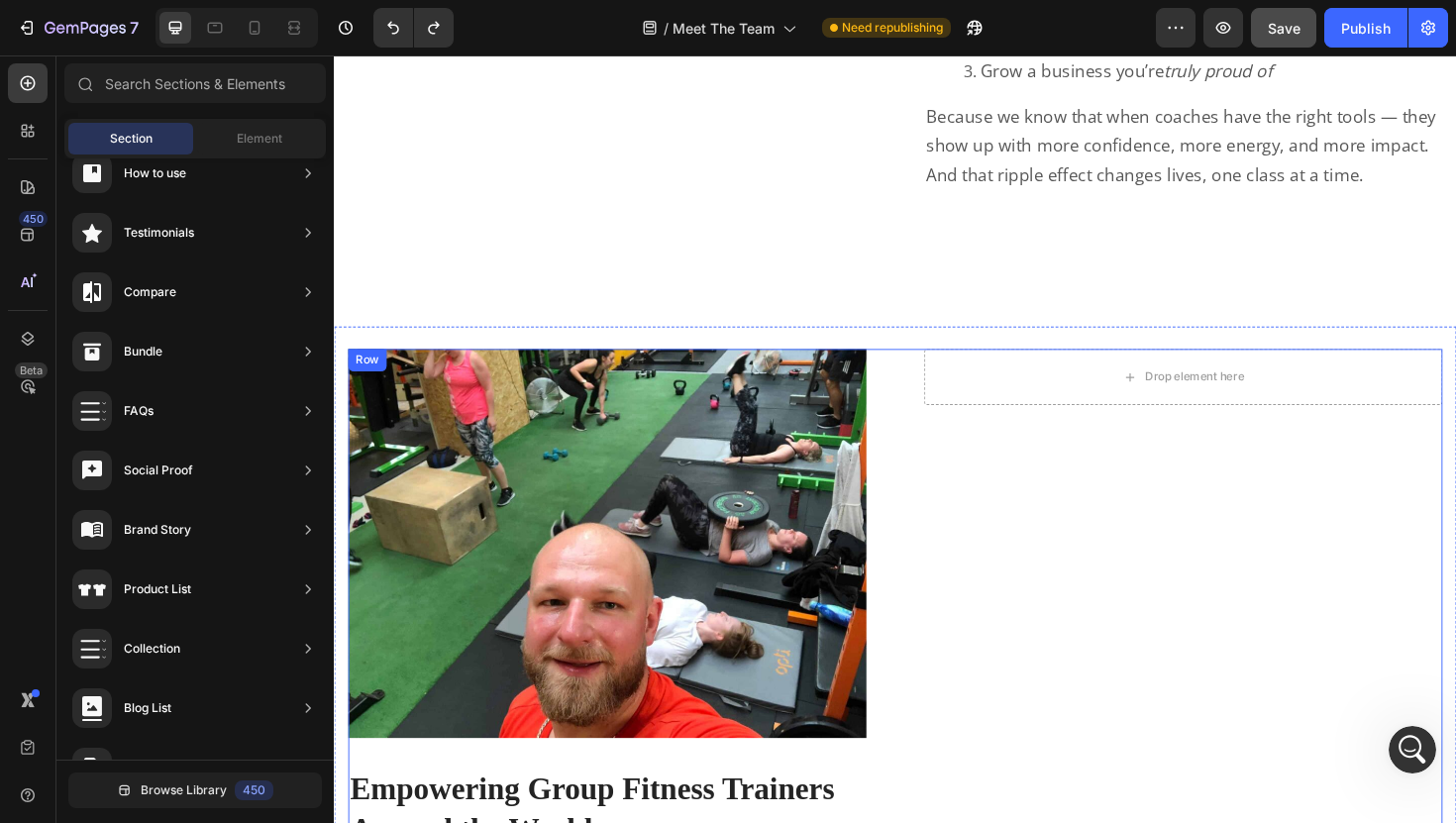scroll, scrollTop: 3920, scrollLeft: 0, axis: vertical 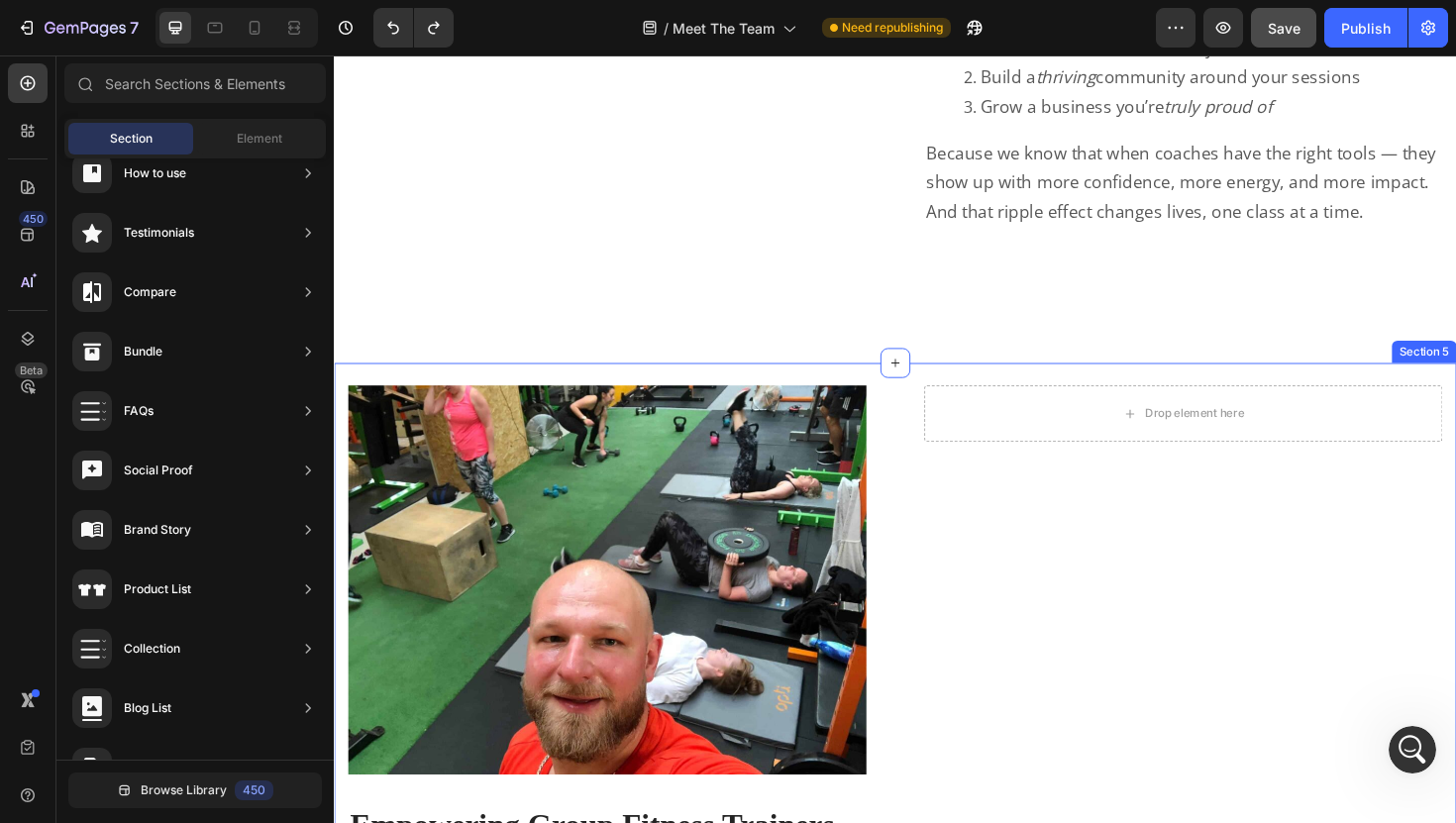 click on "Row Image Empowering Group Fitness Trainers Around the World Heading Row With over 10,000 coaches served  in over 20 countries and 4,200+ done-for-you workouts created, our mission is spreading far beyond our local bootcamp roots.   From bootcamps and studios in the UK, US, and Australia to beachfront sessions in California, group fitness professionals around the world rely on our resources to: Save hours on planning Deliver the best workouts in town Build loyal, thriving communities “I used to dread programming. Now I actually look forward to it.” —  [FIRST] [LAST], [COUNTRY] Trainer   We’re proud to be part of a movement that’s changing the face of group fitness — making it more creative, more professional, and more sustainable for the people who lead it.   Join the global coaching community that’s raising the bar — one epic session at a time. Text Block Row Section 5" at bounding box center (928, 1053) 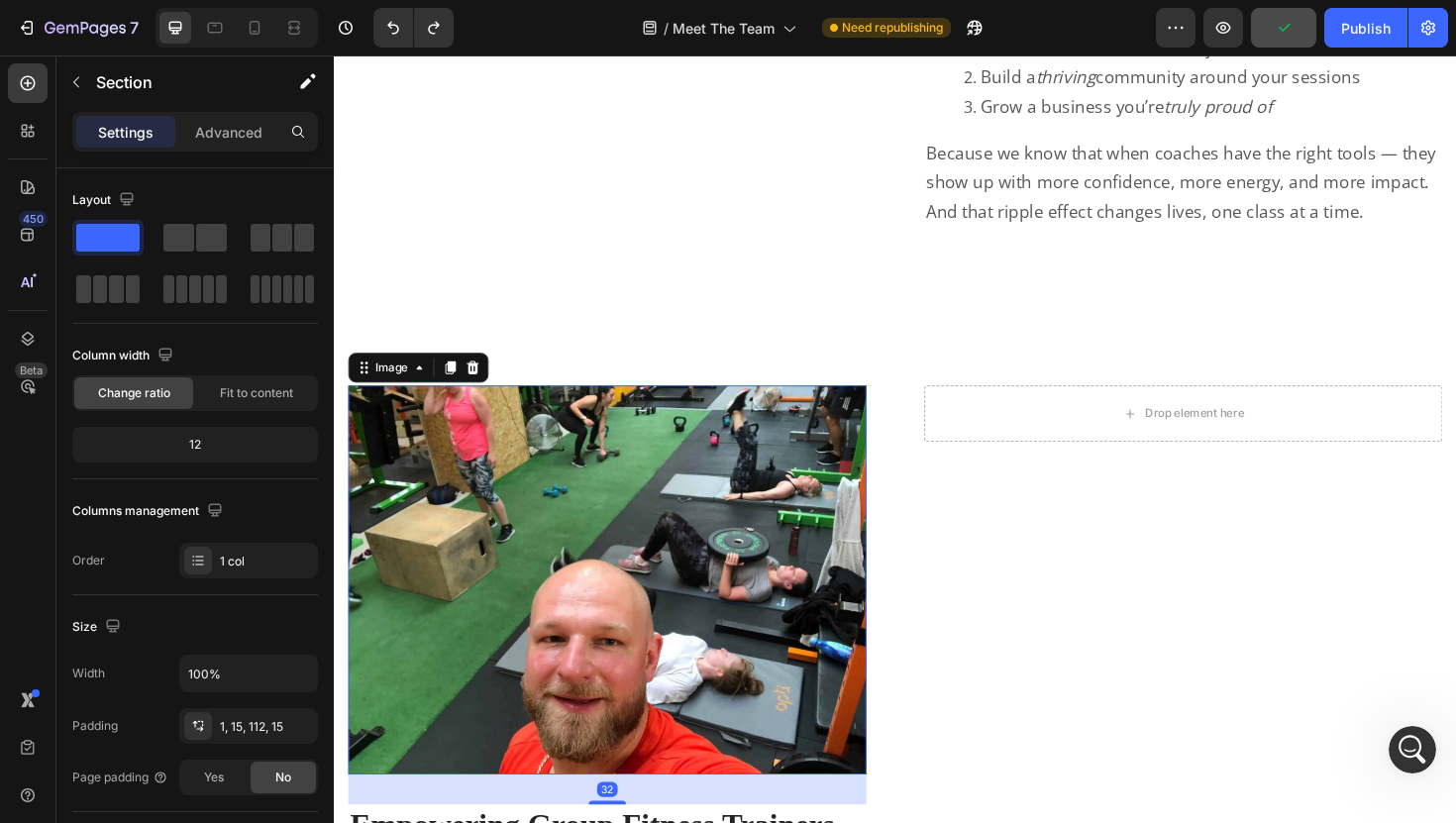 click at bounding box center [623, 611] 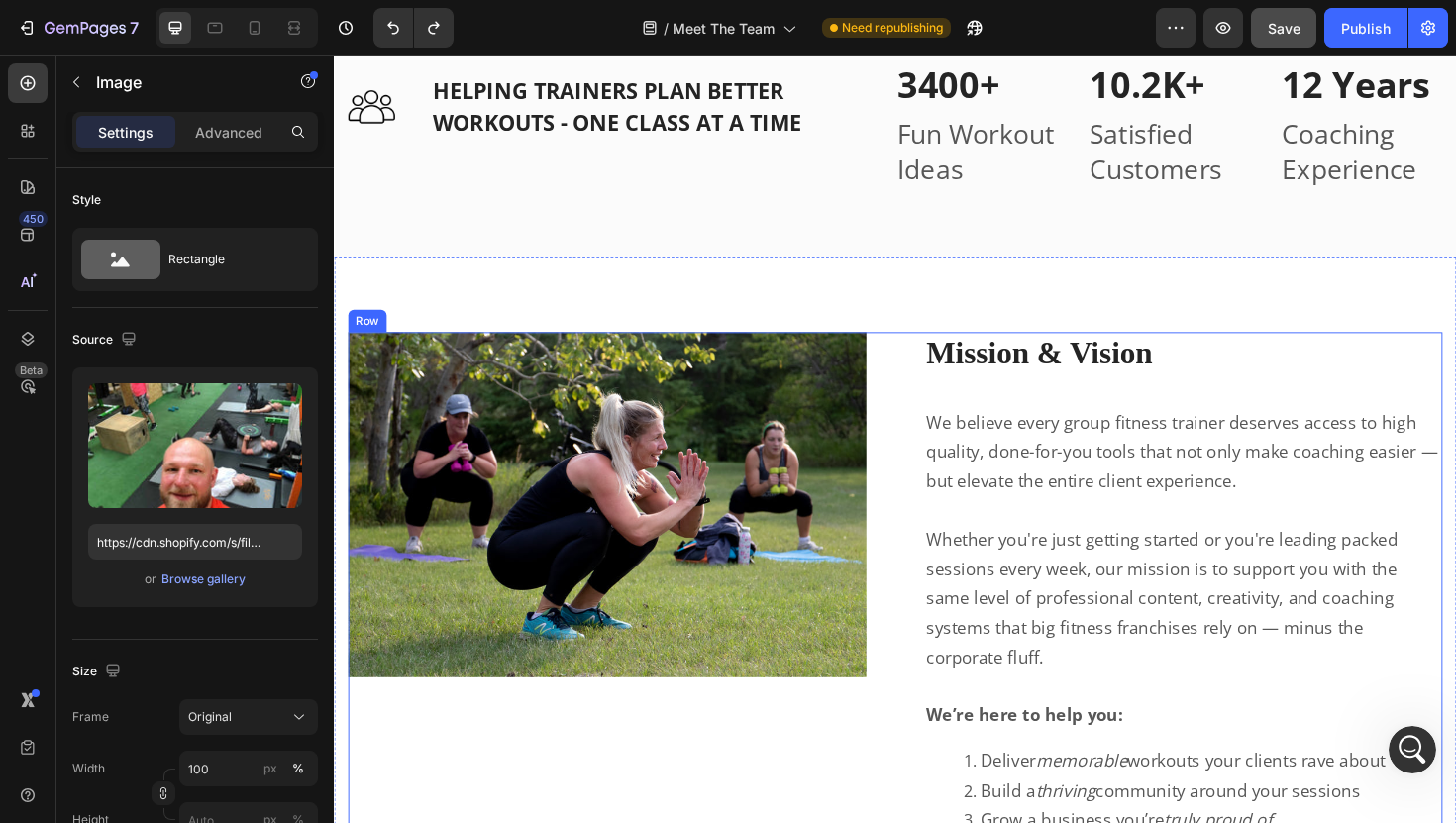 scroll, scrollTop: 3025, scrollLeft: 0, axis: vertical 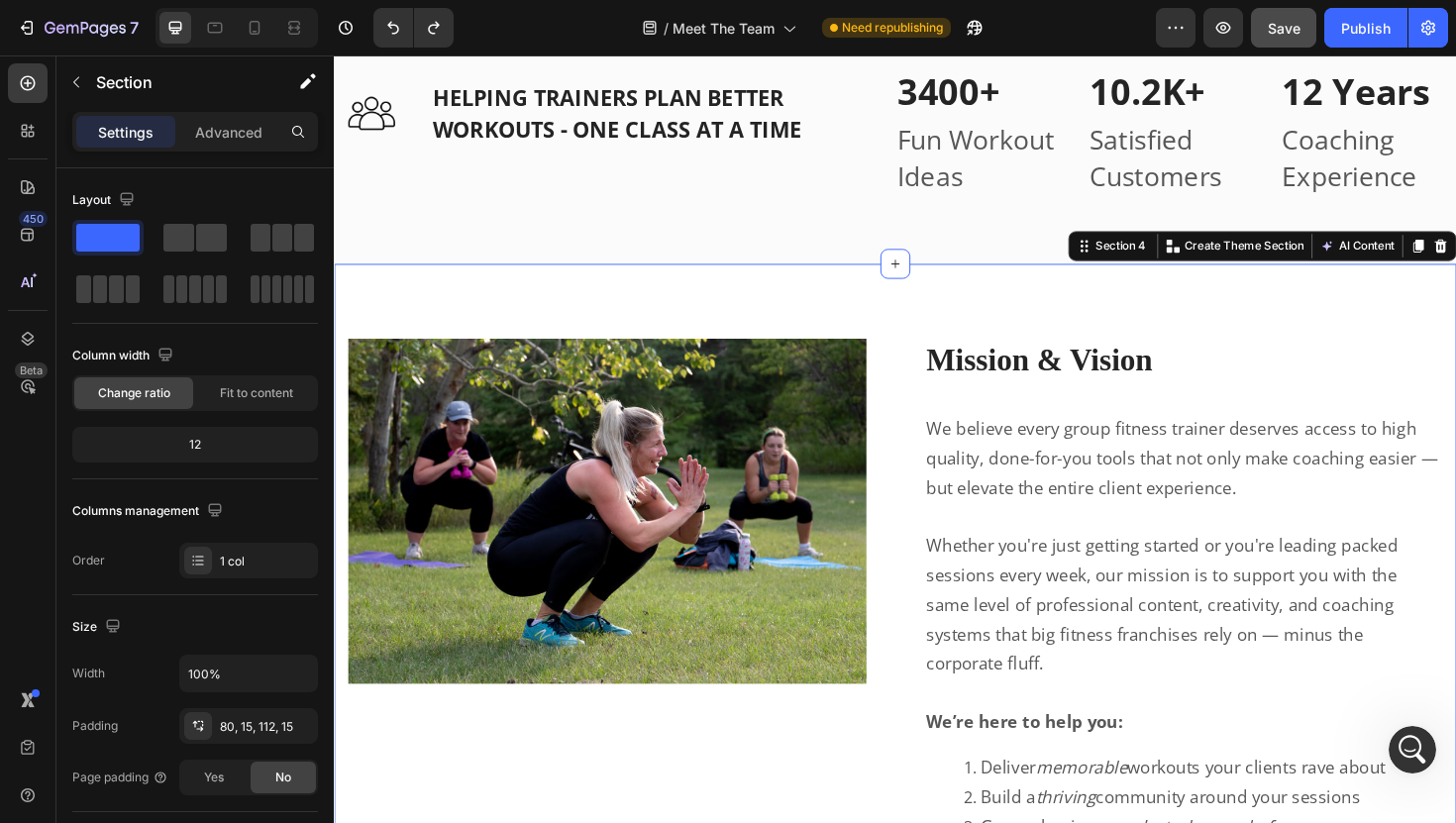 click on "Image Row Mission & Vision  Heading Row We believe every group fitness trainer deserves access to high quality, done-for-you tools that not only make coaching easier — but elevate the entire client experience.   Whether you're just getting started or you're leading packed sessions every week, our mission is to support you with the same level of professional content, creativity, and coaching systems that big fitness franchises rely on — minus the corporate fluff.   We’re here to help you: Deliver  memorable  workouts your clients rave about Build a  thriving  community around your sessions Grow a business you’re  truly proud of Because we know that when coaches have the right tools — they show up with more confidence, more energy, and more impact. And that ripple effect changes lives, one class at a time. Text Block Row Section 4   You can create reusable sections Create Theme Section AI Content Write with GemAI What would you like to describe here? Tone and Voice Persuasive Product Show more" at bounding box center (928, 710) 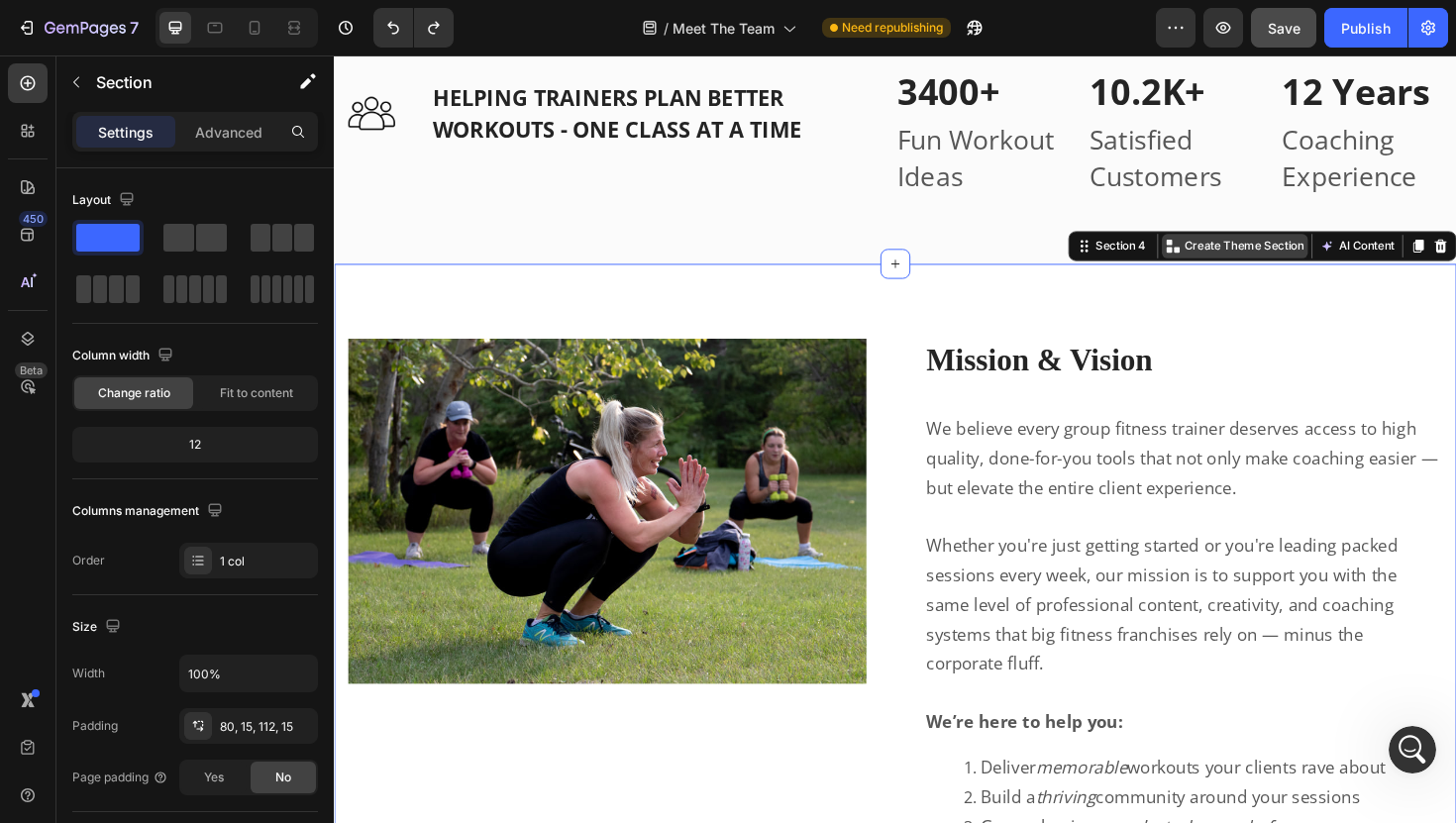 click on "Create Theme Section" at bounding box center [1298, 257] 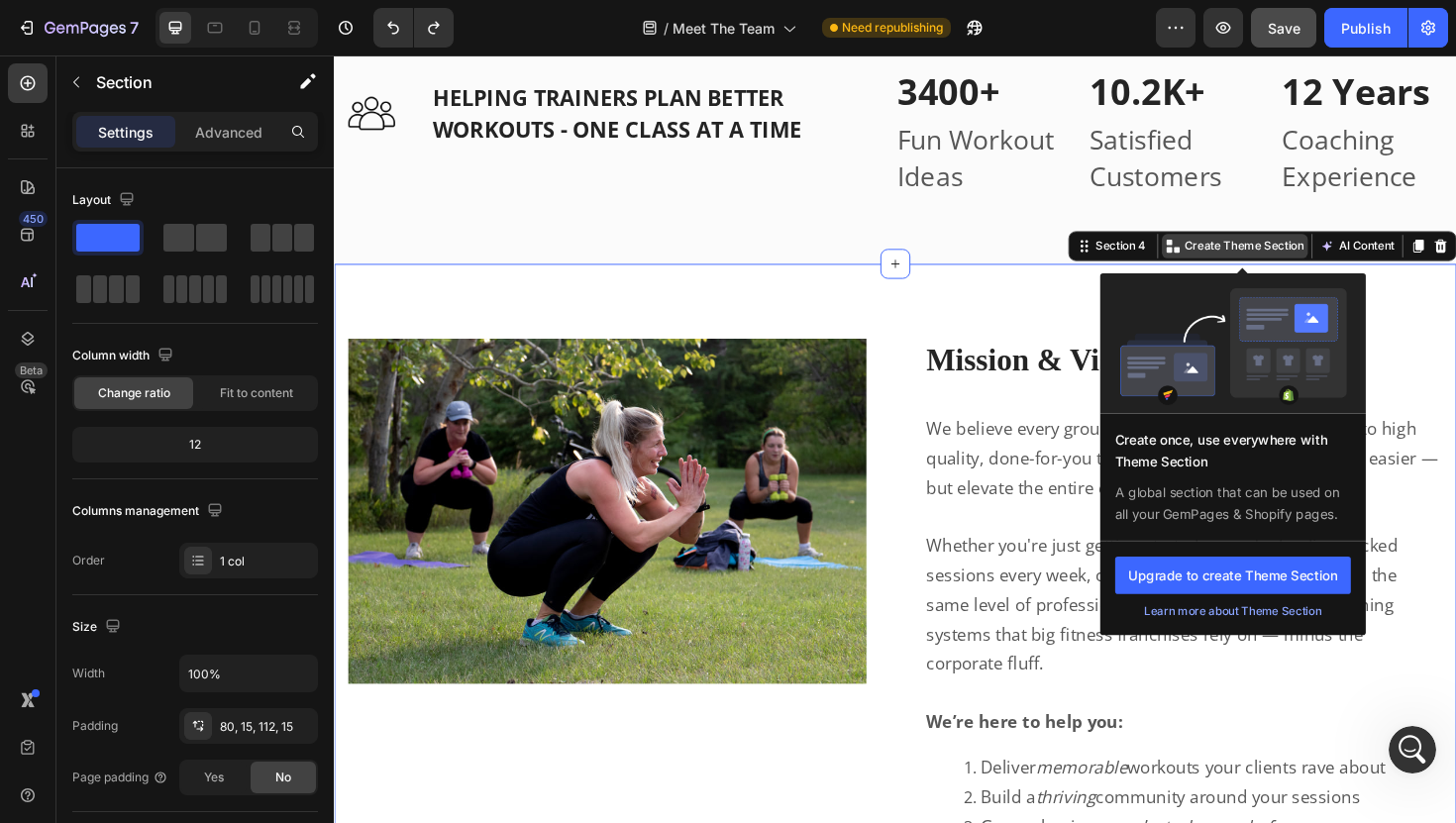 click on "Create Theme Section" at bounding box center (1298, 257) 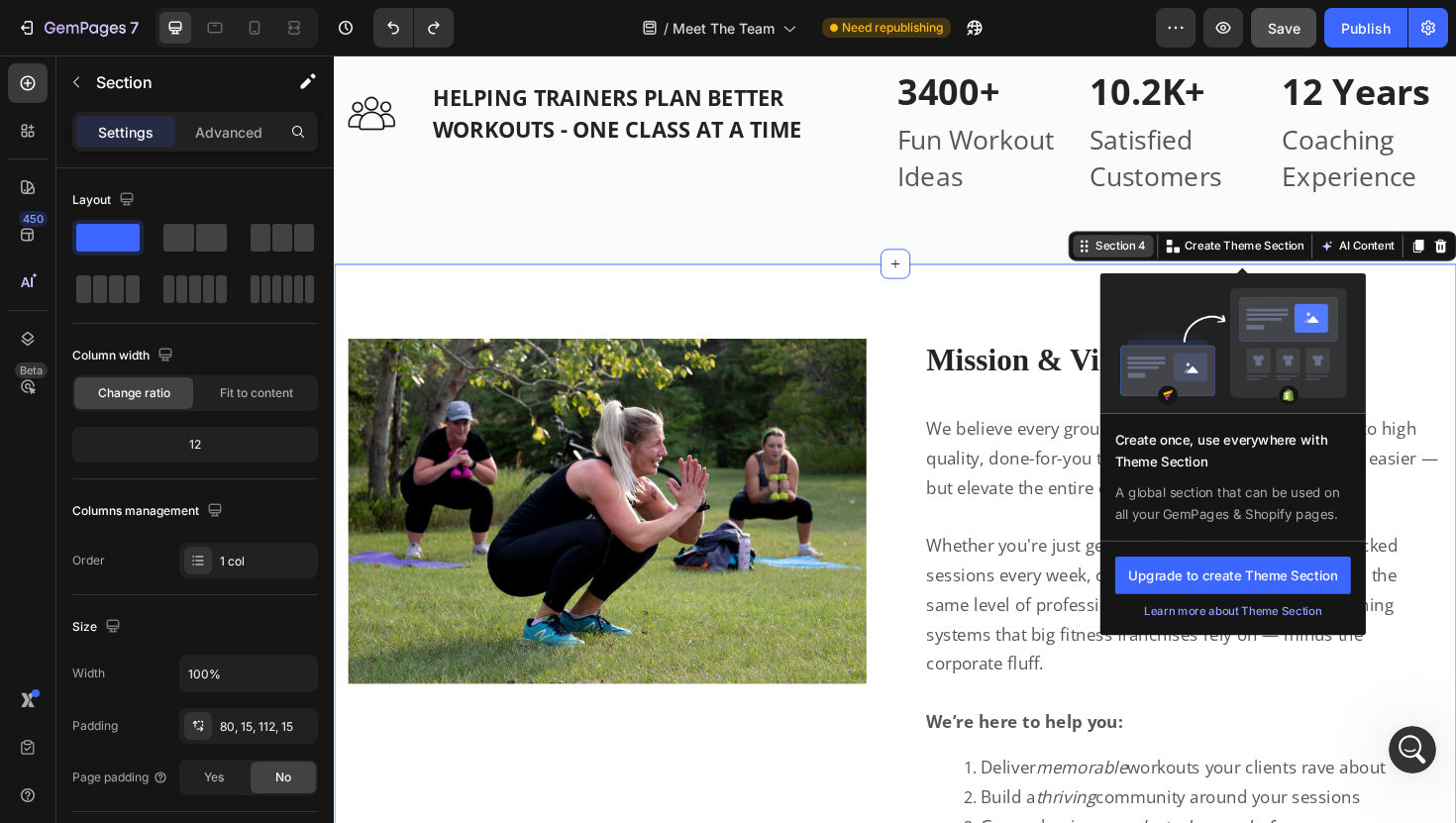 click on "Section 4" at bounding box center (1167, 257) 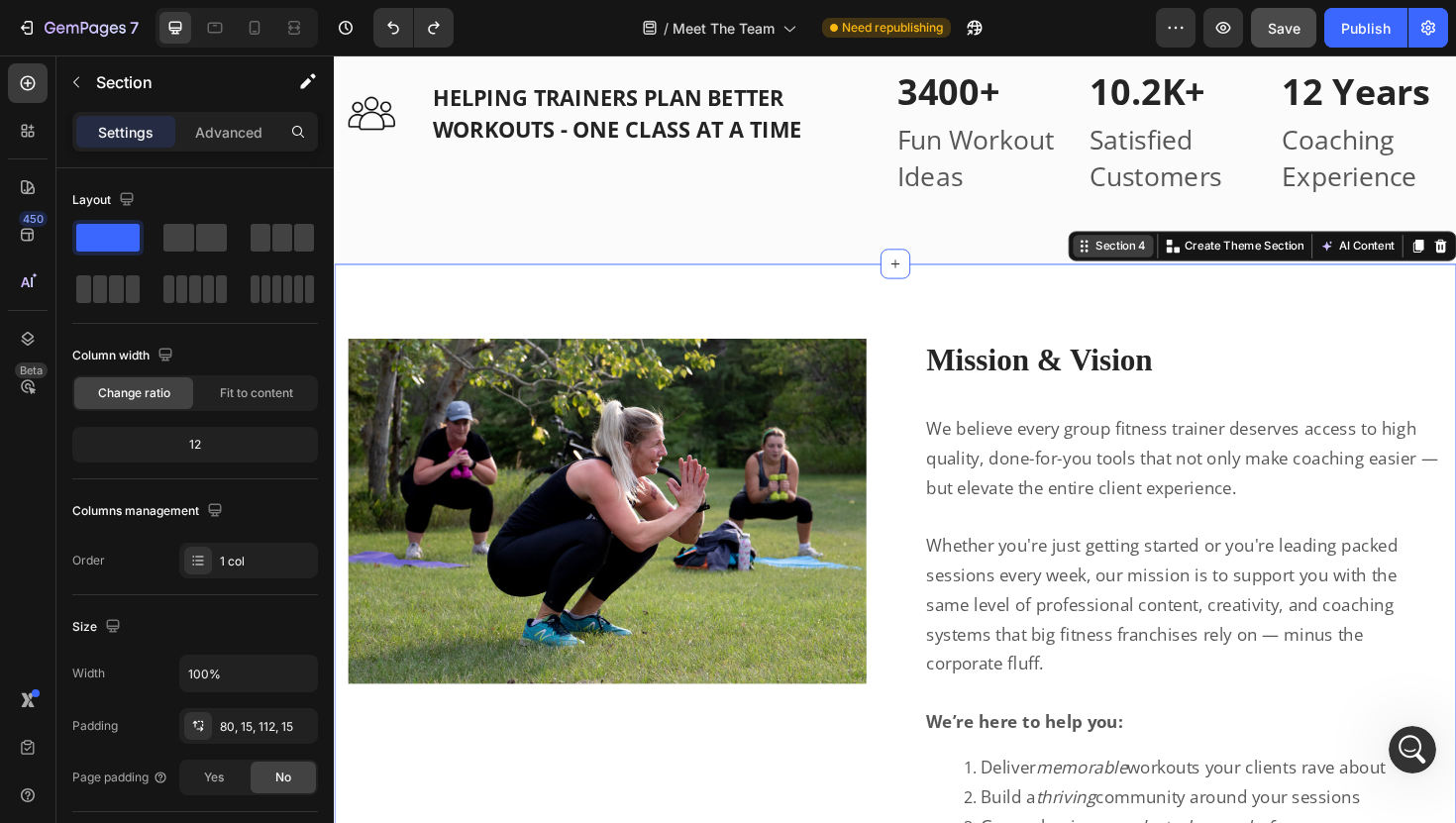 click on "Section 4" at bounding box center [1167, 257] 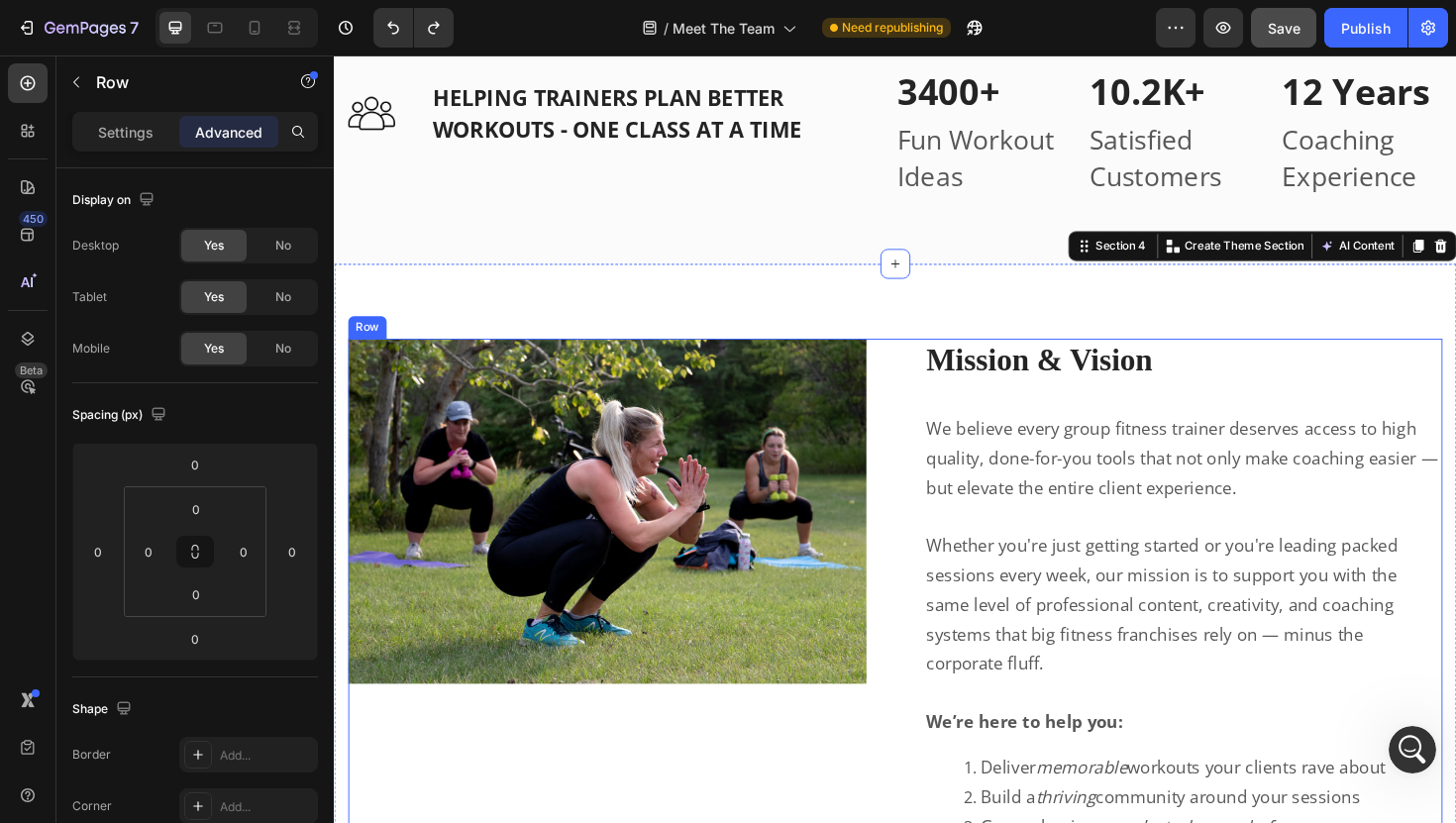 click on "Image Row Mission & Vision  Heading Row We believe every group fitness trainer deserves access to high quality, done-for-you tools that not only make coaching easier — but elevate the entire client experience.   Whether you're just getting started or you're leading packed sessions every week, our mission is to support you with the same level of professional content, creativity, and coaching systems that big fitness franchises rely on — minus the corporate fluff.   We’re here to help you: Deliver  memorable  workouts your clients rave about Build a  thriving  community around your sessions Grow a business you’re  truly proud of Because we know that when coaches have the right tools — they show up with more confidence, more energy, and more impact. And that ripple effect changes lives, one class at a time. Text Block Row" at bounding box center [928, 694] 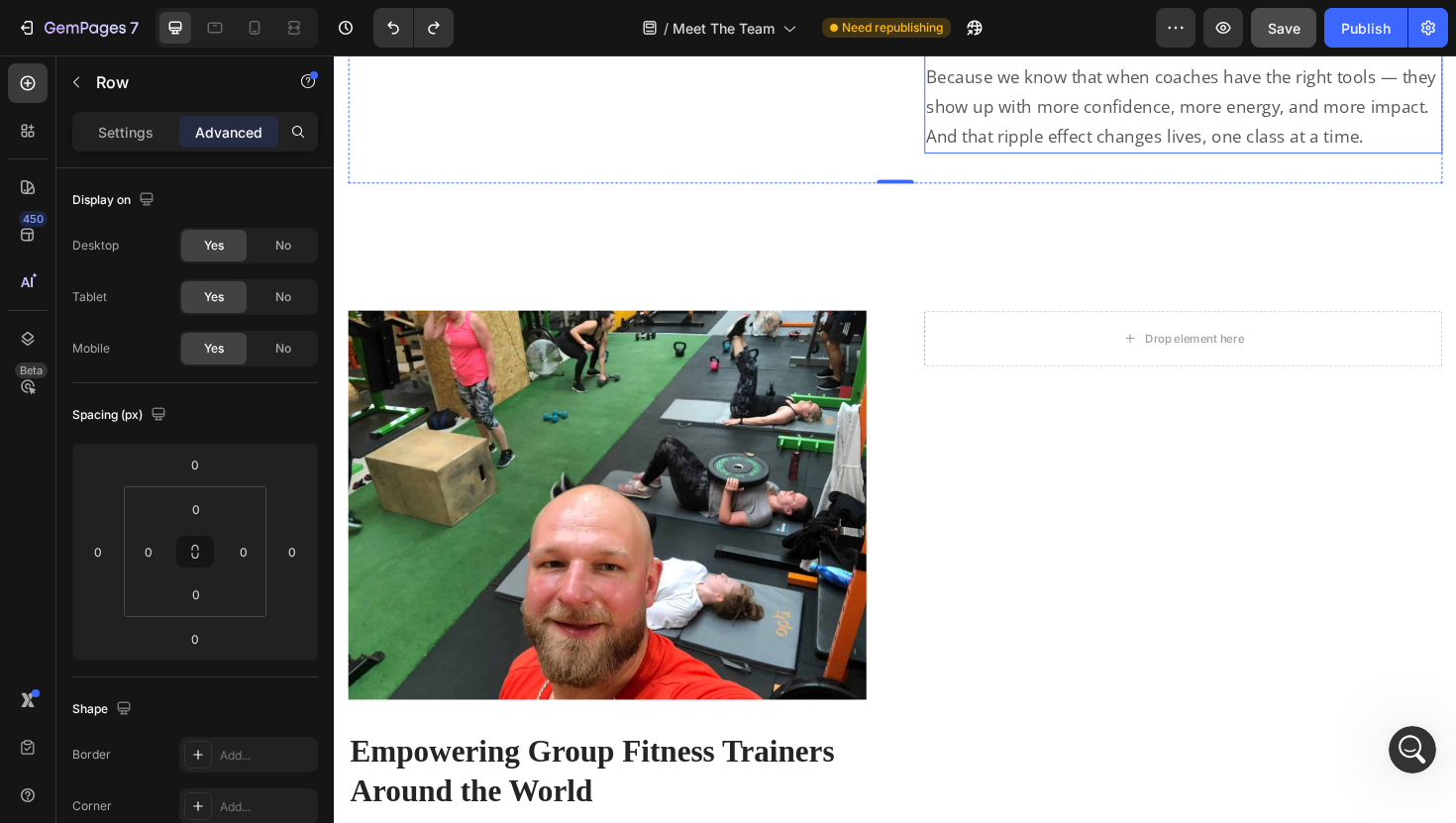 scroll, scrollTop: 3867, scrollLeft: 0, axis: vertical 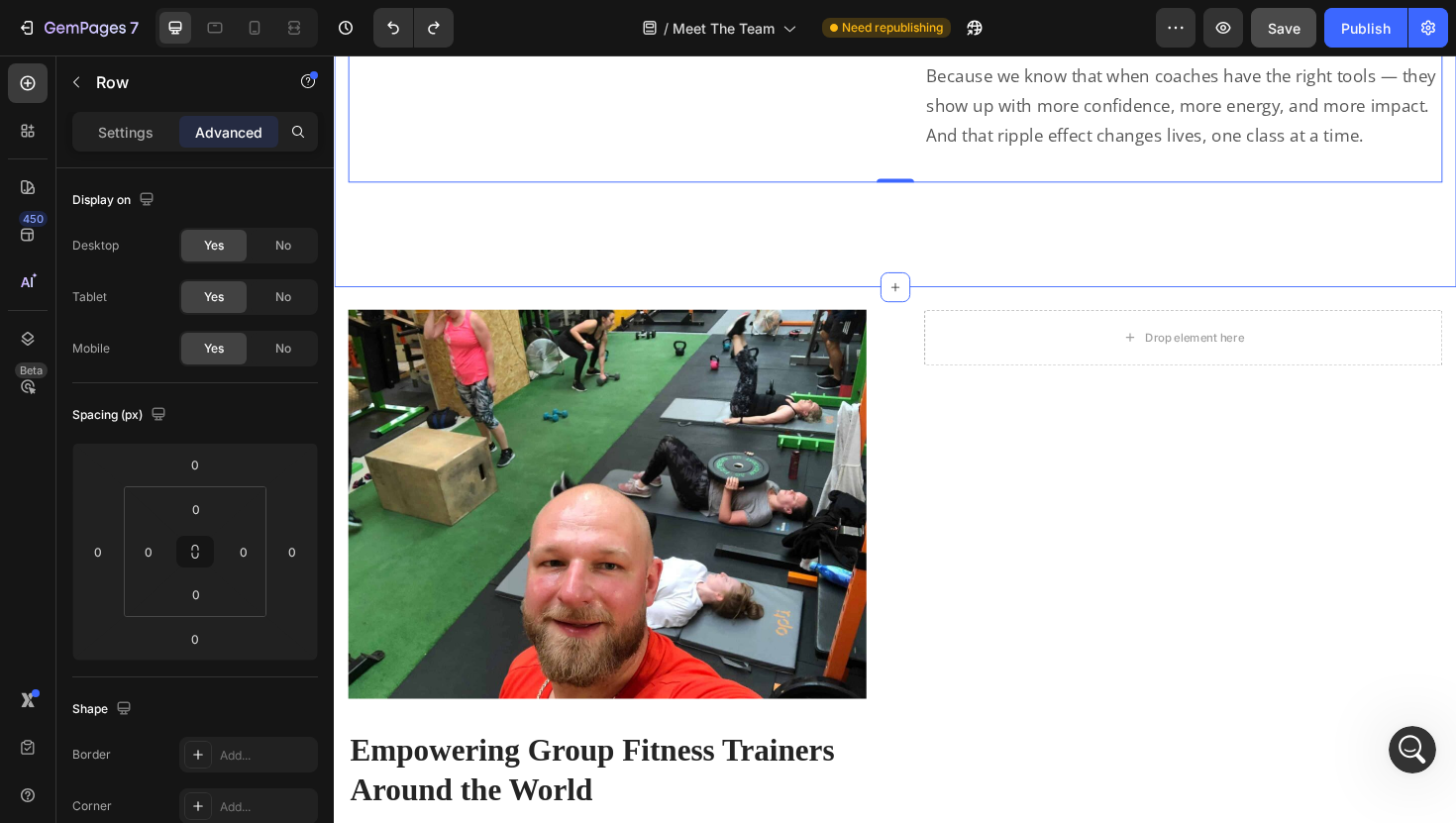 click on "Image Row Mission & Vision  Heading Row We believe every group fitness trainer deserves access to high quality, done-for-you tools that not only make coaching easier — but elevate the entire client experience.   Whether you're just getting started or you're leading packed sessions every week, our mission is to support you with the same level of professional content, creativity, and coaching systems that big fitness franchises rely on — minus the corporate fluff.   We’re here to help you: Deliver  memorable  workouts your clients rave about Build a  thriving  community around your sessions Grow a business you’re  truly proud of Because we know that when coaches have the right tools — they show up with more confidence, more energy, and more impact. And that ripple effect changes lives, one class at a time. Text Block Row   0 Section 4" at bounding box center (928, -133) 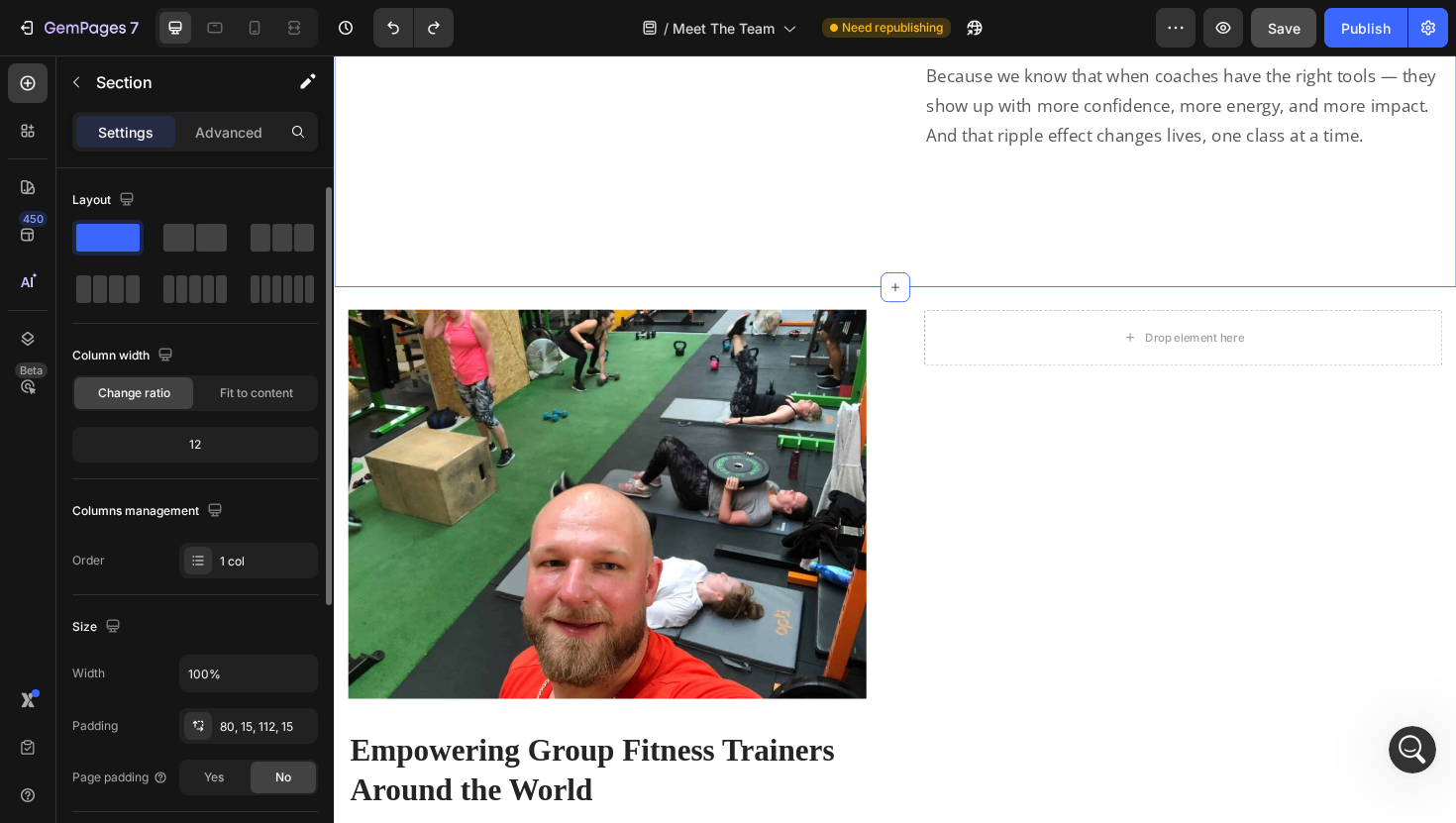 scroll, scrollTop: 228, scrollLeft: 0, axis: vertical 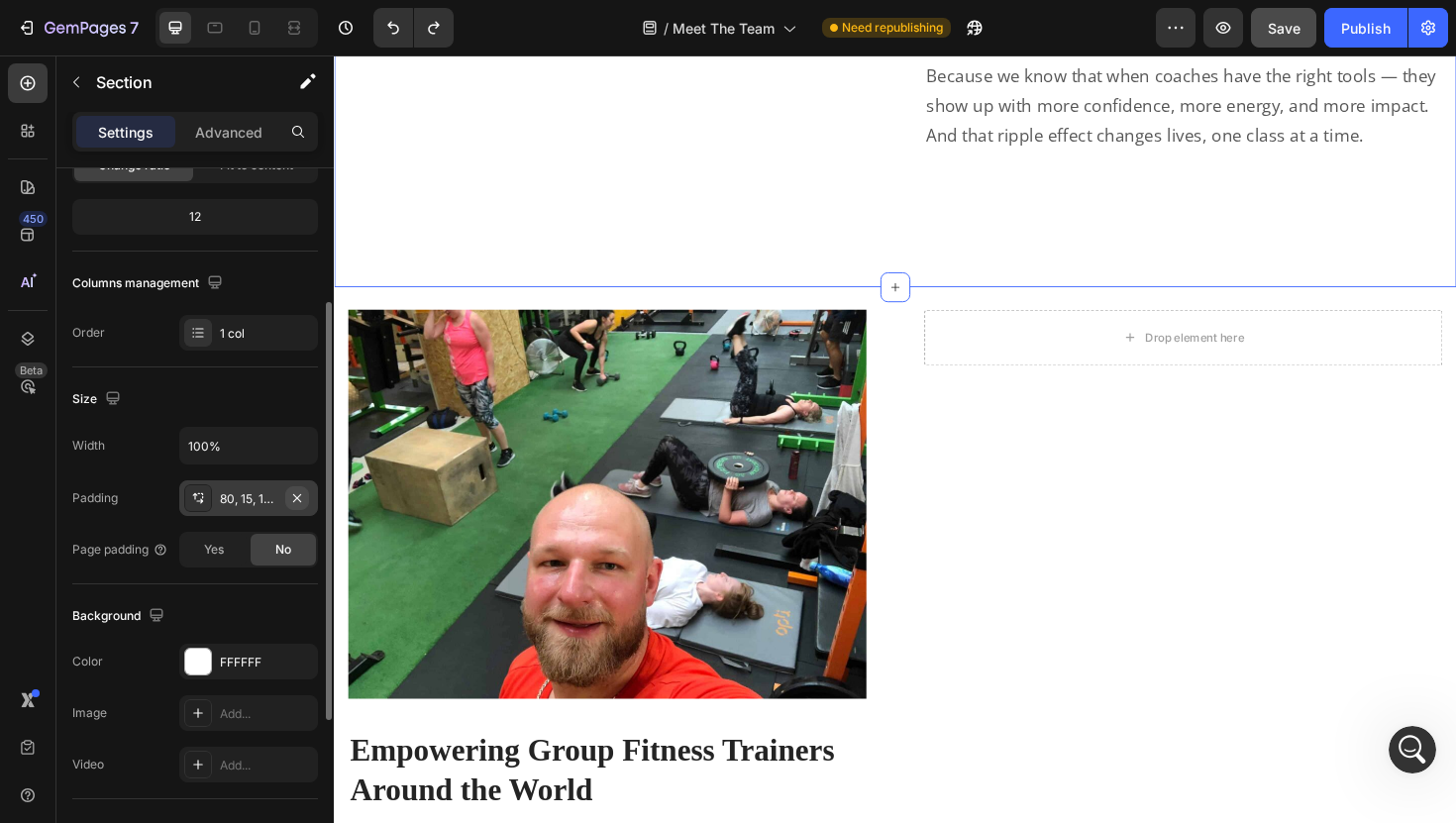 click 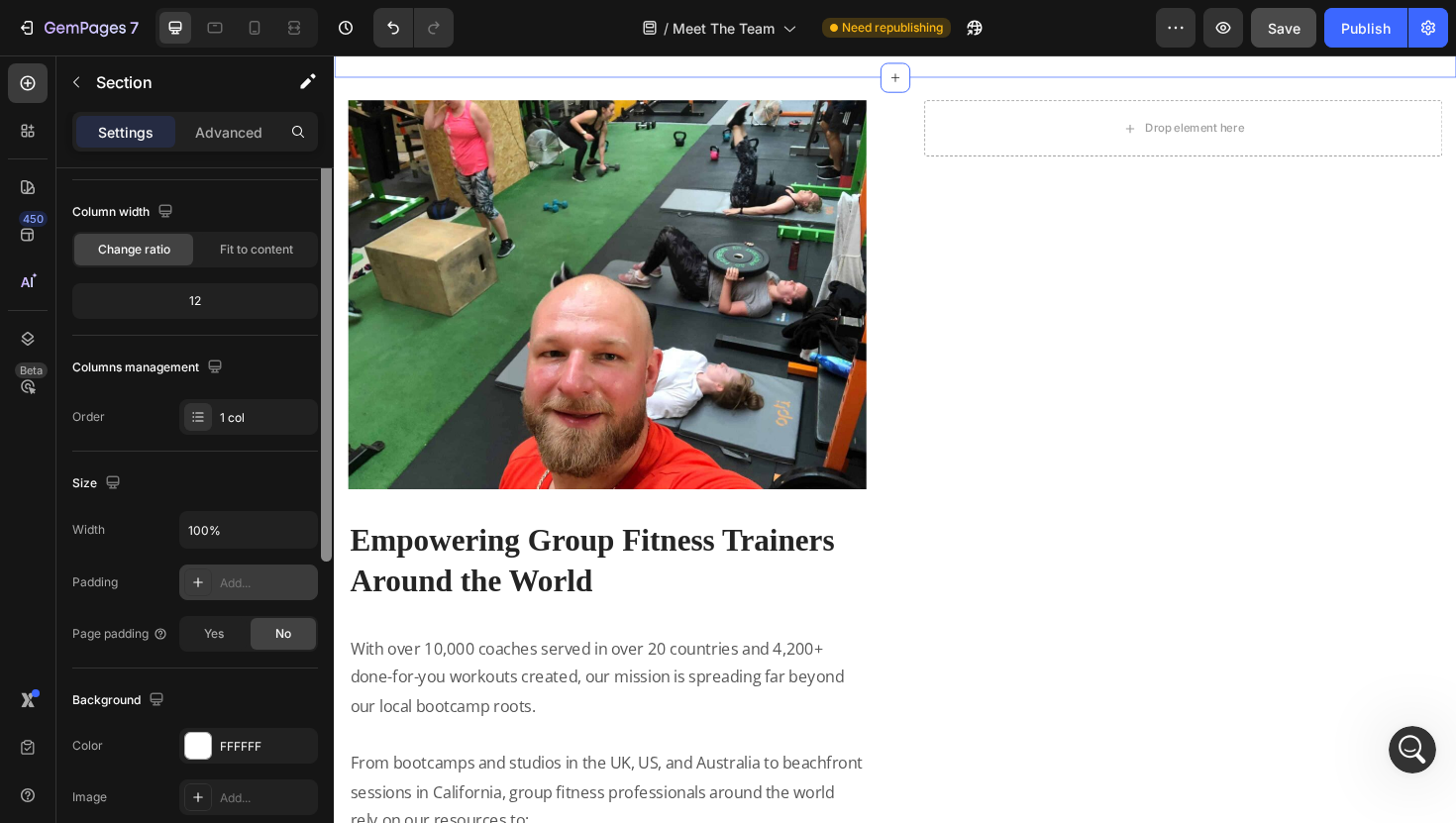 scroll, scrollTop: 75, scrollLeft: 0, axis: vertical 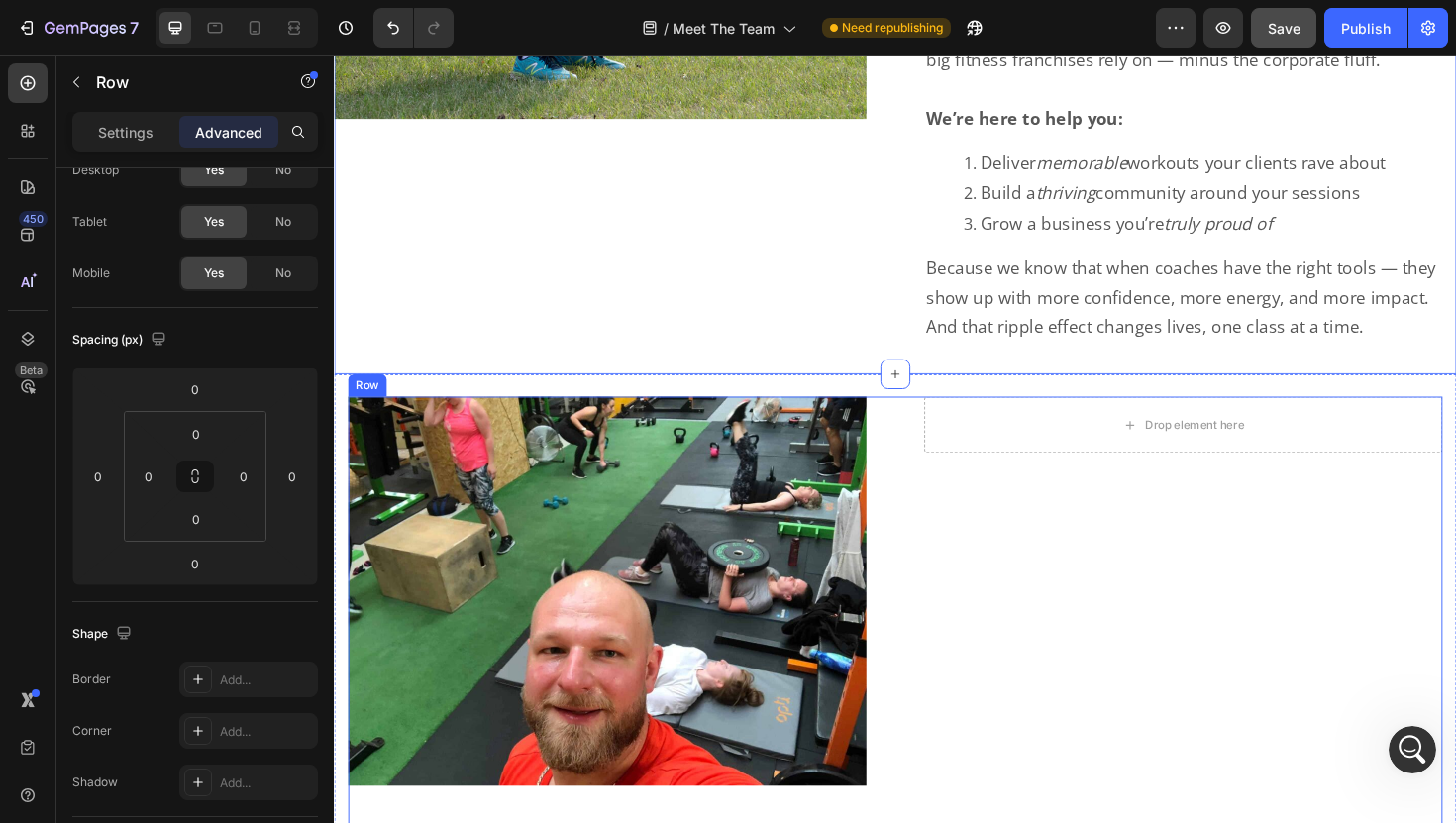 click on "Drop element here Row" at bounding box center [1233, 1021] 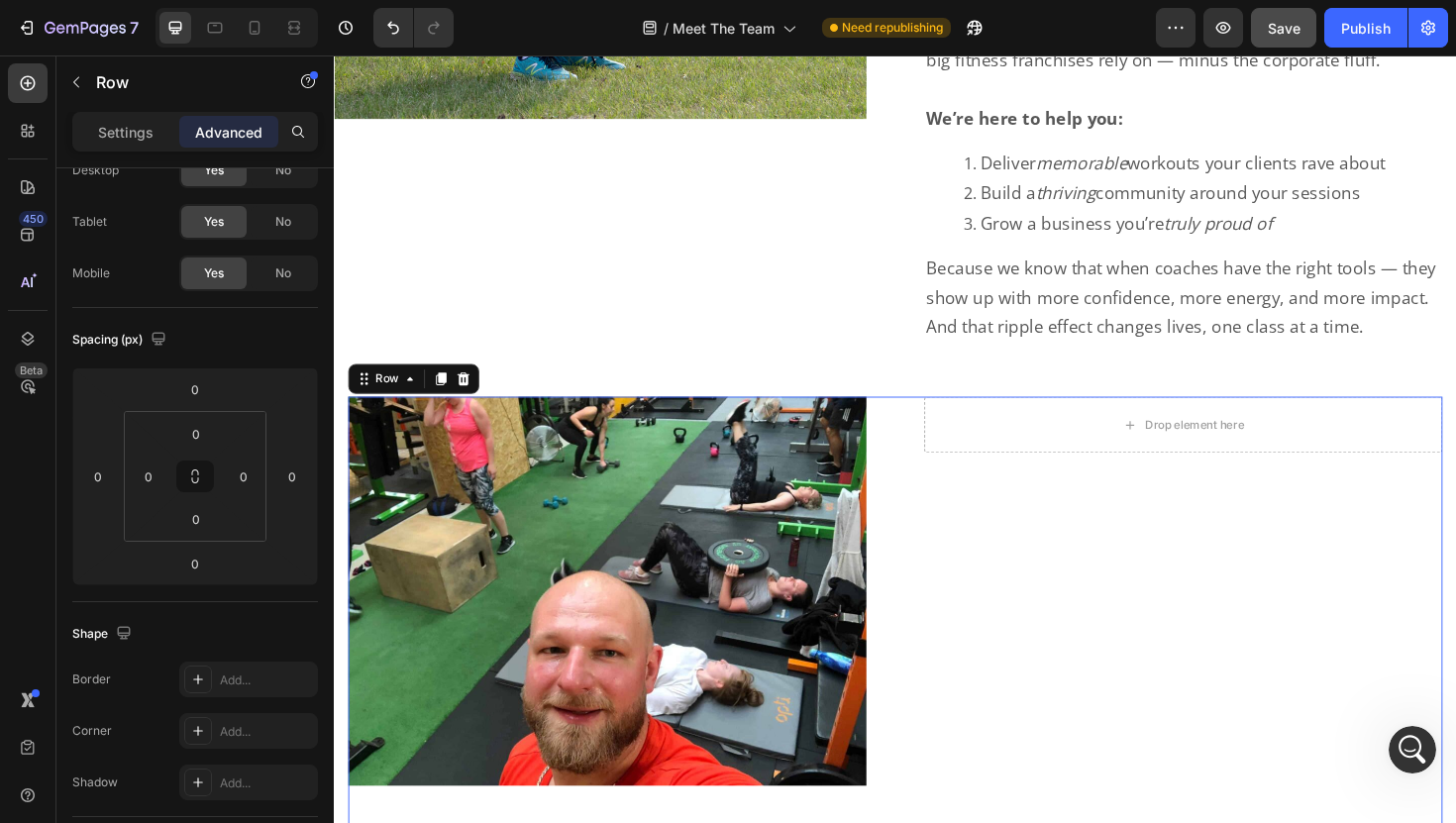 scroll, scrollTop: 0, scrollLeft: 0, axis: both 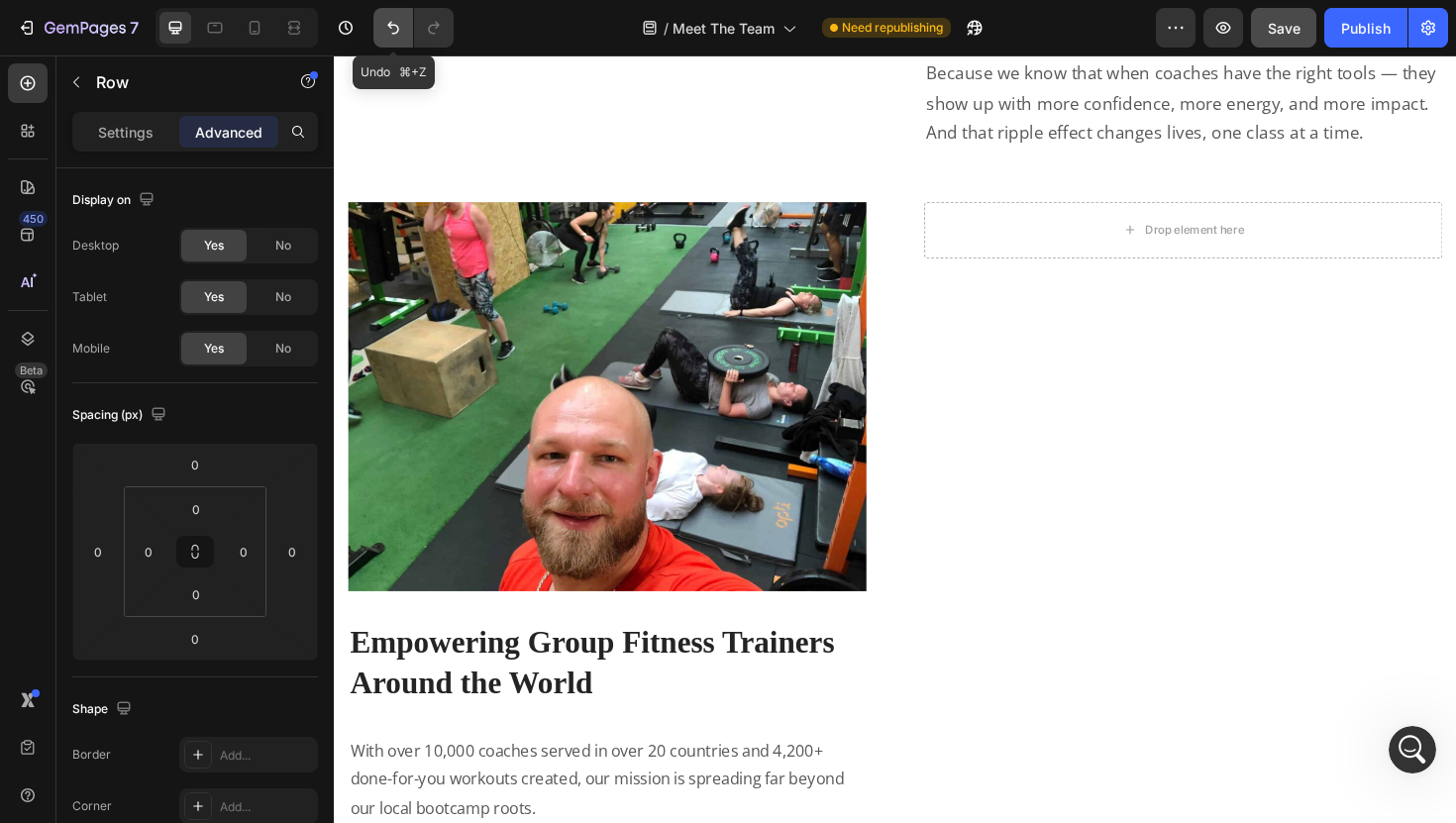 click 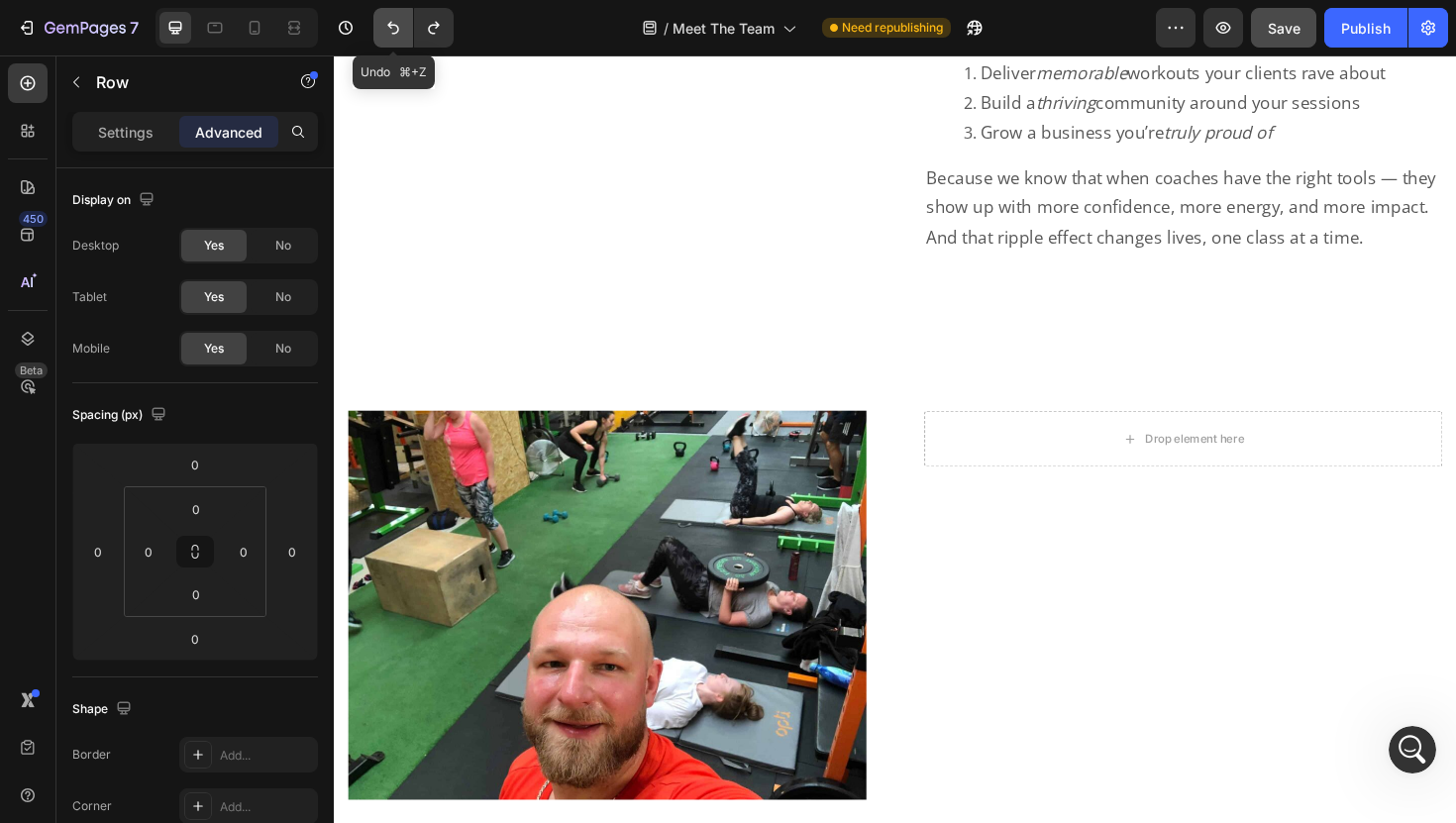 click 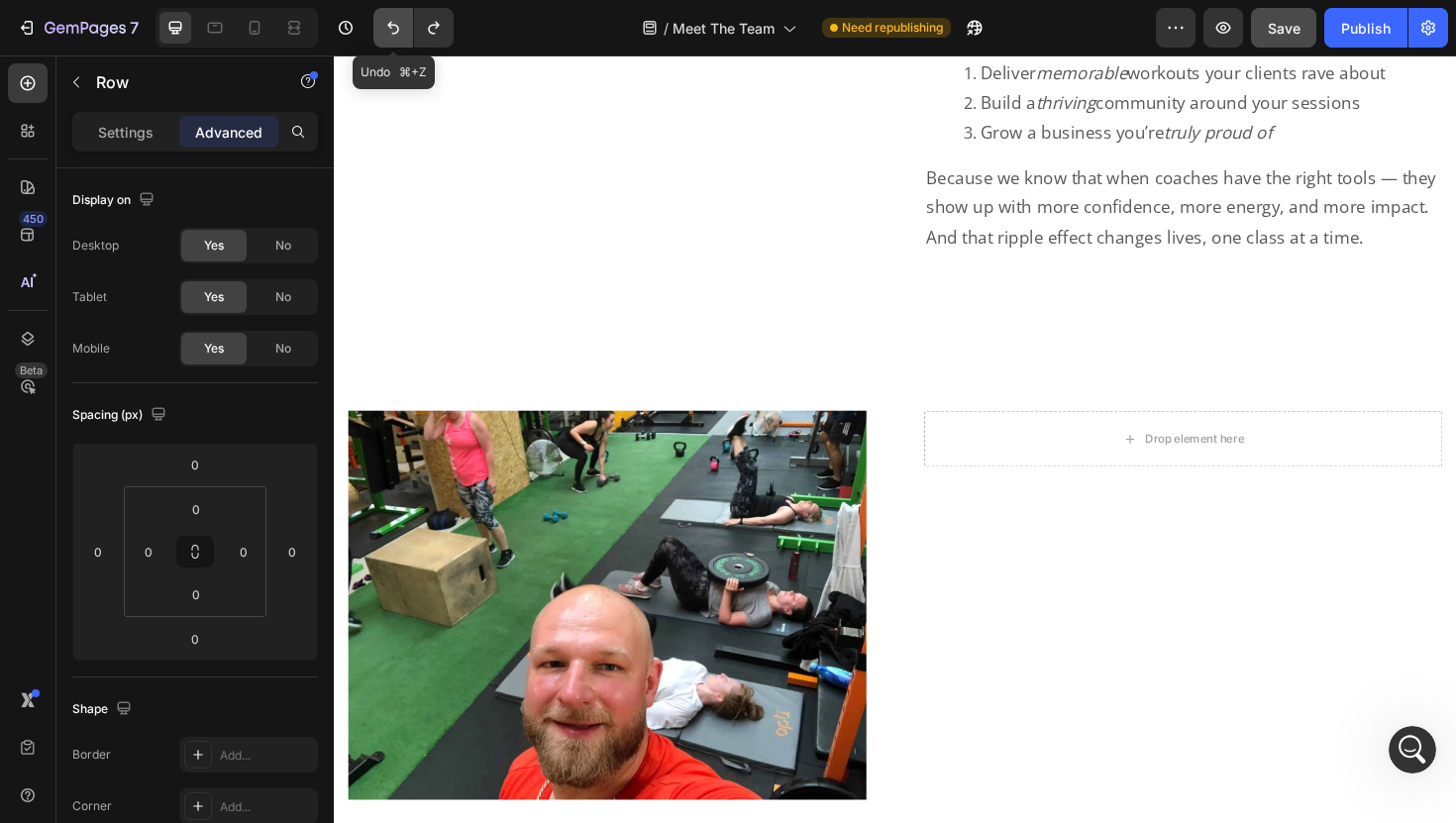 click 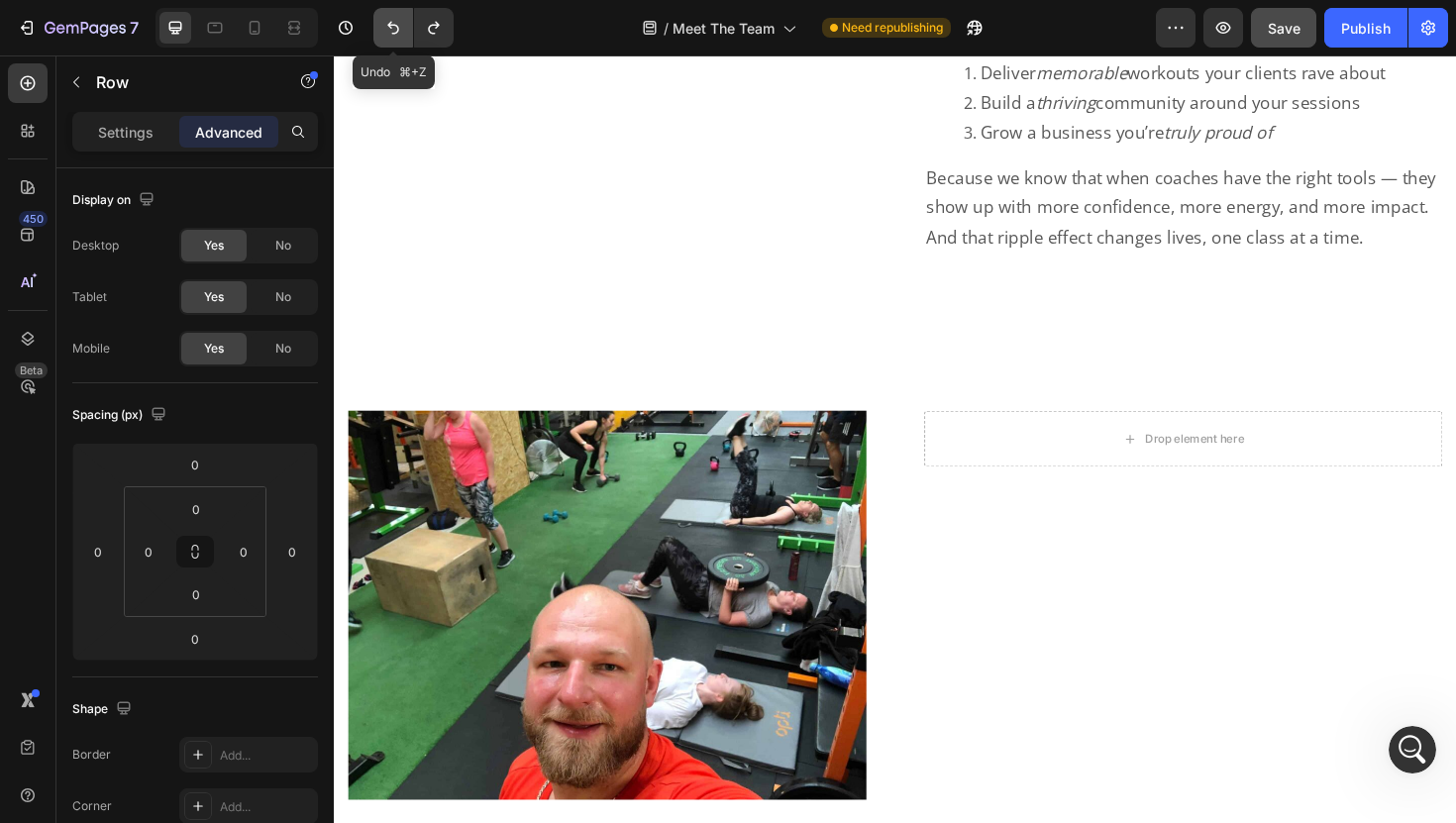 click 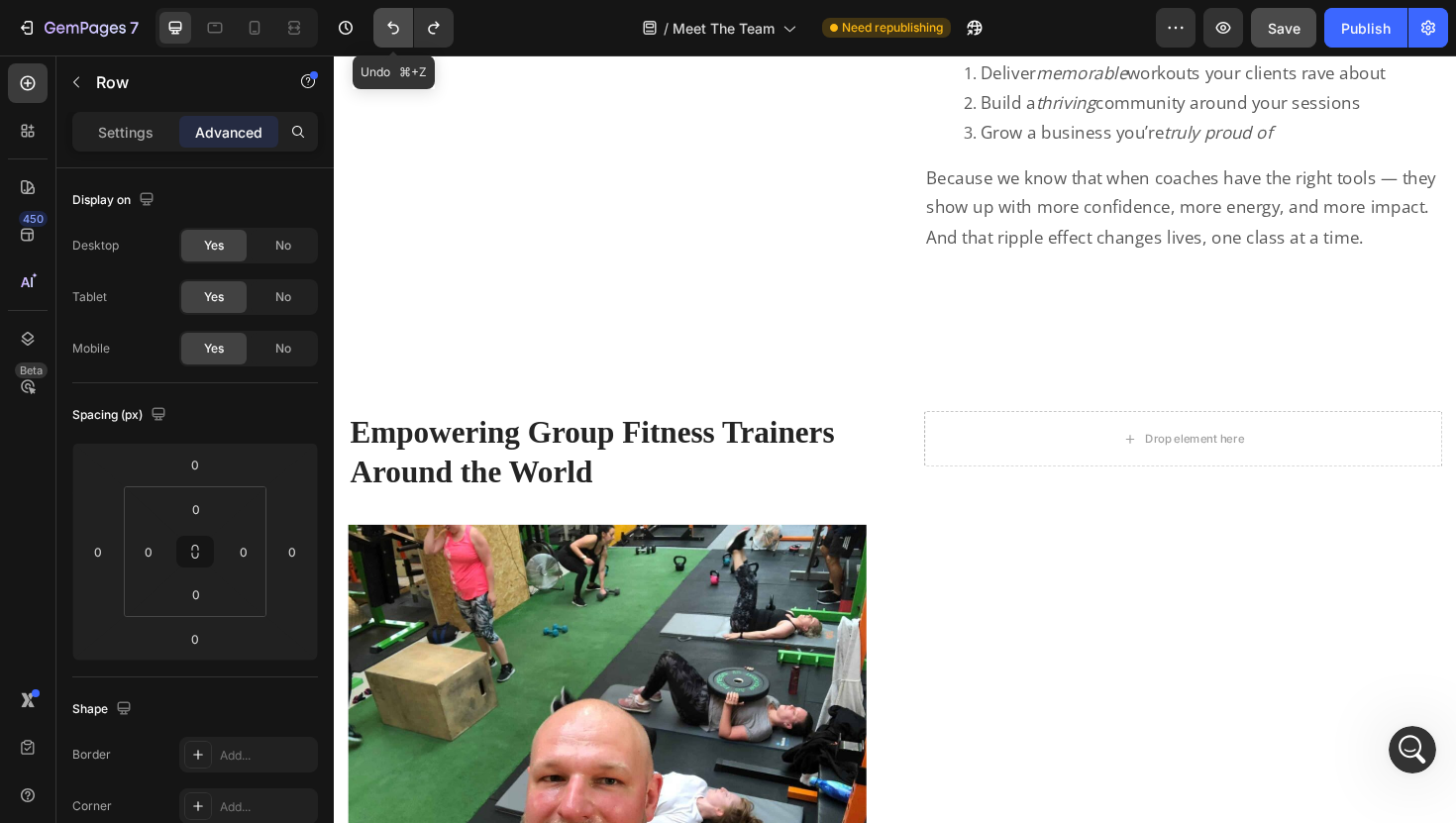 click 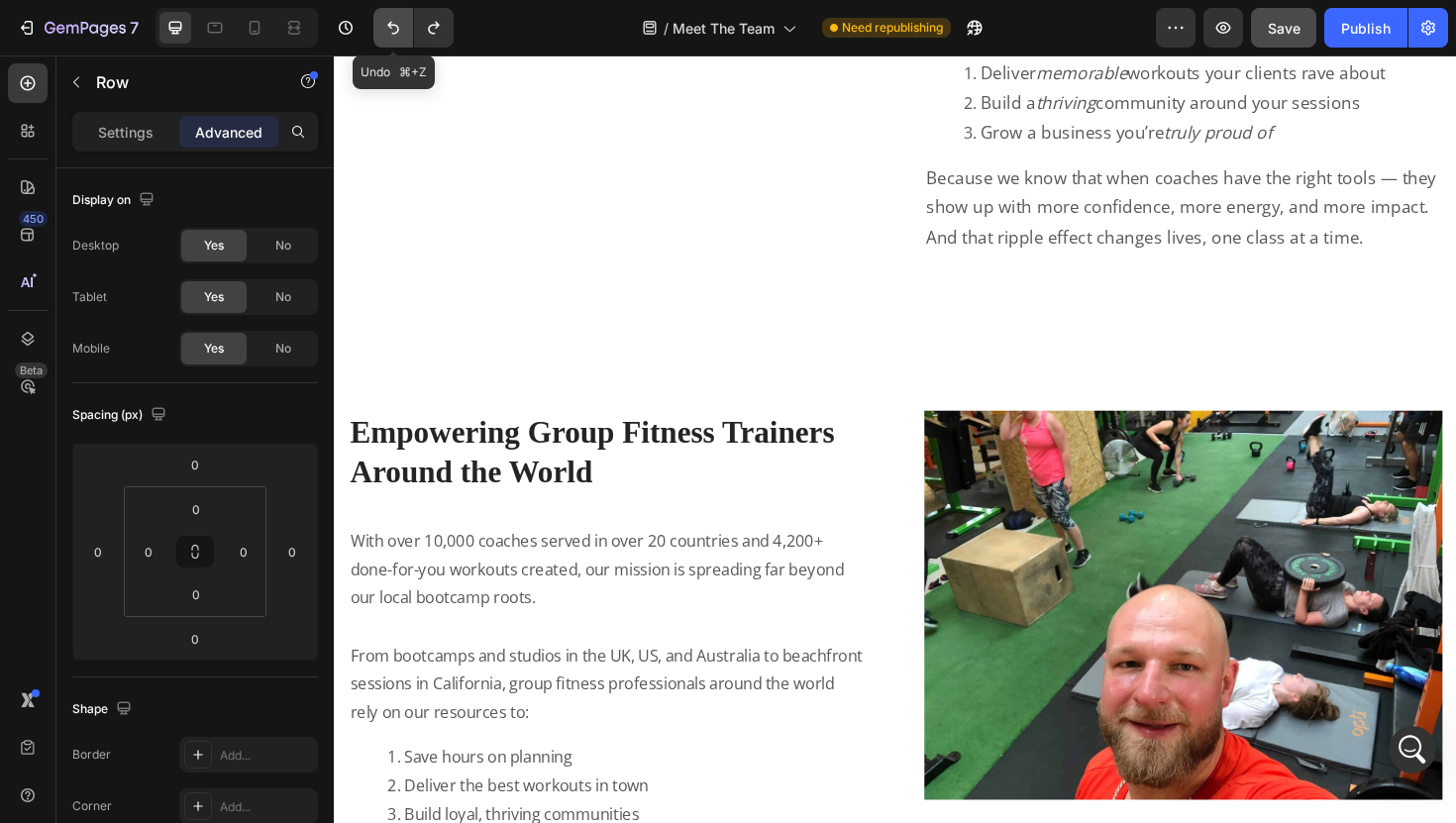 click 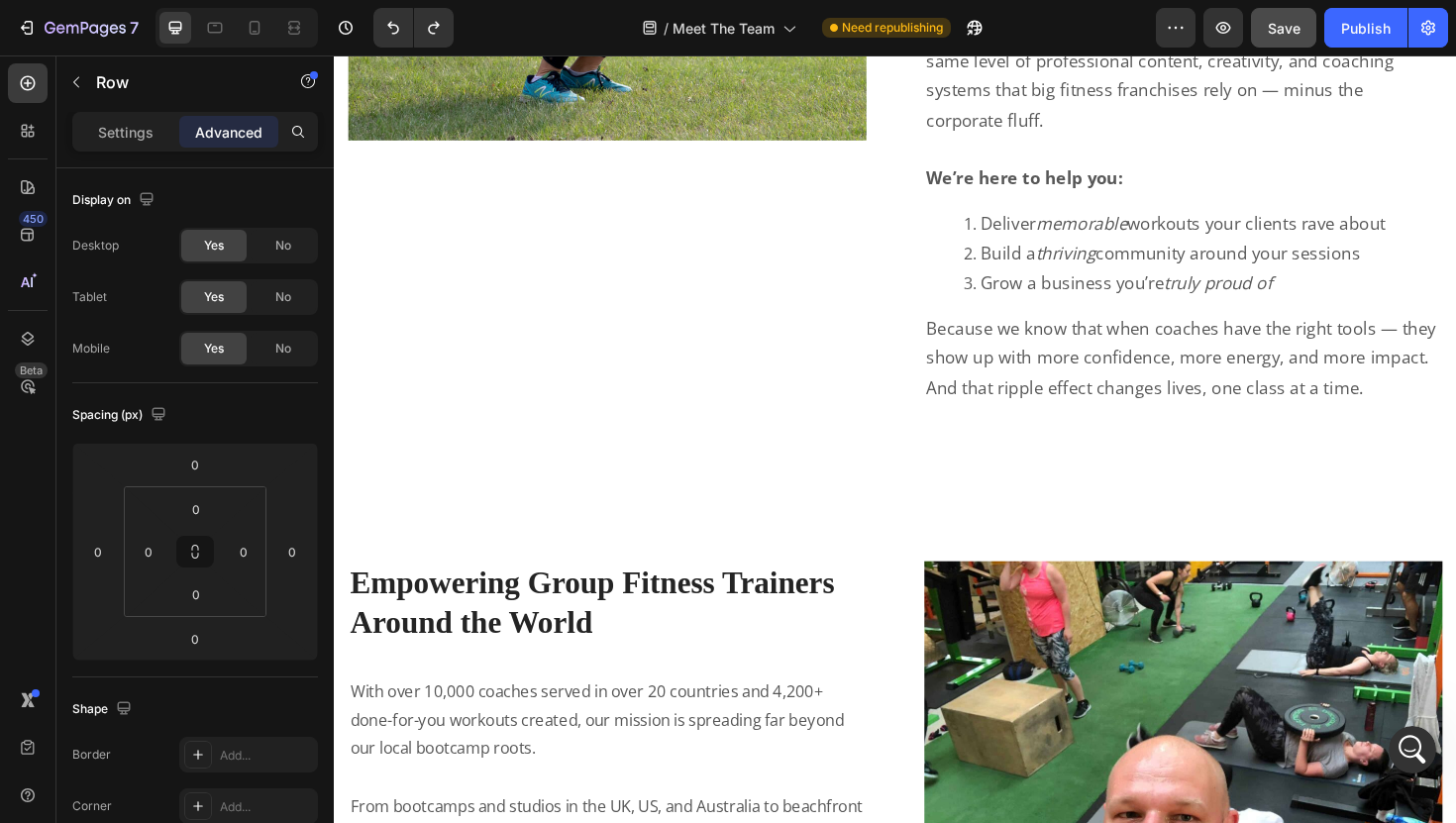 scroll, scrollTop: 3668, scrollLeft: 0, axis: vertical 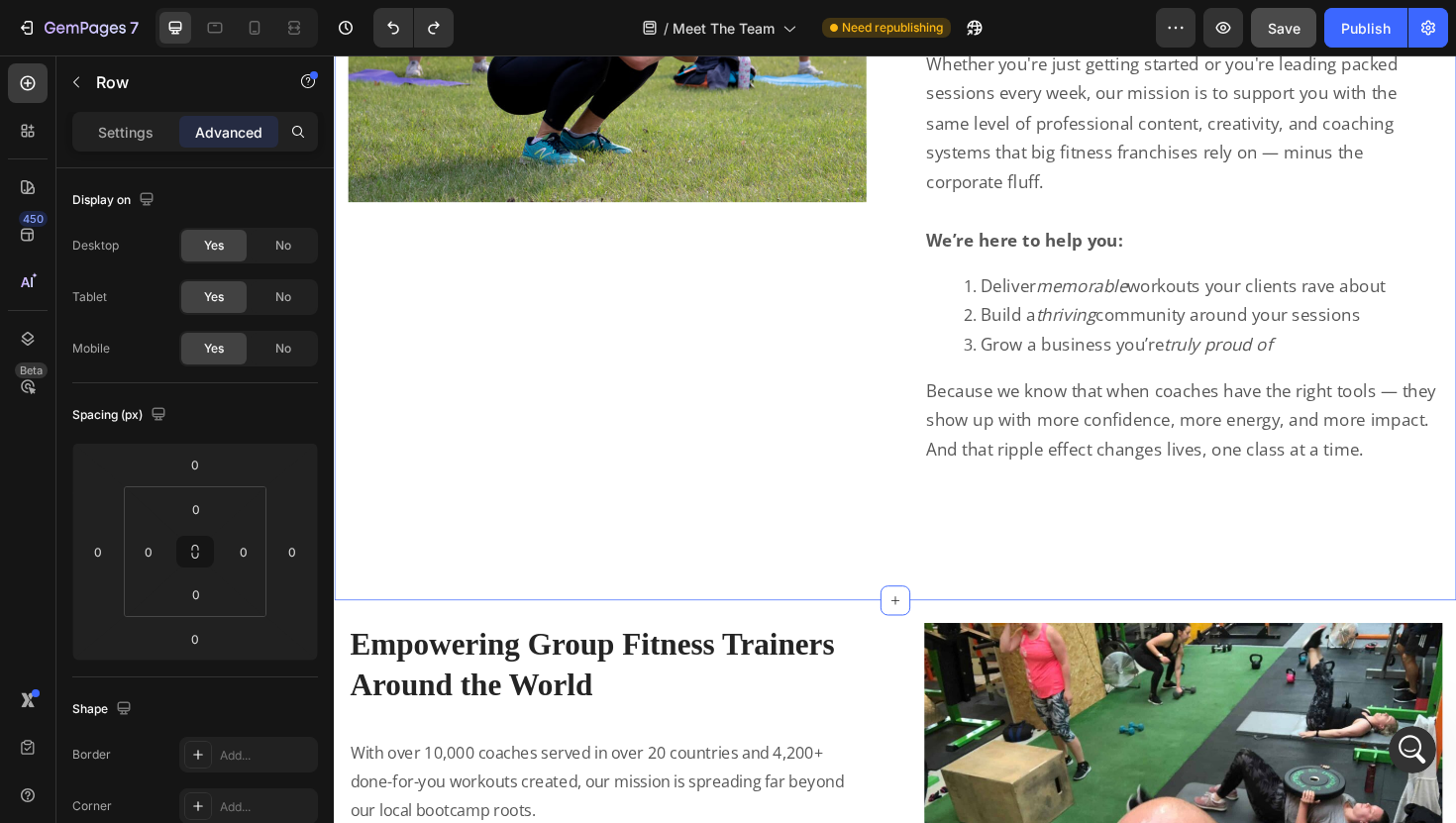 click on "Image Row Mission & Vision  Heading Row We believe every group fitness trainer deserves access to high quality, done-for-you tools that not only make coaching easier — but elevate the entire client experience.   Whether you're just getting started or you're leading packed sessions every week, our mission is to support you with the same level of professional content, creativity, and coaching systems that big fitness franchises rely on — minus the corporate fluff.   We’re here to help you: Deliver  memorable  workouts your clients rave about Build a  thriving  community around your sessions Grow a business you’re  truly proud of Because we know that when coaches have the right tools — they show up with more confidence, more energy, and more impact. And that ripple effect changes lives, one class at a time. Text Block Row Section 4" at bounding box center (928, 199) 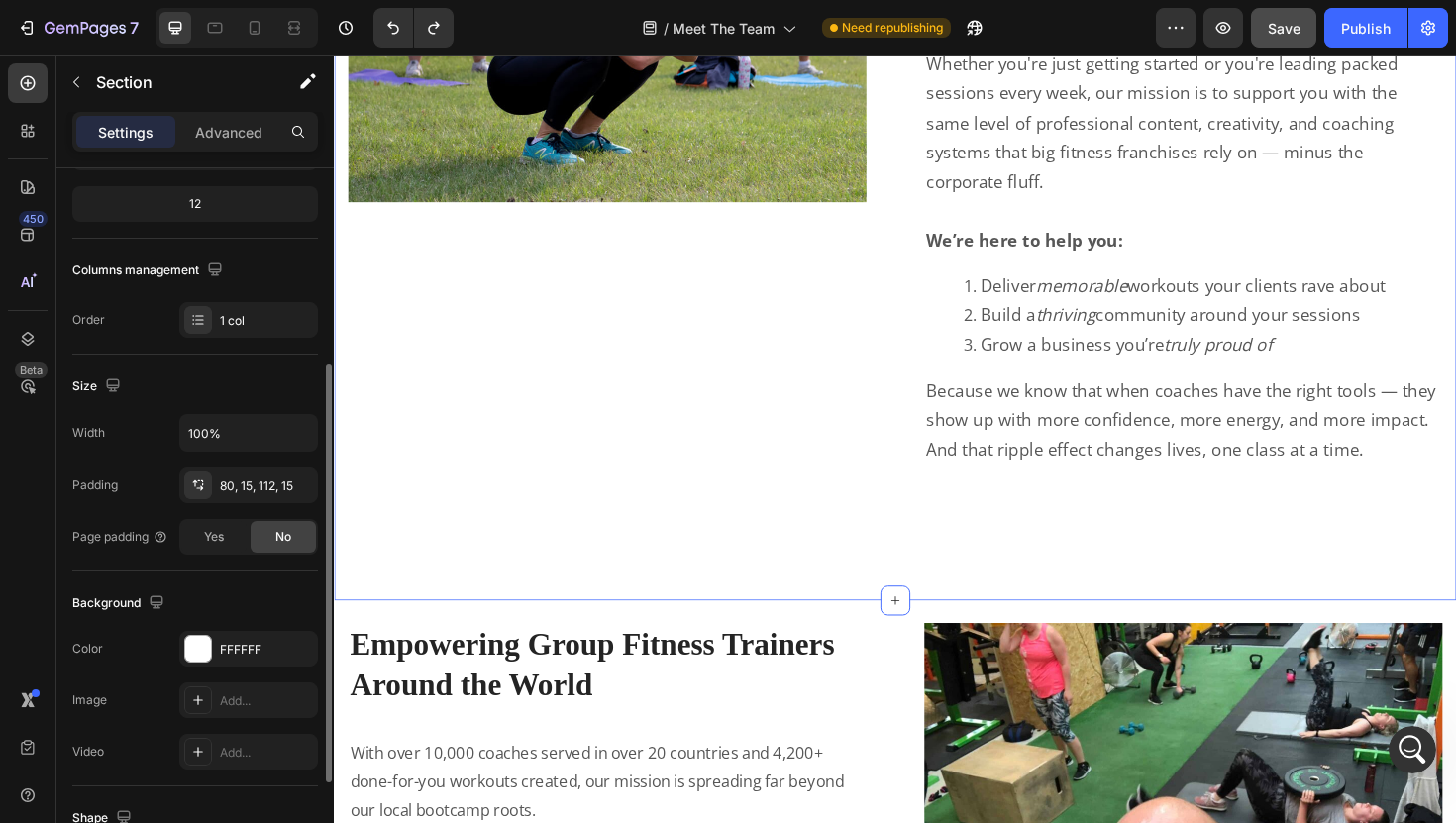 scroll, scrollTop: 275, scrollLeft: 0, axis: vertical 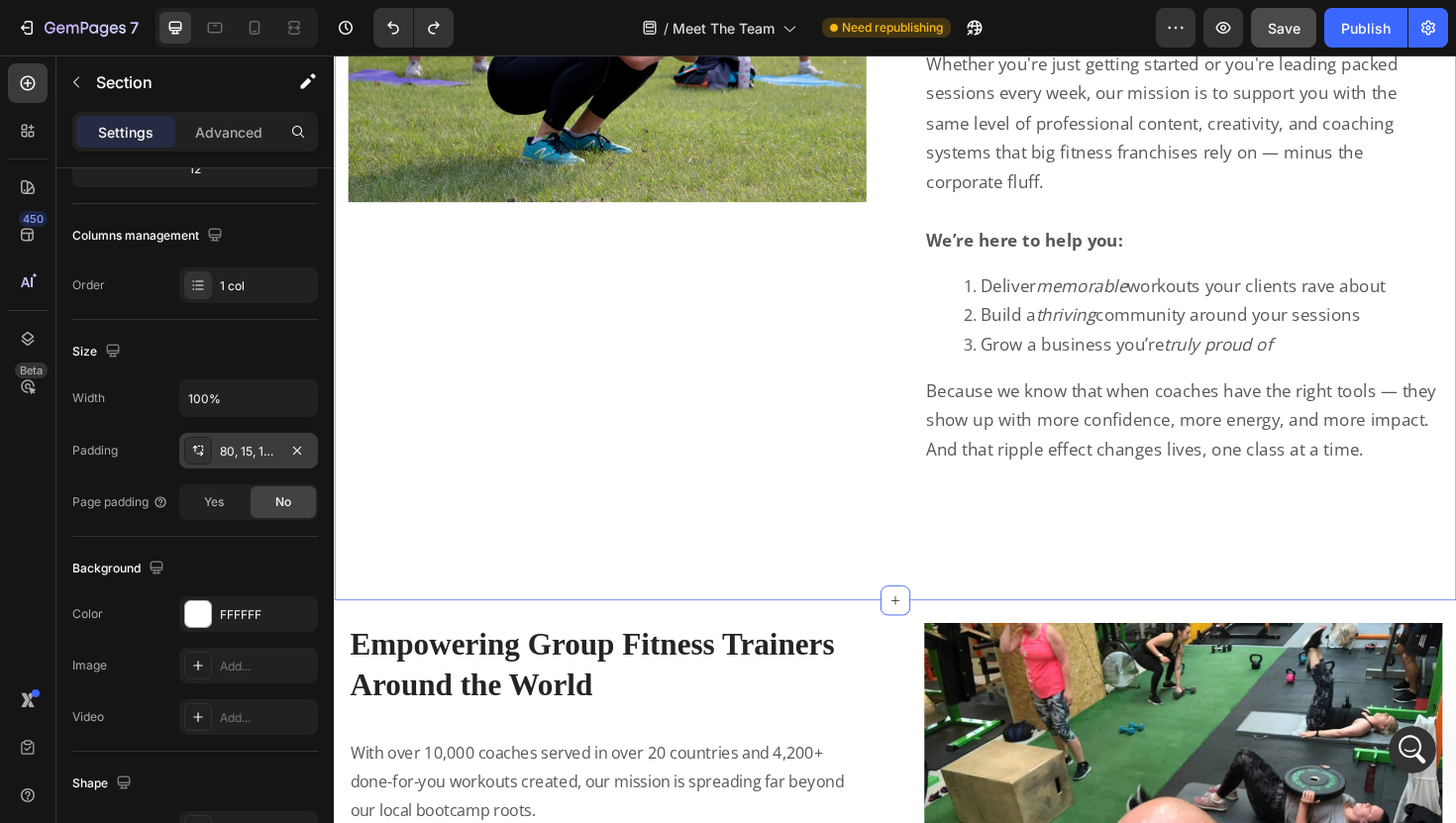 click on "80, 15, 112, 15" at bounding box center [249, 451] 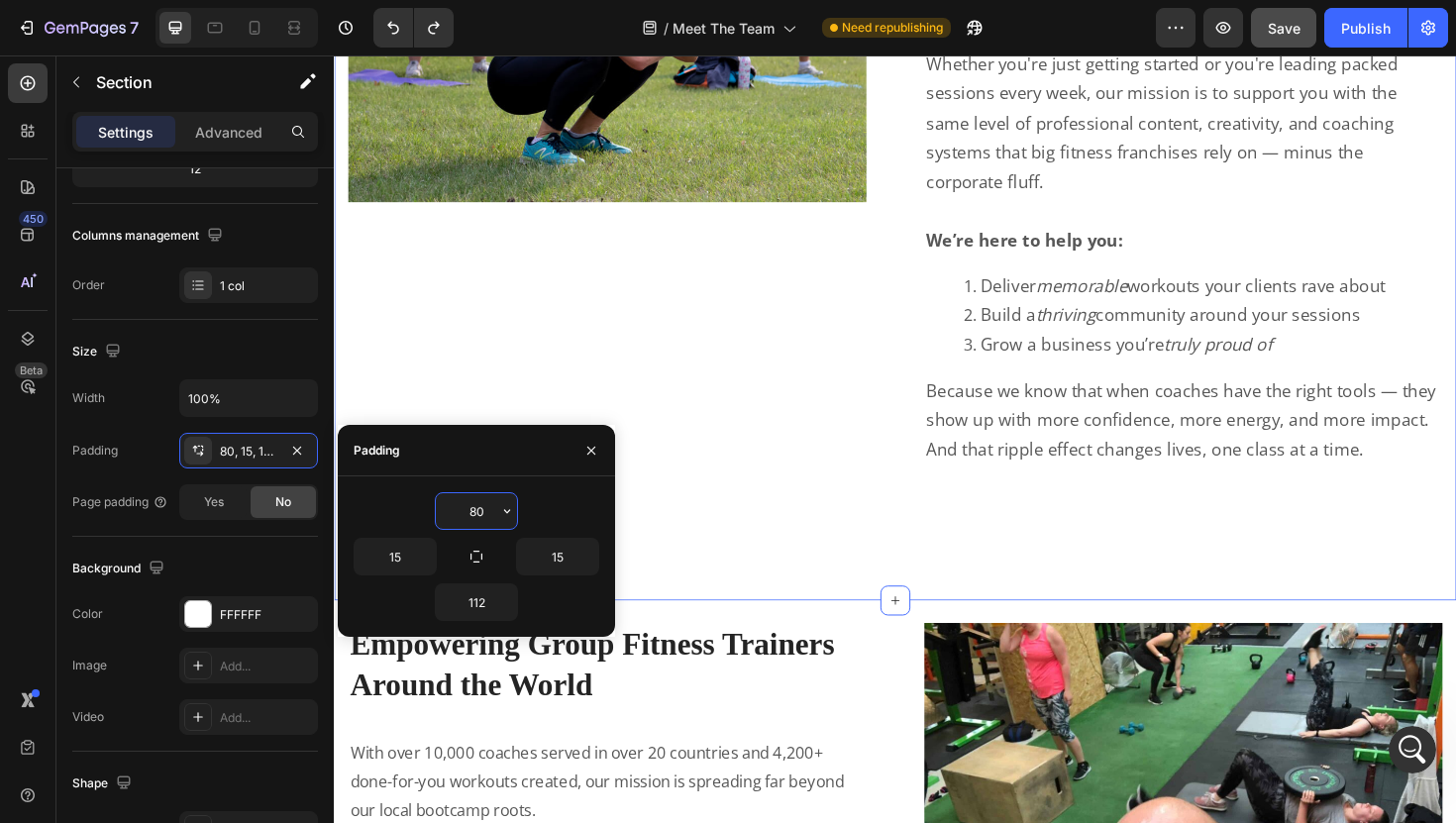 click on "80" at bounding box center (476, 511) 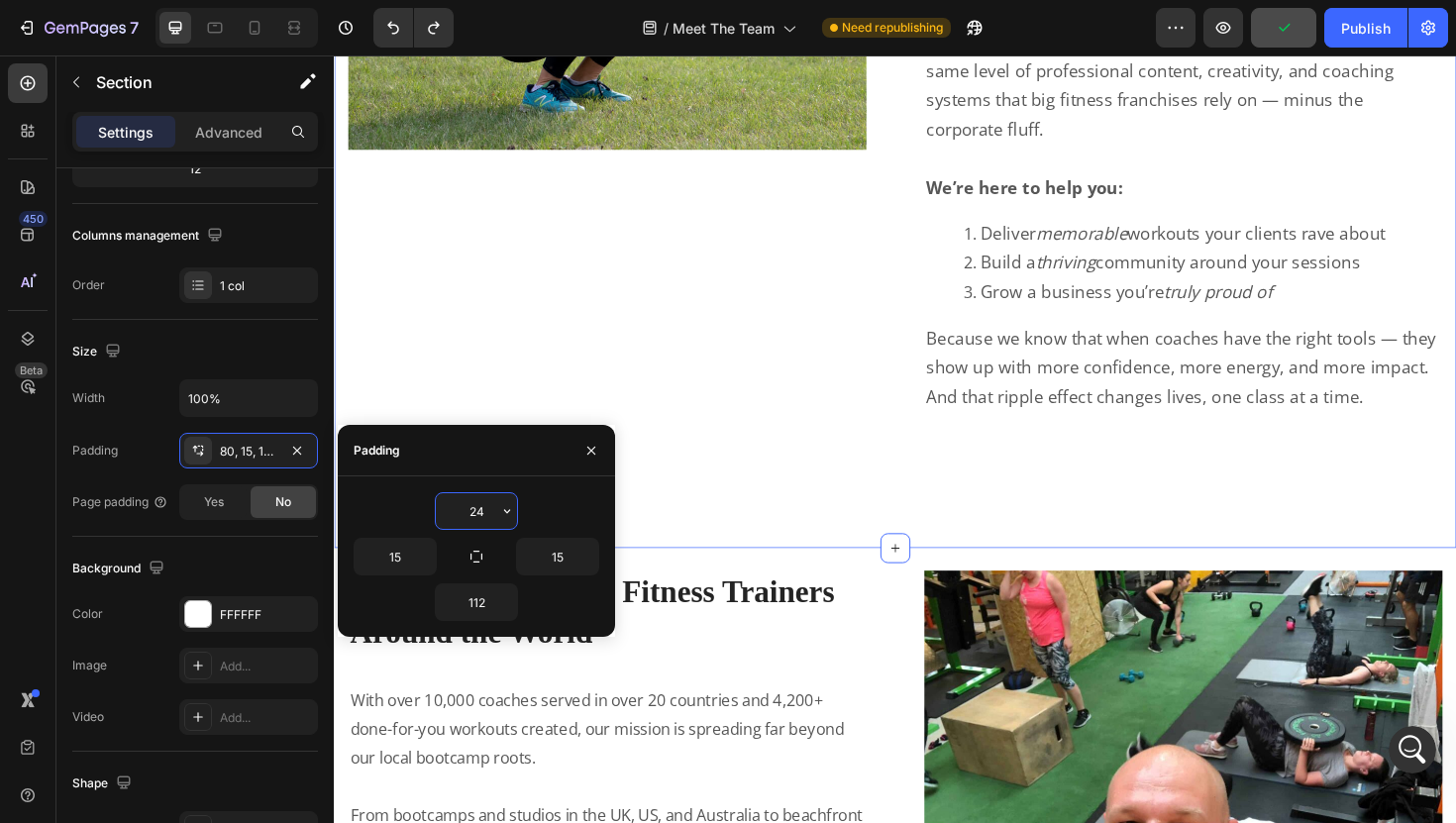 type on "24" 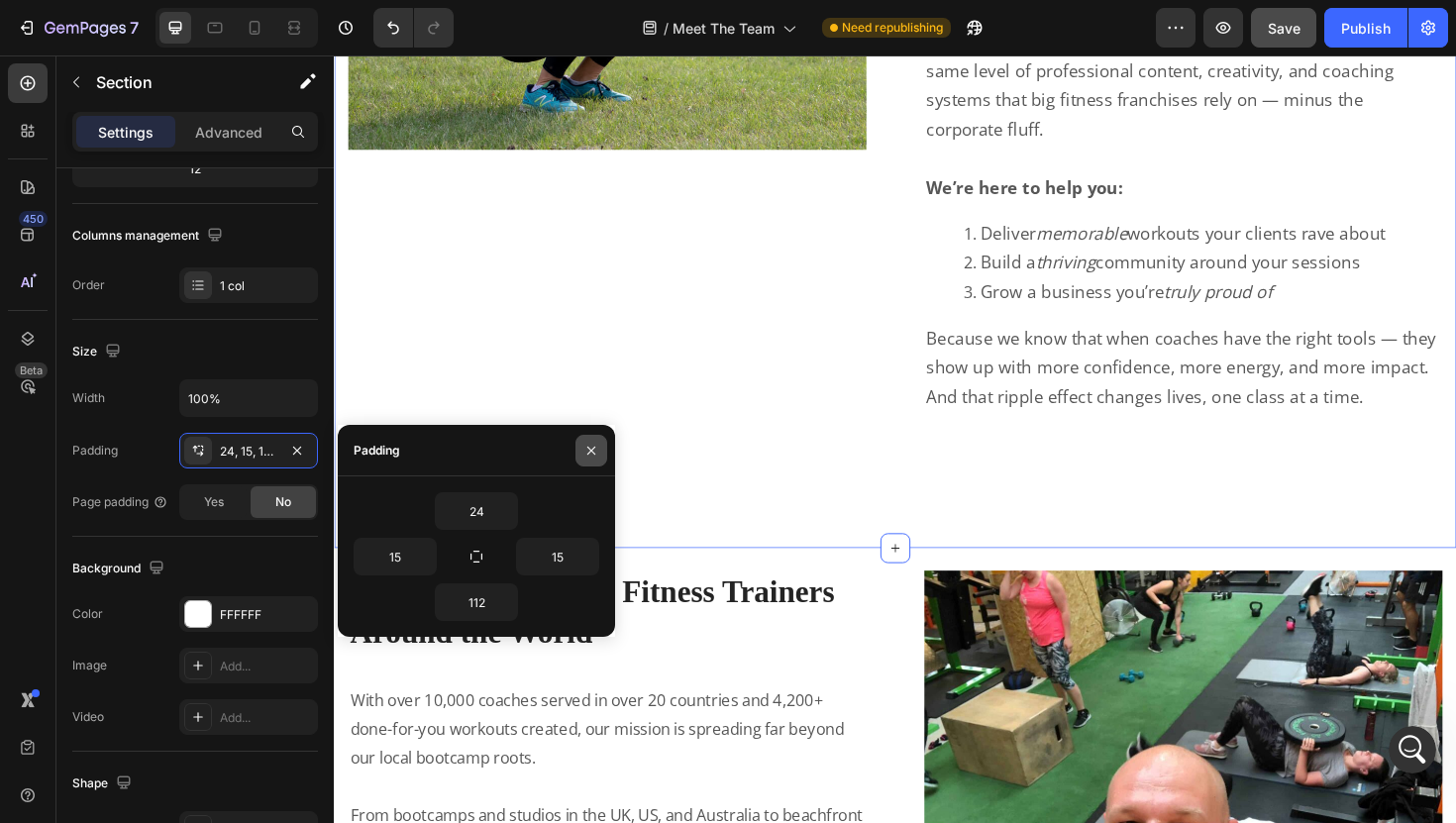 click 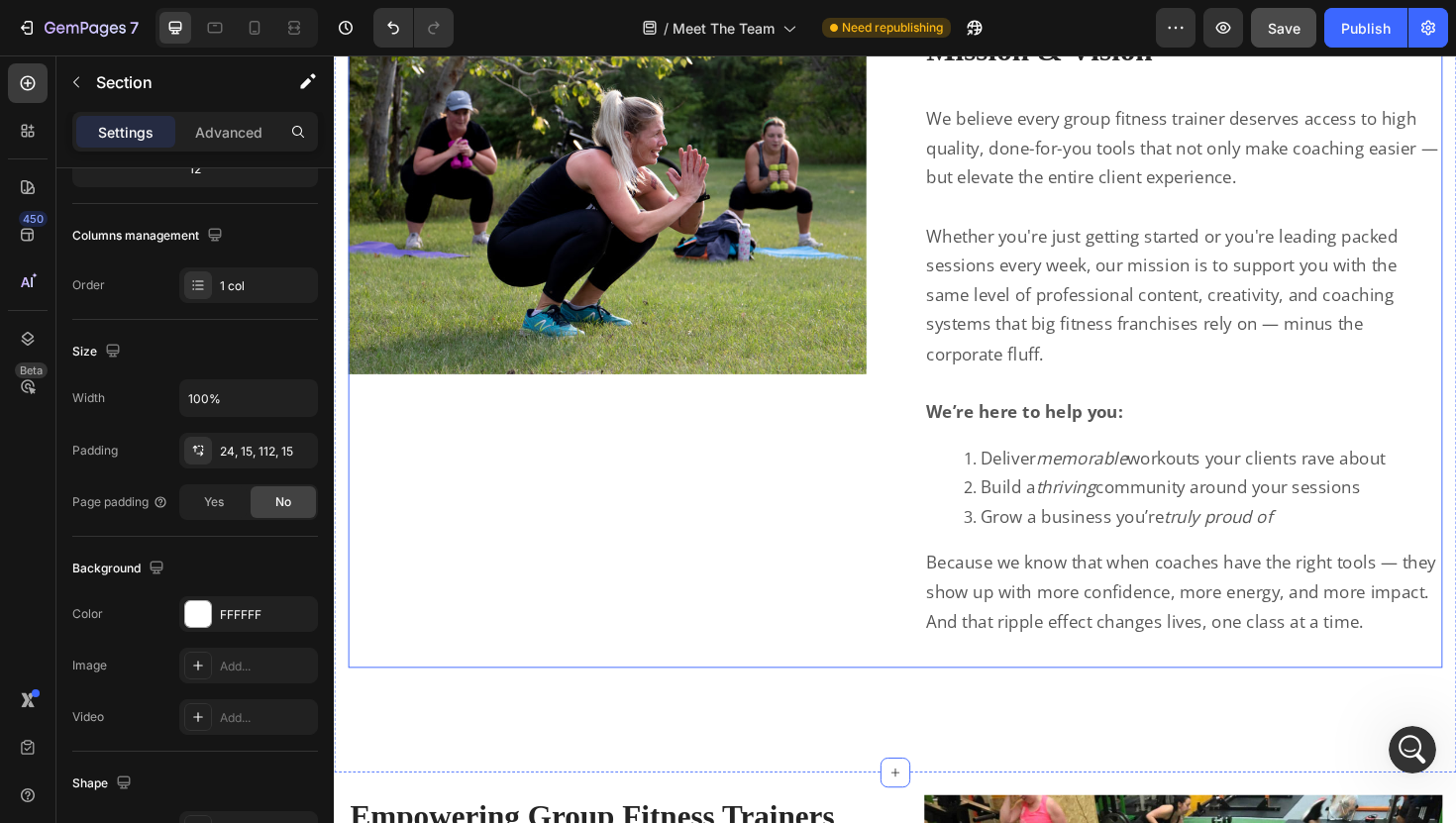 scroll, scrollTop: 3398, scrollLeft: 0, axis: vertical 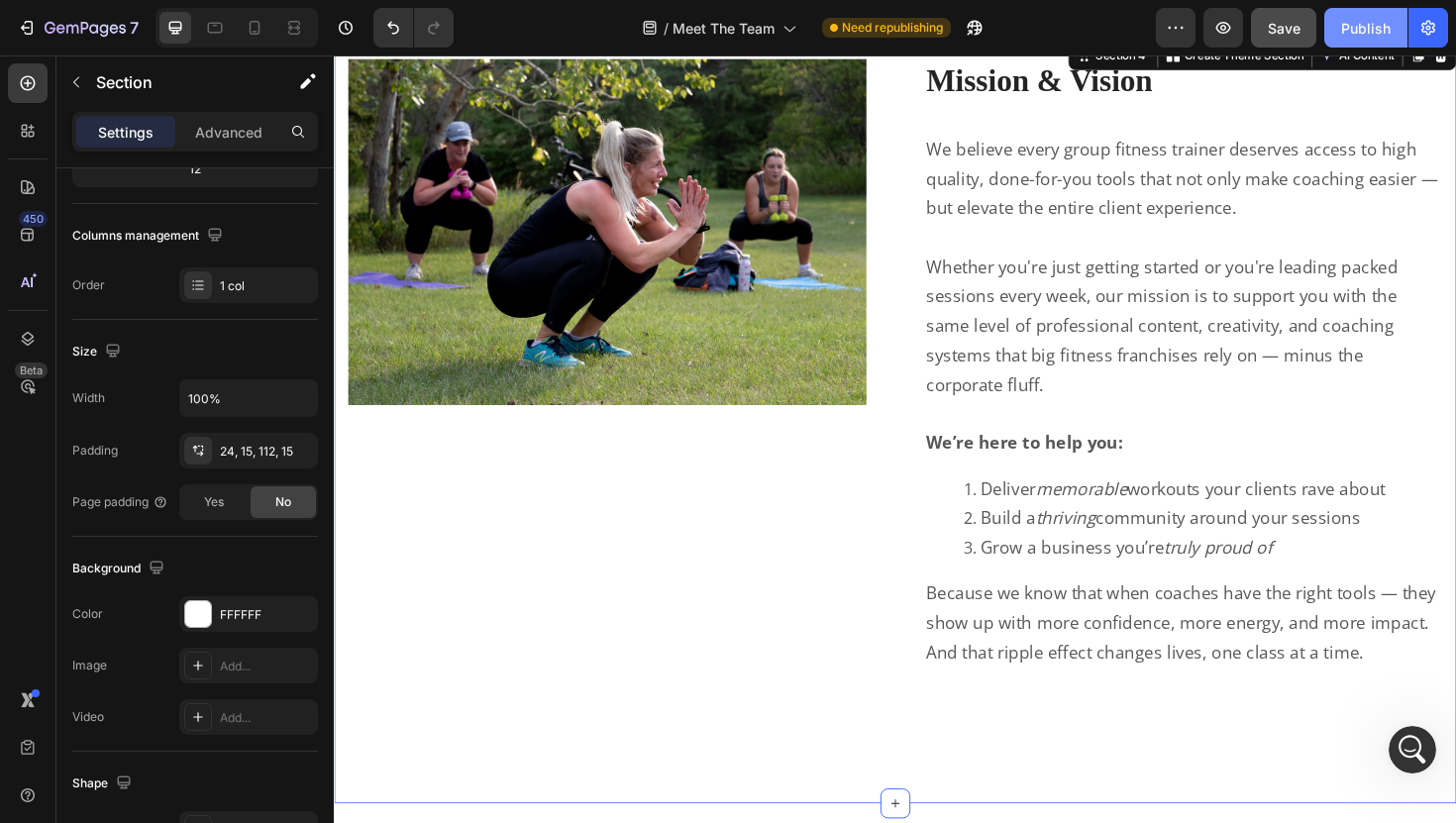 click on "Publish" at bounding box center [1366, 28] 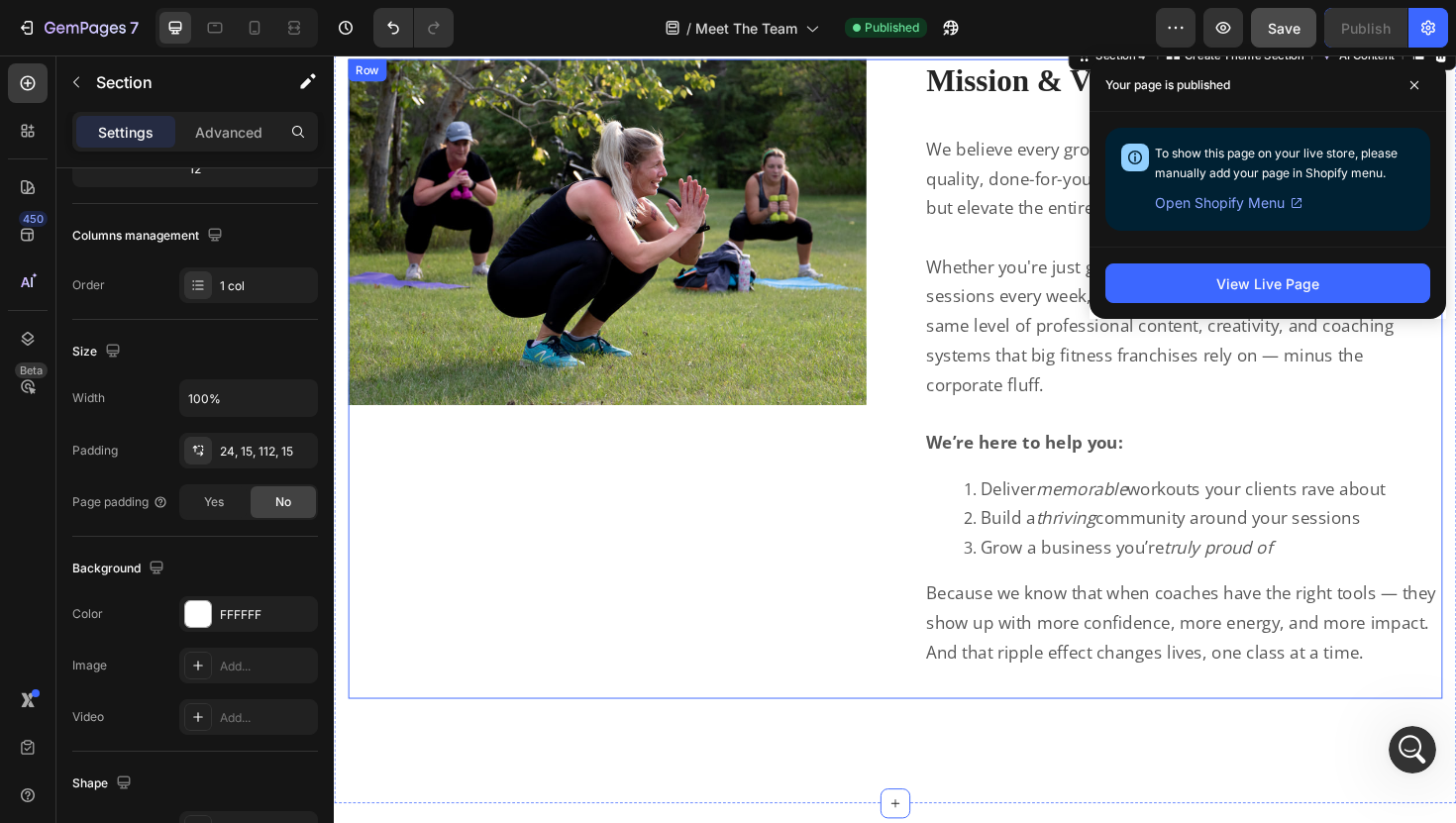 click on "Image Row Mission & Vision  Heading Row We believe every group fitness trainer deserves access to high quality, done-for-you tools that not only make coaching easier — but elevate the entire client experience.   Whether you're just getting started or you're leading packed sessions every week, our mission is to support you with the same level of professional content, creativity, and coaching systems that big fitness franchises rely on — minus the corporate fluff.   We’re here to help you: Deliver  memorable  workouts your clients rave about Build a  thriving  community around your sessions Grow a business you’re  truly proud of Because we know that when coaches have the right tools — they show up with more confidence, more energy, and more impact. And that ripple effect changes lives, one class at a time. Text Block Row" at bounding box center [928, 398] 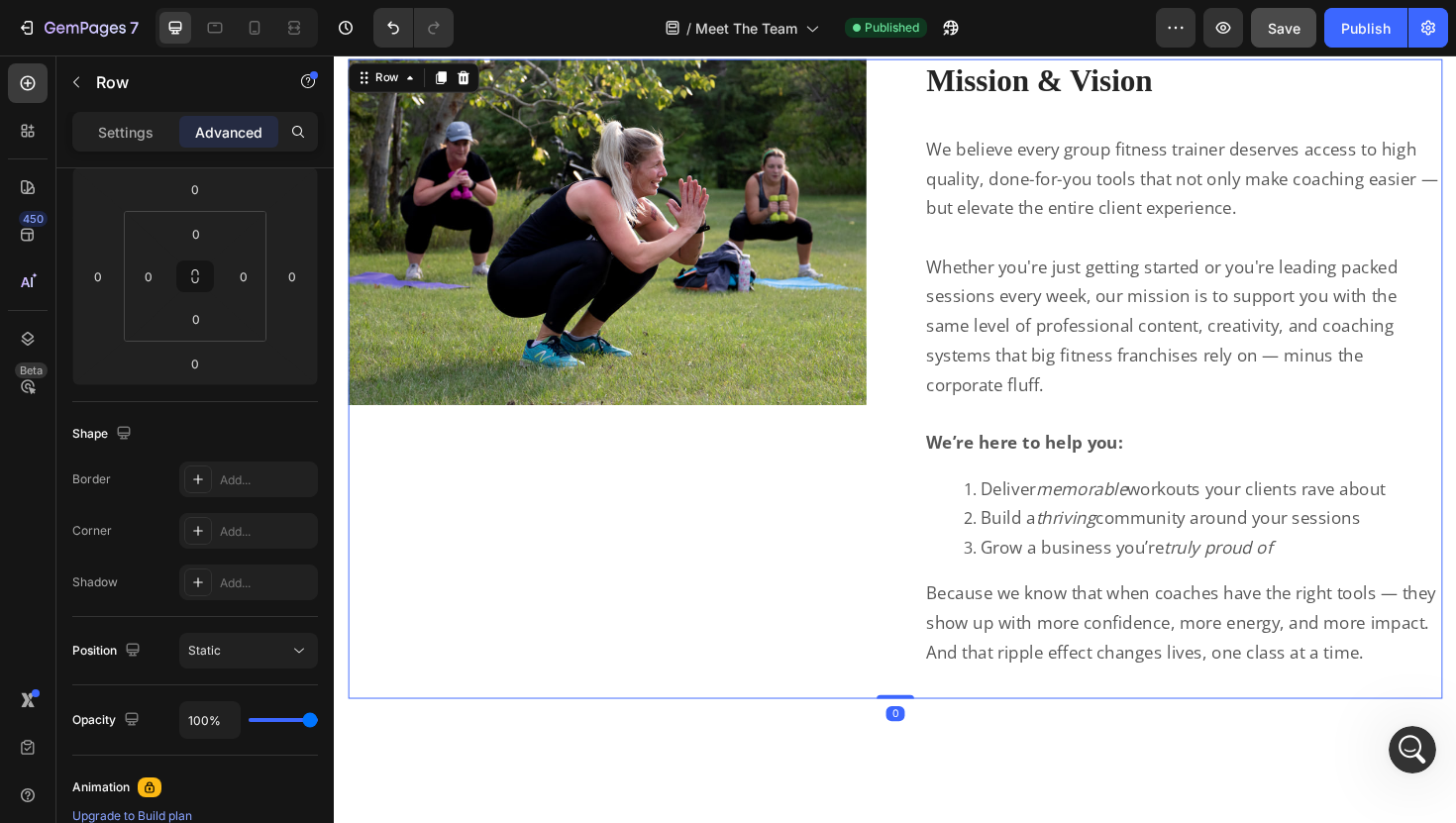scroll, scrollTop: 0, scrollLeft: 0, axis: both 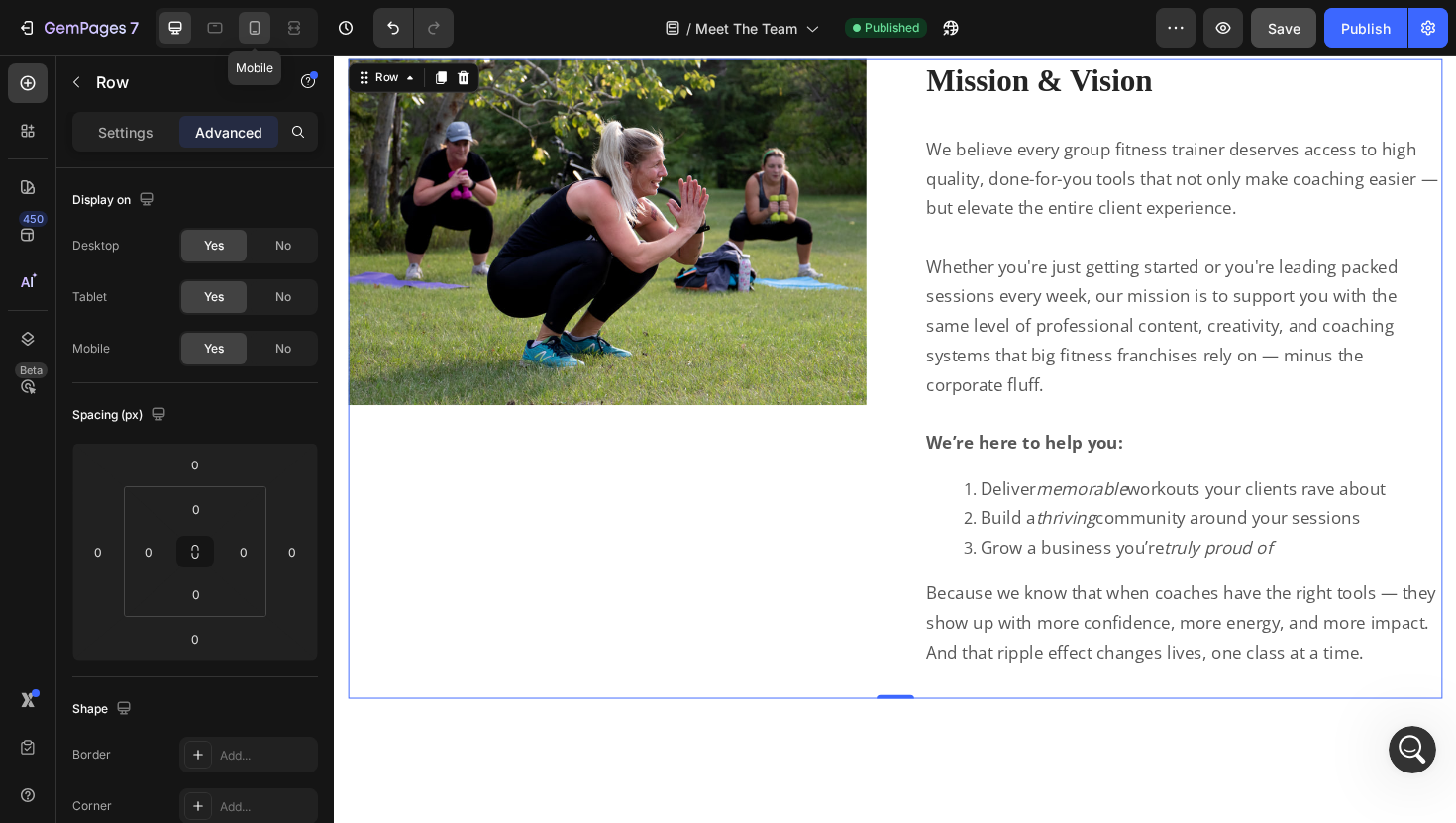 click 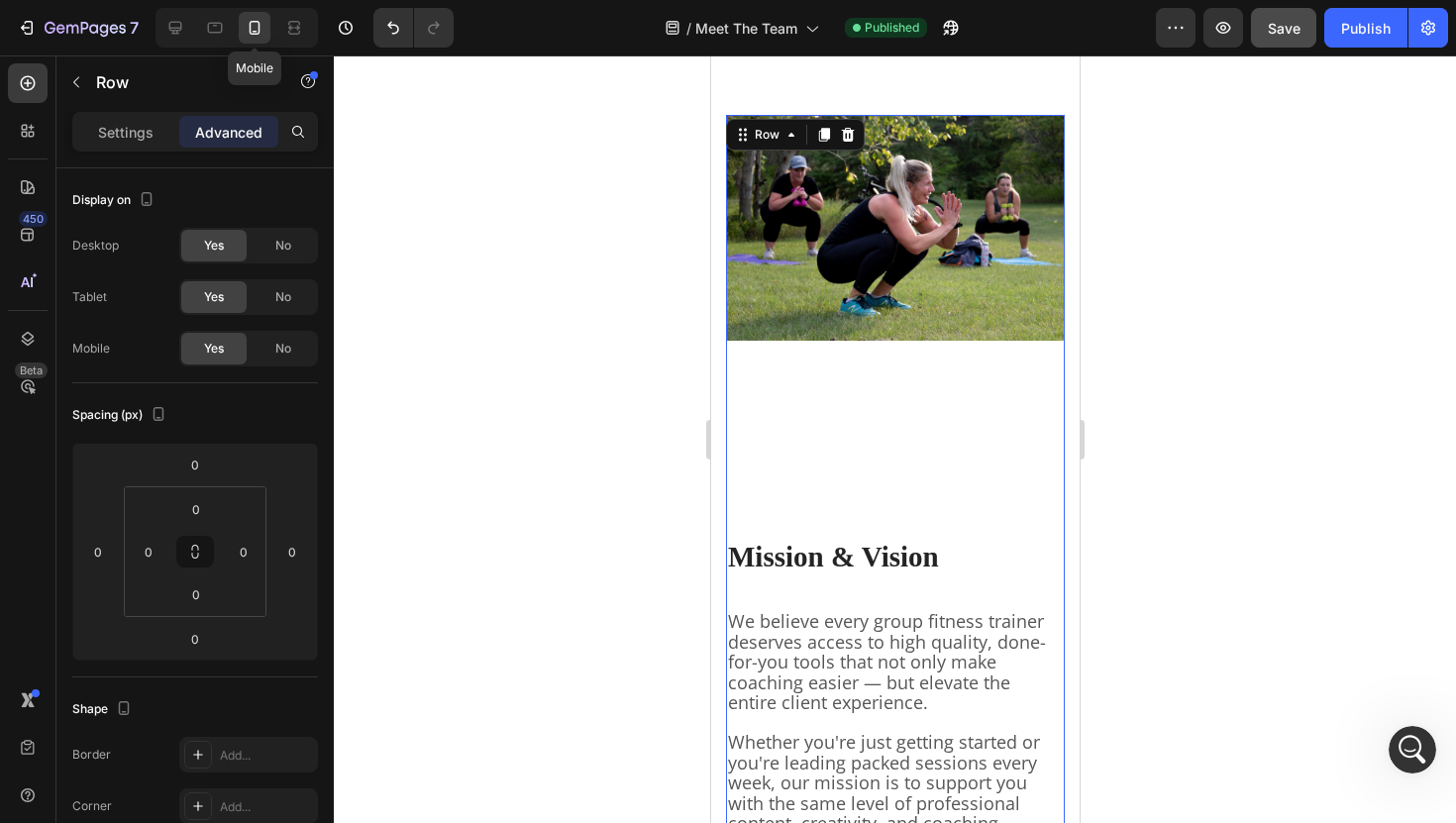scroll, scrollTop: 3335, scrollLeft: 0, axis: vertical 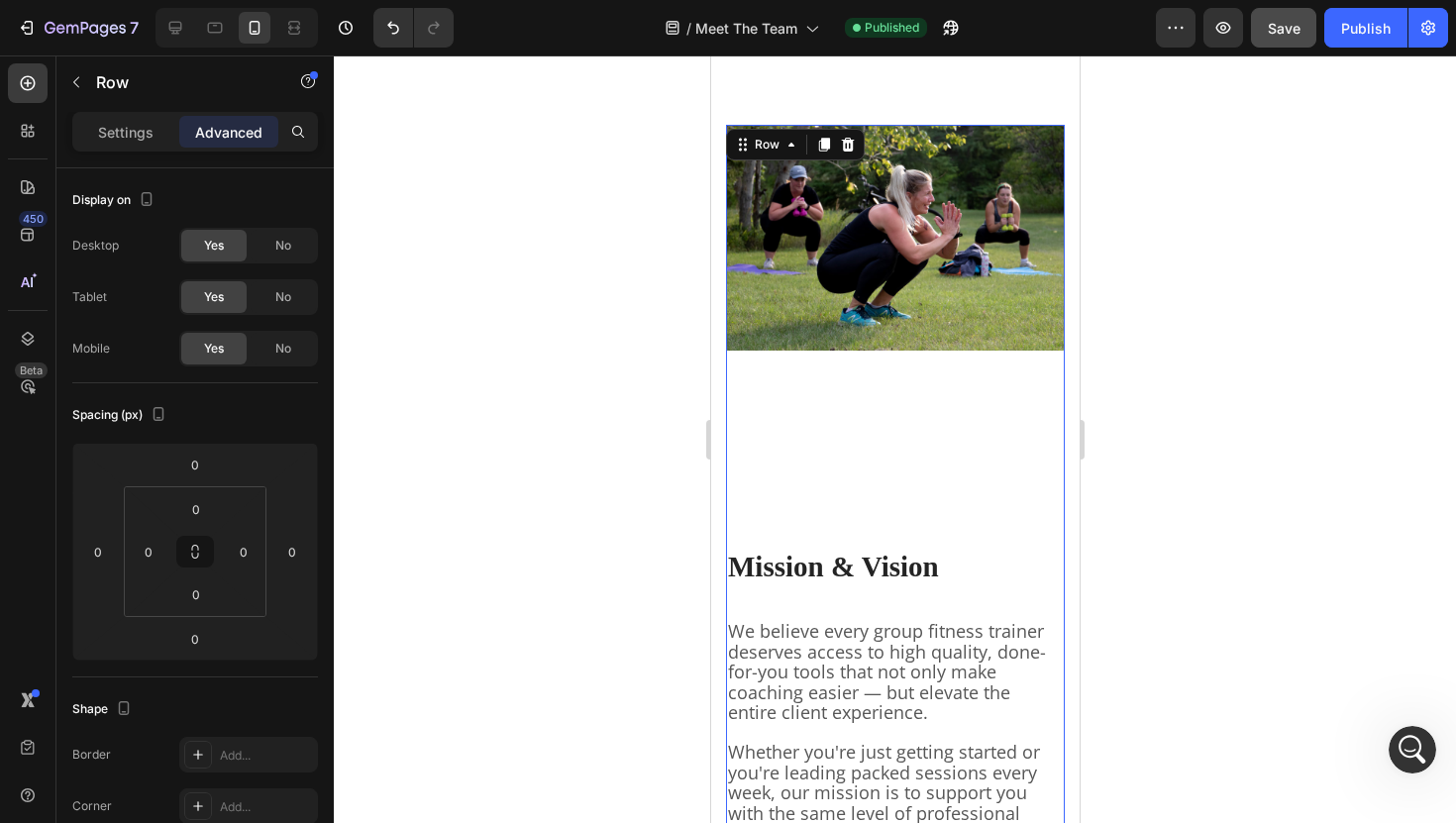 click on "Mission & Vision  Heading Row We believe every group fitness trainer deserves access to high quality, done-for-you tools that not only make coaching easier — but elevate the entire client experience.   Whether you're just getting started or you're leading packed sessions every week, our mission is to support you with the same level of professional content, creativity, and coaching systems that big fitness franchises rely on — minus the corporate fluff.   We’re here to help you: Deliver  memorable  workouts your clients rave about Build a  thriving  community around your sessions Grow a business you’re  truly proud of Because we know that when coaches have the right tools — they show up with more confidence, more energy, and more impact. And that ripple effect changes lives, one class at a time. Text Block" at bounding box center [894, 772] 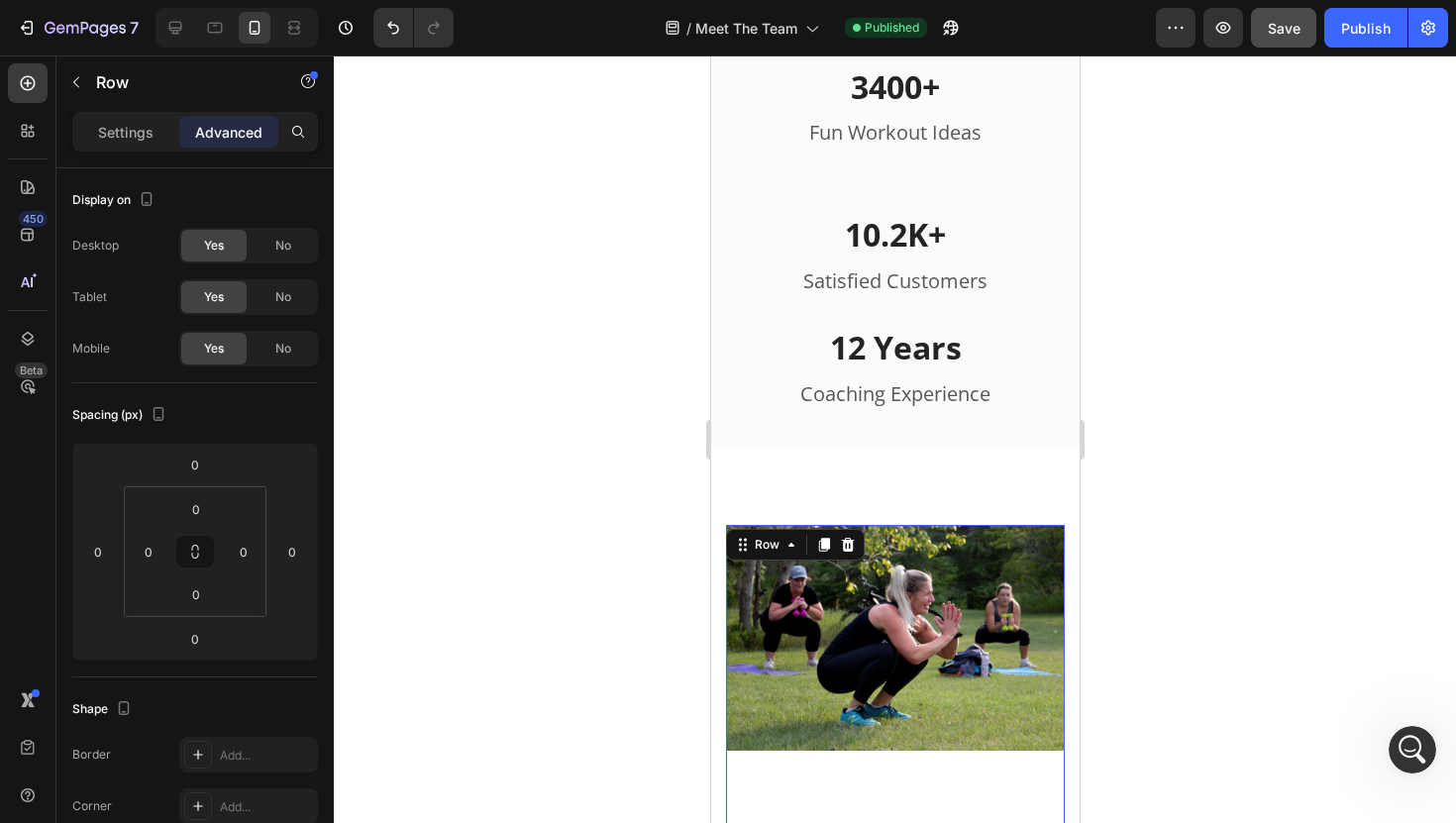 scroll, scrollTop: 3401, scrollLeft: 0, axis: vertical 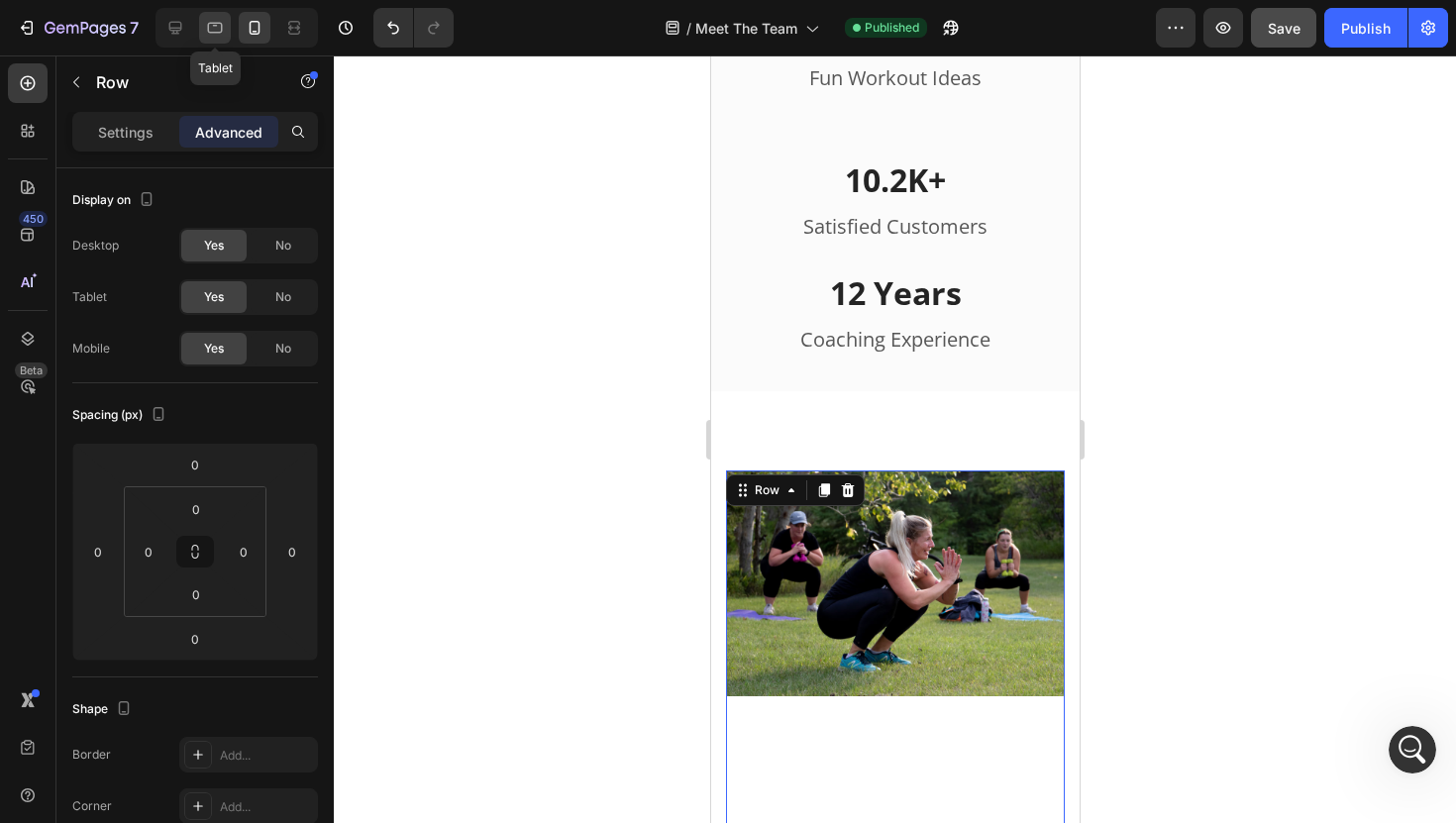 click 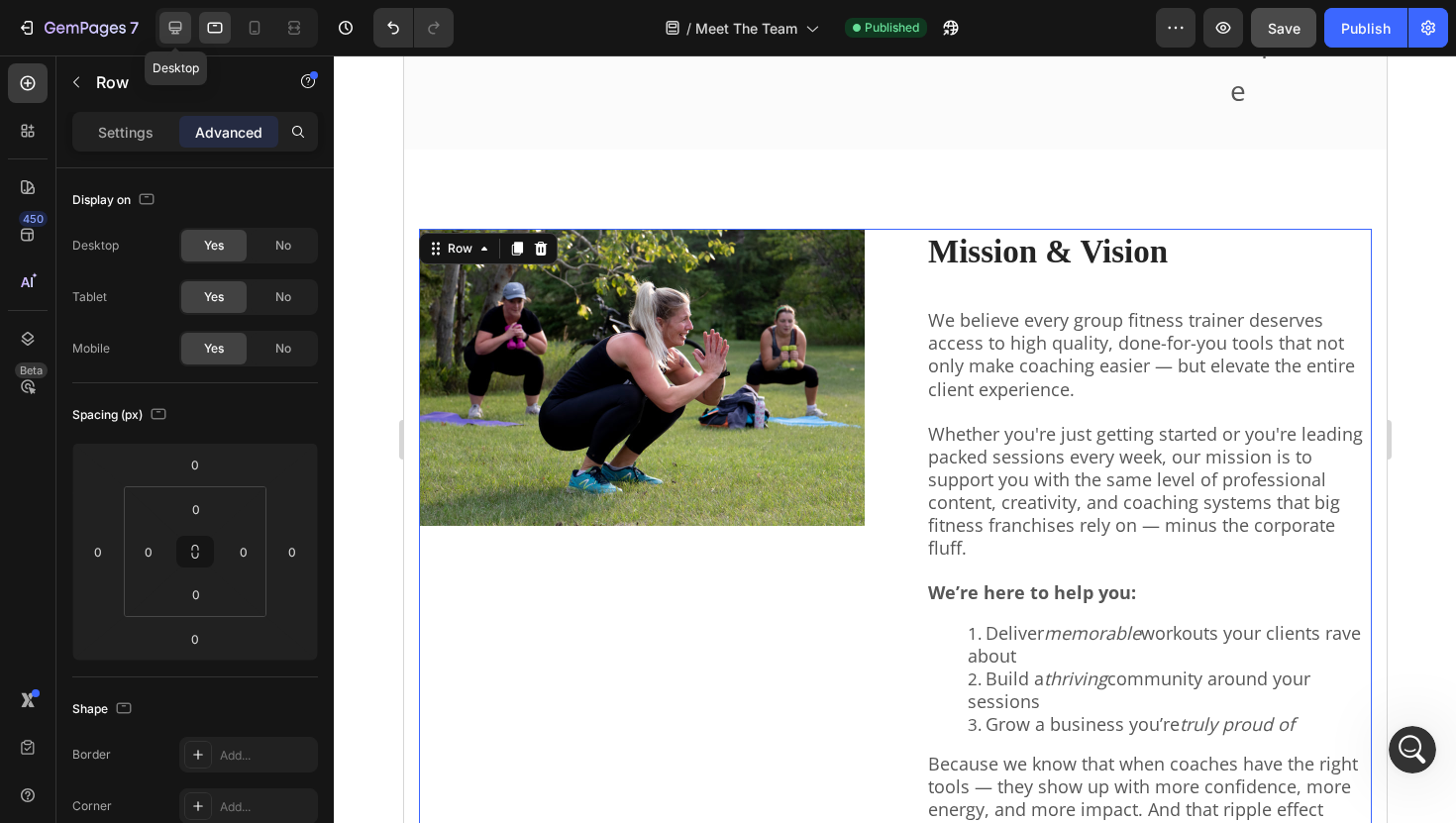 click 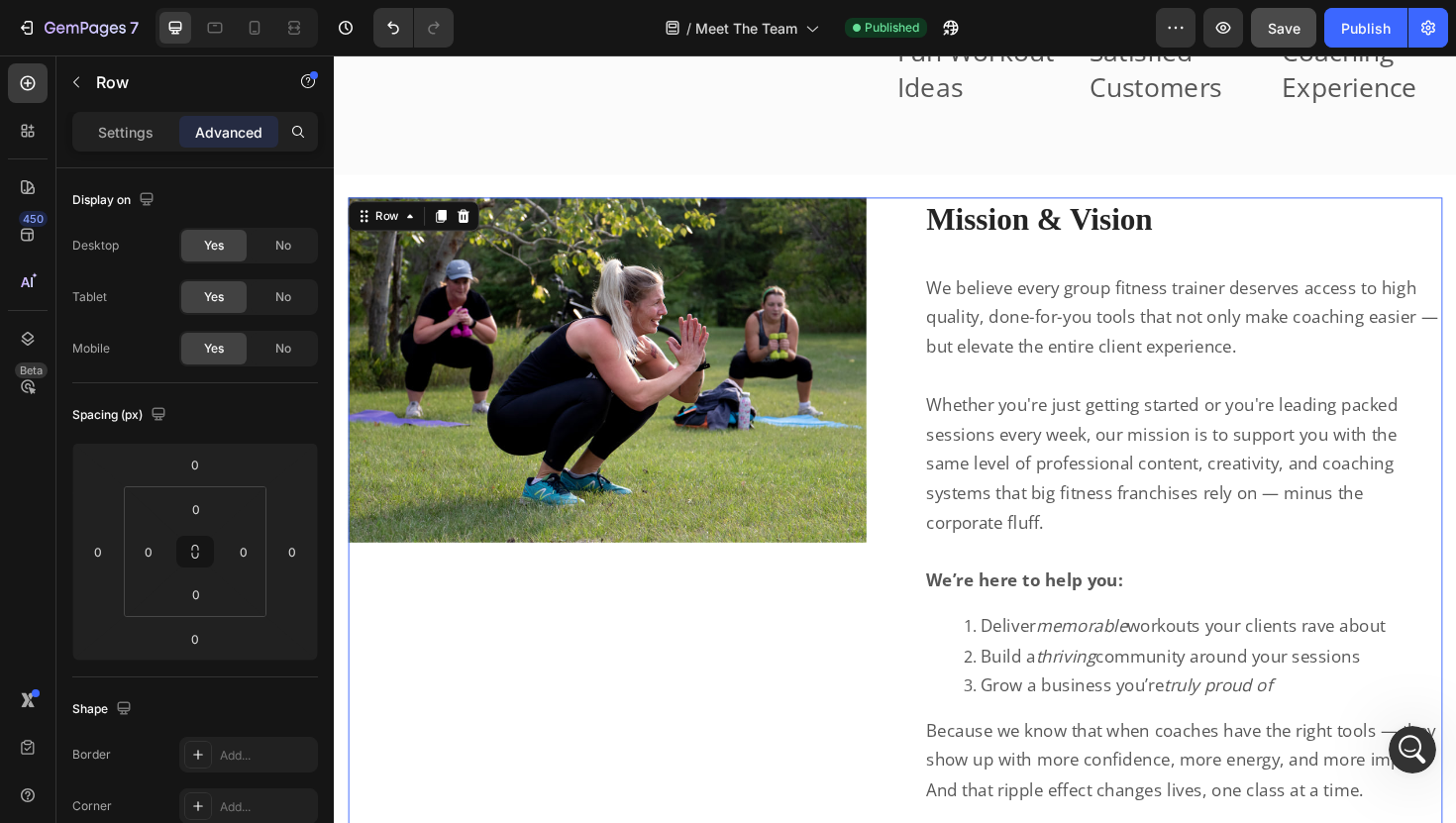 scroll, scrollTop: 3064, scrollLeft: 0, axis: vertical 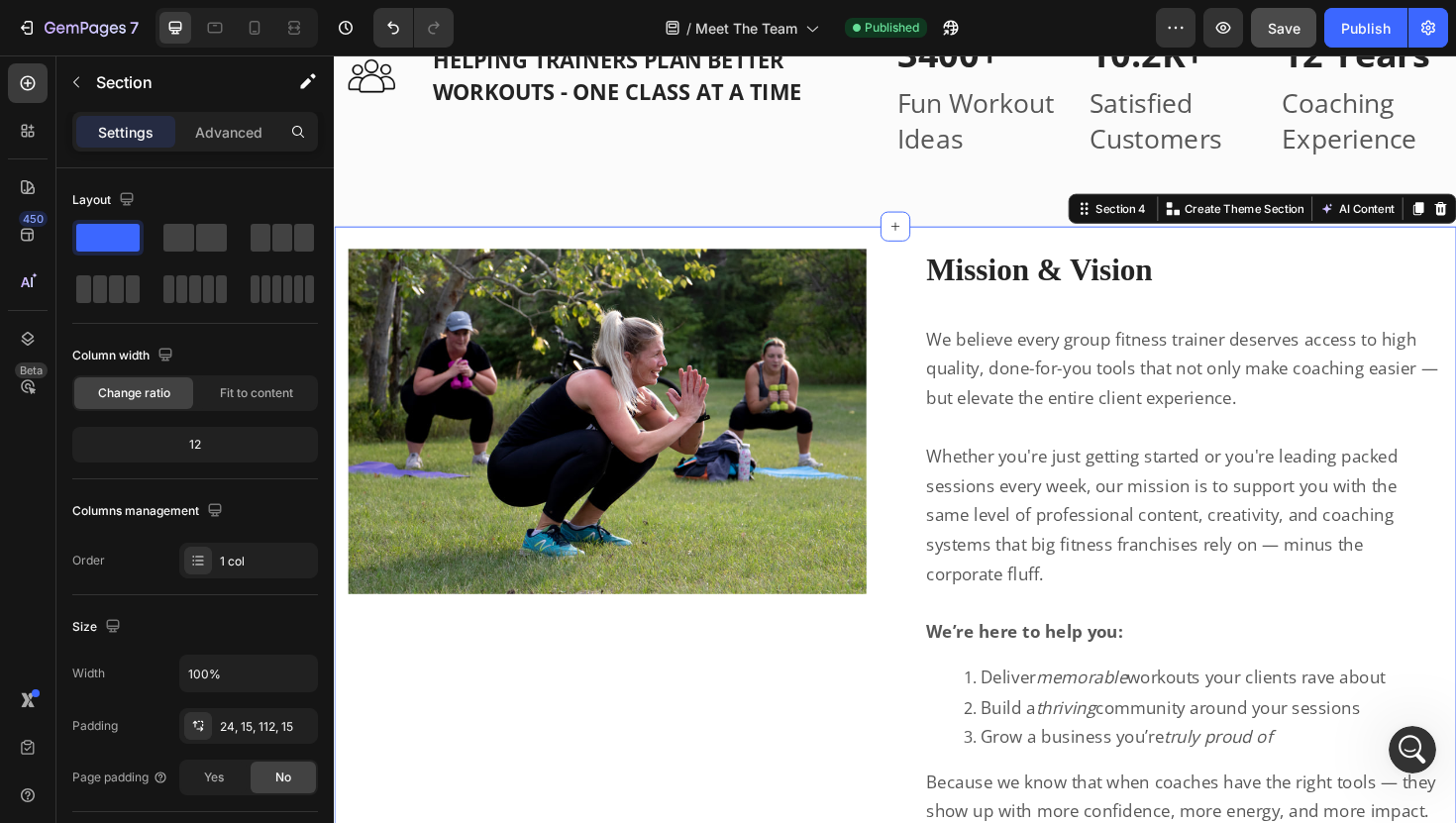 click on "Image Row Mission & Vision  Heading Row We believe every group fitness trainer deserves access to high quality, done-for-you tools that not only make coaching easier — but elevate the entire client experience.   Whether you're just getting started or you're leading packed sessions every week, our mission is to support you with the same level of professional content, creativity, and coaching systems that big fitness franchises rely on — minus the corporate fluff.   We’re here to help you: Deliver  memorable  workouts your clients rave about Build a  thriving  community around your sessions Grow a business you’re  truly proud of Because we know that when coaches have the right tools — they show up with more confidence, more energy, and more impact. And that ripple effect changes lives, one class at a time. Text Block Row Section 4   You can create reusable sections Create Theme Section AI Content Write with GemAI What would you like to describe here? Tone and Voice Persuasive Product Show more" at bounding box center [928, 643] 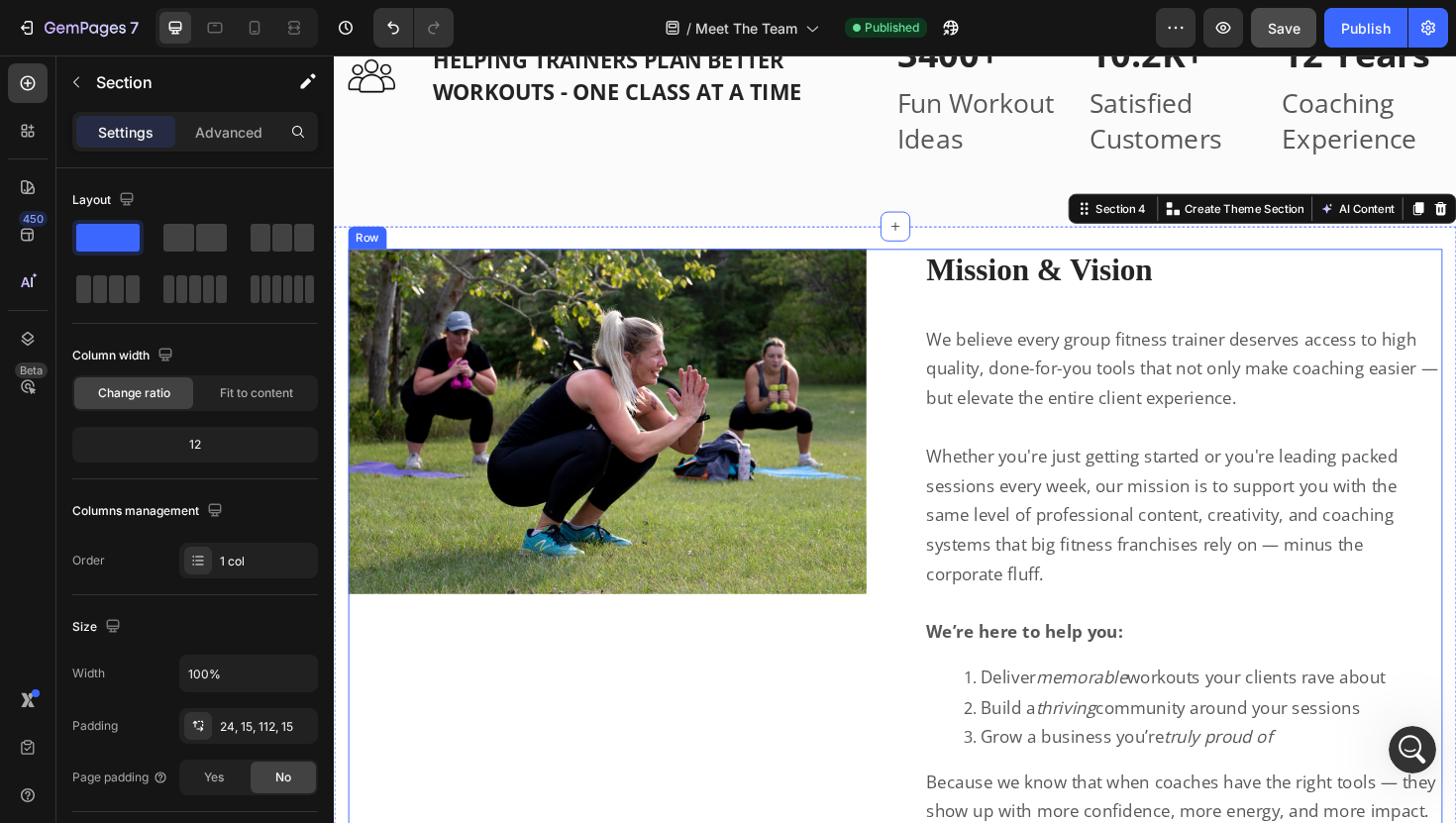click on "Image Row Mission & Vision  Heading Row We believe every group fitness trainer deserves access to high quality, done-for-you tools that not only make coaching easier — but elevate the entire client experience.   Whether you're just getting started or you're leading packed sessions every week, our mission is to support you with the same level of professional content, creativity, and coaching systems that big fitness franchises rely on — minus the corporate fluff.   We’re here to help you: Deliver  memorable  workouts your clients rave about Build a  thriving  community around your sessions Grow a business you’re  truly proud of Because we know that when coaches have the right tools — they show up with more confidence, more energy, and more impact. And that ripple effect changes lives, one class at a time. Text Block Row" at bounding box center [928, 599] 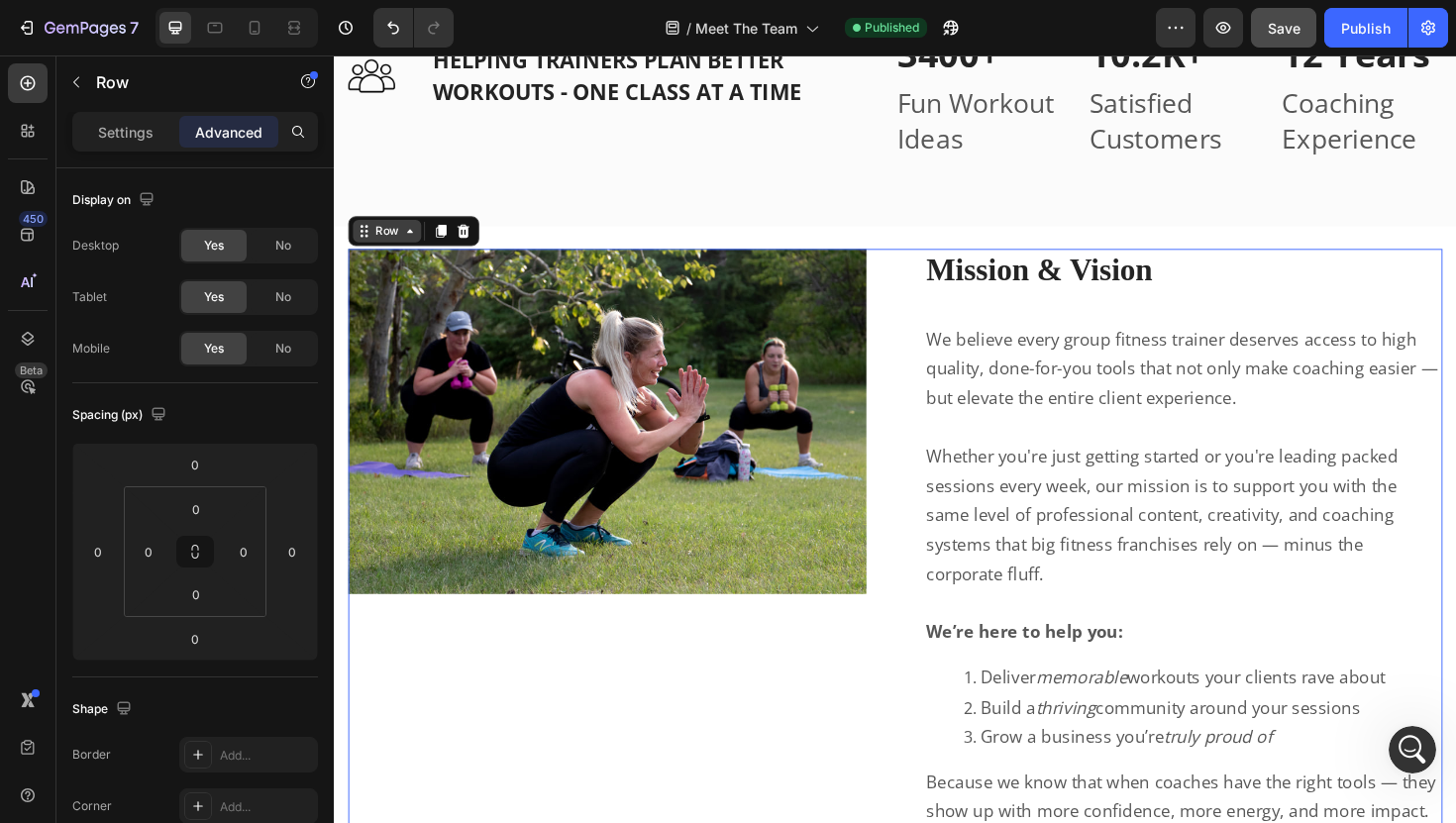 click 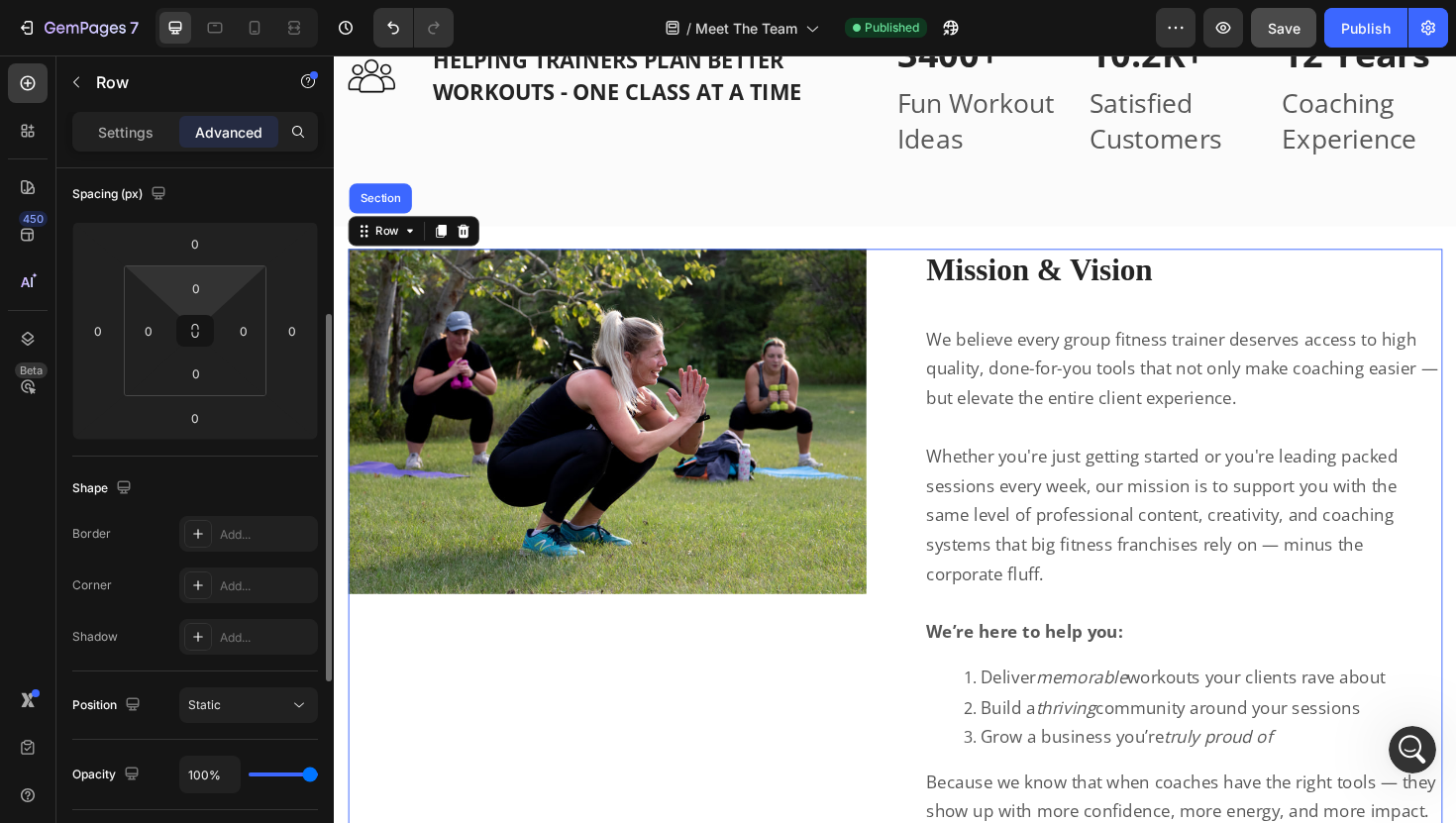scroll, scrollTop: 0, scrollLeft: 0, axis: both 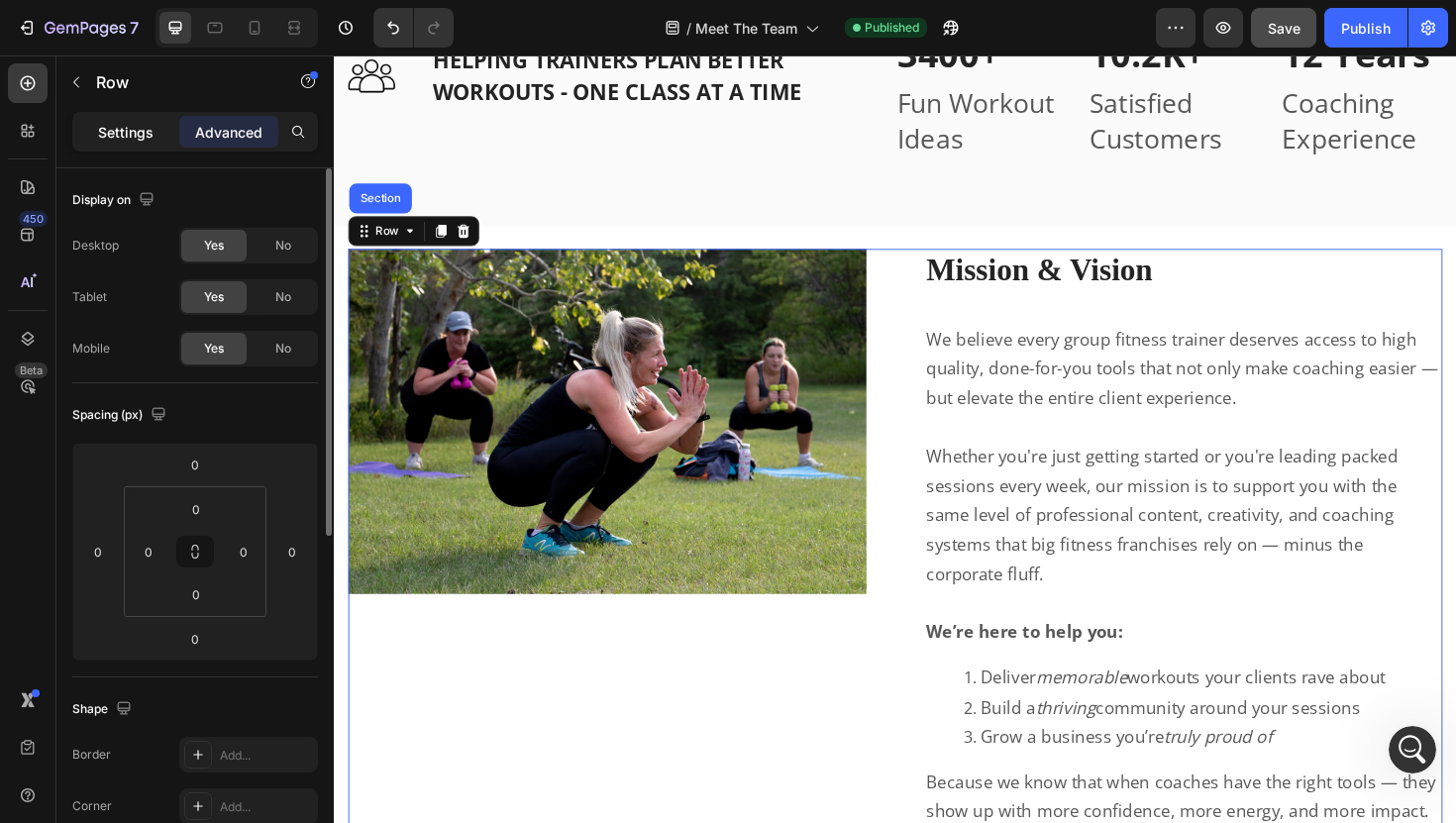 click on "Settings" 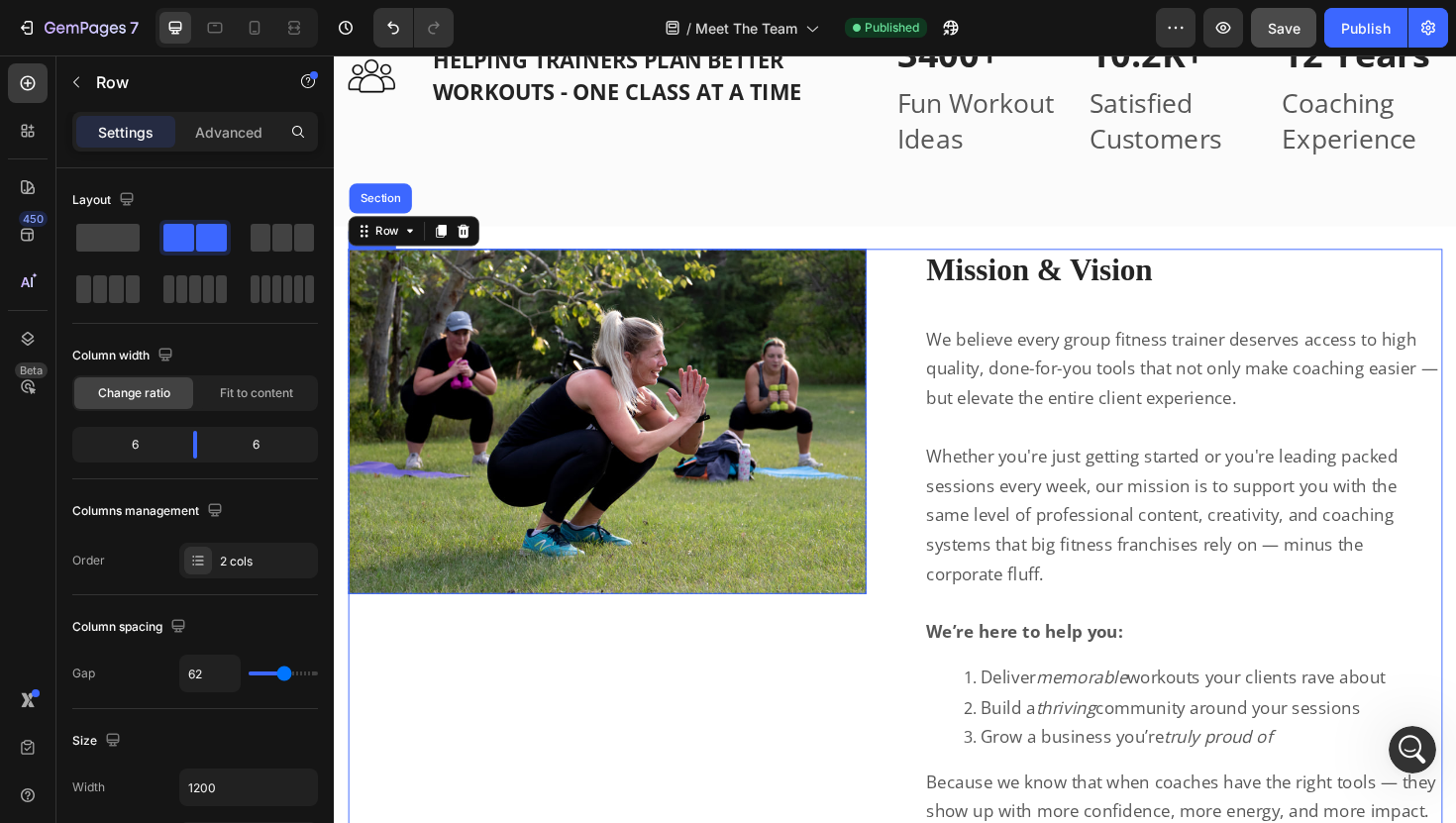 click at bounding box center (623, 443) 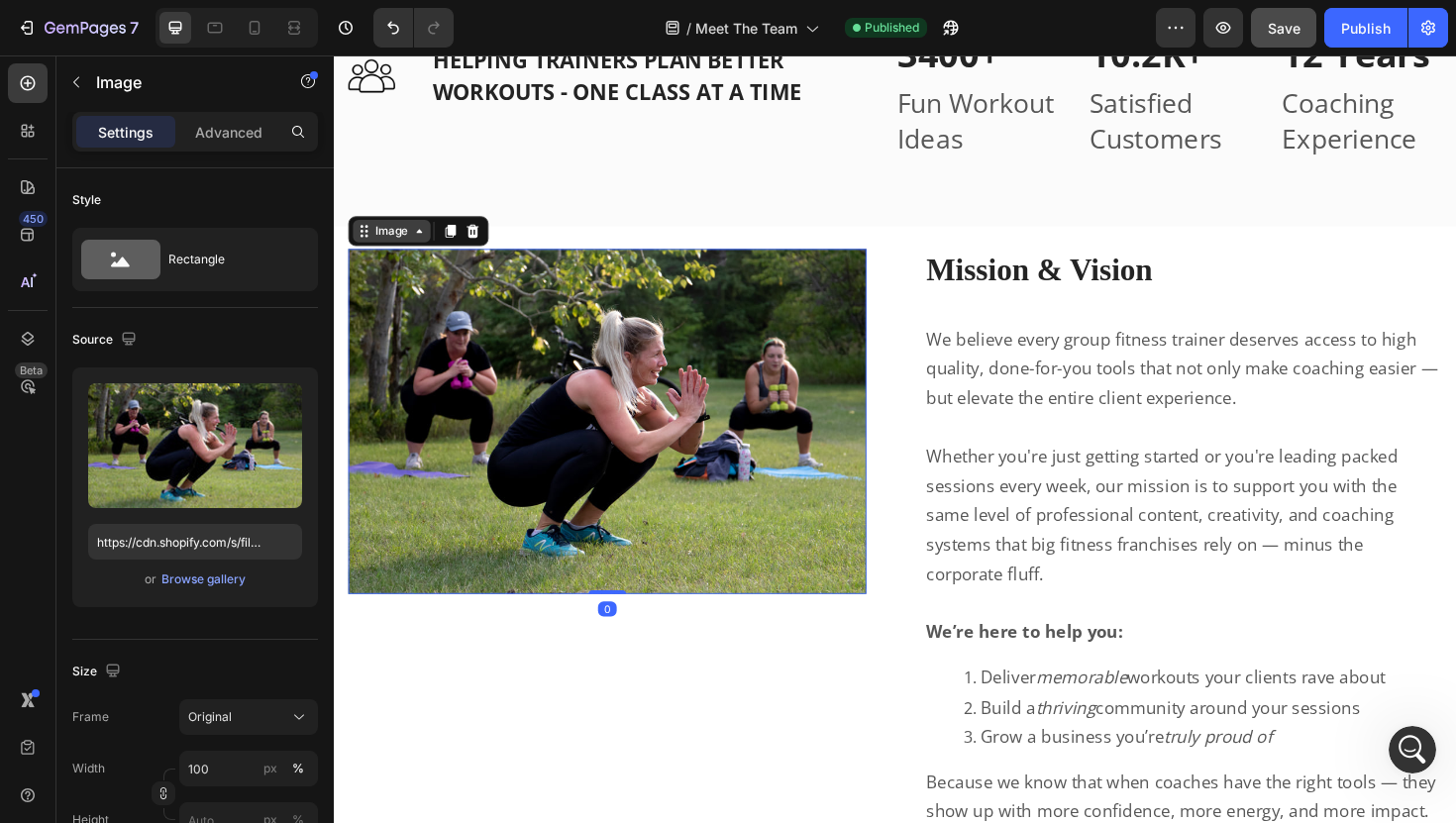 click 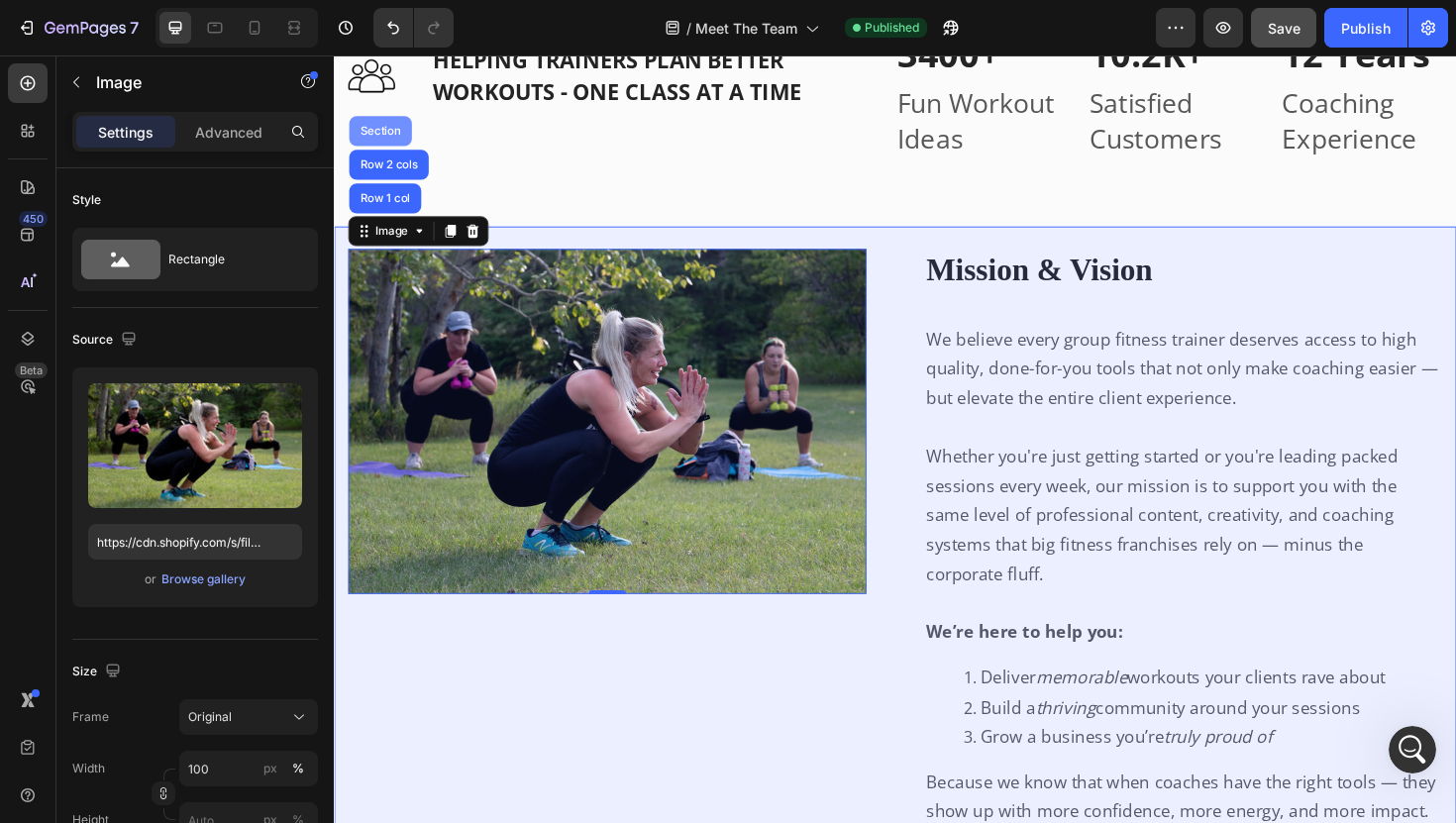 click on "Section" at bounding box center (382, 136) 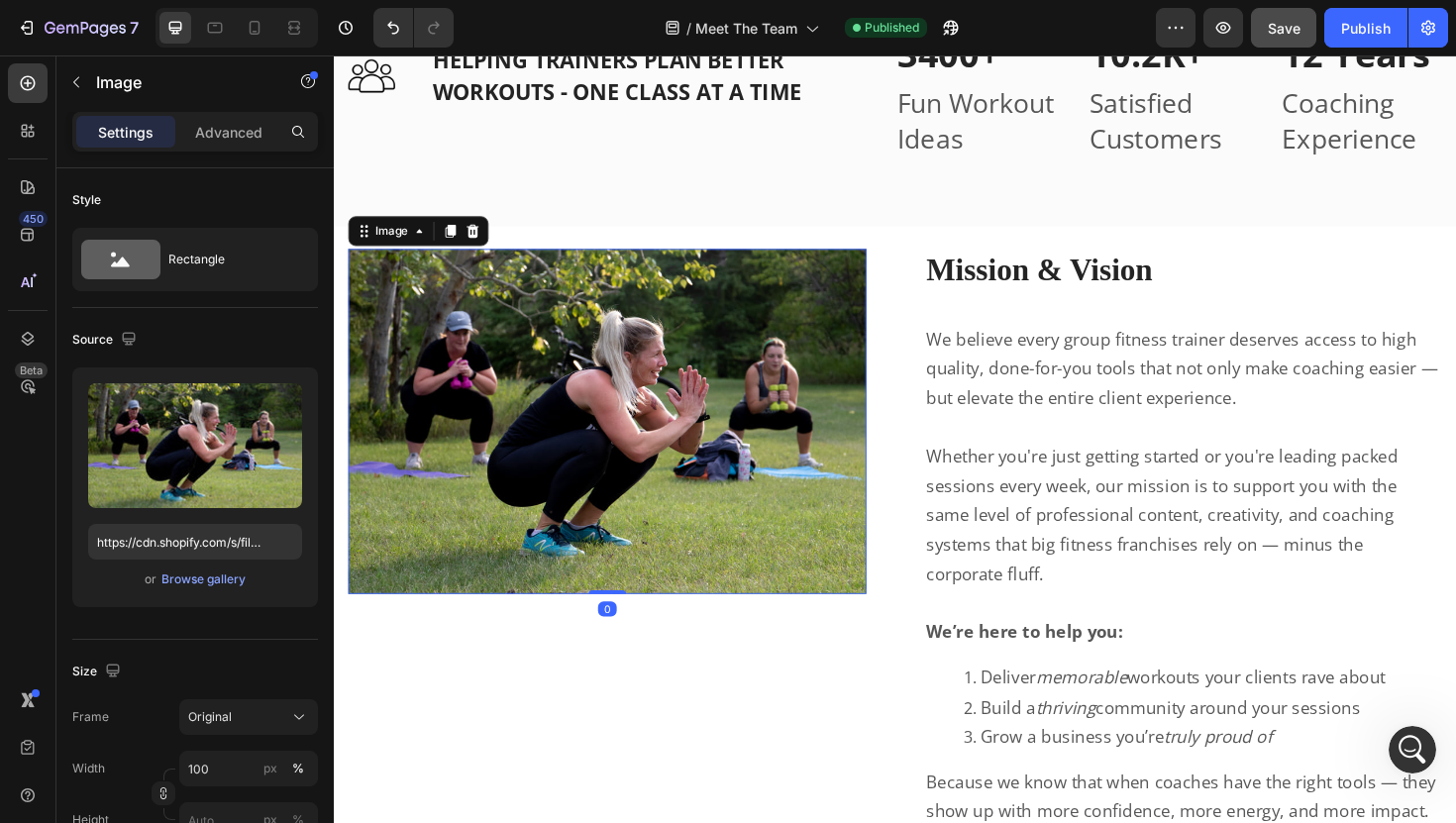 click at bounding box center (623, 443) 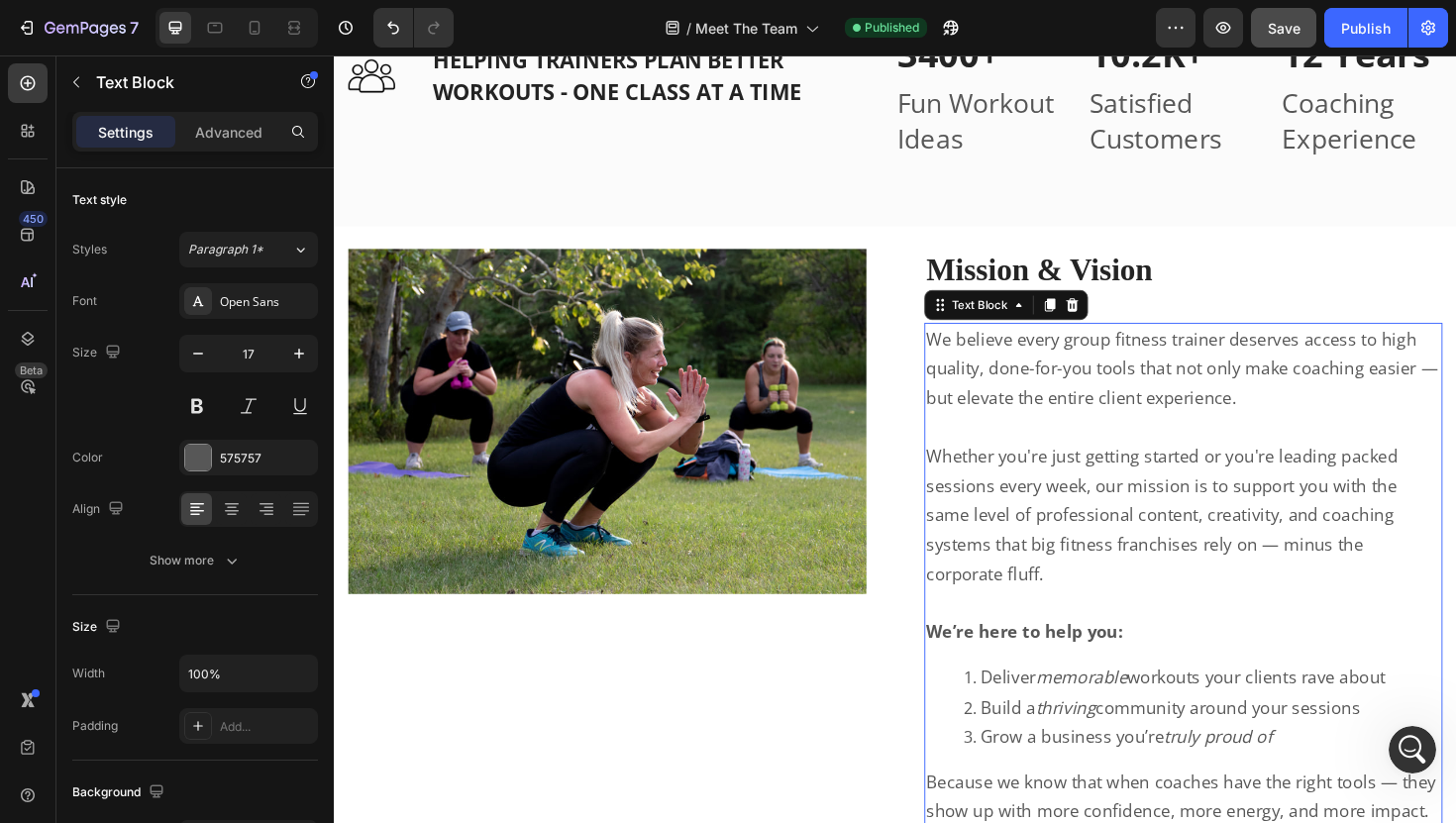 click on "We believe every group fitness trainer deserves access to high quality, done-for-you tools that not only make coaching easier — but elevate the entire client experience." at bounding box center (1233, 387) 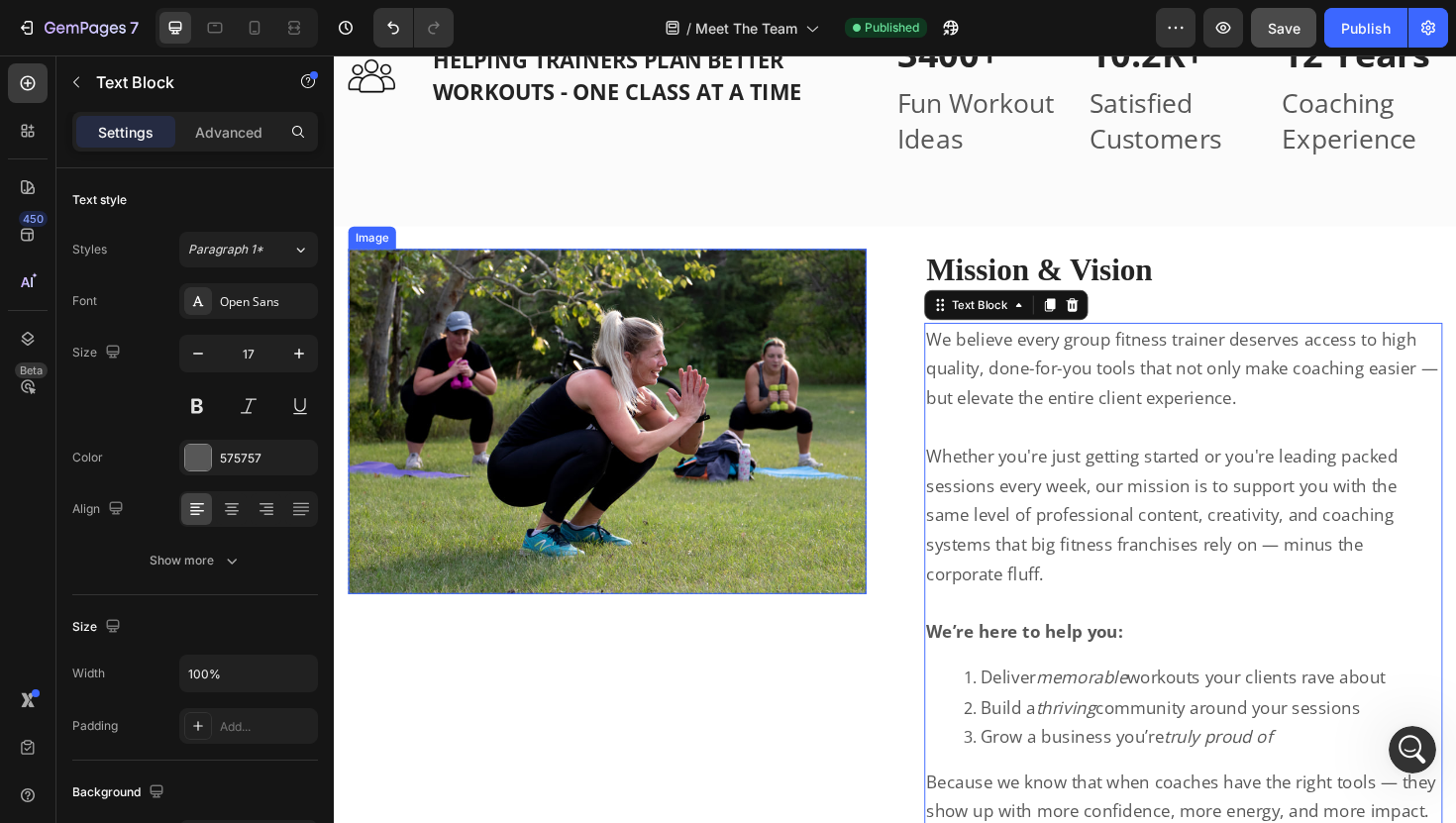 click at bounding box center (623, 443) 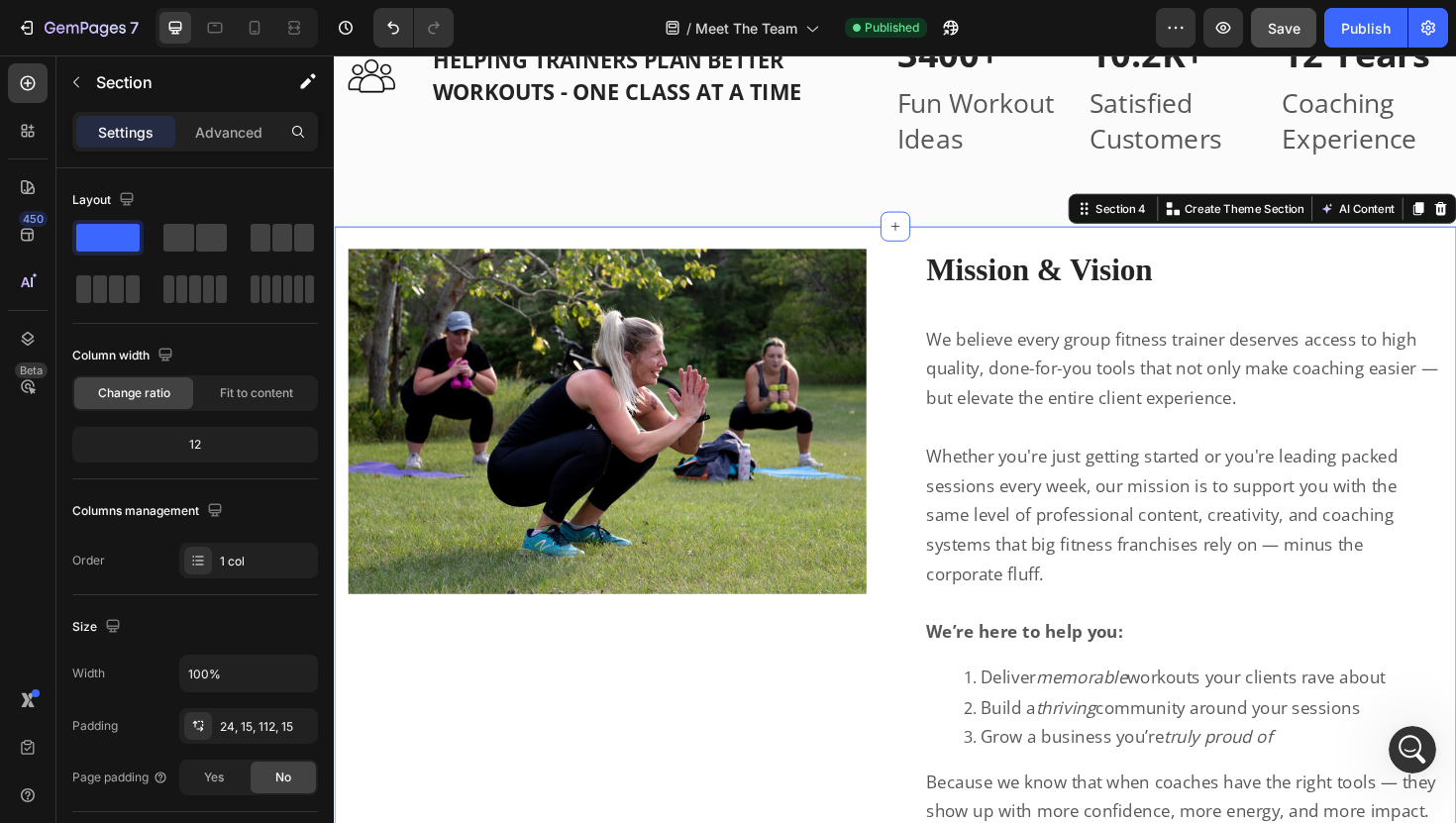 click on "Image Row Mission & Vision  Heading Row We believe every group fitness trainer deserves access to high quality, done-for-you tools that not only make coaching easier — but elevate the entire client experience.   Whether you're just getting started or you're leading packed sessions every week, our mission is to support you with the same level of professional content, creativity, and coaching systems that big fitness franchises rely on — minus the corporate fluff.   We’re here to help you: Deliver  memorable  workouts your clients rave about Build a  thriving  community around your sessions Grow a business you’re  truly proud of Because we know that when coaches have the right tools — they show up with more confidence, more energy, and more impact. And that ripple effect changes lives, one class at a time. Text Block Row Section 4   You can create reusable sections Create Theme Section AI Content Write with GemAI What would you like to describe here? Tone and Voice Persuasive Product Show more" at bounding box center (928, 643) 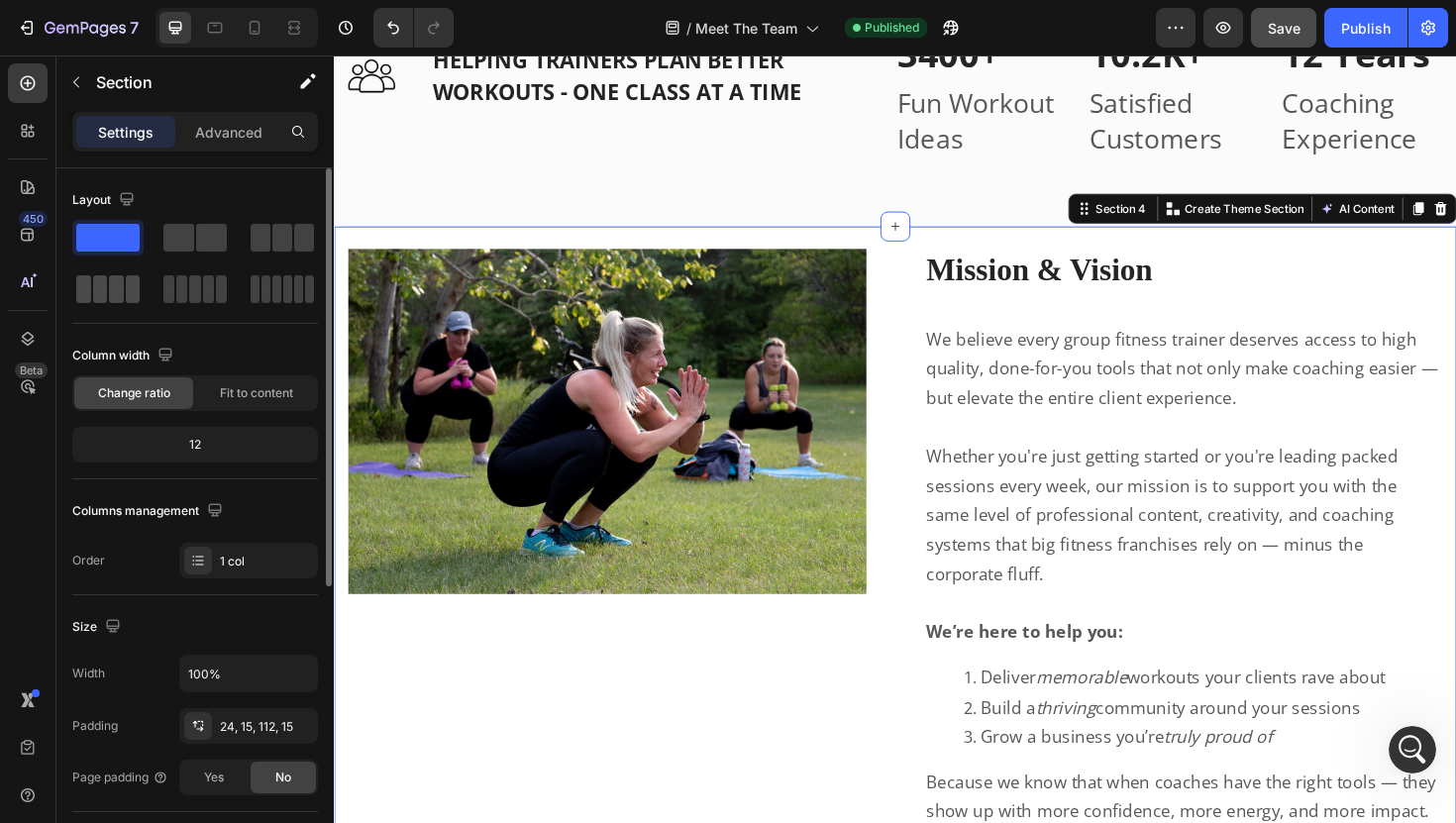 click 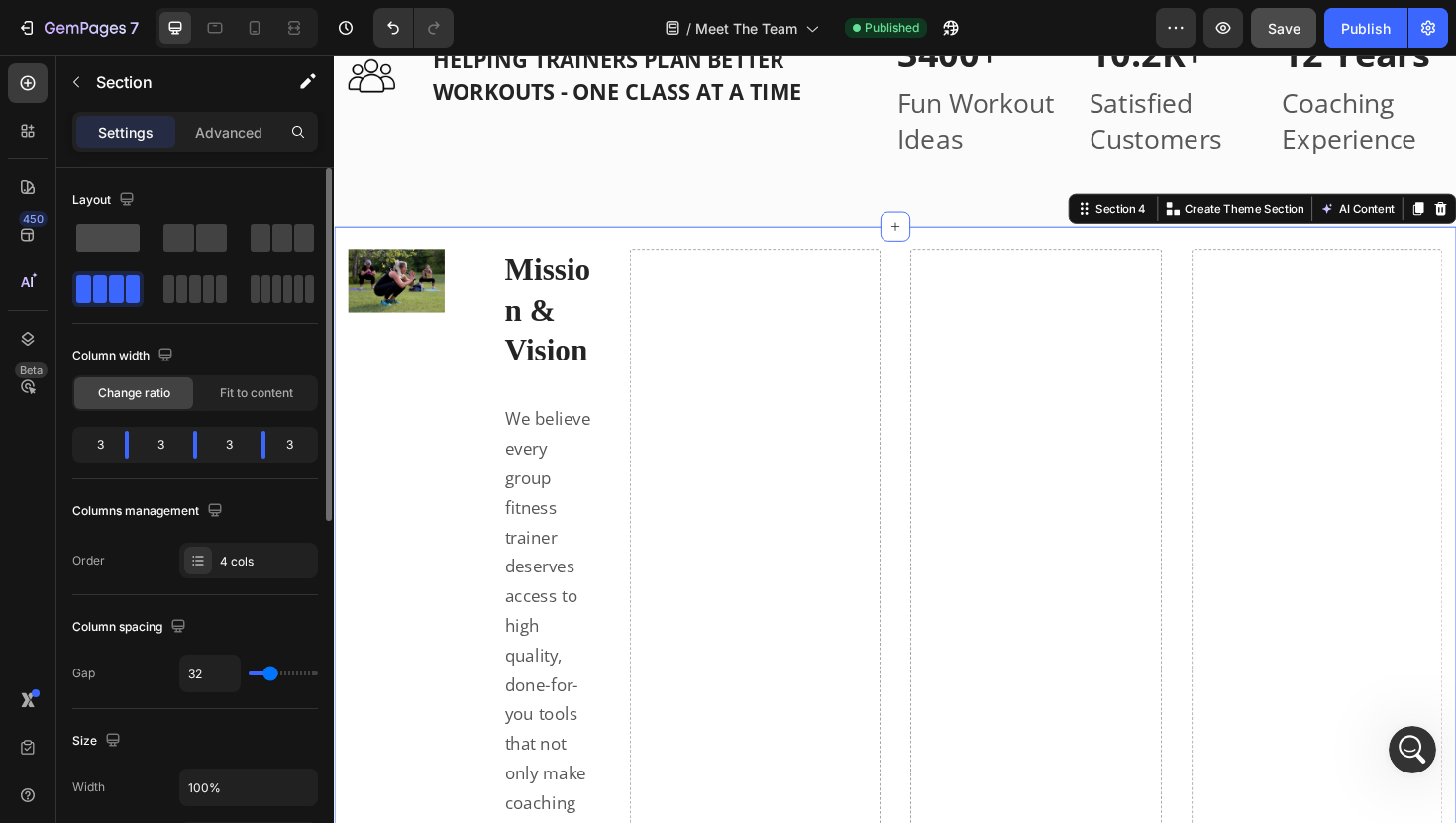 click 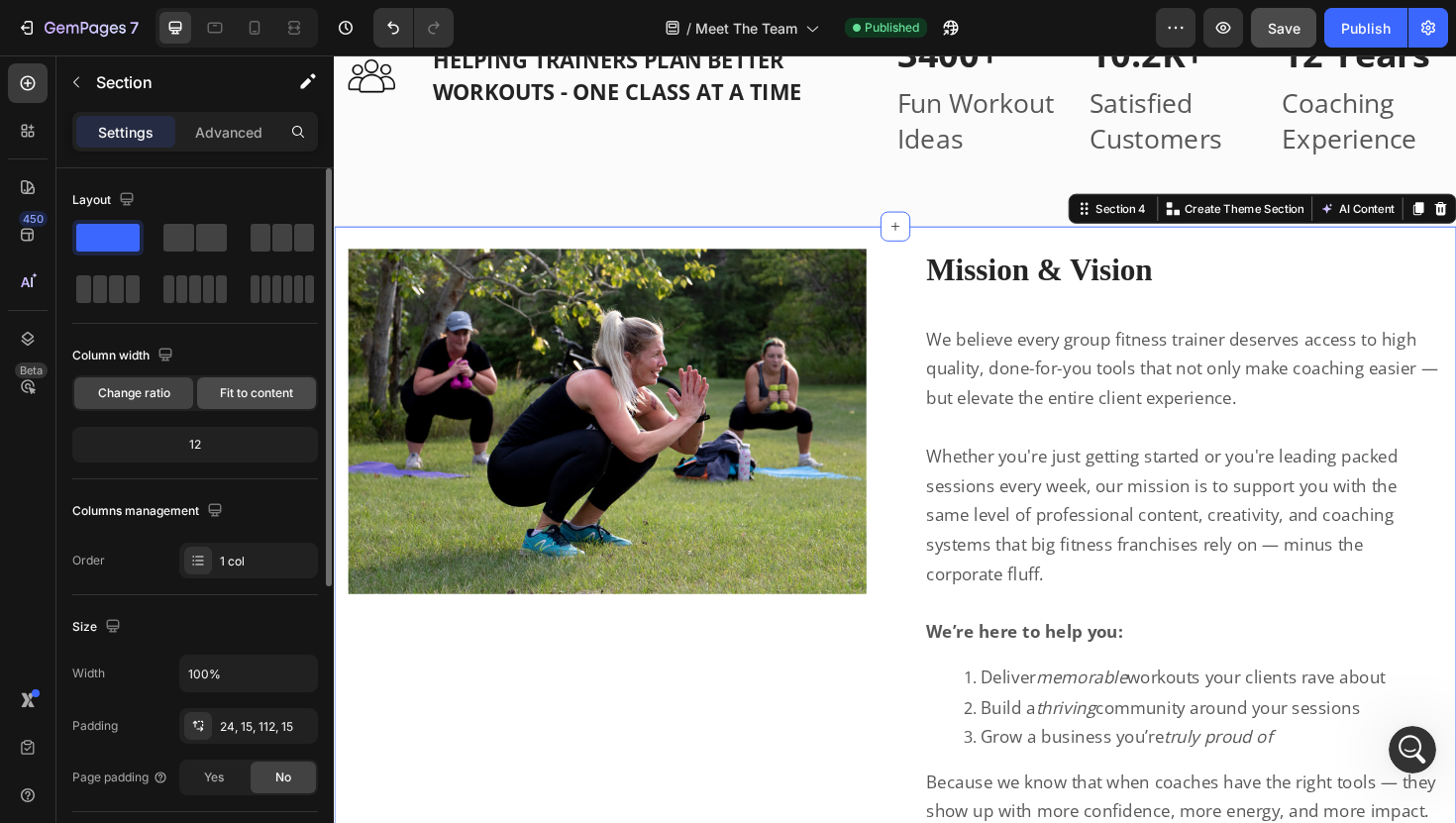 click on "Fit to content" 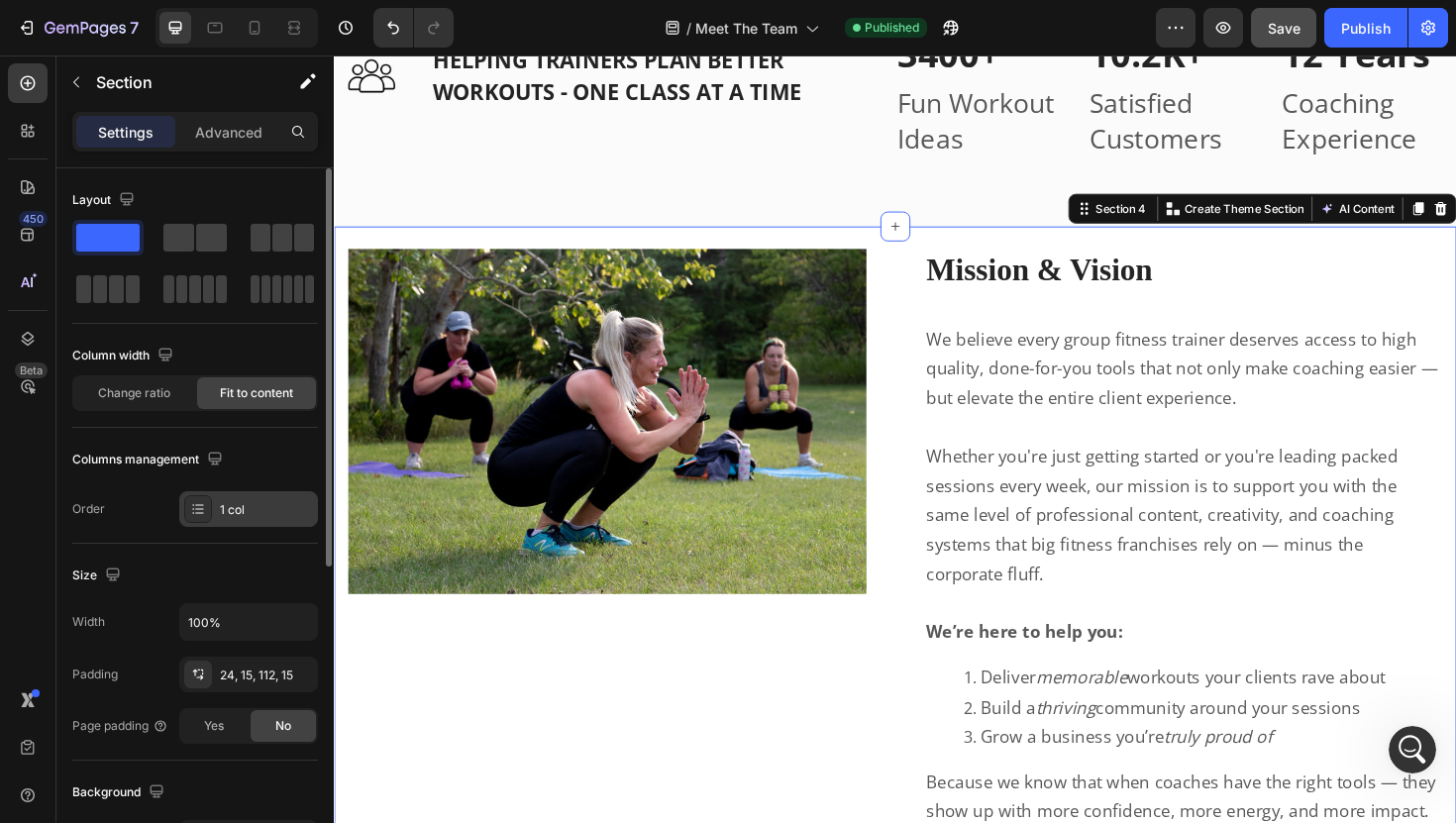 click on "1 col" at bounding box center [266, 510] 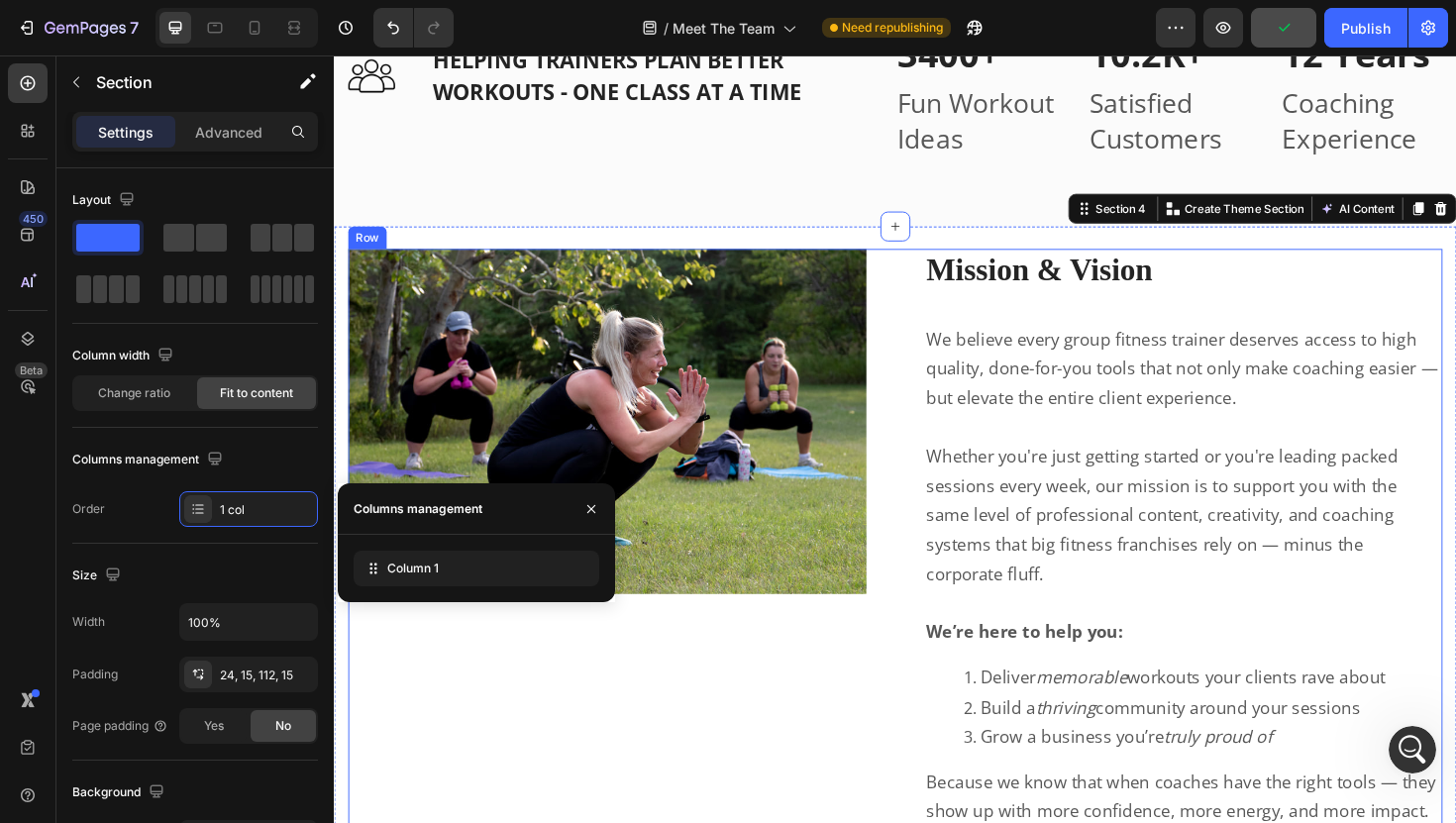 click on "Image Row" at bounding box center (623, 599) 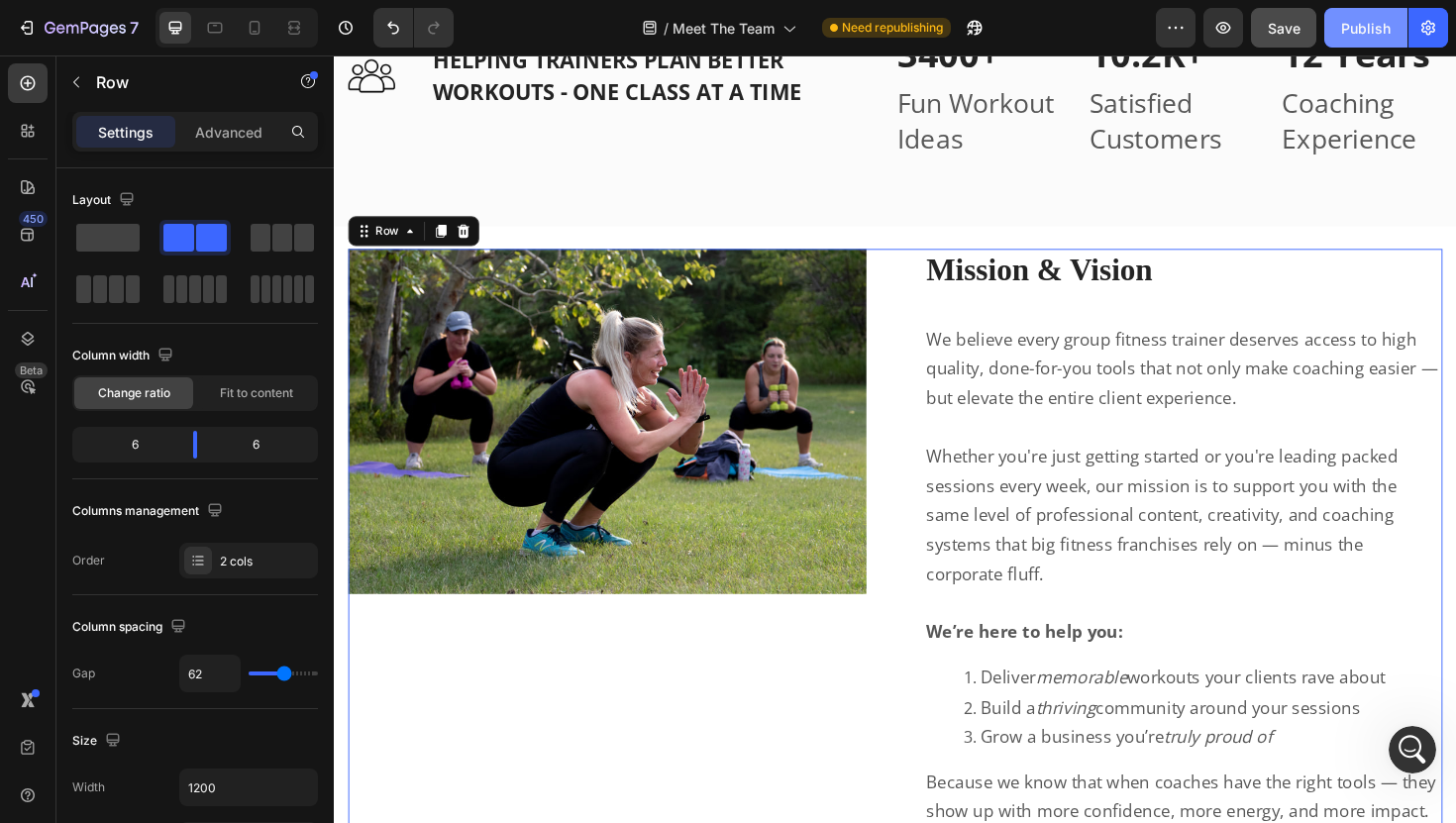click on "Publish" at bounding box center (1366, 28) 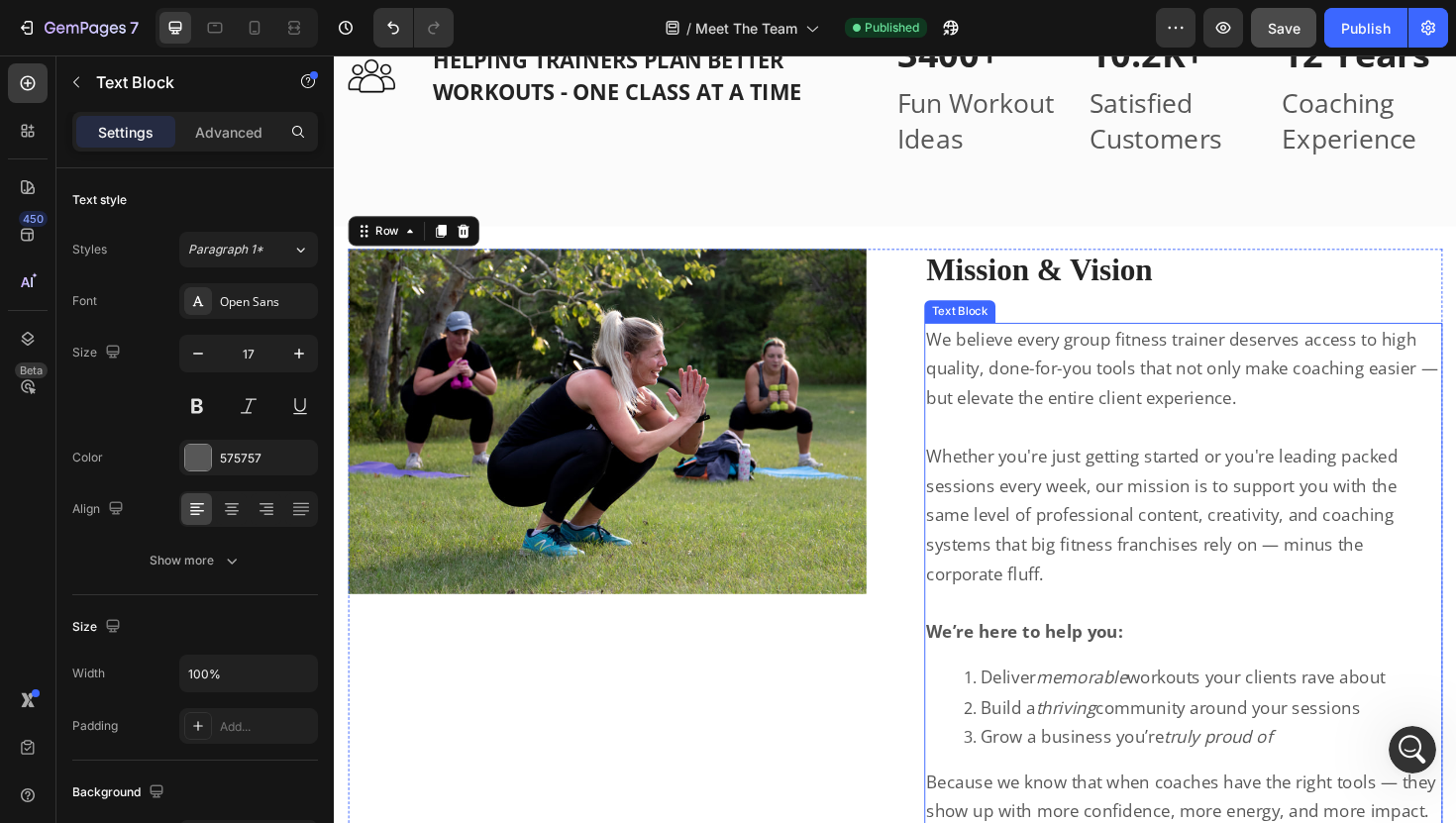 click on "We believe every group fitness trainer deserves access to high quality, done-for-you tools that not only make coaching easier — but elevate the entire client experience." at bounding box center (1231, 386) 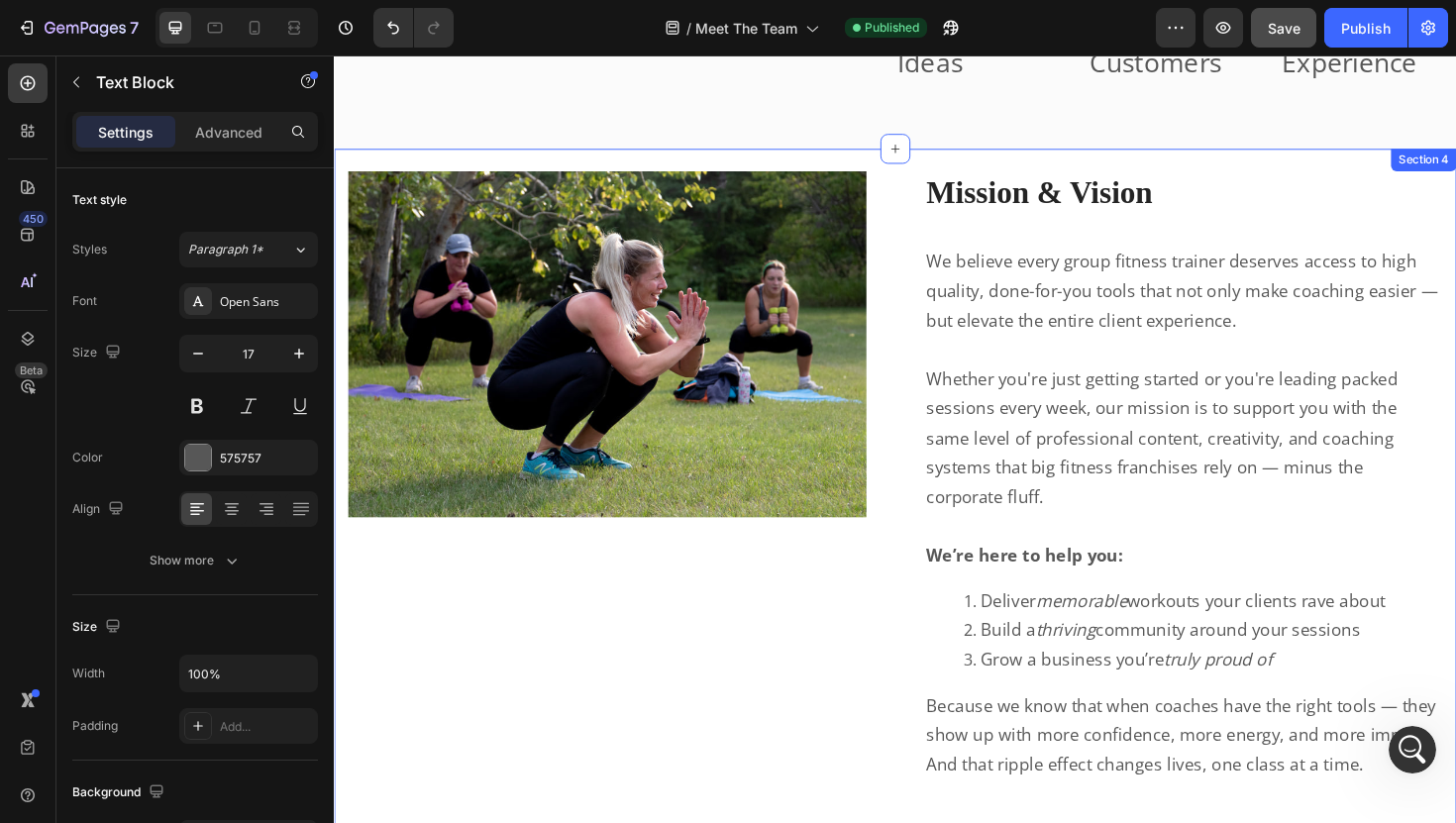 scroll, scrollTop: 3243, scrollLeft: 0, axis: vertical 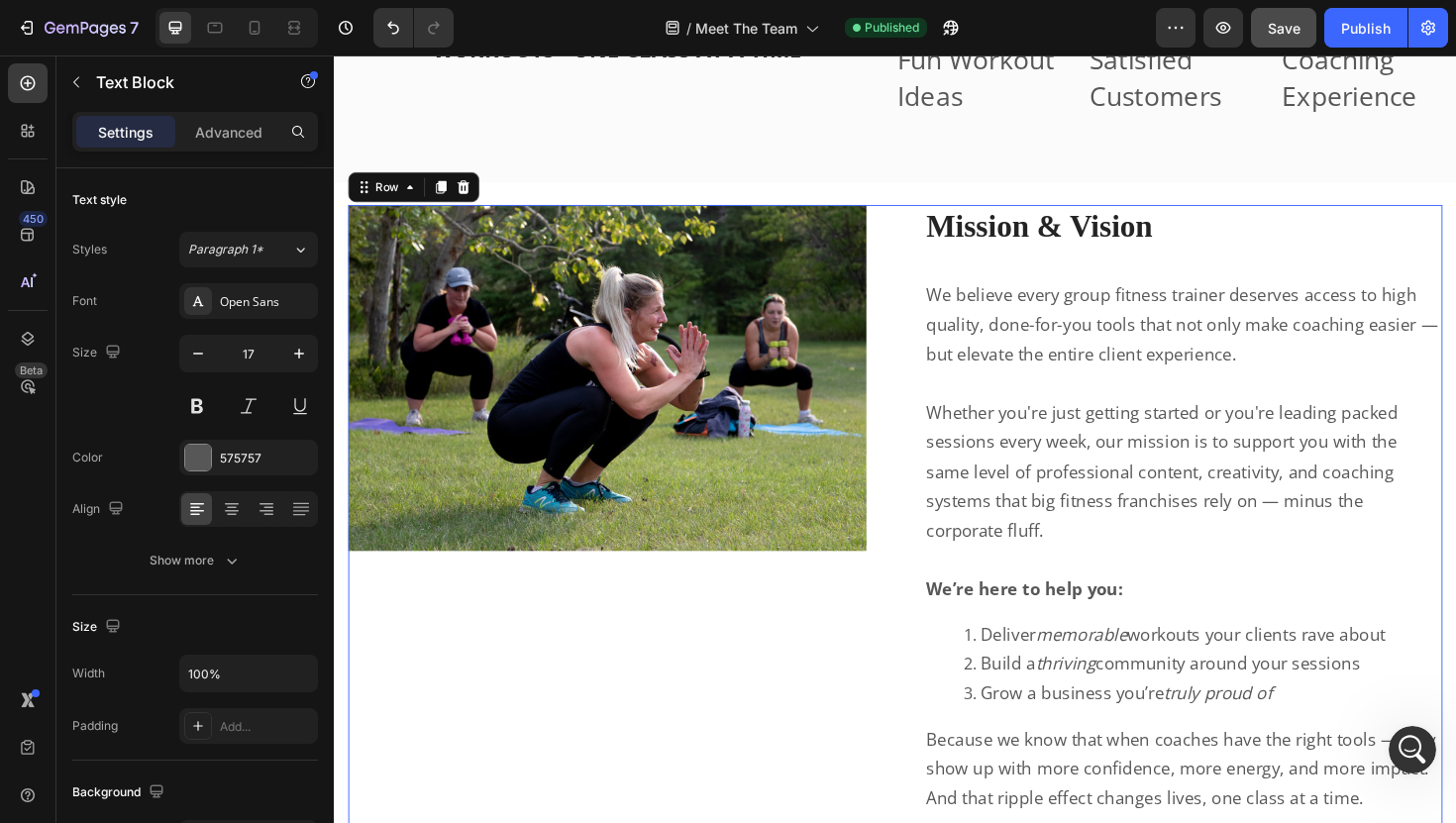 click on "Image Row Mission & Vision Heading Row We believe every group fitness trainer deserves access to high quality, done-for-you tools that not only make coaching easier — but elevate the entire client experience. Whether you're just getting started or you're leading packed sessions every week, our mission is to support you with the same level of professional content, creativity, and coaching systems that big fitness franchises rely on — minus the corporate fluff. We’re here to help you: Deliver memorable workouts your clients rave about Build a thriving community around your sessions Grow a business you’re truly proud of Because we know that when coaches have the right tools — they show up with more confidence, more energy, and more impact. And that ripple effect changes lives, one class at a time. Text Block Row 0" at bounding box center [928, 553] 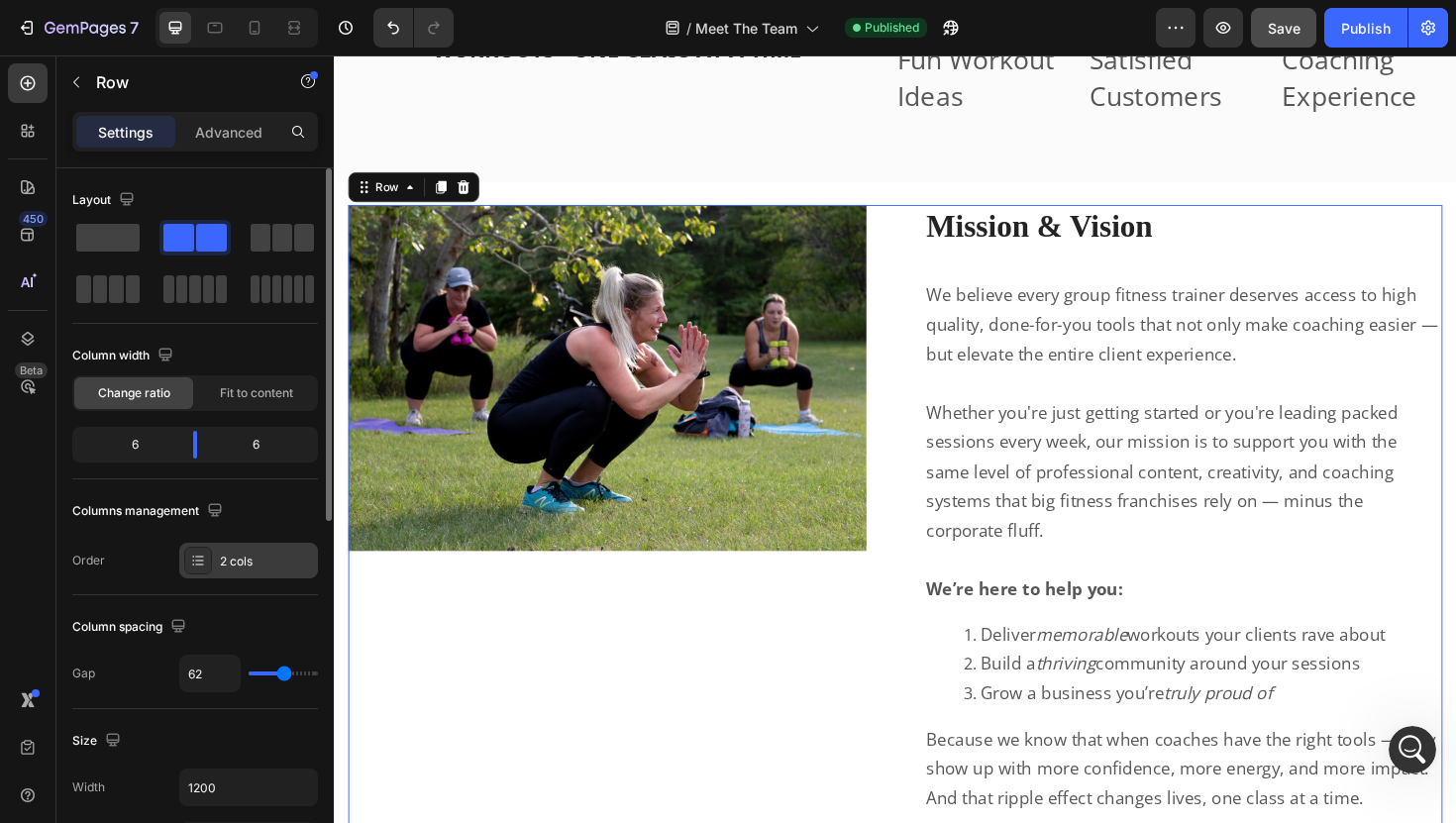 click on "2 cols" at bounding box center (249, 561) 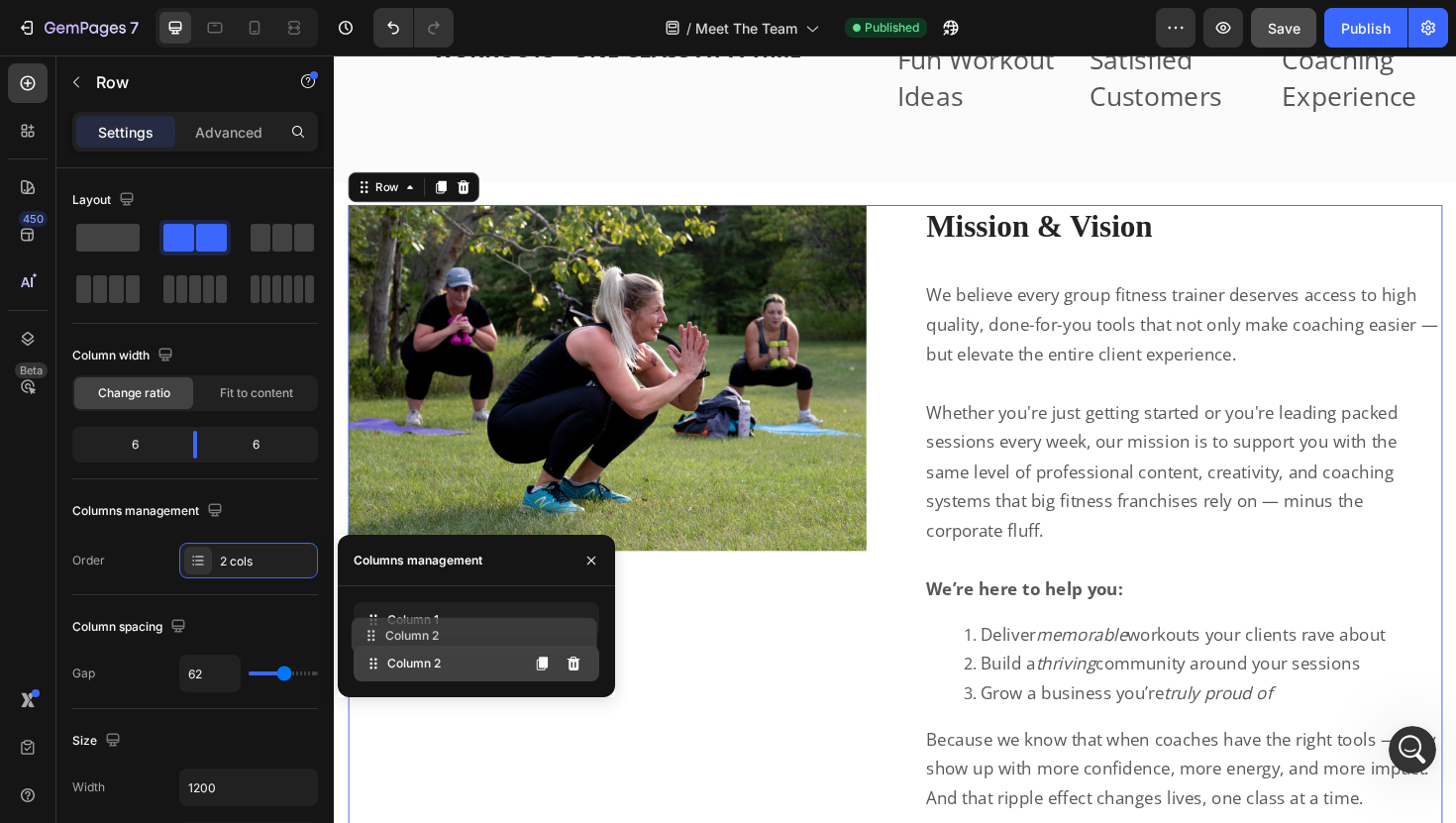 type 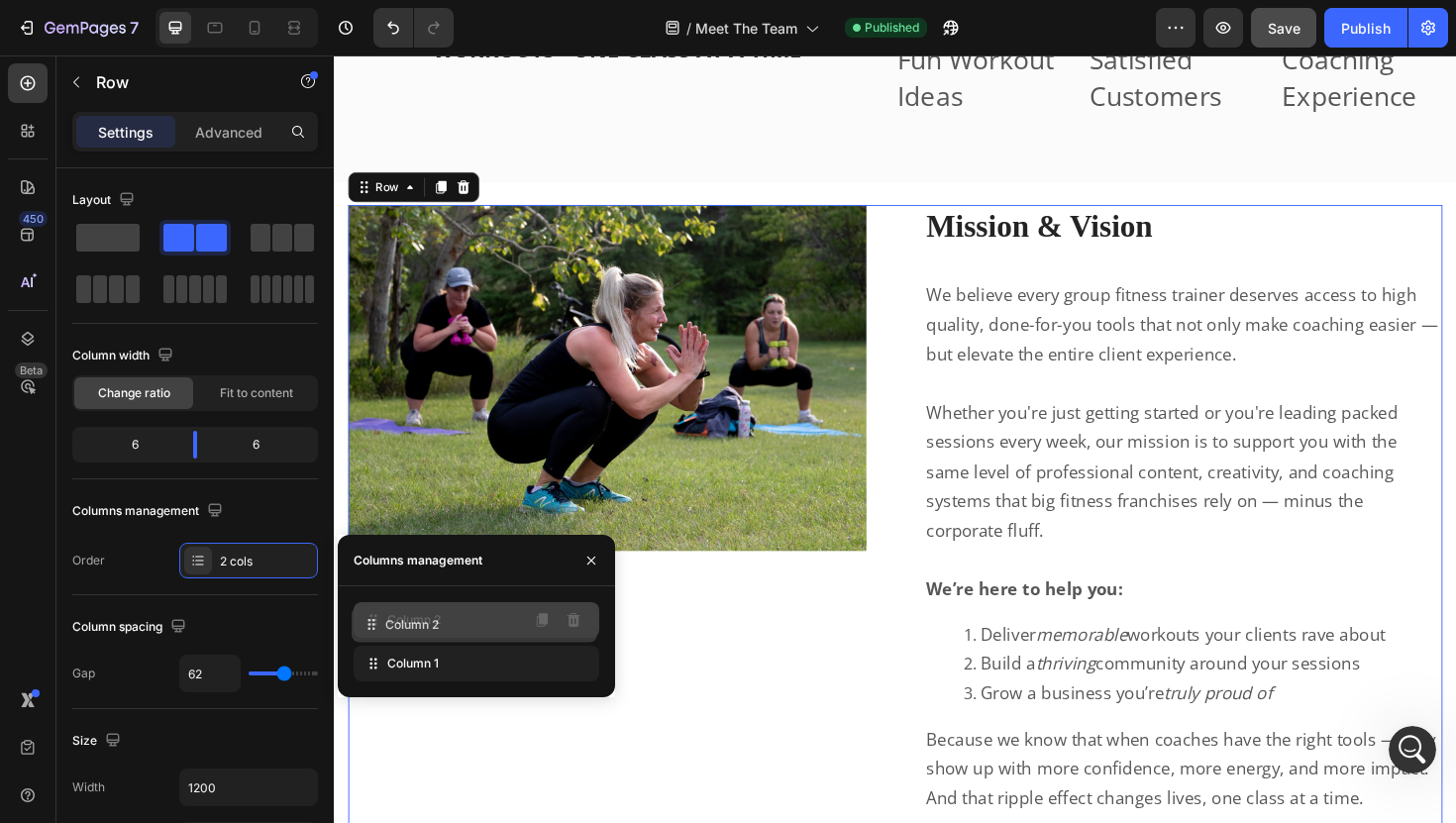 drag, startPoint x: 468, startPoint y: 667, endPoint x: 467, endPoint y: 626, distance: 41.01219 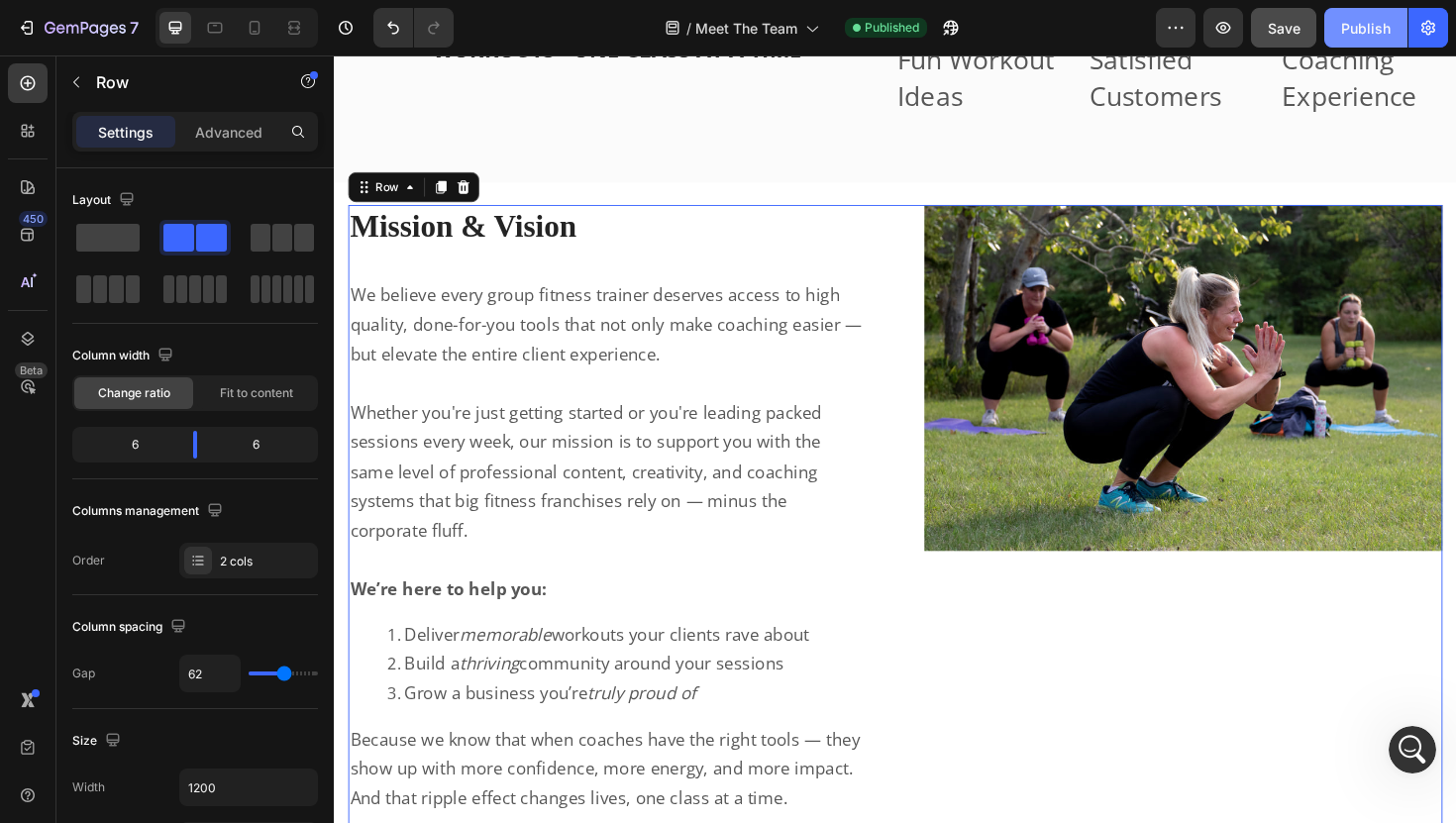 click on "Publish" 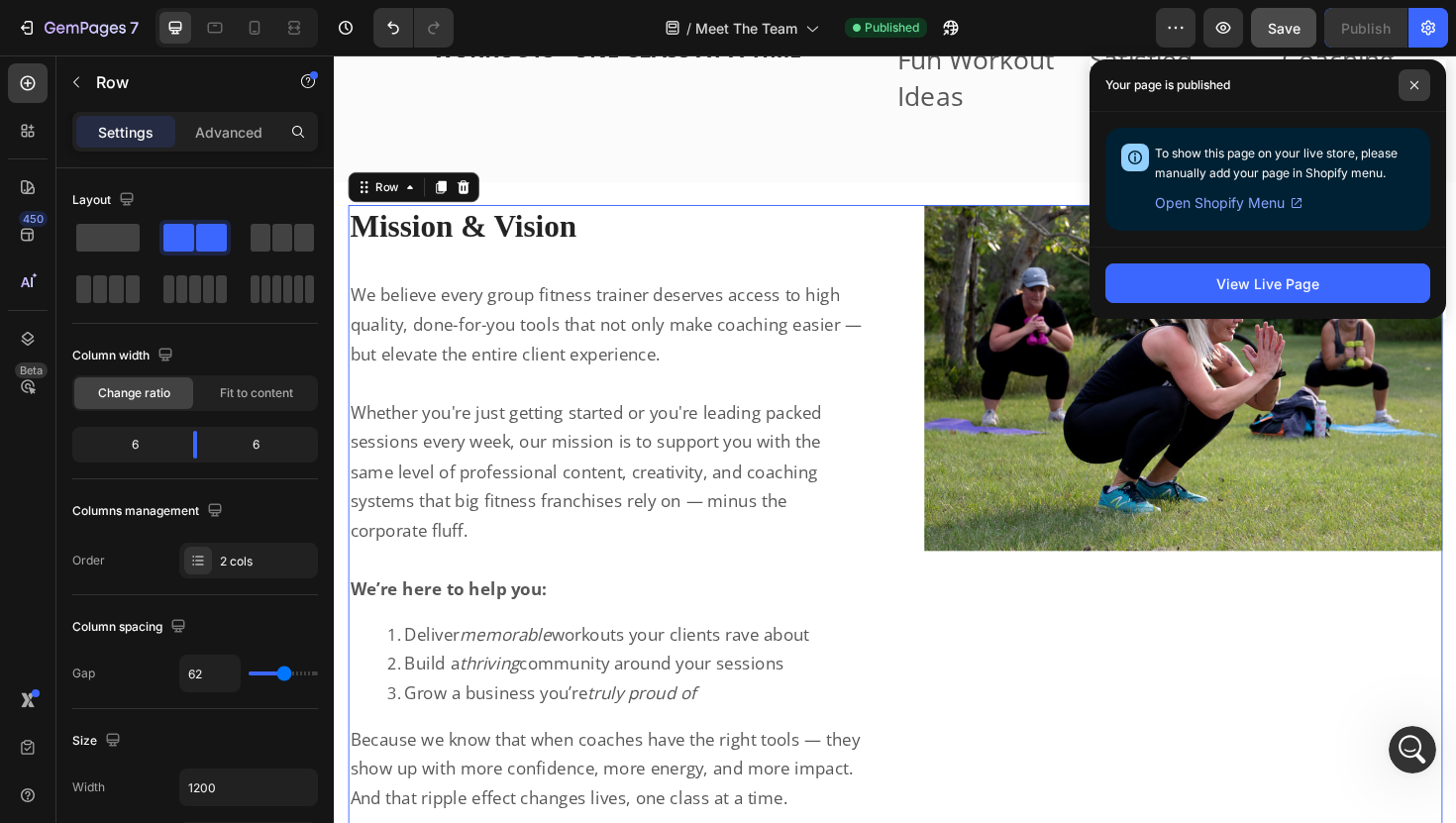 click at bounding box center (1414, 85) 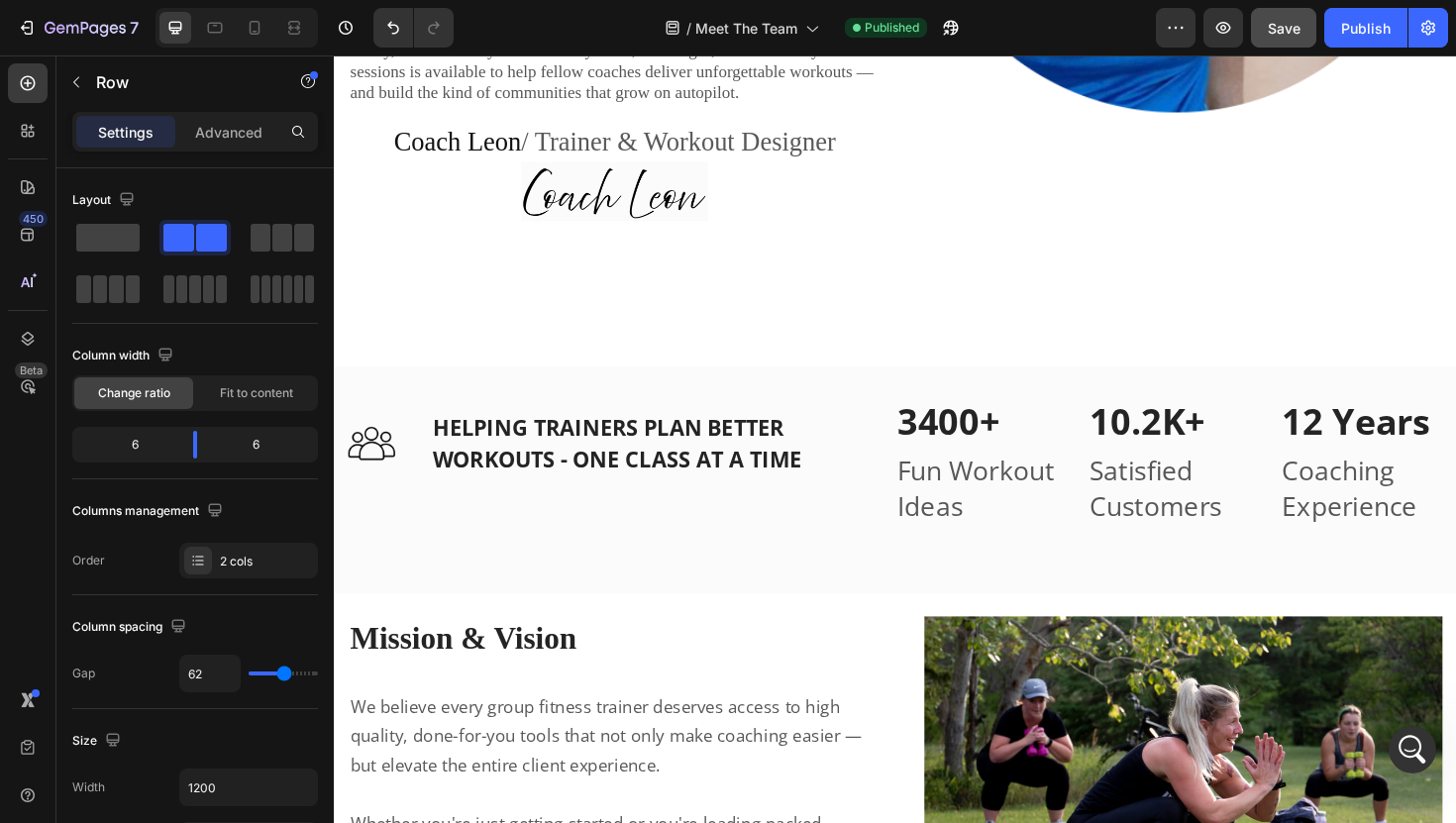 scroll, scrollTop: 2824, scrollLeft: 0, axis: vertical 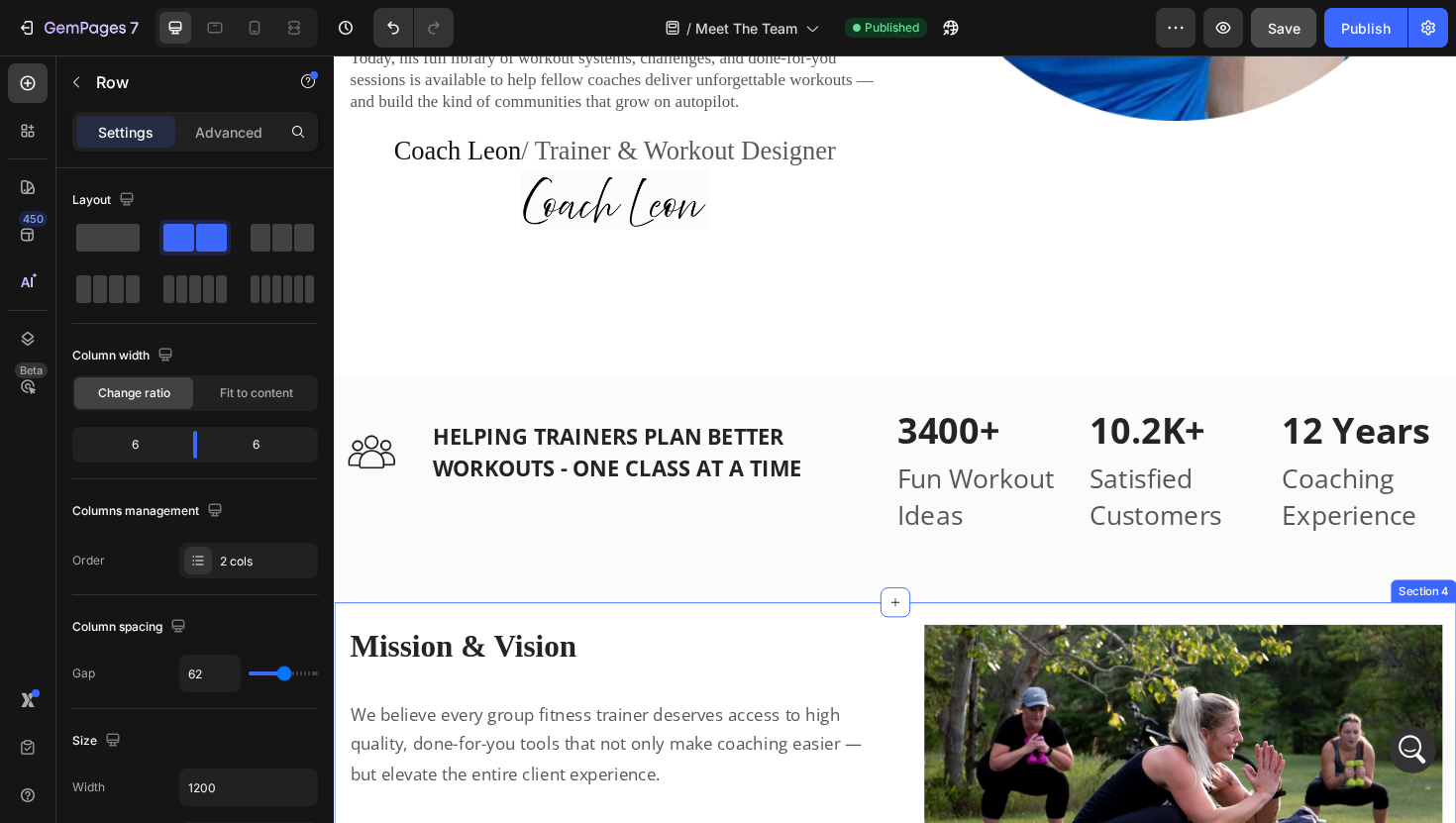 click on "Image Row Mission & Vision  Heading Row We believe every group fitness trainer deserves access to high quality, done-for-you tools that not only make coaching easier — but elevate the entire client experience.   Whether you're just getting started or you're leading packed sessions every week, our mission is to support you with the same level of professional content, creativity, and coaching systems that big fitness franchises rely on — minus the corporate fluff.   We’re here to help you: Deliver  memorable  workouts your clients rave about Build a  thriving  community around your sessions Grow a business you’re  truly proud of Because we know that when coaches have the right tools — they show up with more confidence, more energy, and more impact. And that ripple effect changes lives, one class at a time. Text Block Row Section 4" at bounding box center (928, 1041) 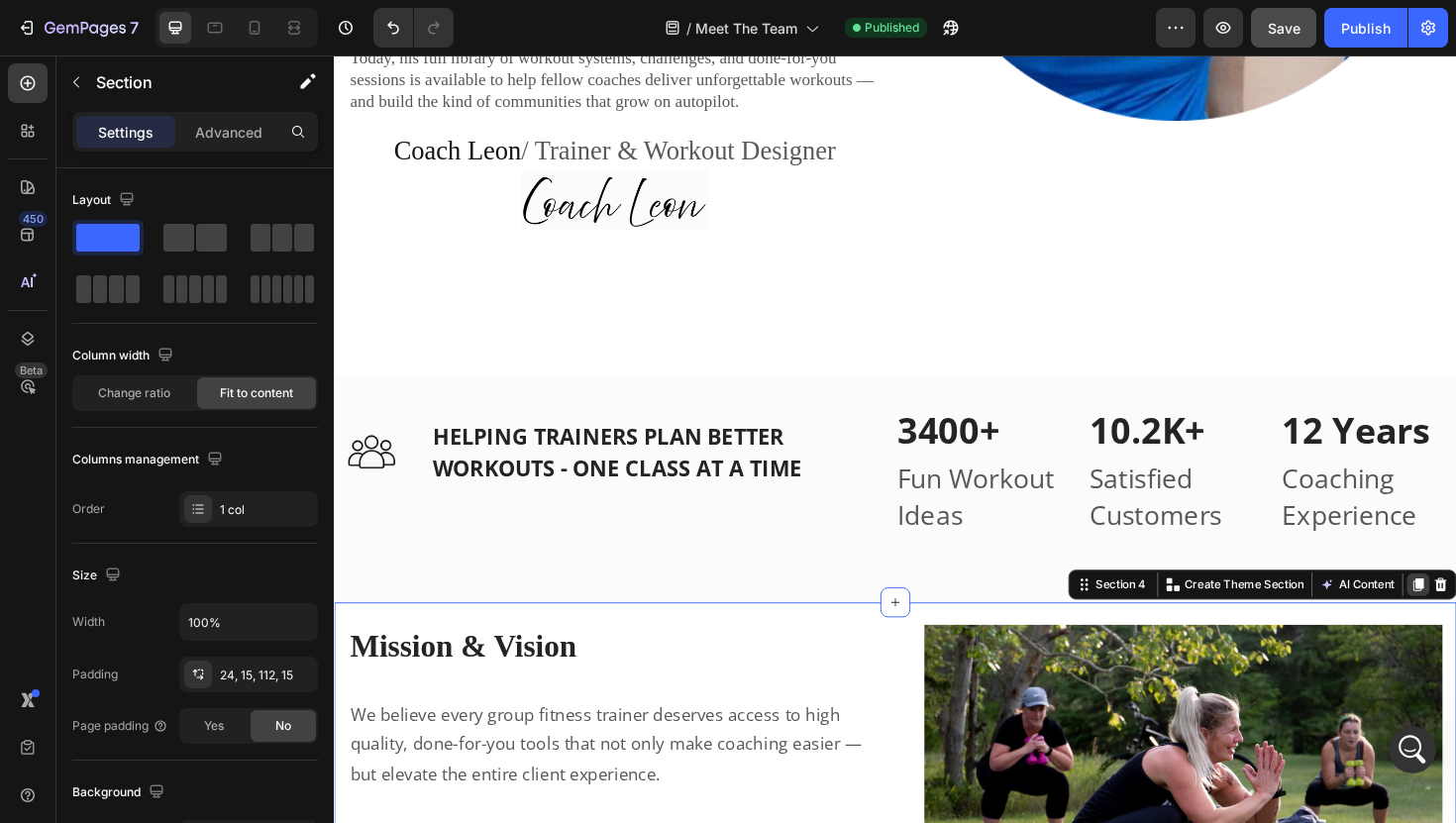 click 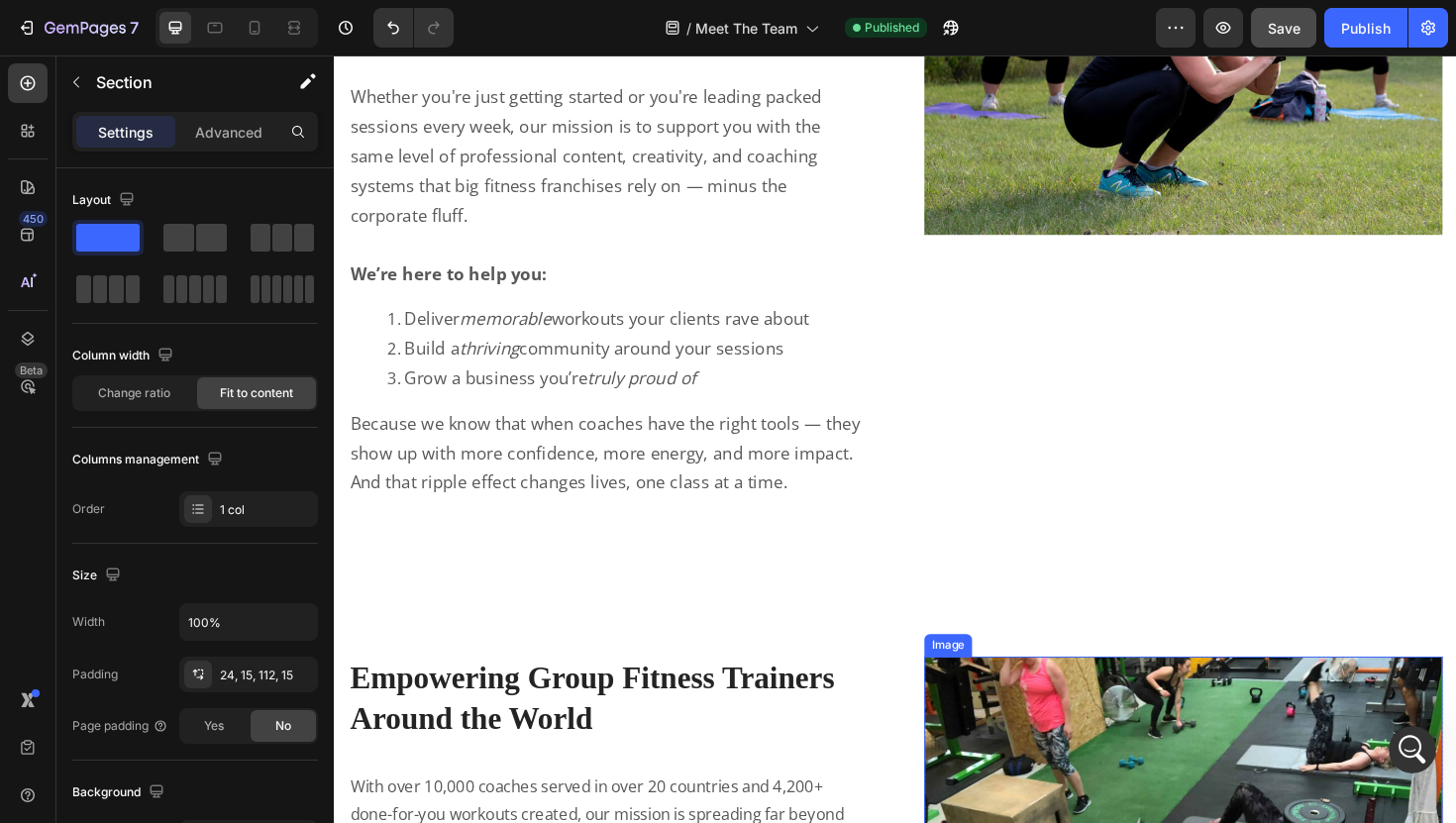 scroll, scrollTop: 4337, scrollLeft: 0, axis: vertical 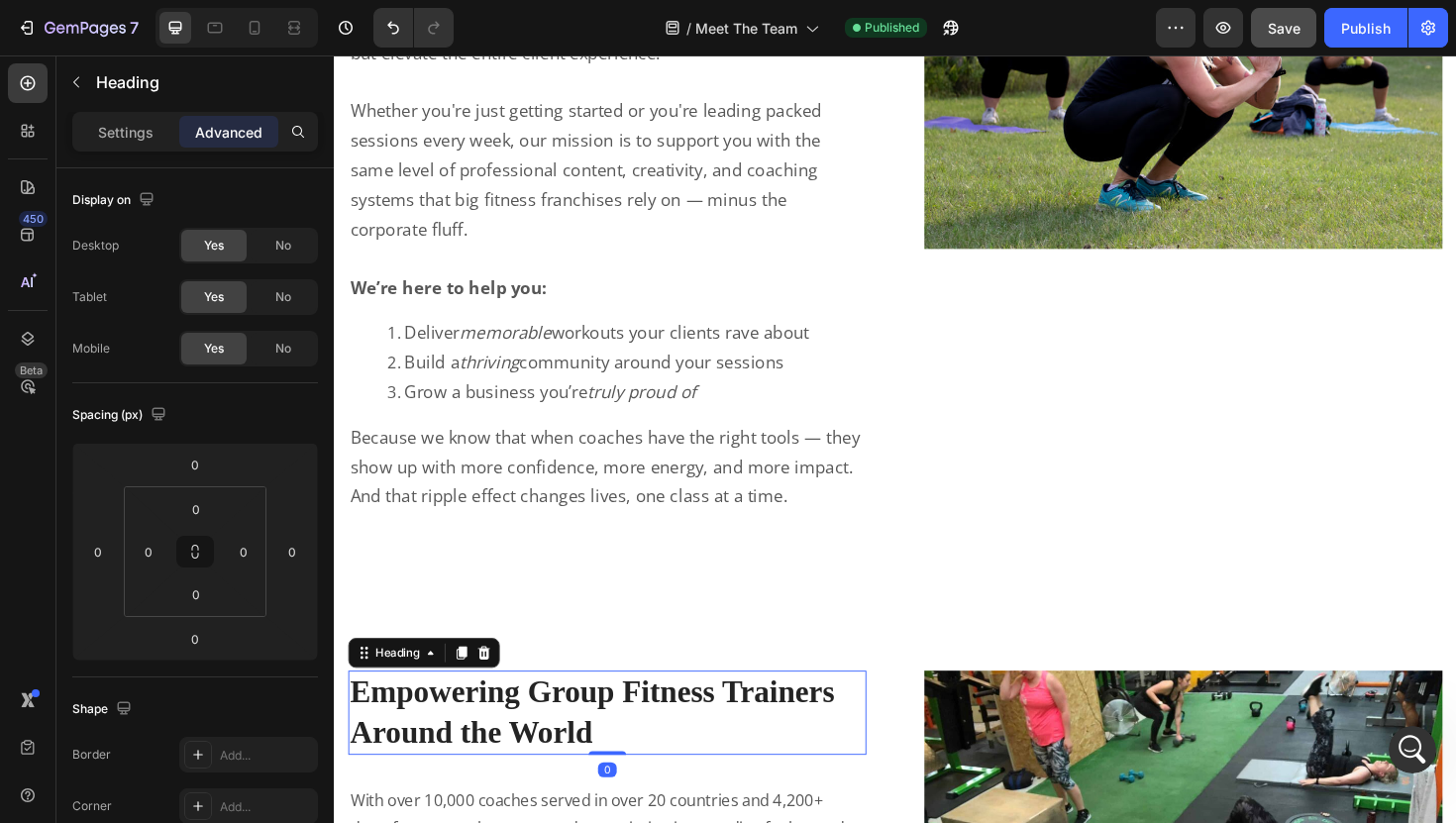 click on "Empowering Group Fitness Trainers Around the World" at bounding box center (607, 751) 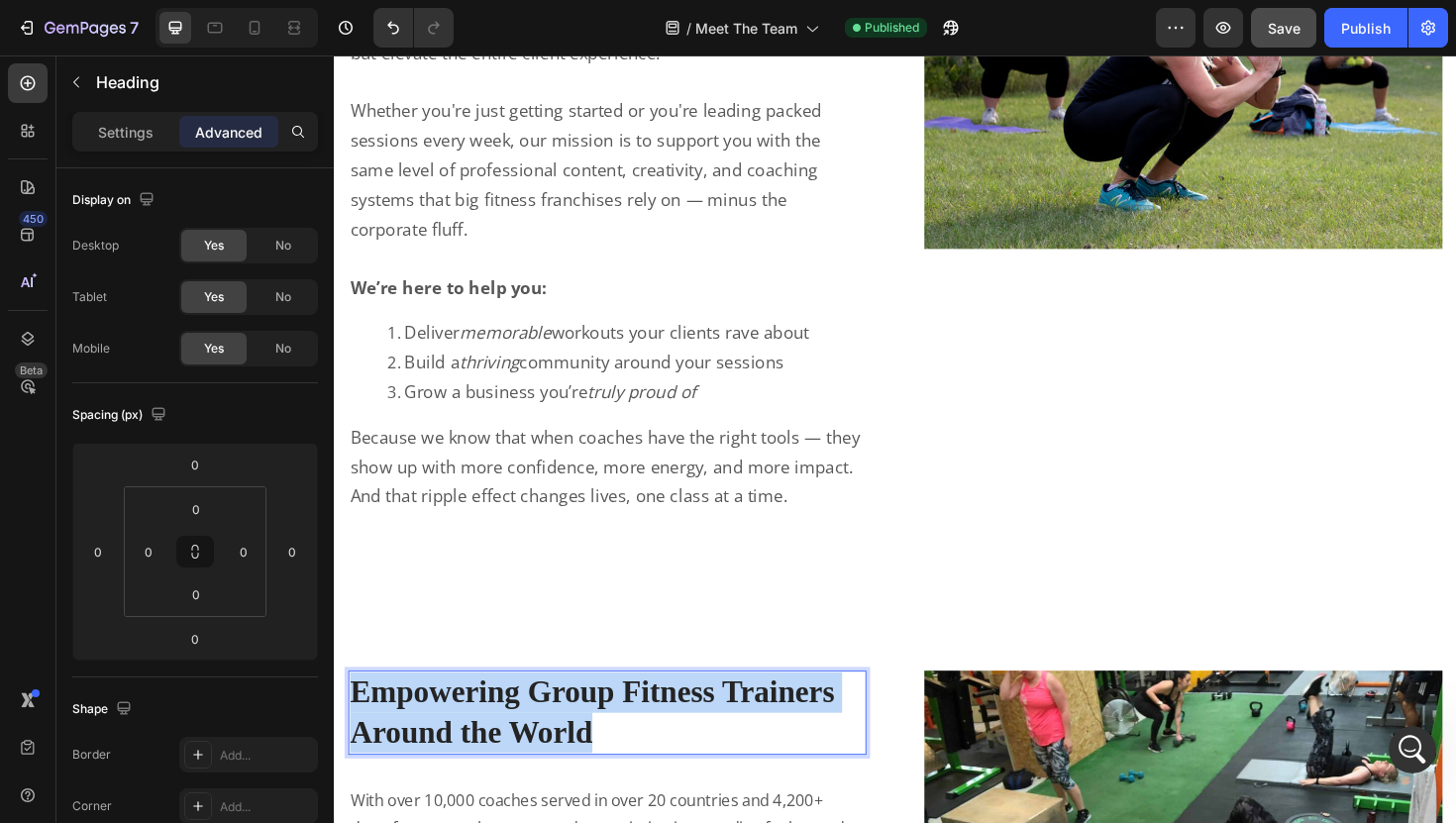click on "Empowering Group Fitness Trainers Around the World" at bounding box center [607, 751] 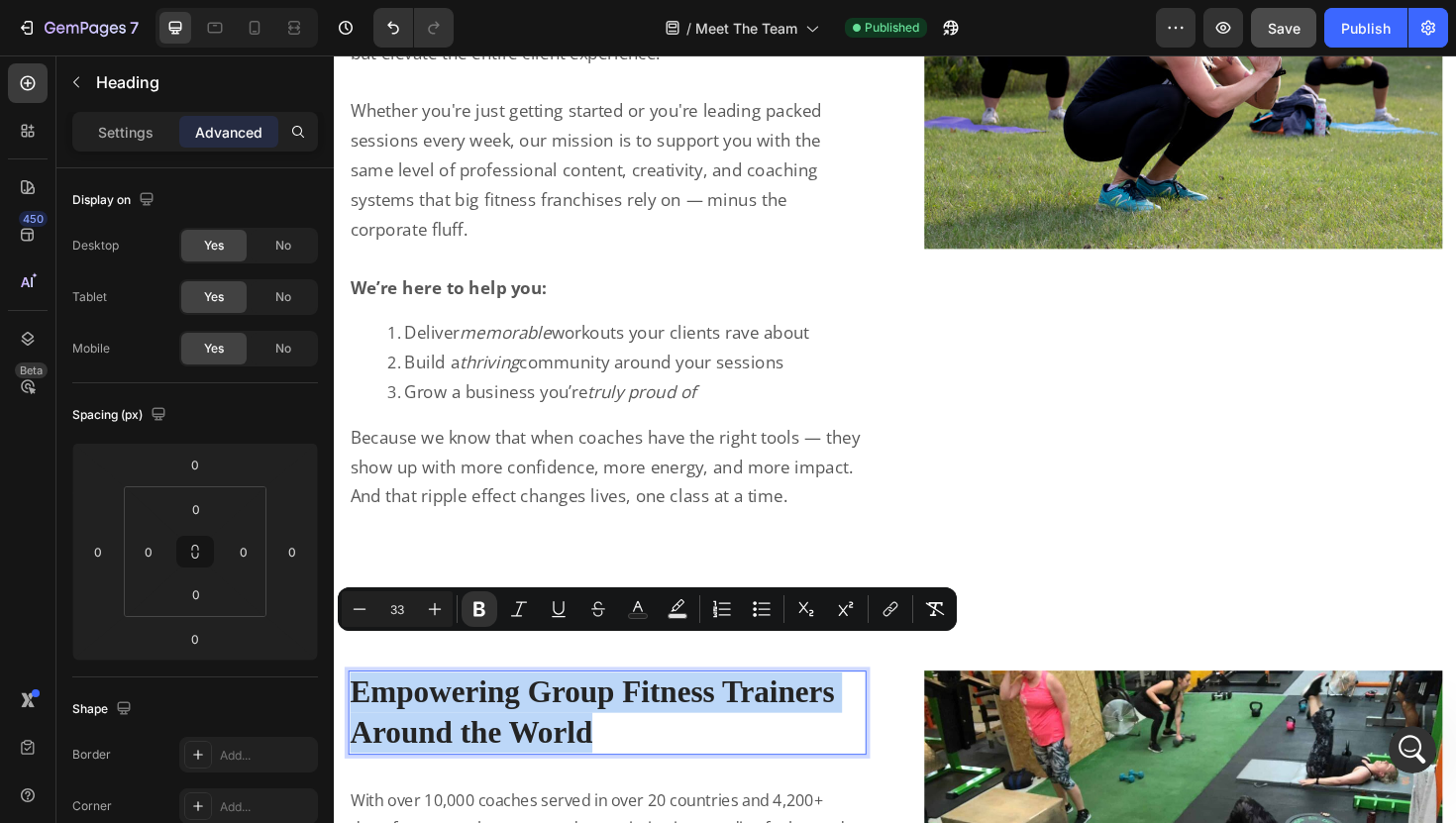 copy on "Empowering Group Fitness Trainers Around the World" 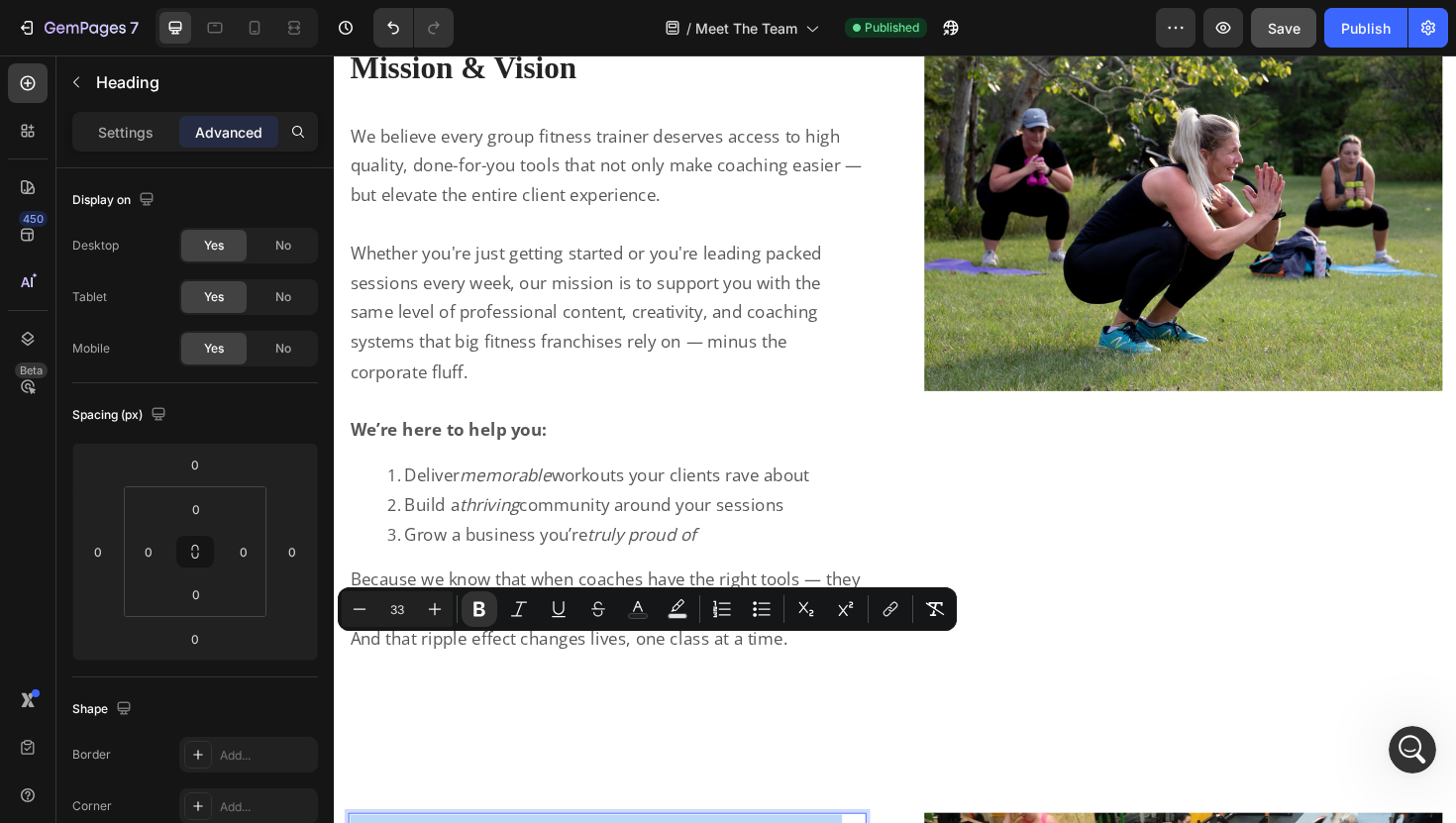 type on "16" 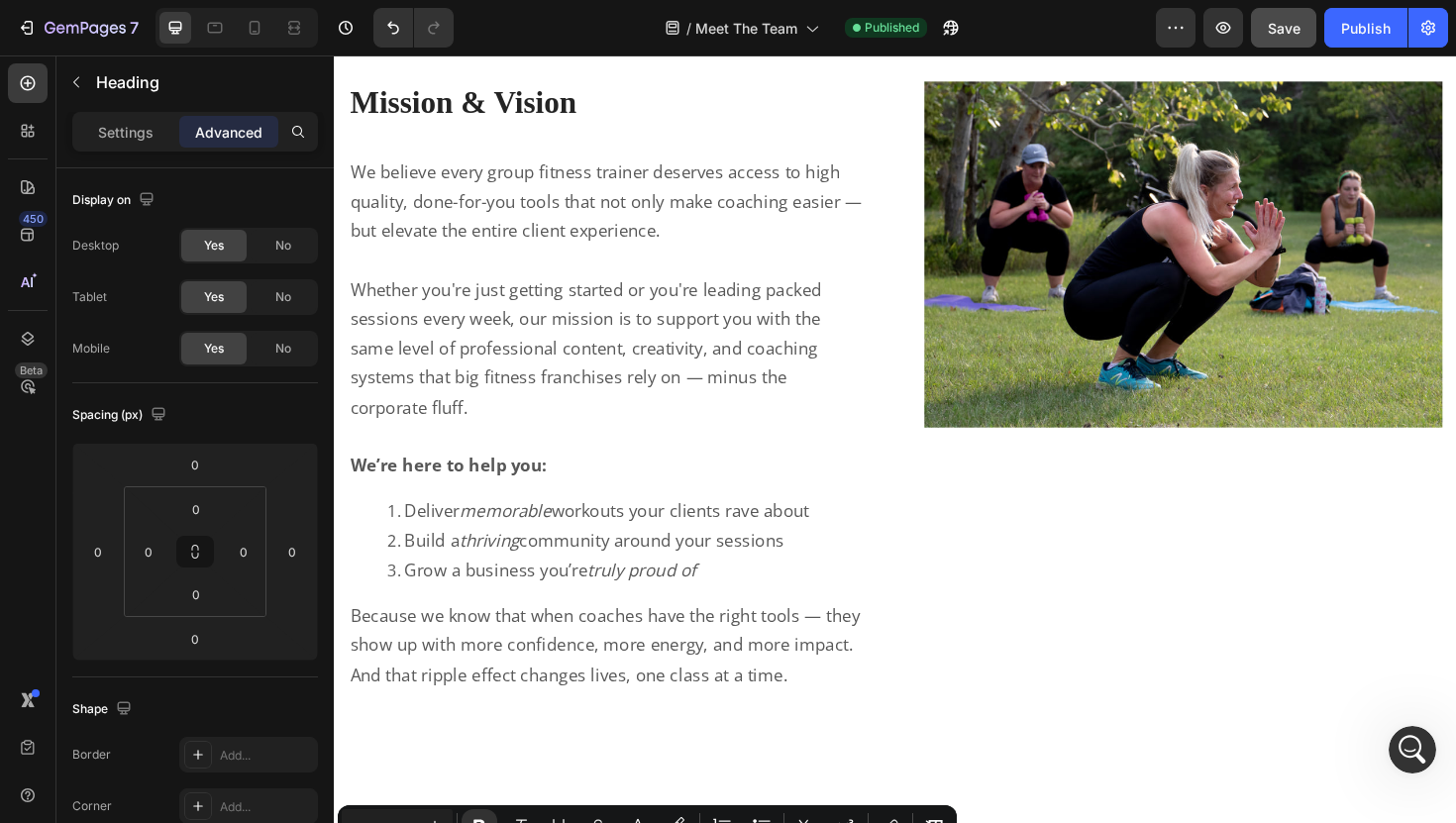 scroll, scrollTop: 3793, scrollLeft: 0, axis: vertical 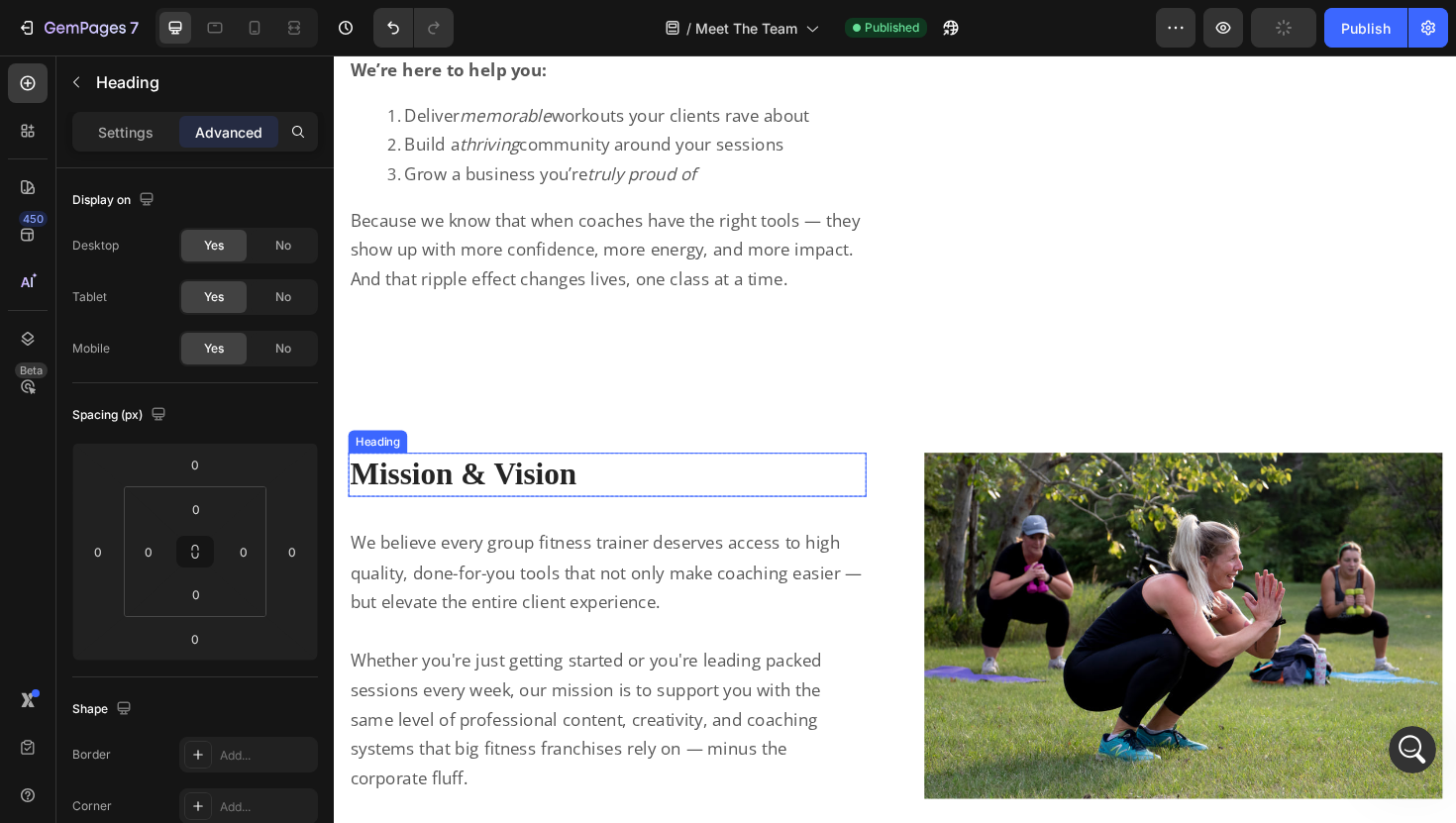 click on "Mission & Vision" at bounding box center (623, 499) 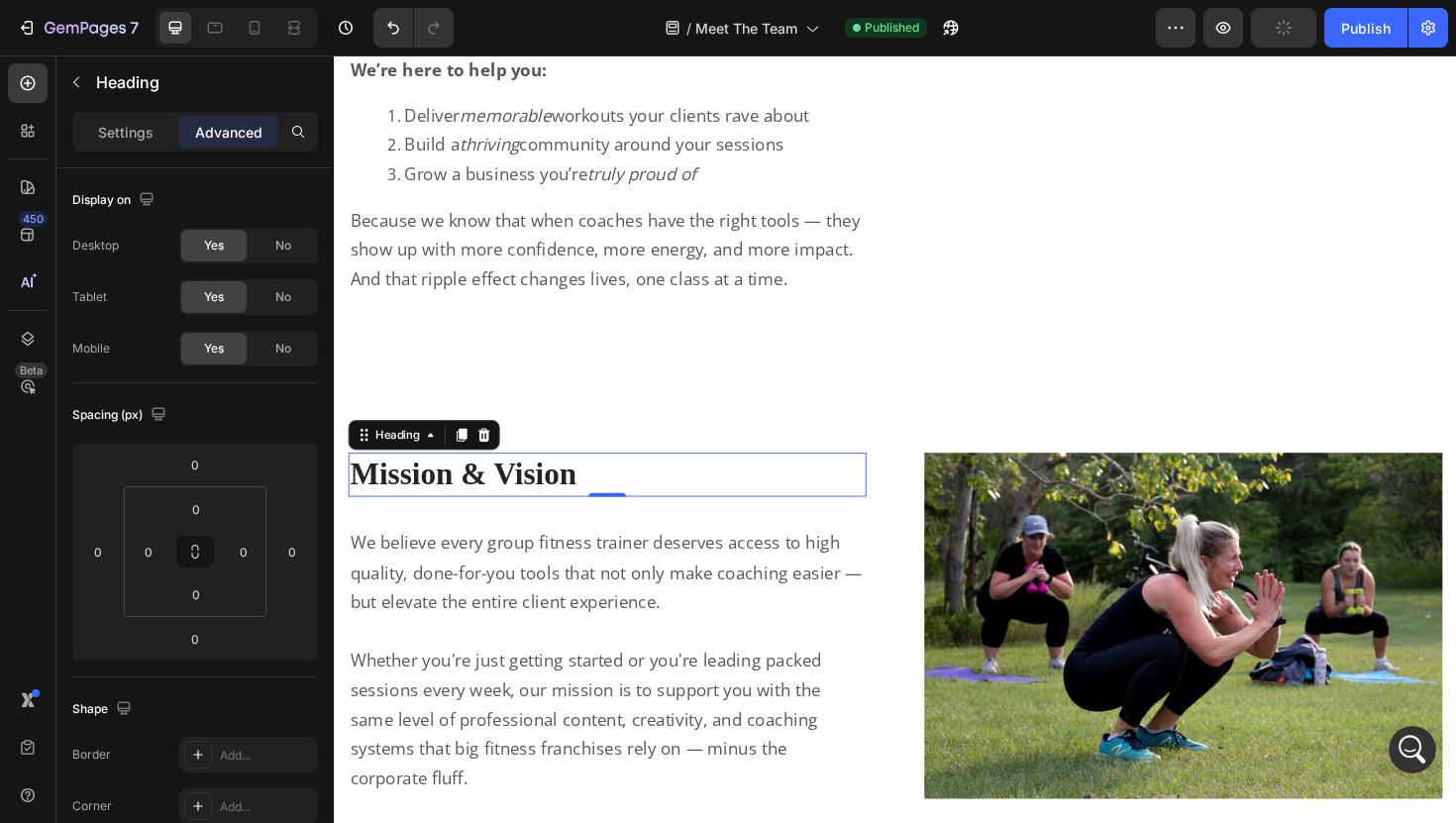 click on "Mission & Vision" at bounding box center (623, 499) 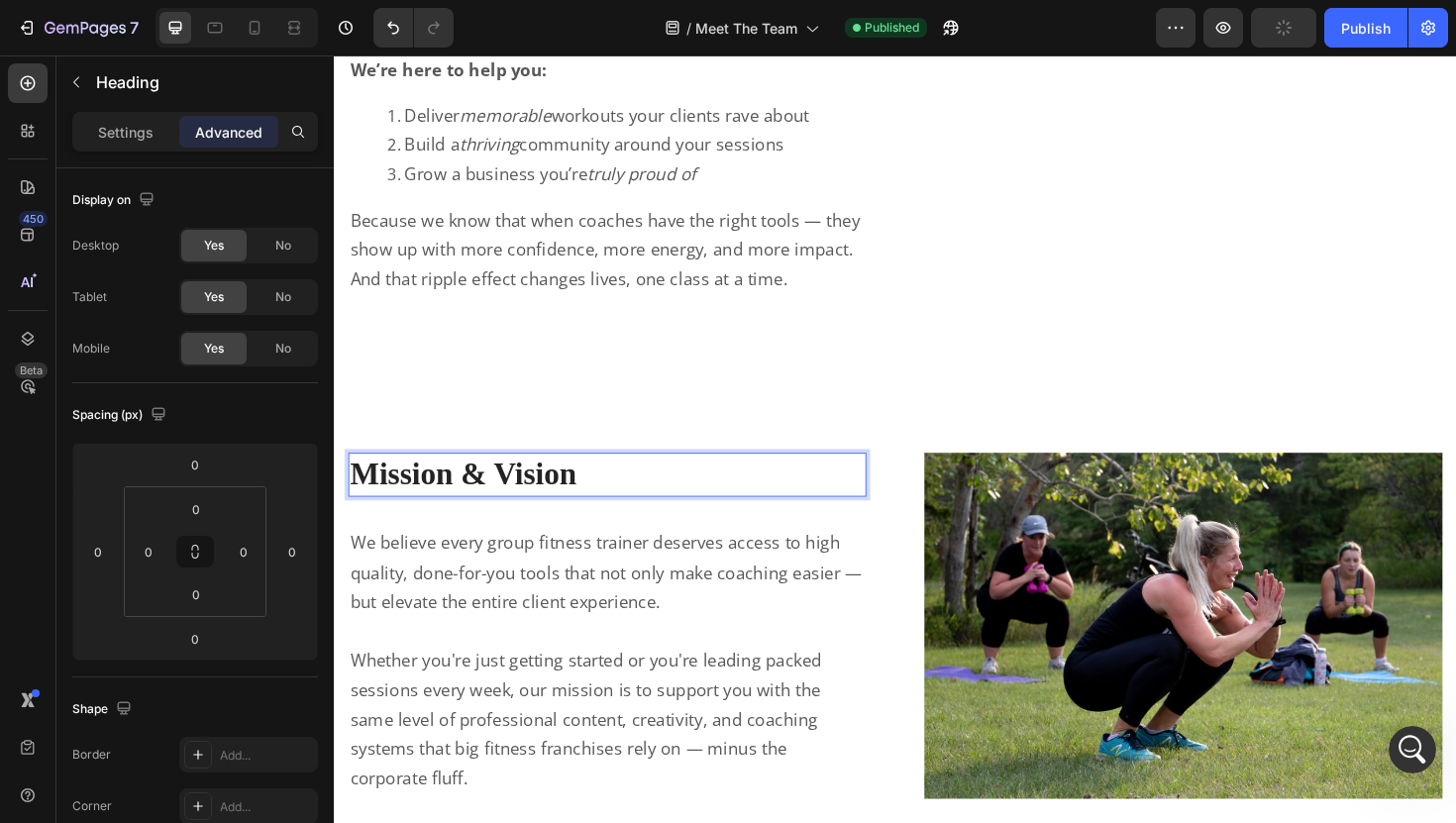 click on "Mission & Vision" at bounding box center [623, 499] 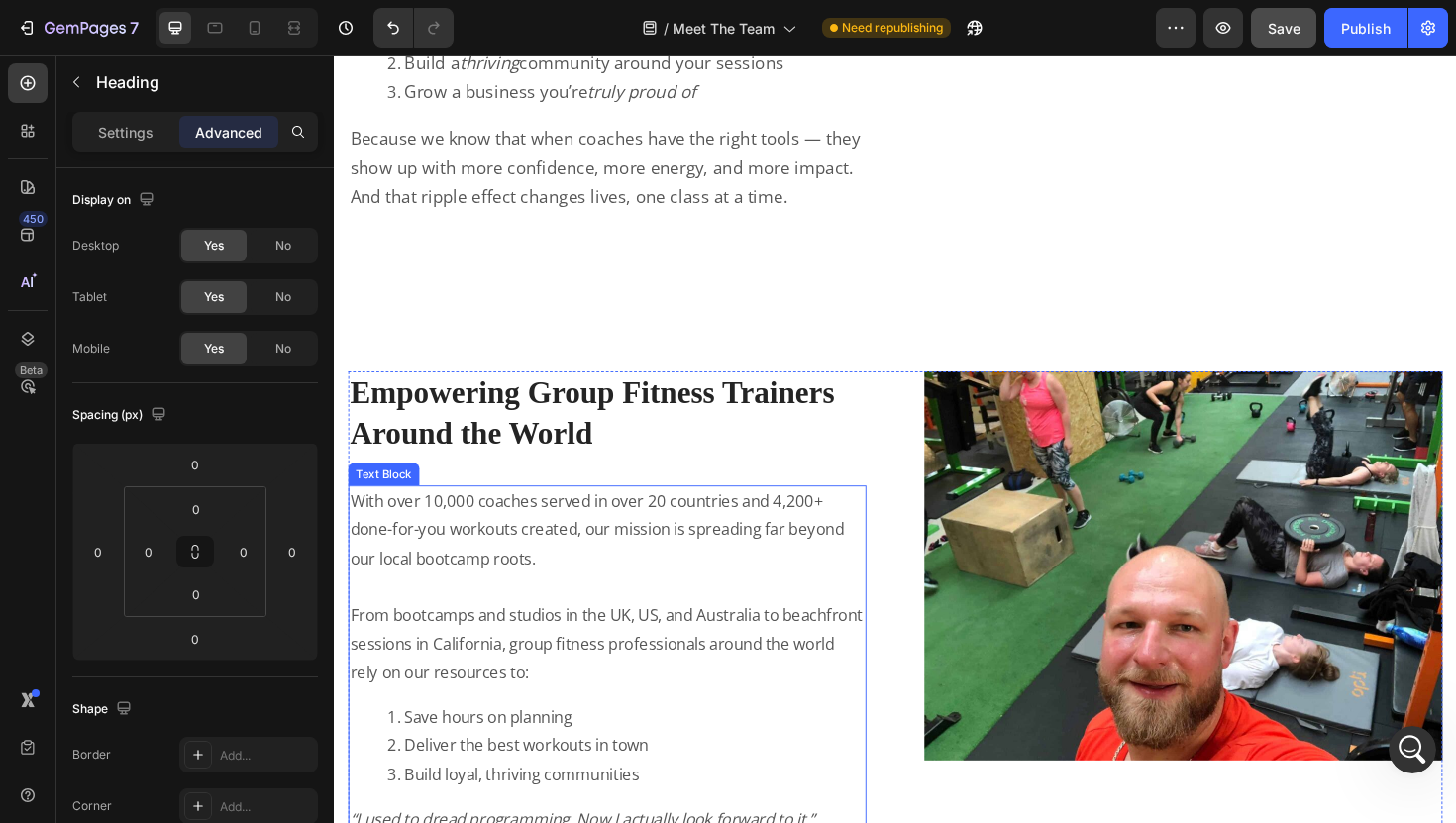scroll, scrollTop: 4709, scrollLeft: 0, axis: vertical 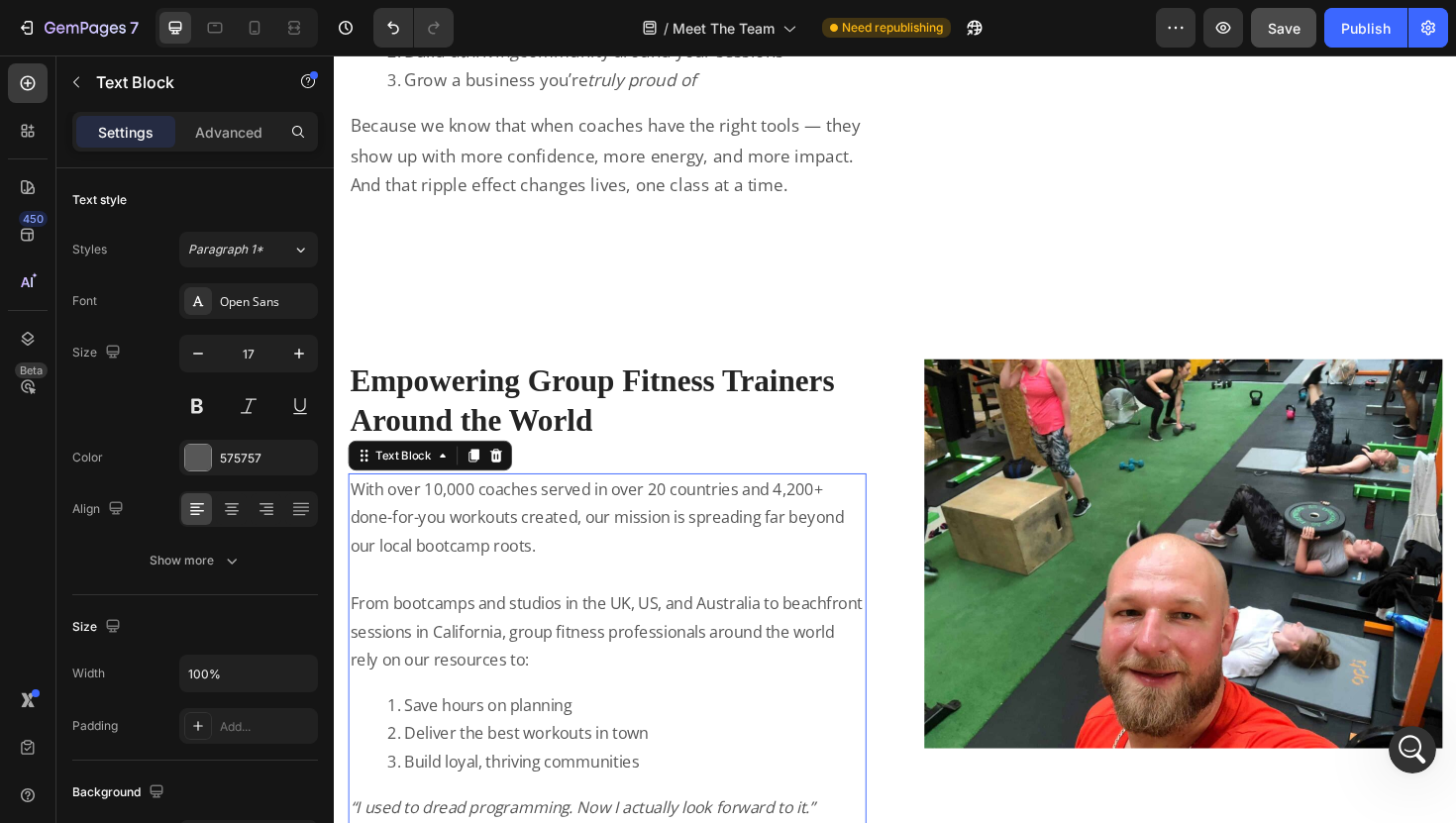 click on "From bootcamps and studios in the UK, US, and Australia to beachfront sessions in California, group fitness professionals around the world rely on our resources to:" at bounding box center (623, 667) 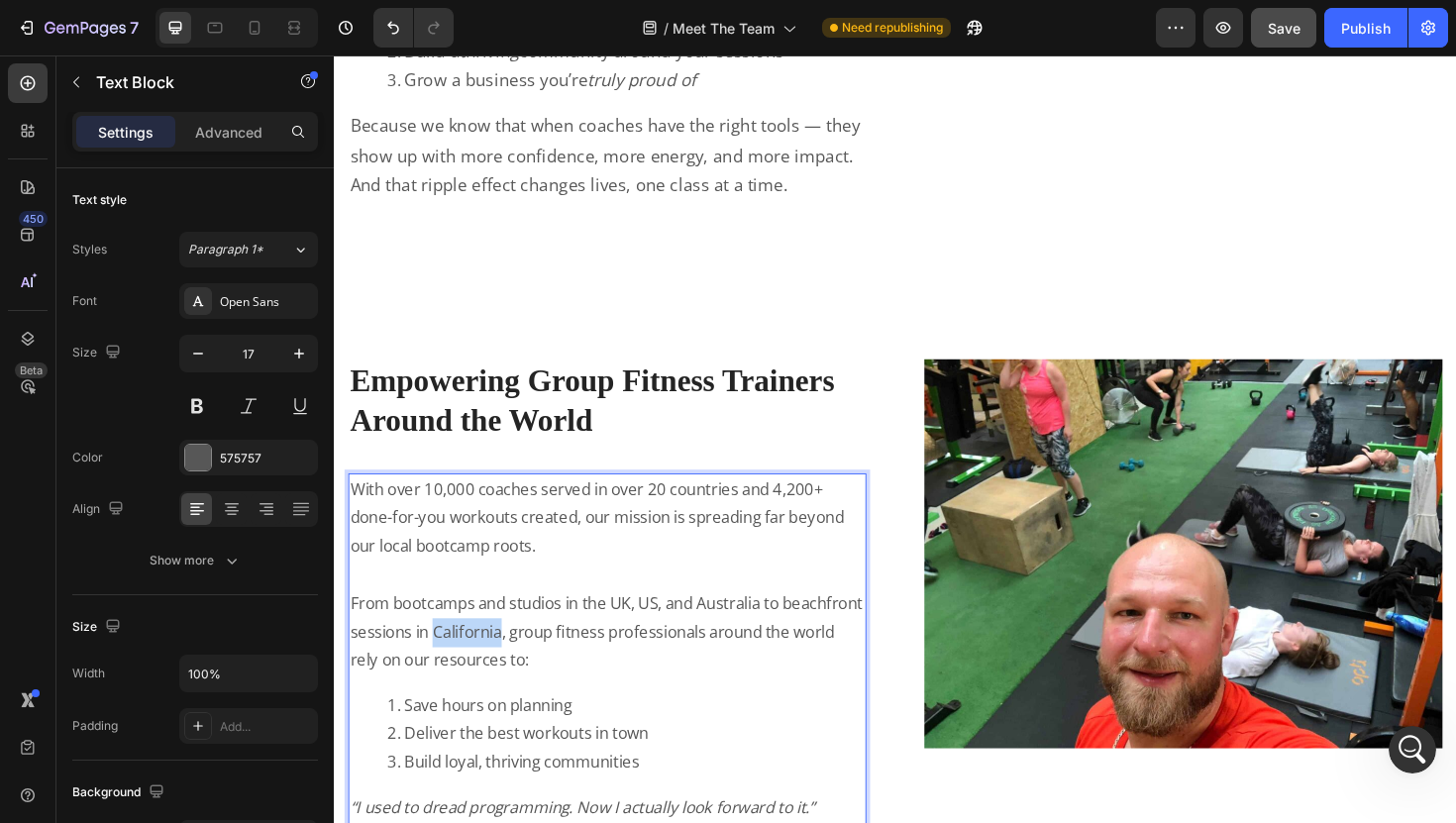 click on "From bootcamps and studios in the UK, US, and Australia to beachfront sessions in California, group fitness professionals around the world rely on our resources to:" at bounding box center [623, 667] 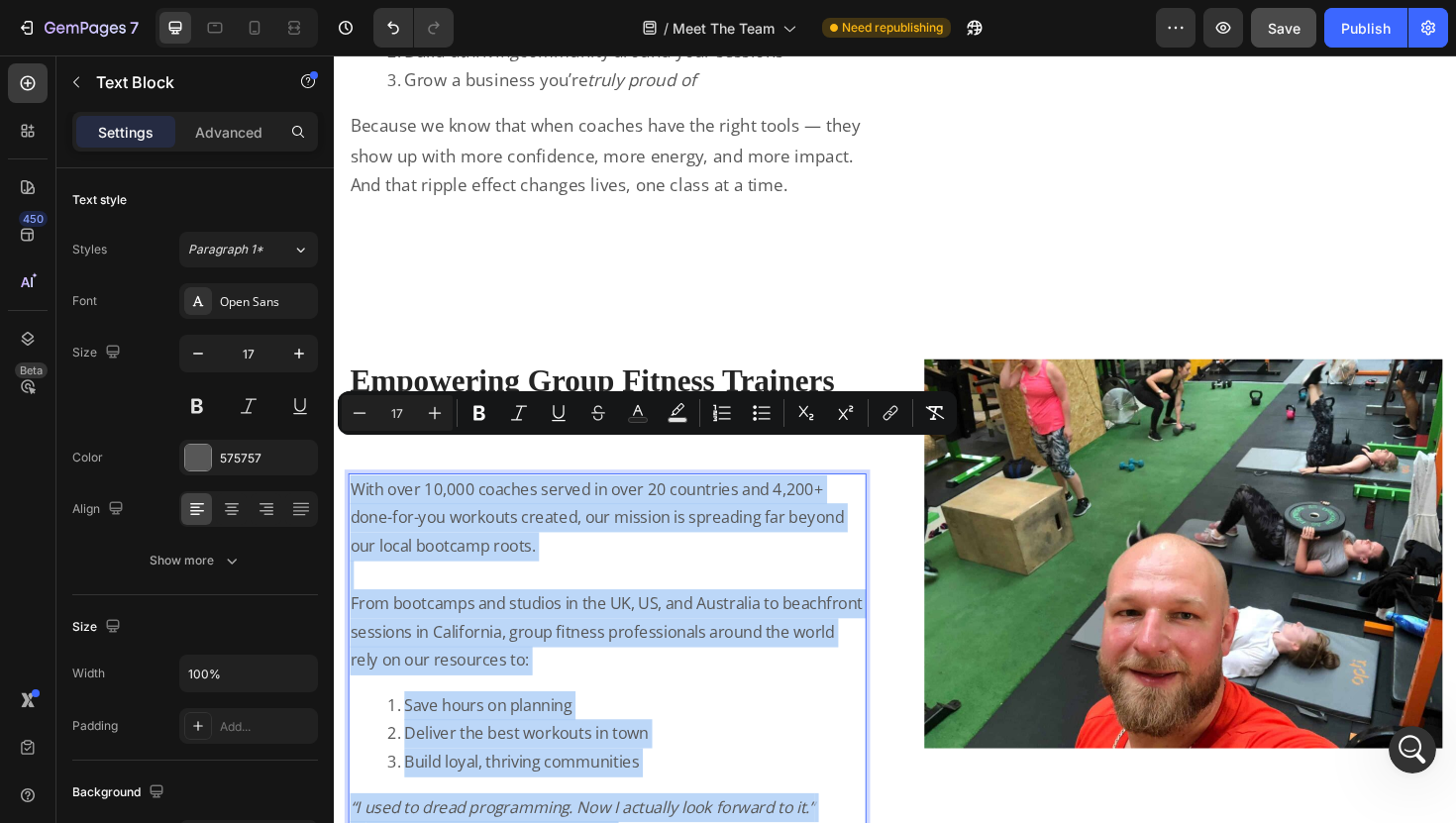 copy on "With over 10,000 coaches served  in over 20 countries and 4,200+ done-for-you workouts created, our mission is spreading far beyond our local bootcamp roots. From bootcamps and studios in the UK, US, and Australia to beachfront sessions in California, group fitness professionals around the world rely on our resources to: Save hours on planning Deliver the best workouts in town Build loyal, thriving communities “I used to dread programming. Now I actually look forward to it.” —  Laura H., AUS Trainer We’re proud to be part of a movement that’s changing the face of group fitness — making it more creative, more professional, and more sustainable for the people who lead it." 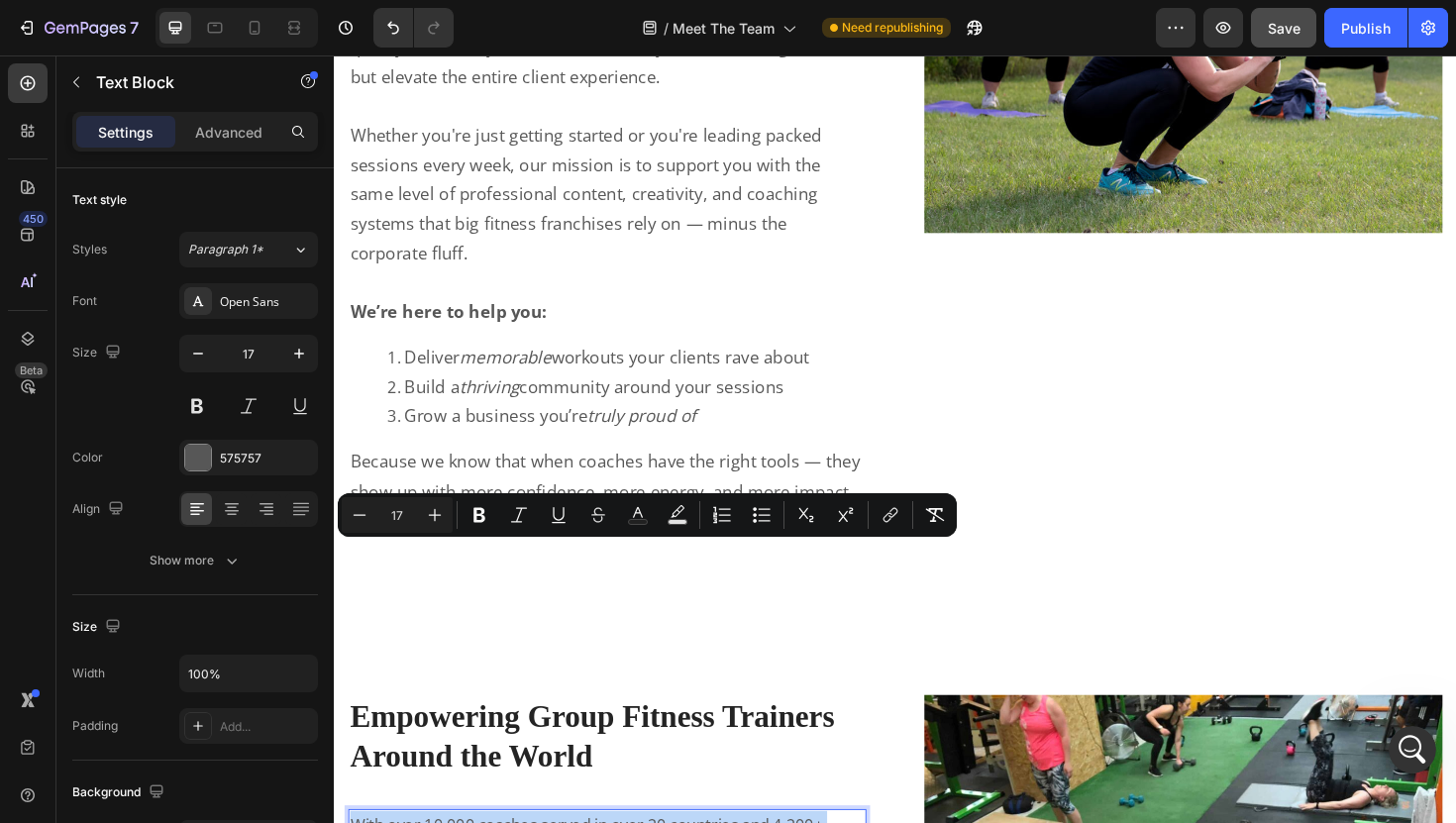 scroll, scrollTop: 4311, scrollLeft: 0, axis: vertical 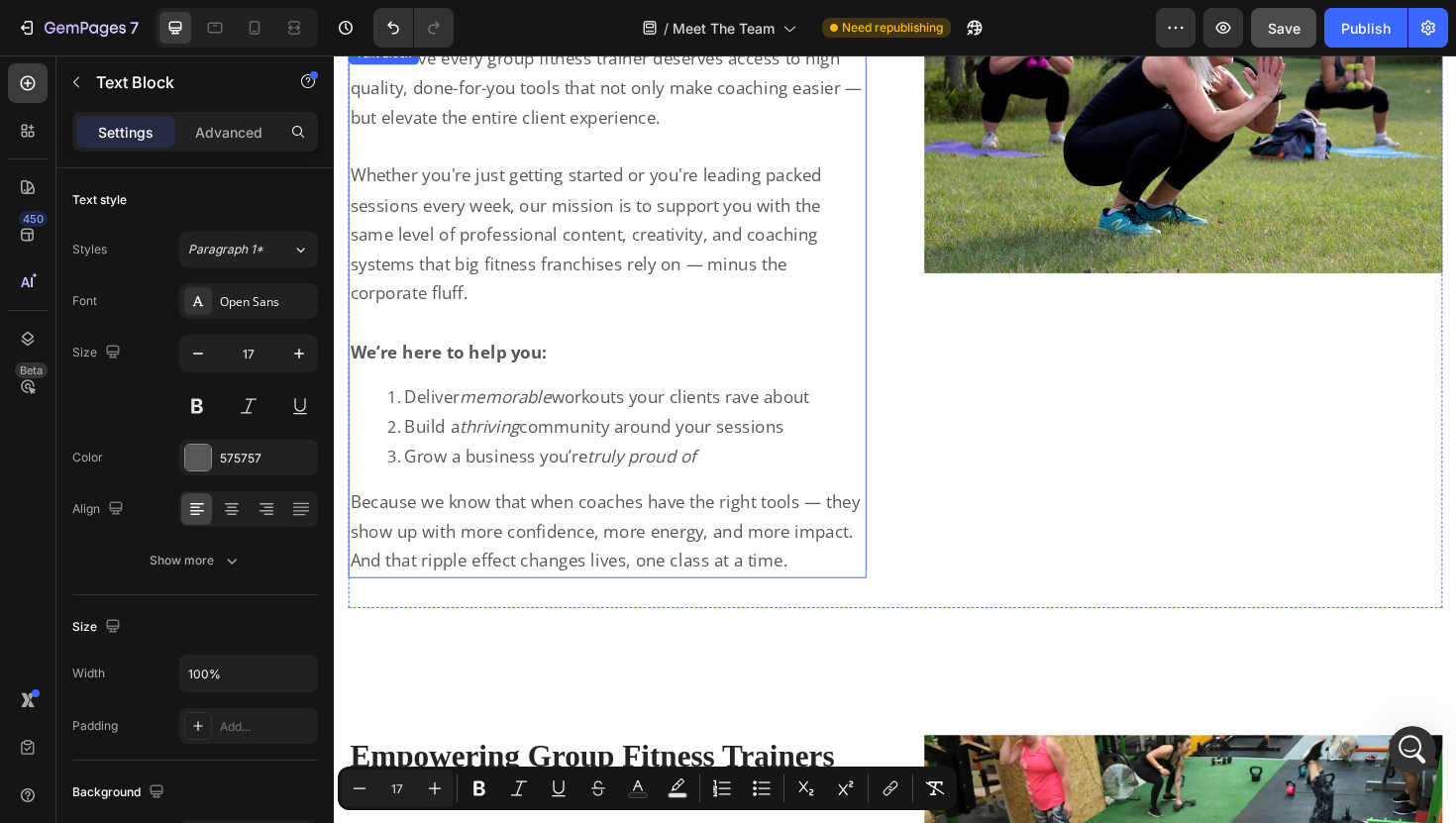 click on "Because we know that when coaches have the right tools — they show up with more confidence, more energy, and more impact. And that ripple effect changes lives, one class at a time." at bounding box center [623, 560] 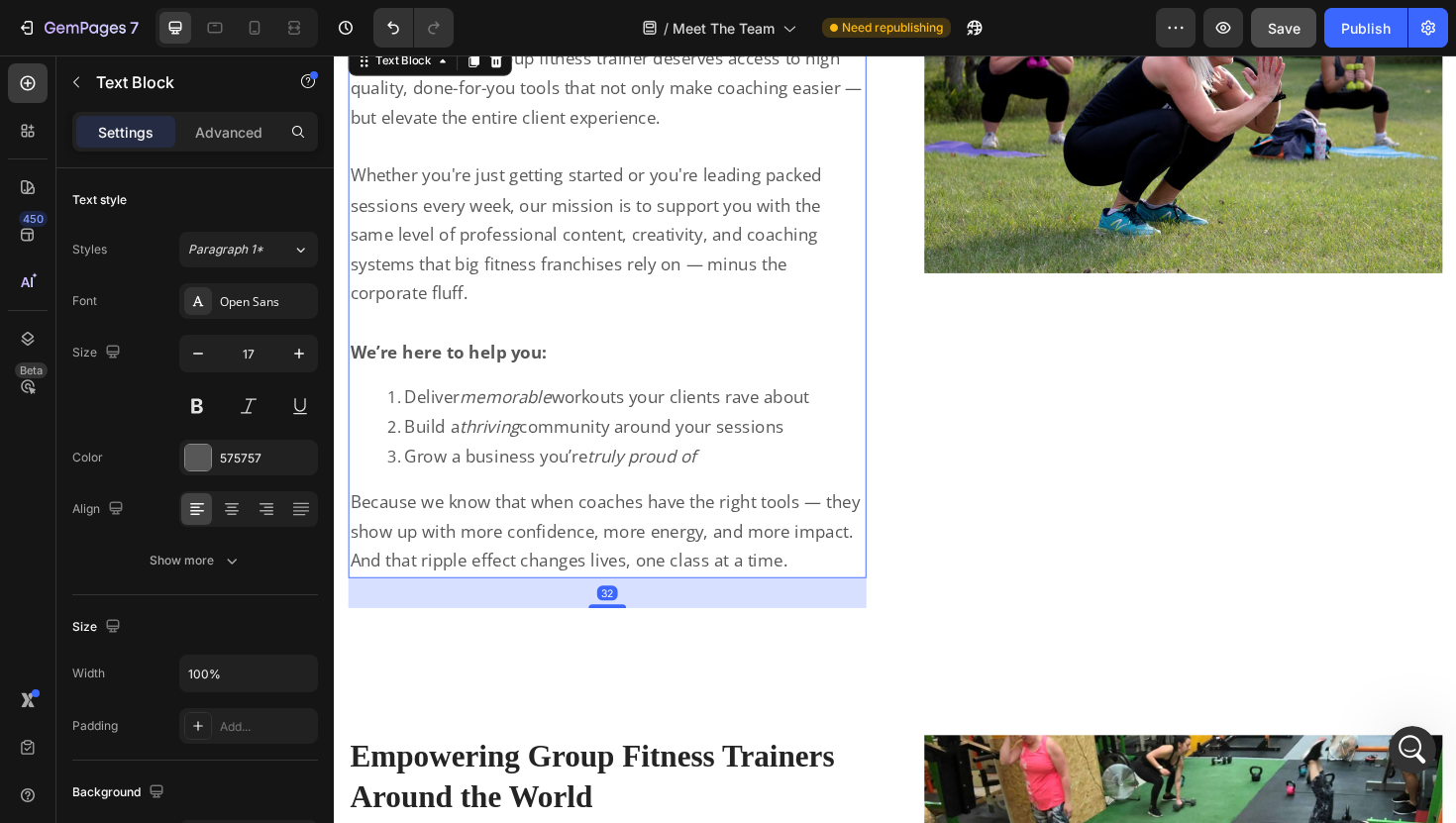 click on "Because we know that when coaches have the right tools — they show up with more confidence, more energy, and more impact. And that ripple effect changes lives, one class at a time." at bounding box center (623, 560) 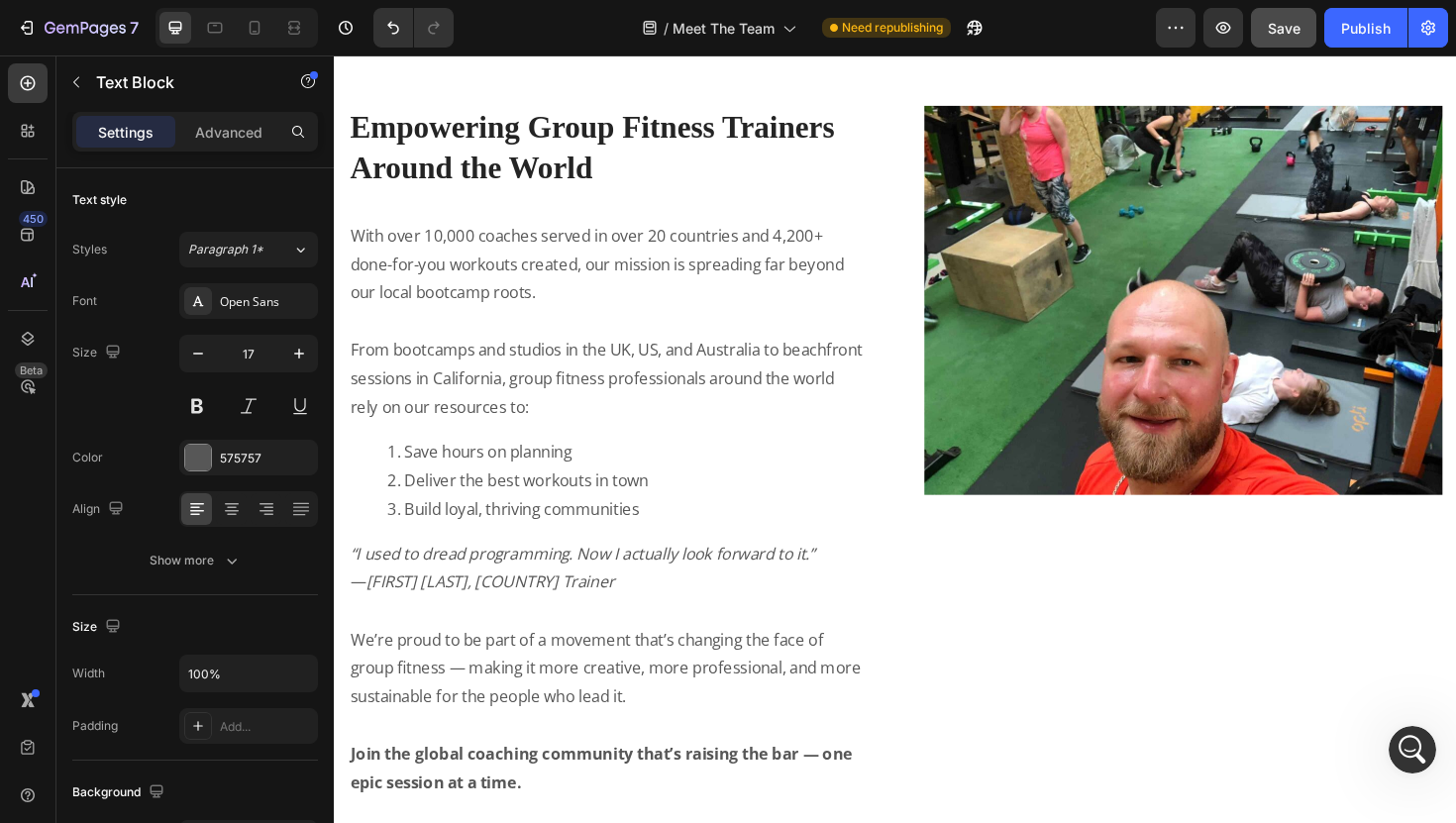 scroll, scrollTop: 4758, scrollLeft: 0, axis: vertical 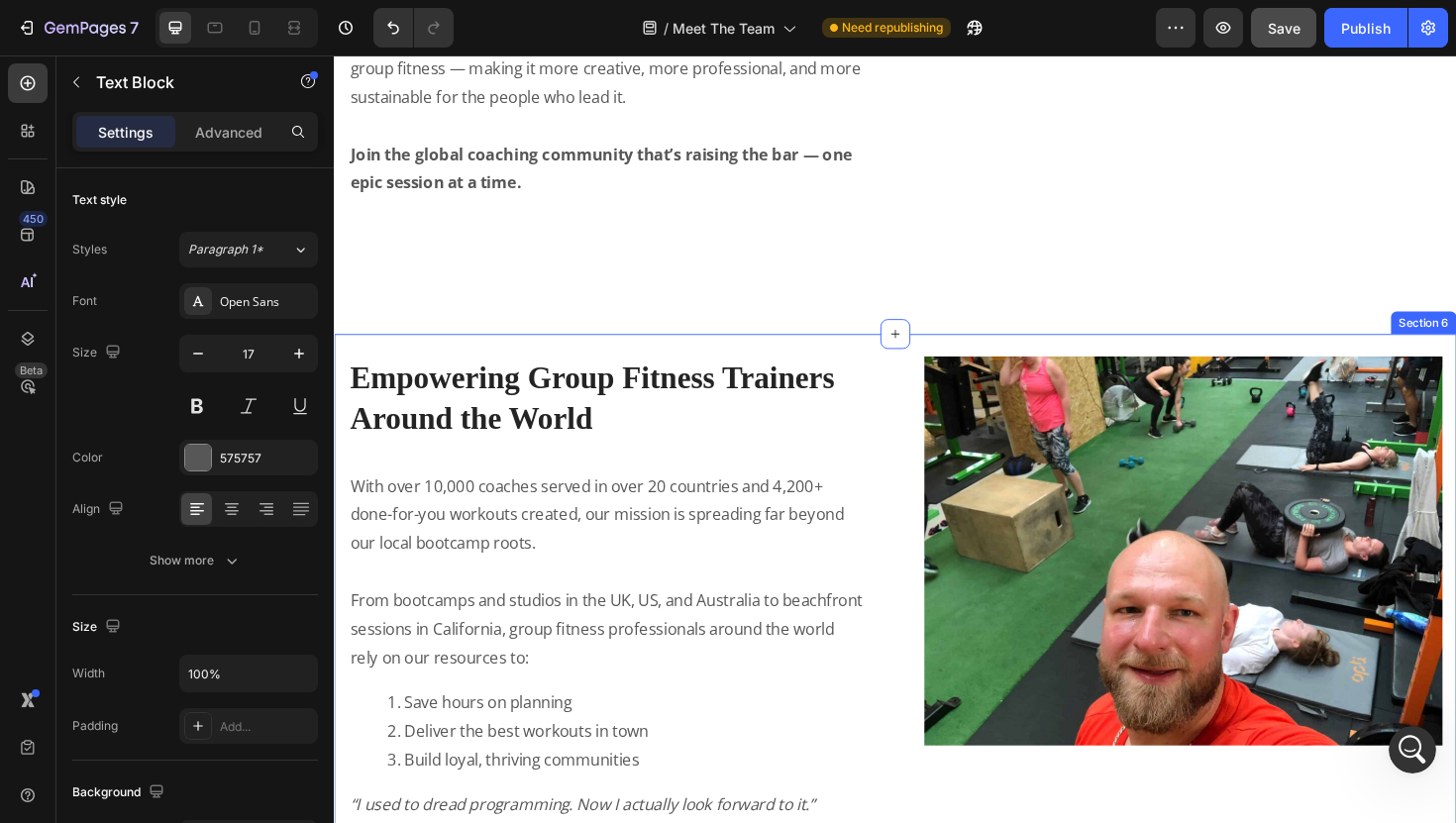 click on "Image Row Empowering Group Fitness Trainers Around the World Heading Row With over 10,000 coaches served  in over 20 countries and 4,200+ done-for-you workouts created, our mission is spreading far beyond our local bootcamp roots. From bootcamps and studios in the UK, US, and Australia to beachfront sessions in California, group fitness professionals around the world rely on our resources to: Save hours on planning Deliver the best workouts in town Build loyal, thriving communities “I used to dread programming. Now I actually look forward to it.” —  Laura H., AUS Trainer We’re proud to be part of a movement that’s changing the face of group fitness — making it more creative, more professional, and more sustainable for the people who lead it. Join the global coaching community that’s raising the bar — one epic session at a time. Text Block Row Section 6" at bounding box center [928, 800] 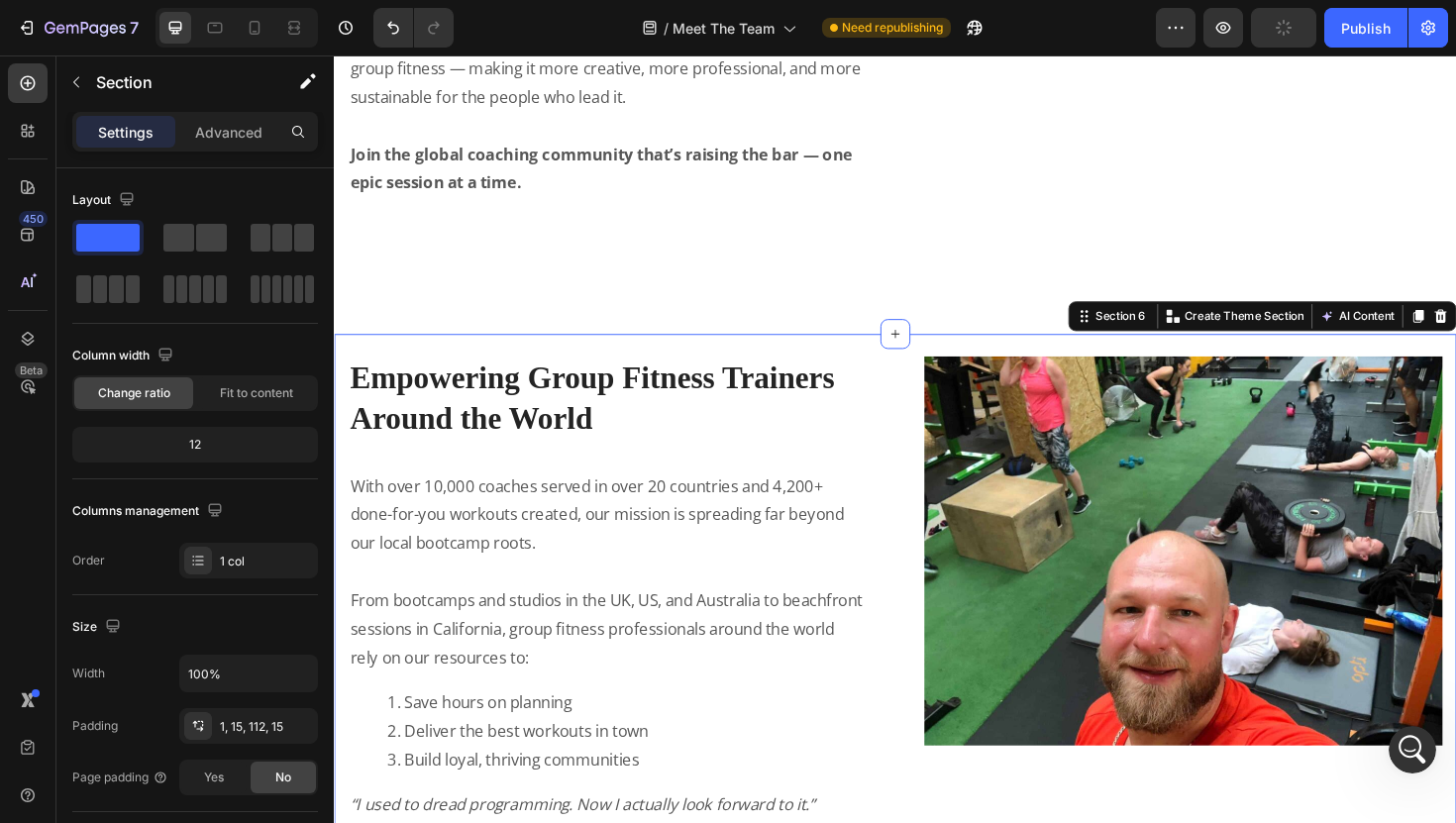 click on "Section 6   You can create reusable sections Create Theme Section AI Content Write with GemAI What would you like to describe here? Tone and Voice Persuasive Product The Fitness Challenge Blueprint Show more Generate" at bounding box center (1316, 332) 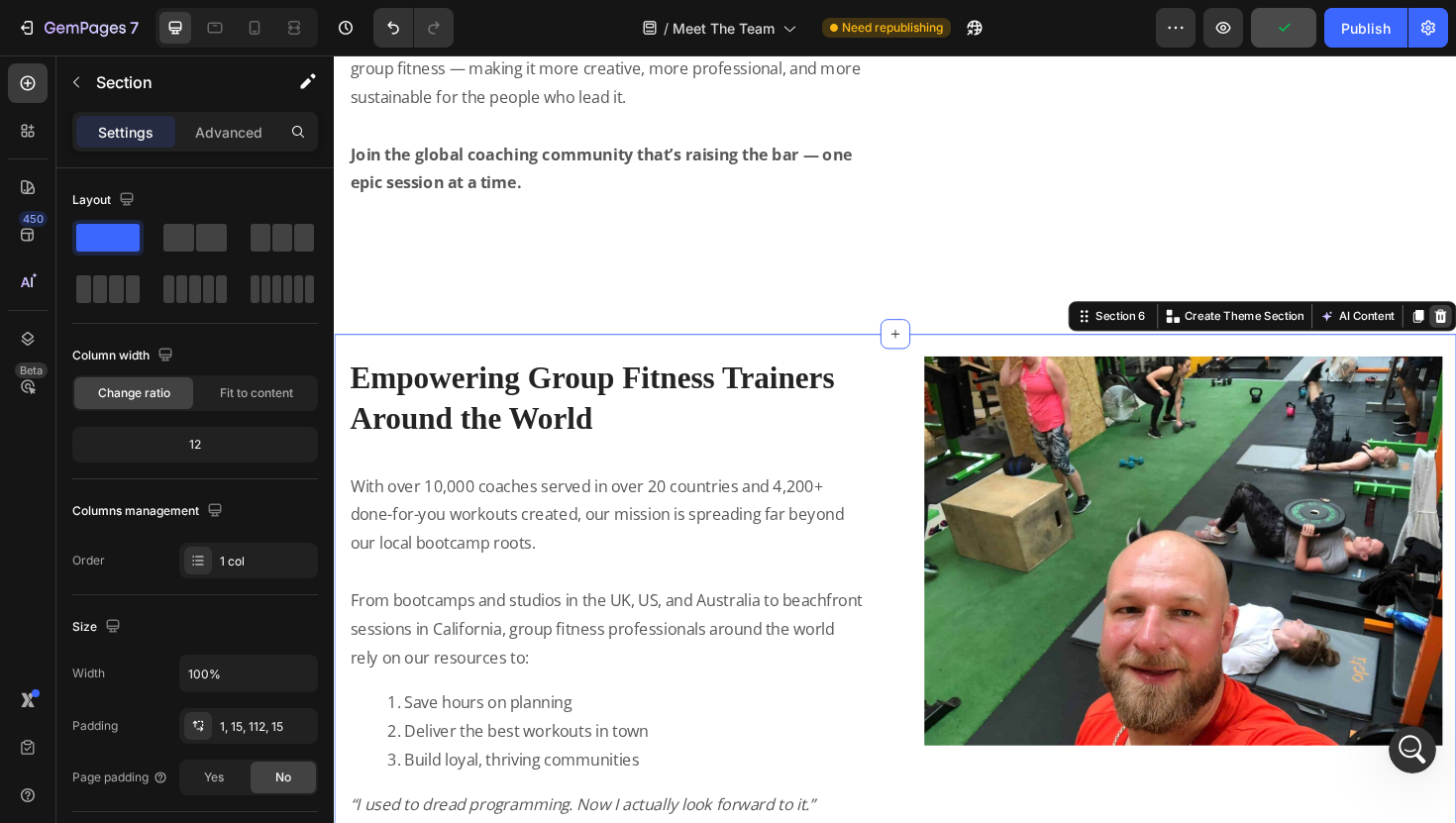 click at bounding box center (1506, 332) 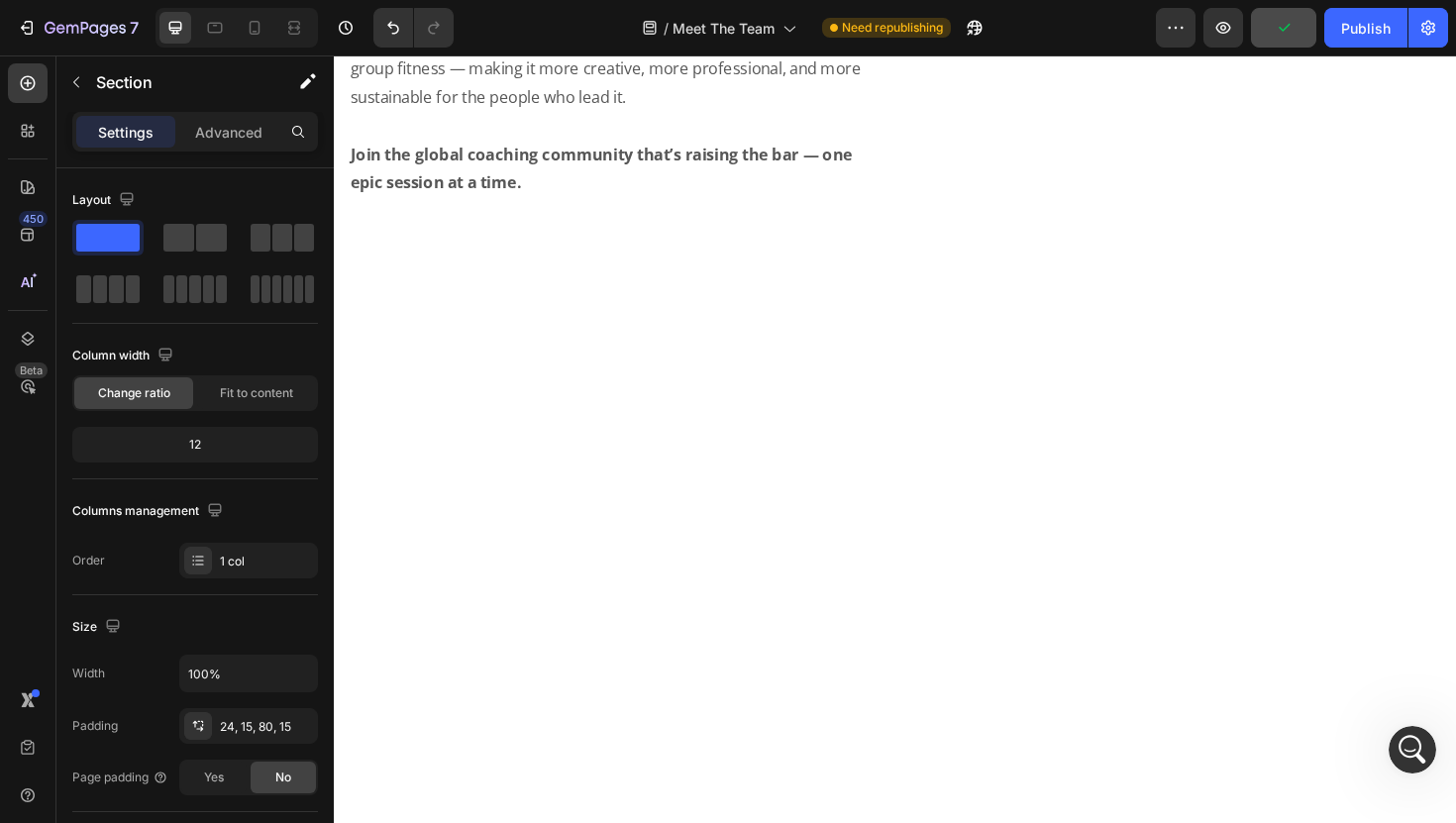 click at bounding box center (928, 608) 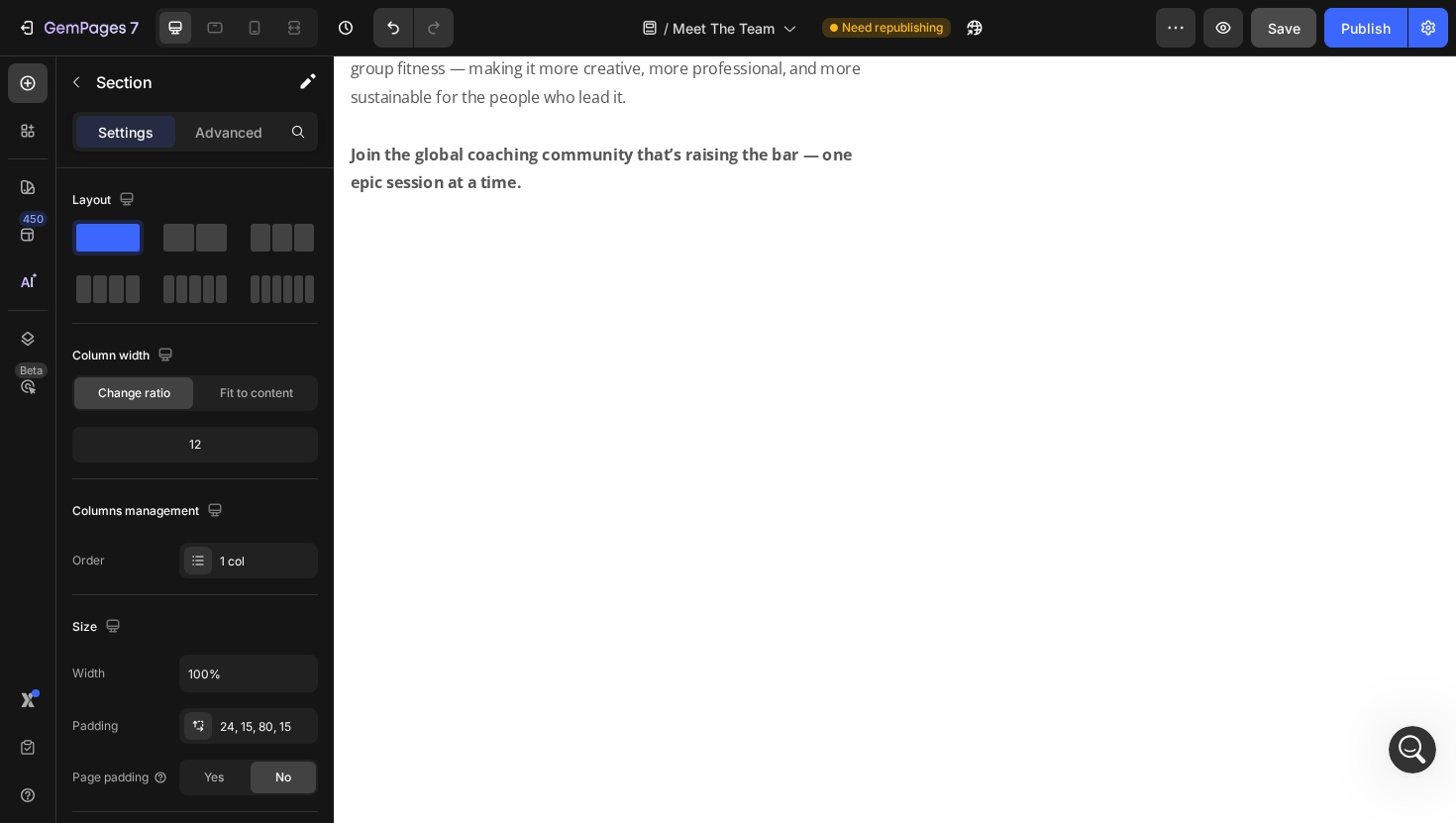 click at bounding box center (928, 608) 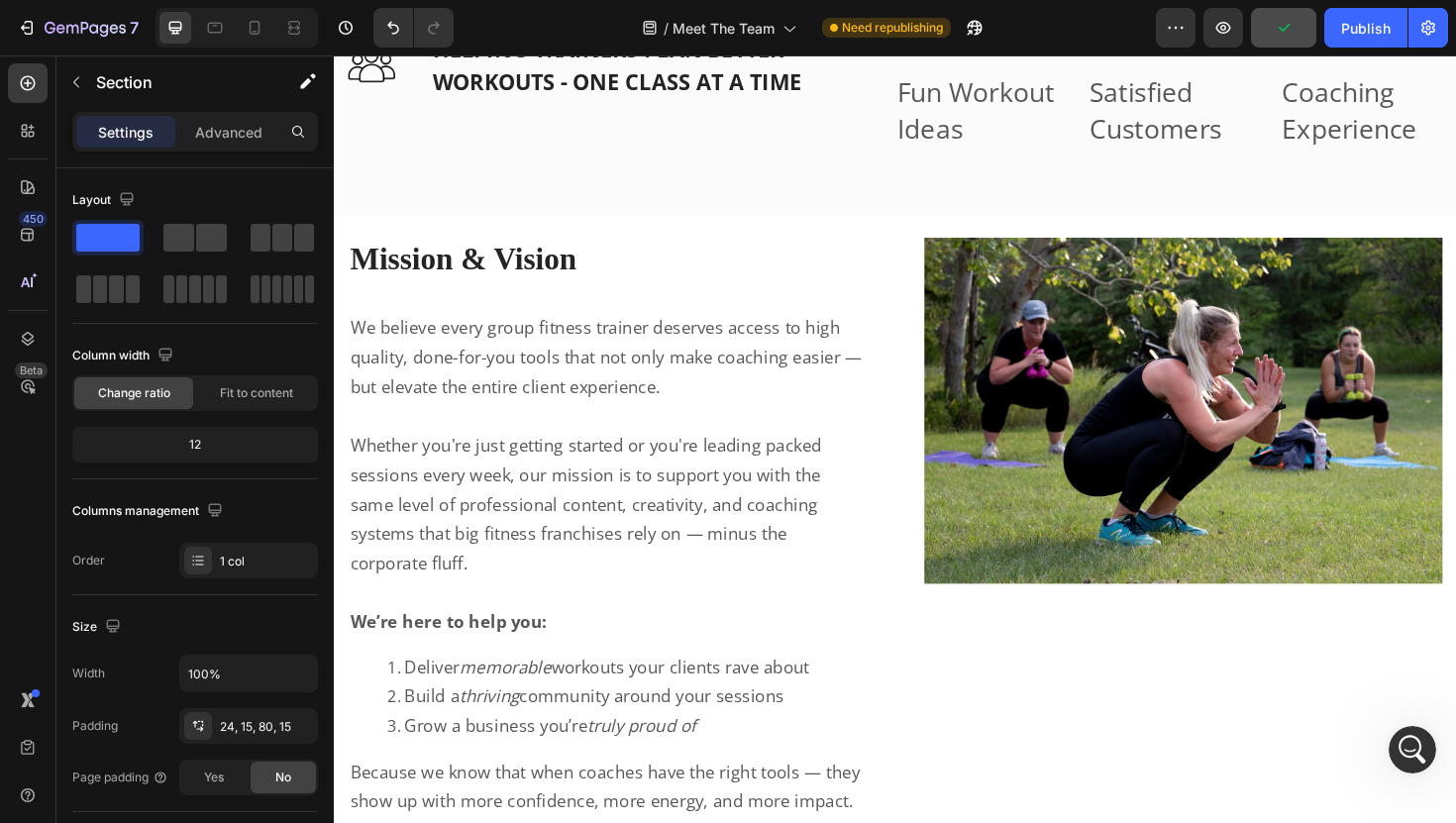 scroll, scrollTop: 3204, scrollLeft: 0, axis: vertical 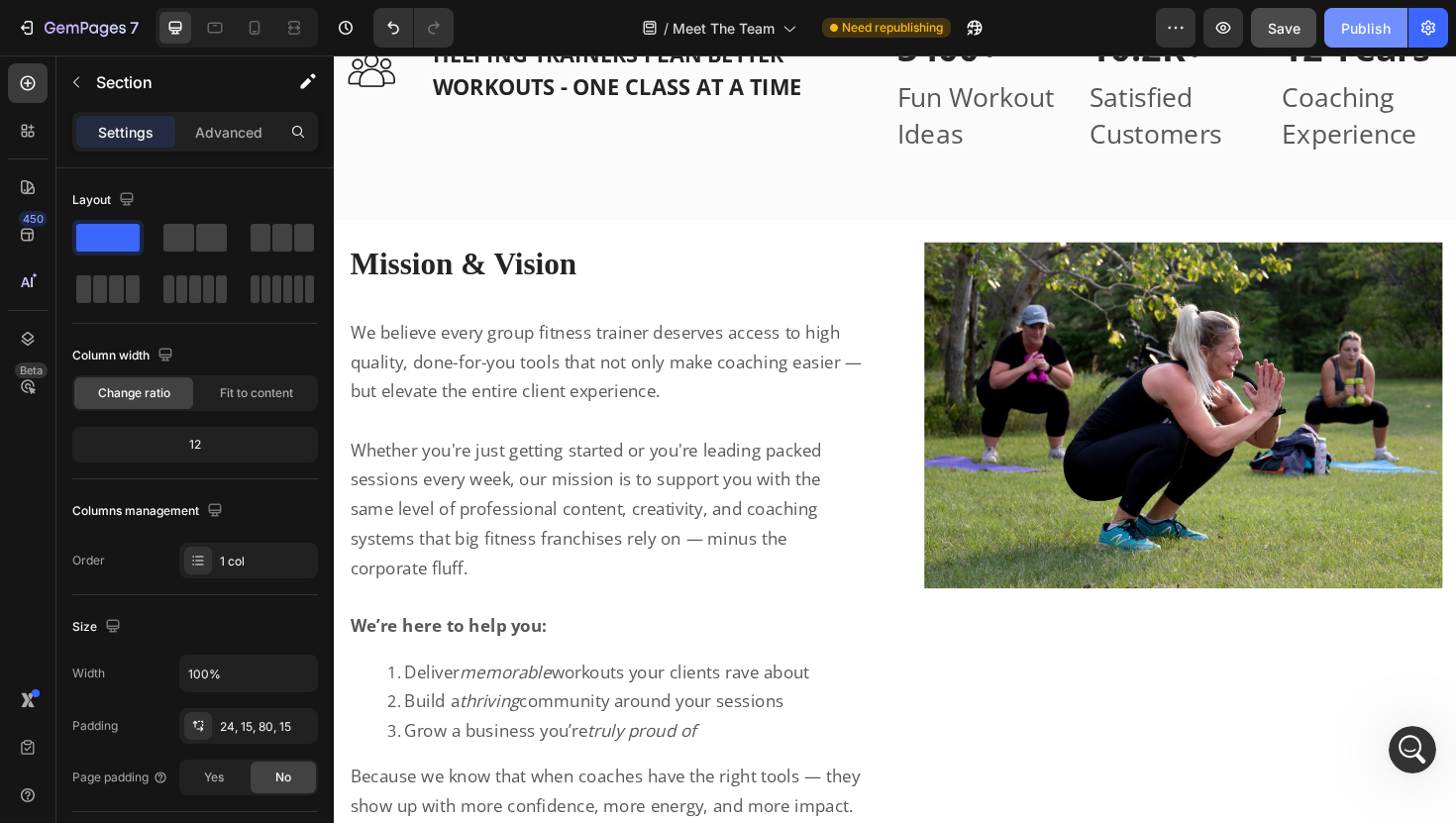 click on "Publish" at bounding box center [1366, 28] 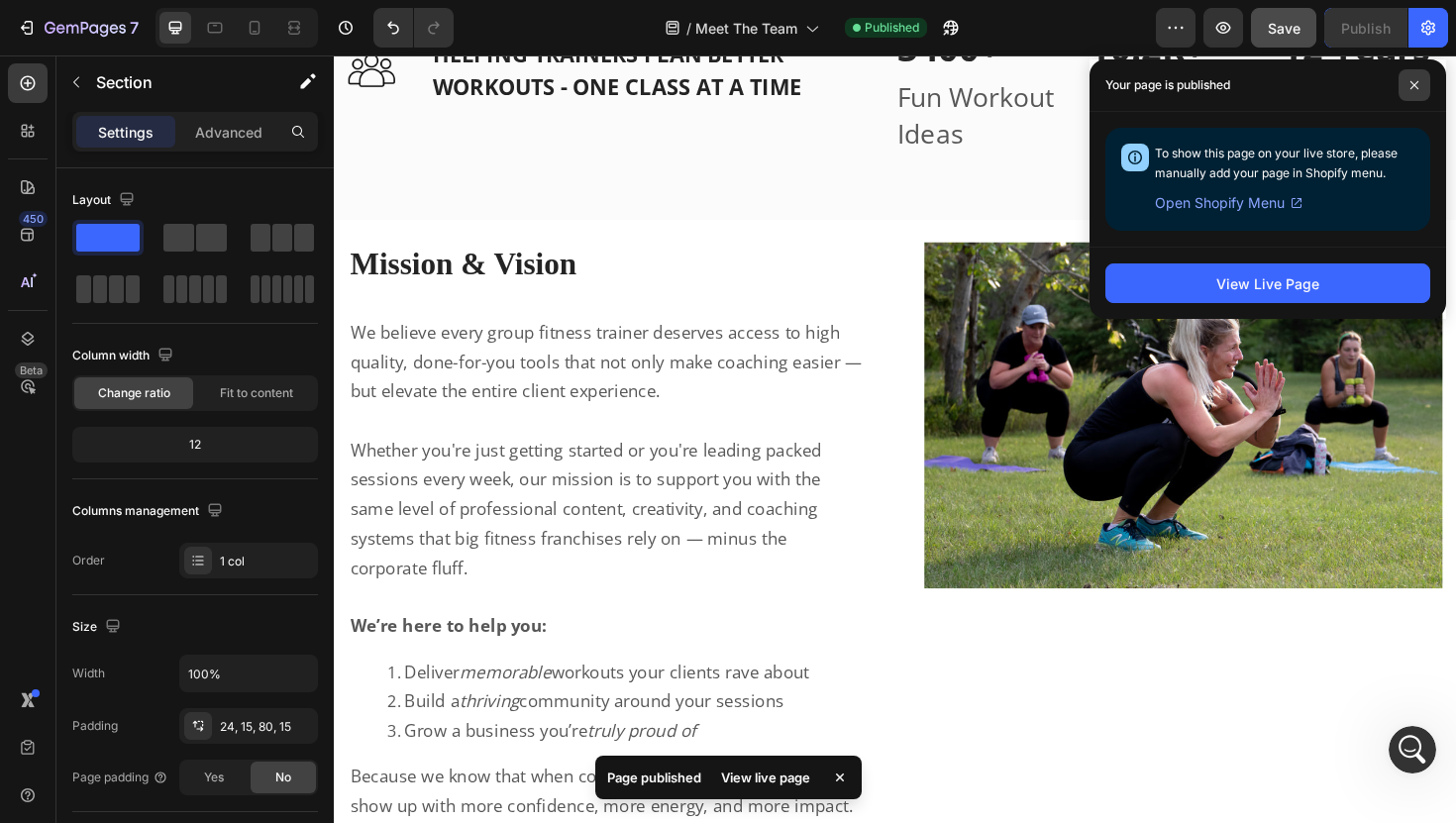click 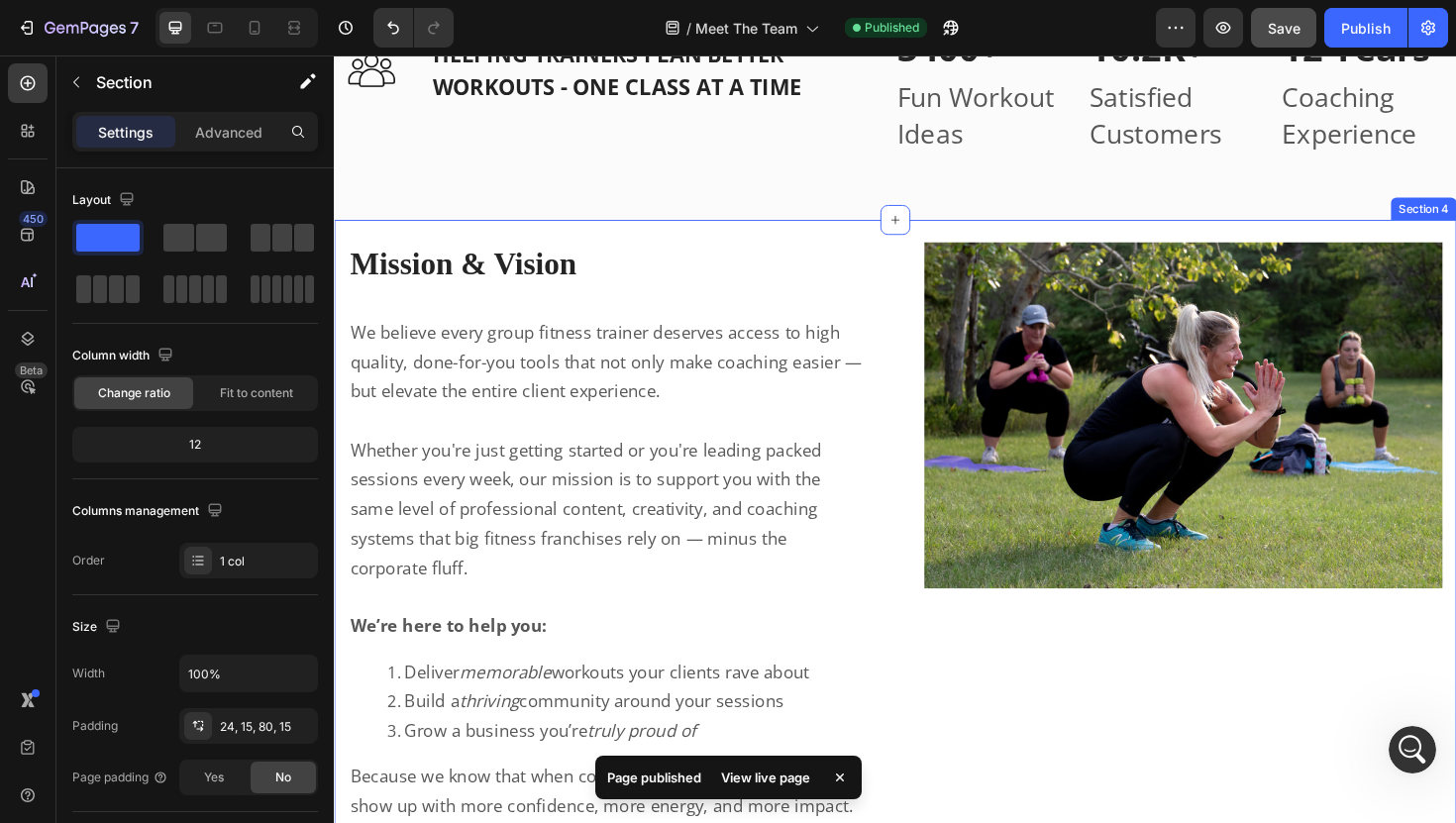 click on "Image Row Mission & Vision  Heading Row We believe every group fitness trainer deserves access to high quality, done-for-you tools that not only make coaching easier — but elevate the entire client experience.   Whether you're just getting started or you're leading packed sessions every week, our mission is to support you with the same level of professional content, creativity, and coaching systems that big fitness franchises rely on — minus the corporate fluff.   We’re here to help you: Deliver  memorable  workouts your clients rave about Build a  thriving  community around your sessions Grow a business you’re  truly proud of Because we know that when coaches have the right tools — they show up with more confidence, more energy, and more impact. And that ripple effect changes lives, one class at a time. Text Block Row Section 4" at bounding box center (928, 636) 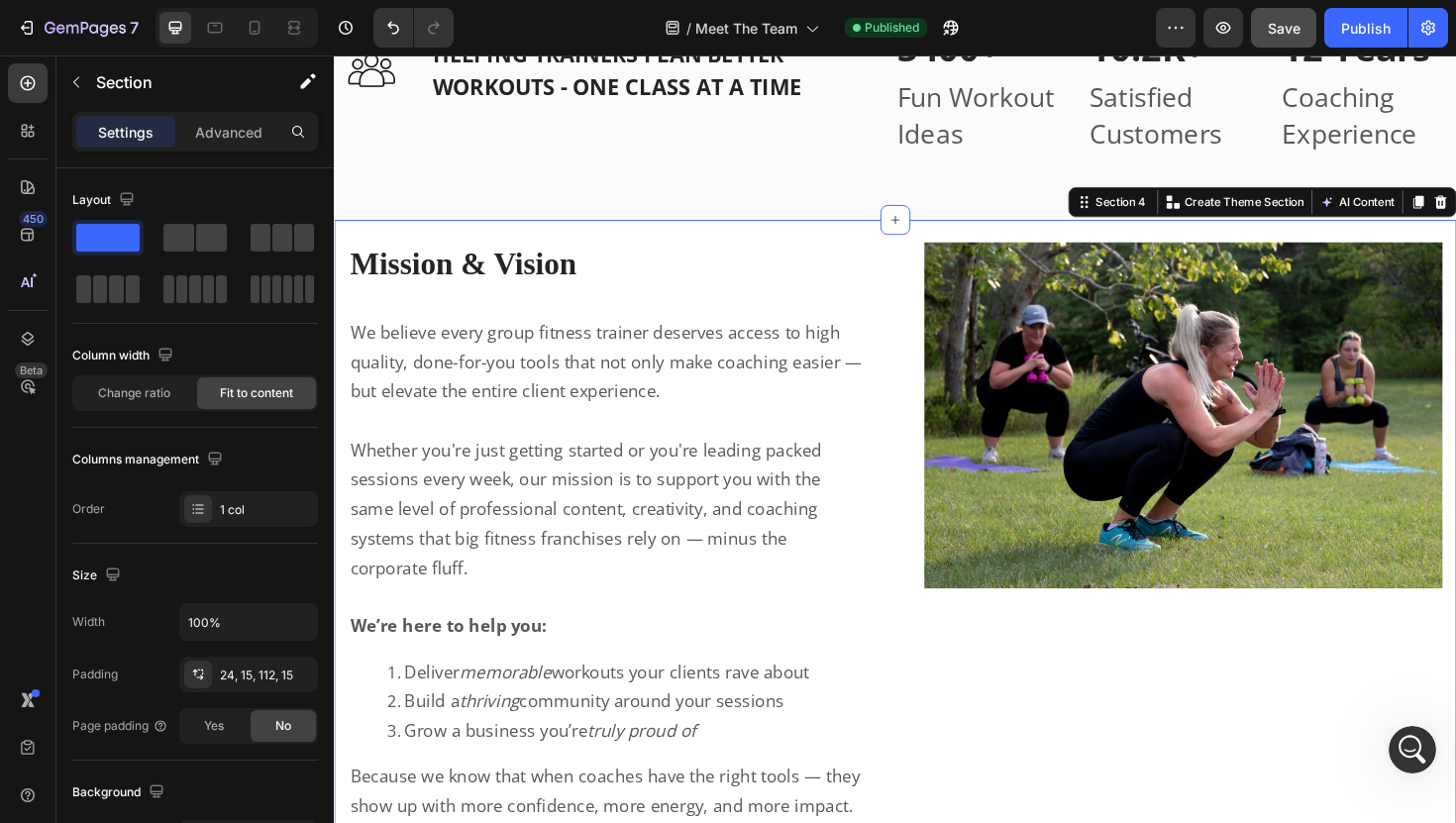 click 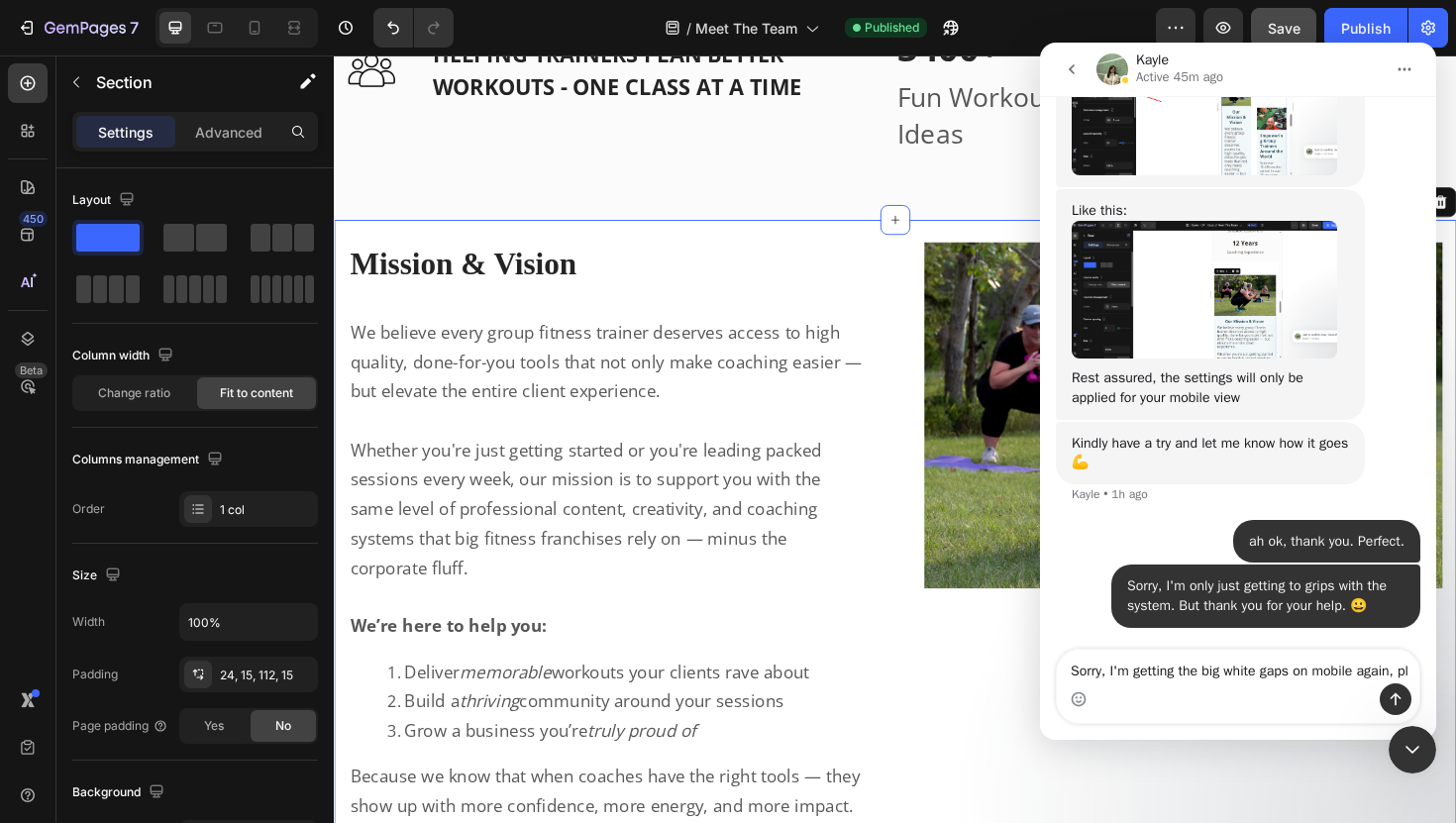 scroll, scrollTop: 3824, scrollLeft: 0, axis: vertical 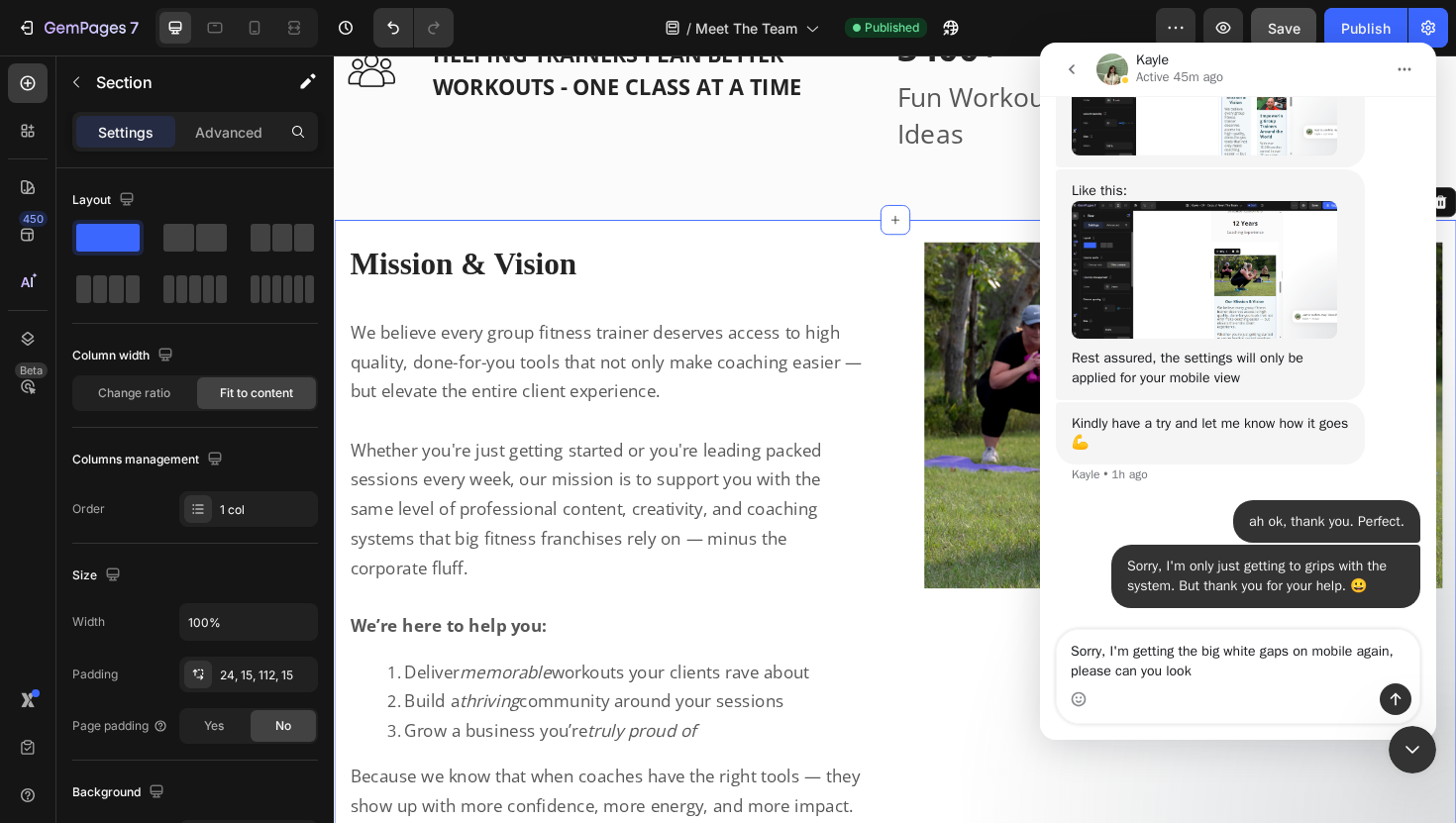 type on "Sorry, I'm getting the big white gaps on mobile again, please can you look?" 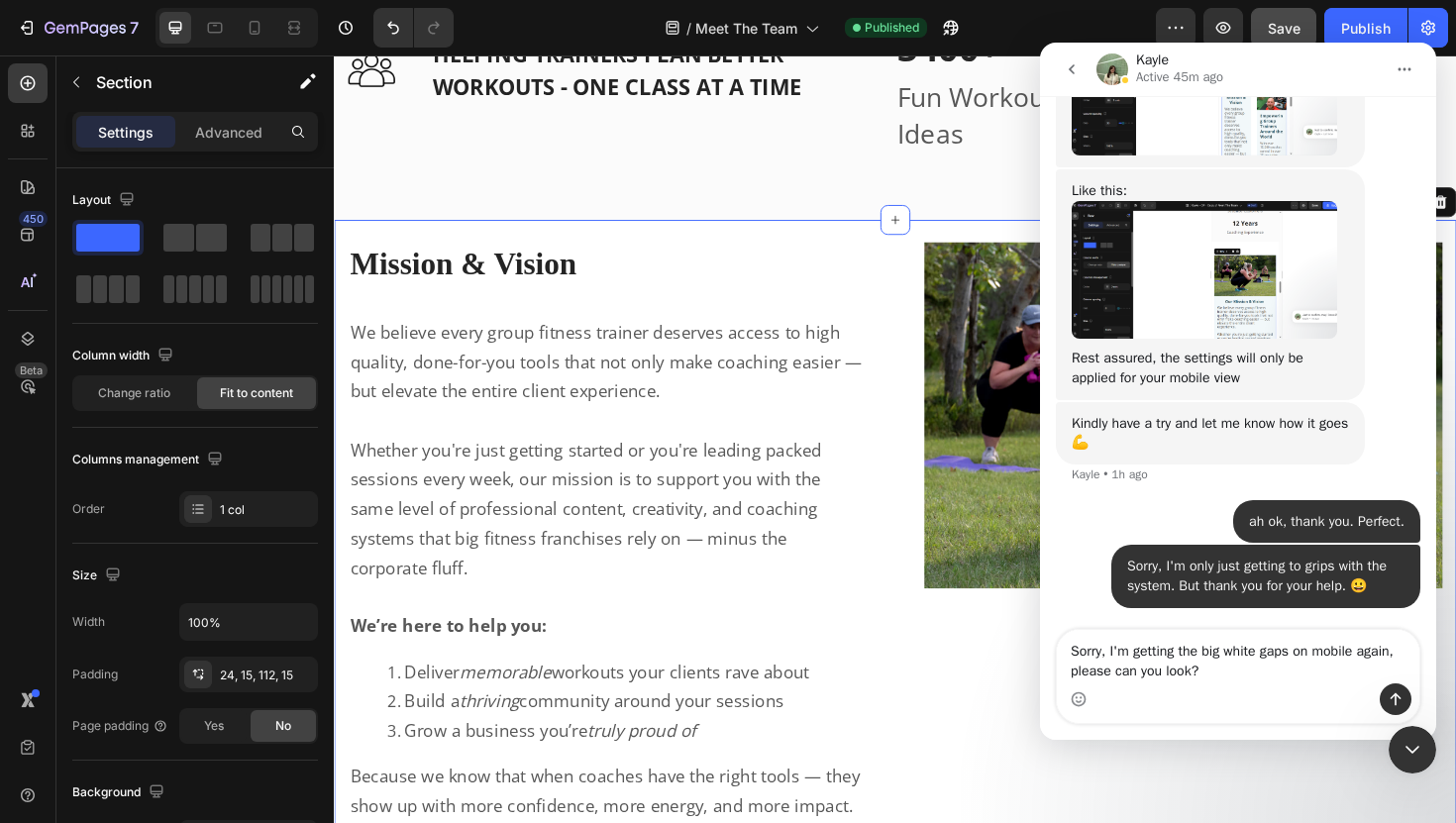 type 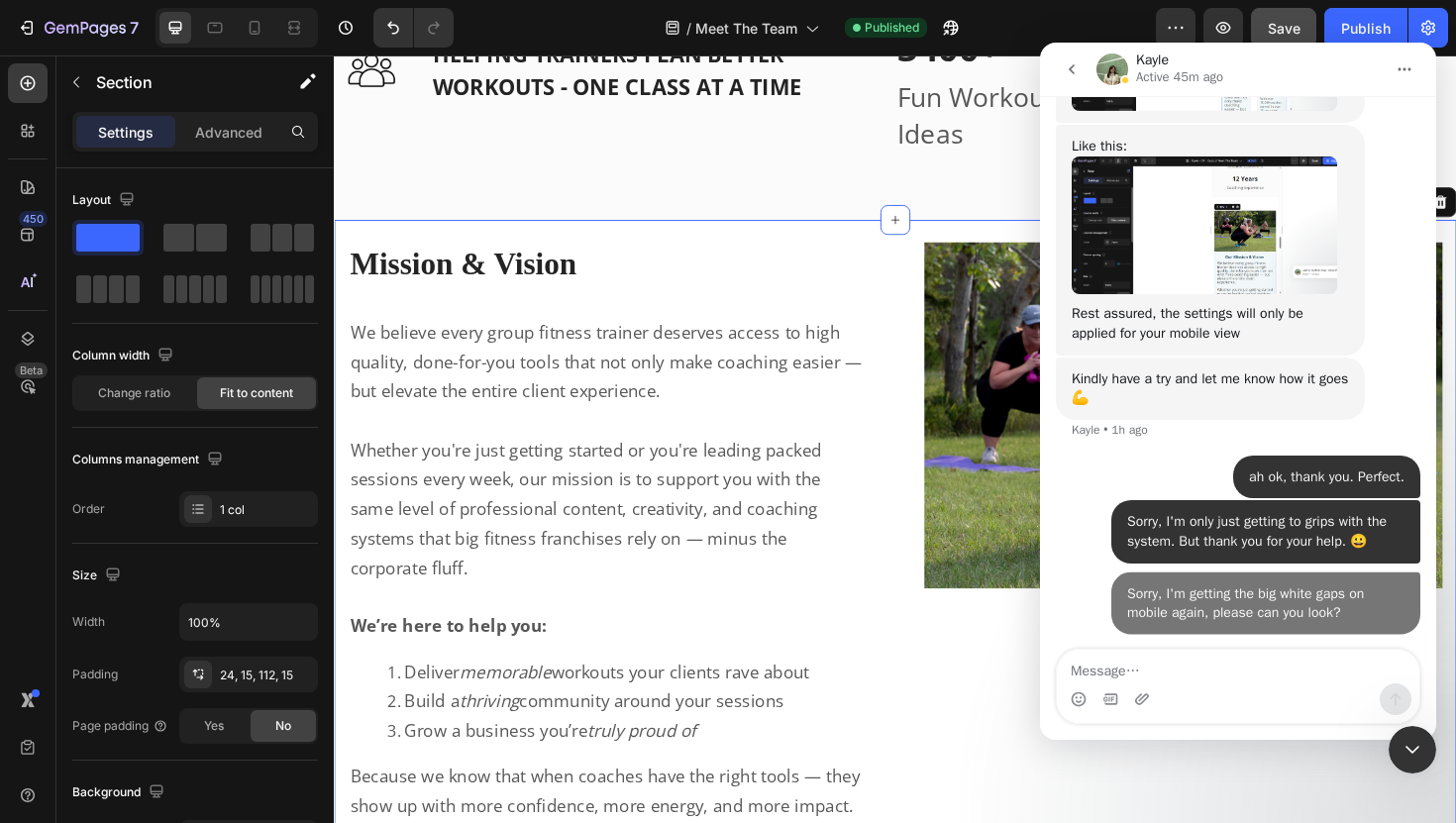 scroll, scrollTop: 3869, scrollLeft: 0, axis: vertical 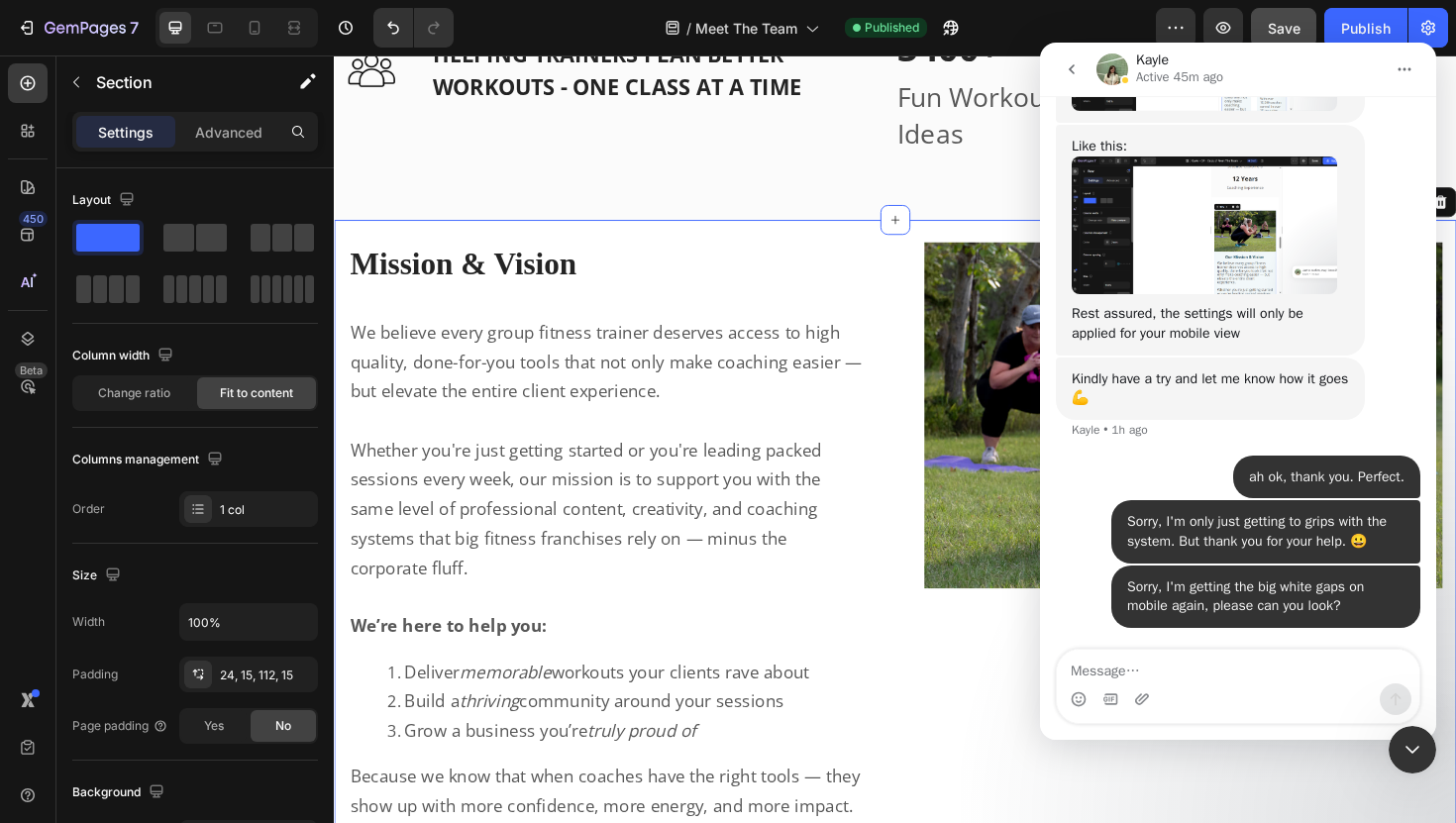 click 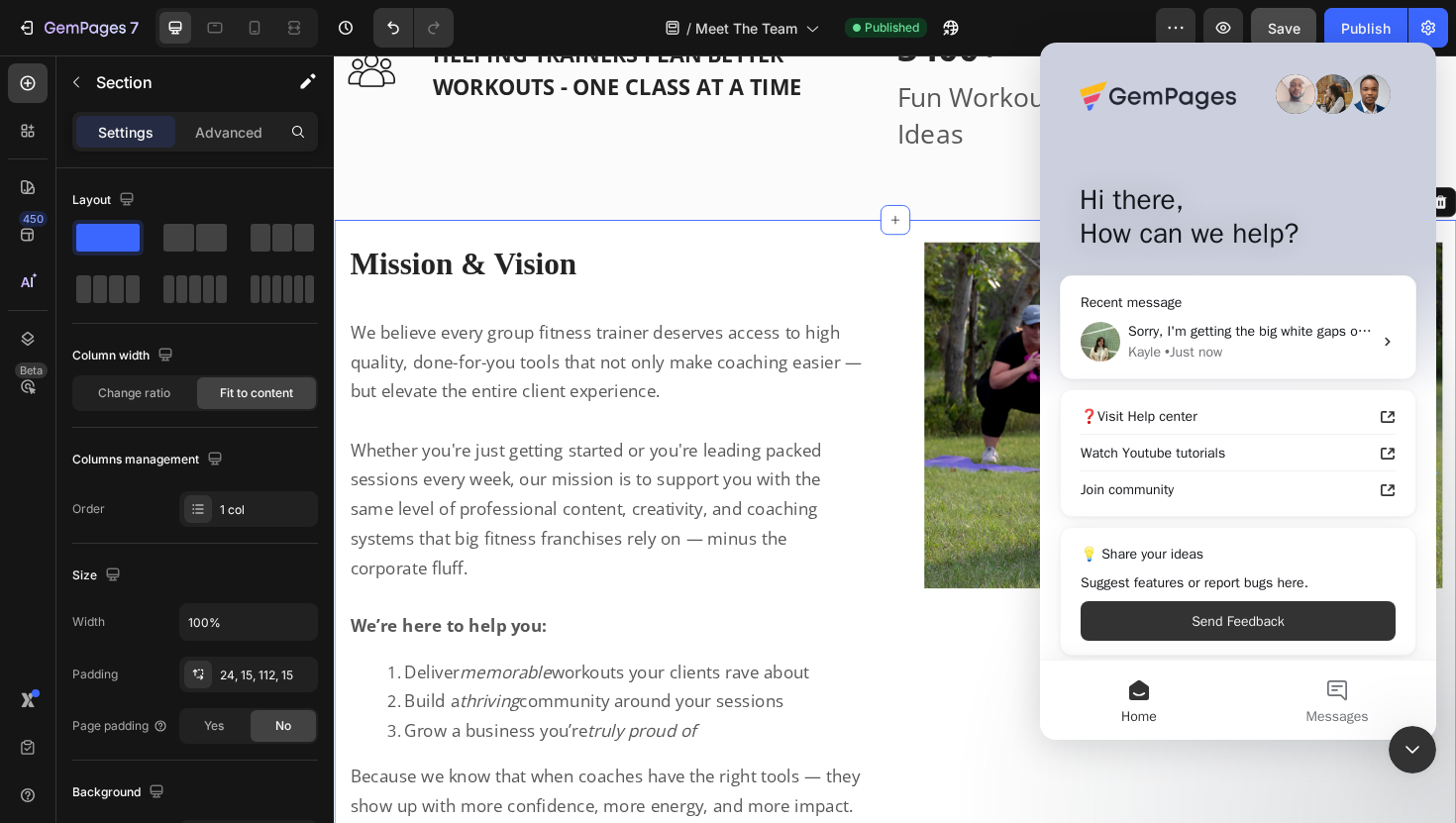 scroll, scrollTop: 0, scrollLeft: 0, axis: both 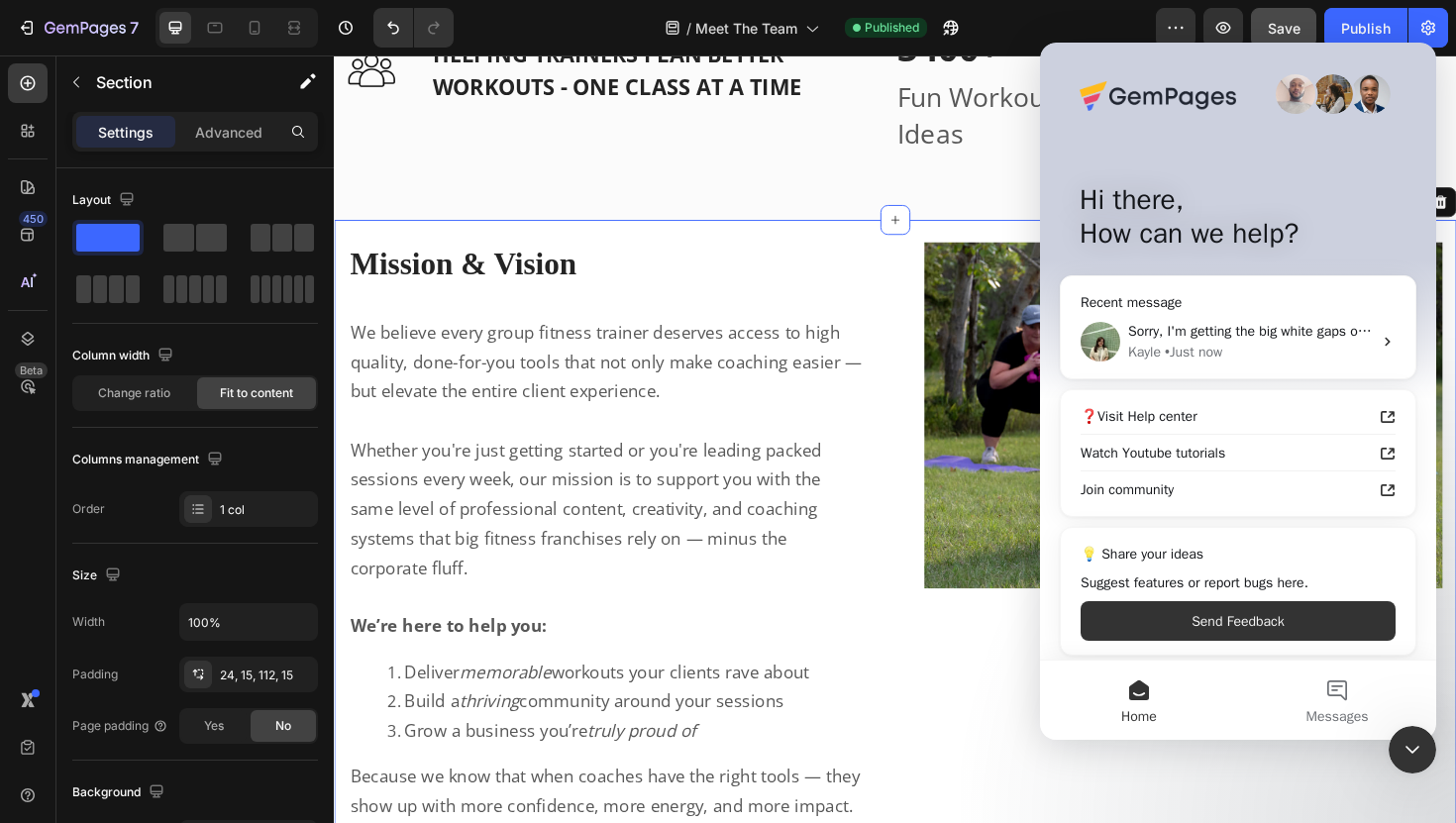 click 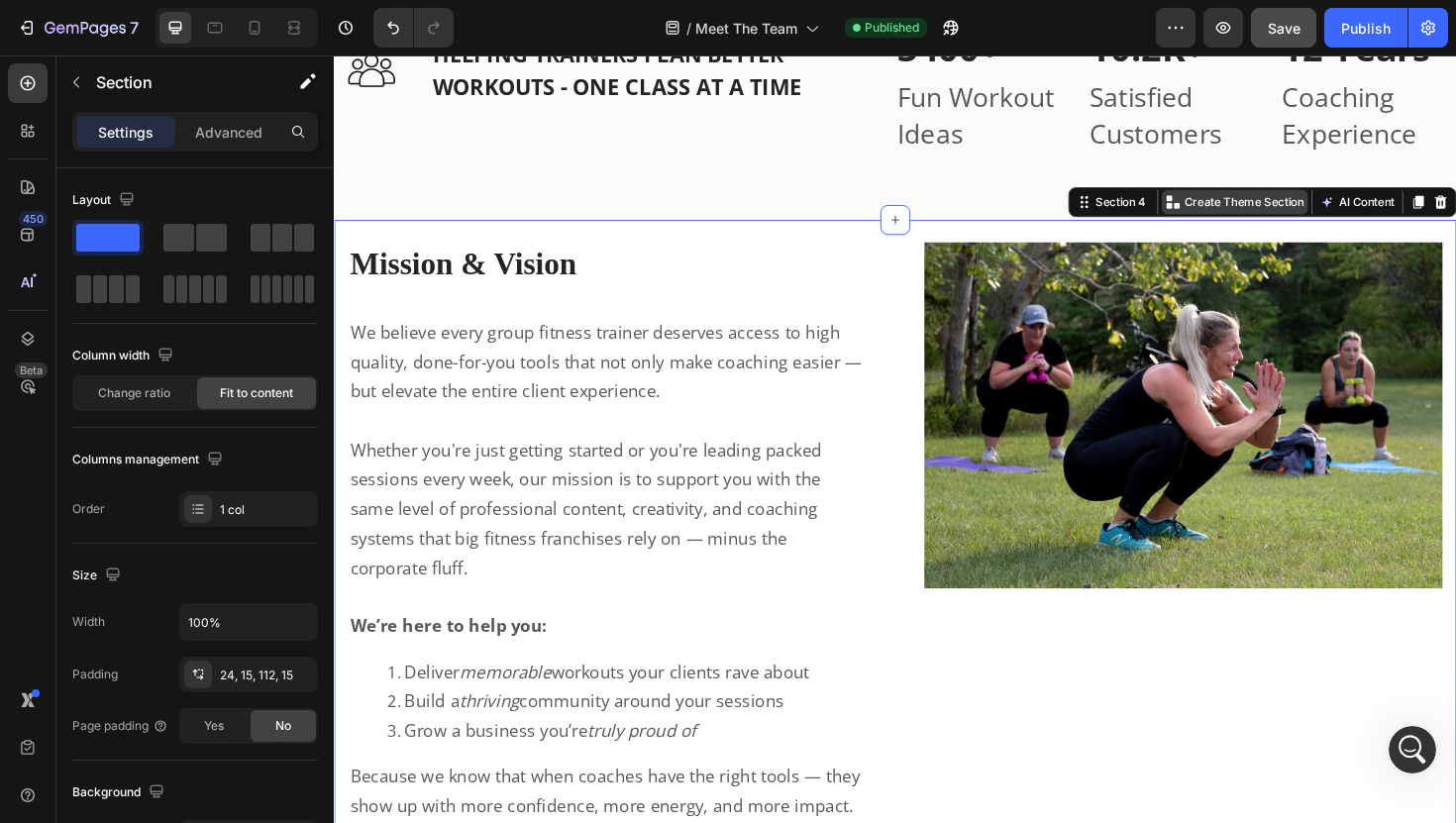 click on "Create Theme Section" at bounding box center [1298, 211] 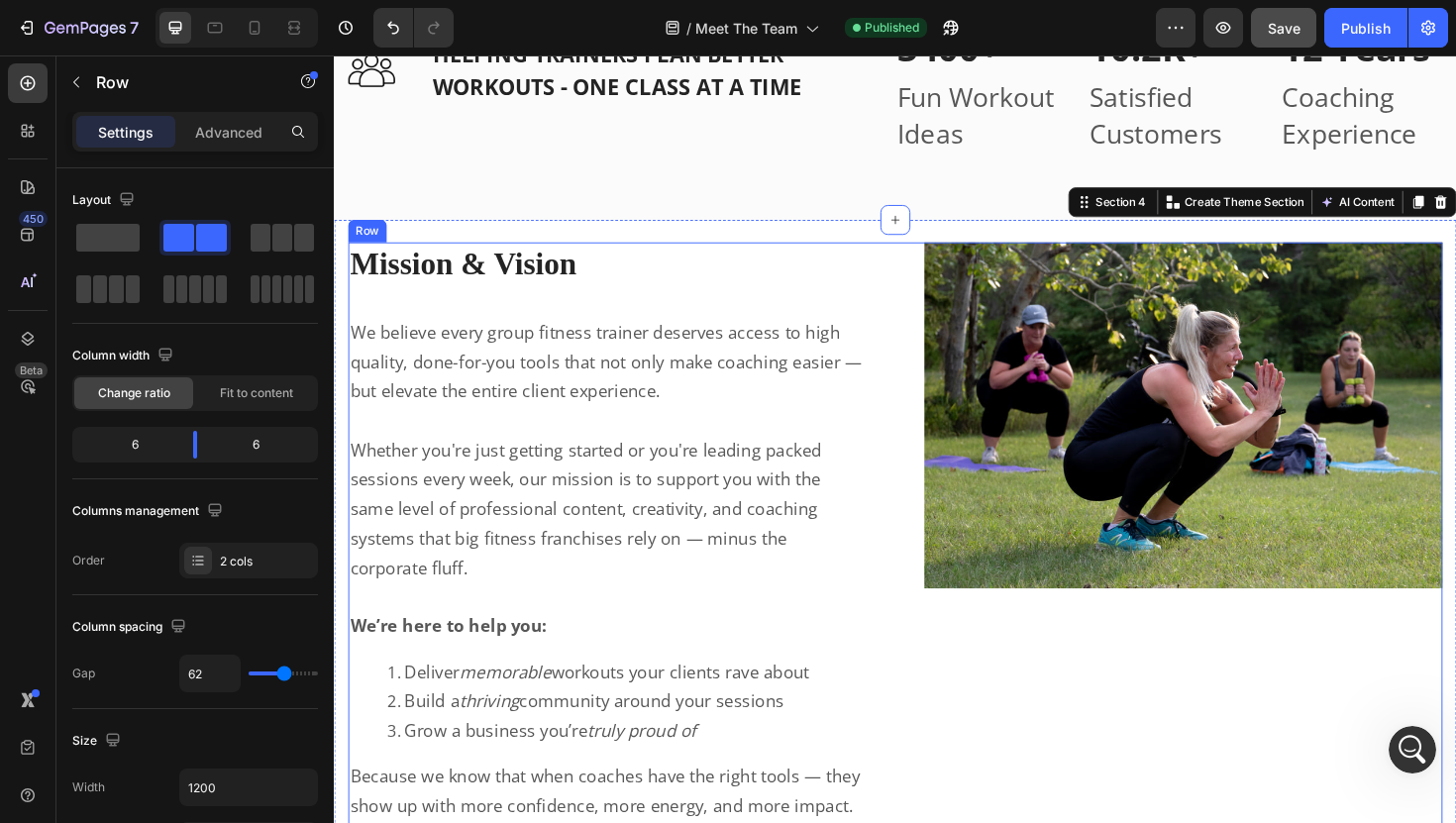 click on "Mission & Vision  Heading Row We believe every group fitness trainer deserves access to high quality, done-for-you tools that not only make coaching easier — but elevate the entire client experience.   Whether you're just getting started or you're leading packed sessions every week, our mission is to support you with the same level of professional content, creativity, and coaching systems that big fitness franchises rely on — minus the corporate fluff.   We’re here to help you: Deliver  memorable  workouts your clients rave about Build a  thriving  community around your sessions Grow a business you’re  truly proud of Because we know that when coaches have the right tools — they show up with more confidence, more energy, and more impact. And that ripple effect changes lives, one class at a time. Text Block" at bounding box center [623, 592] 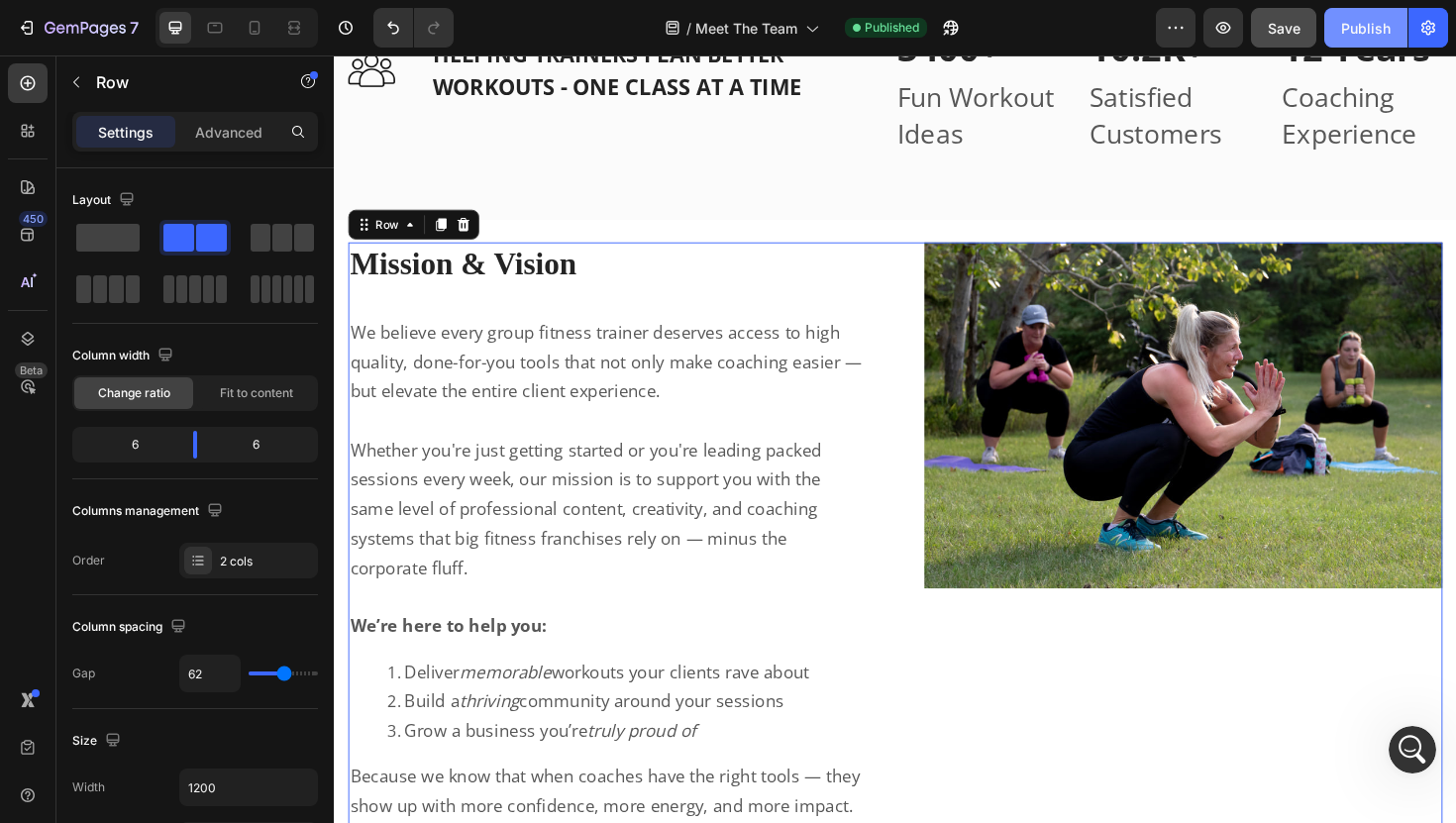 click on "Publish" at bounding box center [1366, 28] 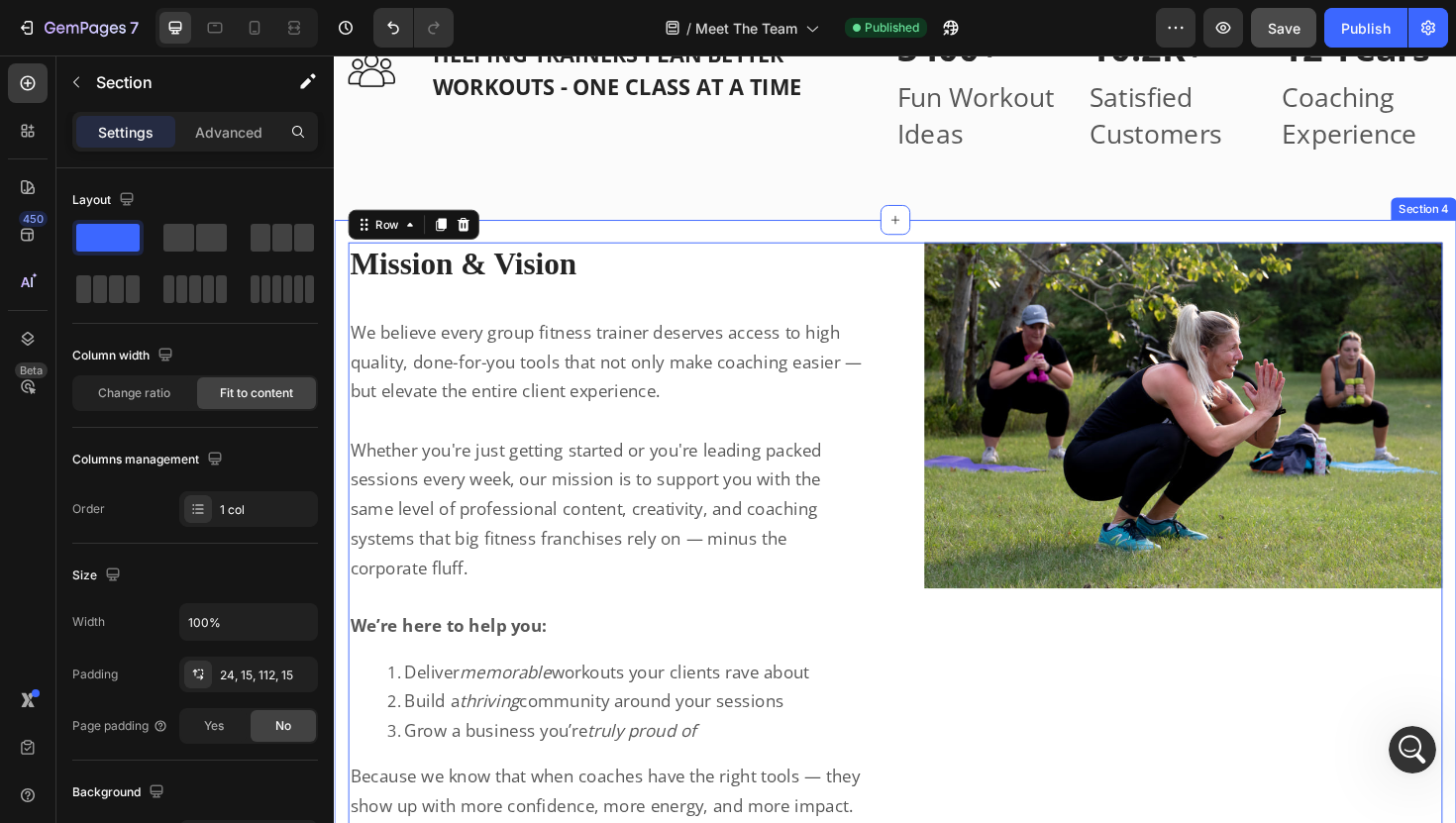 click on "Image Row Mission & Vision  Heading Row We believe every group fitness trainer deserves access to high quality, done-for-you tools that not only make coaching easier — but elevate the entire client experience.   Whether you're just getting started or you're leading packed sessions every week, our mission is to support you with the same level of professional content, creativity, and coaching systems that big fitness franchises rely on — minus the corporate fluff.   We’re here to help you: Deliver  memorable  workouts your clients rave about Build a  thriving  community around your sessions Grow a business you’re  truly proud of Because we know that when coaches have the right tools — they show up with more confidence, more energy, and more impact. And that ripple effect changes lives, one class at a time. Text Block Row   0 Section 4" at bounding box center (928, 636) 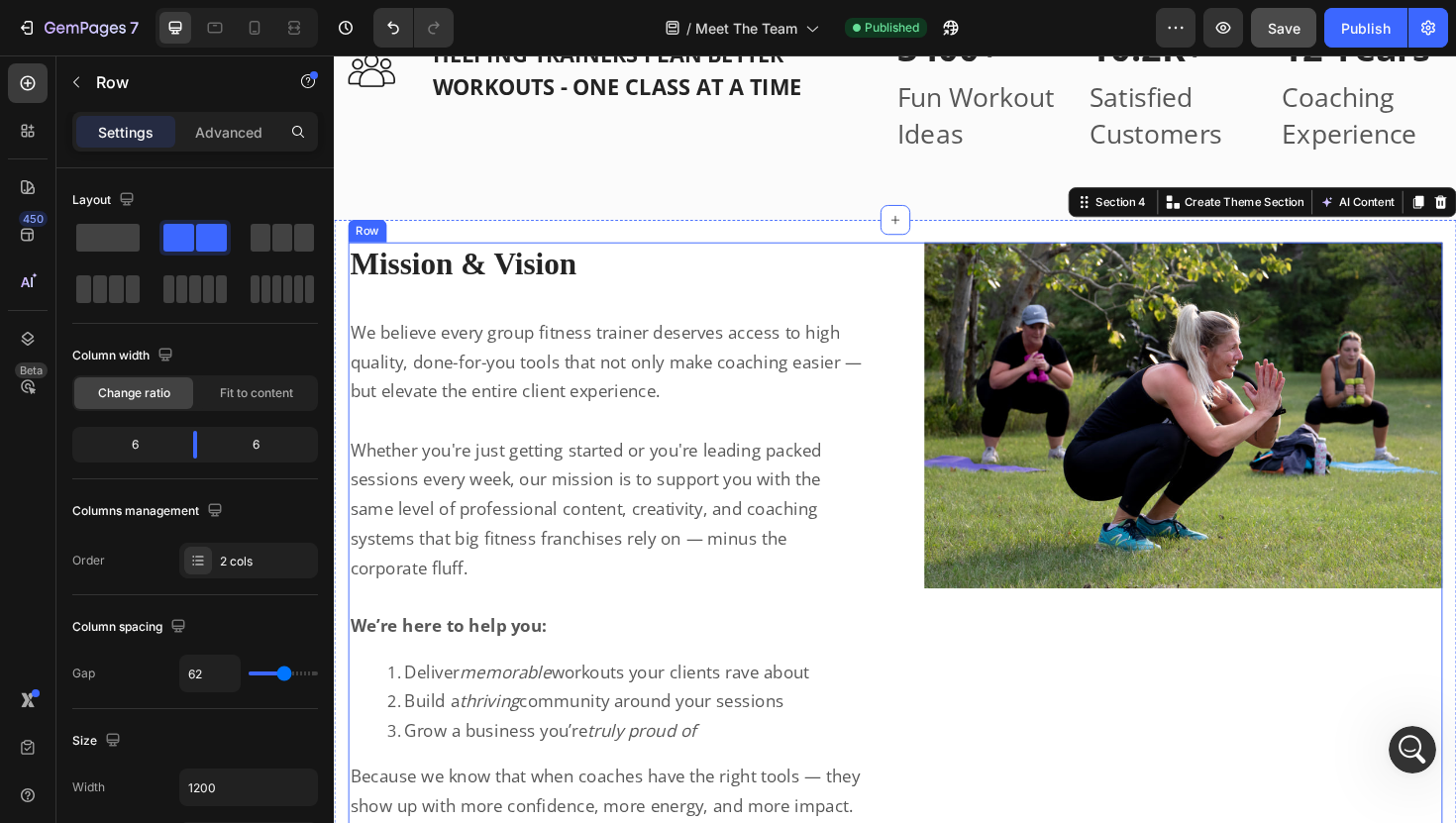 click on "Image Row Mission & Vision  Heading Row We believe every group fitness trainer deserves access to high quality, done-for-you tools that not only make coaching easier — but elevate the entire client experience.   Whether you're just getting started or you're leading packed sessions every week, our mission is to support you with the same level of professional content, creativity, and coaching systems that big fitness franchises rely on — minus the corporate fluff.   We’re here to help you: Deliver  memorable  workouts your clients rave about Build a  thriving  community around your sessions Grow a business you’re  truly proud of Because we know that when coaches have the right tools — they show up with more confidence, more energy, and more impact. And that ripple effect changes lives, one class at a time. Text Block Row" at bounding box center (928, 592) 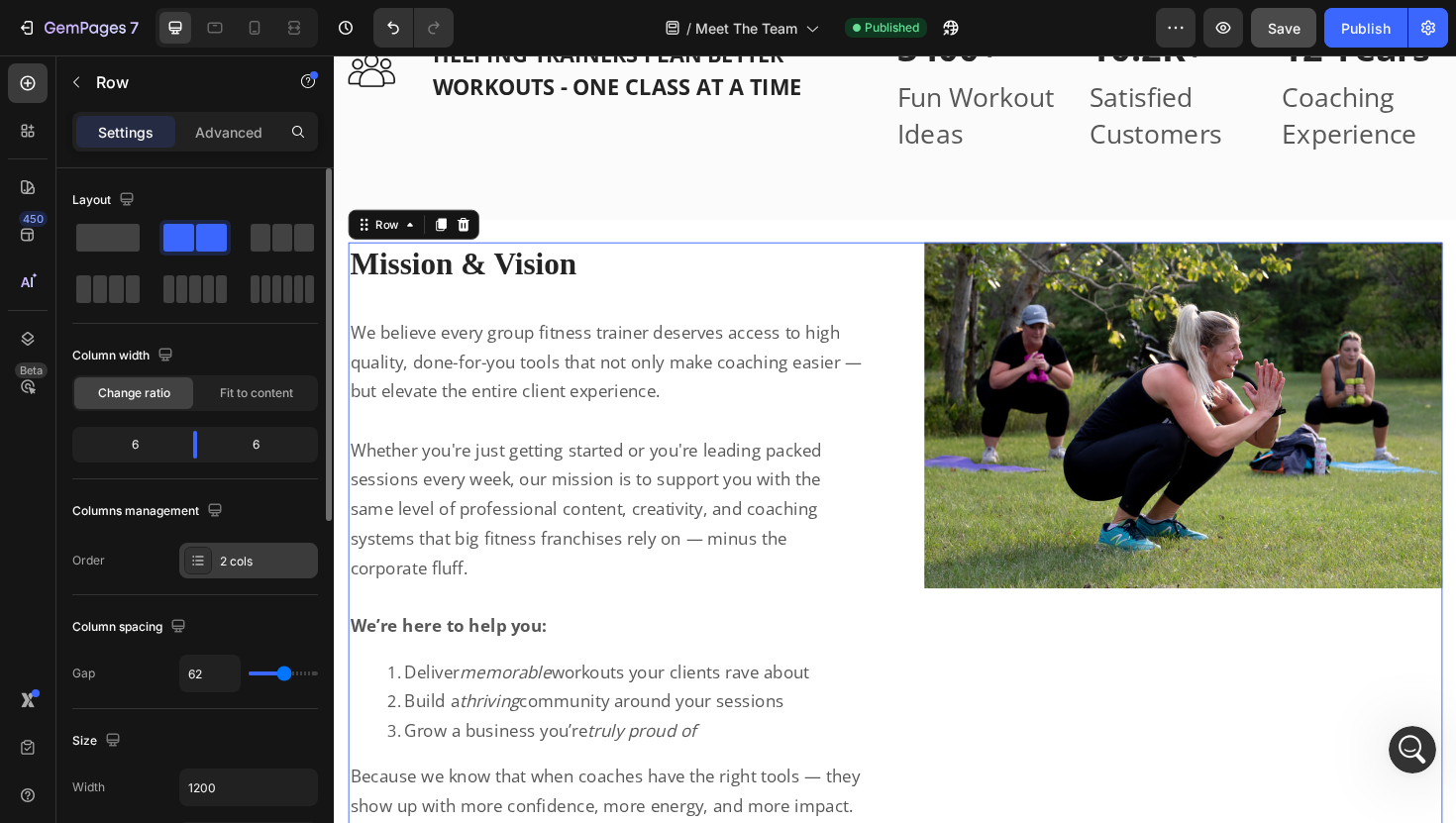 click on "2 cols" at bounding box center [266, 562] 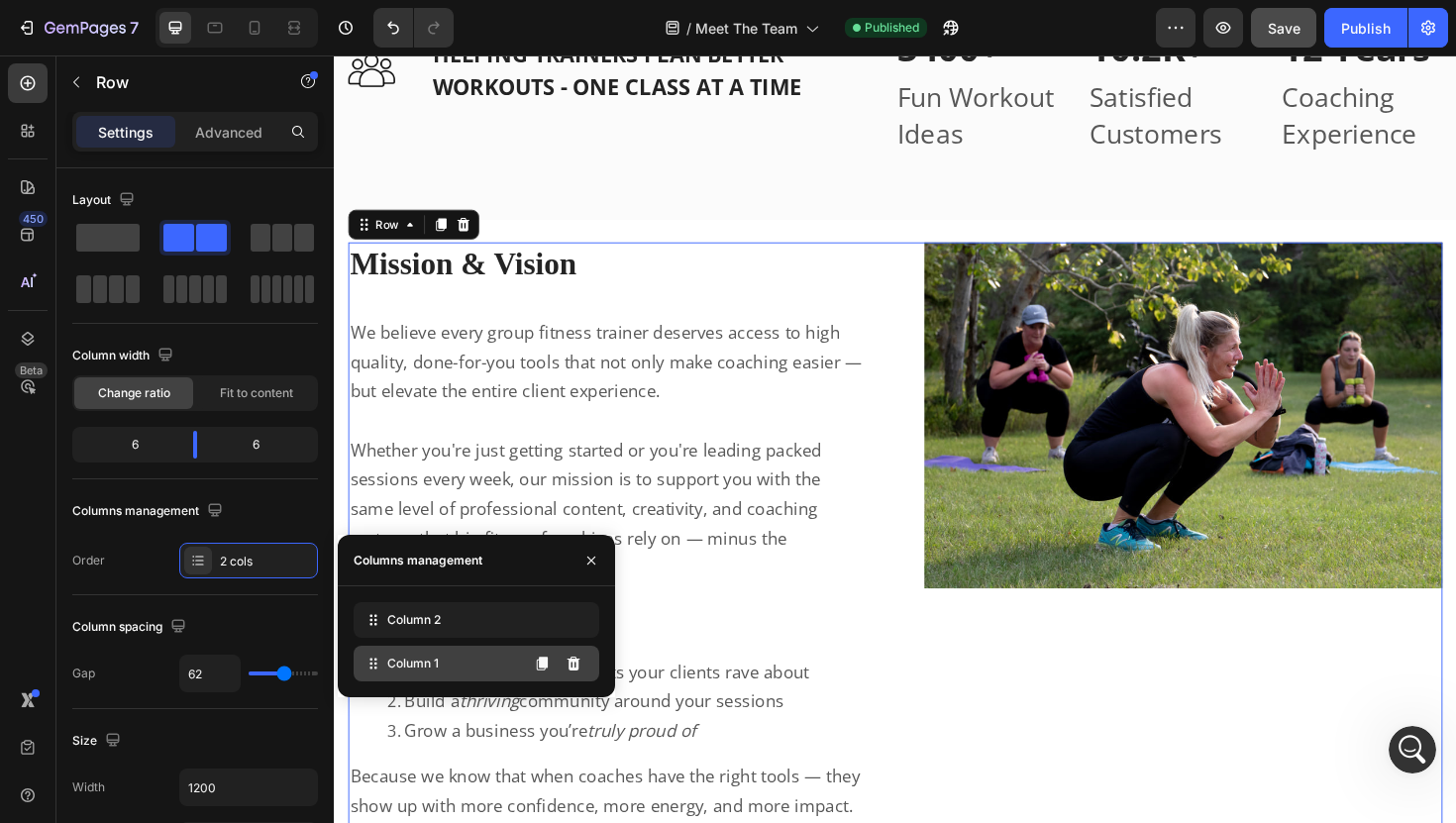 click on "Column 1" 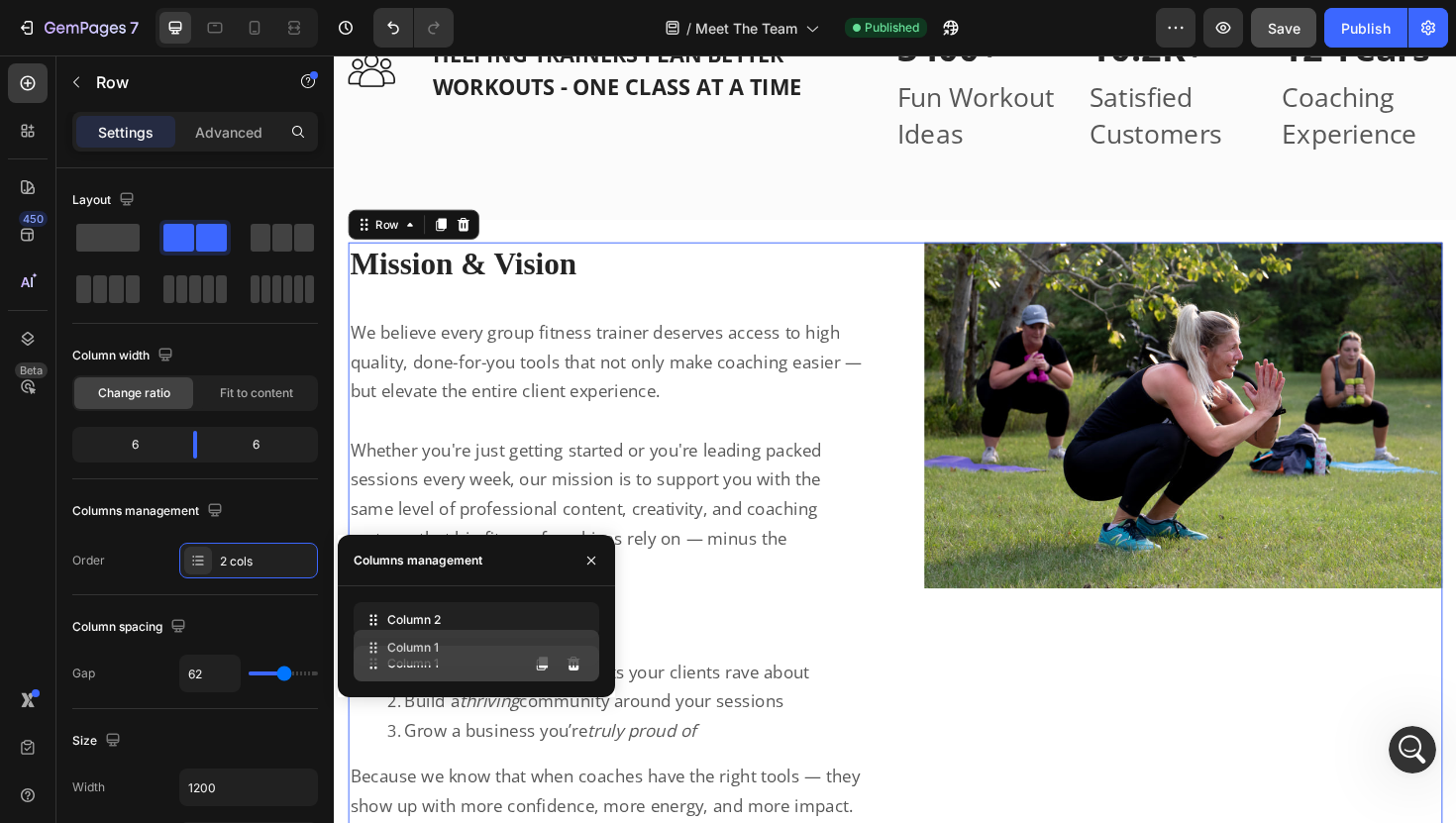 type 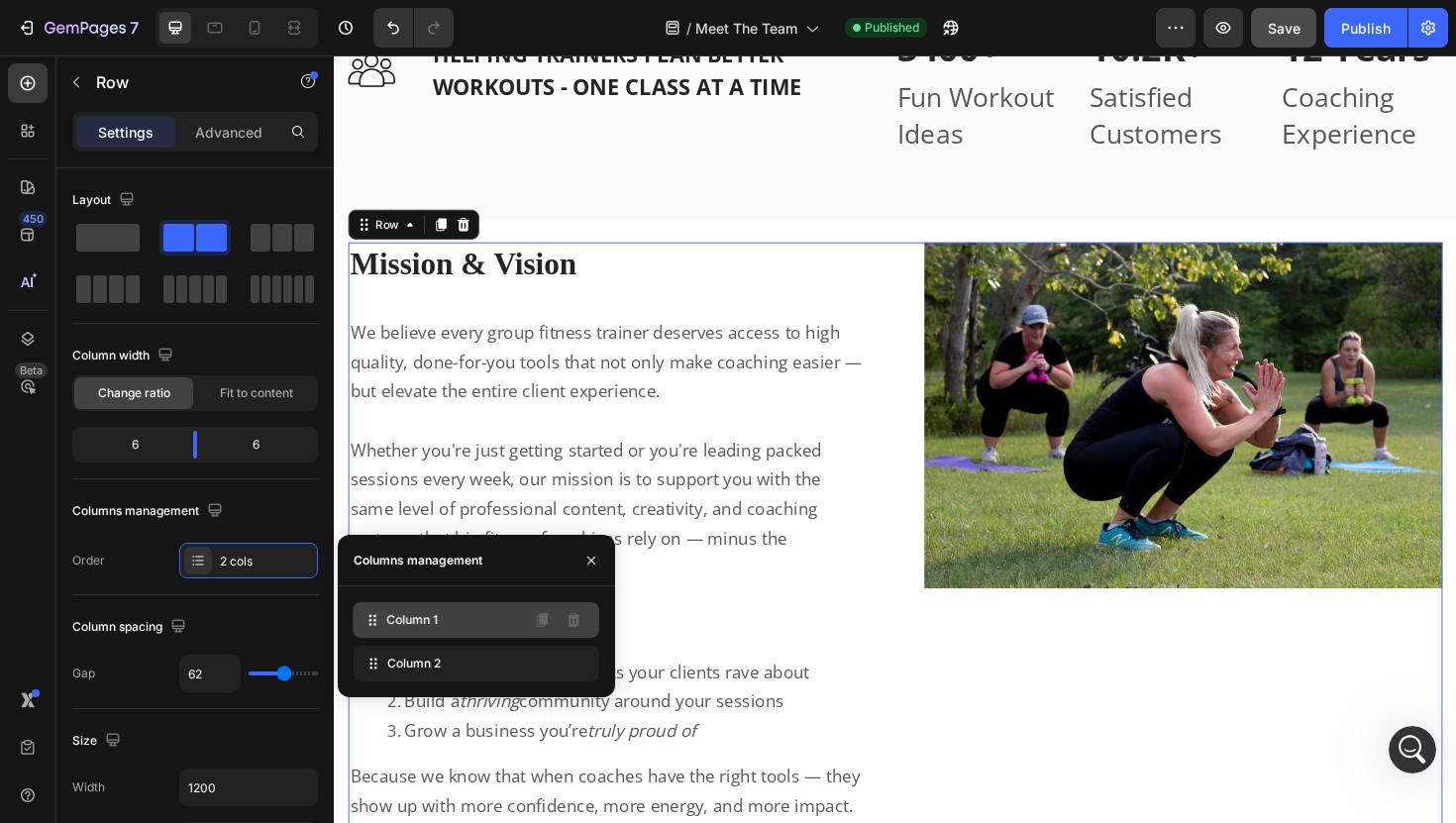 drag, startPoint x: 446, startPoint y: 669, endPoint x: 445, endPoint y: 623, distance: 46.010868 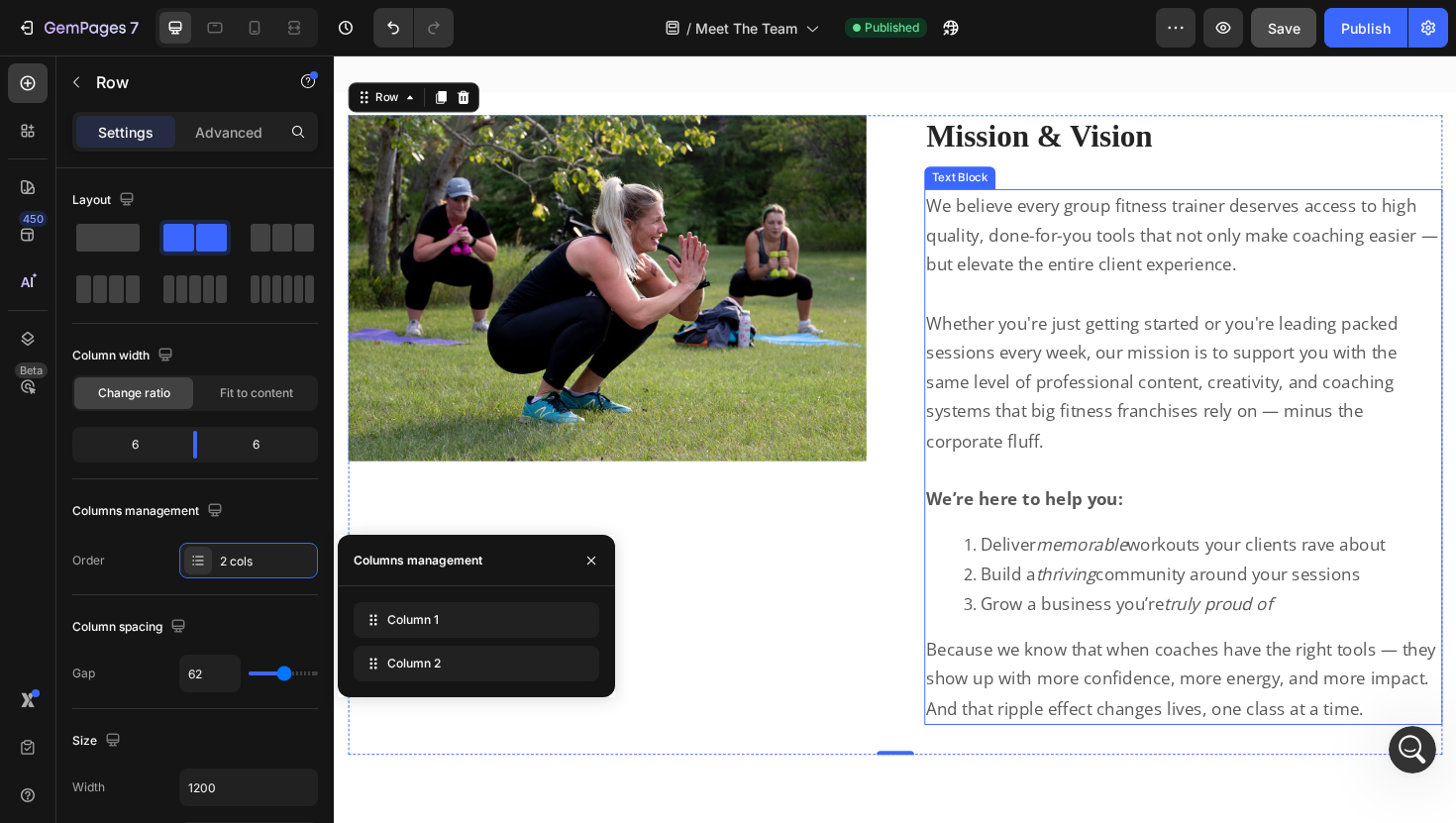 scroll, scrollTop: 3337, scrollLeft: 0, axis: vertical 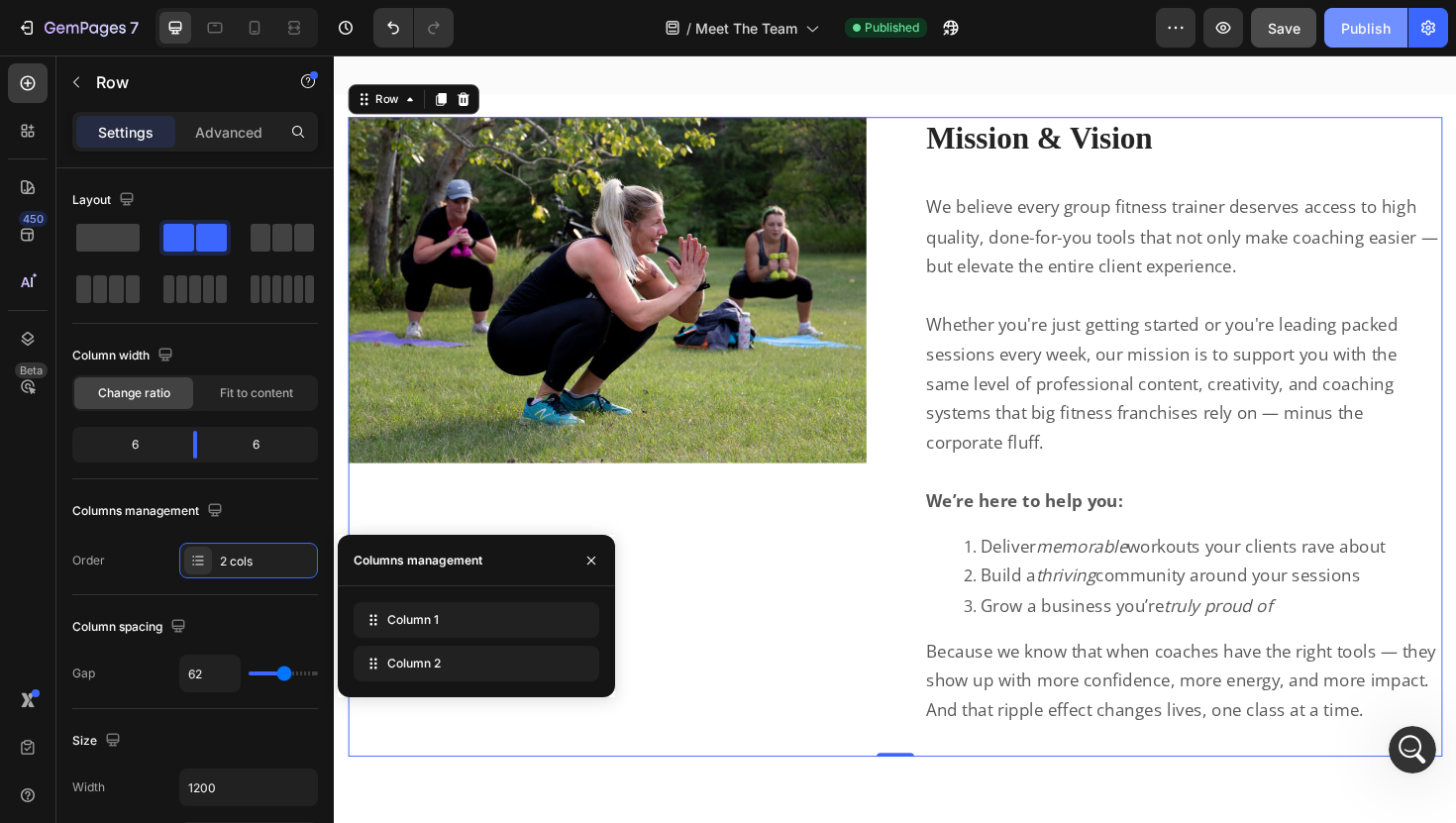 click on "Publish" at bounding box center [1366, 28] 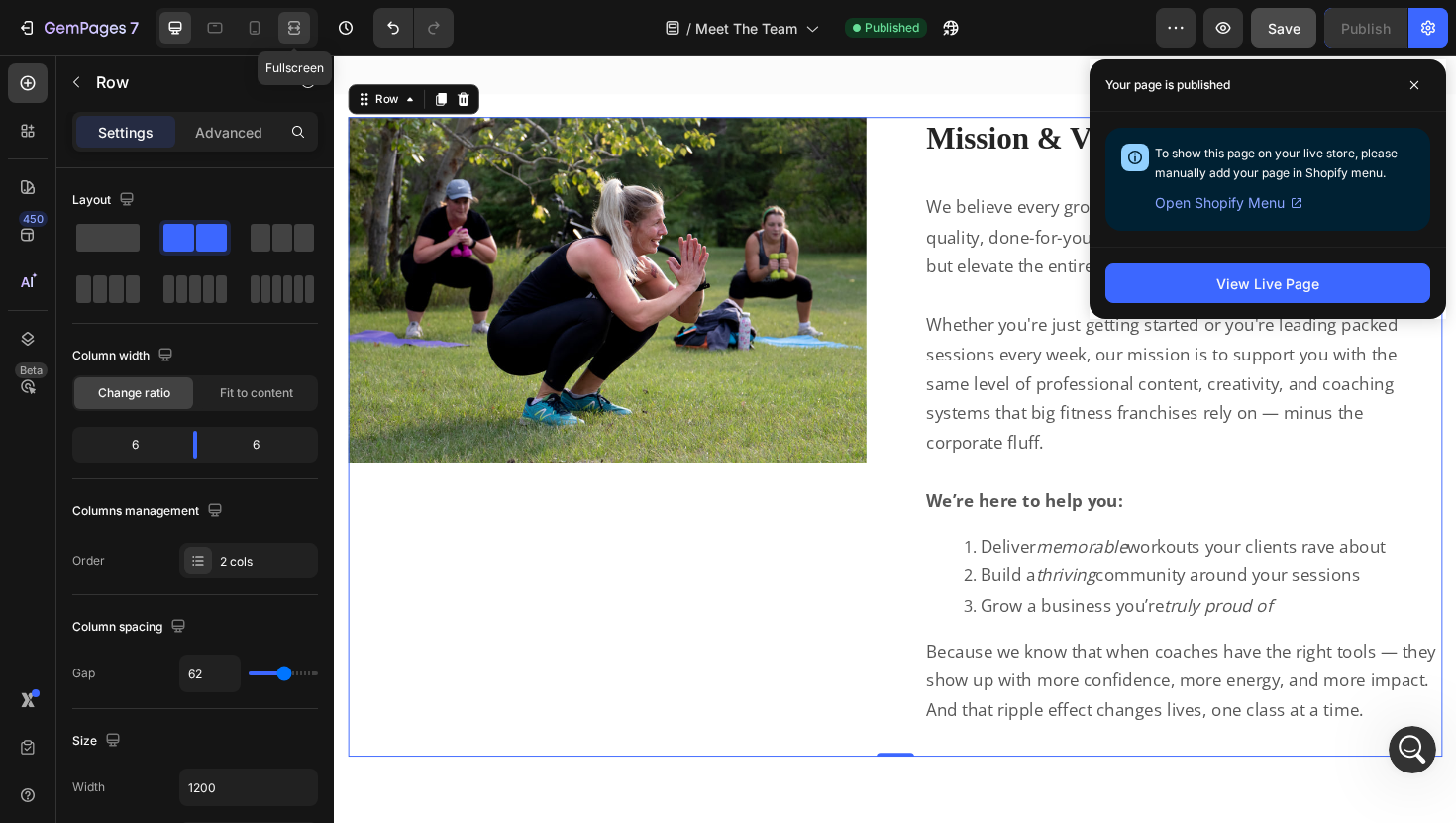 click 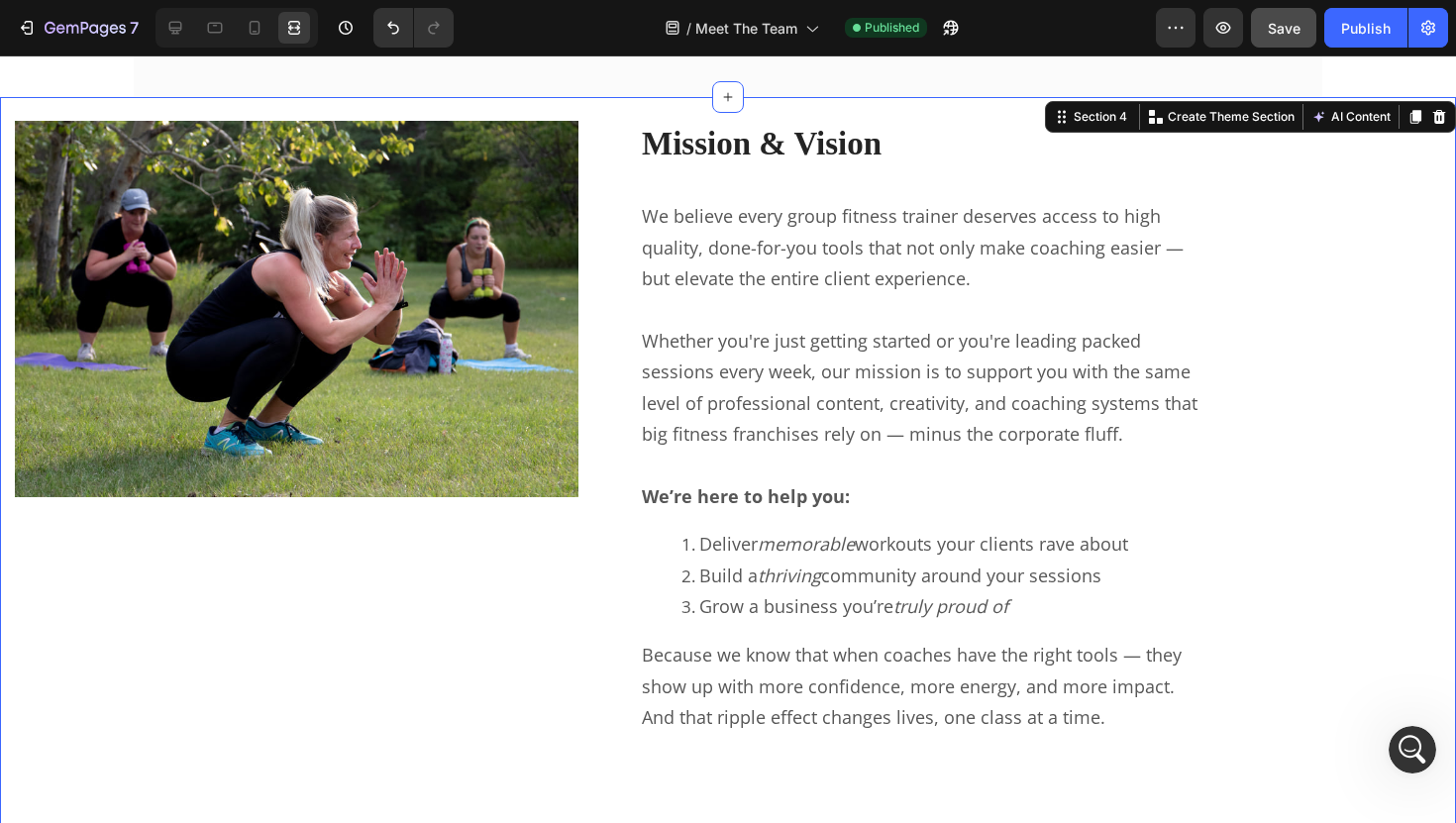 click on "Image Row Mission & Vision  Heading Row We believe every group fitness trainer deserves access to high quality, done-for-you tools that not only make coaching easier — but elevate the entire client experience.   Whether you're just getting started or you're leading packed sessions every week, our mission is to support you with the same level of professional content, creativity, and coaching systems that big fitness franchises rely on — minus the corporate fluff.   We’re here to help you: Deliver  memorable  workouts your clients rave about Build a  thriving  community around your sessions Grow a business you’re  truly proud of Because we know that when coaches have the right tools — they show up with more confidence, more energy, and more impact. And that ripple effect changes lives, one class at a time. Text Block Row Section 4   You can create reusable sections Create Theme Section AI Content Write with GemAI What would you like to describe here? Tone and Voice Persuasive Product Show more" at bounding box center [728, 487] 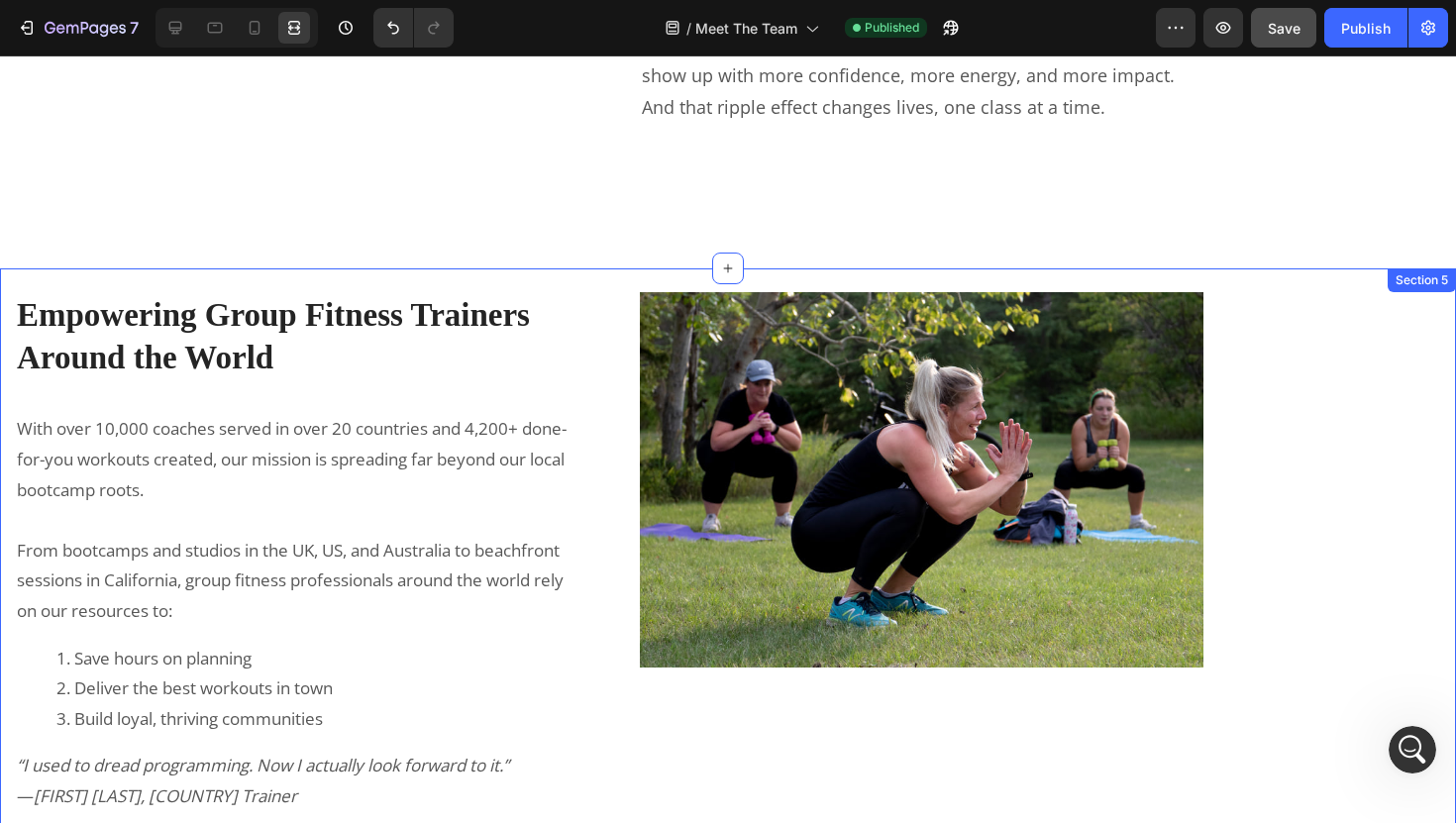 scroll, scrollTop: 3919, scrollLeft: 0, axis: vertical 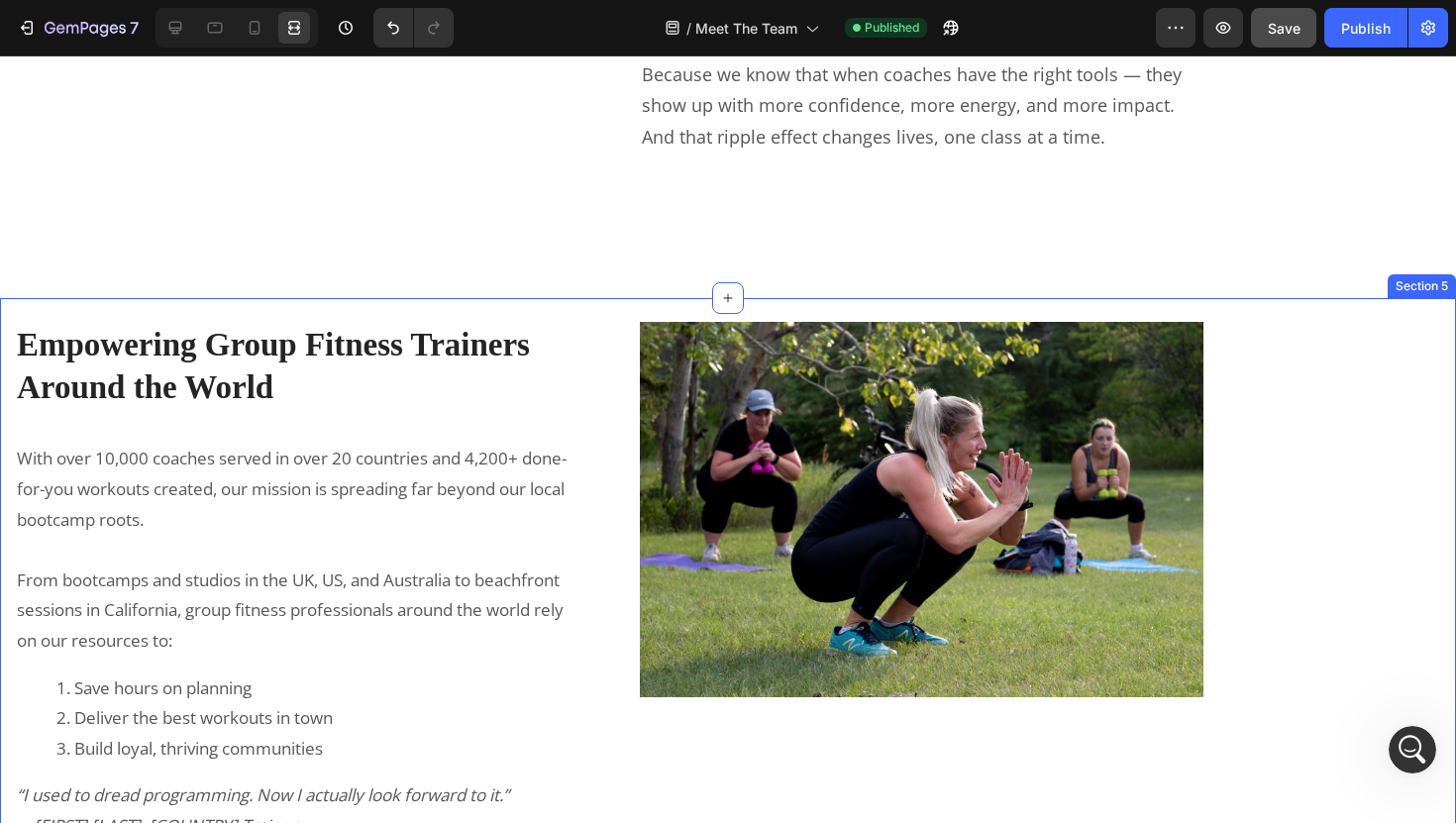 click on "Image Row Empowering Group Fitness Trainers Around the World Heading Row With over 10,000 coaches served  in over 20 countries and 4,200+ done-for-you workouts created, our mission is spreading far beyond our local bootcamp roots.   From bootcamps and studios in the UK, US, and Australia to beachfront sessions in California, group fitness professionals around the world rely on our resources to: Save hours on planning Deliver the best workouts in town Build loyal, thriving communities “I used to dread programming. Now I actually look forward to it.” —  Laura H., AUS Trainer   We’re proud to be part of a movement that’s changing the face of group fitness — making it more creative, more professional, and more sustainable for the people who lead it.   Join the global coaching community that’s raising the bar — one epic session at a time. Text Block Row Section 5" at bounding box center [728, 748] 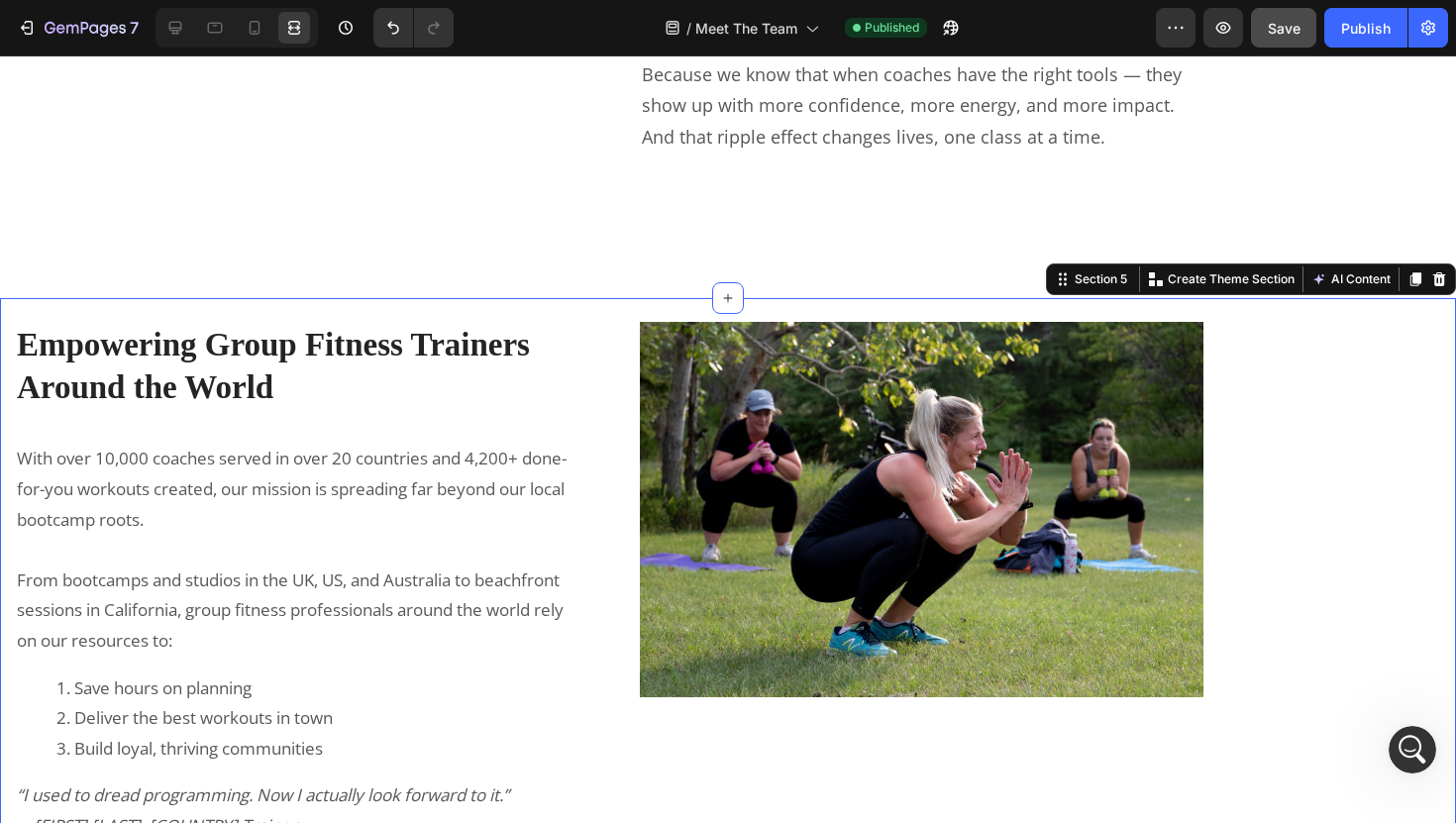 click on "Image Row Empowering Group Fitness Trainers Around the World Heading Row With over 10,000 coaches served  in over 20 countries and 4,200+ done-for-you workouts created, our mission is spreading far beyond our local bootcamp roots.   From bootcamps and studios in the UK, US, and Australia to beachfront sessions in California, group fitness professionals around the world rely on our resources to: Save hours on planning Deliver the best workouts in town Build loyal, thriving communities “I used to dread programming. Now I actually look forward to it.” —  Laura H., AUS Trainer   We’re proud to be part of a movement that’s changing the face of group fitness — making it more creative, more professional, and more sustainable for the people who lead it.   Join the global coaching community that’s raising the bar — one epic session at a time. Text Block Row Section 5   You can create reusable sections Create Theme Section AI Content Write with GemAI What would you like to describe here? Persuasive" at bounding box center (728, 748) 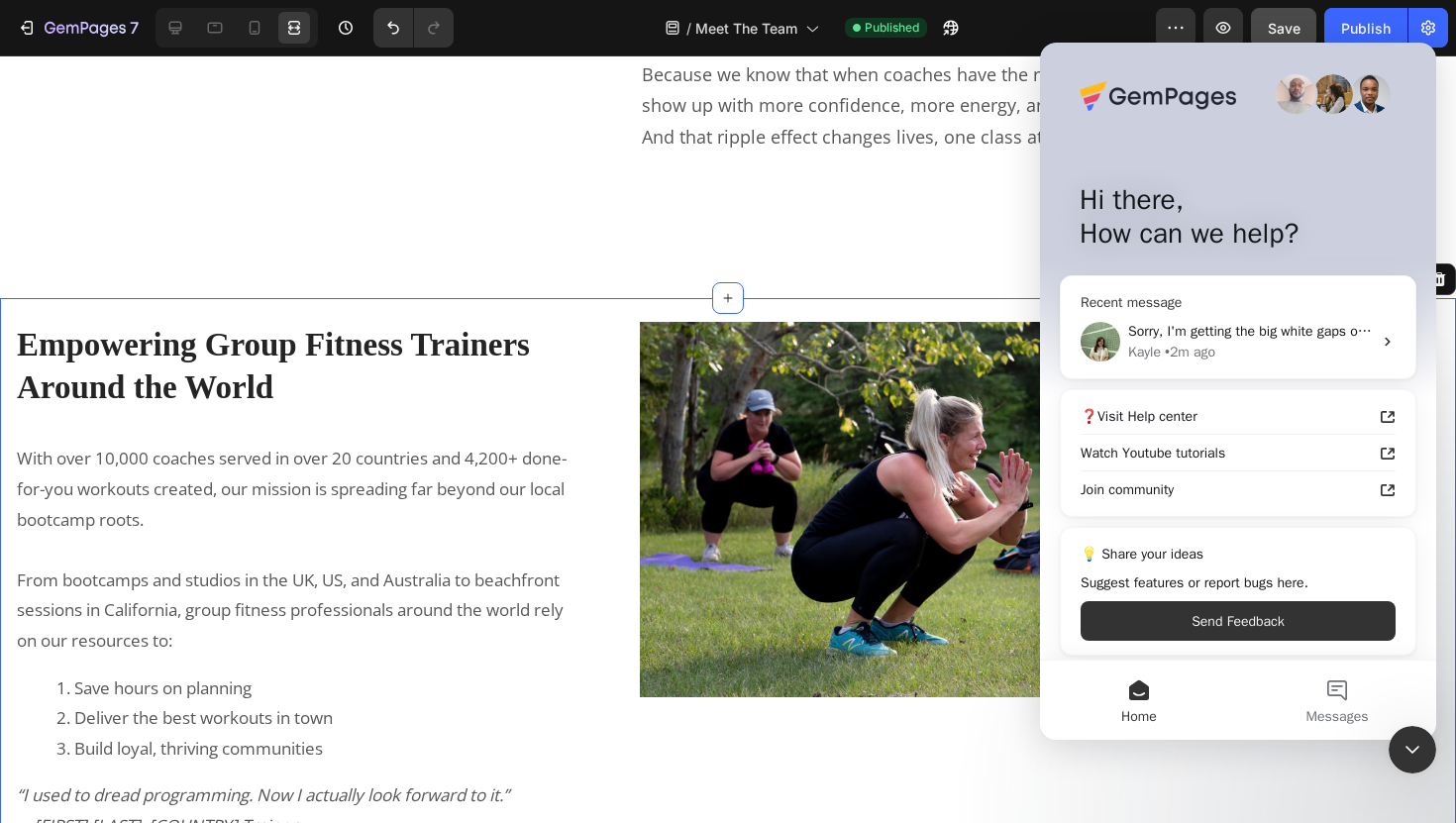 click on "Sorry, I'm getting the big white gaps on mobile again, please can you look?" at bounding box center [1355, 331] 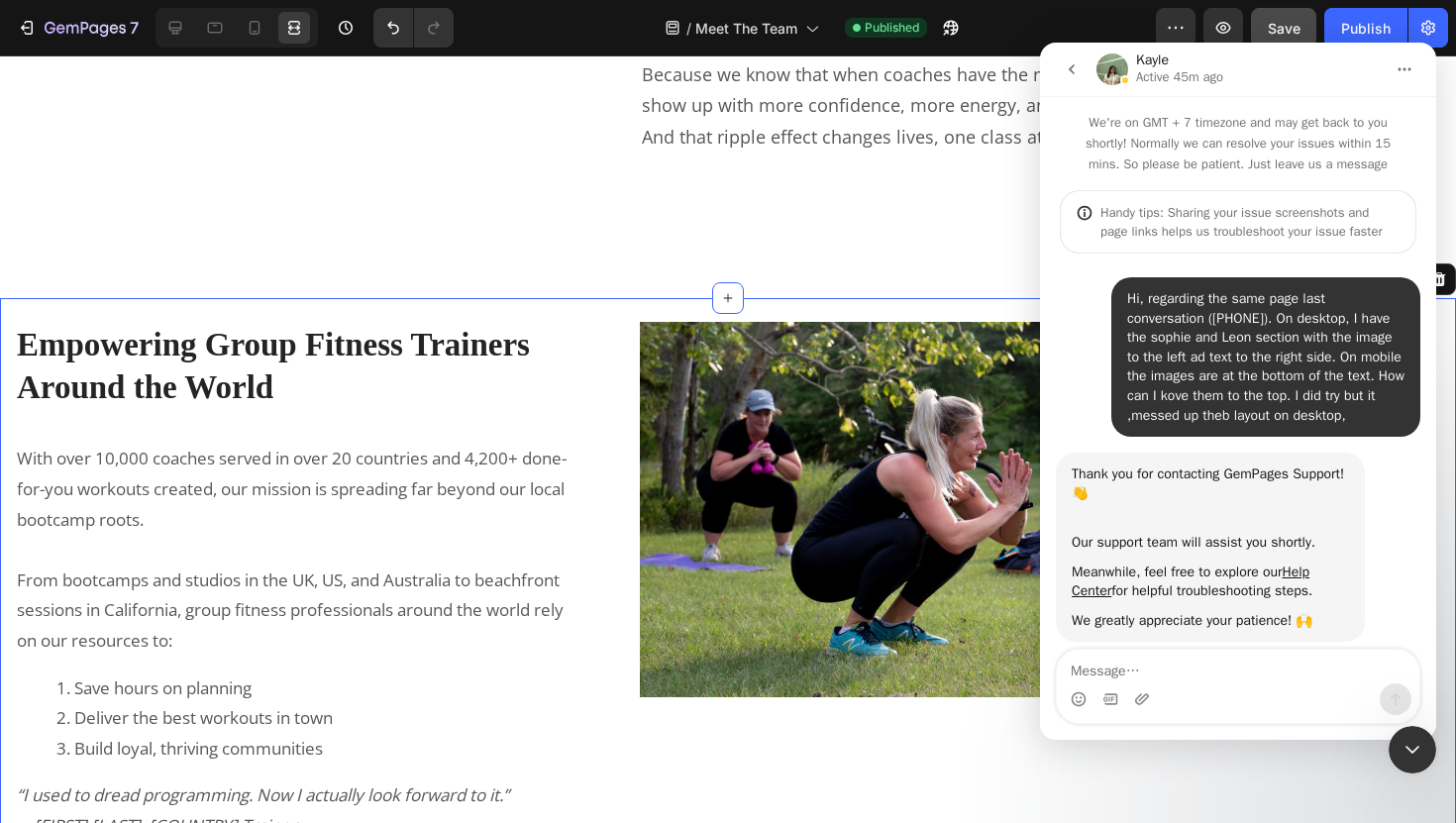 scroll, scrollTop: 0, scrollLeft: 0, axis: both 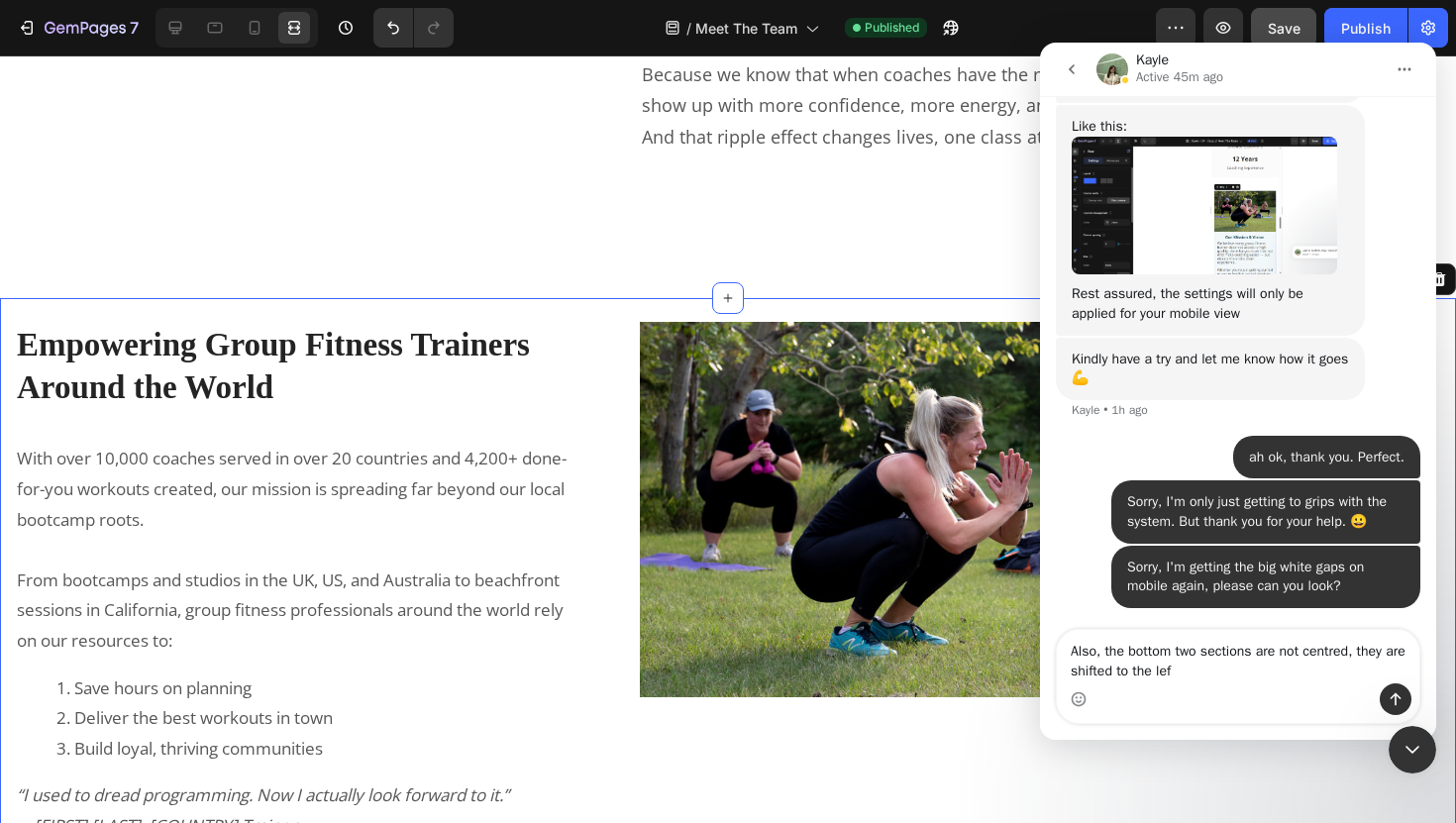 type on "Also, the bottom two sections are not centred, they are shifted to the left" 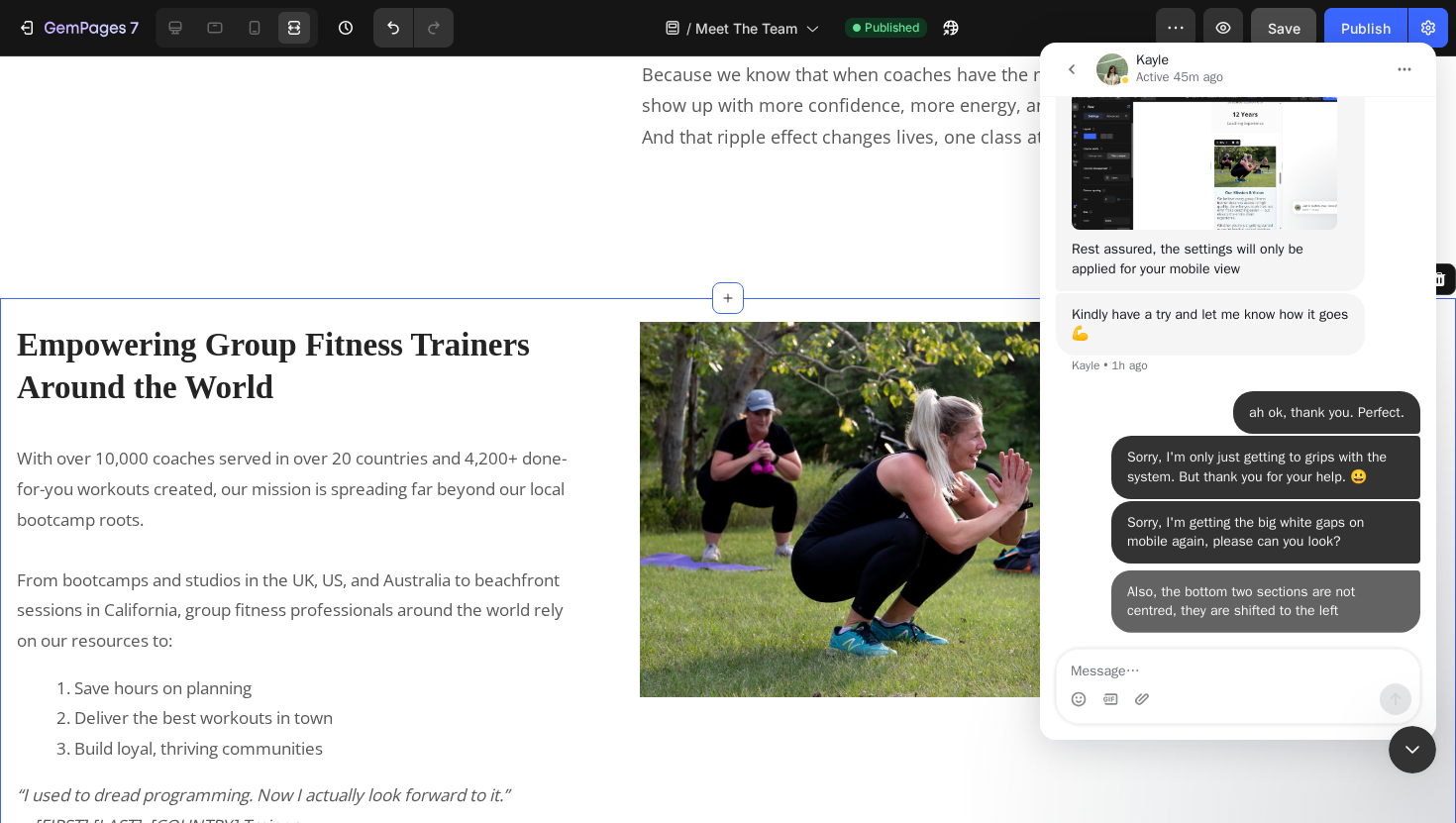 scroll, scrollTop: 3934, scrollLeft: 0, axis: vertical 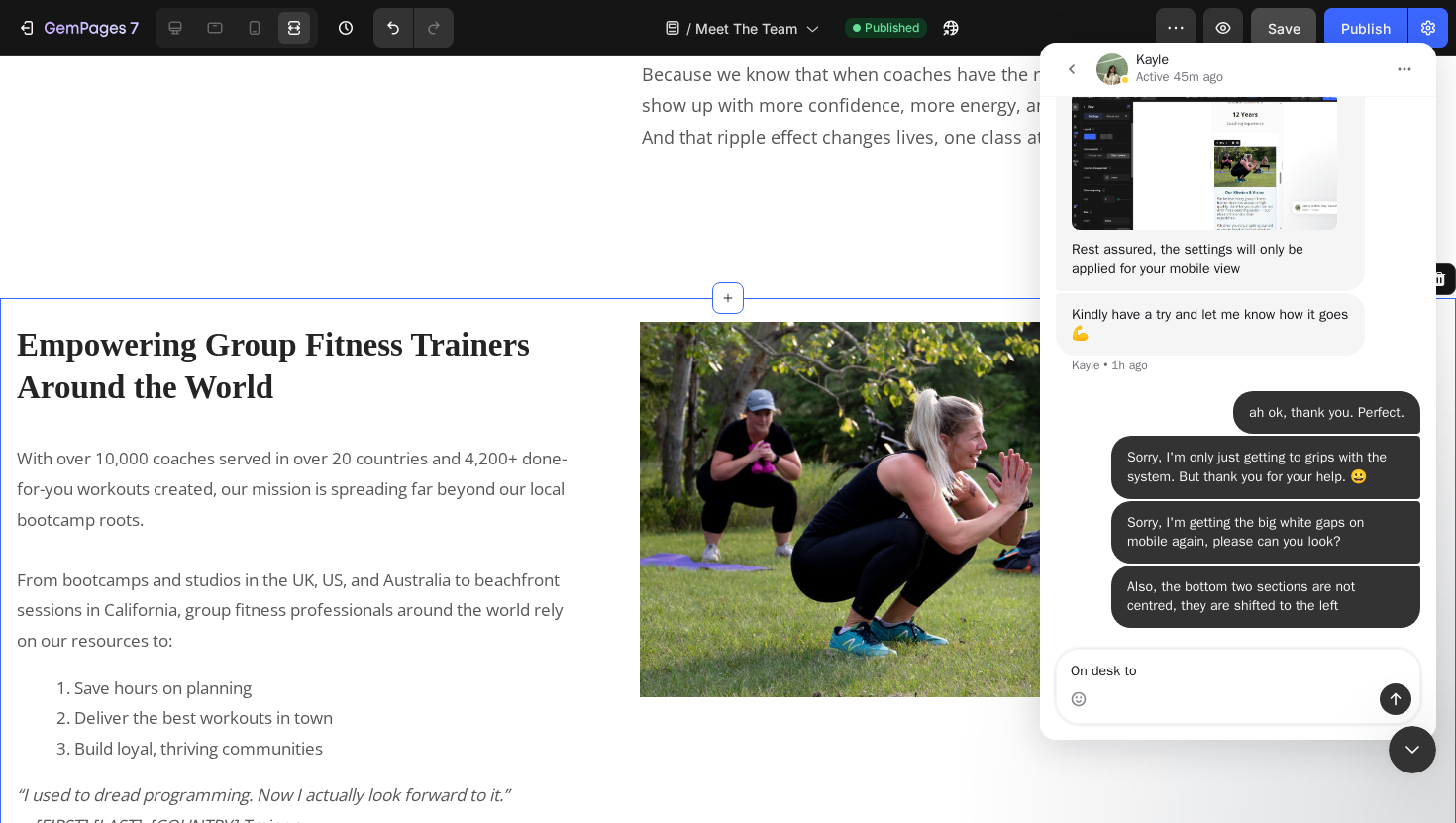 type on "On desk top" 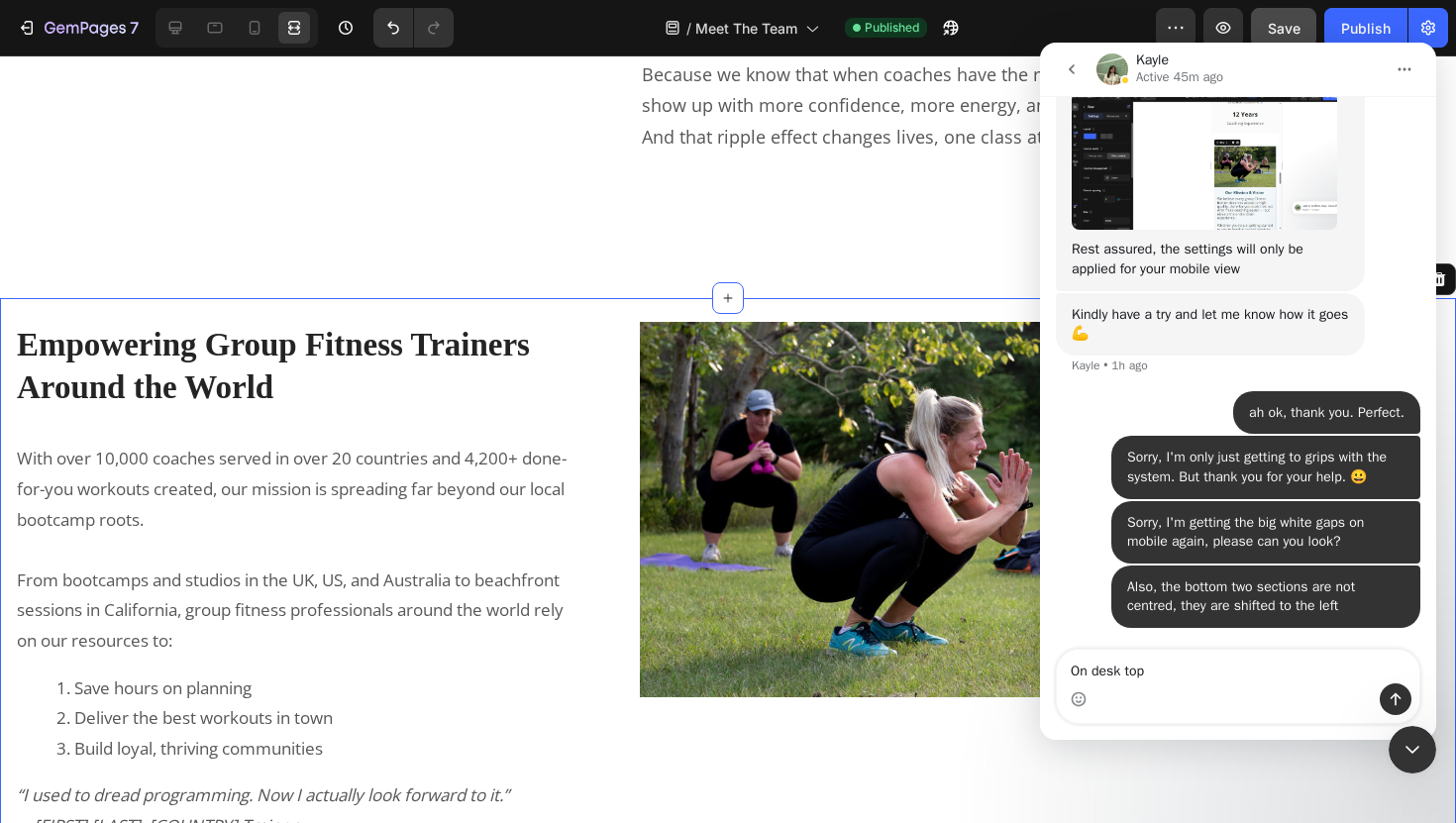 type 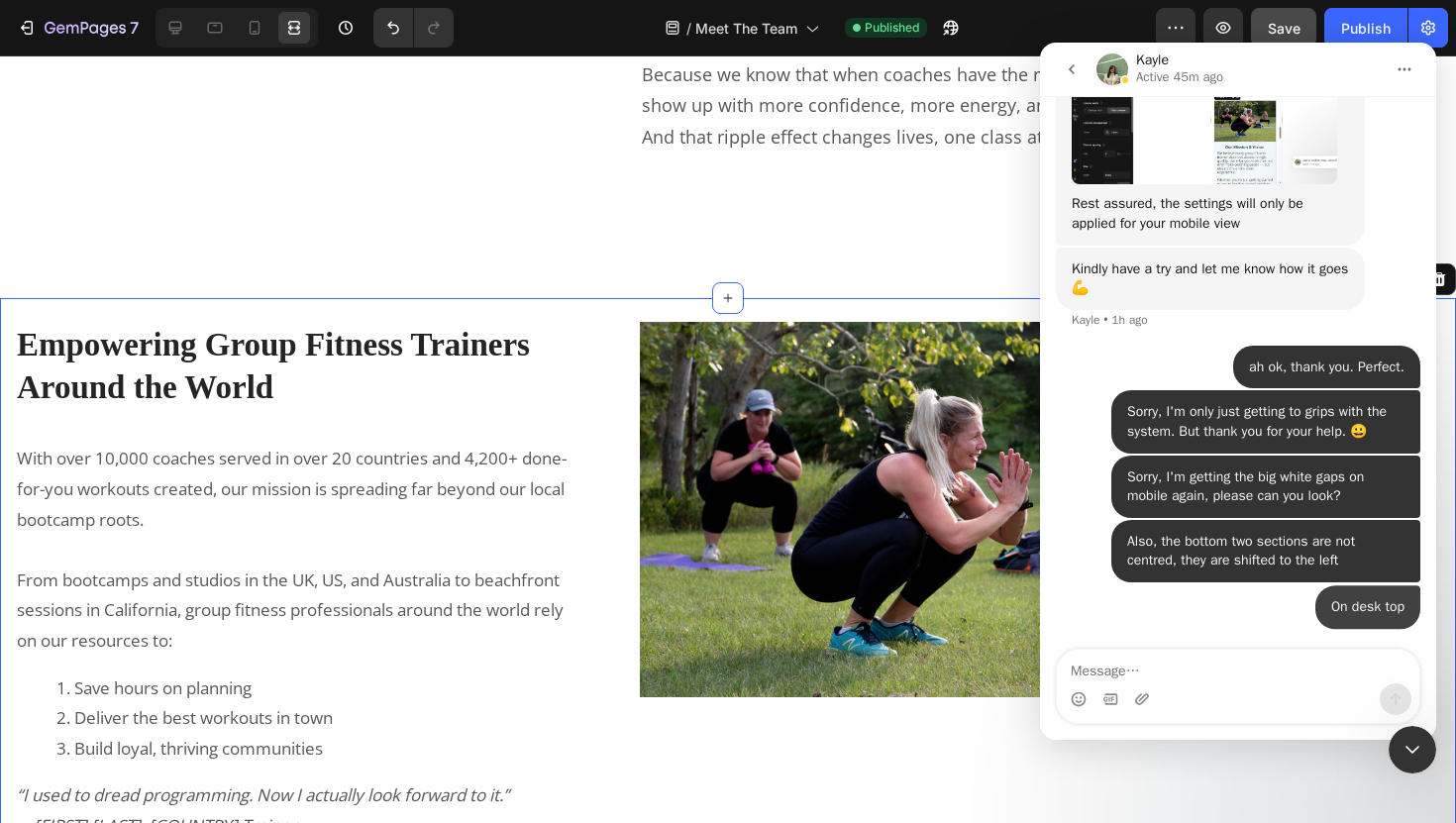 scroll, scrollTop: 3978, scrollLeft: 0, axis: vertical 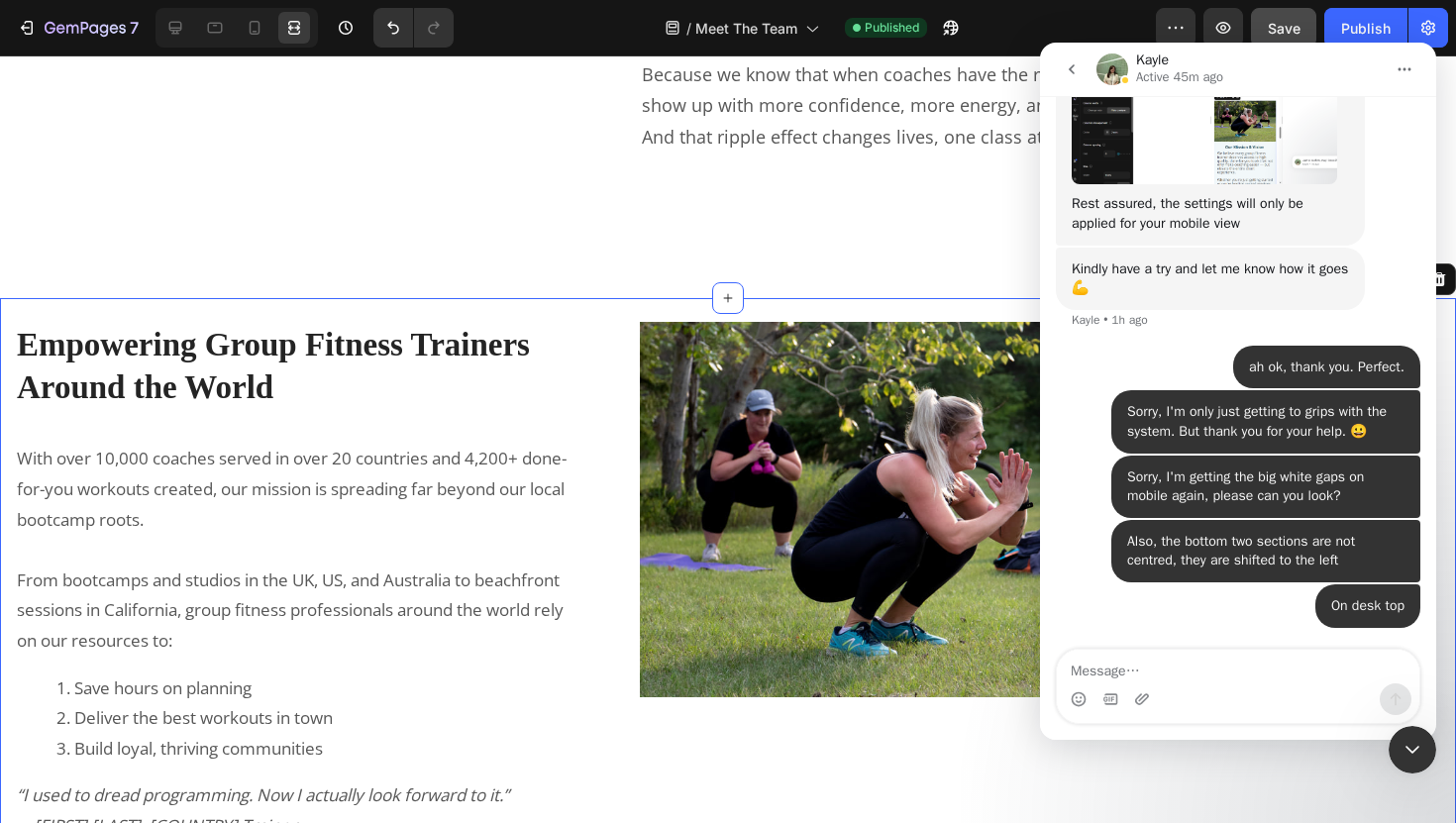 click 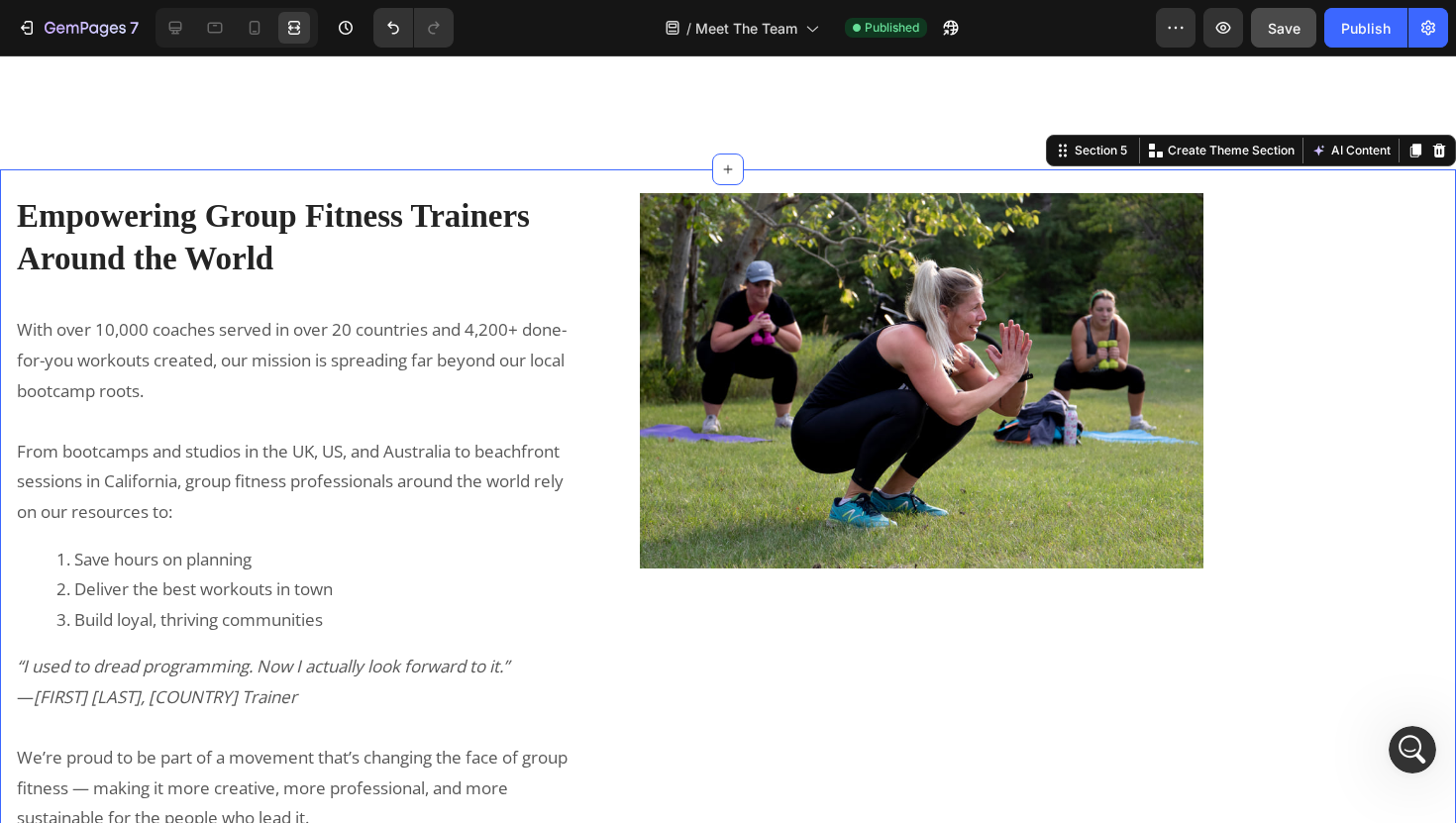 scroll, scrollTop: 3977, scrollLeft: 0, axis: vertical 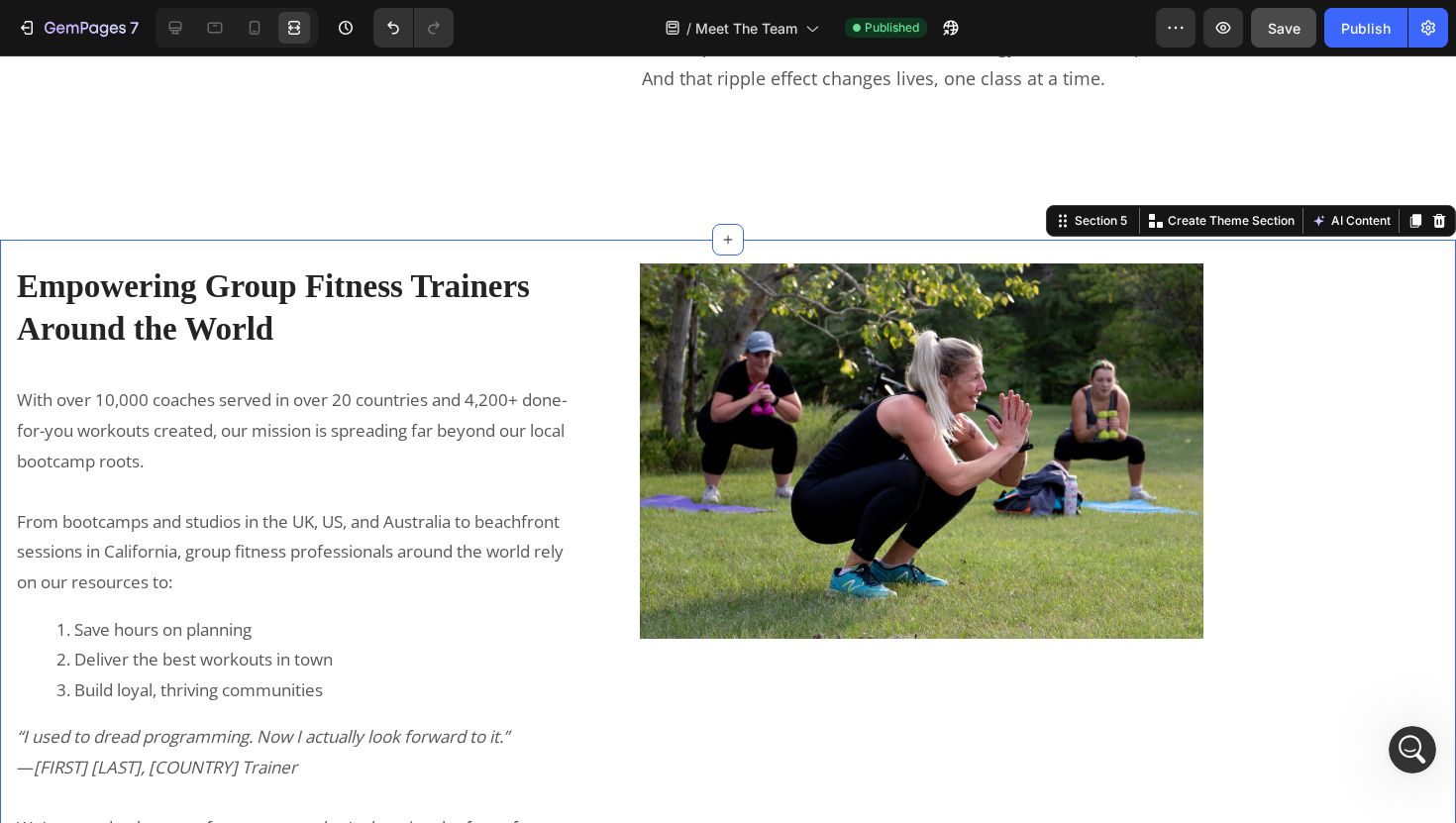 click on "Image Row Empowering Group Fitness Trainers Around the World Heading Row With over 10,000 coaches served  in over 20 countries and 4,200+ done-for-you workouts created, our mission is spreading far beyond our local bootcamp roots.   From bootcamps and studios in the UK, US, and Australia to beachfront sessions in California, group fitness professionals around the world rely on our resources to: Save hours on planning Deliver the best workouts in town Build loyal, thriving communities “I used to dread programming. Now I actually look forward to it.” —  Laura H., AUS Trainer   We’re proud to be part of a movement that’s changing the face of group fitness — making it more creative, more professional, and more sustainable for the people who lead it.   Join the global coaching community that’s raising the bar — one epic session at a time. Text Block Row Section 5   You can create reusable sections Create Theme Section AI Content Write with GemAI What would you like to describe here? Persuasive" at bounding box center [728, 689] 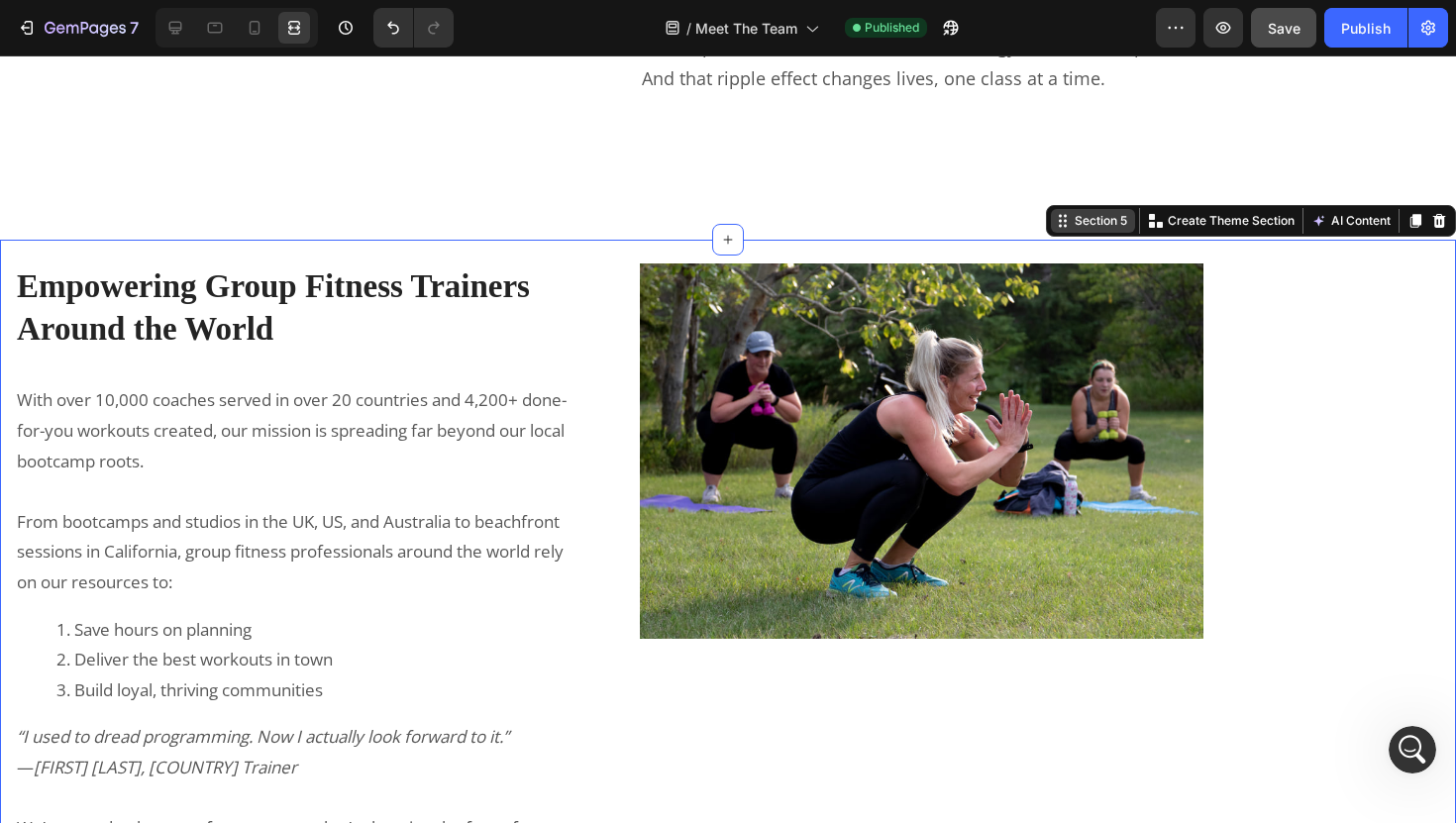click on "Section 5" at bounding box center [1100, 221] 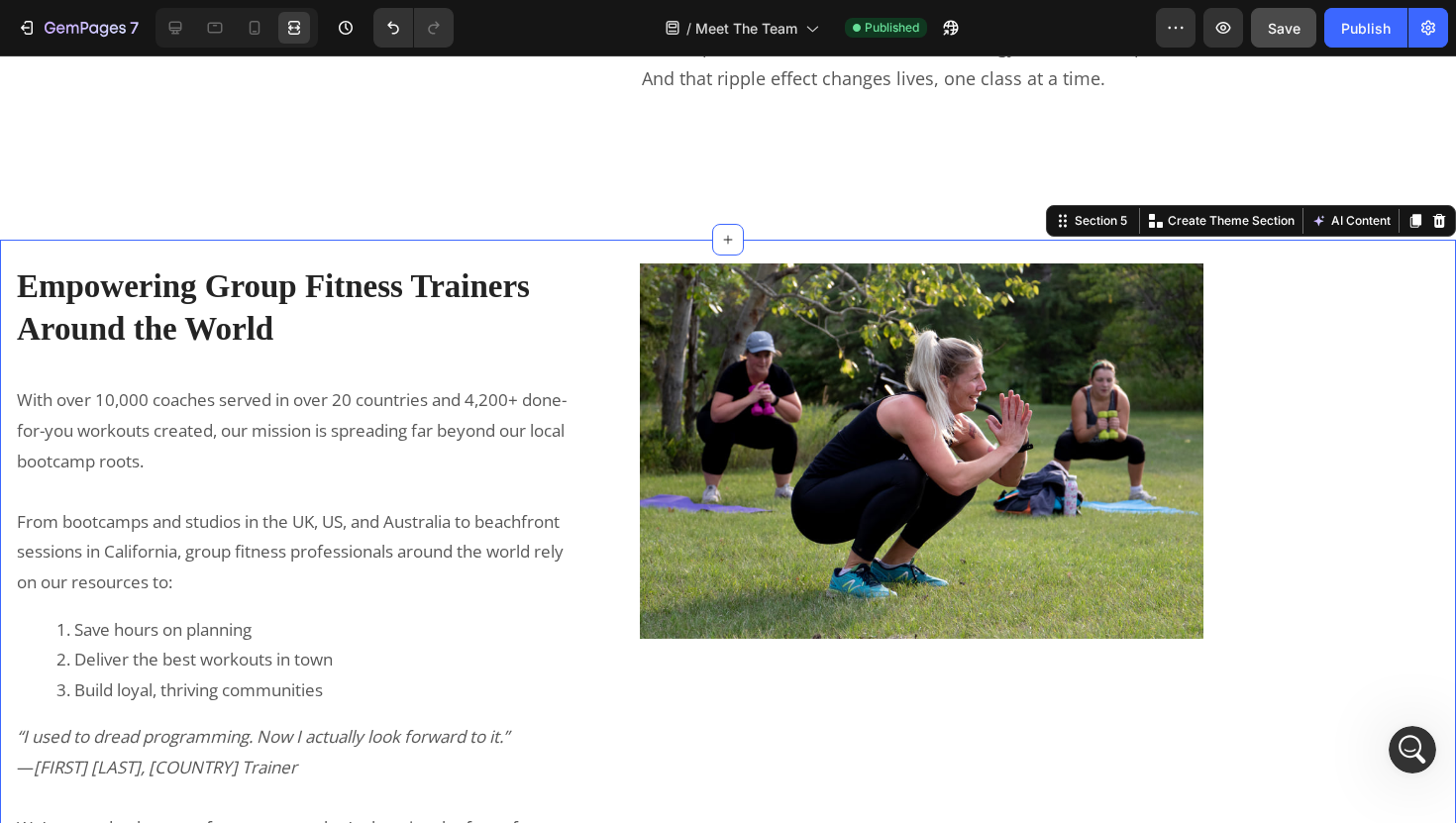 click at bounding box center (237, 28) 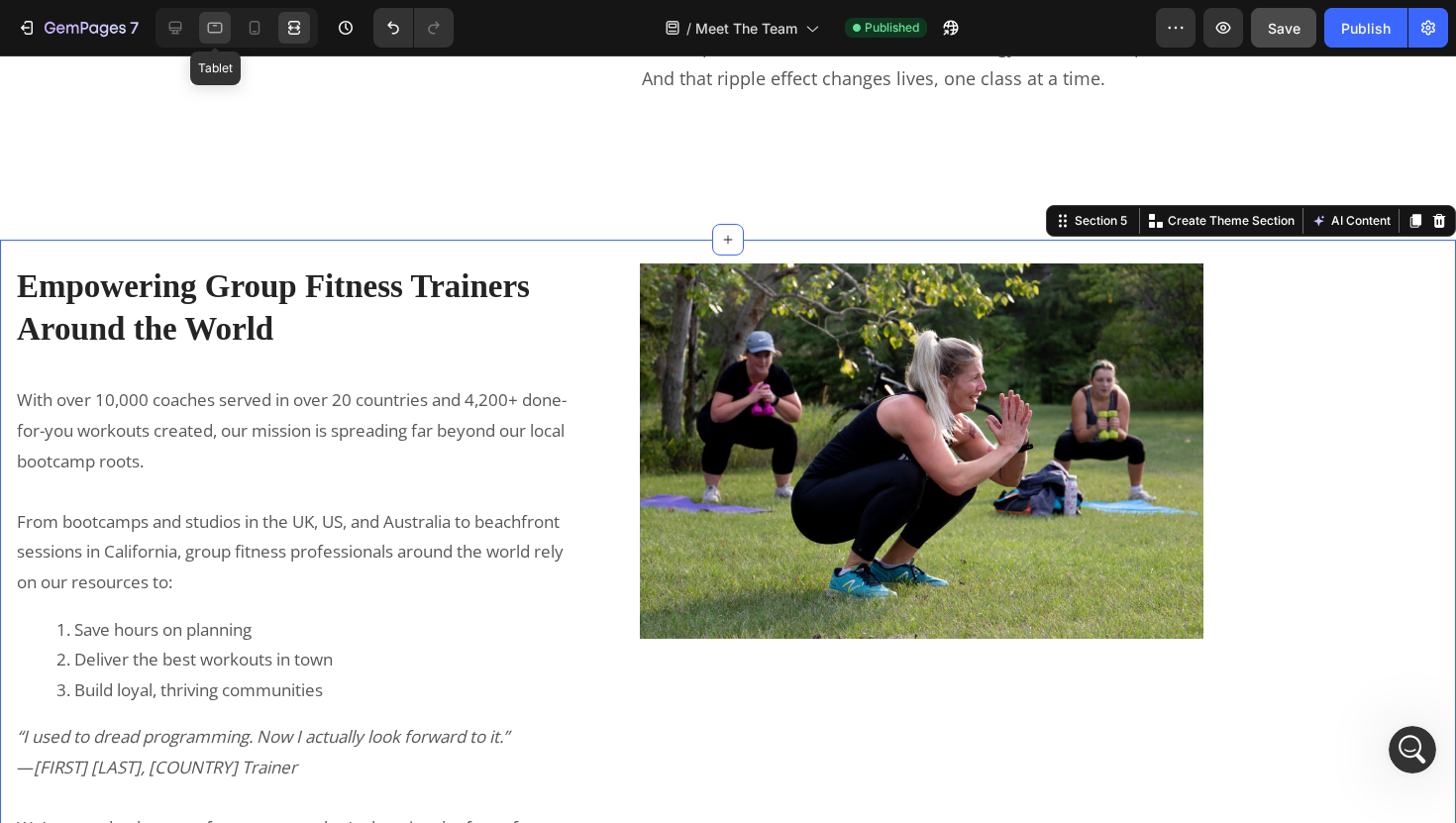 click 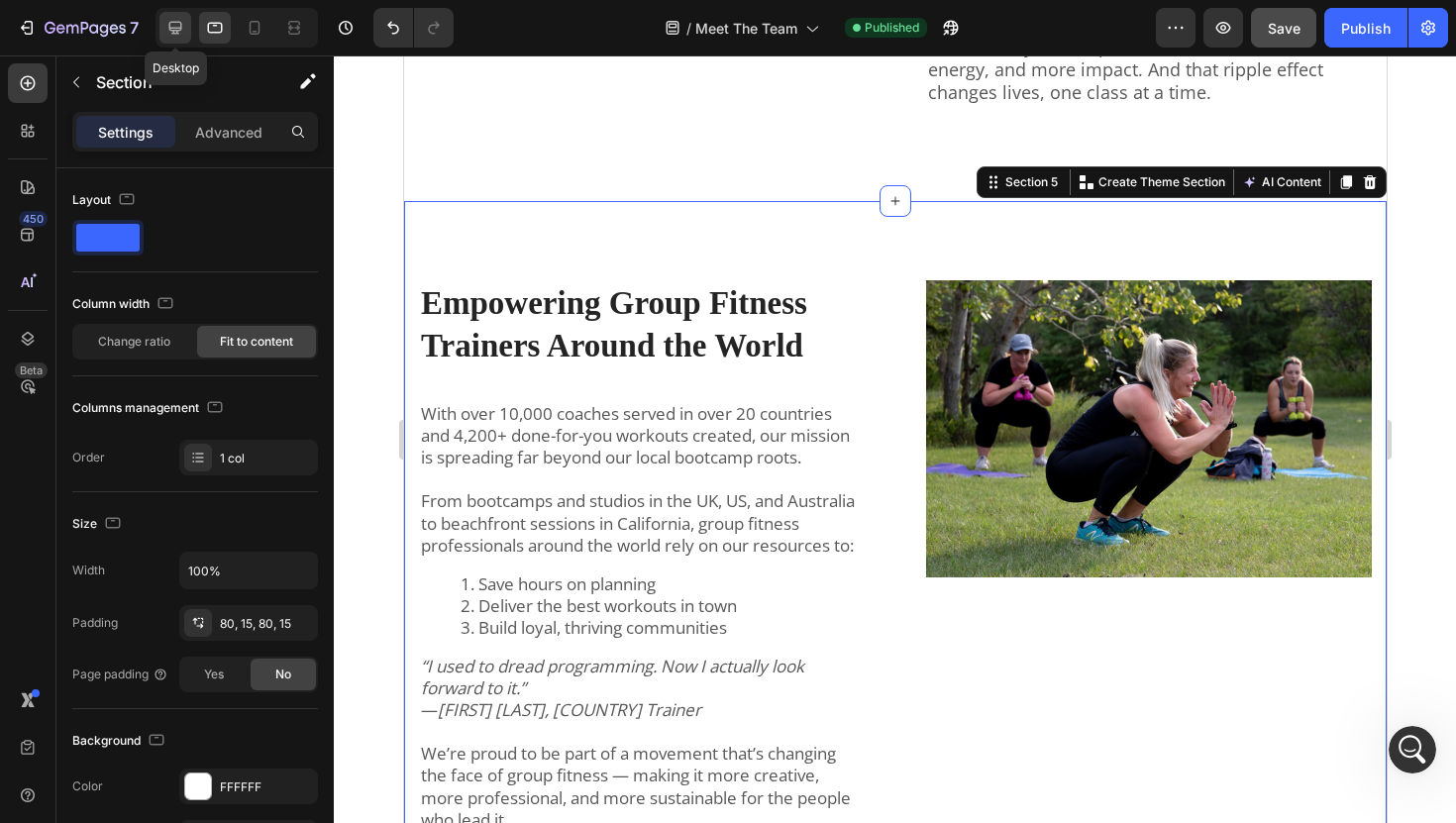 scroll, scrollTop: 4082, scrollLeft: 0, axis: vertical 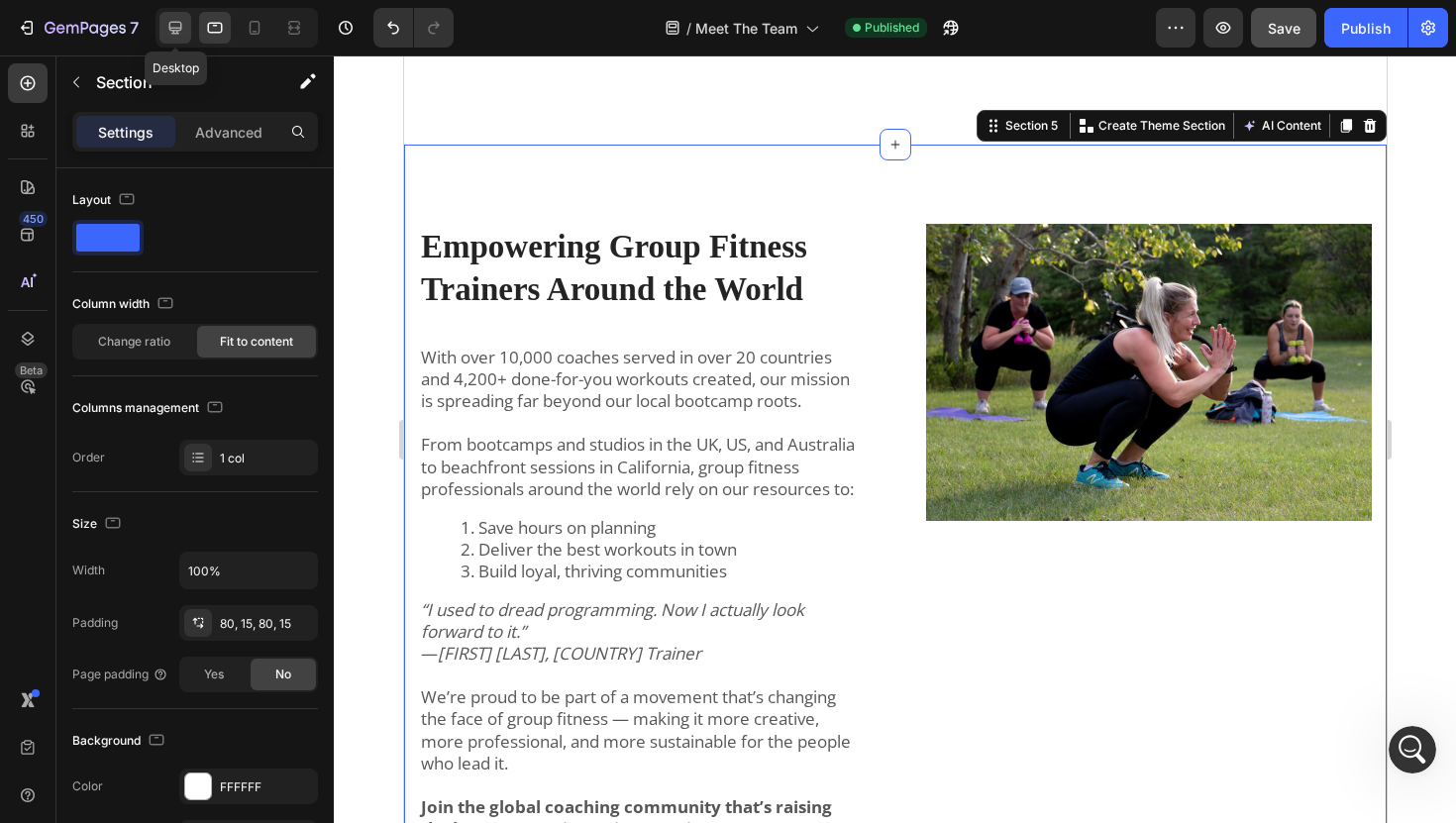 click 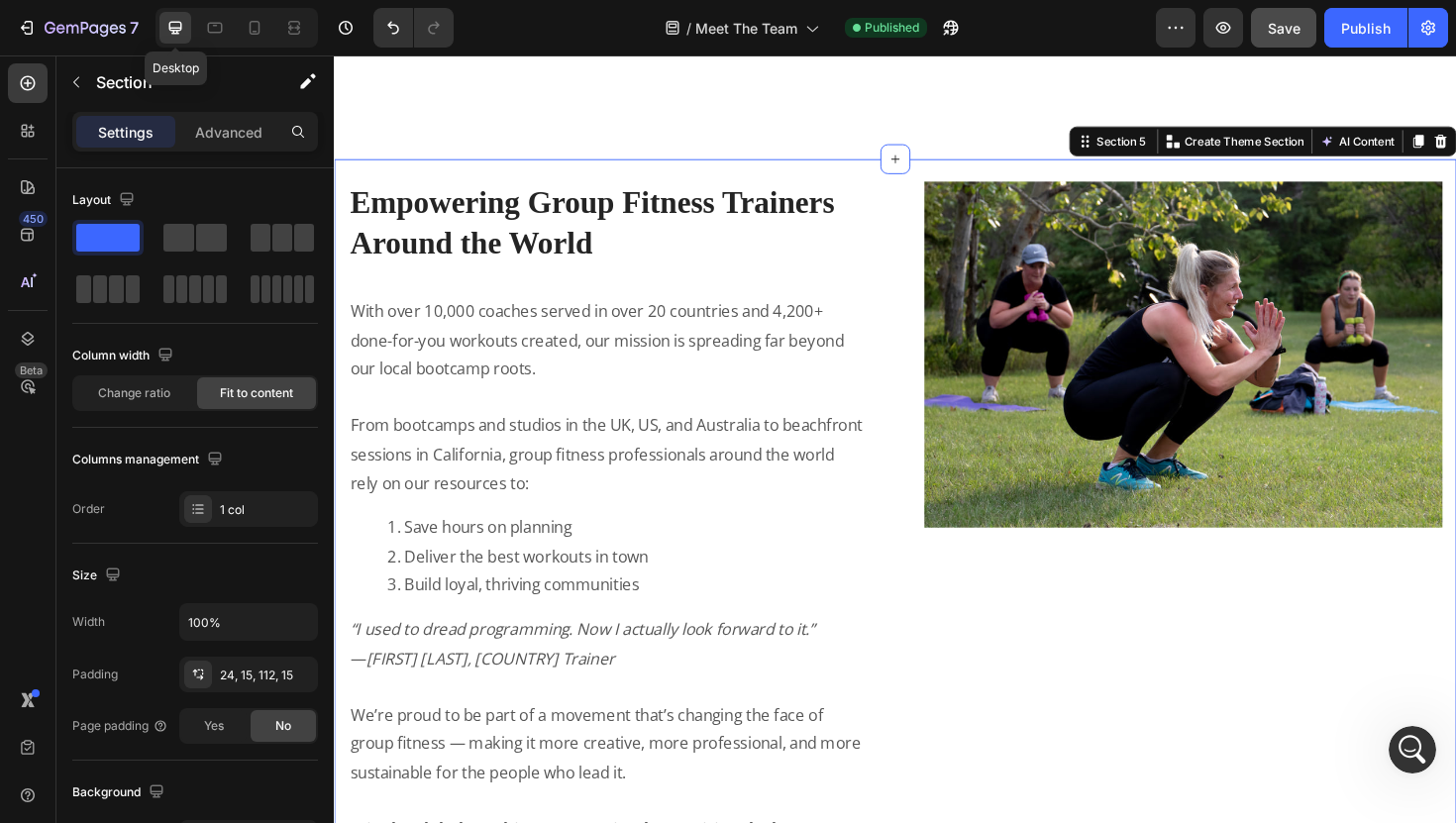 scroll, scrollTop: 4085, scrollLeft: 0, axis: vertical 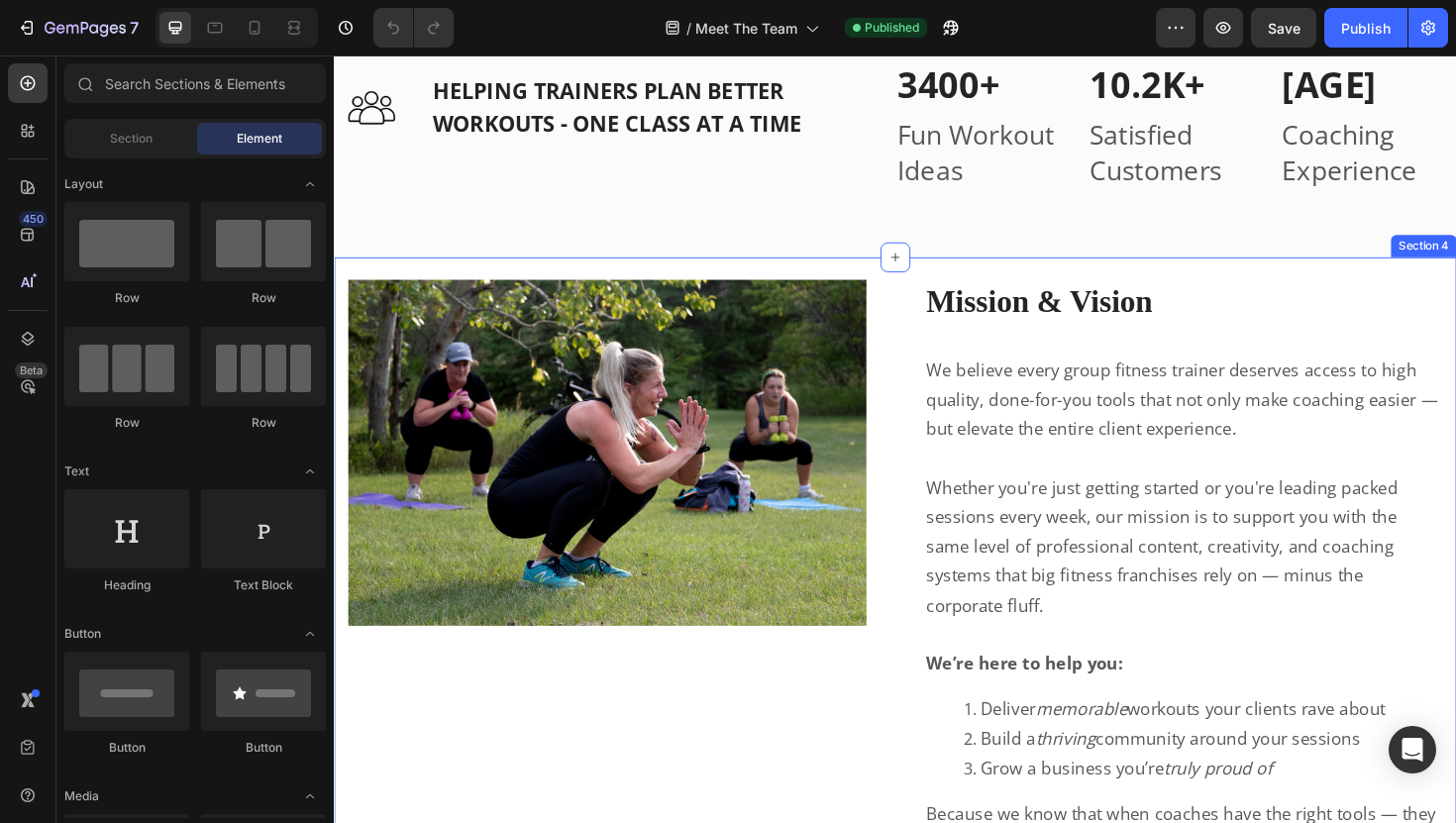 click on "Image Row Mission & Vision  Heading Row We believe every group fitness trainer deserves access to high quality, done-for-you tools that not only make coaching easier — but elevate the entire client experience.   Whether you're just getting started or you're leading packed sessions every week, our mission is to support you with the same level of professional content, creativity, and coaching systems that big fitness franchises rely on — minus the corporate fluff.   We’re here to help you: Deliver  memorable  workouts your clients rave about Build a  thriving  community around your sessions Grow a business you’re  truly proud of Because we know that when coaches have the right tools — they show up with more confidence, more energy, and more impact. And that ripple effect changes lives, one class at a time. Text Block Row Section 4" at bounding box center (928, 675) 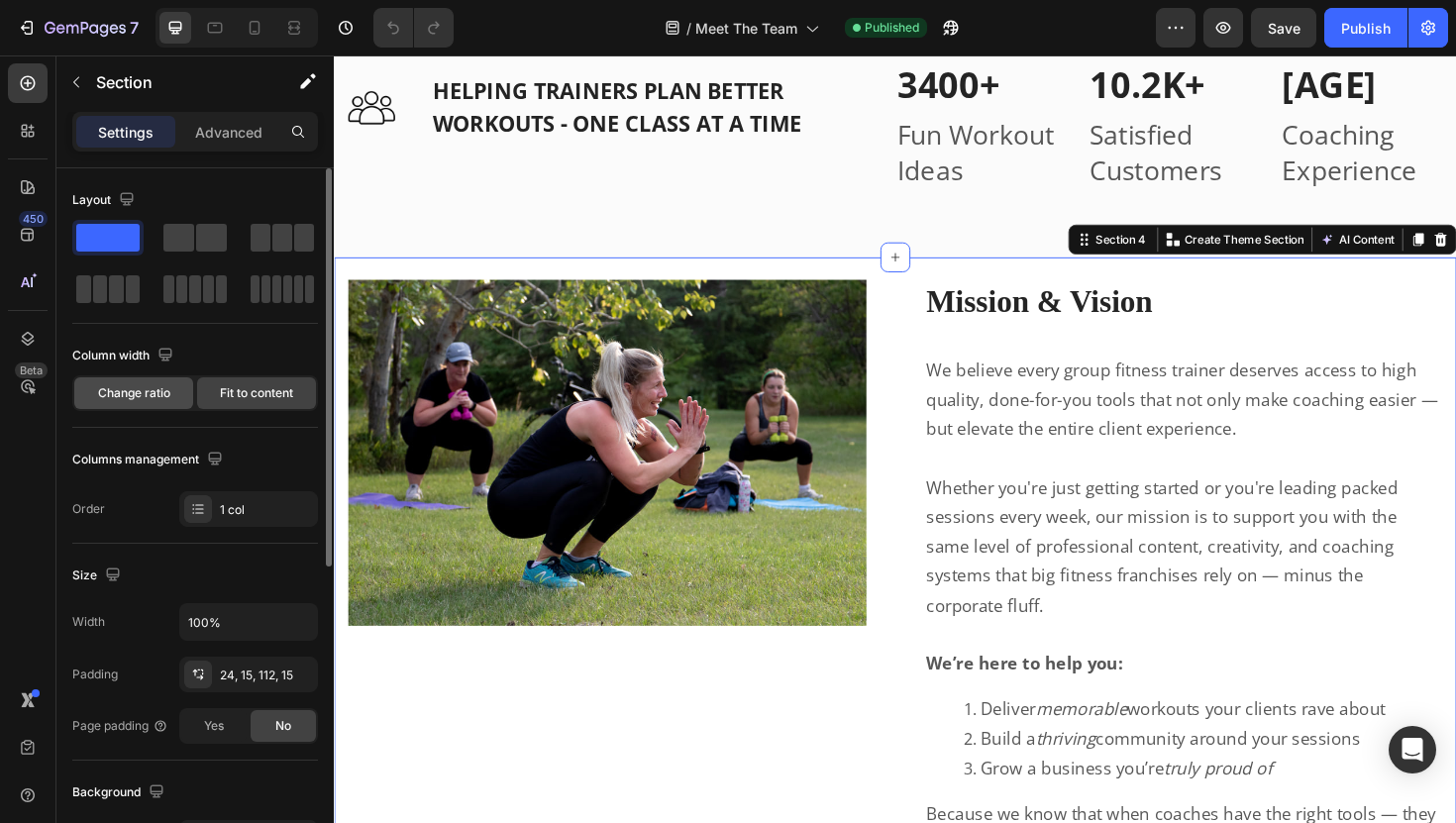 click on "Change ratio" 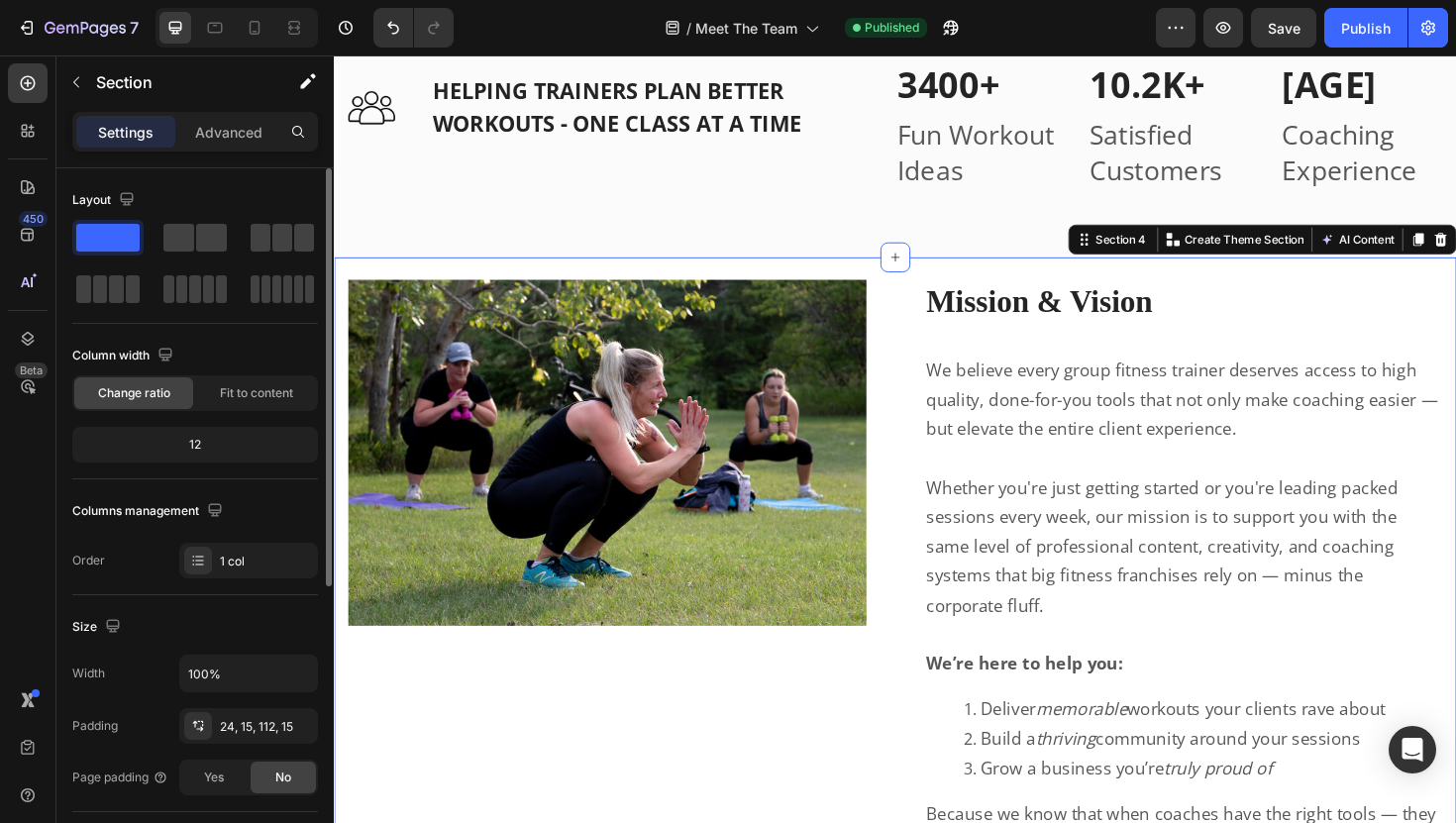 click on "12" 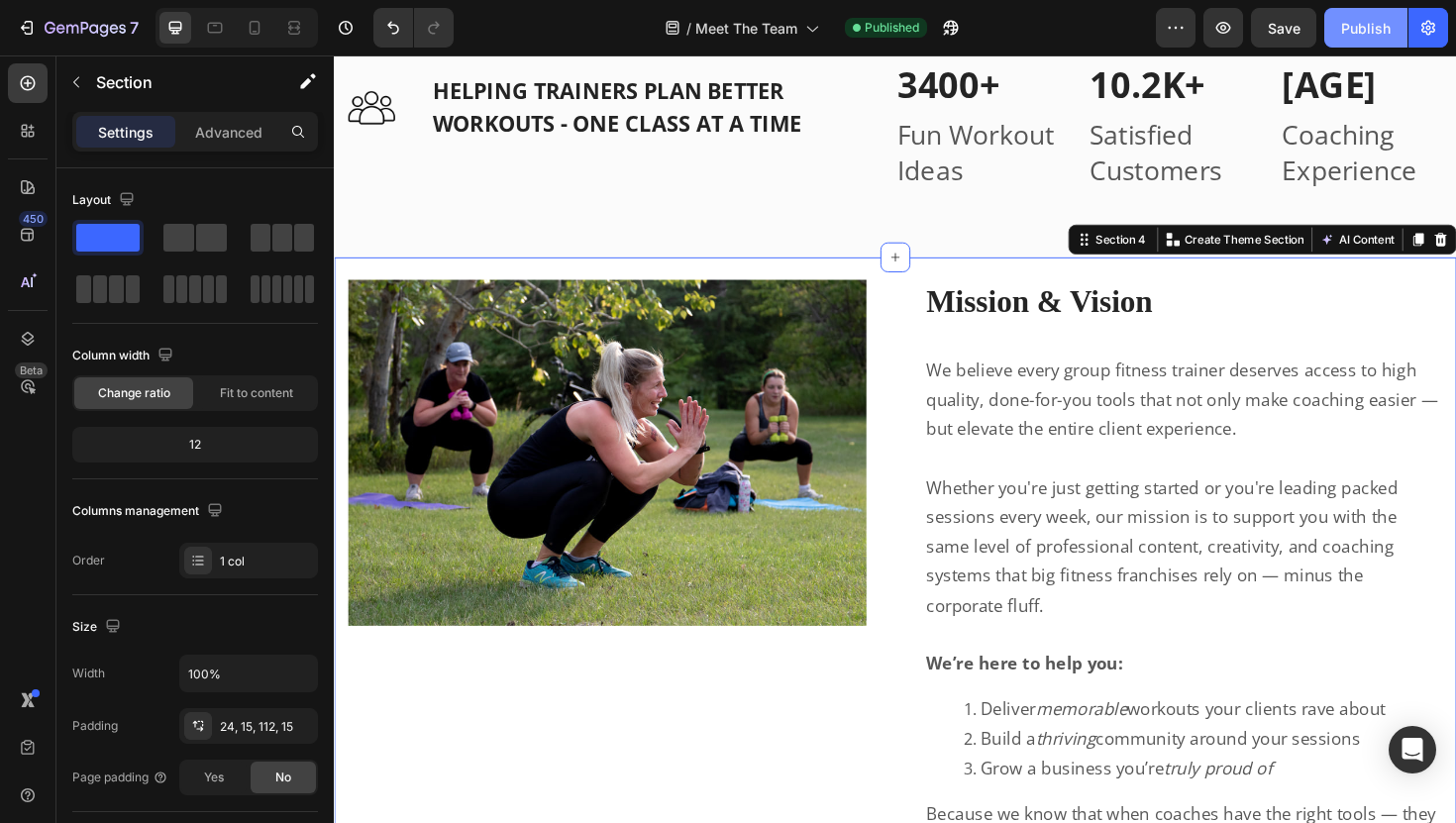 click on "Publish" at bounding box center (1366, 28) 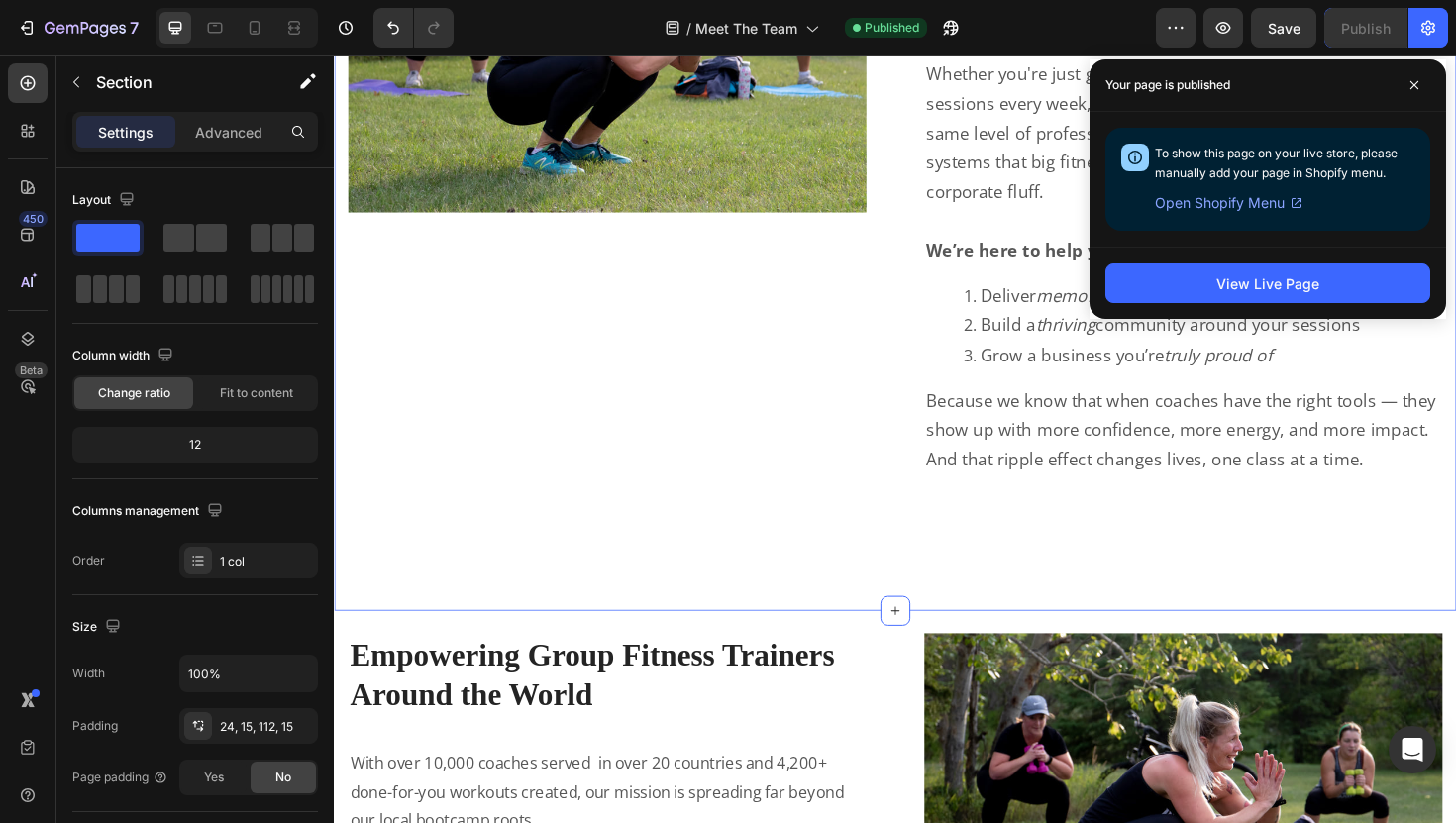 scroll, scrollTop: 3640, scrollLeft: 0, axis: vertical 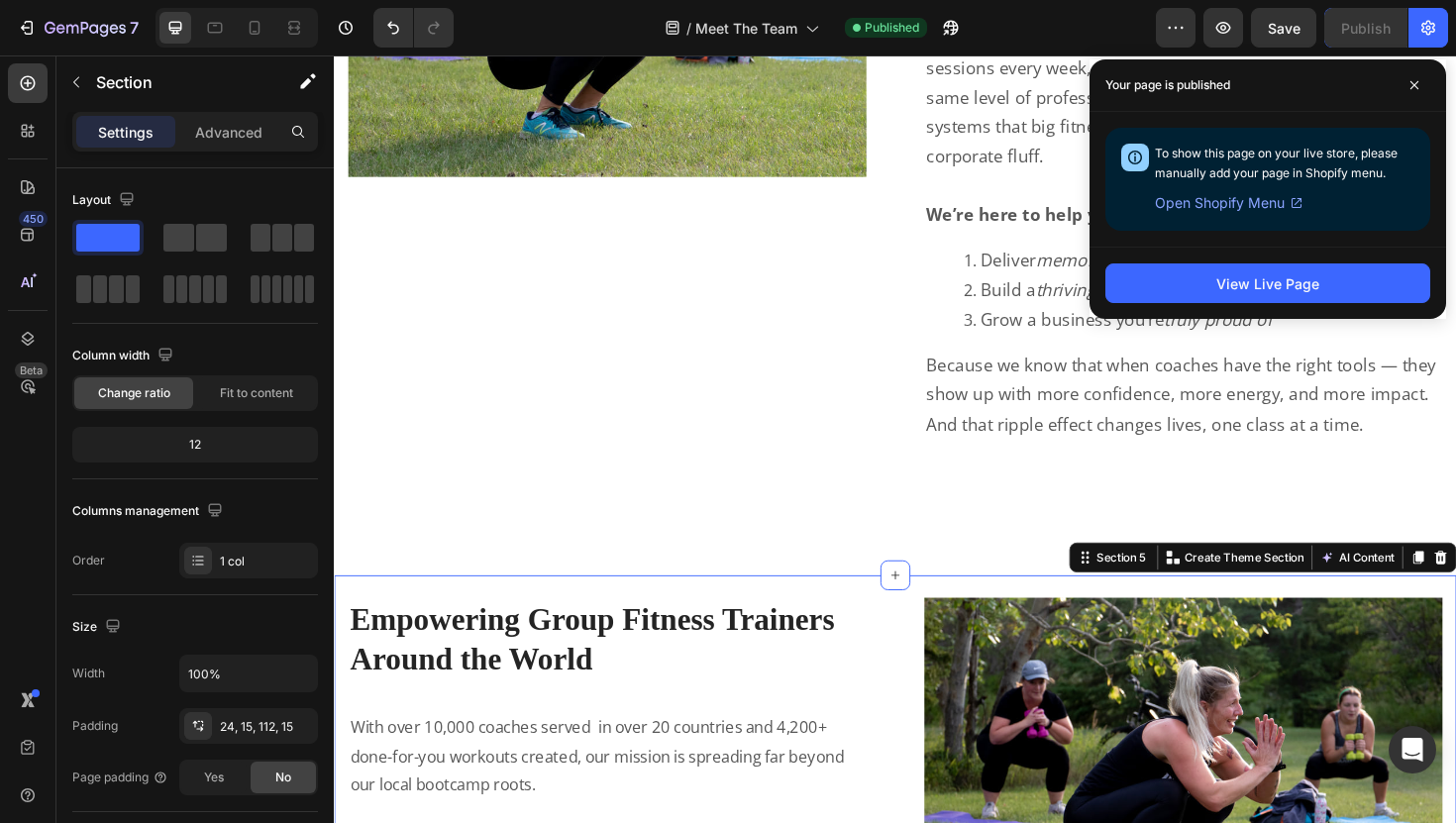 click on "Image Row Empowering Group Fitness Trainers Around the World Heading Row With over 10,000 coaches served  in over 20 countries and 4,200+ done-for-you workouts created, our mission is spreading far beyond our local bootcamp roots.   From bootcamps and studios in the UK, US, and Australia to beachfront sessions in California, group fitness professionals around the world rely on our resources to: Save hours on planning Deliver the best workouts in town Build loyal, thriving communities “I used to dread programming. Now I actually look forward to it.” —  Laura H., AUS Trainer   We’re proud to be part of a movement that’s changing the face of group fitness — making it more creative, more professional, and more sustainable for the people who lead it.   Join the global coaching community that’s raising the bar — one epic session at a time. Text Block Row Section 5   You can create reusable sections Create Theme Section AI Content Write with GemAI What would you like to describe here? Persuasive" at bounding box center (928, 1056) 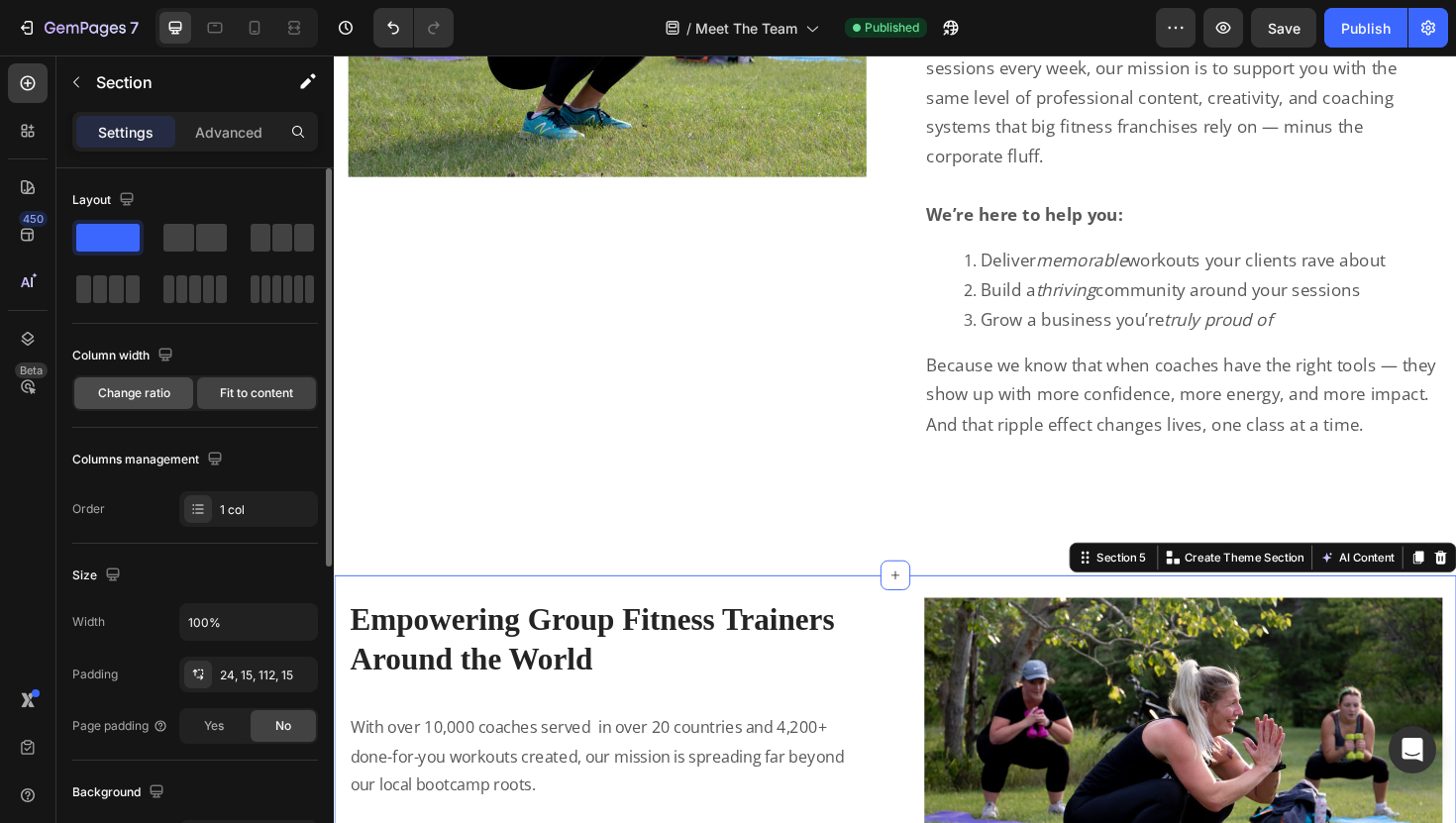 click on "Change ratio" 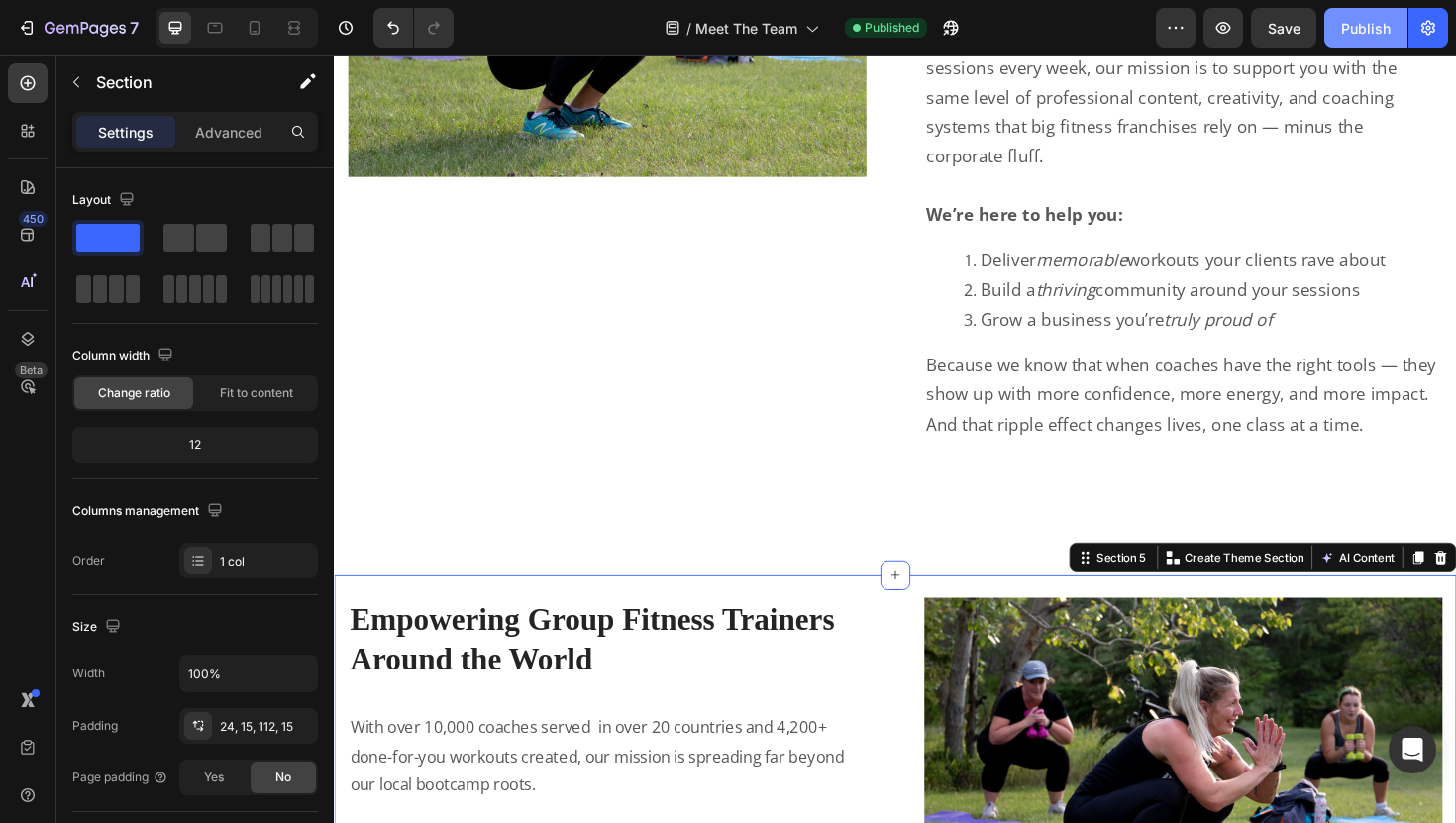 click on "Publish" at bounding box center [1366, 28] 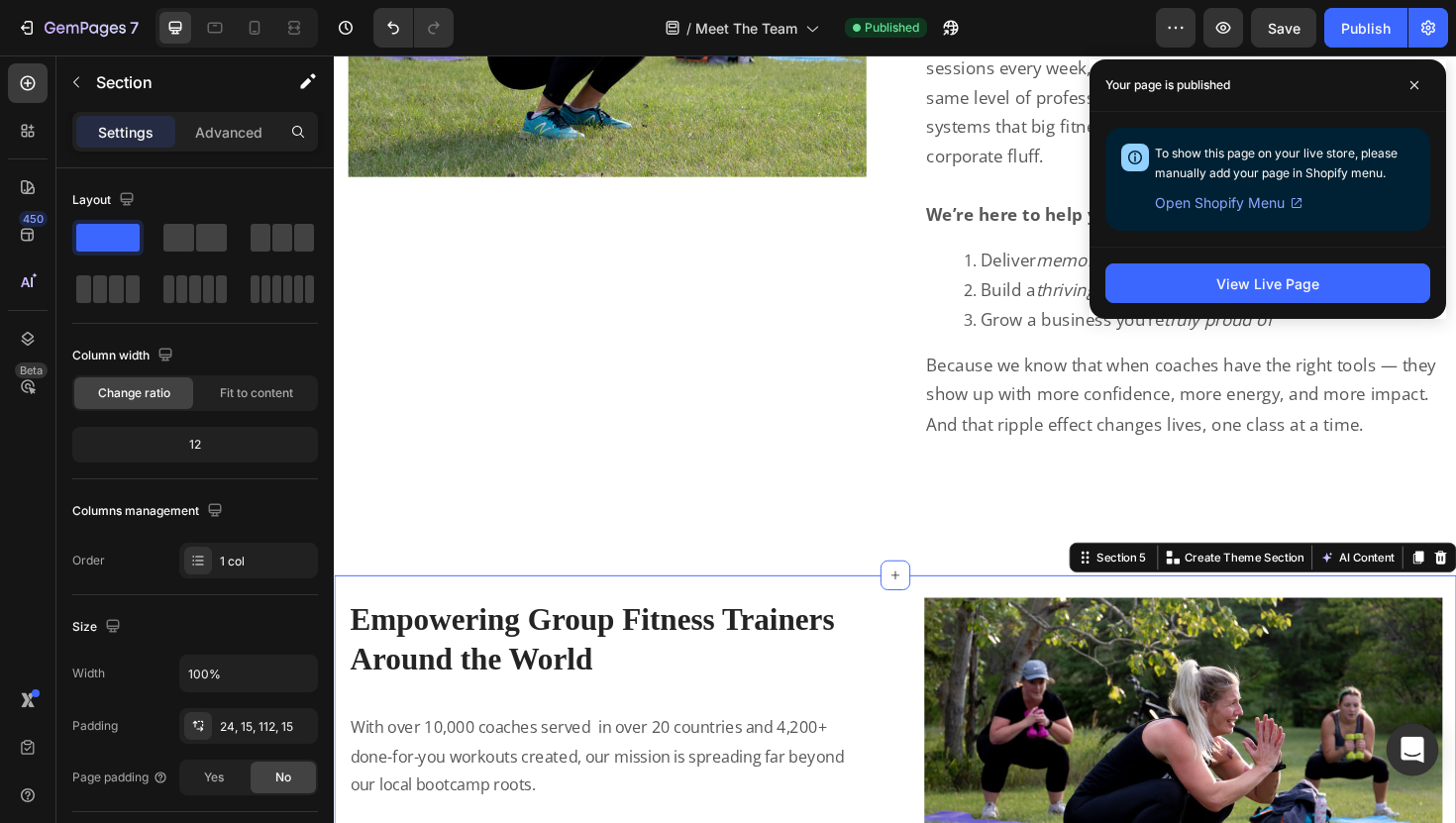 click 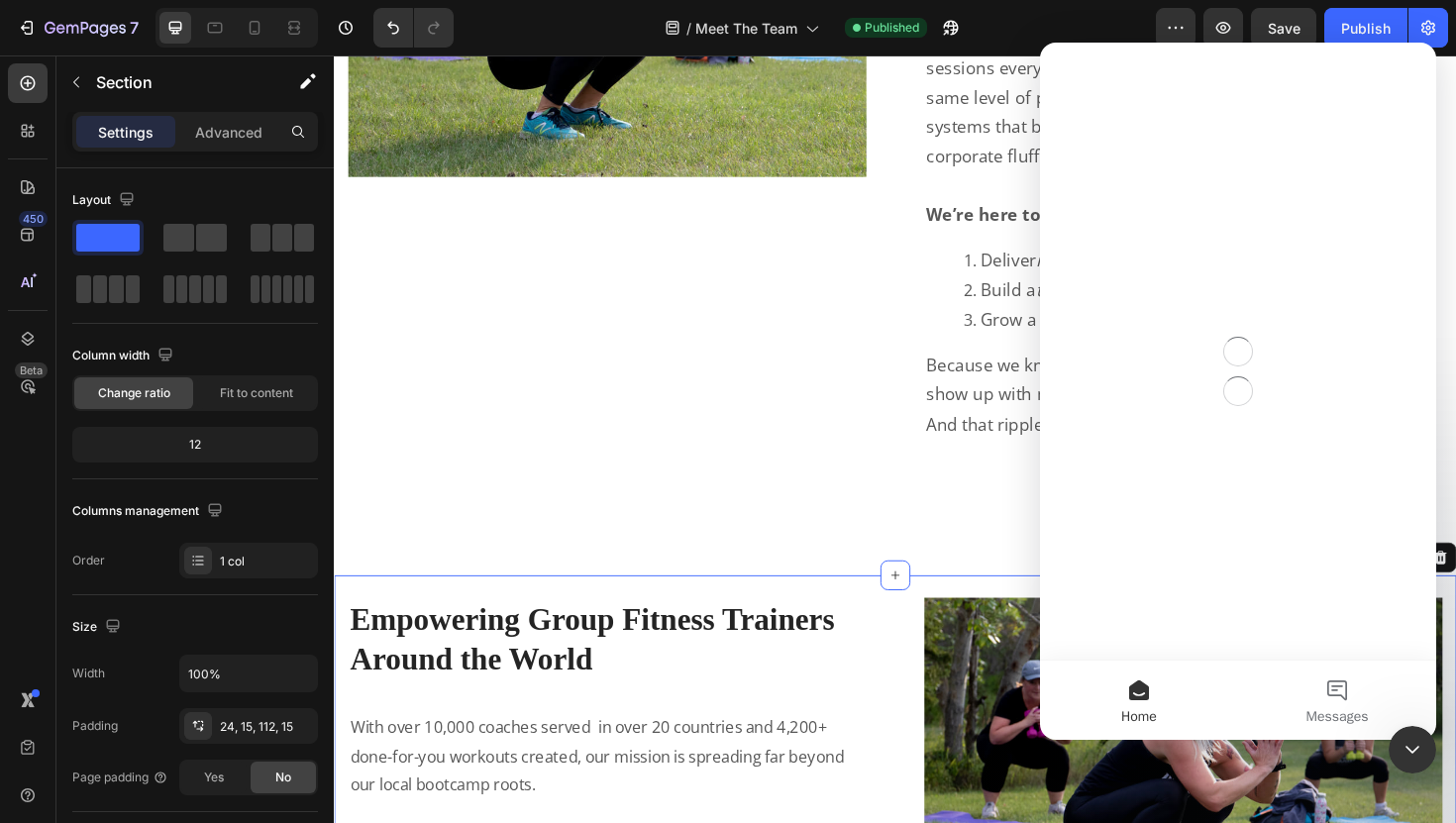 scroll, scrollTop: 0, scrollLeft: 0, axis: both 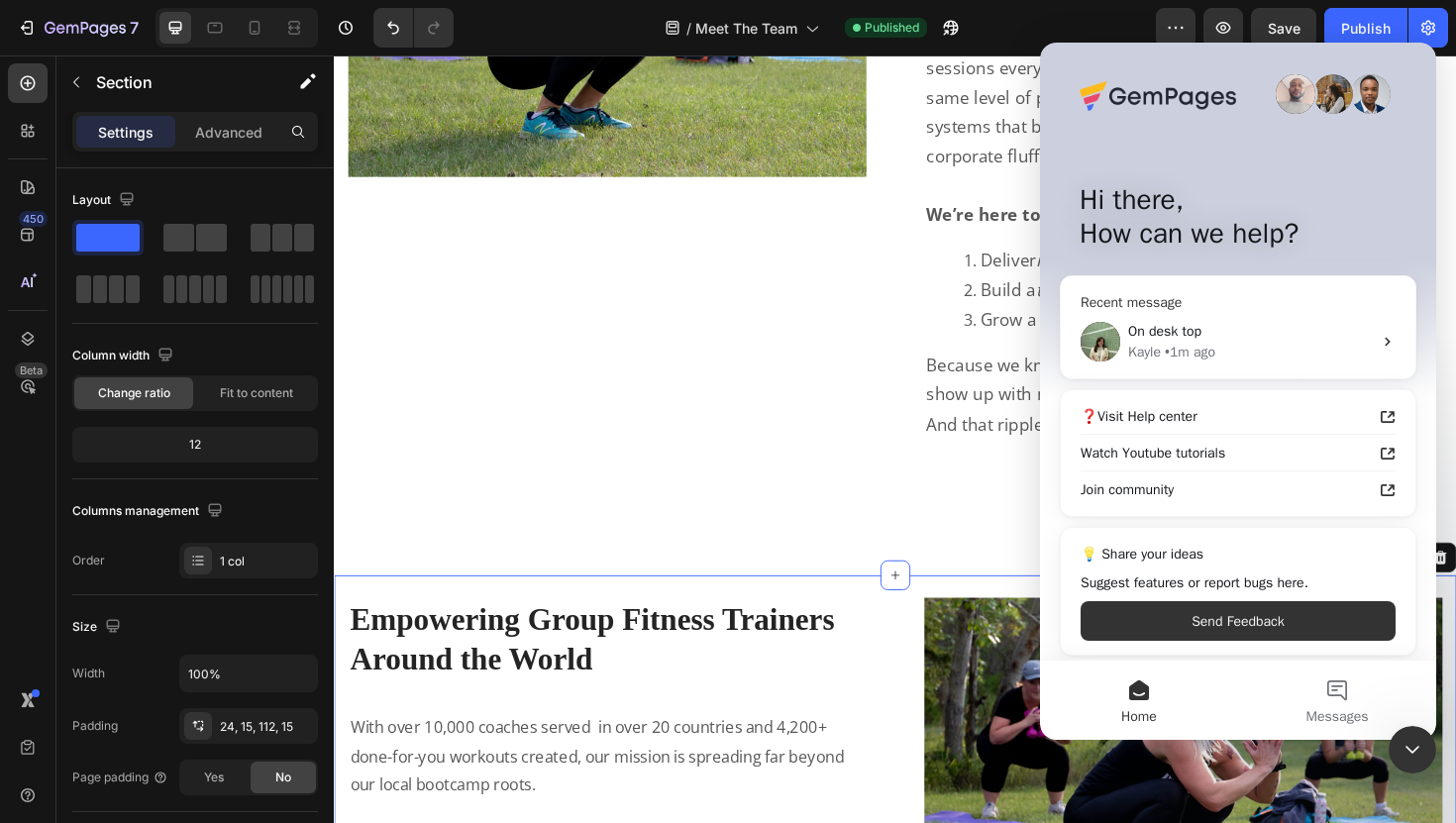 click on "On desk top" at bounding box center (1250, 331) 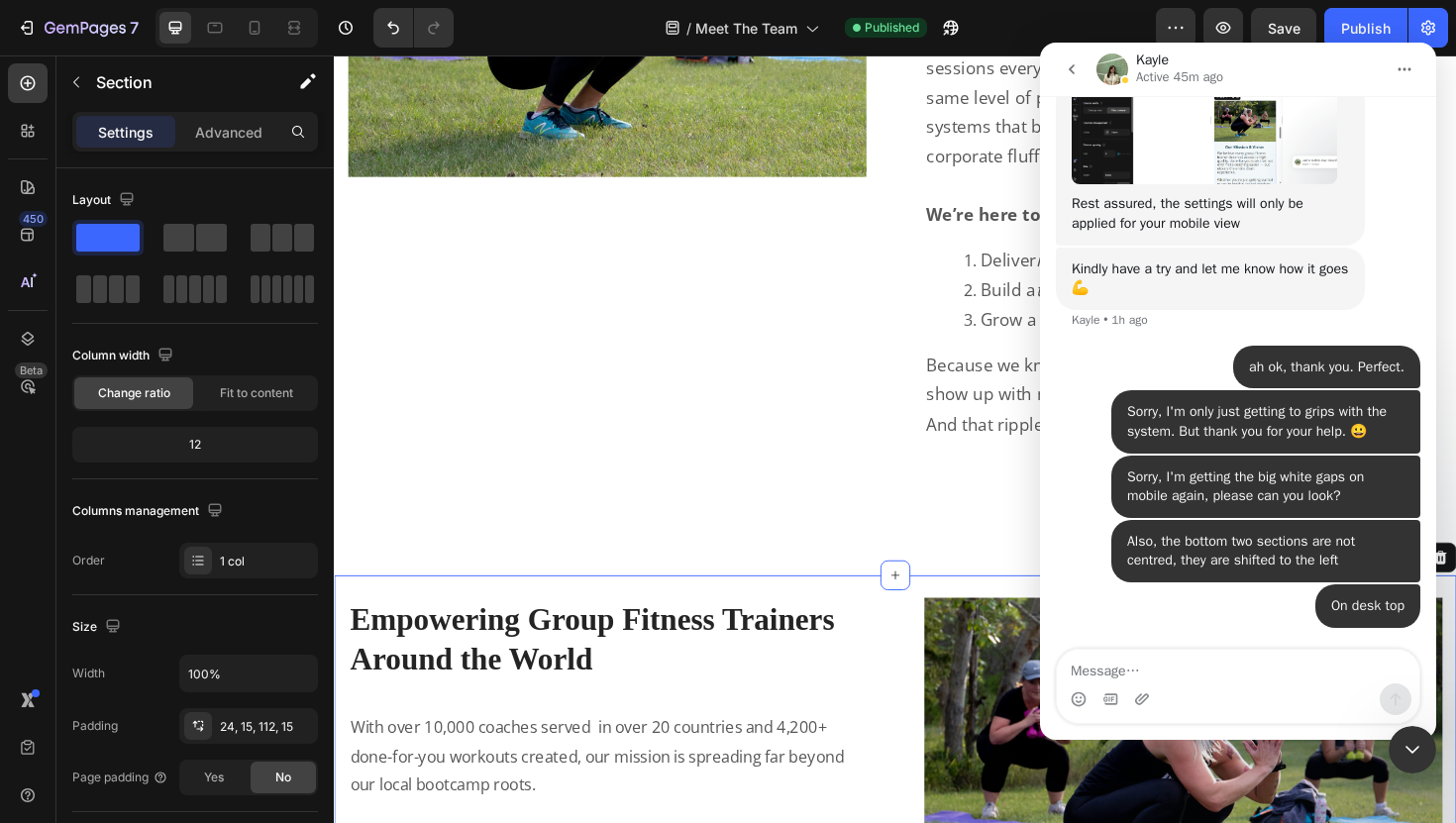 scroll, scrollTop: 3978, scrollLeft: 0, axis: vertical 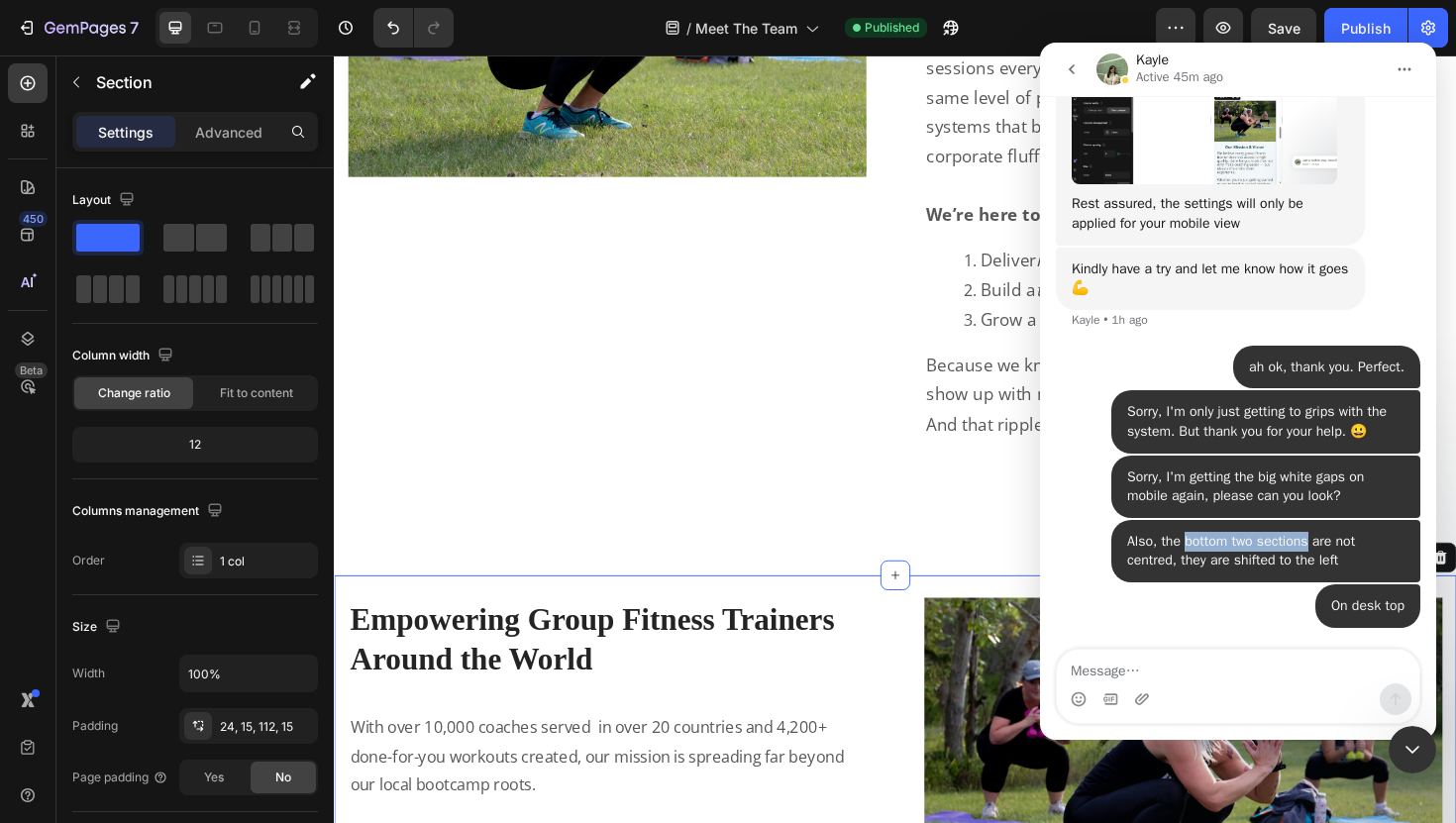 drag, startPoint x: 1187, startPoint y: 549, endPoint x: 1314, endPoint y: 547, distance: 127.0157 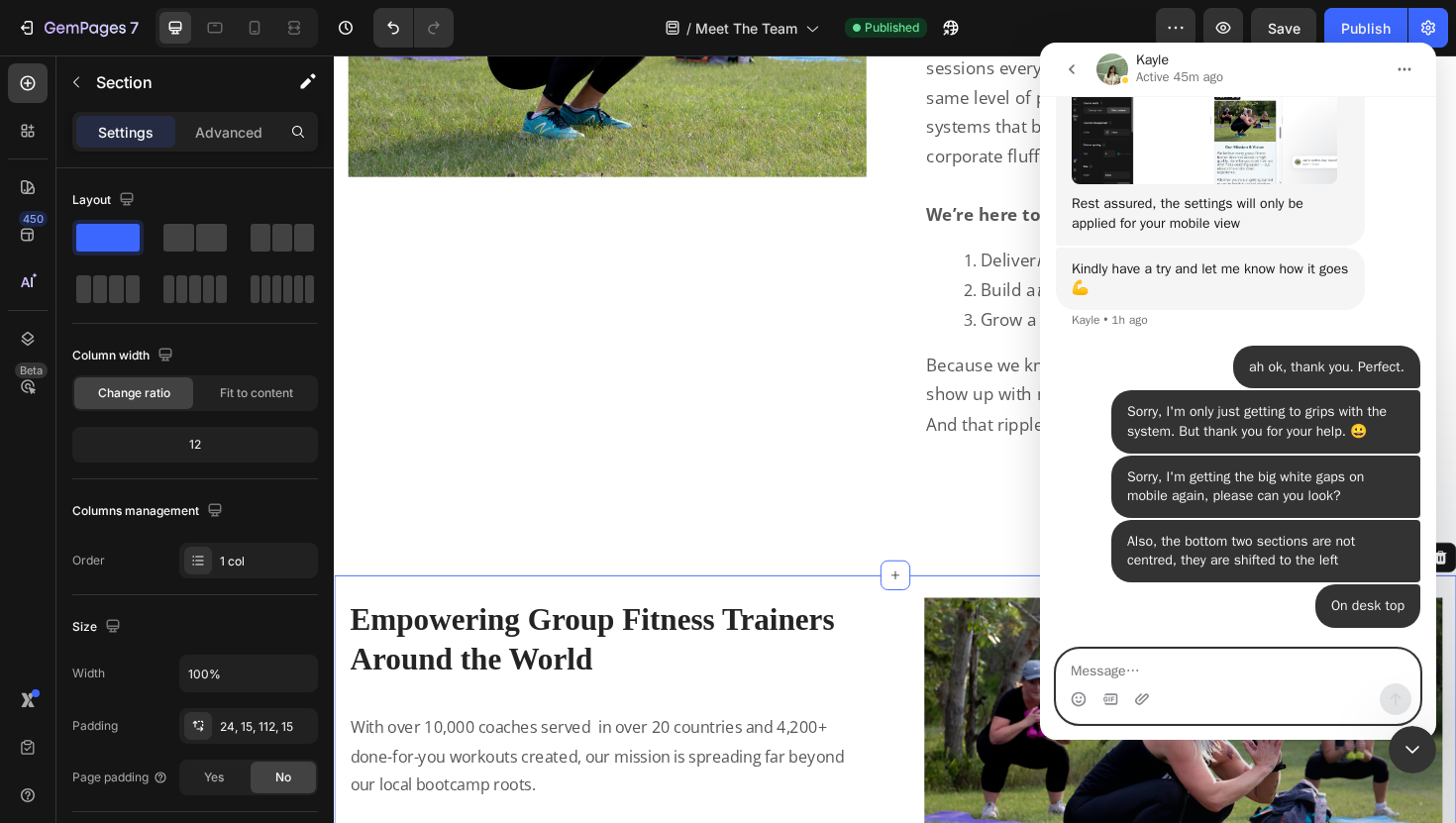 click at bounding box center (1238, 667) 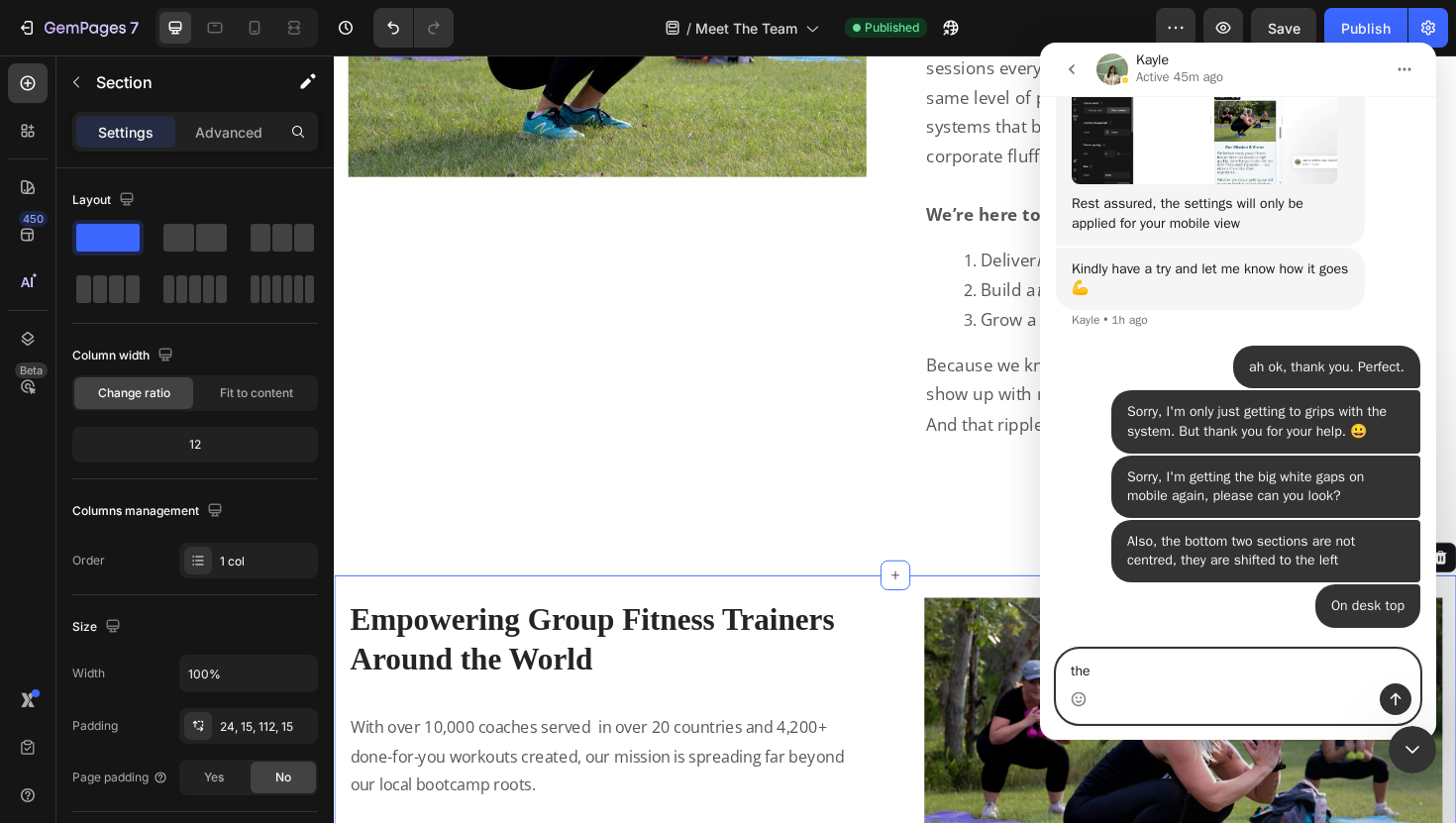 paste on "bottom two sections" 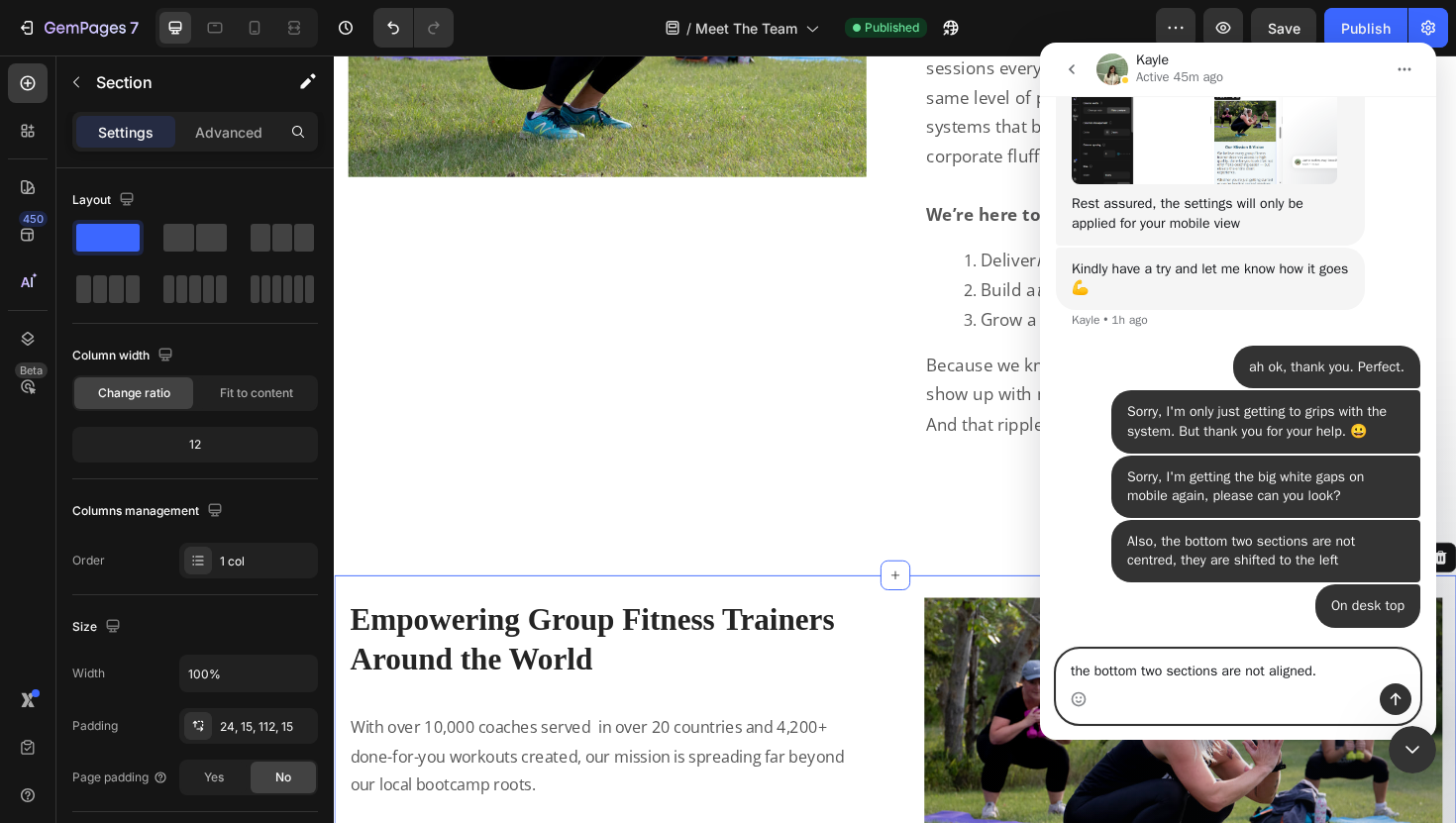 click on "the bottom two sections are not aligned." at bounding box center (1238, 667) 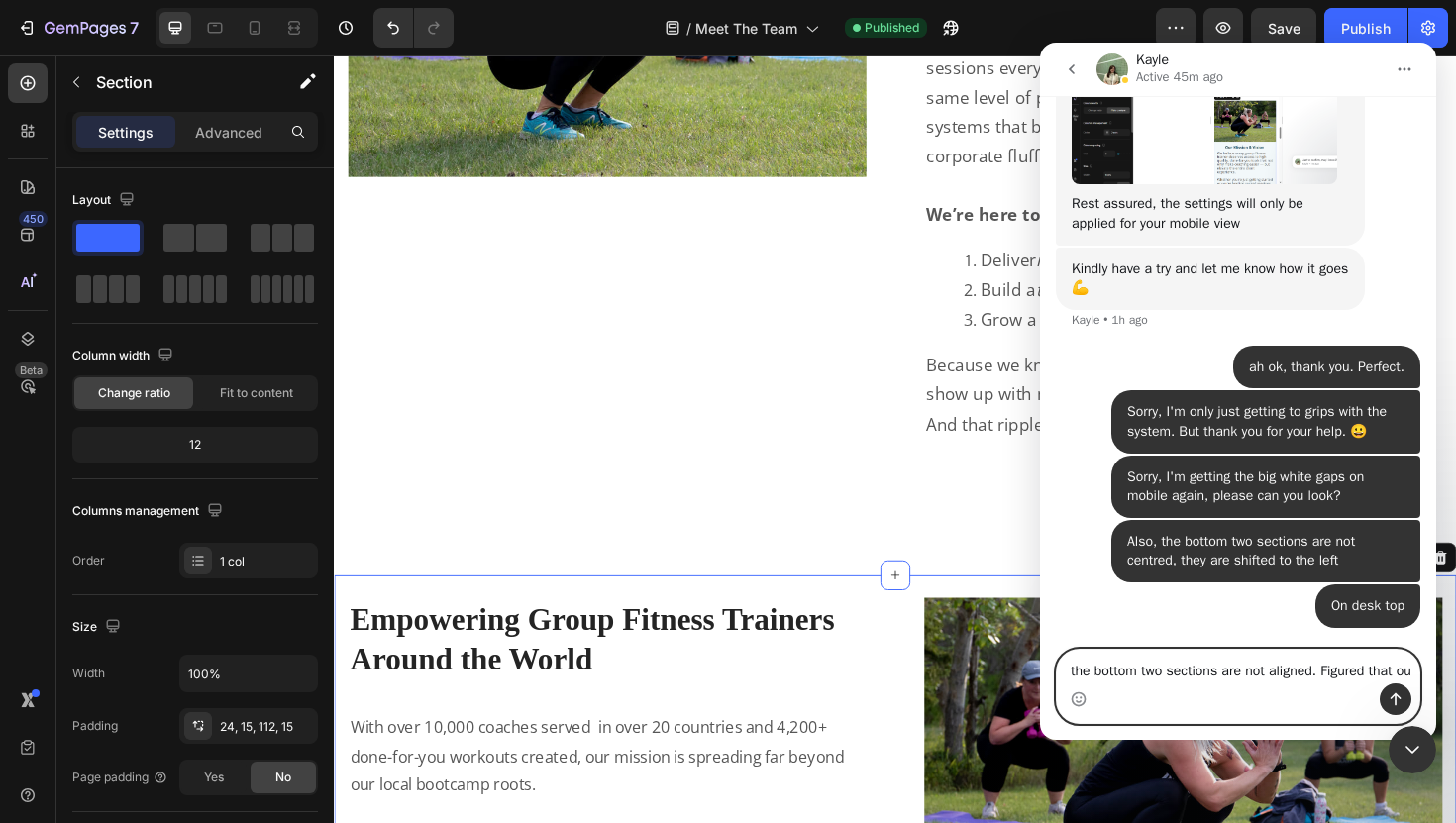 scroll, scrollTop: 3998, scrollLeft: 0, axis: vertical 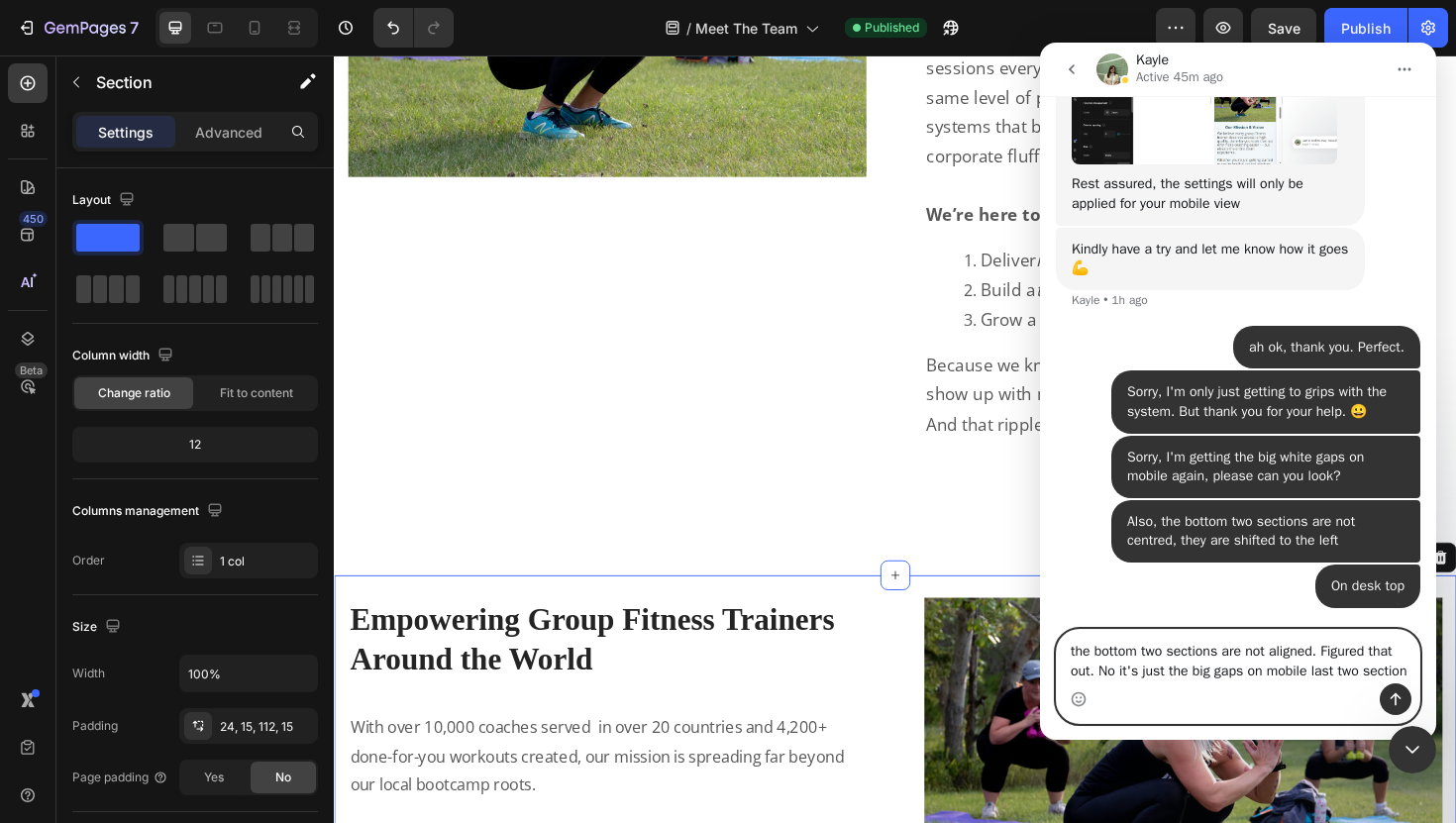 type on "the bottom two sections are not aligned. Figured that out. No it's just the big gaps on mobile last two sections" 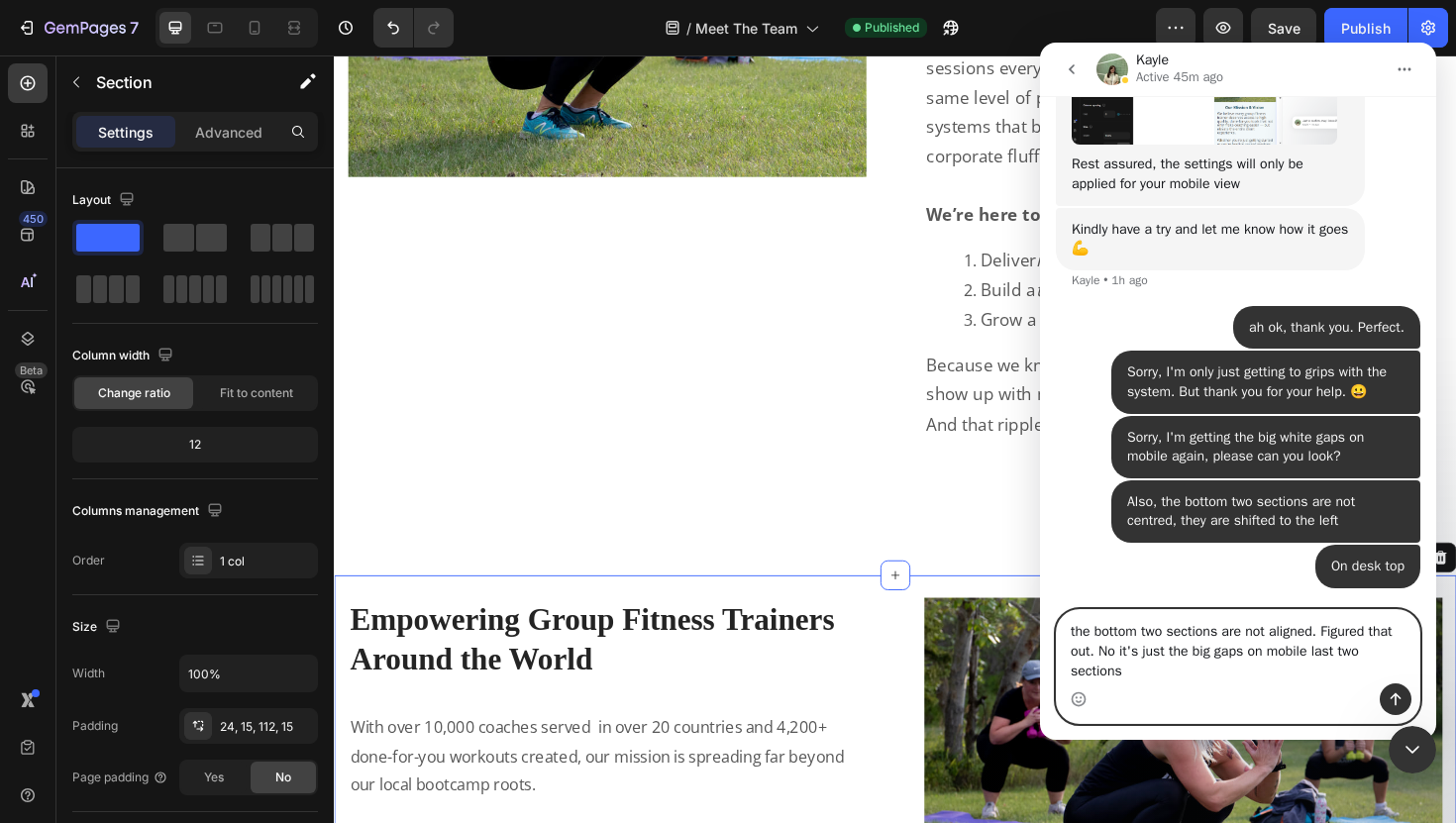 type 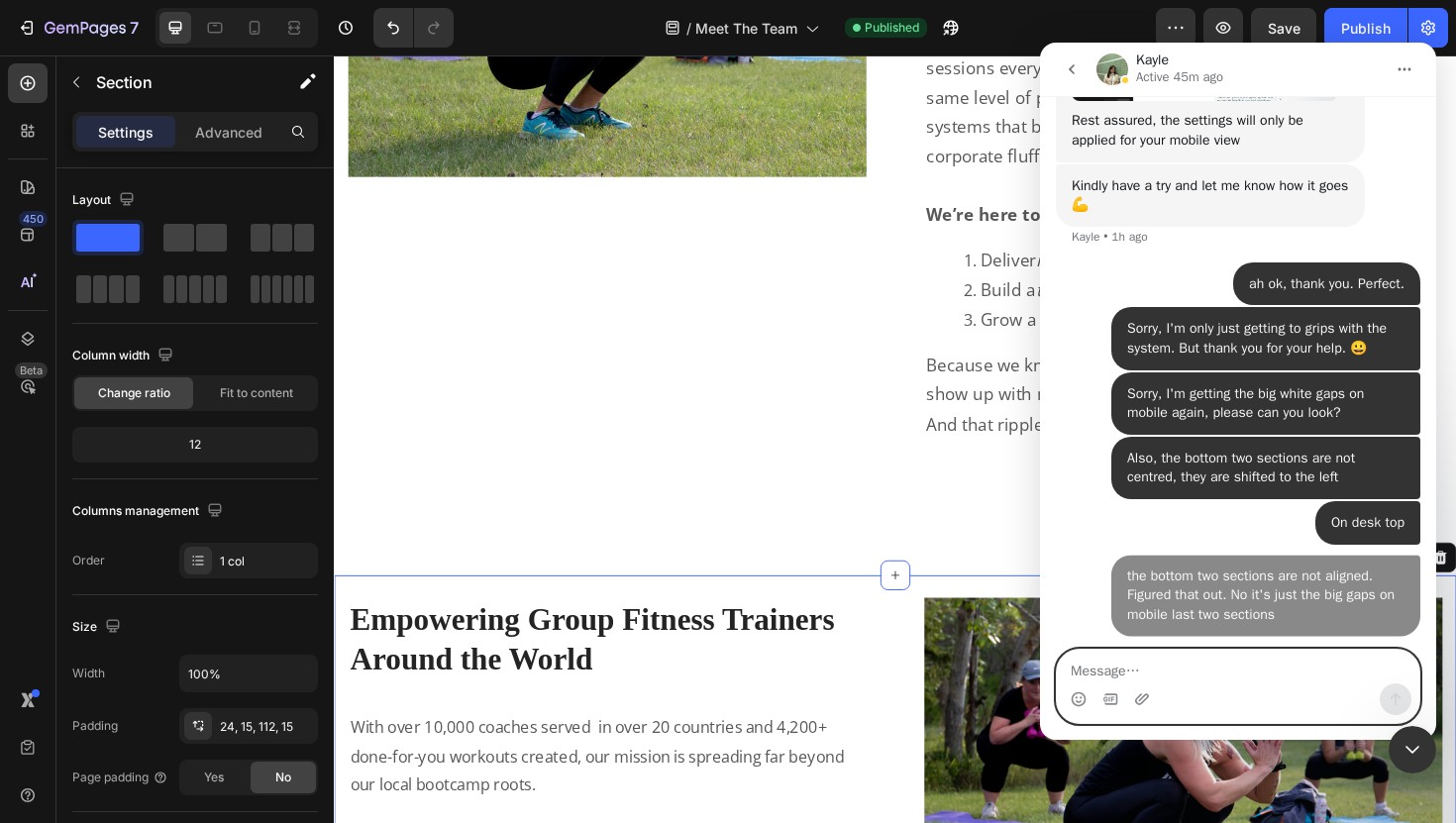 scroll, scrollTop: 4063, scrollLeft: 0, axis: vertical 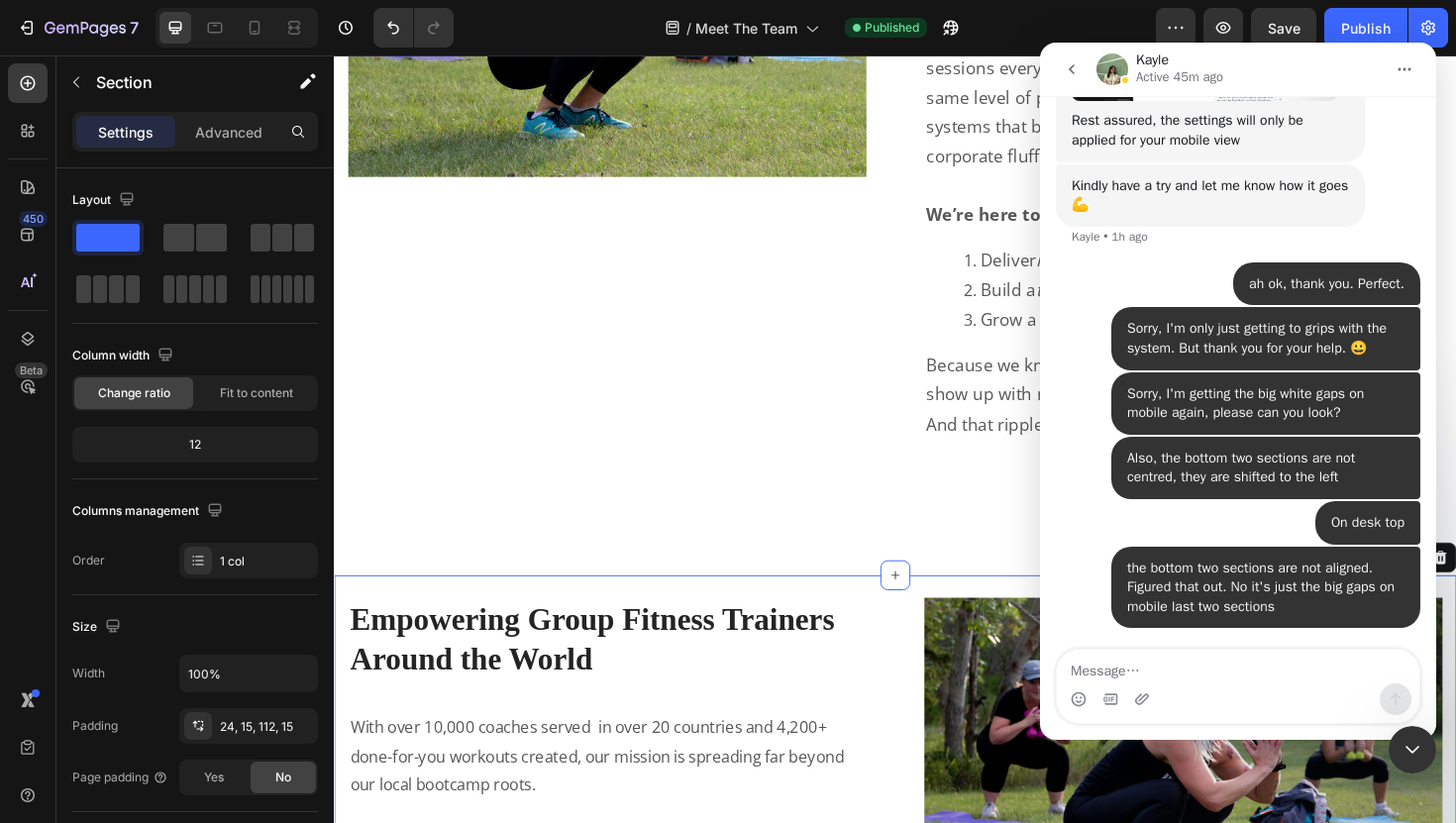 click 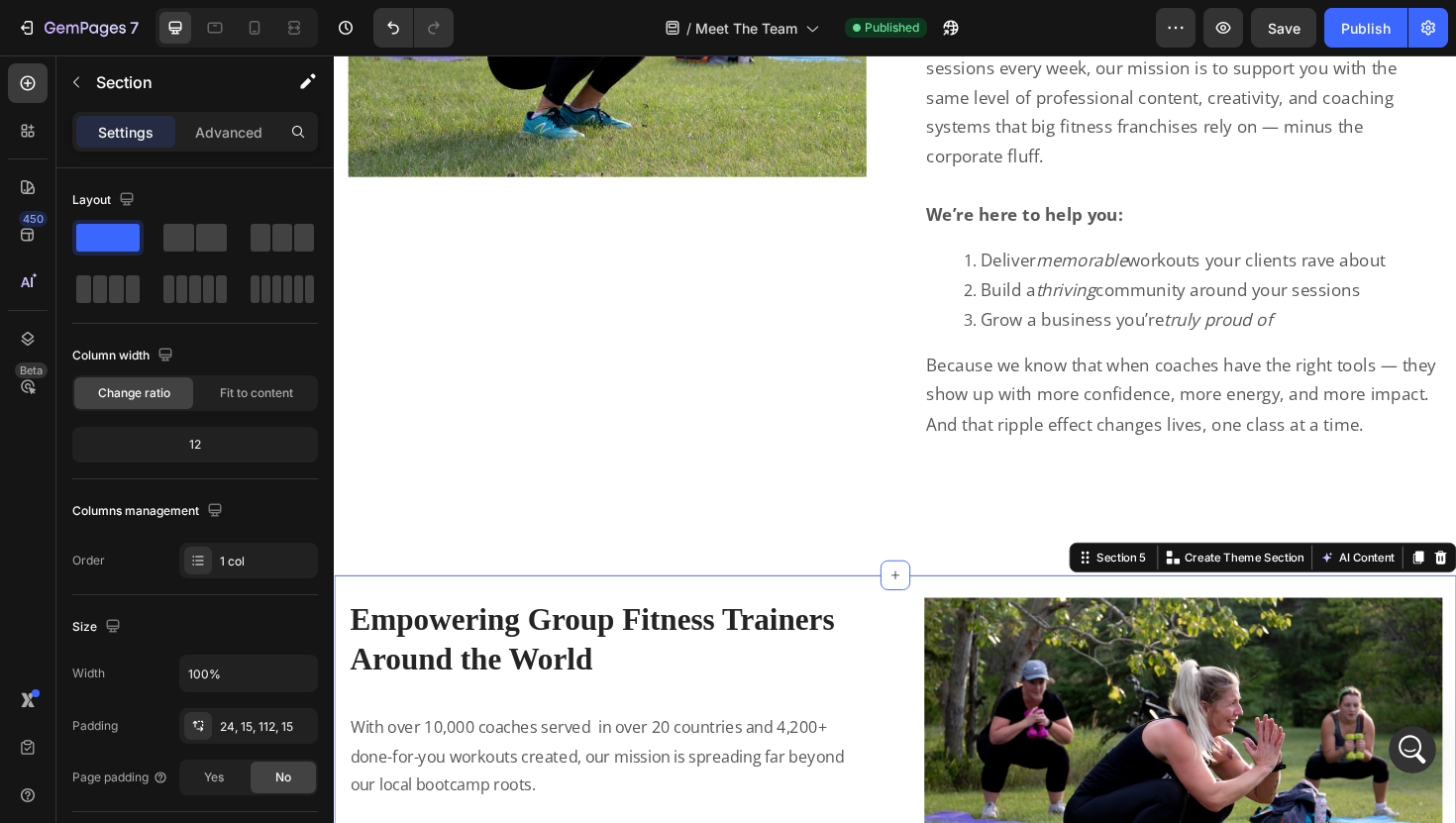 scroll, scrollTop: 0, scrollLeft: 0, axis: both 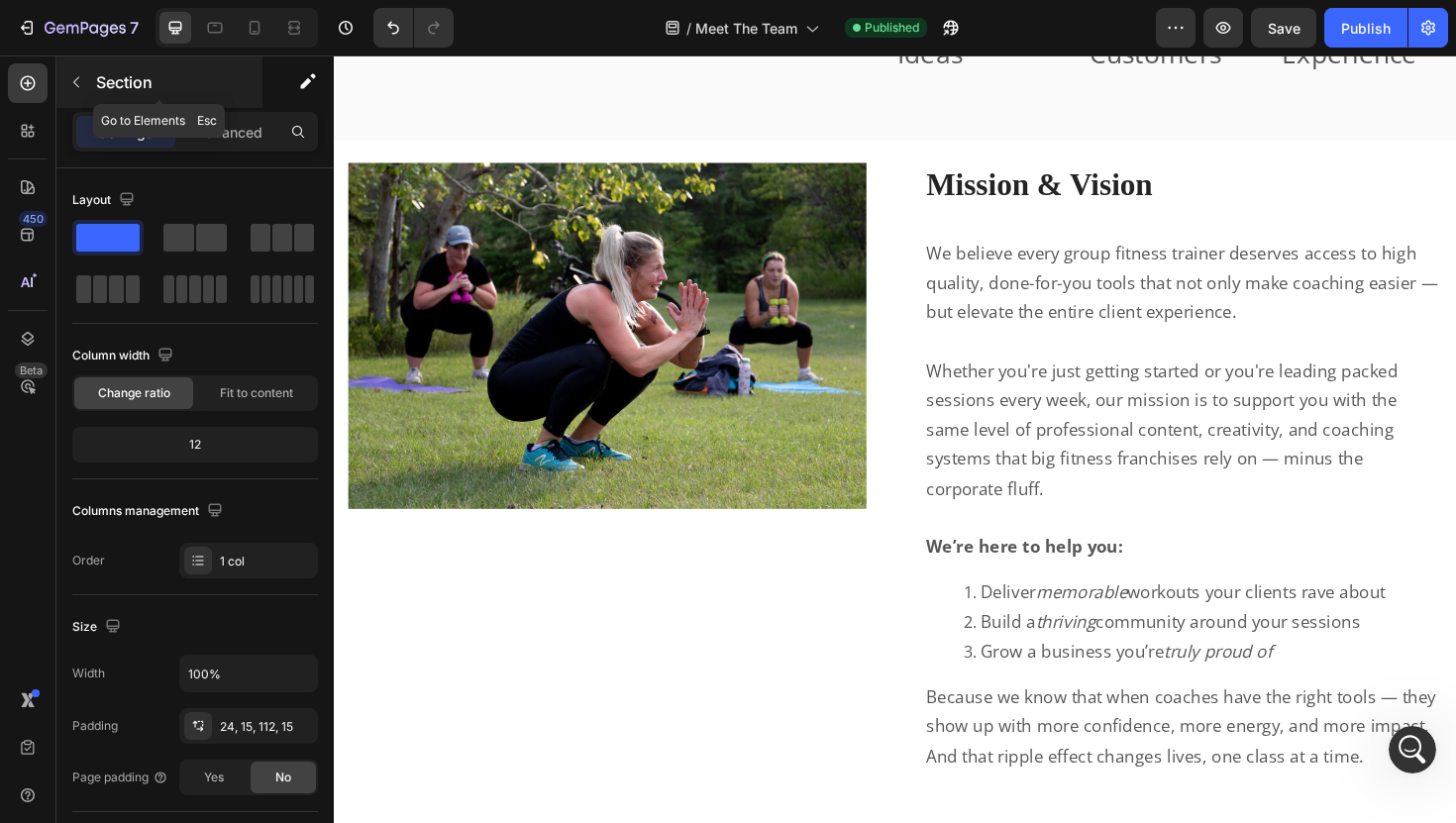 click 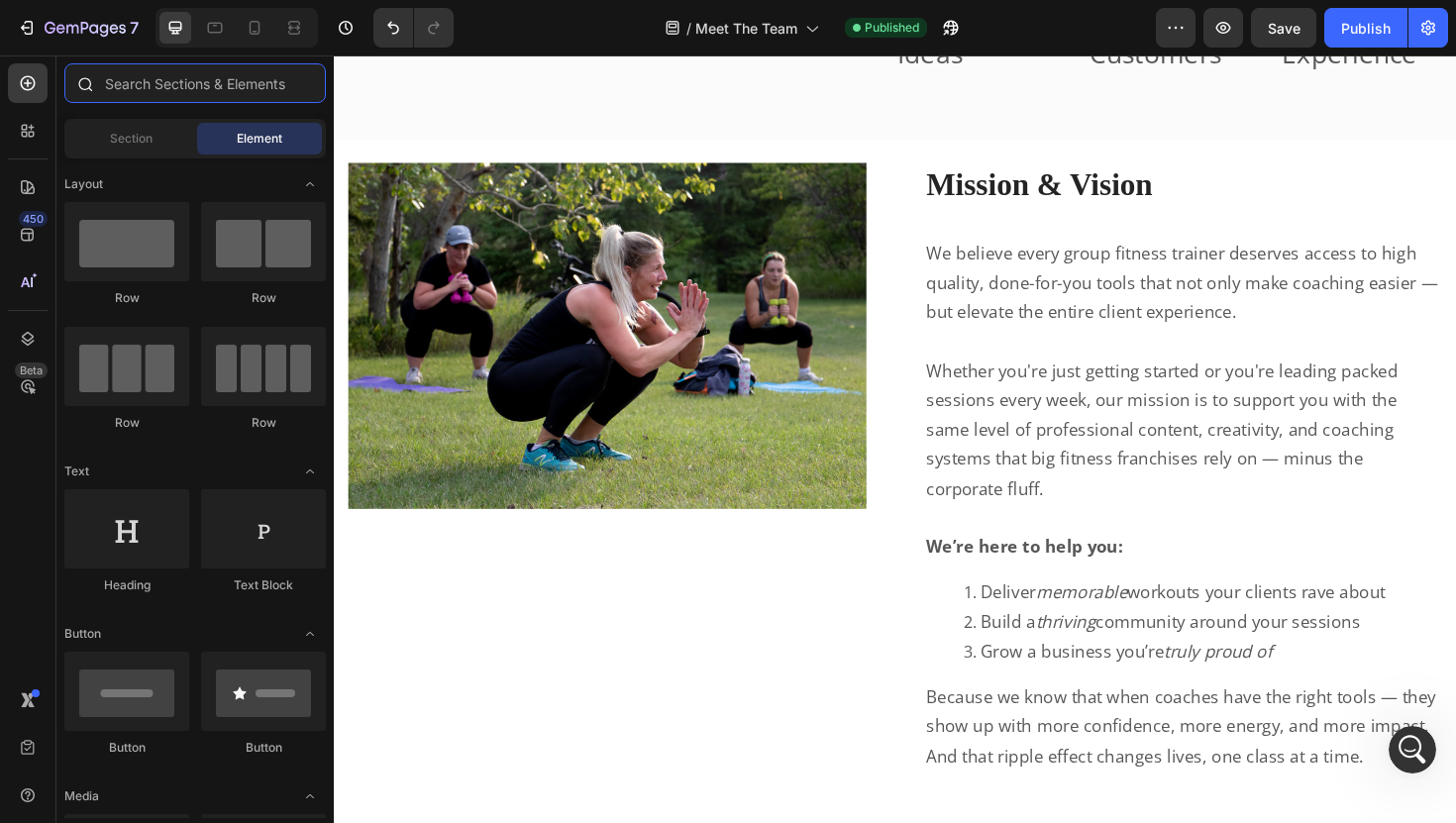 click at bounding box center (195, 83) 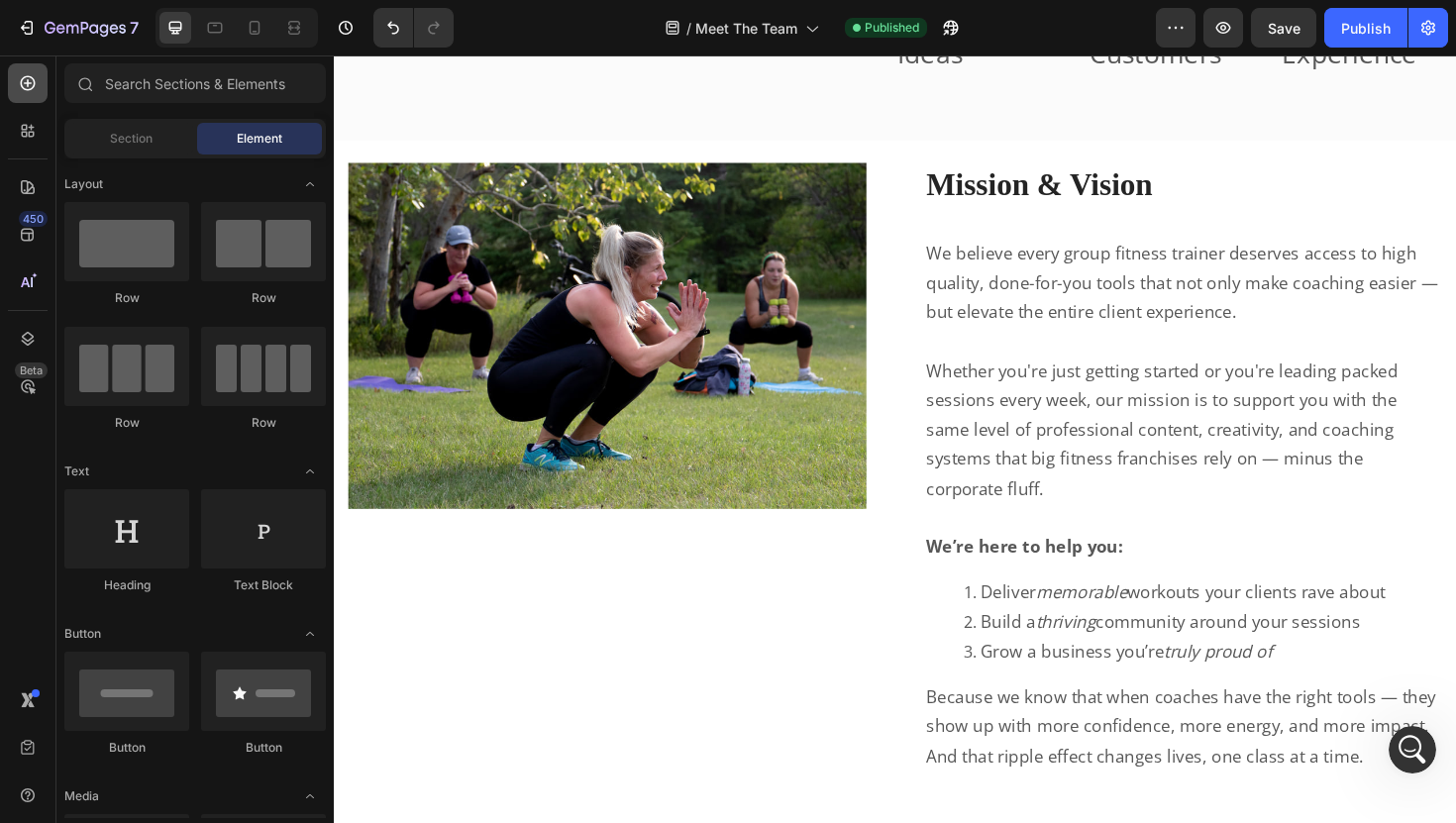 click 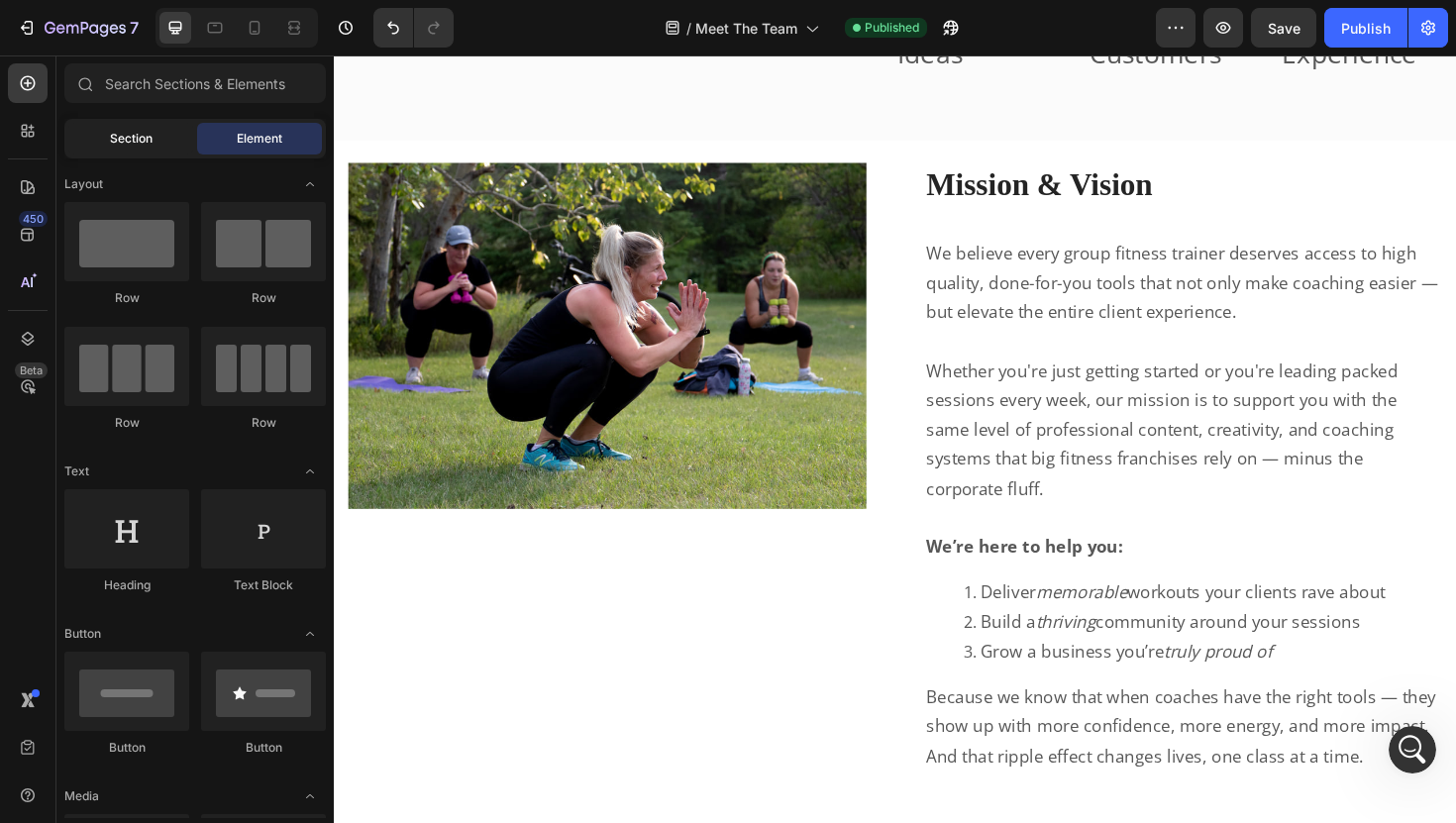 click on "Section" at bounding box center (131, 139) 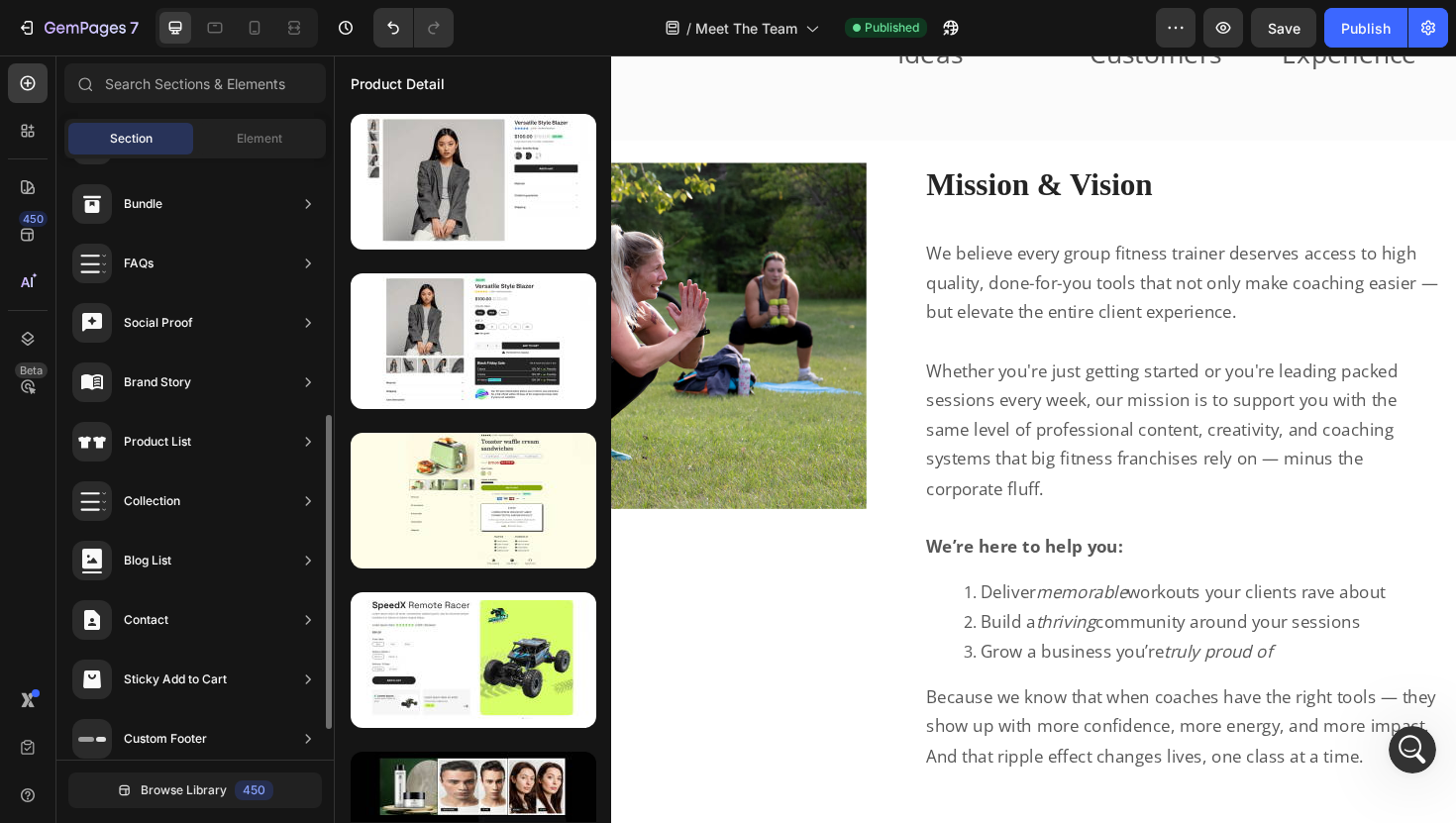 scroll, scrollTop: 548, scrollLeft: 0, axis: vertical 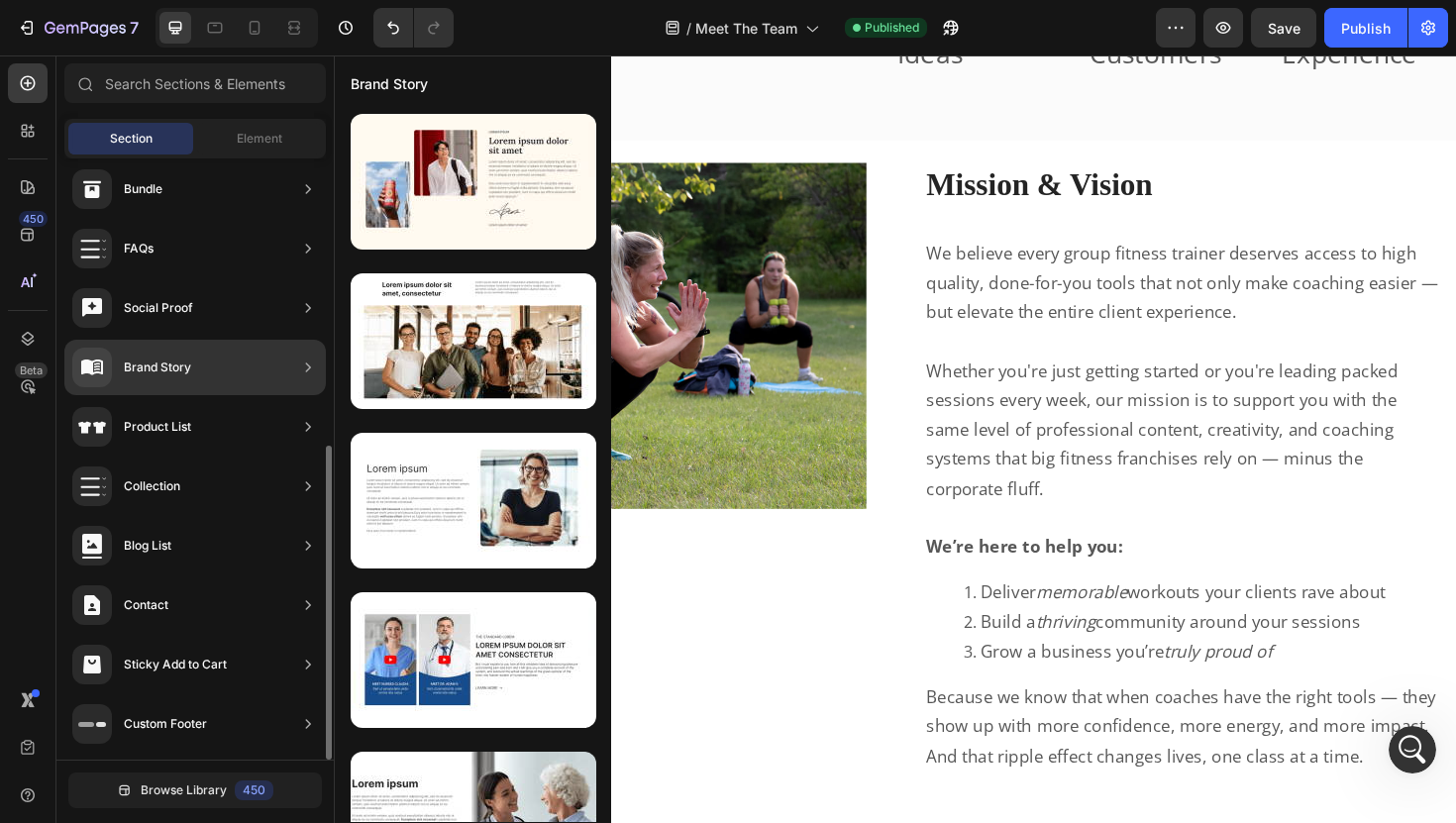 click on "Brand Story" 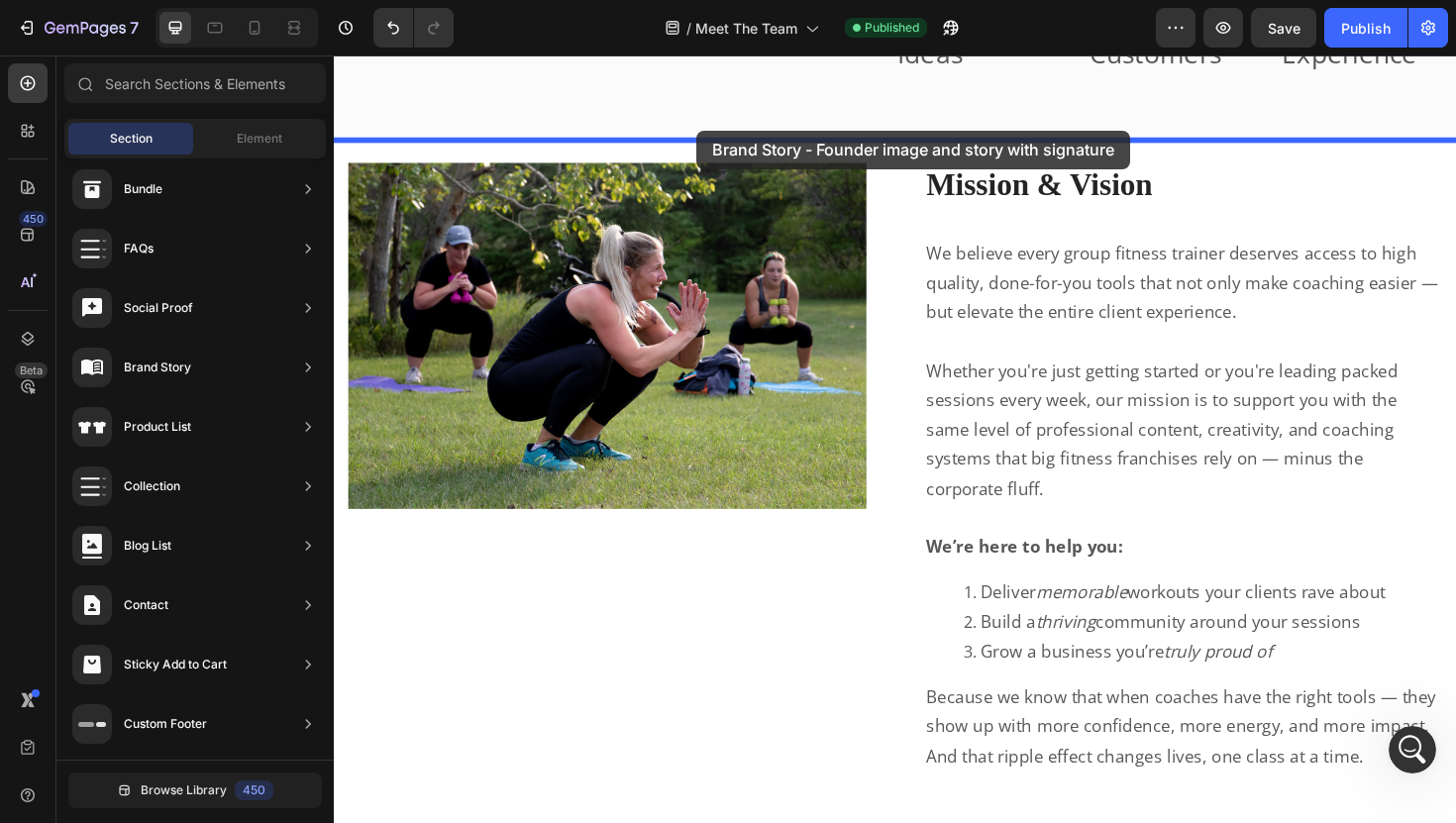 drag, startPoint x: 817, startPoint y: 262, endPoint x: 718, endPoint y: 135, distance: 161.0279 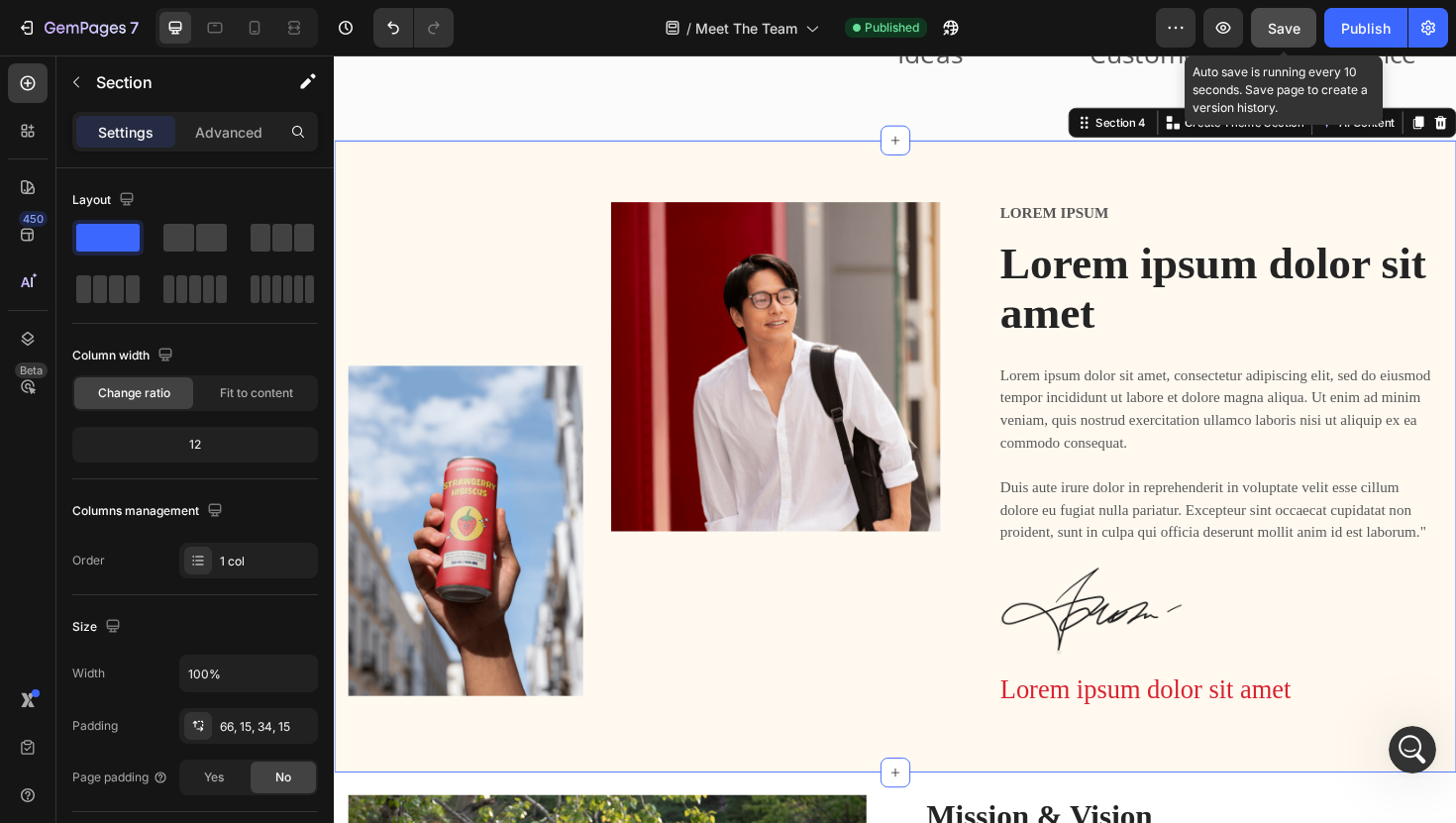 click on "Save" at bounding box center (1284, 28) 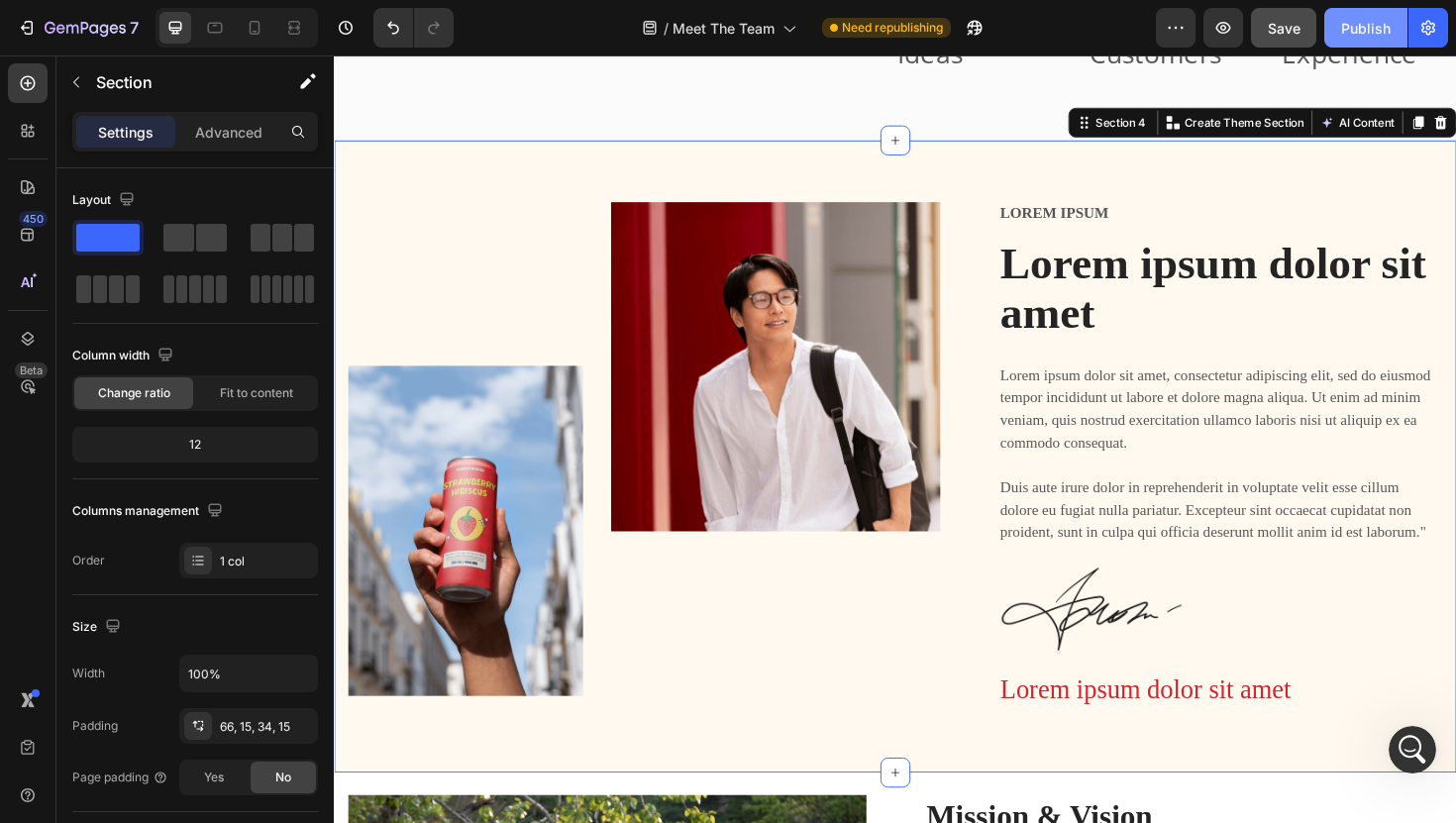 click on "Publish" 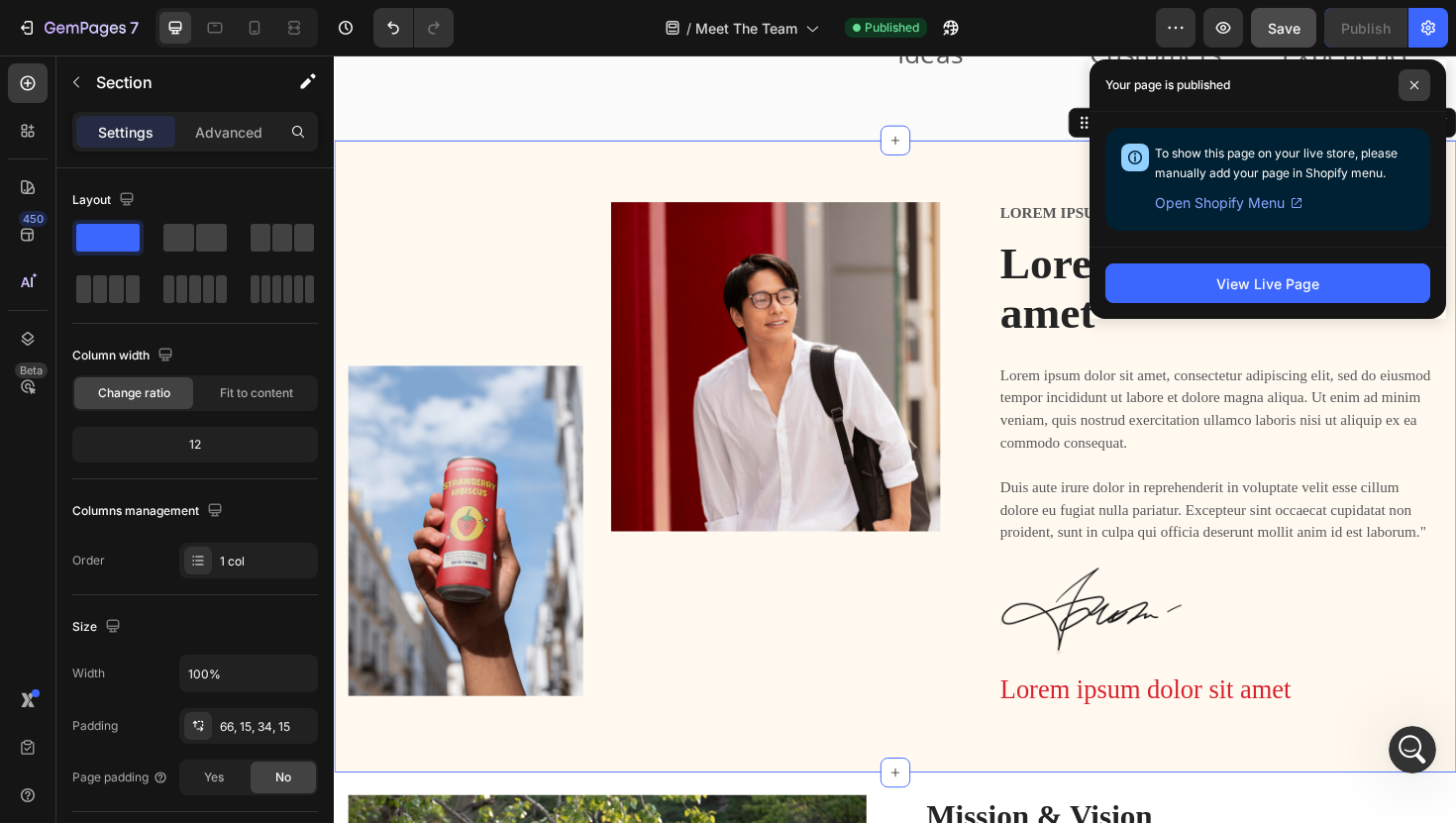 click 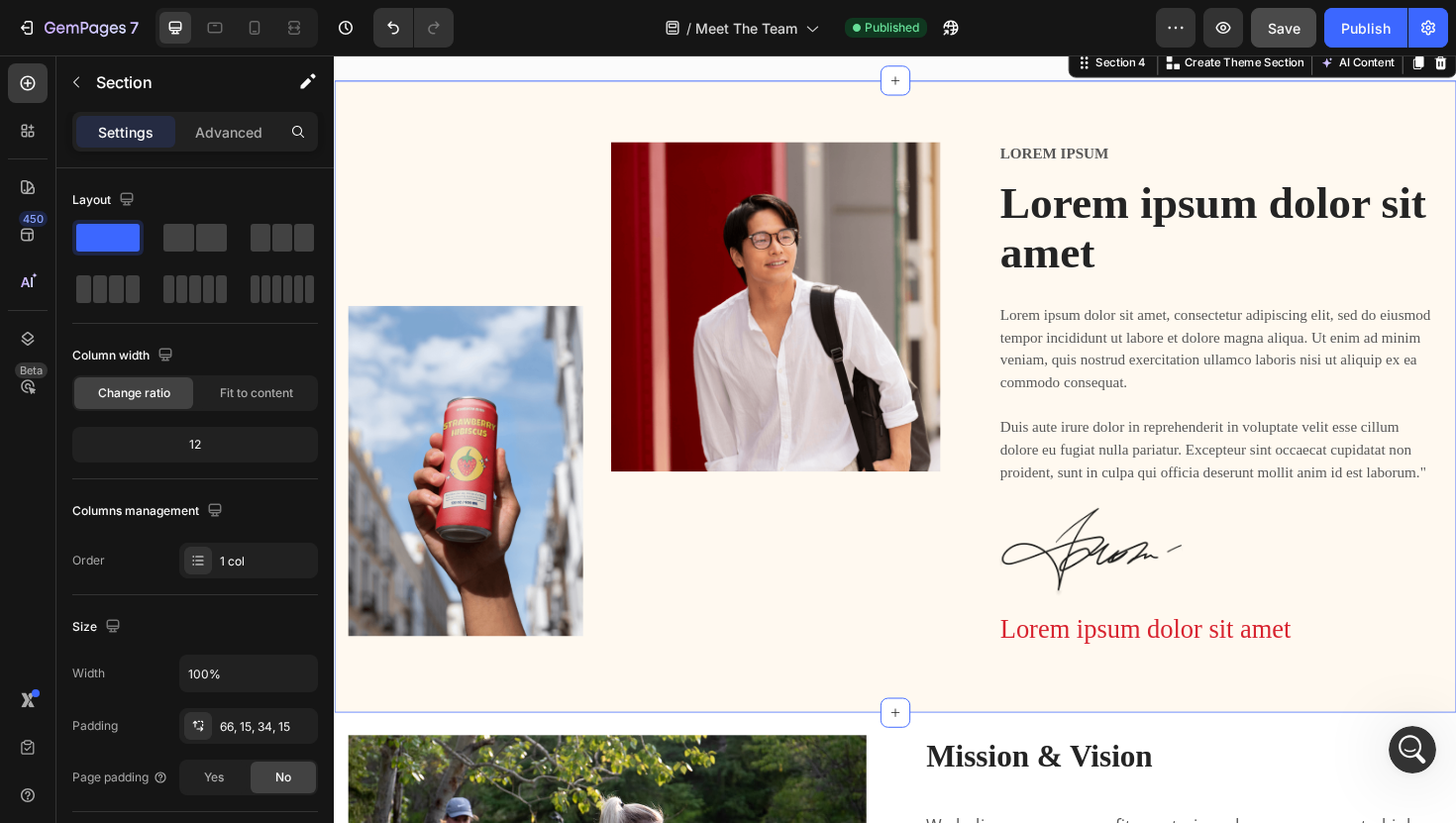 scroll, scrollTop: 3250, scrollLeft: 0, axis: vertical 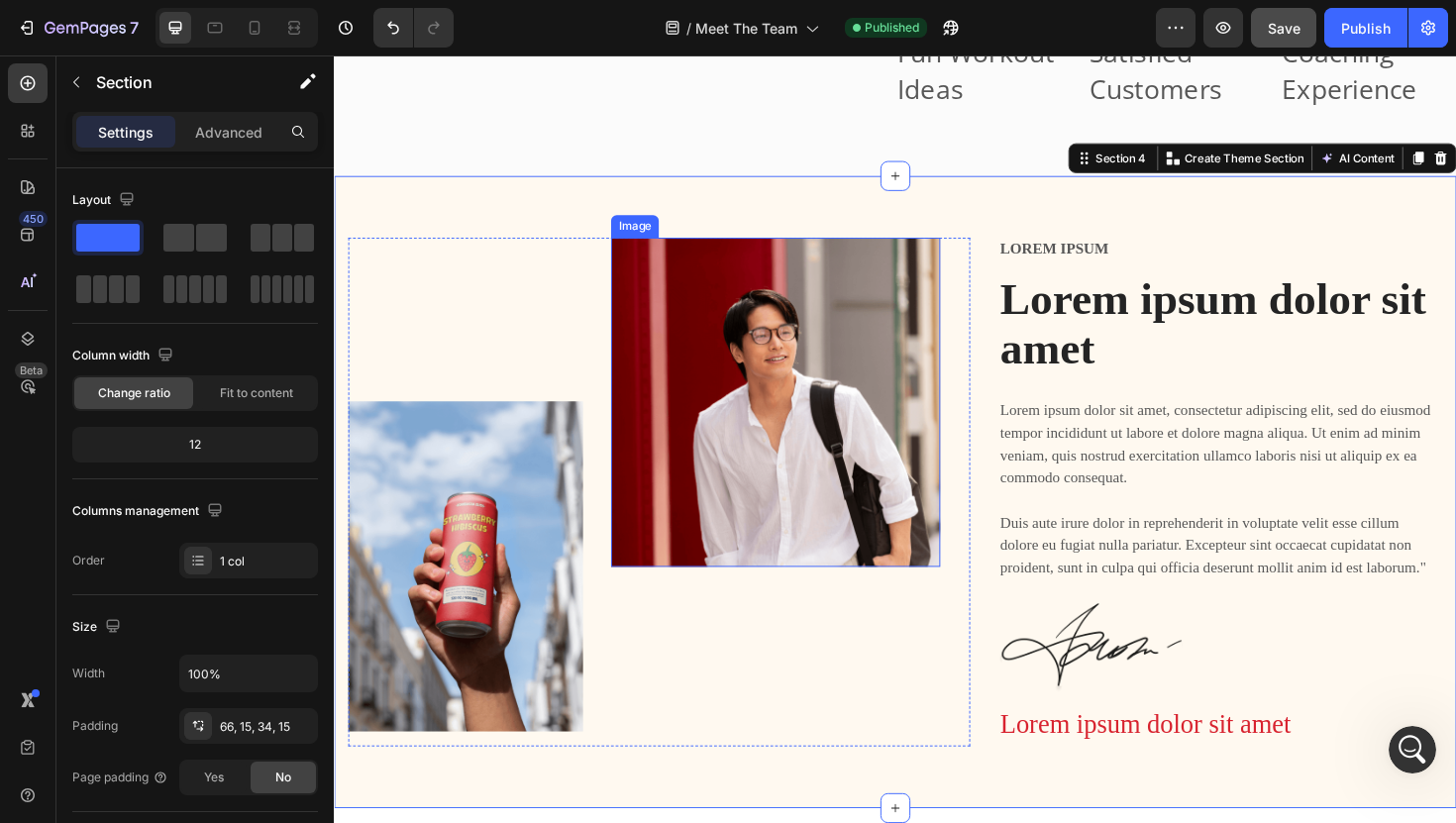 click at bounding box center [801, 423] 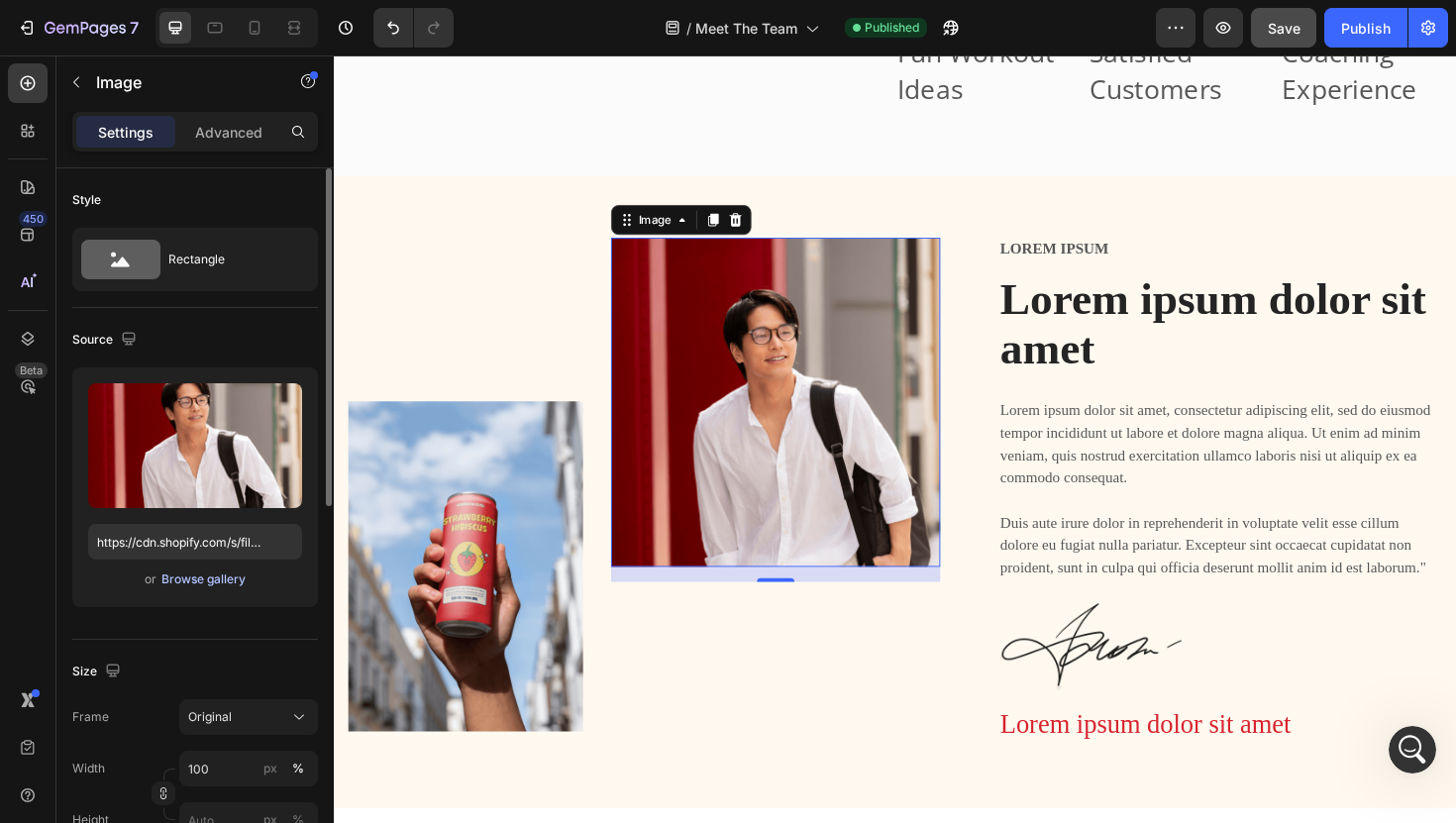click on "Browse gallery" at bounding box center (203, 579) 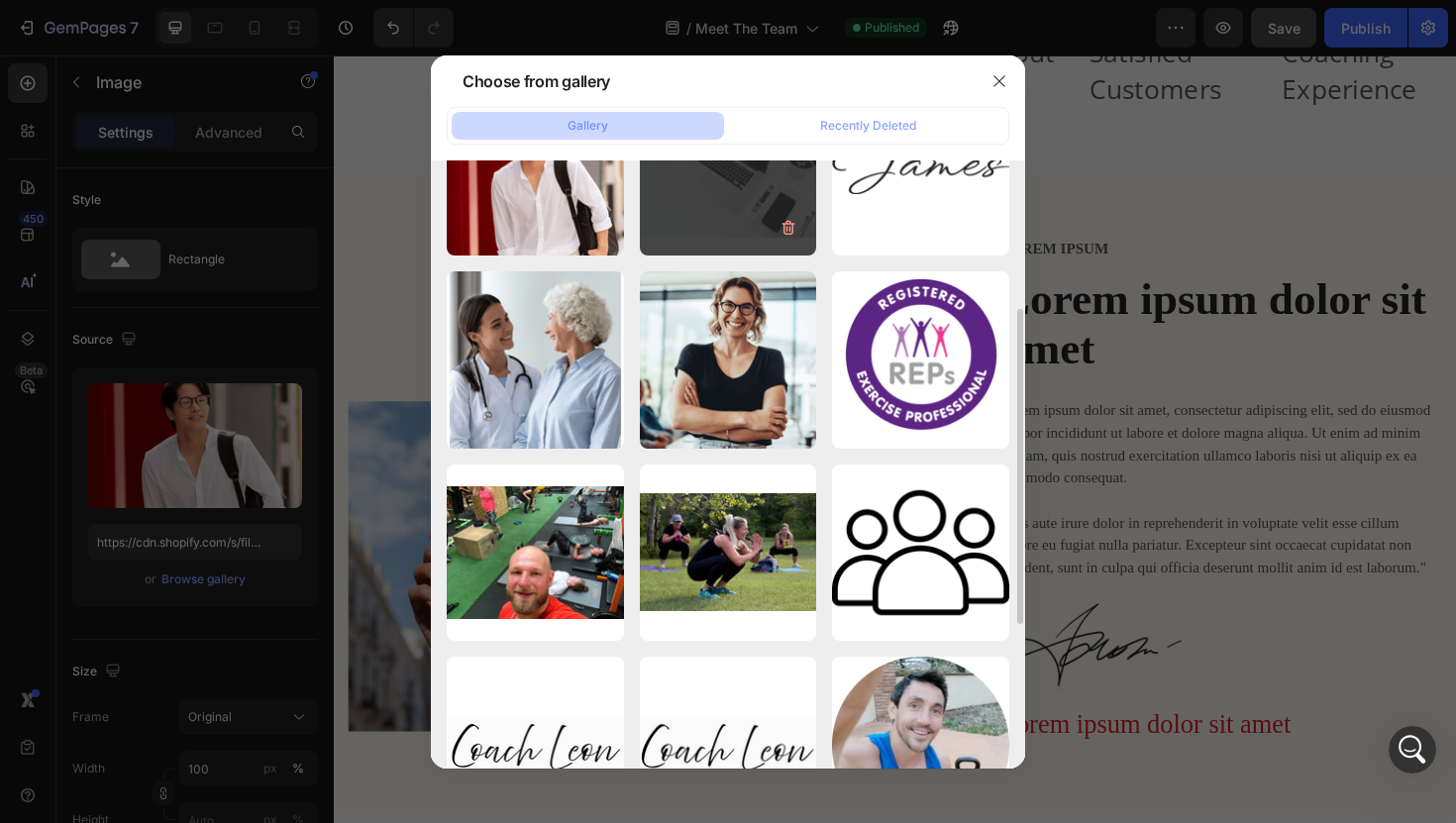 scroll, scrollTop: 295, scrollLeft: 0, axis: vertical 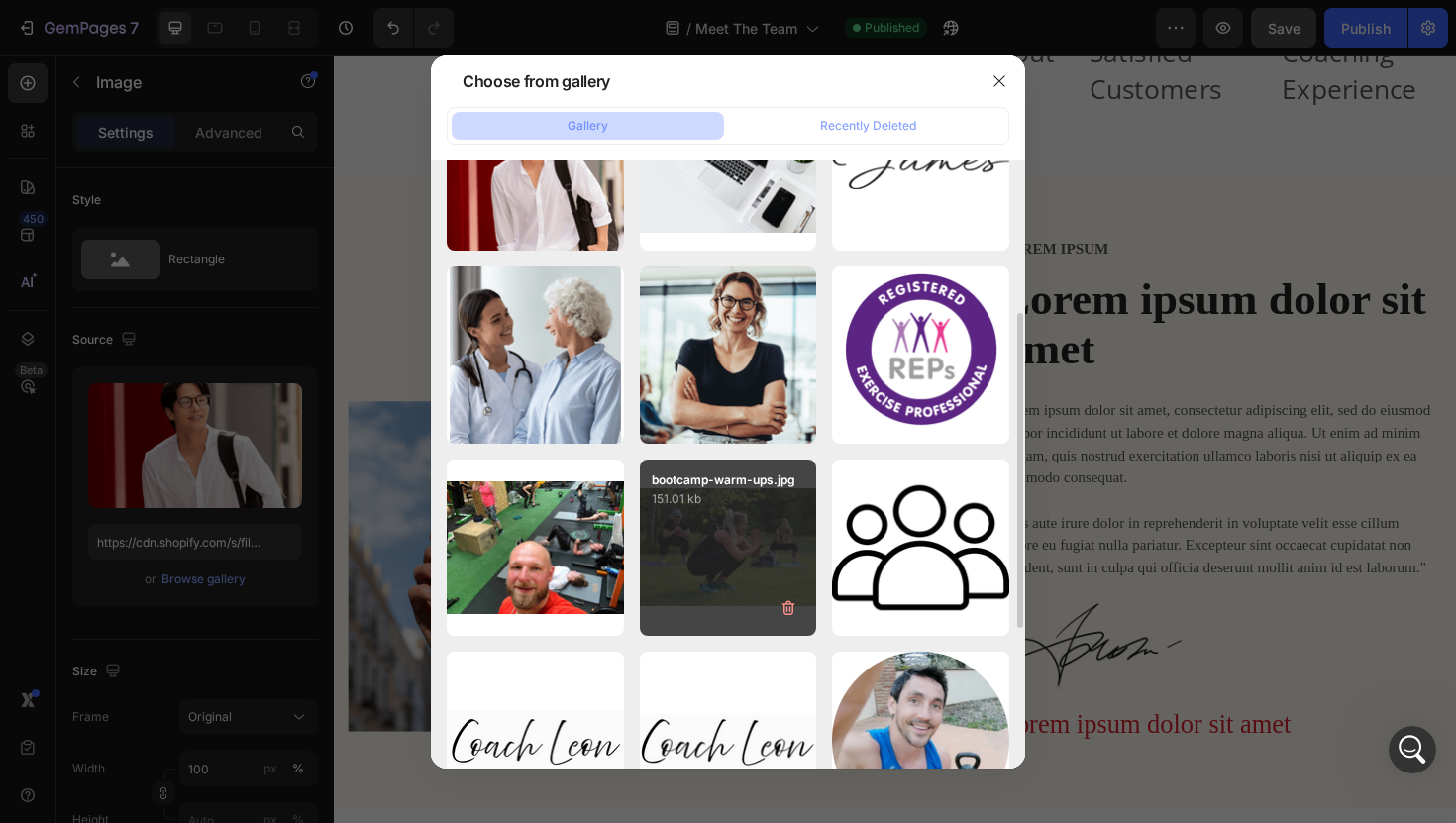 click on "bootcamp-warm-ups.jpg 151.01 kb" at bounding box center [728, 548] 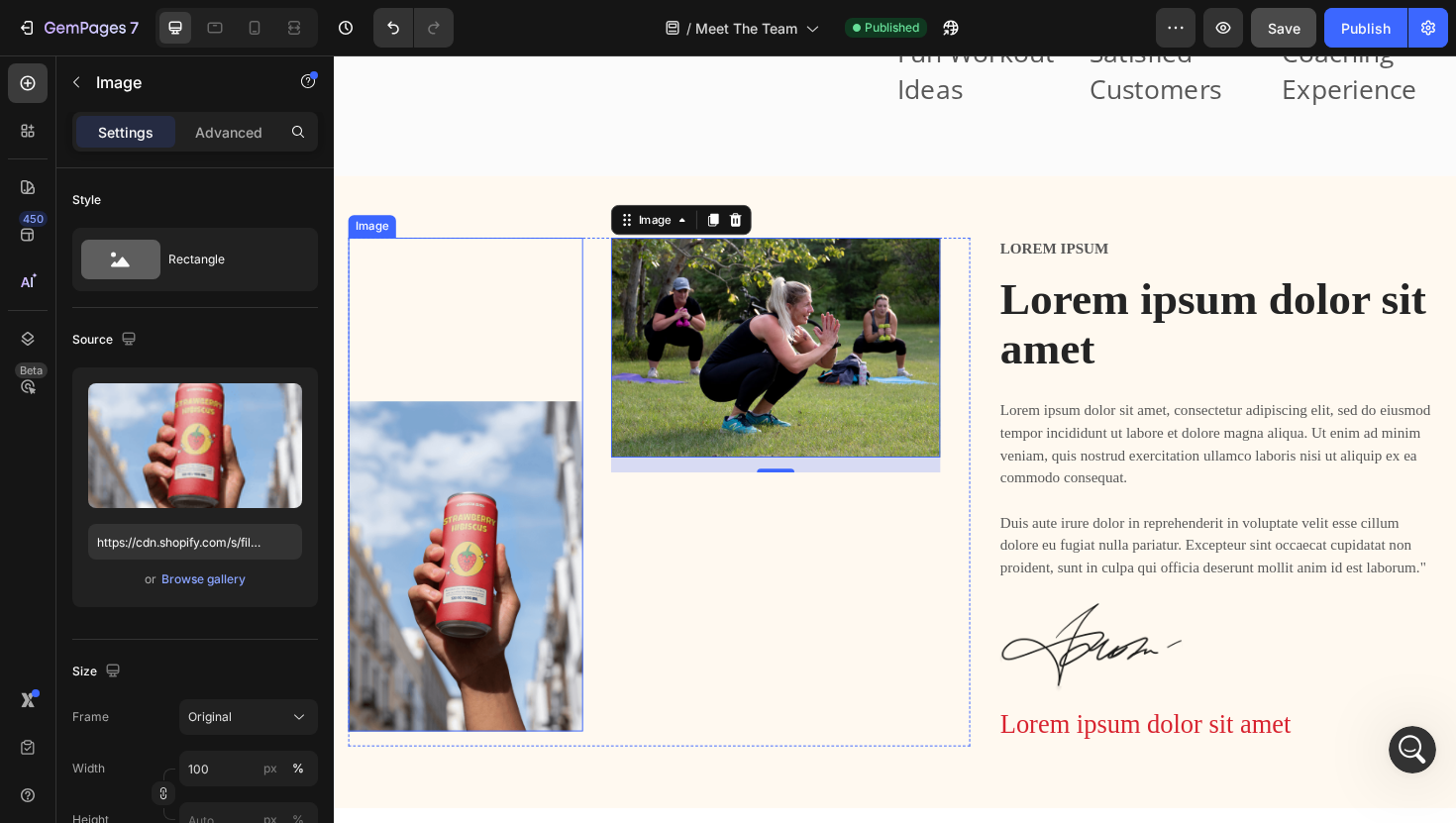 click at bounding box center [472, 596] 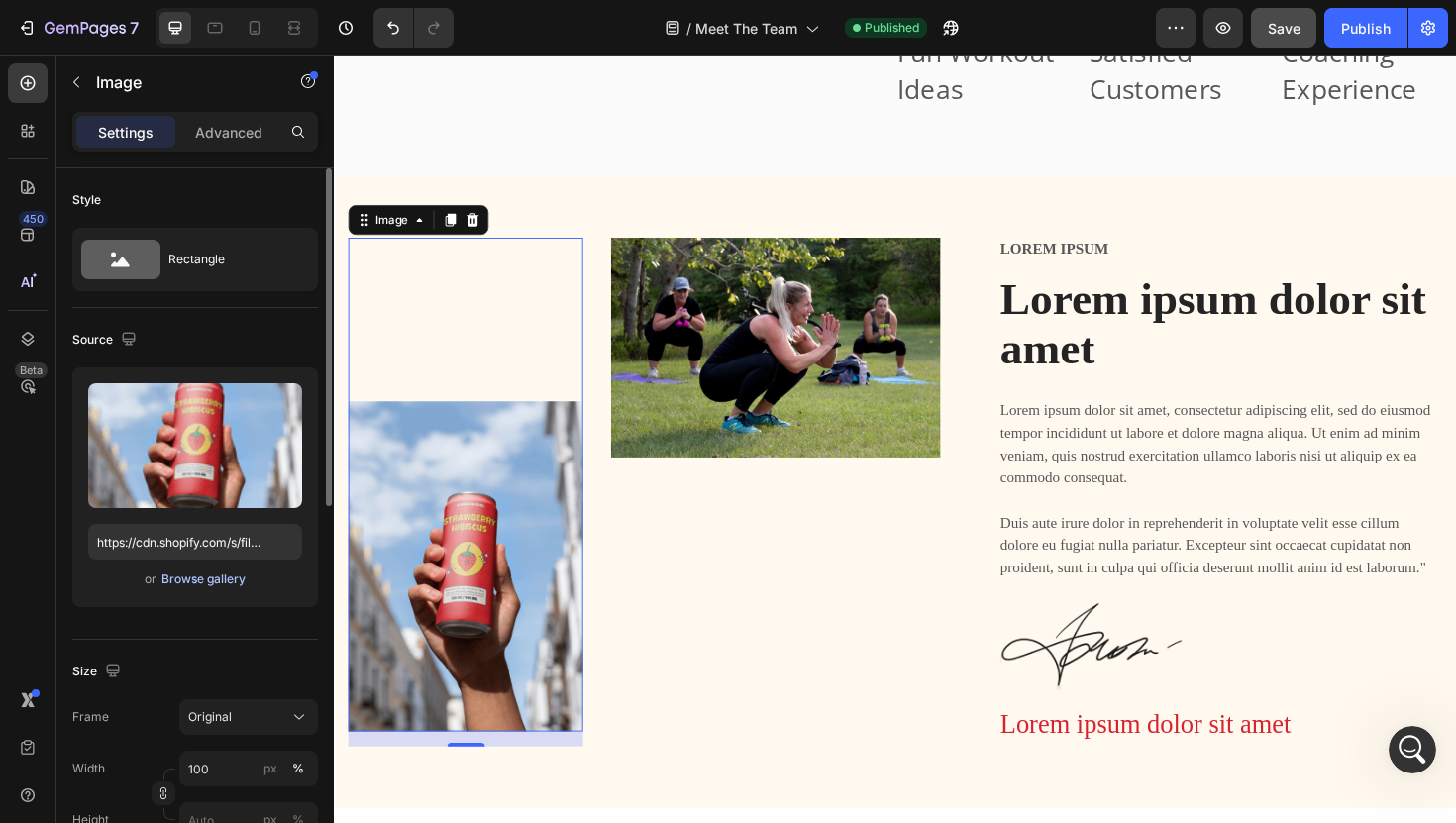 click on "Browse gallery" at bounding box center (203, 579) 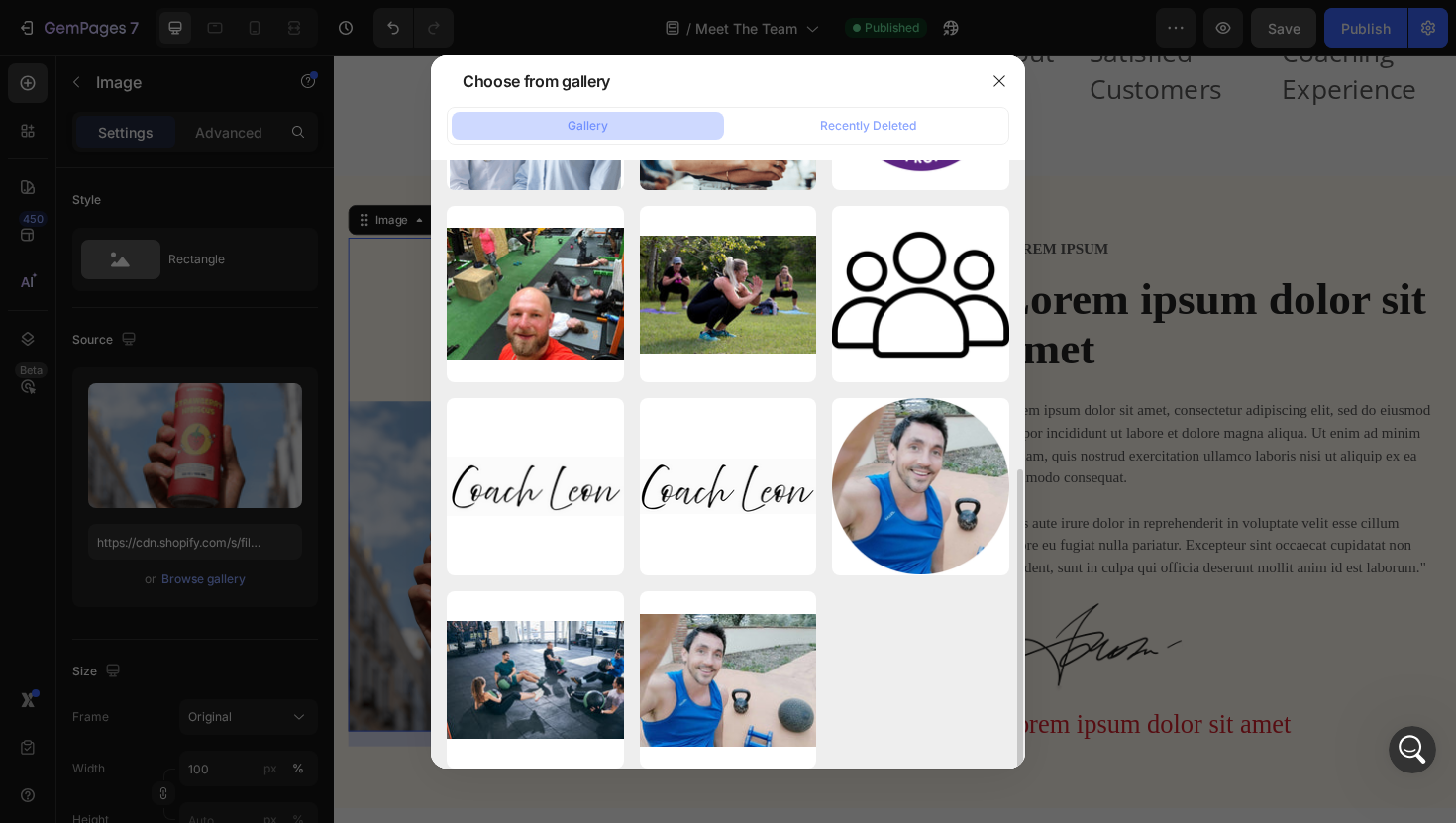 scroll, scrollTop: 565, scrollLeft: 0, axis: vertical 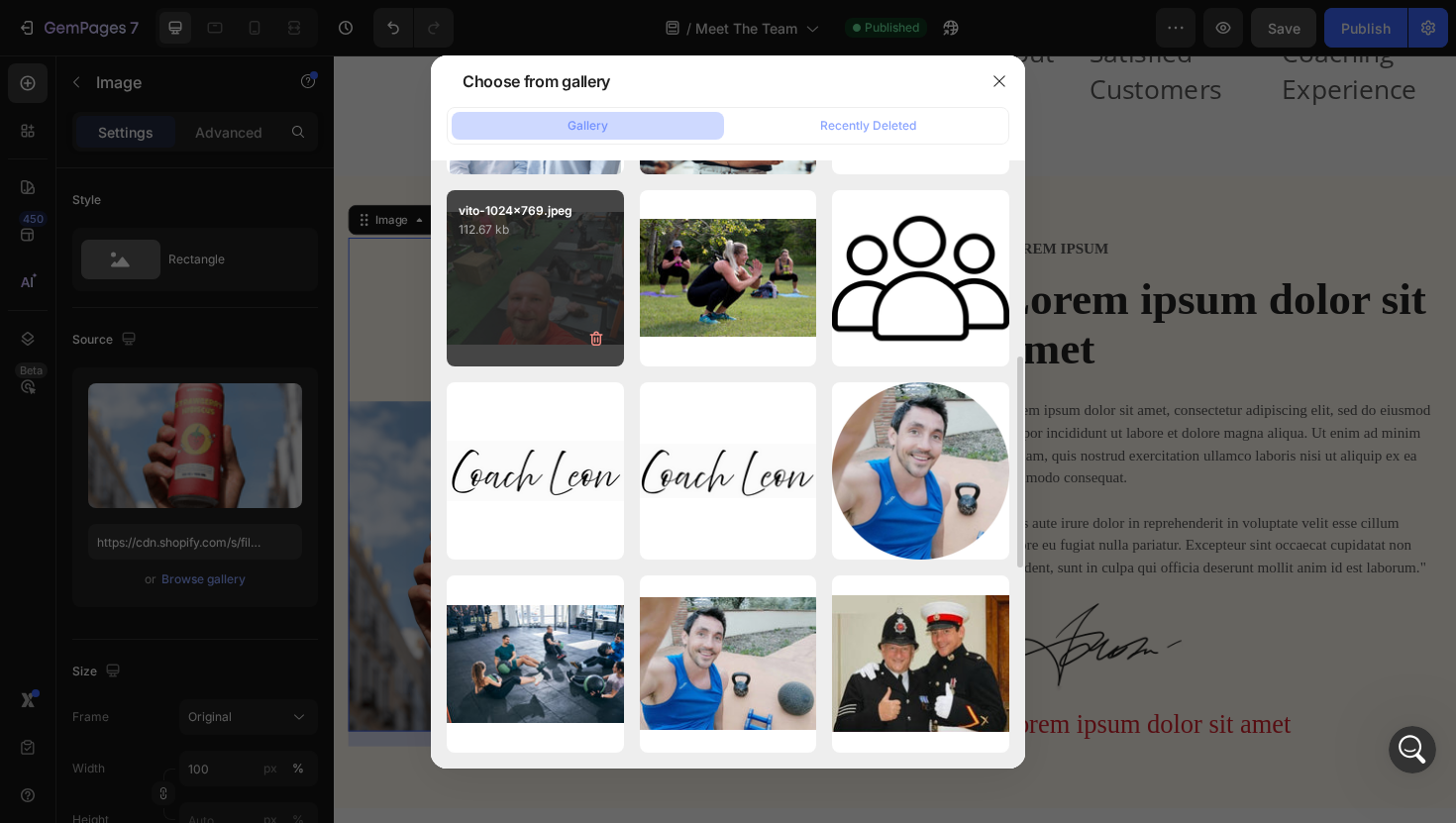 click on "vito-1024x769.jpeg 112.67 kb" at bounding box center [535, 278] 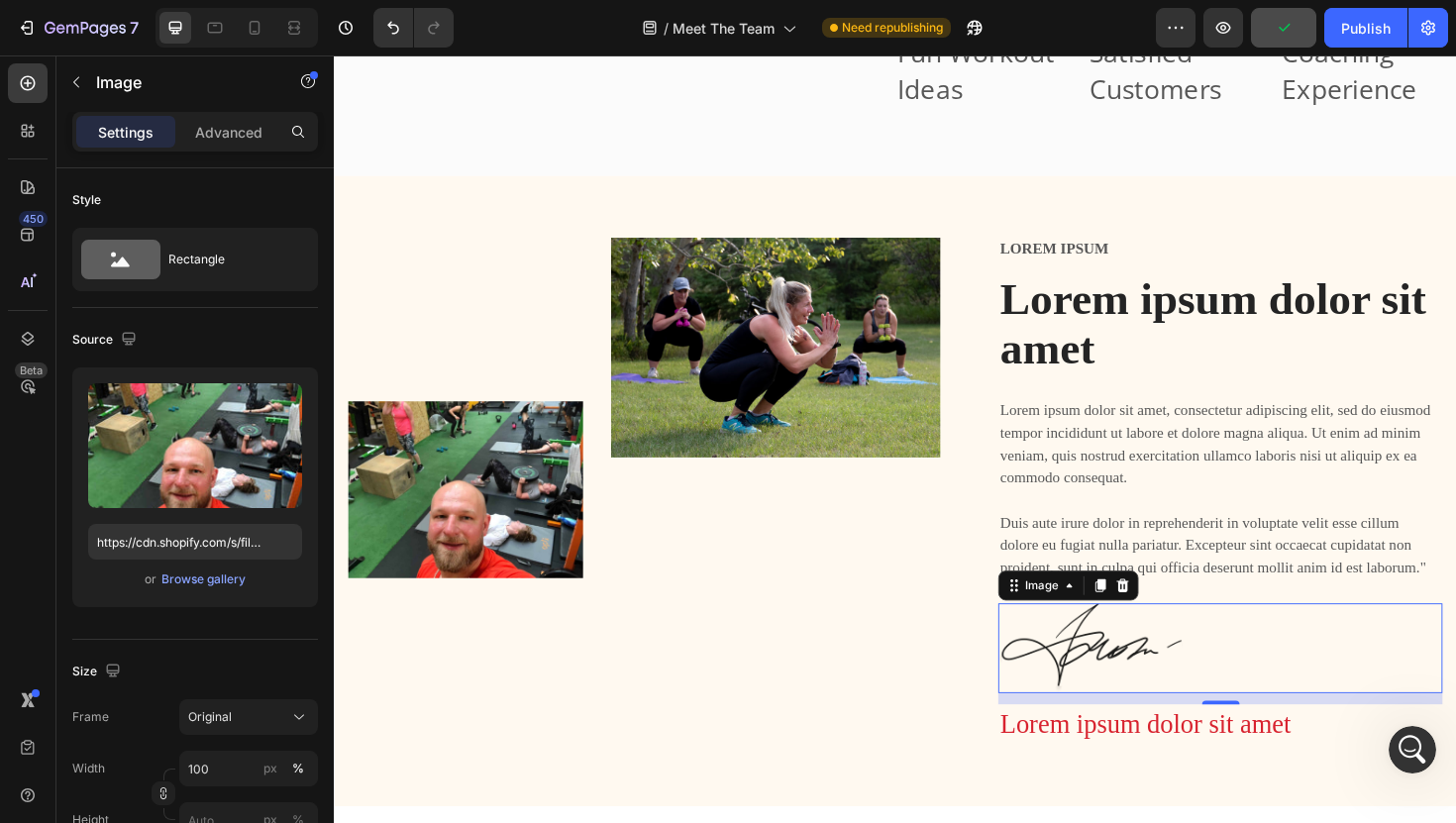 click at bounding box center [1136, 683] 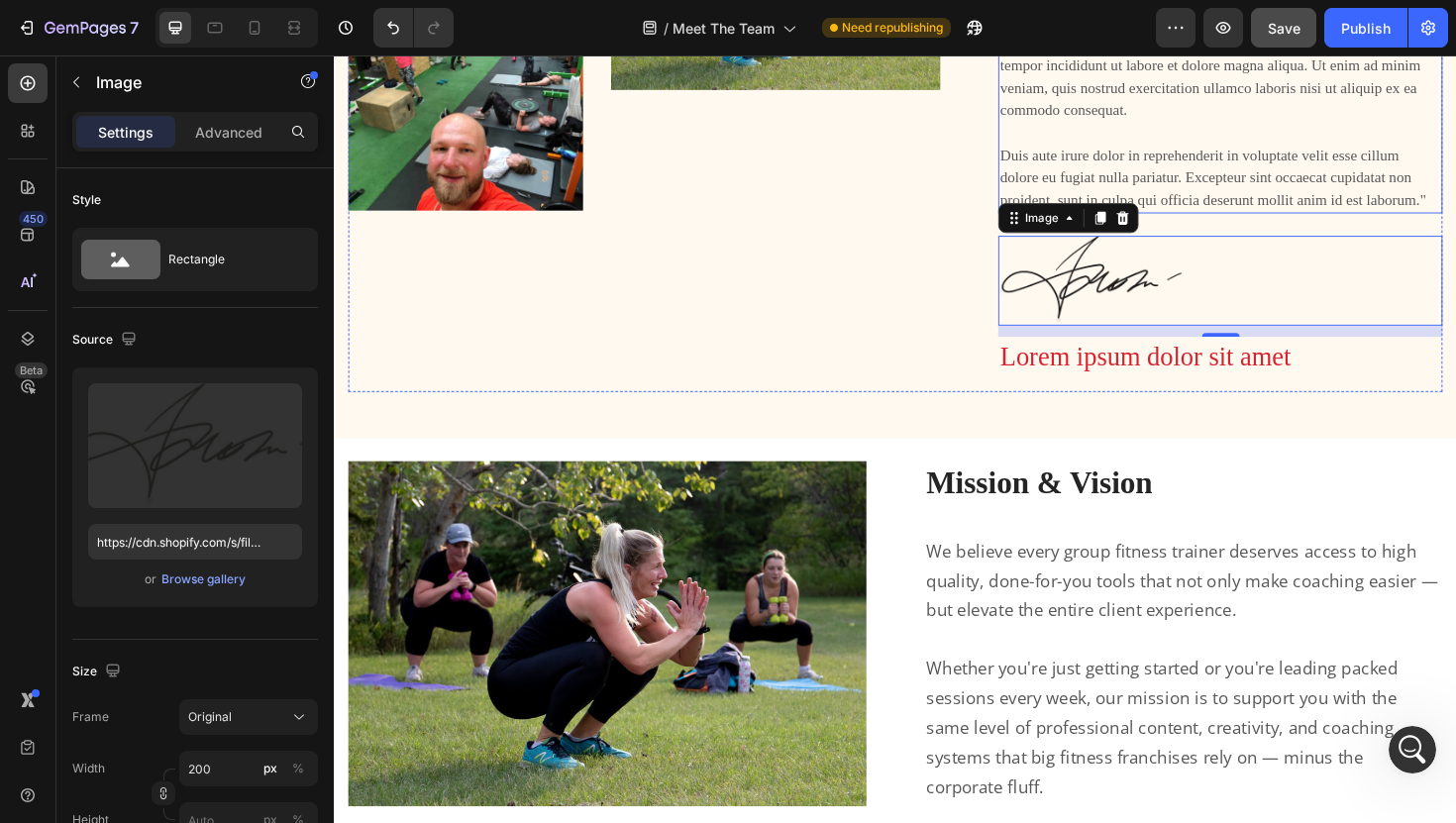 scroll, scrollTop: 3654, scrollLeft: 0, axis: vertical 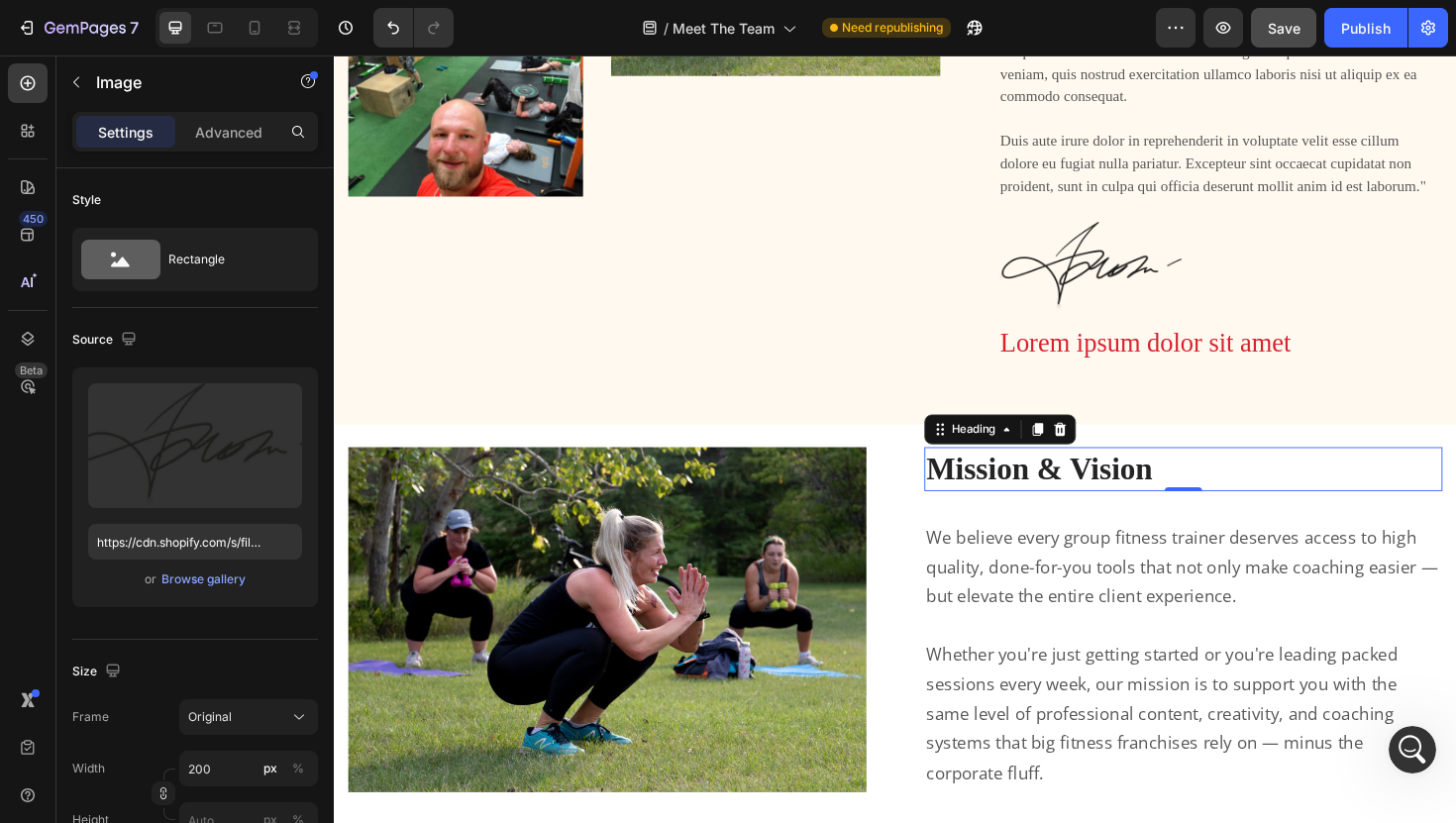 click on "Mission & Vision" at bounding box center [1233, 493] 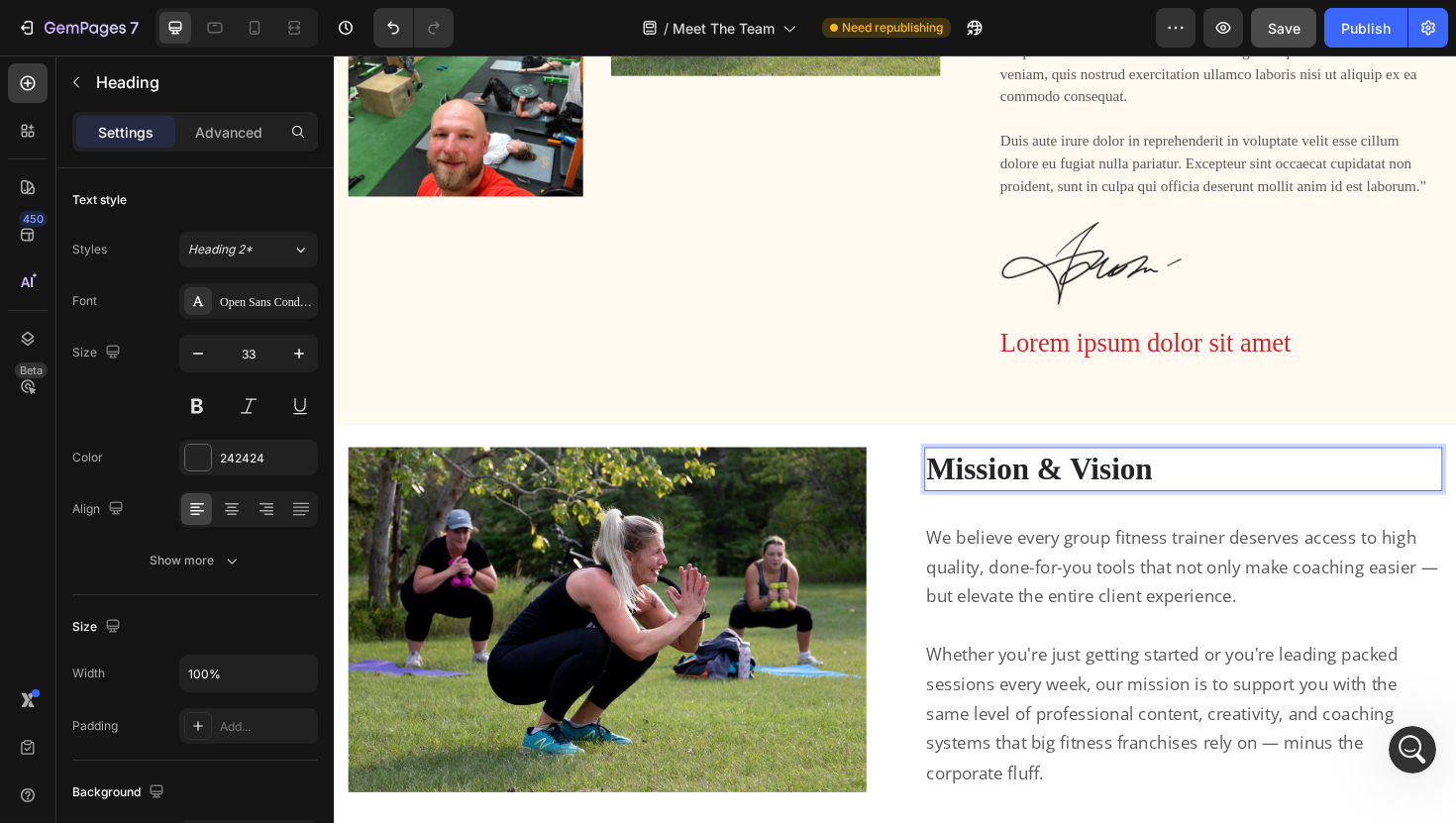 click on "Mission & Vision" at bounding box center [1233, 493] 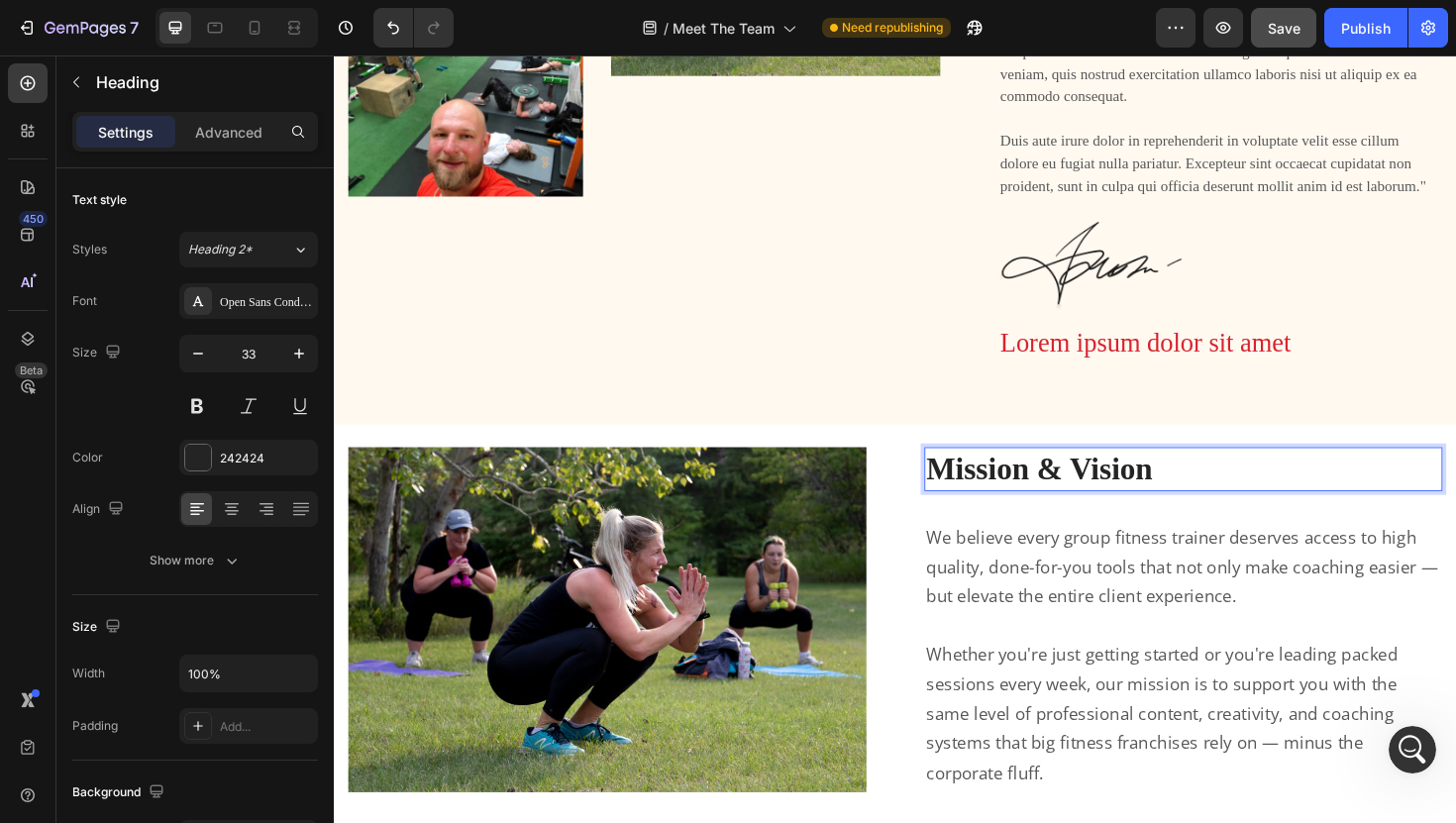 click on "Mission & Vision" at bounding box center [1233, 493] 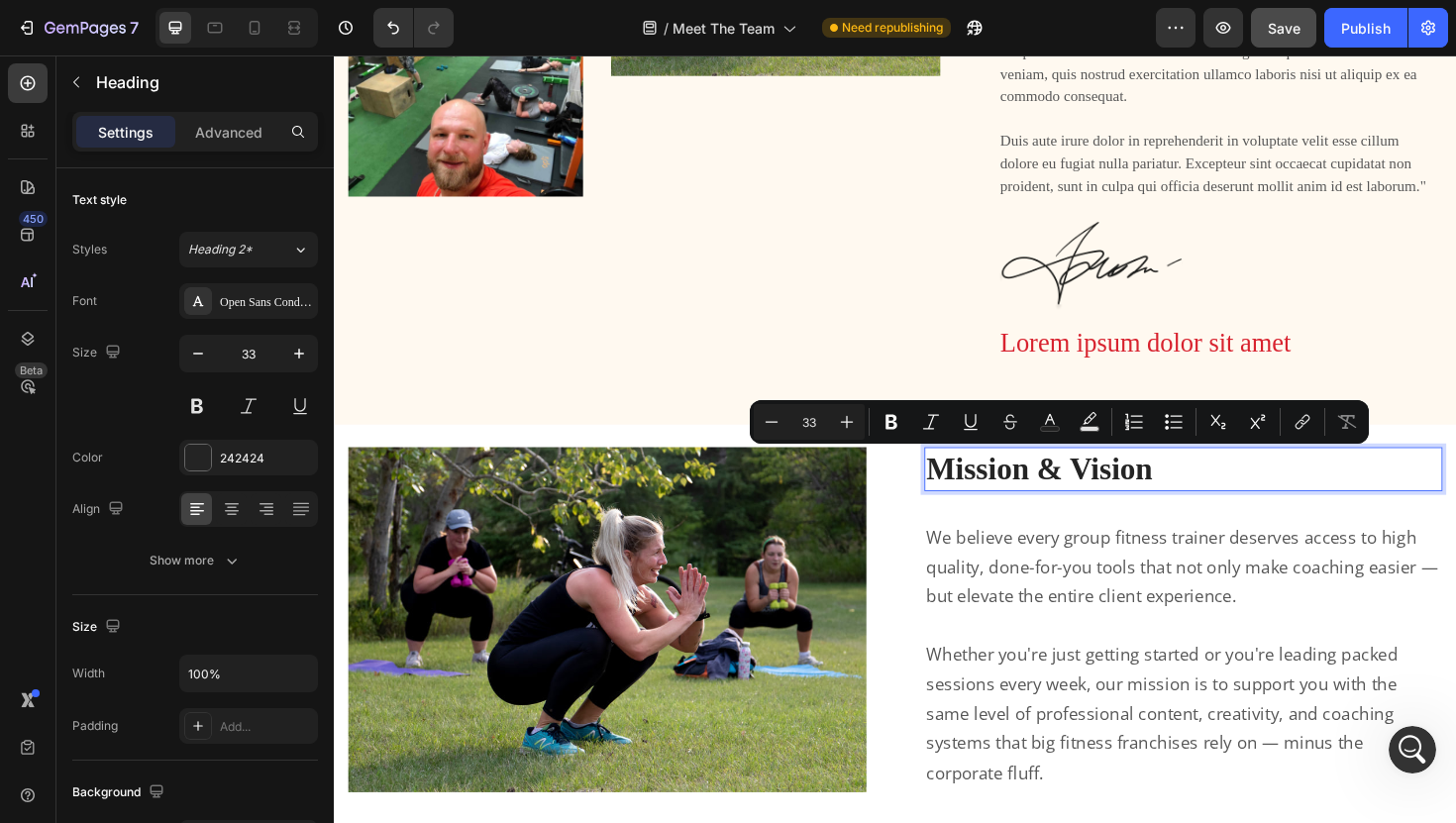 copy on "Mission & Vision" 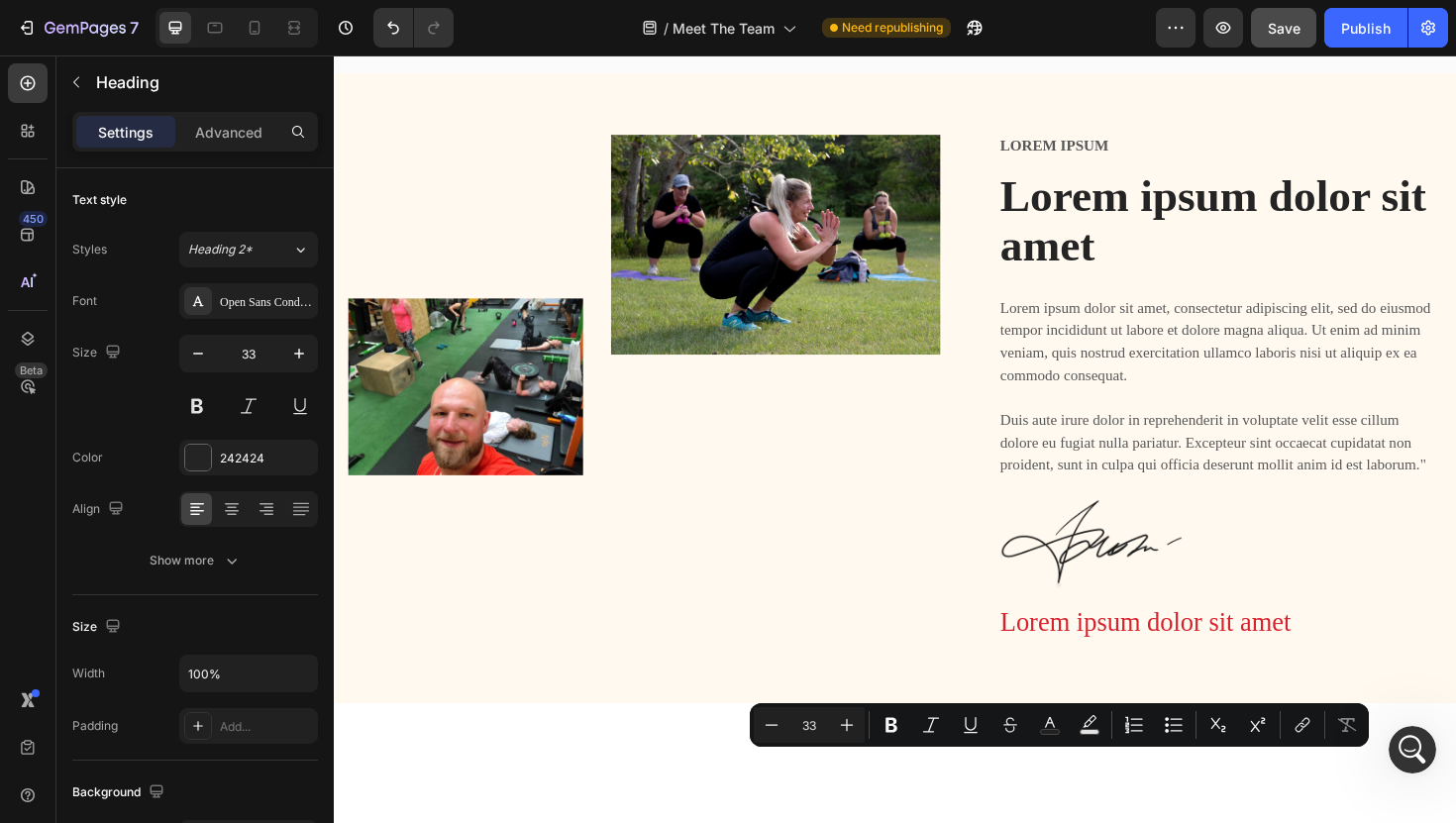 type on "16" 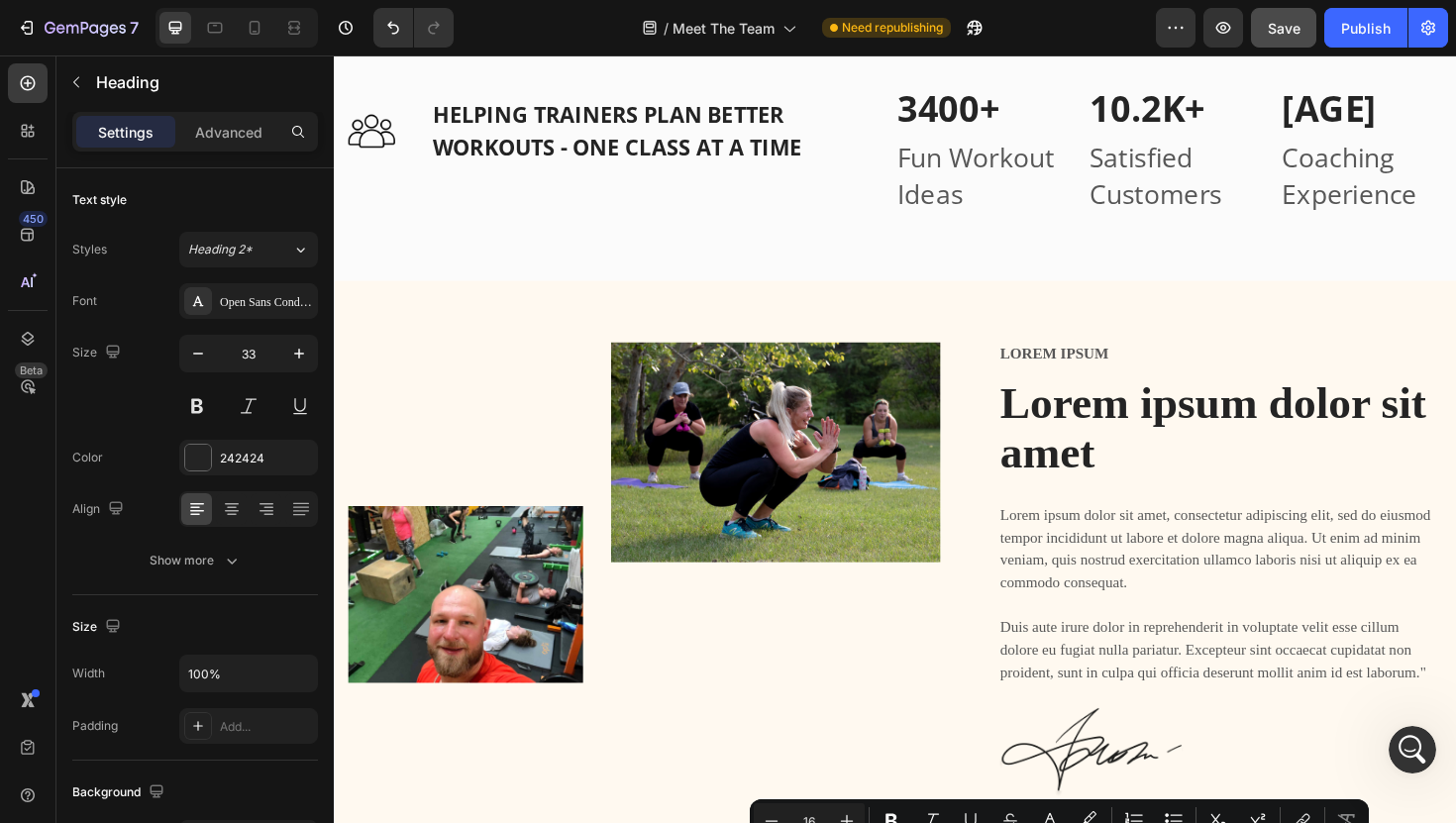 scroll, scrollTop: 3132, scrollLeft: 0, axis: vertical 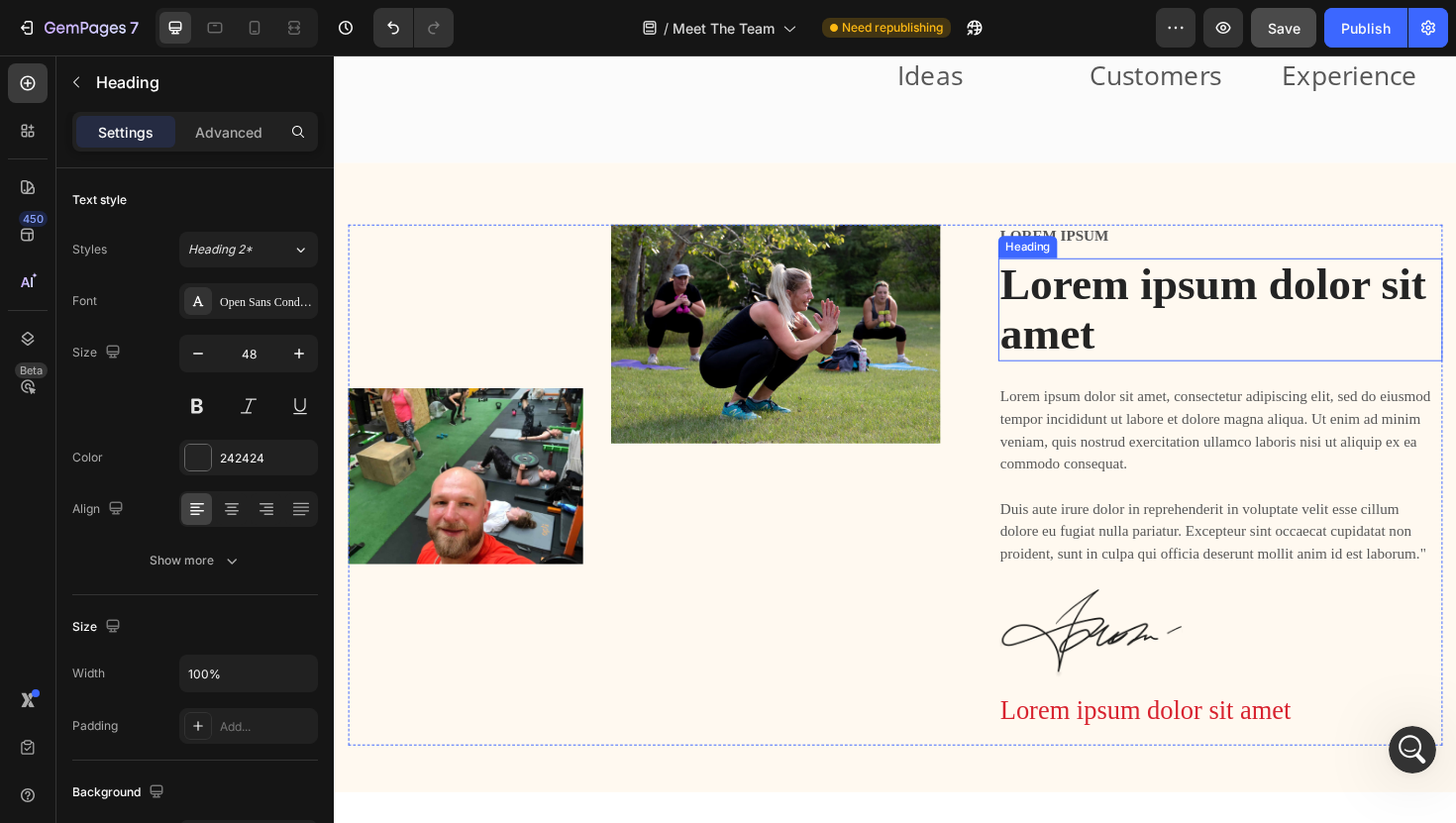 click on "Lorem ipsum dolor sit amet" at bounding box center (1272, 325) 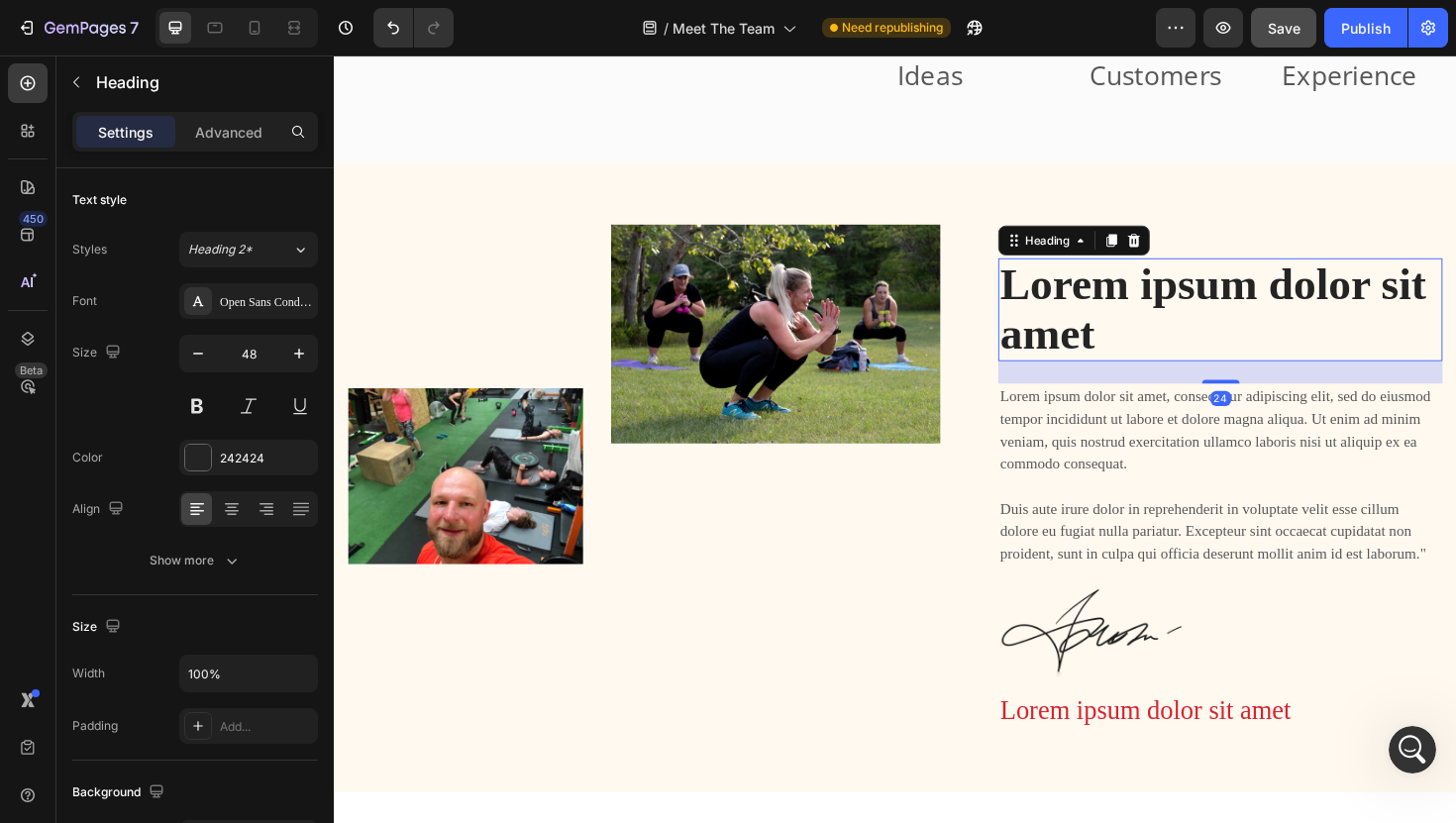 click on "Lorem ipsum dolor sit amet" at bounding box center [1272, 325] 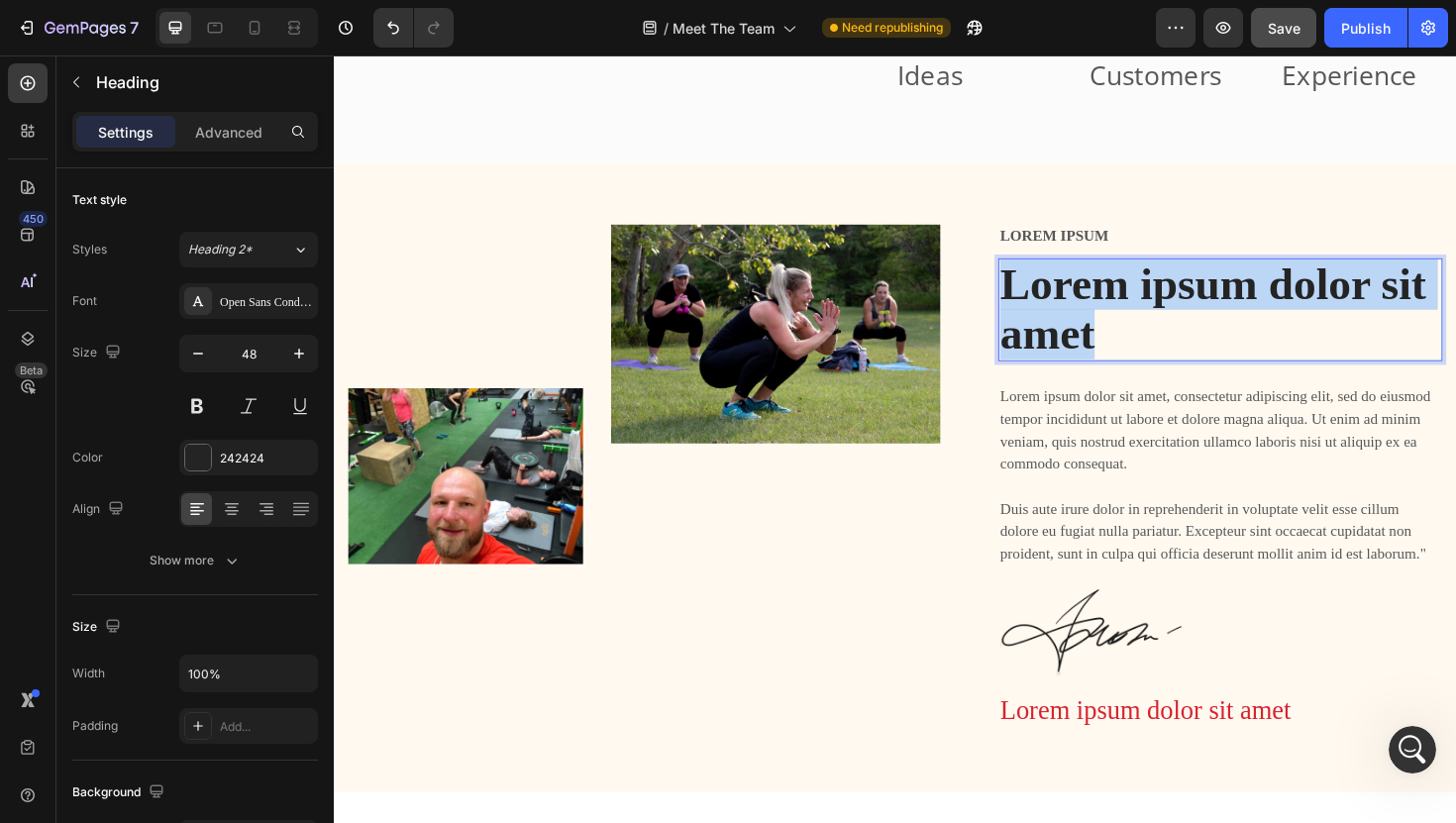 click on "Lorem ipsum dolor sit amet" at bounding box center (1272, 325) 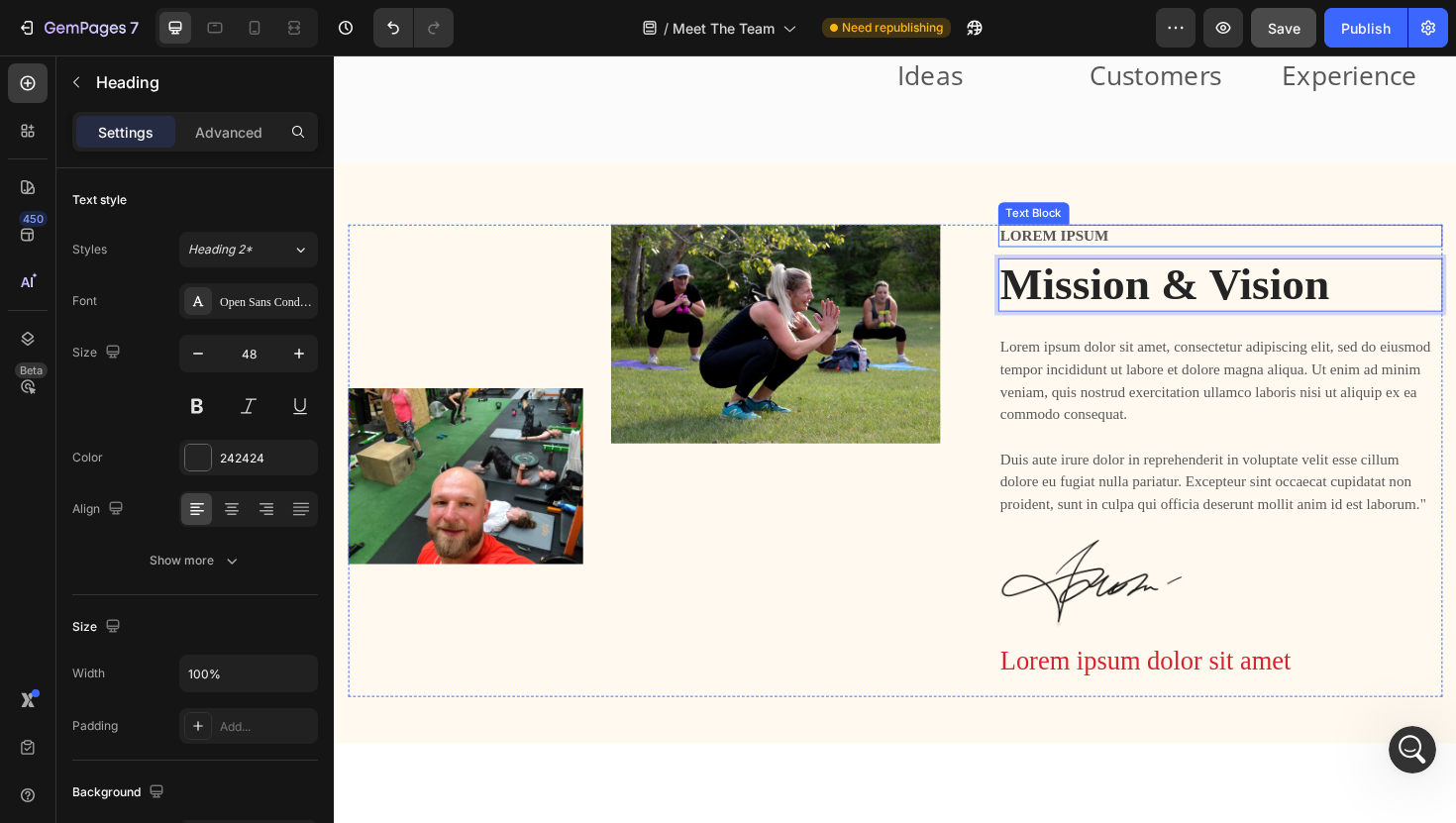 click on "Lorem ipsum" at bounding box center (1272, 247) 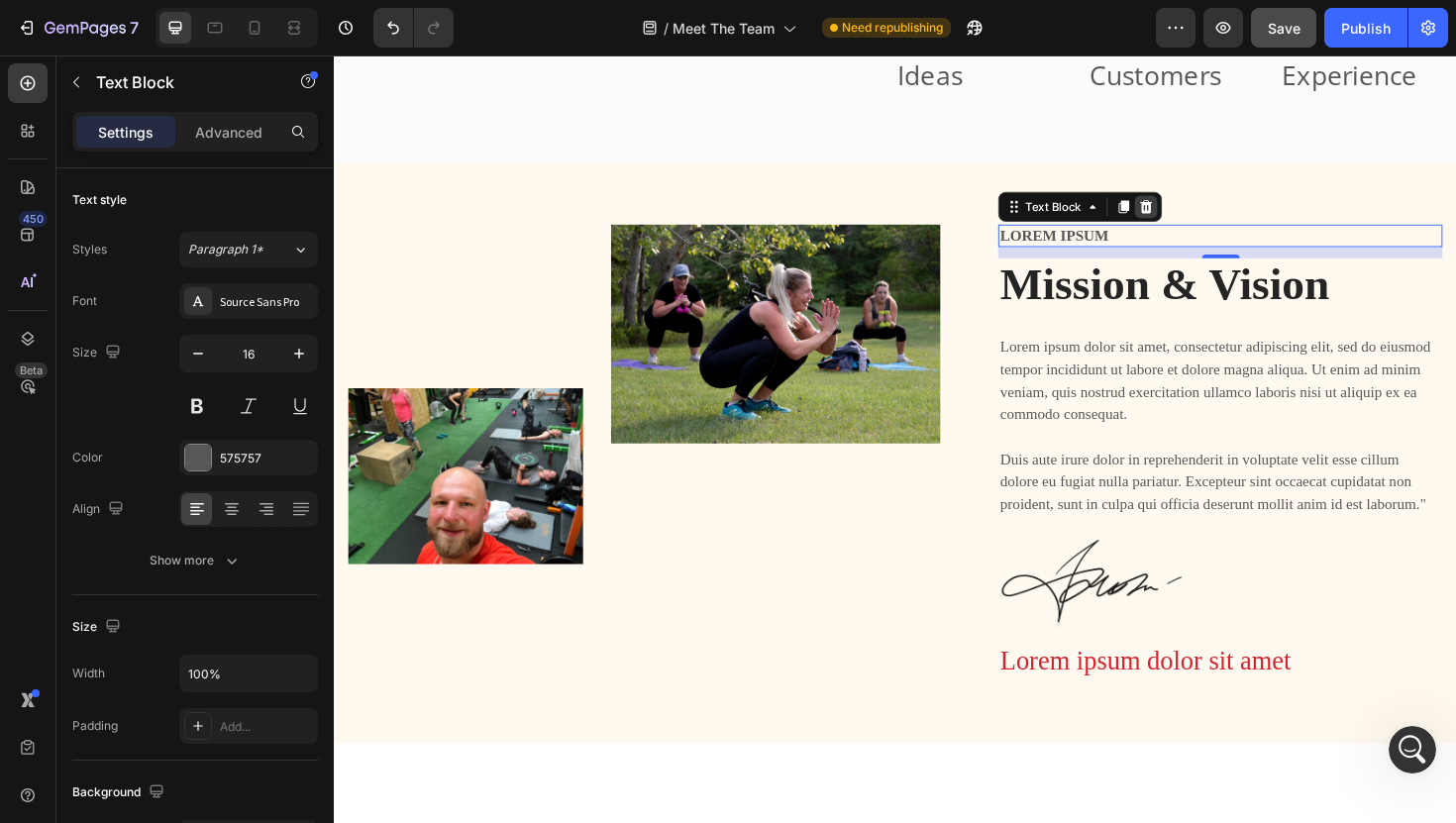 click 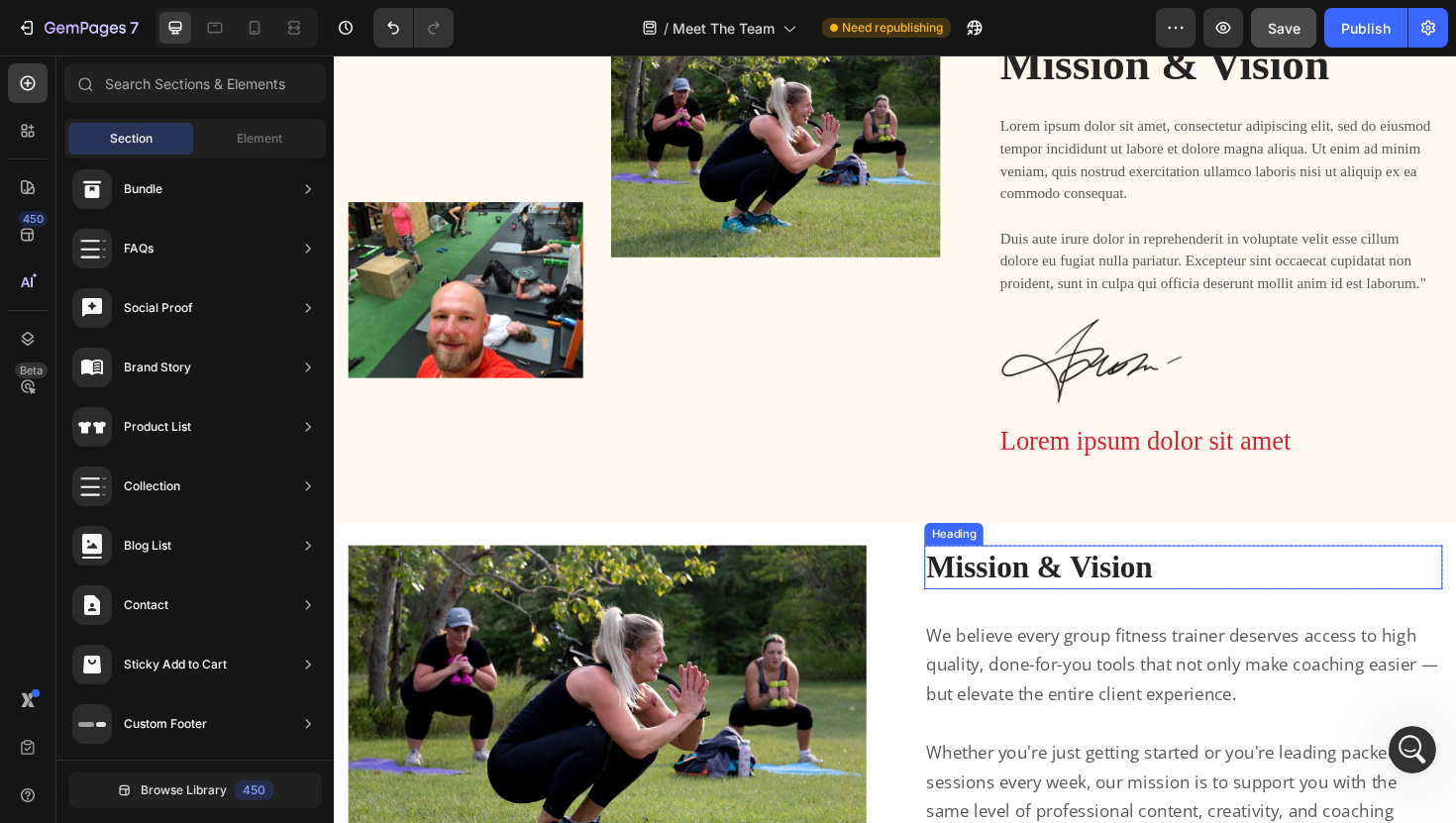scroll, scrollTop: 3235, scrollLeft: 0, axis: vertical 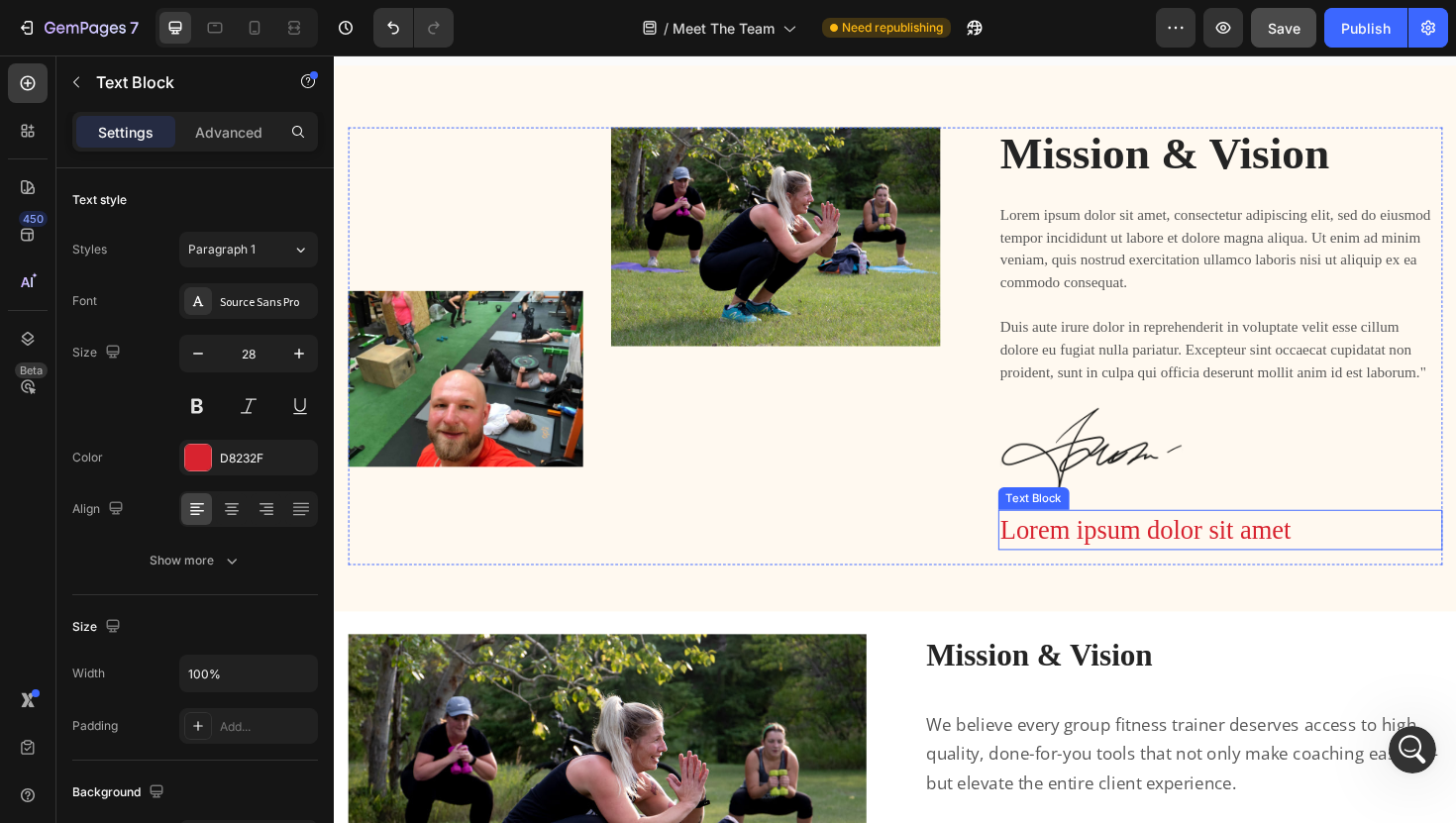 click on "Lorem ipsum dolor sit amet" at bounding box center [1272, 558] 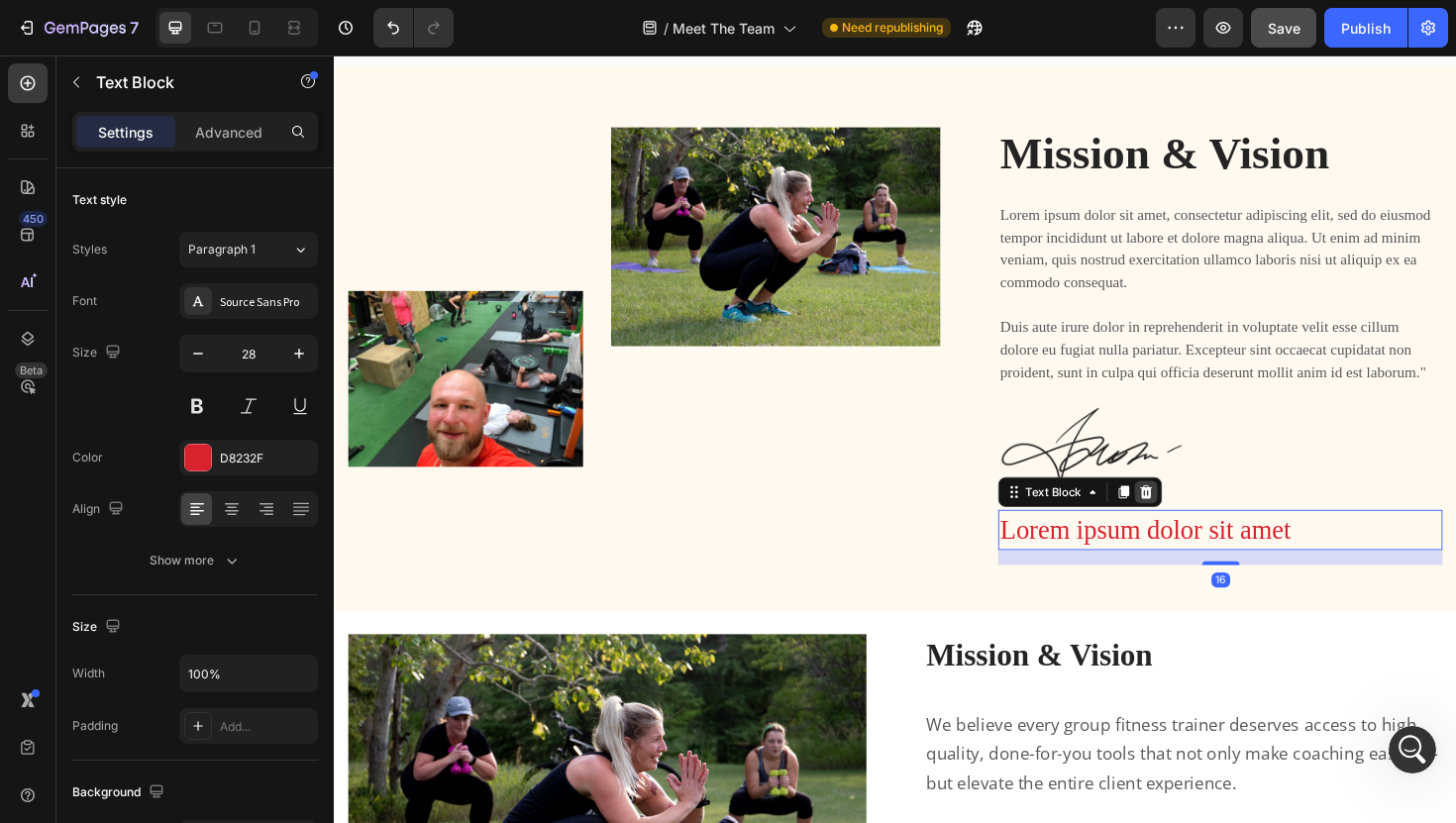 click 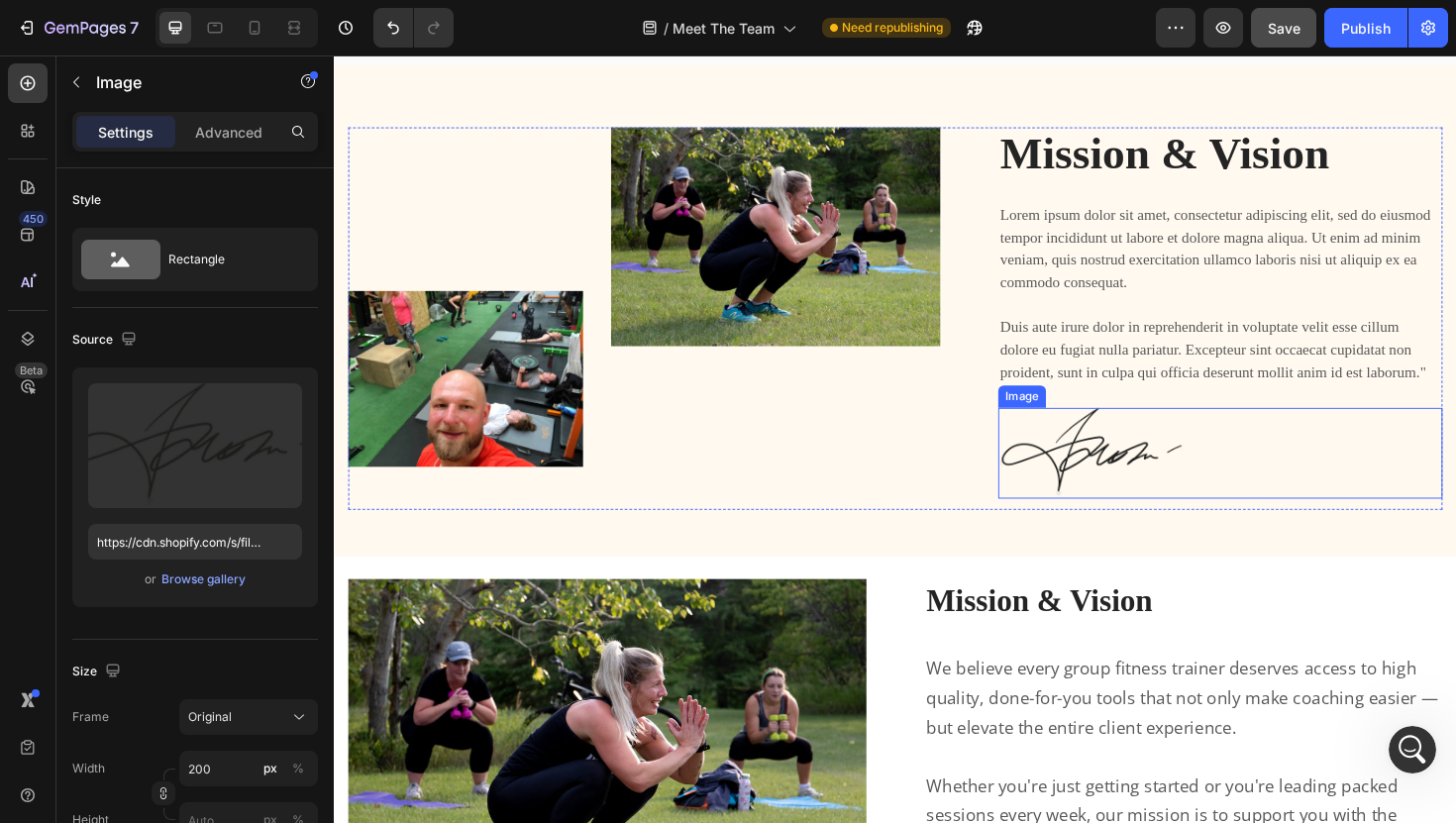 click at bounding box center (1272, 476) 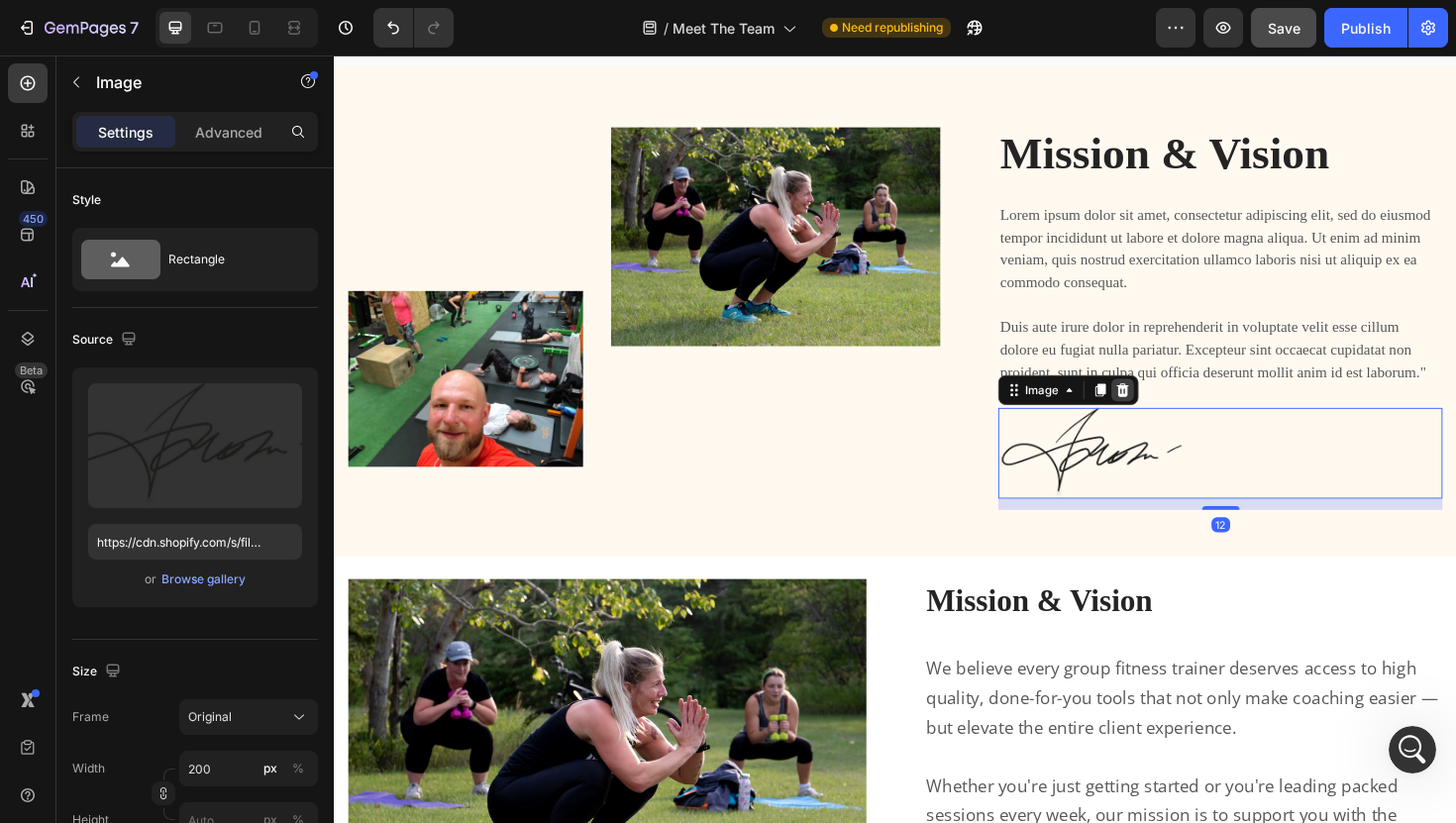click 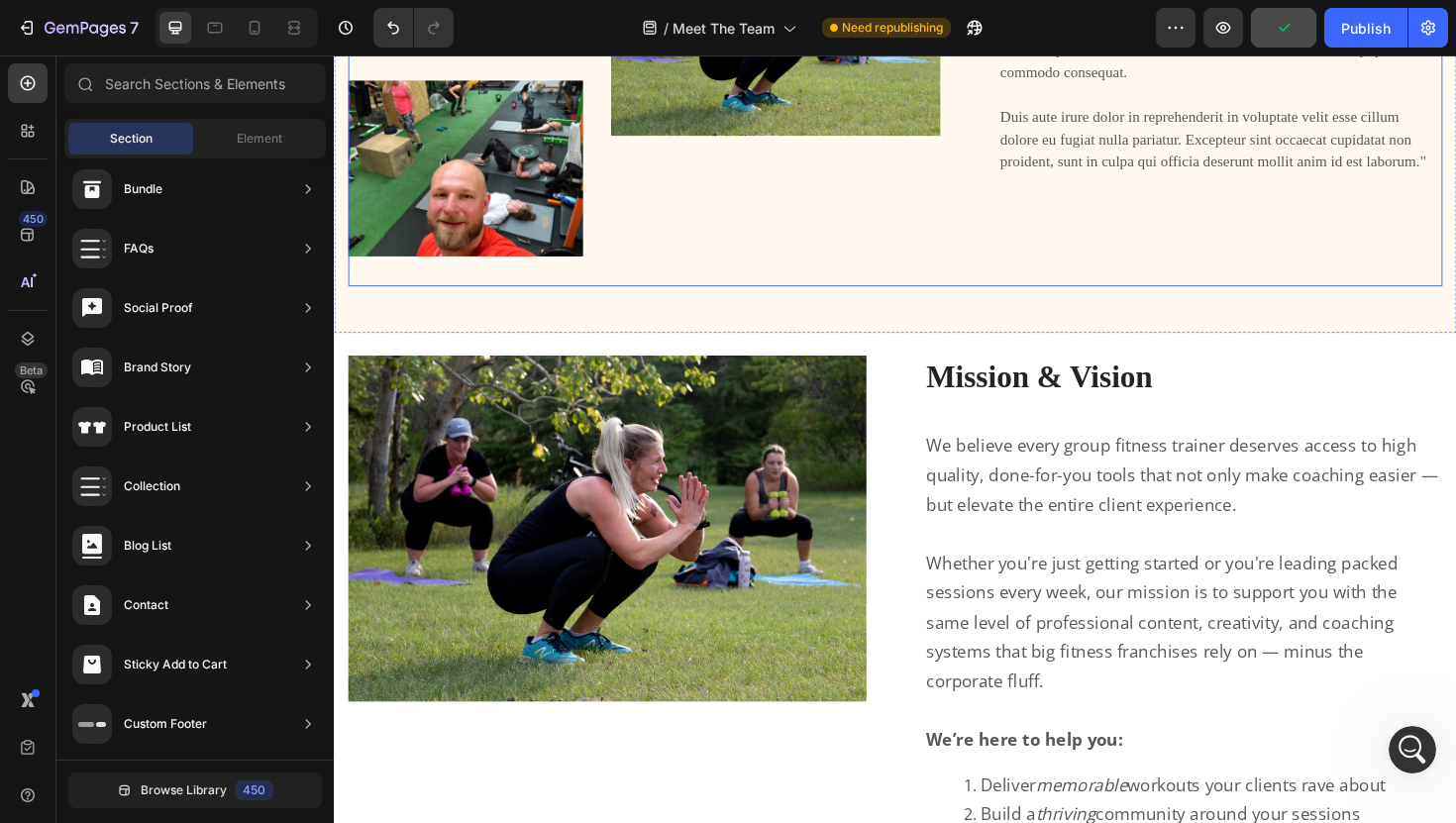 scroll, scrollTop: 3463, scrollLeft: 0, axis: vertical 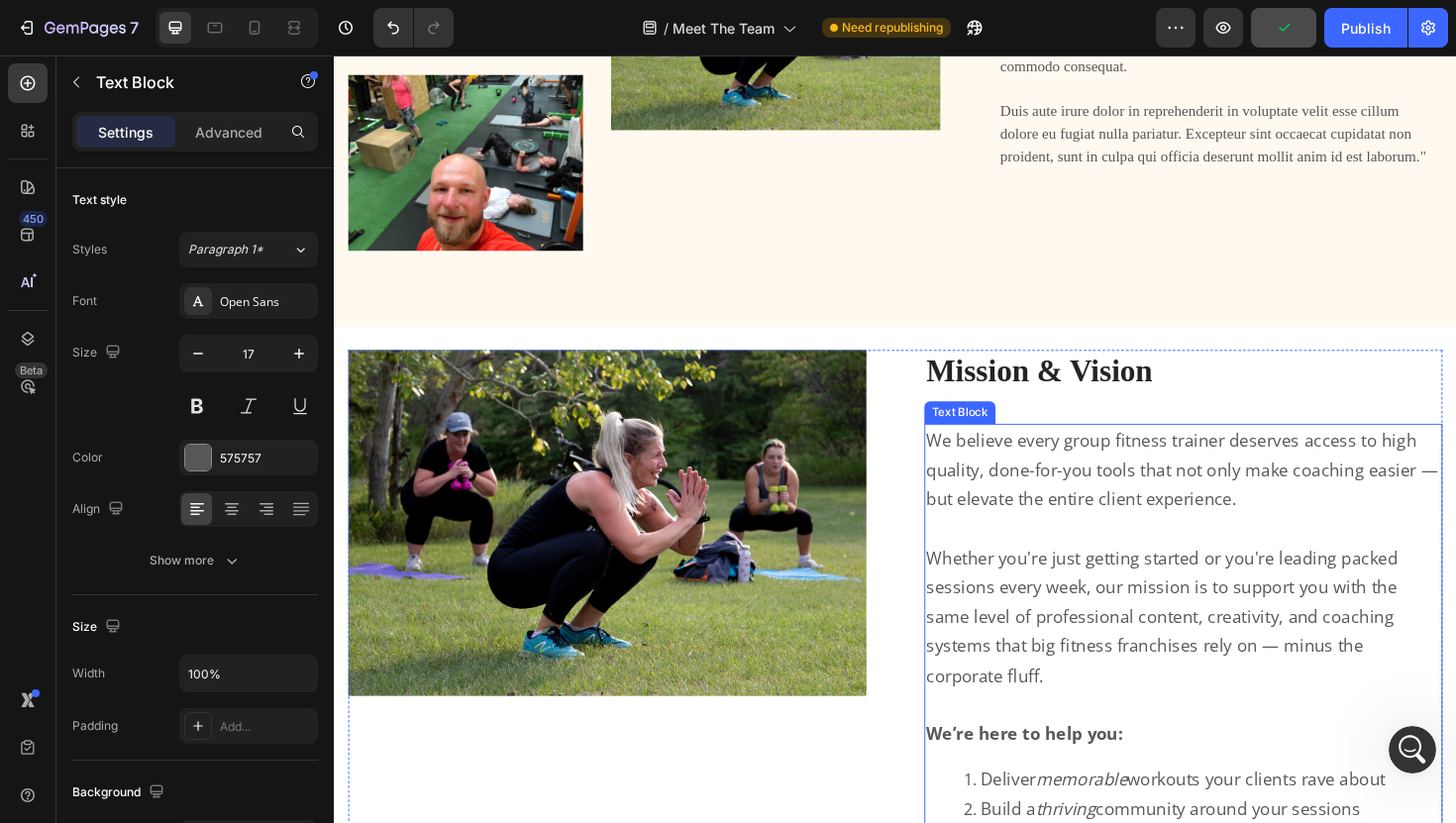 click on "We believe every group fitness trainer deserves access to high quality, done-for-you tools that not only make coaching easier — but elevate the entire client experience." at bounding box center (1231, 493) 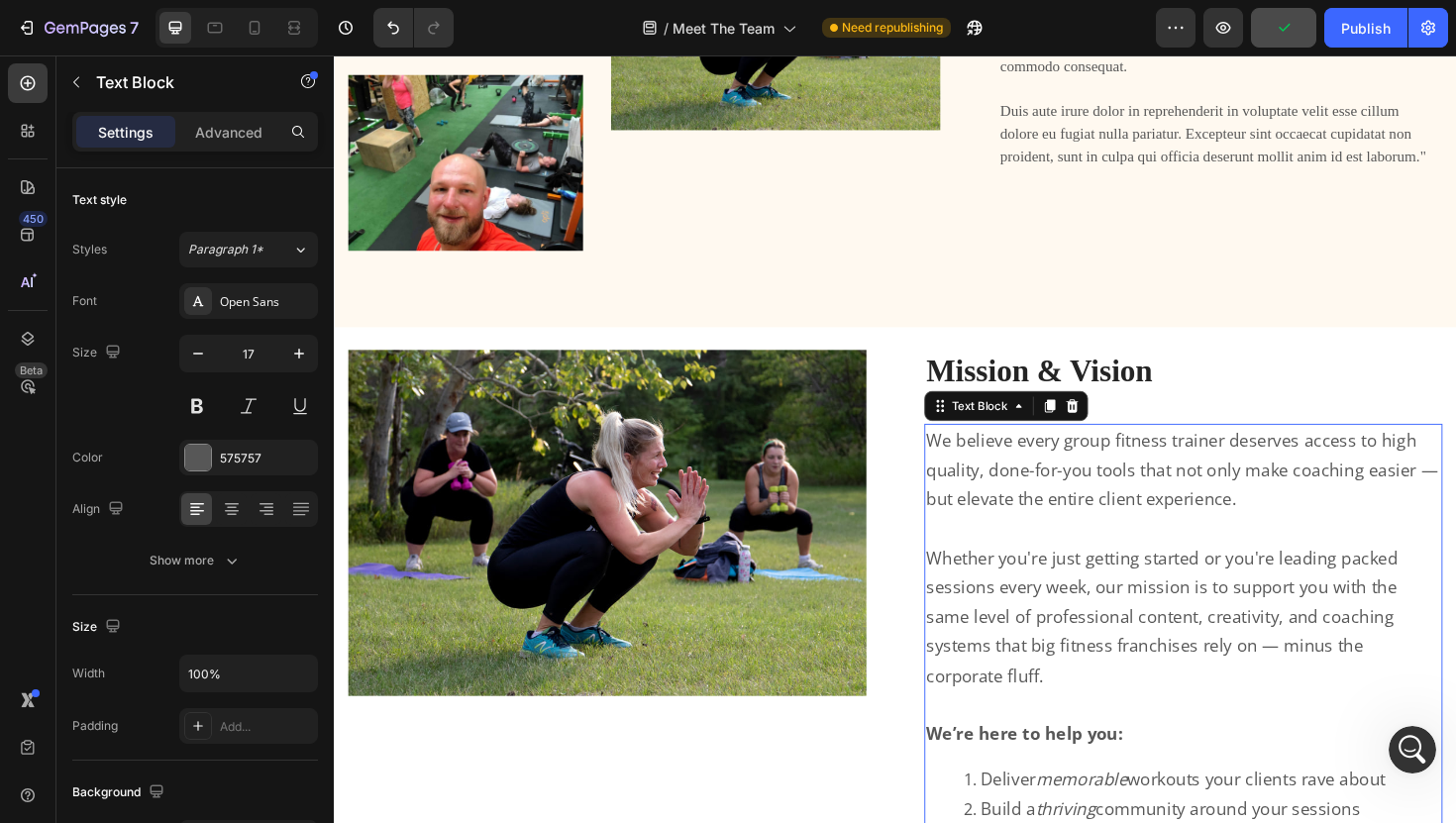 click on "We believe every group fitness trainer deserves access to high quality, done-for-you tools that not only make coaching easier — but elevate the entire client experience." at bounding box center (1231, 493) 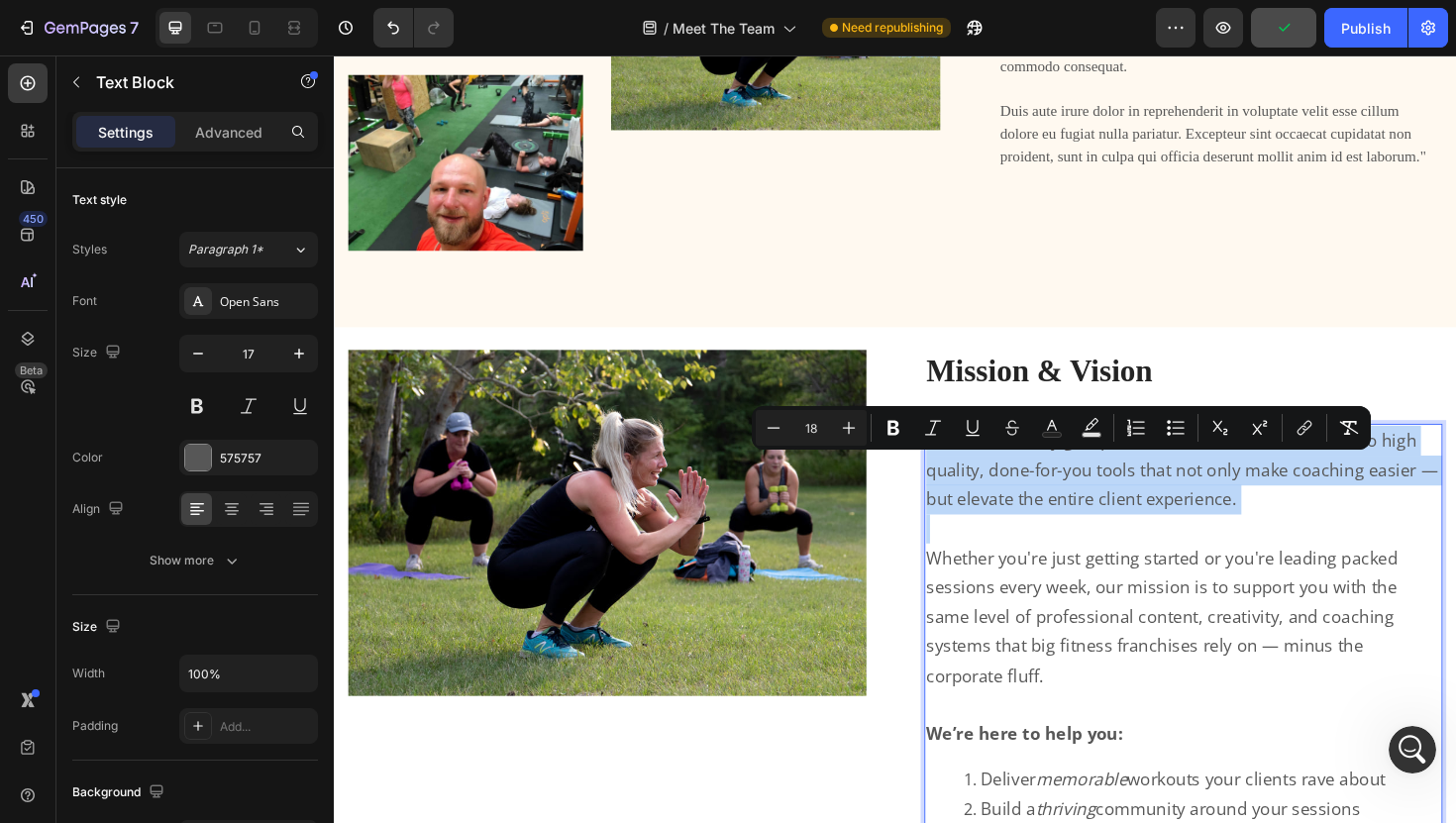 click on "We believe every group fitness trainer deserves access to high quality, done-for-you tools that not only make coaching easier — but elevate the entire client experience." at bounding box center (1231, 493) 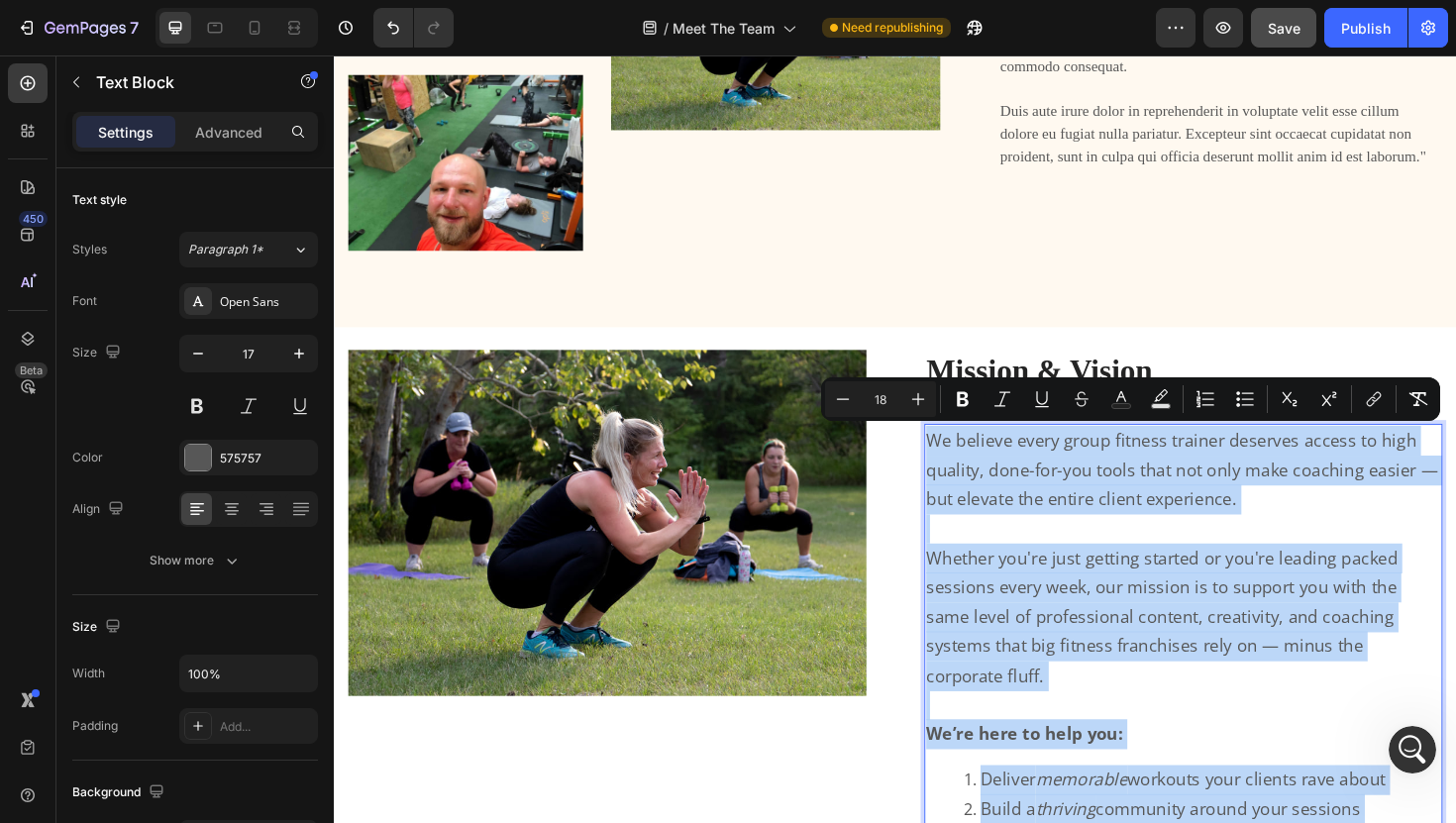 copy on "We believe every group fitness trainer deserves access to high quality, done-for-you tools that not only make coaching easier — but elevate the entire client experience. Whether you're just getting started or you're leading packed sessions every week, our mission is to support you with the same level of professional content, creativity, and coaching systems that big fitness franchises rely on — minus the corporate fluff. We’re here to help you: Deliver  memorable  workouts your clients rave about Build a  thriving  community around your sessions Grow a business you’re  truly proud of" 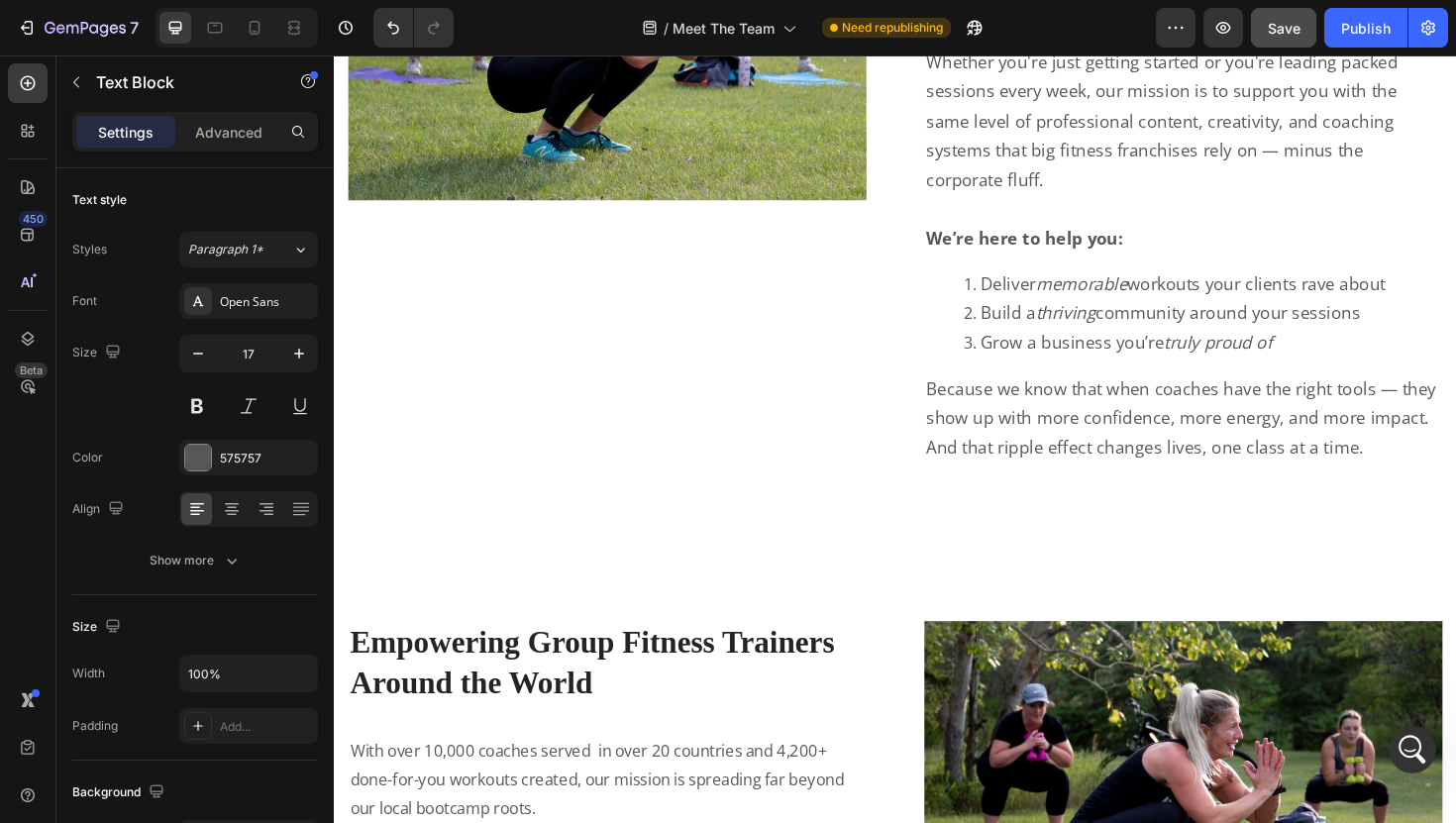 scroll, scrollTop: 3941, scrollLeft: 0, axis: vertical 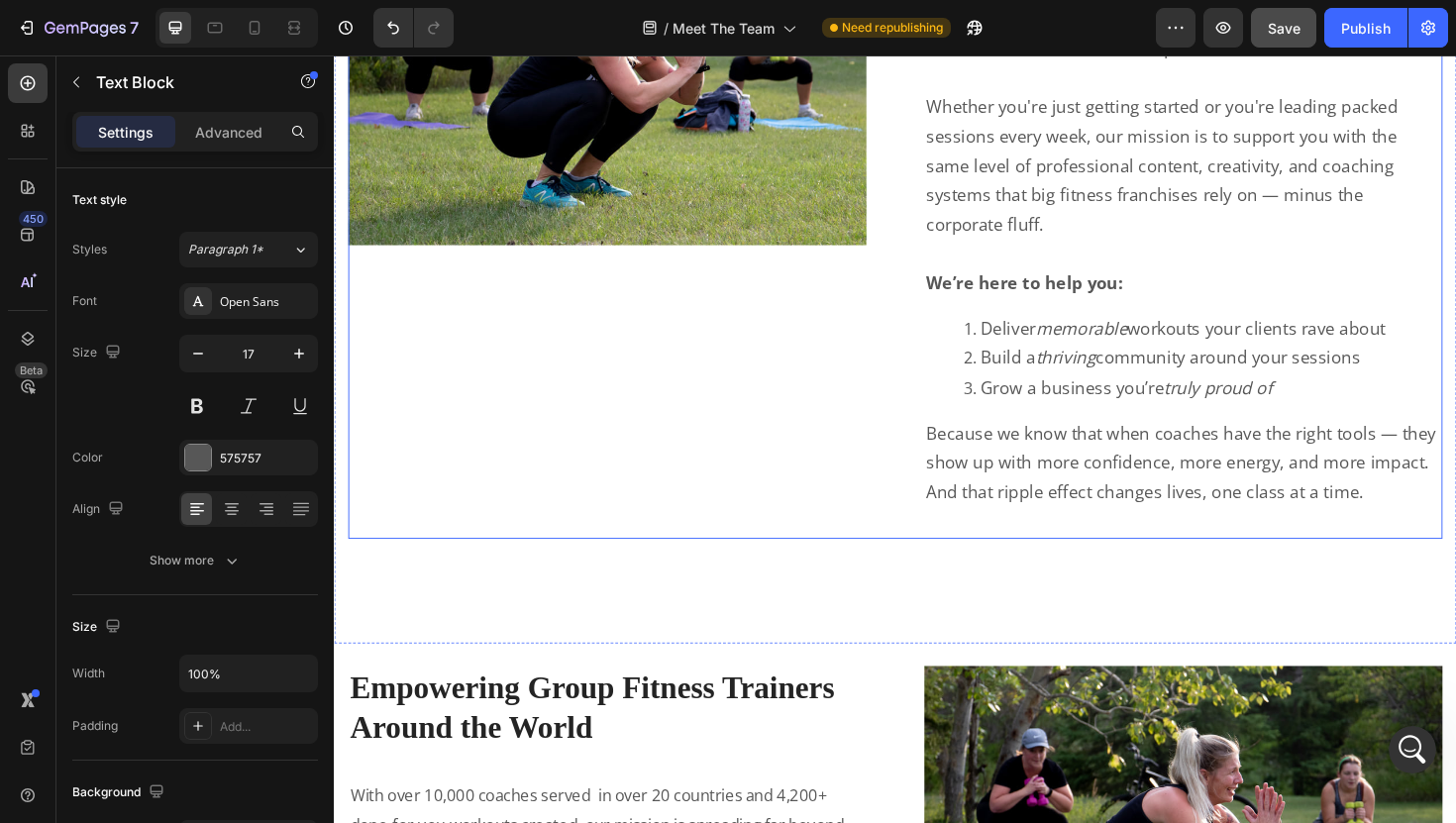click on "Mission & Vision  Heading Row We believe every group fitness trainer deserves access to high quality, done-for-you tools that not only make coaching easier — but elevate the entire client experience.   Whether you're just getting started or you're leading packed sessions every week, our mission is to support you with the same level of professional content, creativity, and coaching systems that big fitness franchises rely on — minus the corporate fluff.   We’re here to help you: Deliver  memorable  workouts your clients rave about Build a  thriving  community around your sessions Grow a business you’re  truly proud of Because we know that when coaches have the right tools — they show up with more confidence, more energy, and more impact. And that ripple effect changes lives, one class at a time. Text Block" at bounding box center [1233, 229] 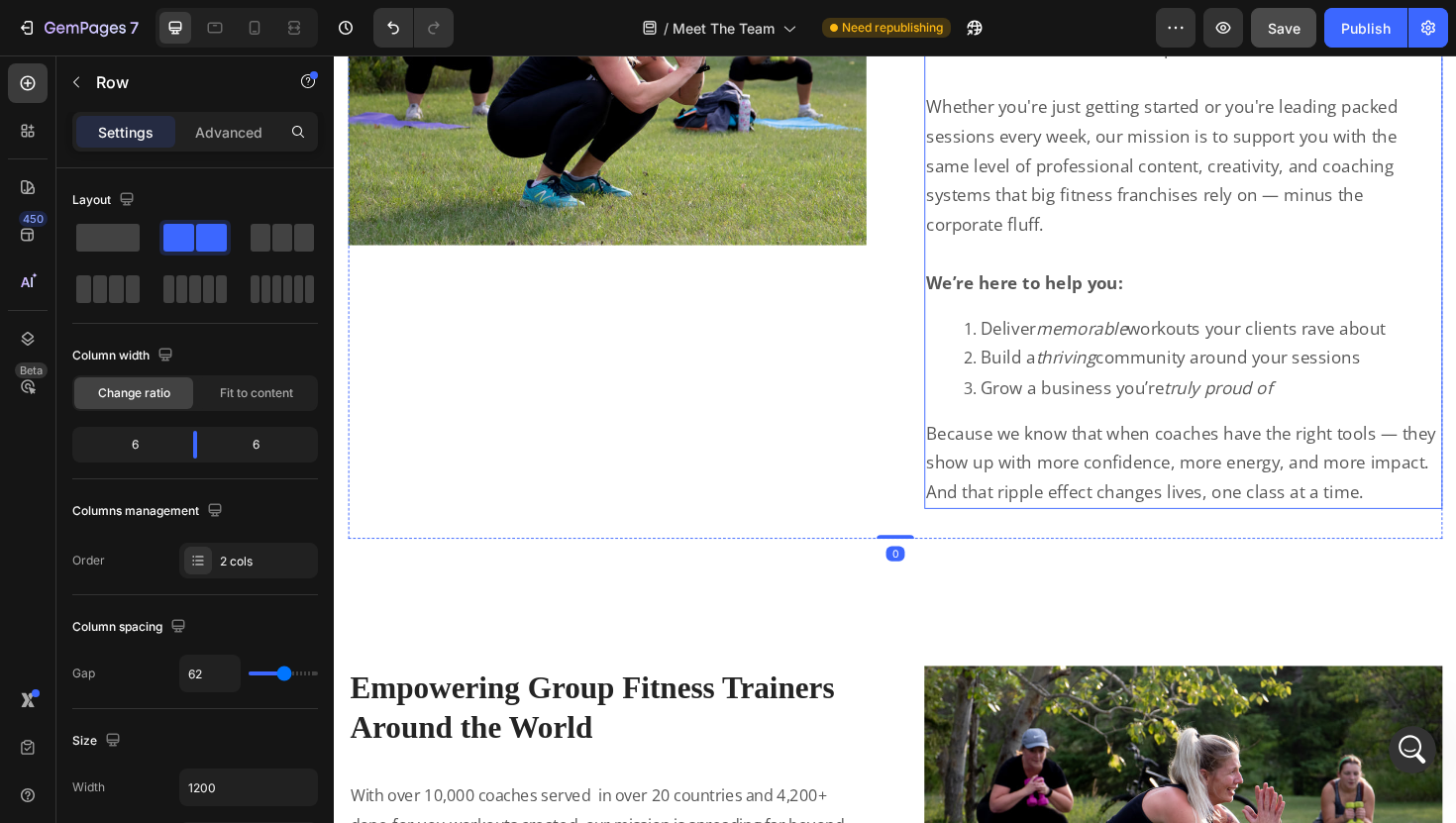 click on "Because we know that when coaches have the right tools — they show up with more confidence, more energy, and more impact. And that ripple effect changes lives, one class at a time." at bounding box center (1230, 486) 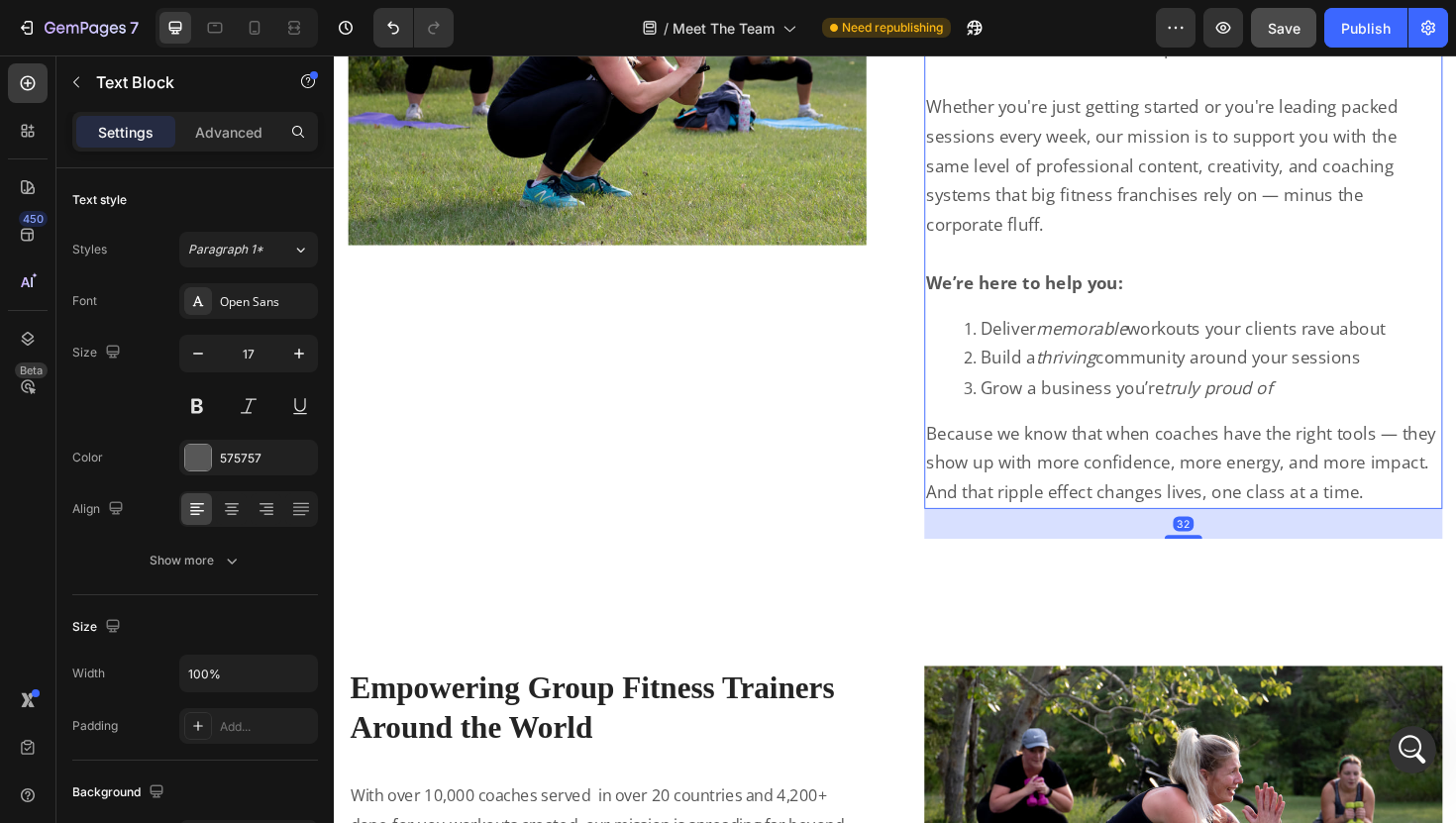 click on "Because we know that when coaches have the right tools — they show up with more confidence, more energy, and more impact. And that ripple effect changes lives, one class at a time." at bounding box center [1233, 487] 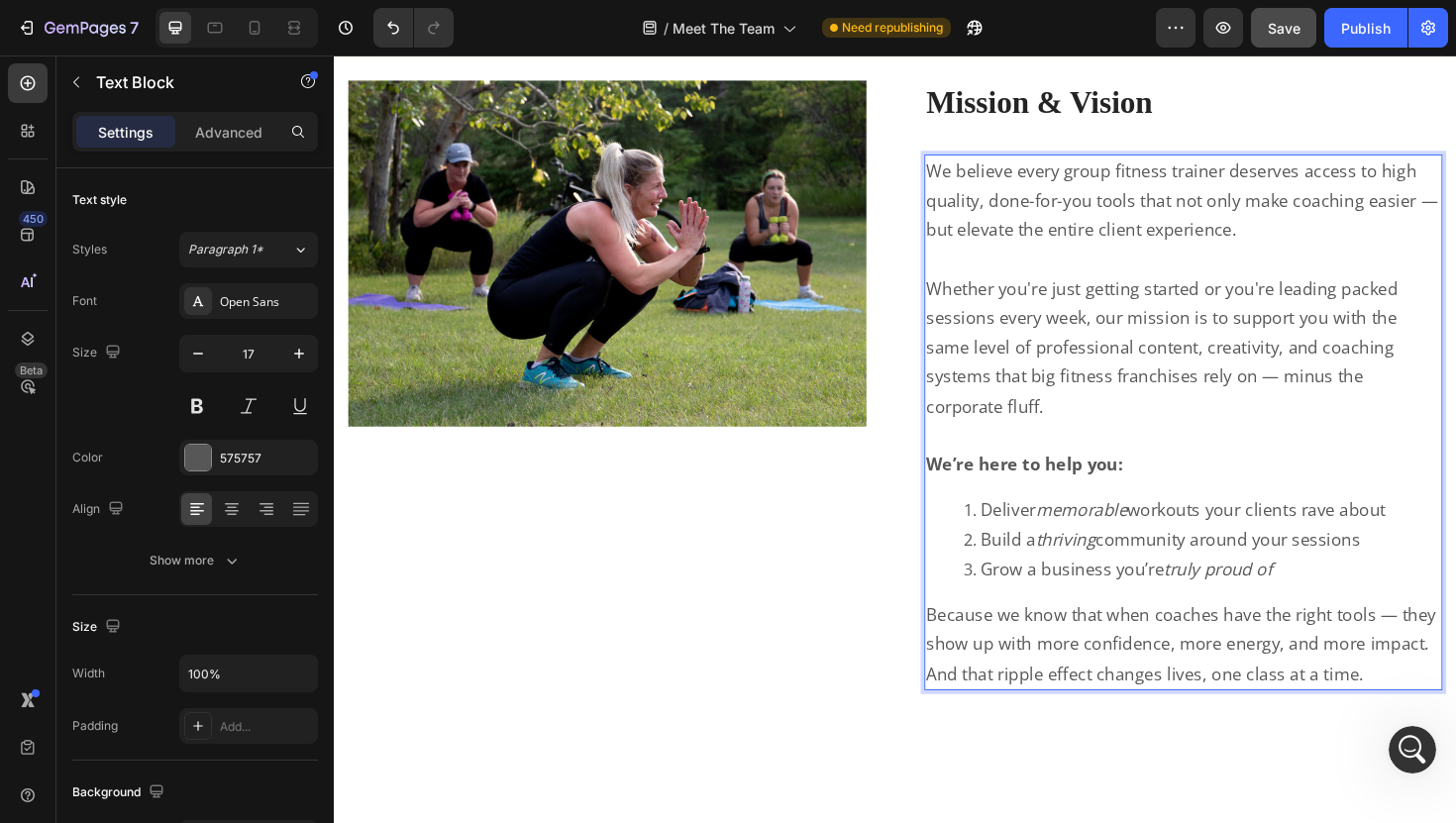 scroll, scrollTop: 3745, scrollLeft: 0, axis: vertical 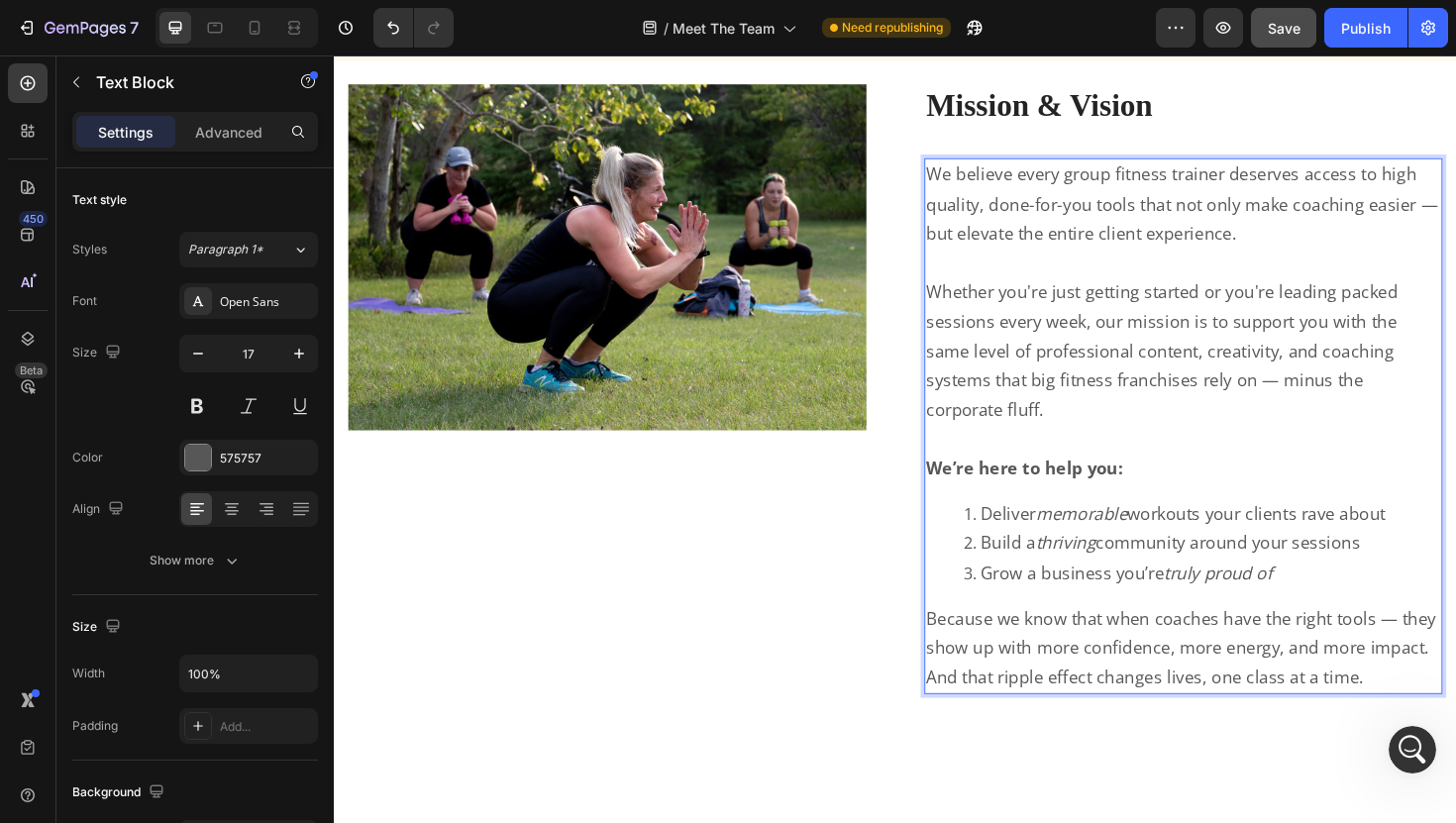 click on "Because we know that when coaches have the right tools — they show up with more confidence, more energy, and more impact. And that ripple effect changes lives, one class at a time." at bounding box center (1230, 682) 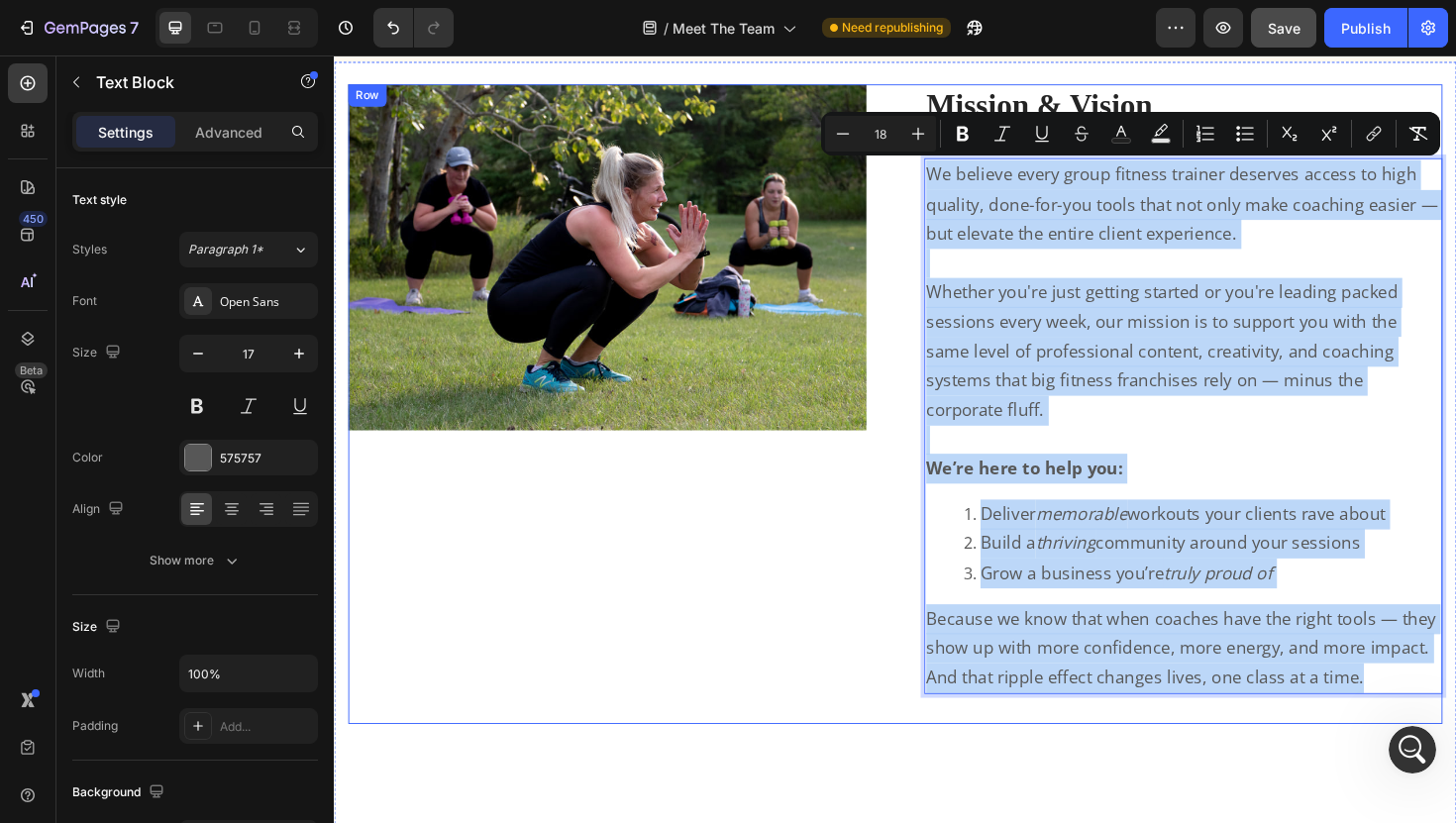 drag, startPoint x: 1427, startPoint y: 680, endPoint x: 957, endPoint y: 177, distance: 688.41049 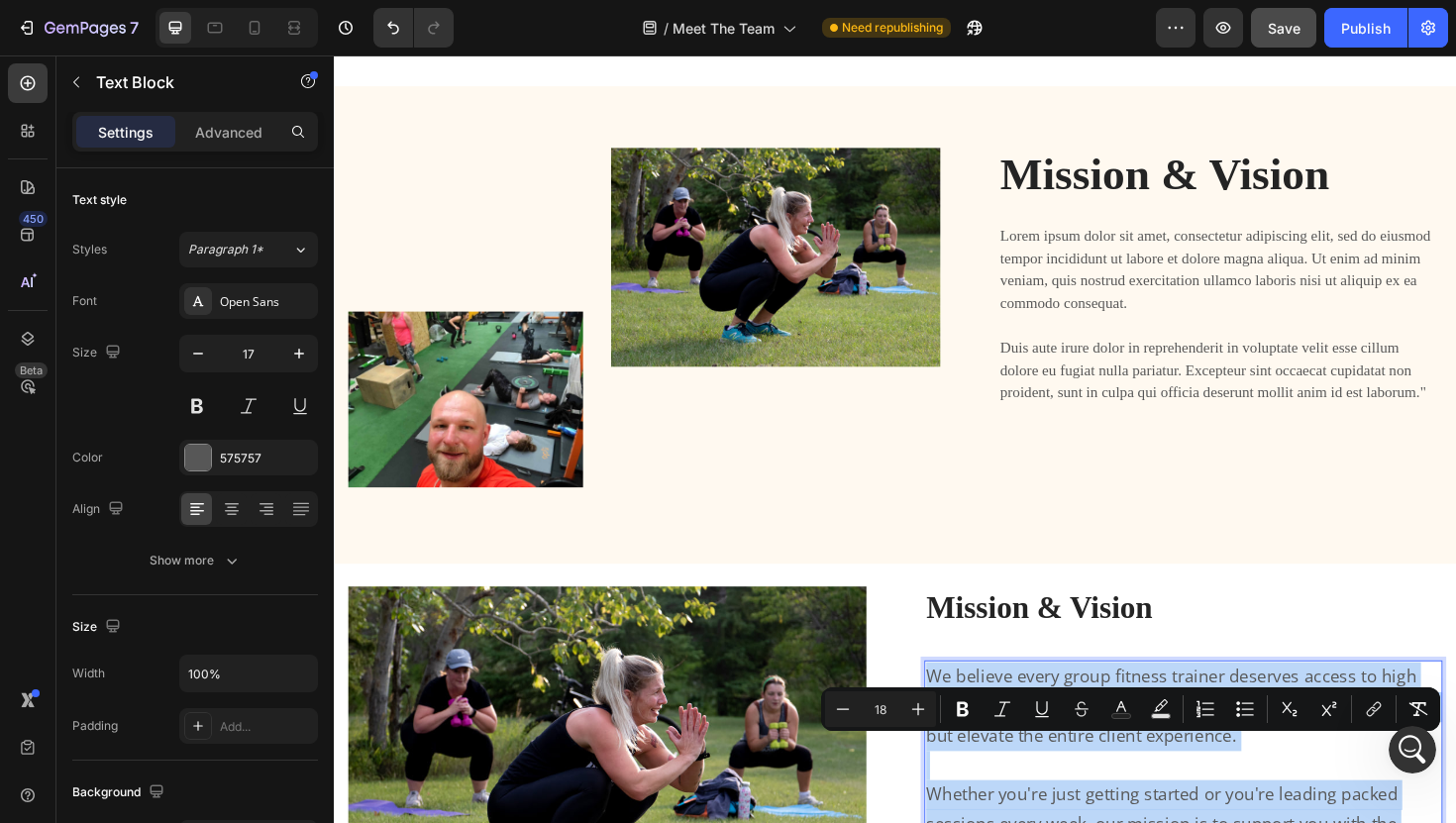 scroll, scrollTop: 3135, scrollLeft: 0, axis: vertical 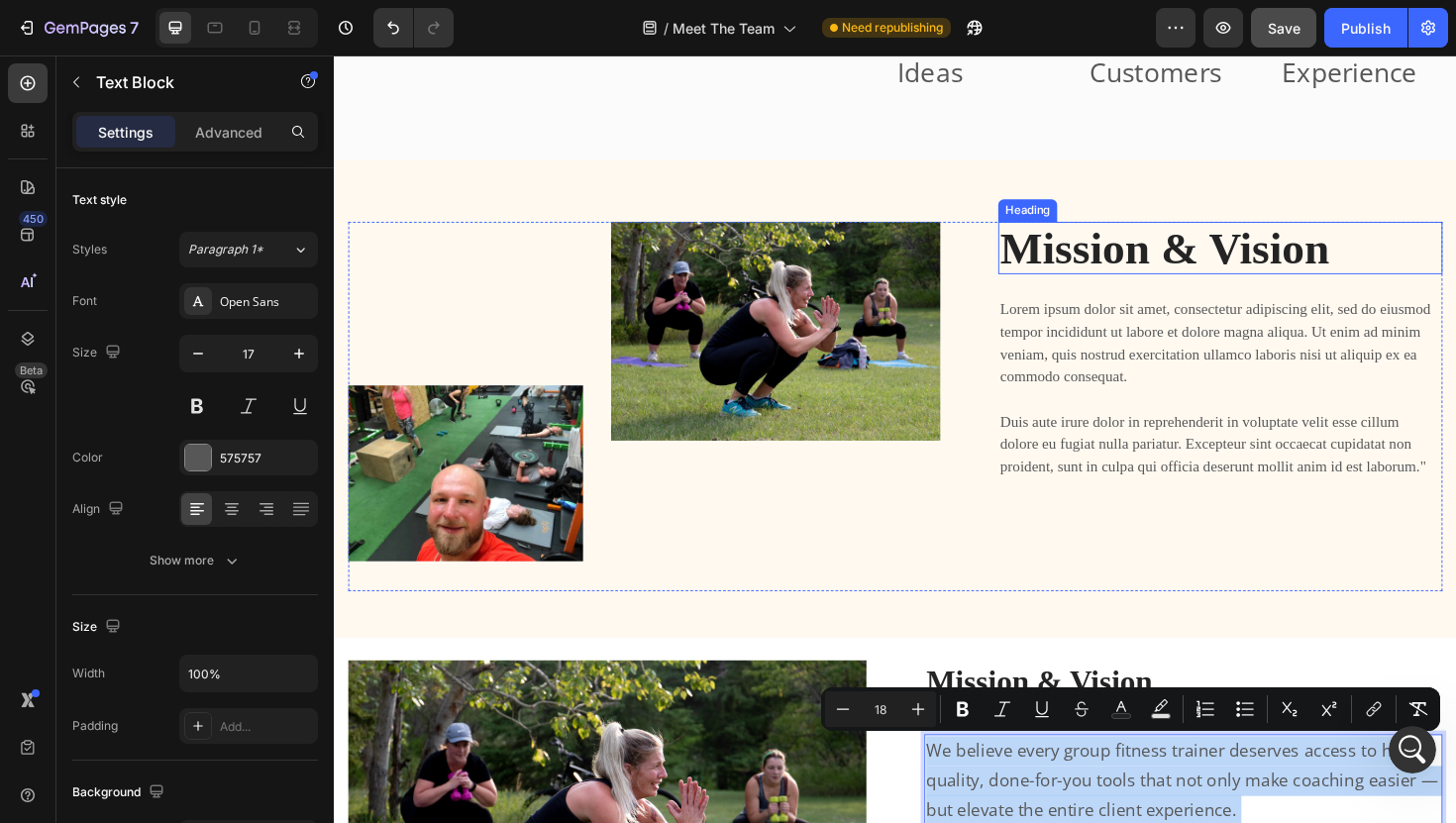 click on "Lorem ipsum dolor sit amet, consectetur adipiscing elit, sed do eiusmod tempor incididunt ut labore et dolore magna aliqua. Ut enim ad minim veniam, quis nostrud exercitation ullamco laboris nisi ut aliquip ex ea commodo consequat. Duis aute irure dolor in reprehenderit in voluptate velit esse cillum dolore eu fugiat nulla pariatur. Excepteur sint occaecat cupidatat non proident, sunt in culpa qui officia deserunt mollit anim id est laborum."" at bounding box center (1272, 408) 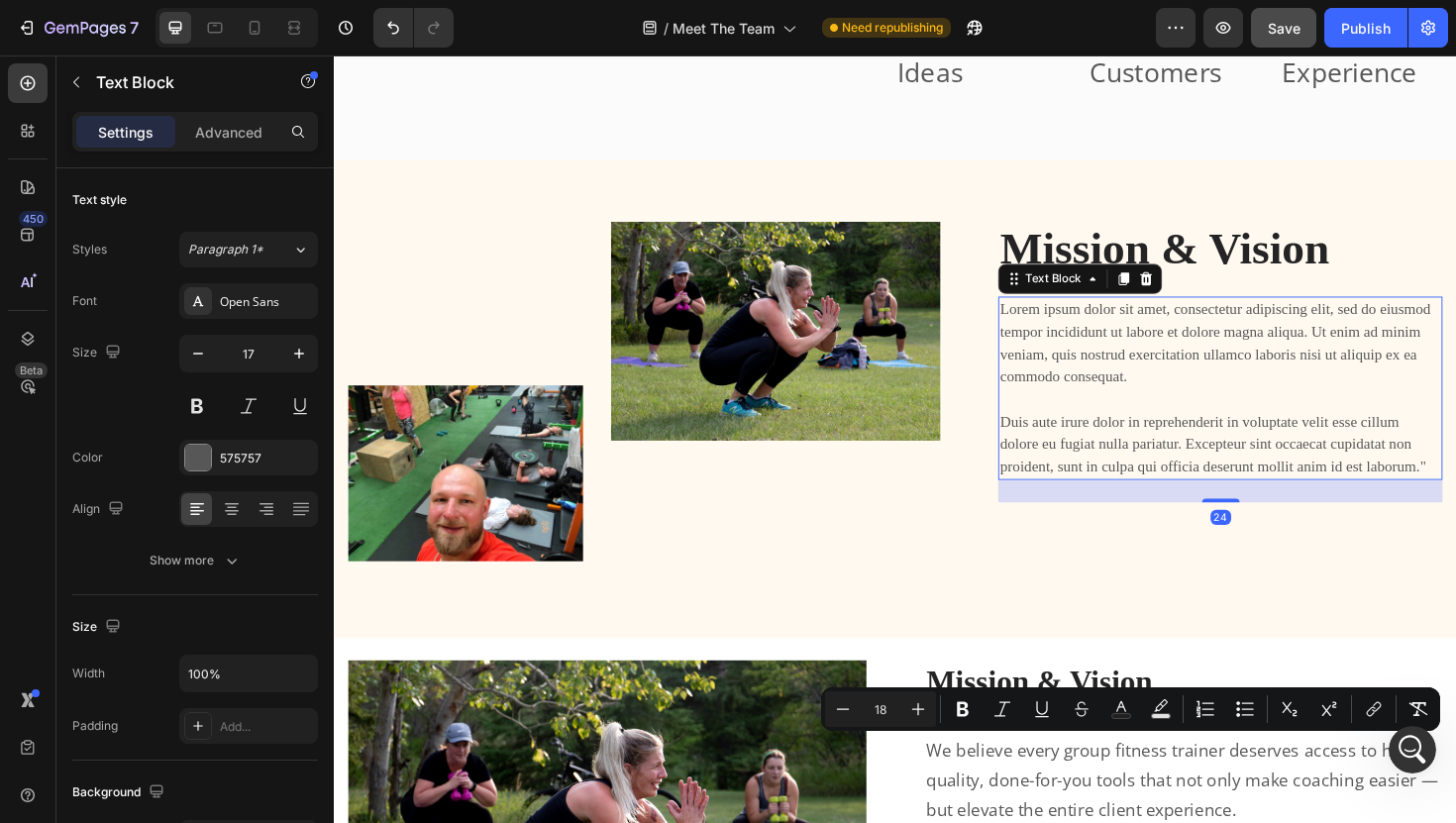 click on "Lorem ipsum dolor sit amet, consectetur adipiscing elit, sed do eiusmod tempor incididunt ut labore et dolore magna aliqua. Ut enim ad minim veniam, quis nostrud exercitation ullamco laboris nisi ut aliquip ex ea commodo consequat. Duis aute irure dolor in reprehenderit in voluptate velit esse cillum dolore eu fugiat nulla pariatur. Excepteur sint occaecat cupidatat non proident, sunt in culpa qui officia deserunt mollit anim id est laborum."" at bounding box center (1272, 408) 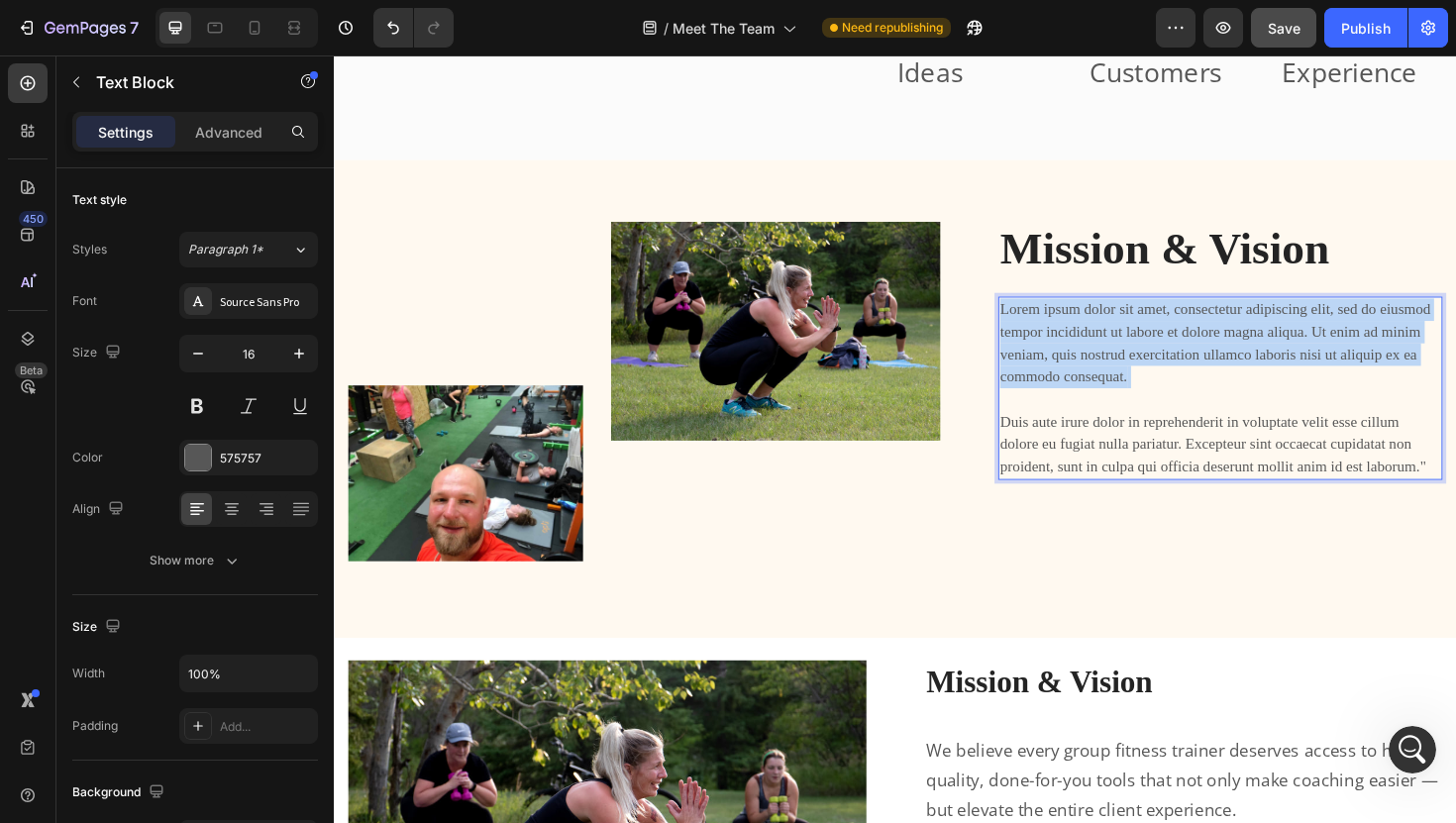 click on "Lorem ipsum dolor sit amet, consectetur adipiscing elit, sed do eiusmod tempor incididunt ut labore et dolore magna aliqua. Ut enim ad minim veniam, quis nostrud exercitation ullamco laboris nisi ut aliquip ex ea commodo consequat. Duis aute irure dolor in reprehenderit in voluptate velit esse cillum dolore eu fugiat nulla pariatur. Excepteur sint occaecat cupidatat non proident, sunt in culpa qui officia deserunt mollit anim id est laborum."" at bounding box center [1272, 408] 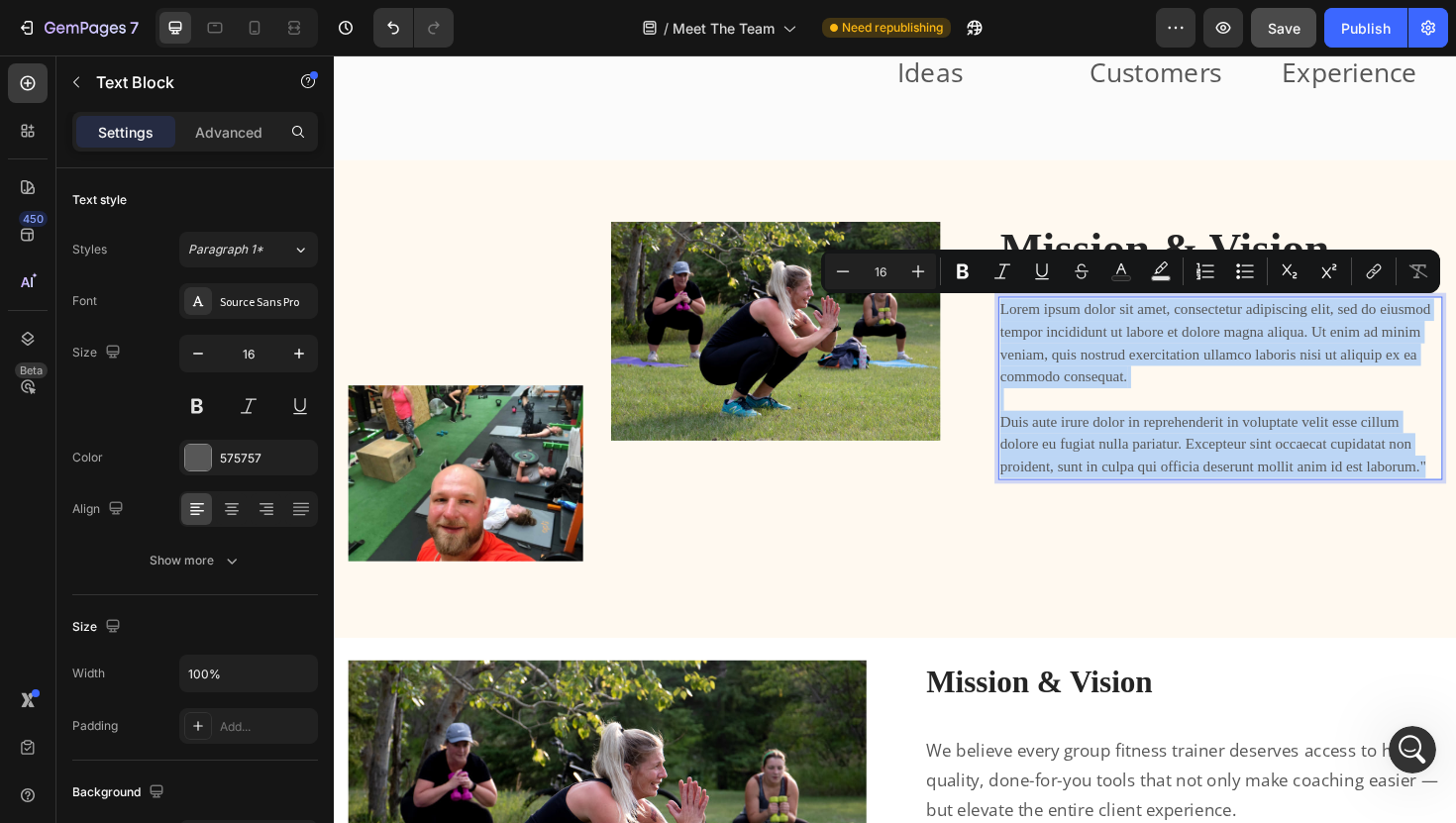 type on "18" 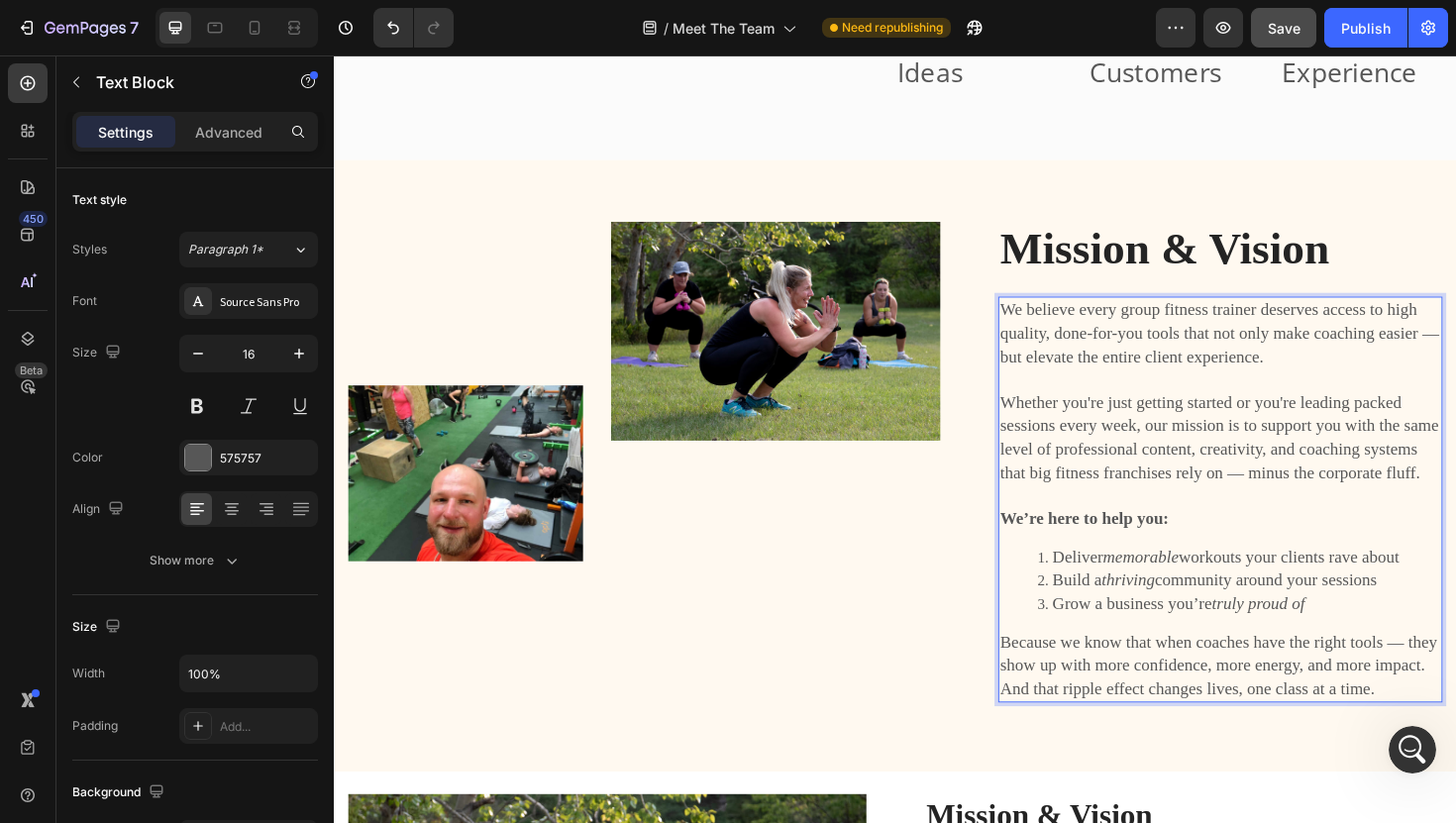 click on "We believe every group fitness trainer deserves access to high quality, done-for-you tools that not only make coaching easier — but elevate the entire client experience." at bounding box center (1271, 350) 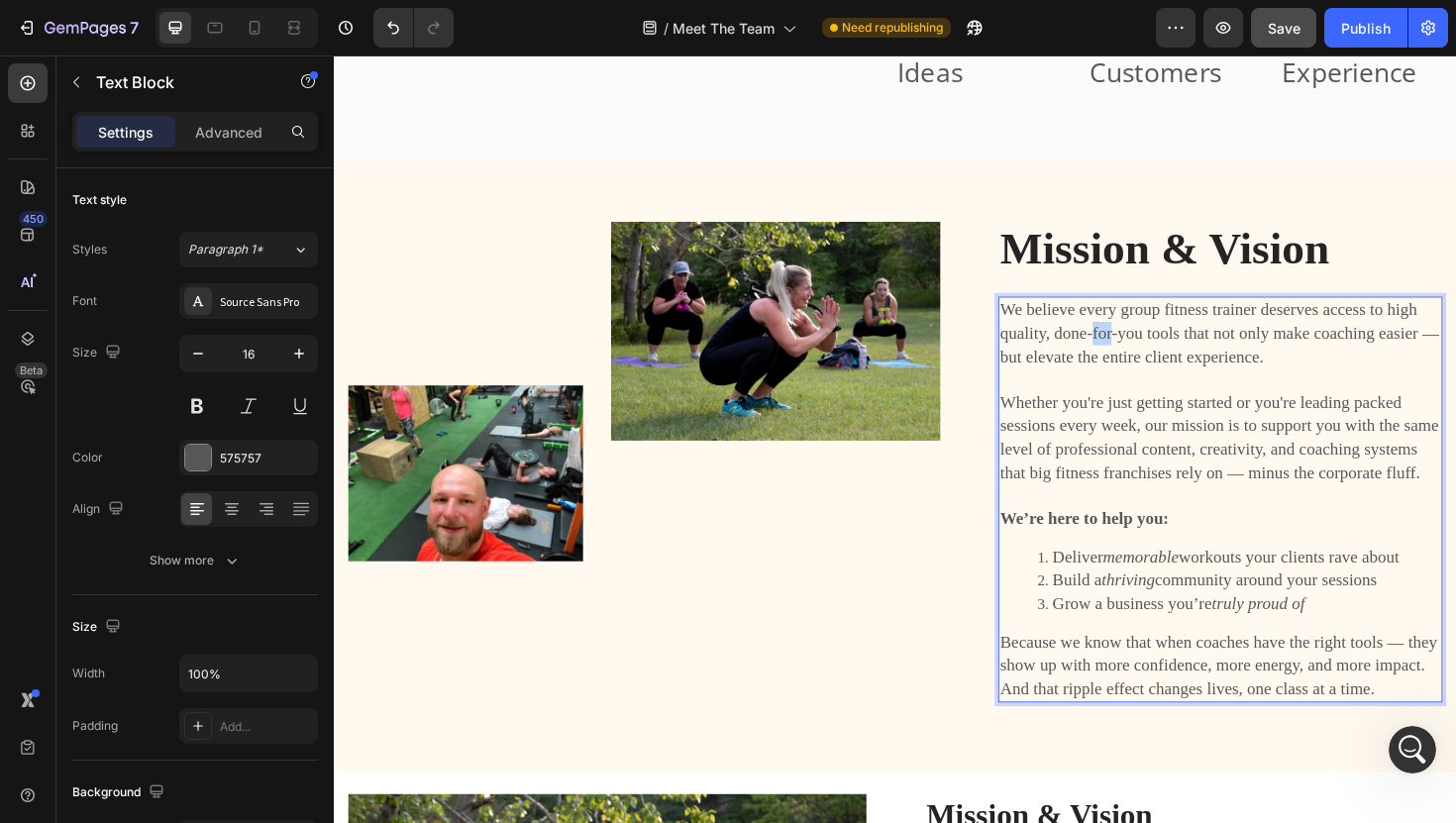 click on "We believe every group fitness trainer deserves access to high quality, done-for-you tools that not only make coaching easier — but elevate the entire client experience." at bounding box center [1271, 350] 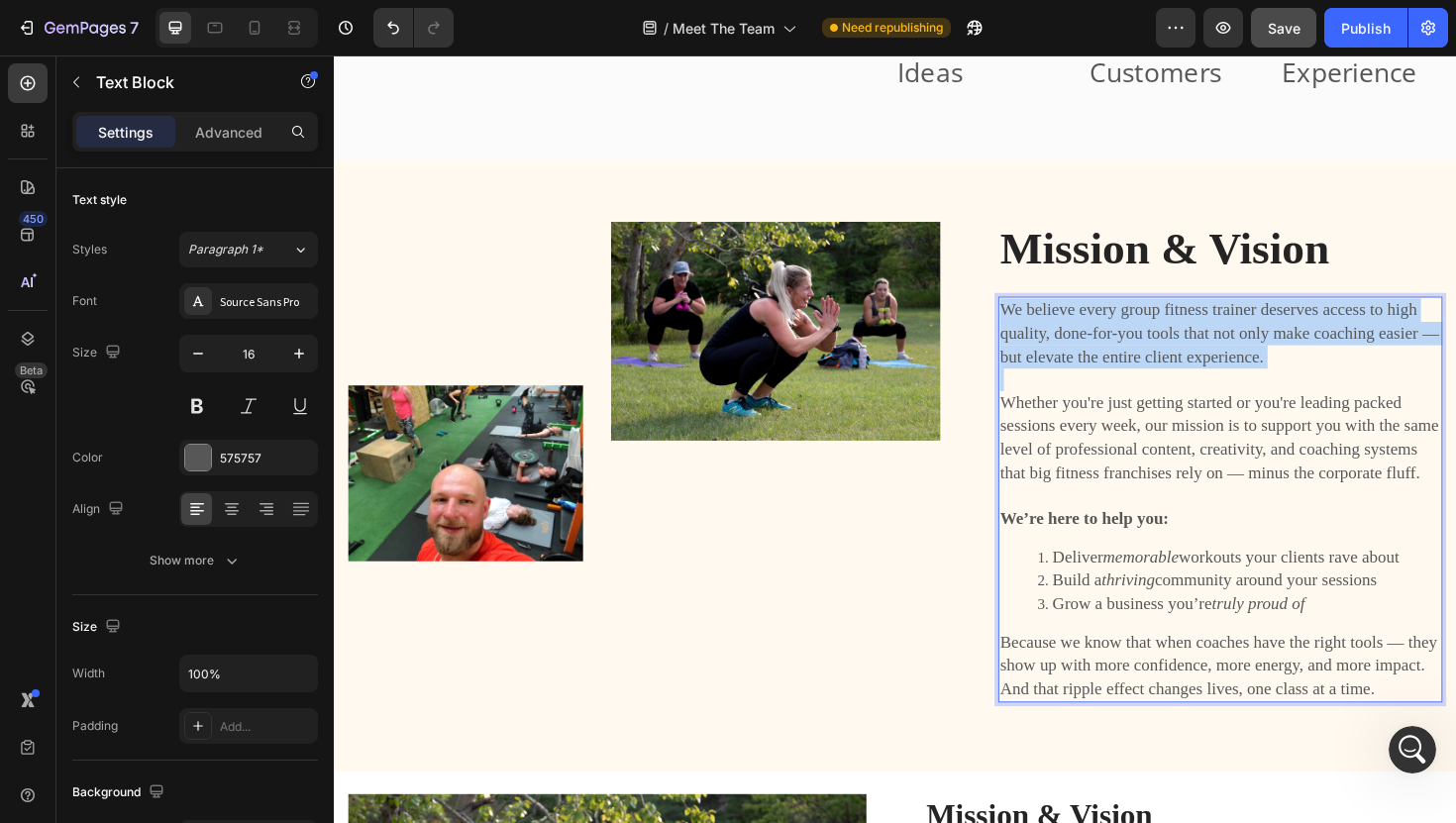 click on "We believe every group fitness trainer deserves access to high quality, done-for-you tools that not only make coaching easier — but elevate the entire client experience." at bounding box center [1271, 350] 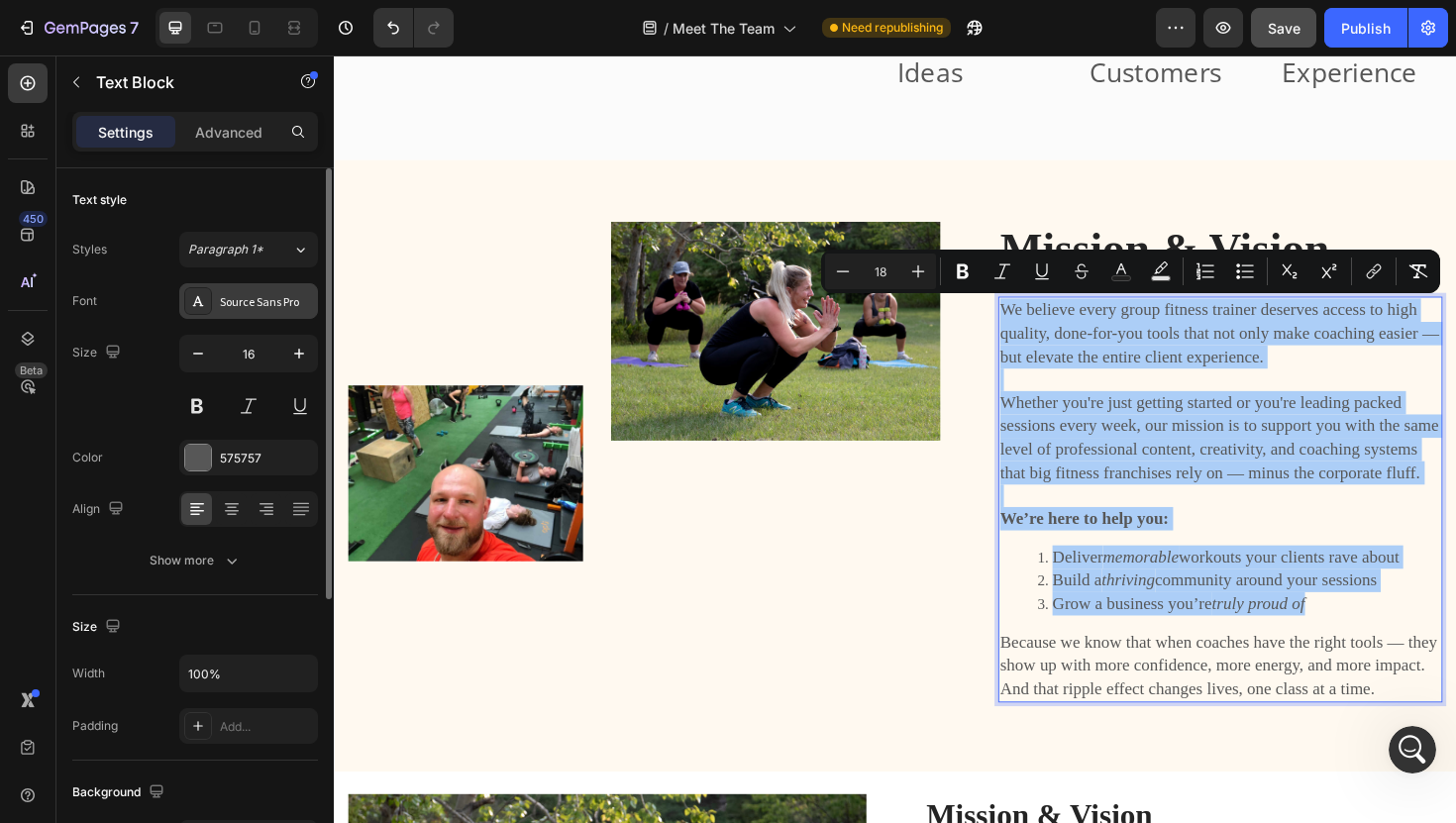 click on "Source Sans Pro" at bounding box center (266, 302) 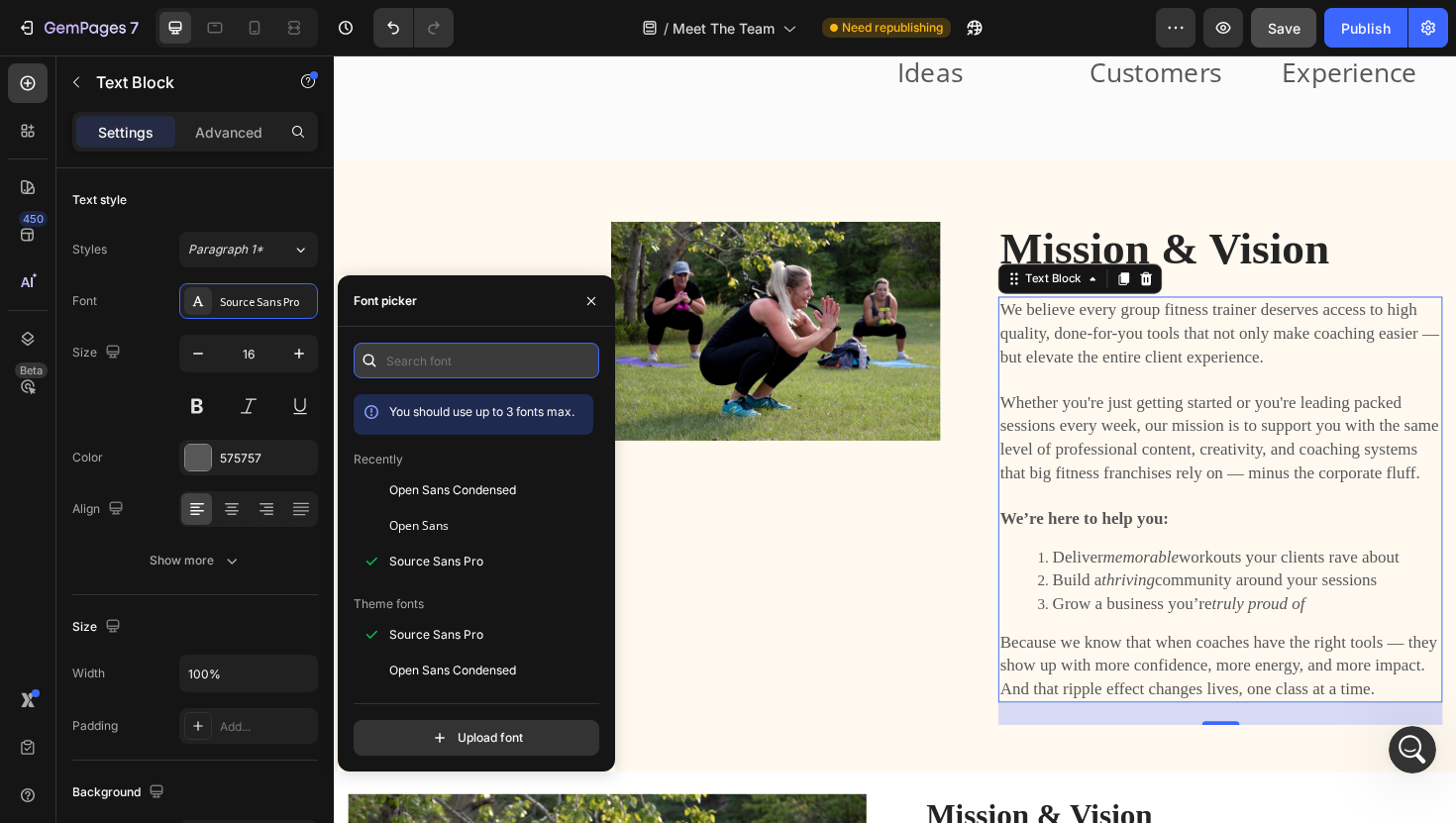 click at bounding box center (476, 360) 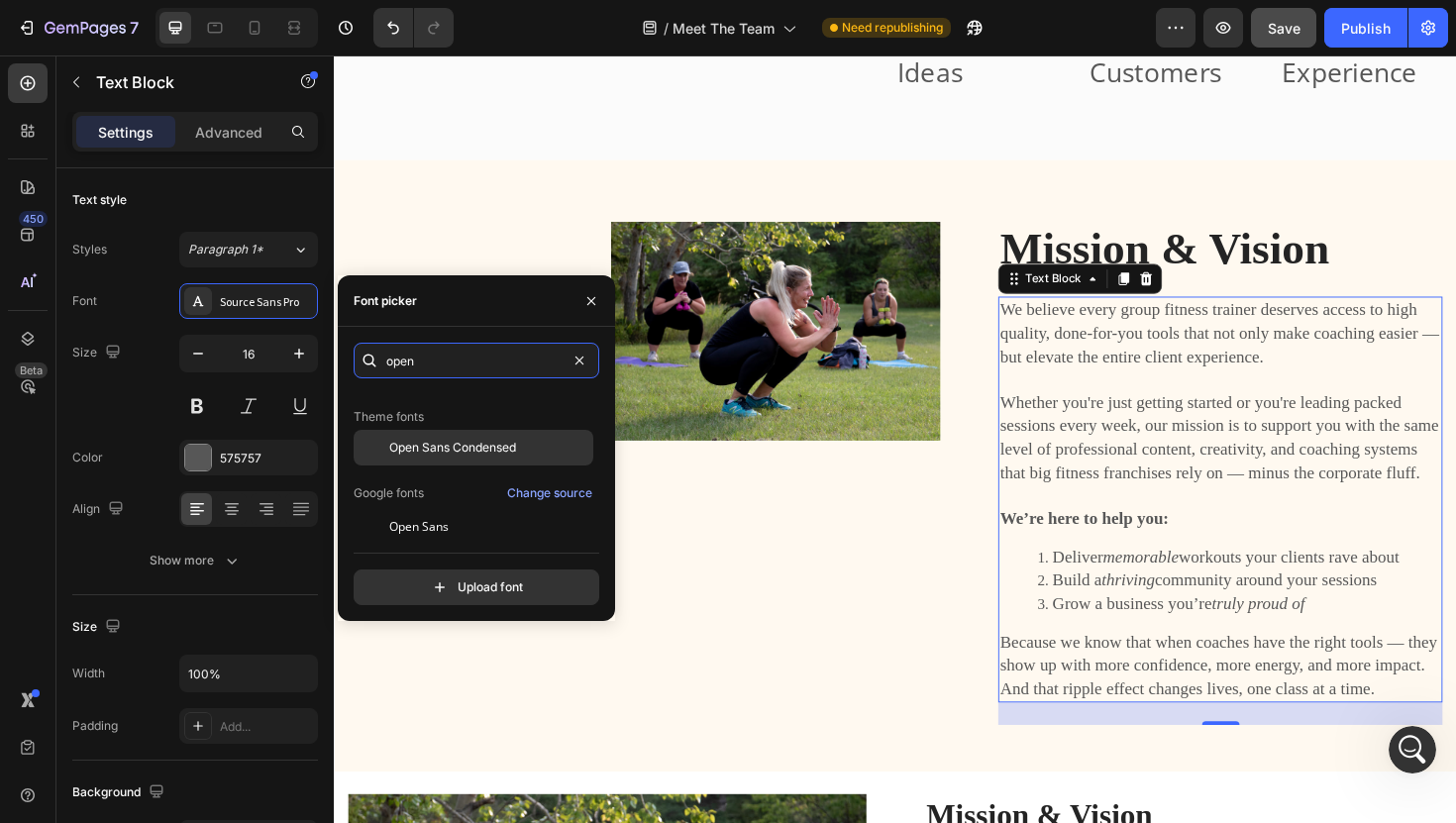 scroll, scrollTop: 51, scrollLeft: 0, axis: vertical 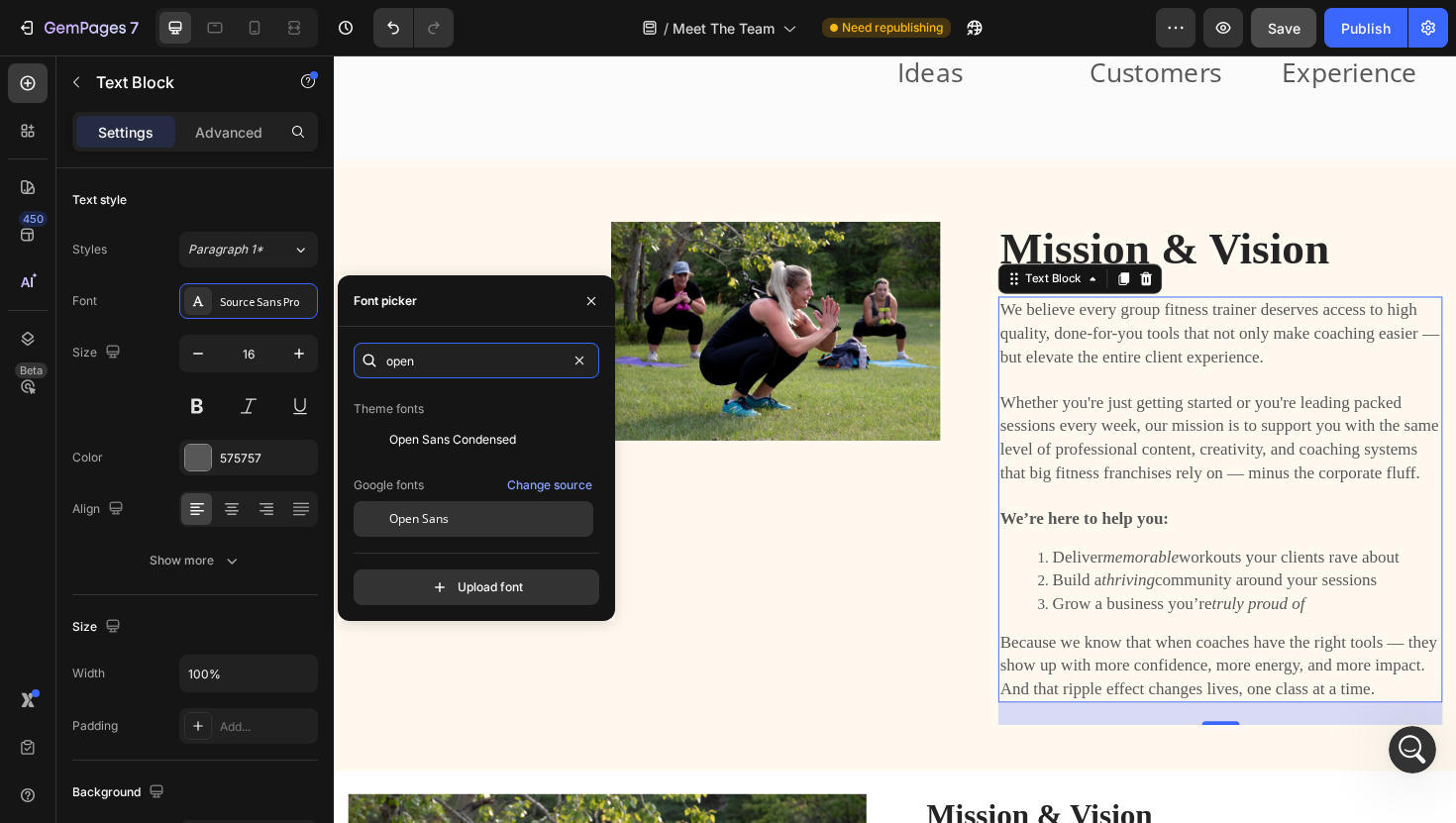 type on "open" 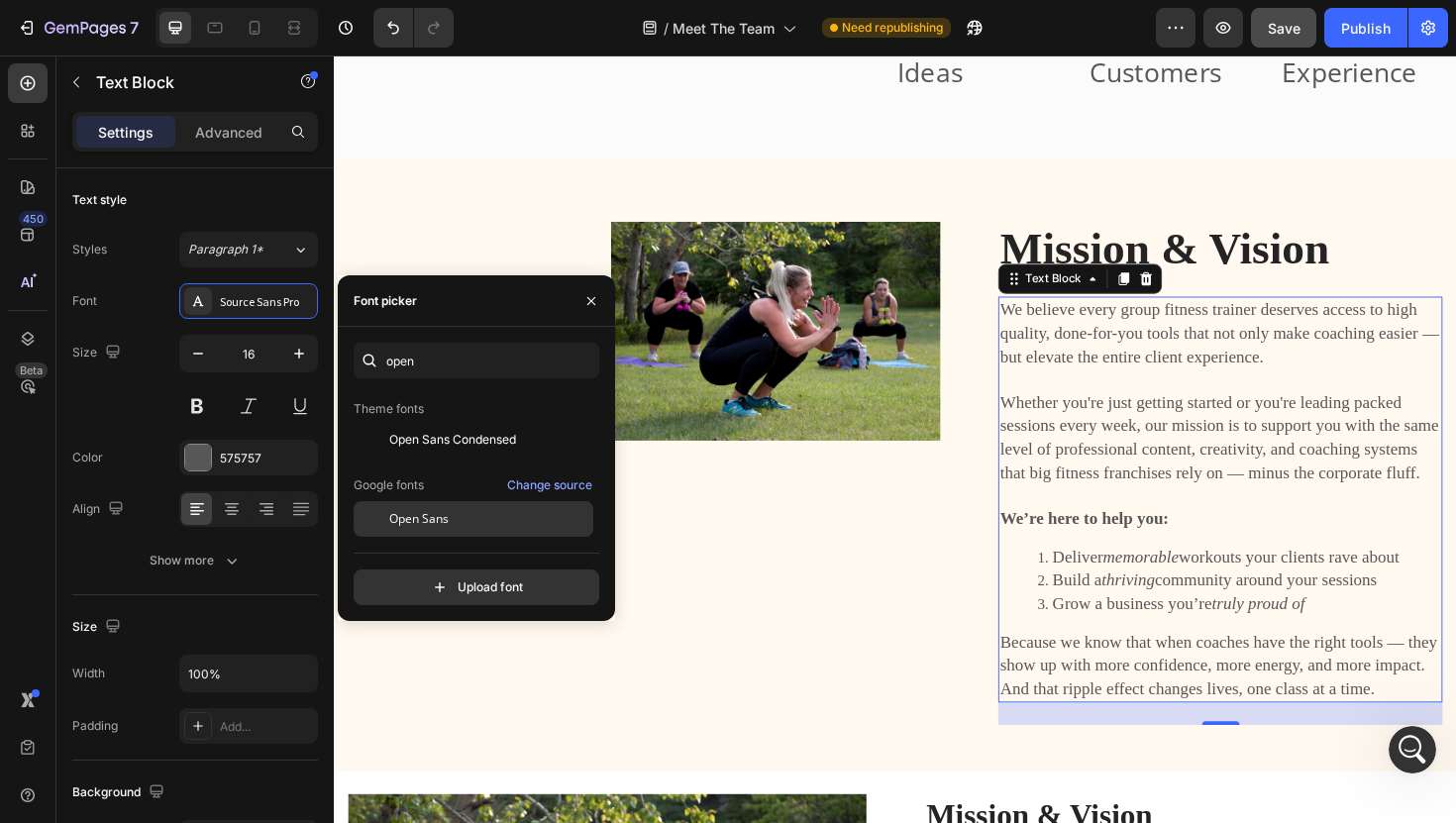 click on "Open Sans" at bounding box center [419, 519] 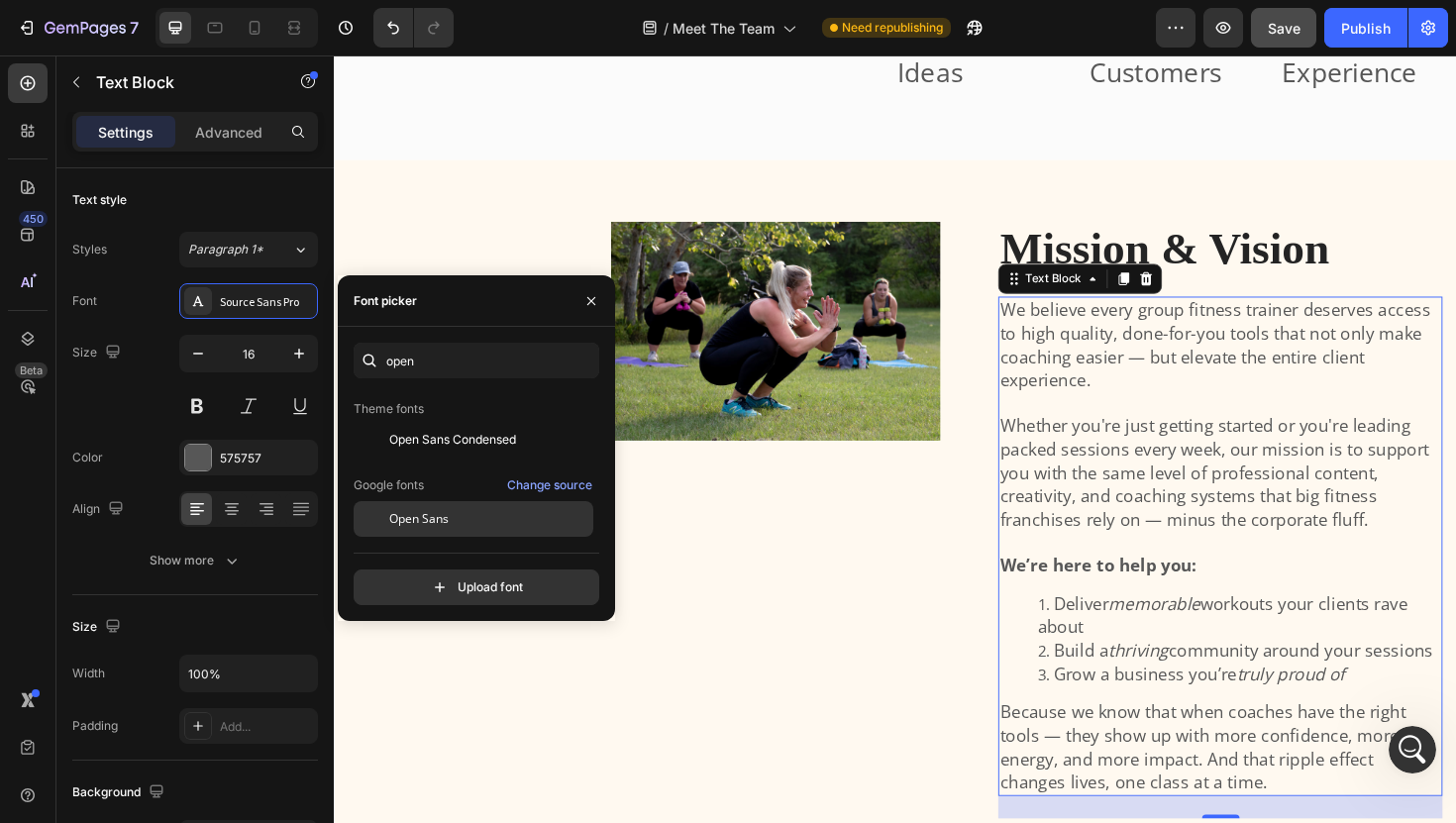 scroll, scrollTop: 4139, scrollLeft: 0, axis: vertical 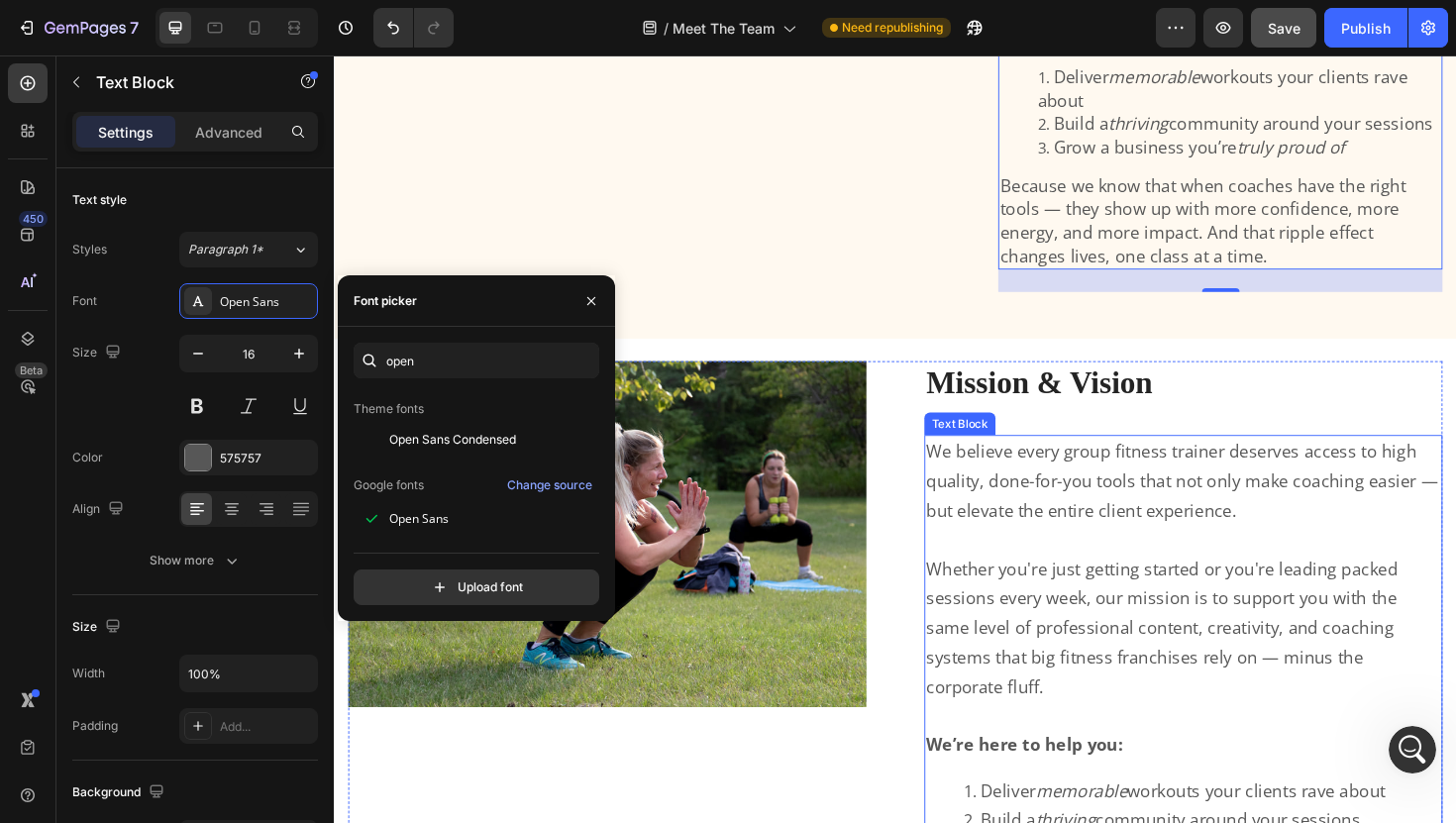 click at bounding box center (1233, 568) 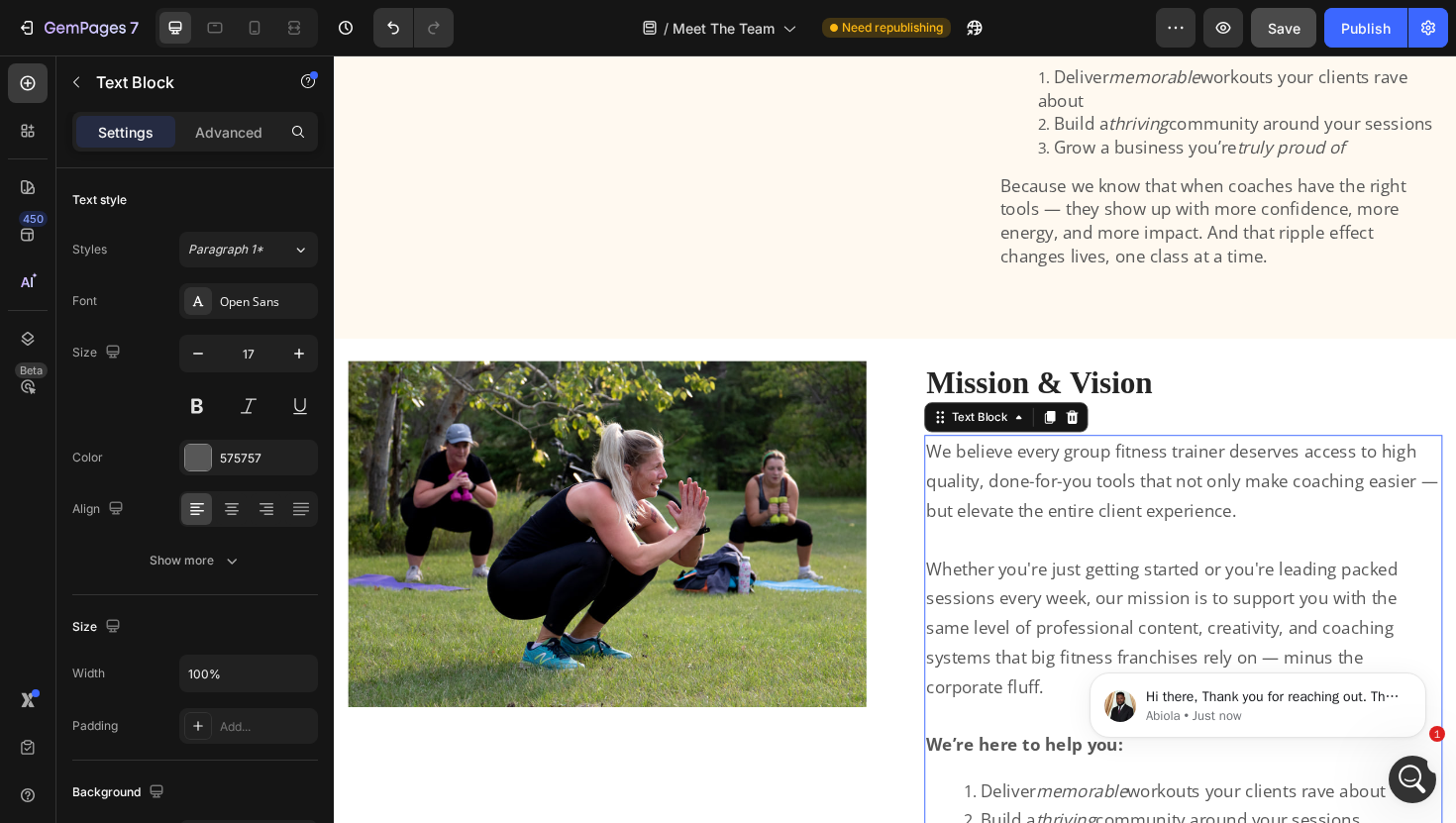 scroll, scrollTop: 0, scrollLeft: 0, axis: both 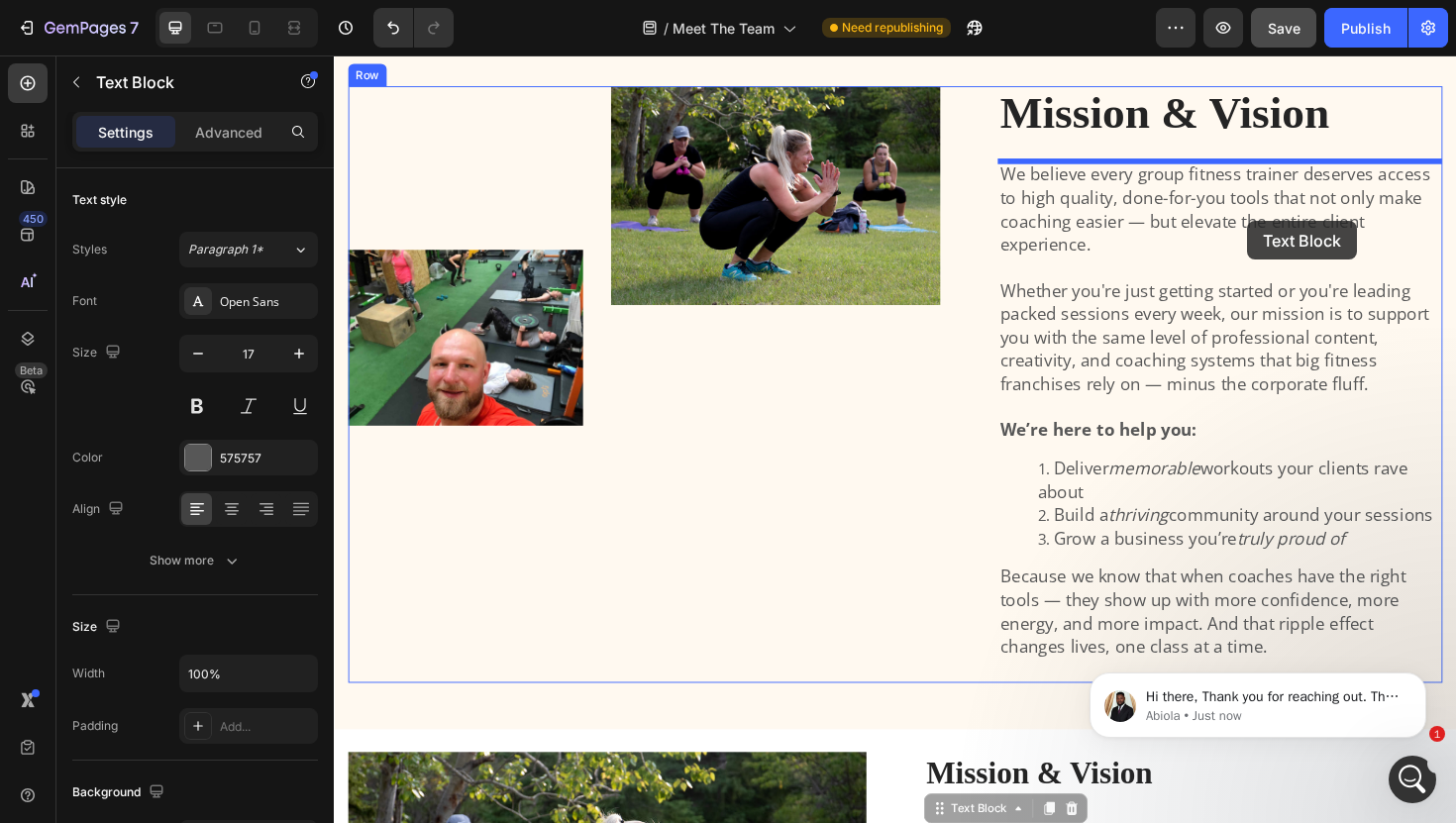 drag, startPoint x: 1433, startPoint y: 521, endPoint x: 1301, endPoint y: 231, distance: 318.62831 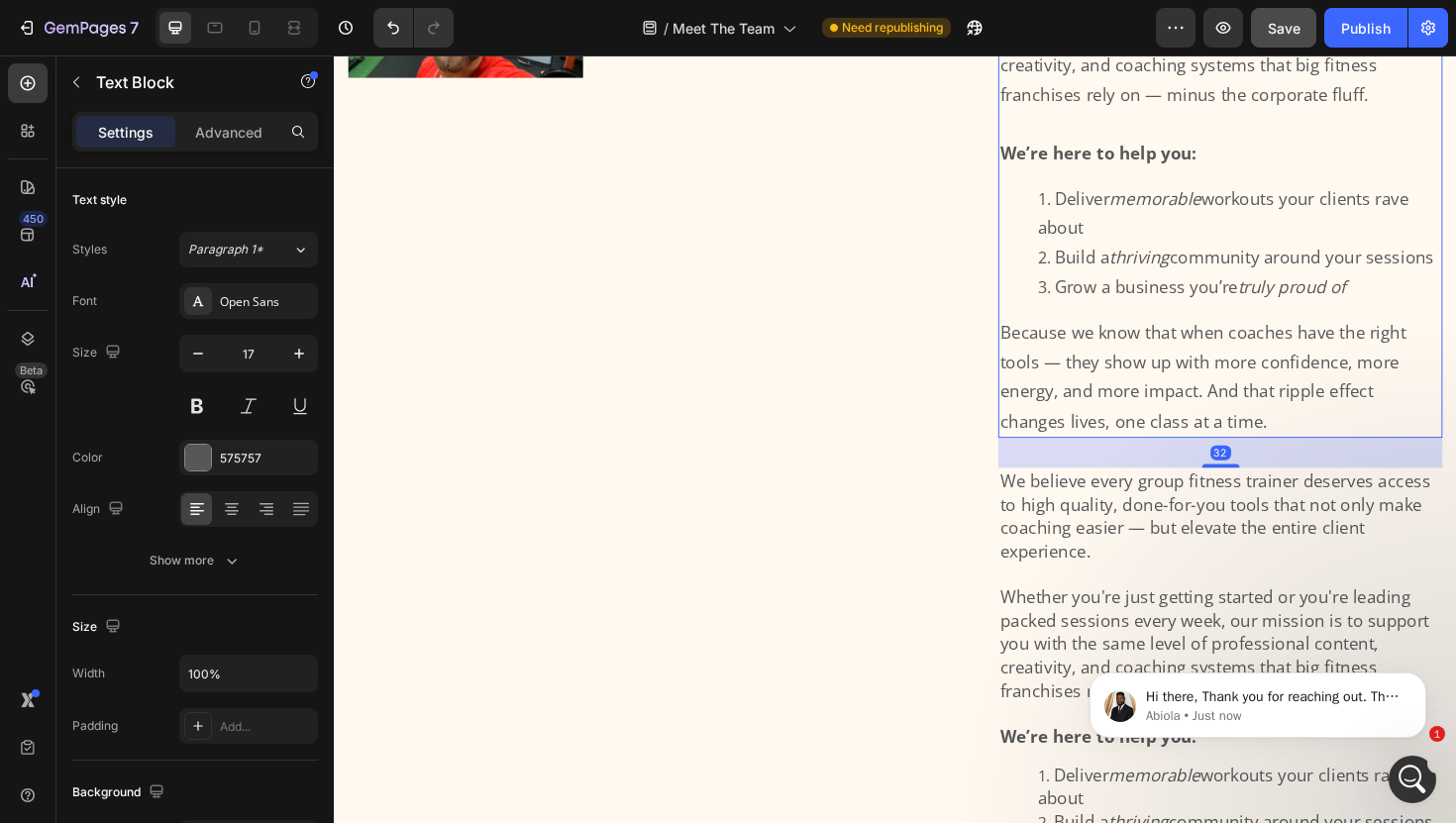 scroll, scrollTop: 3649, scrollLeft: 0, axis: vertical 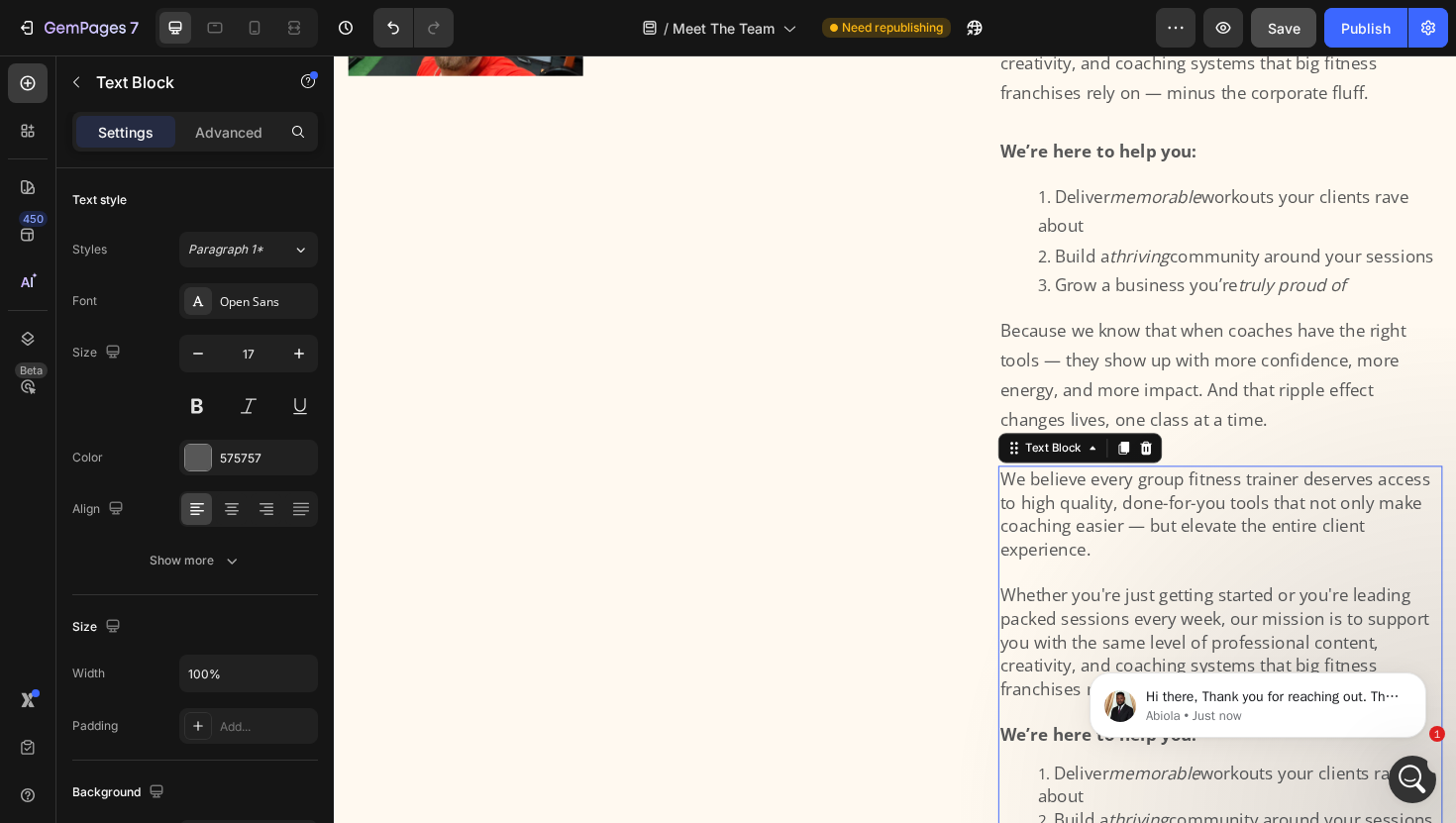 click on "We believe every group fitness trainer deserves access to high quality, done-for-you tools that not only make coaching easier — but elevate the entire client experience." at bounding box center [1267, 541] 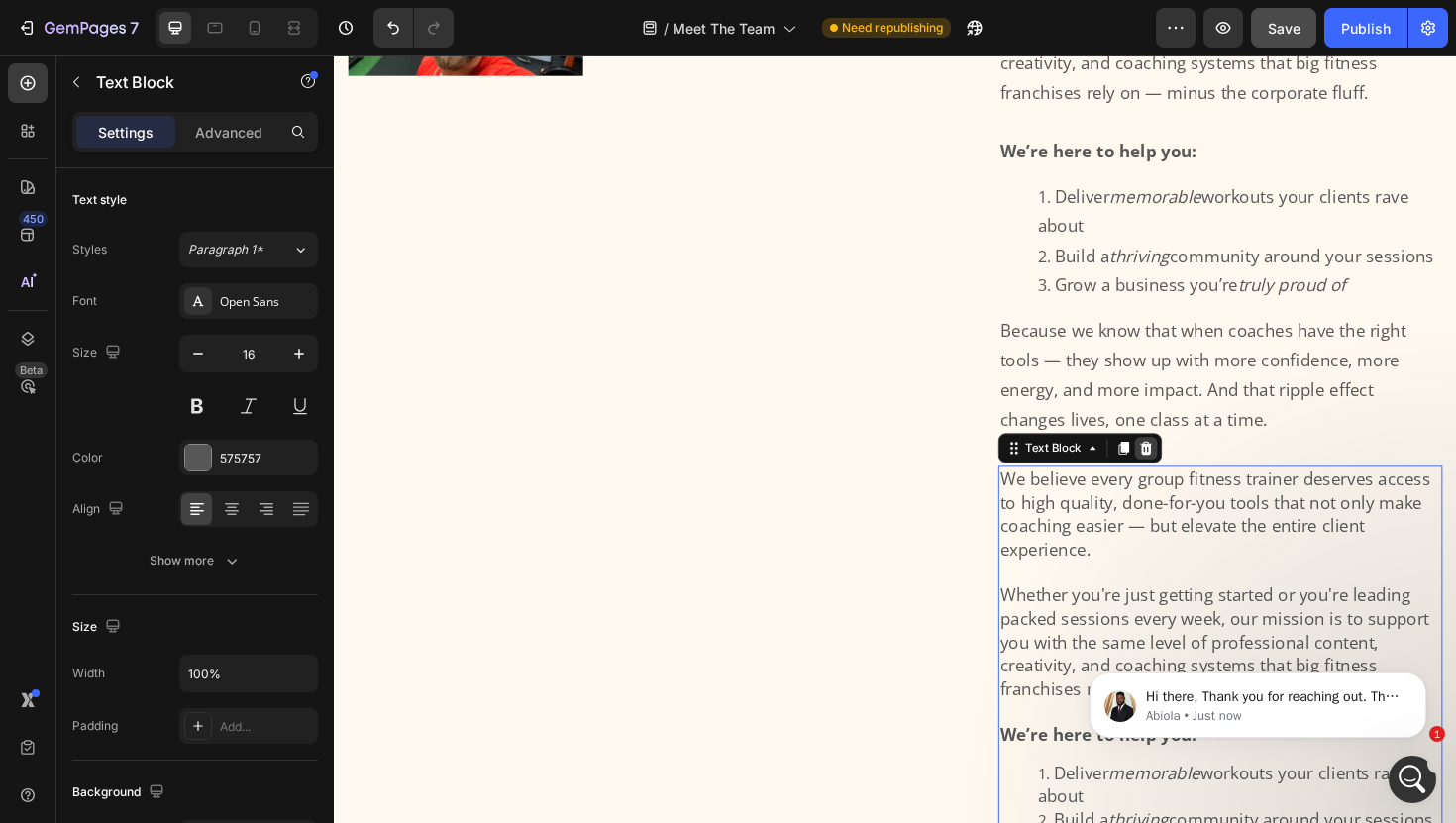 click 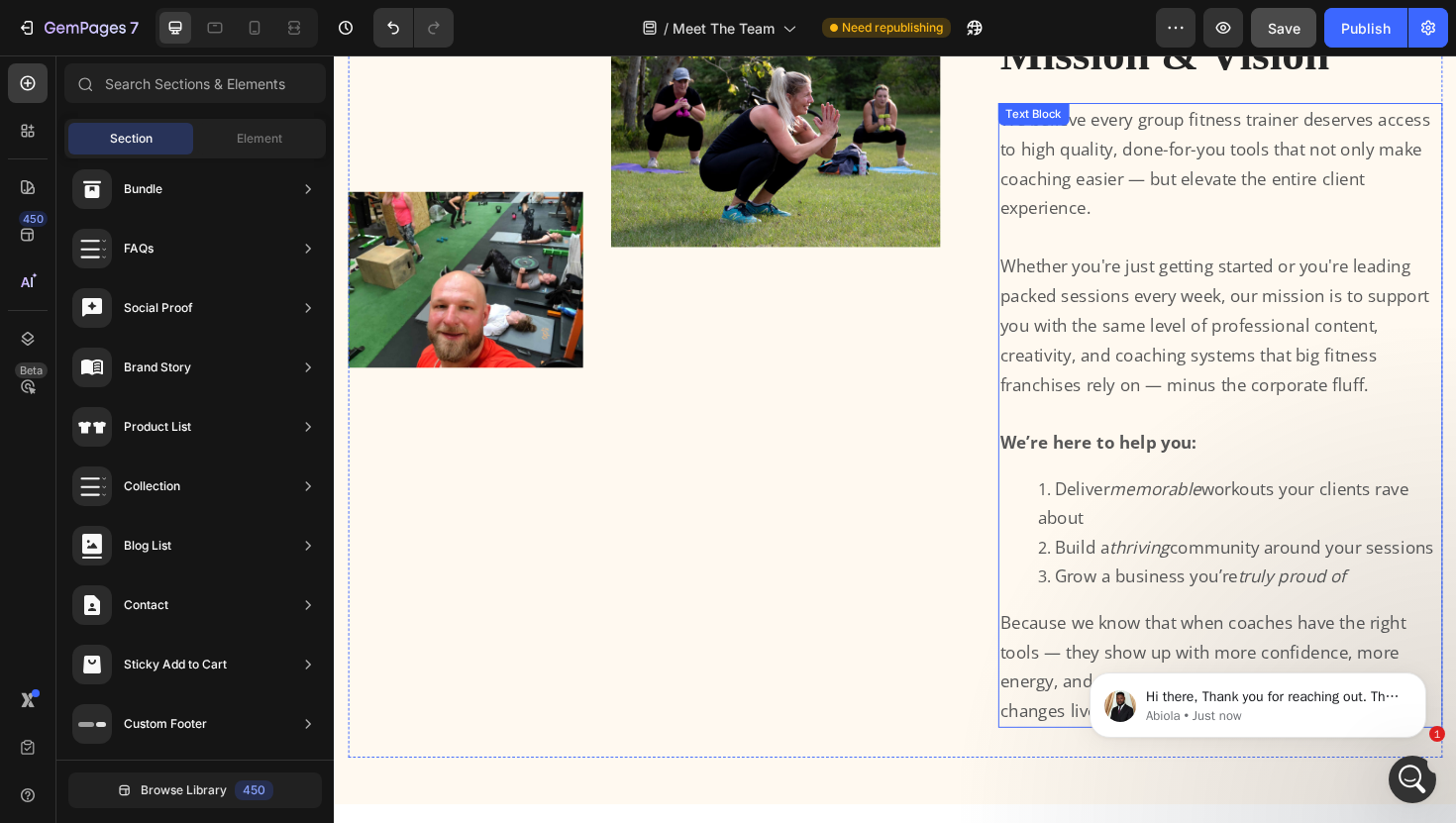 scroll, scrollTop: 3335, scrollLeft: 0, axis: vertical 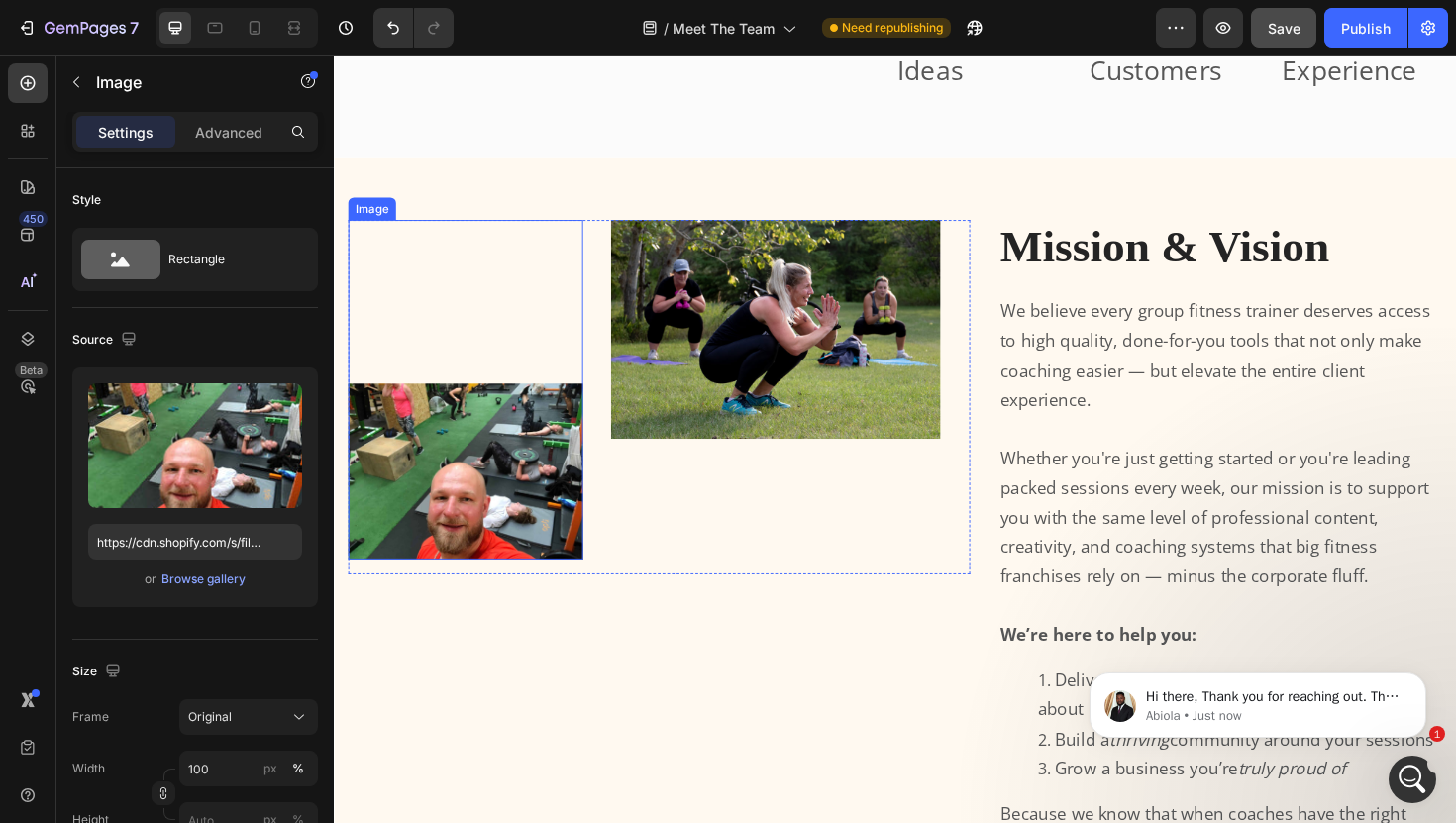 click at bounding box center (472, 496) 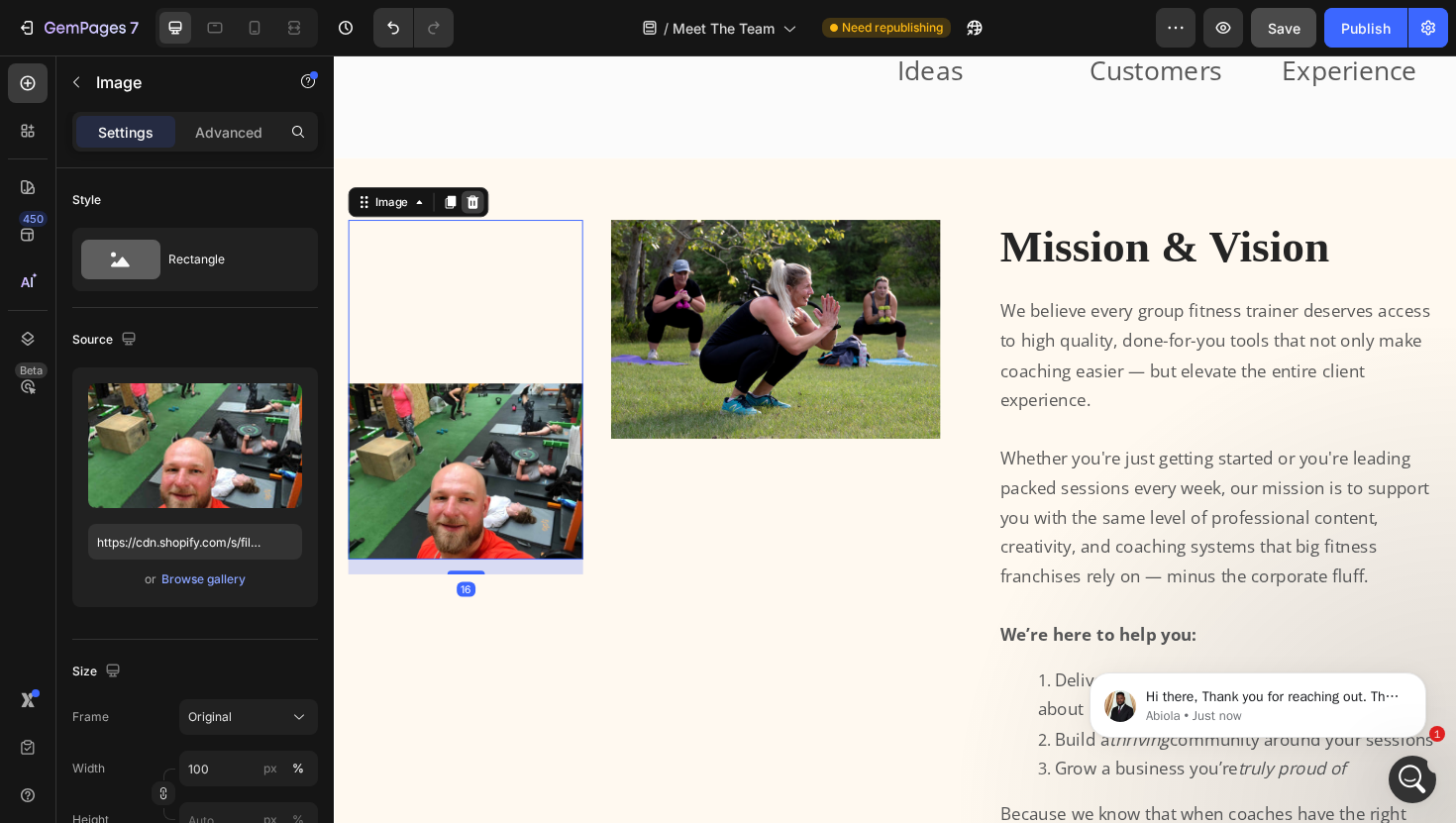 click 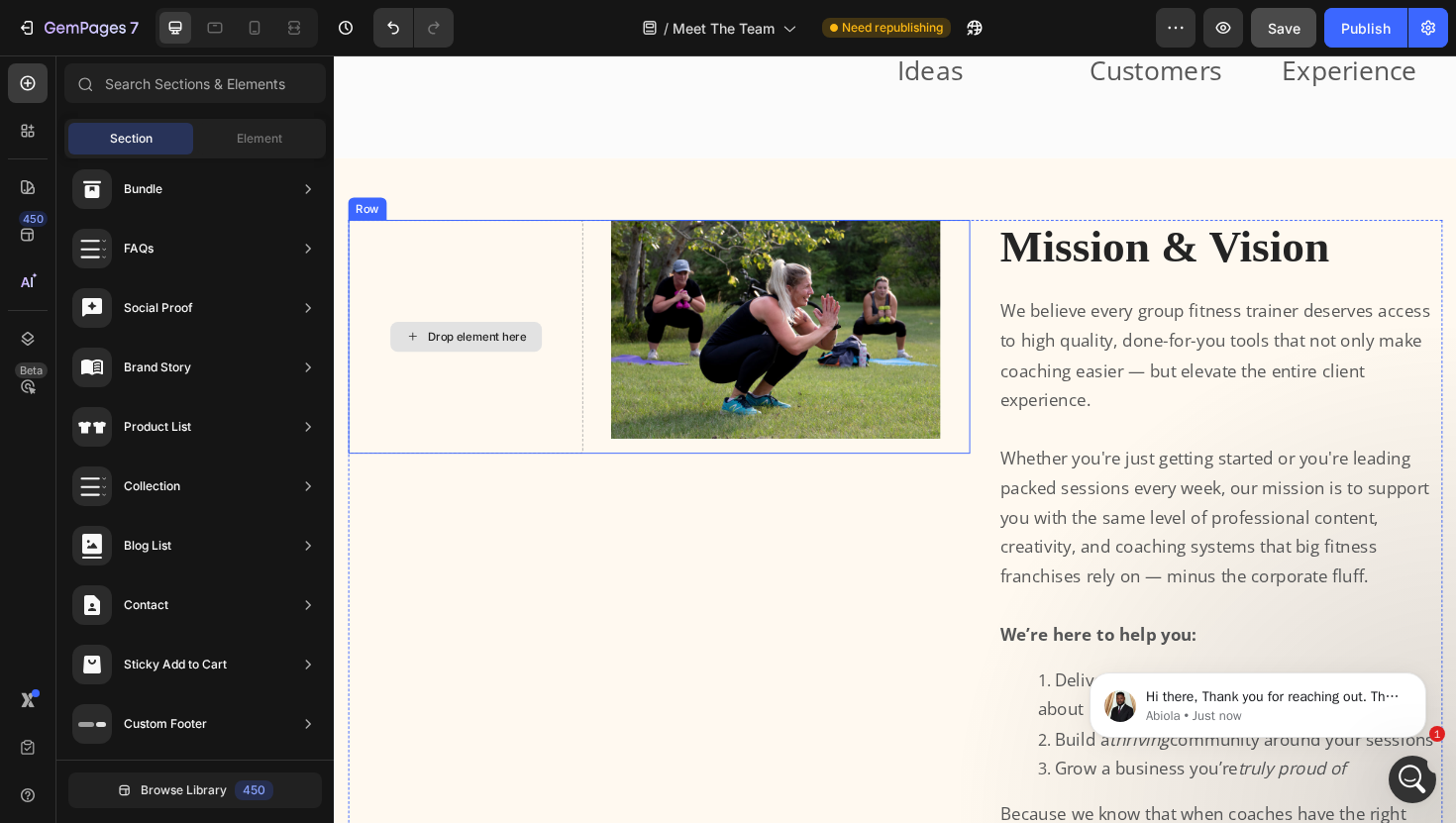 click on "Drop element here" at bounding box center (472, 354) 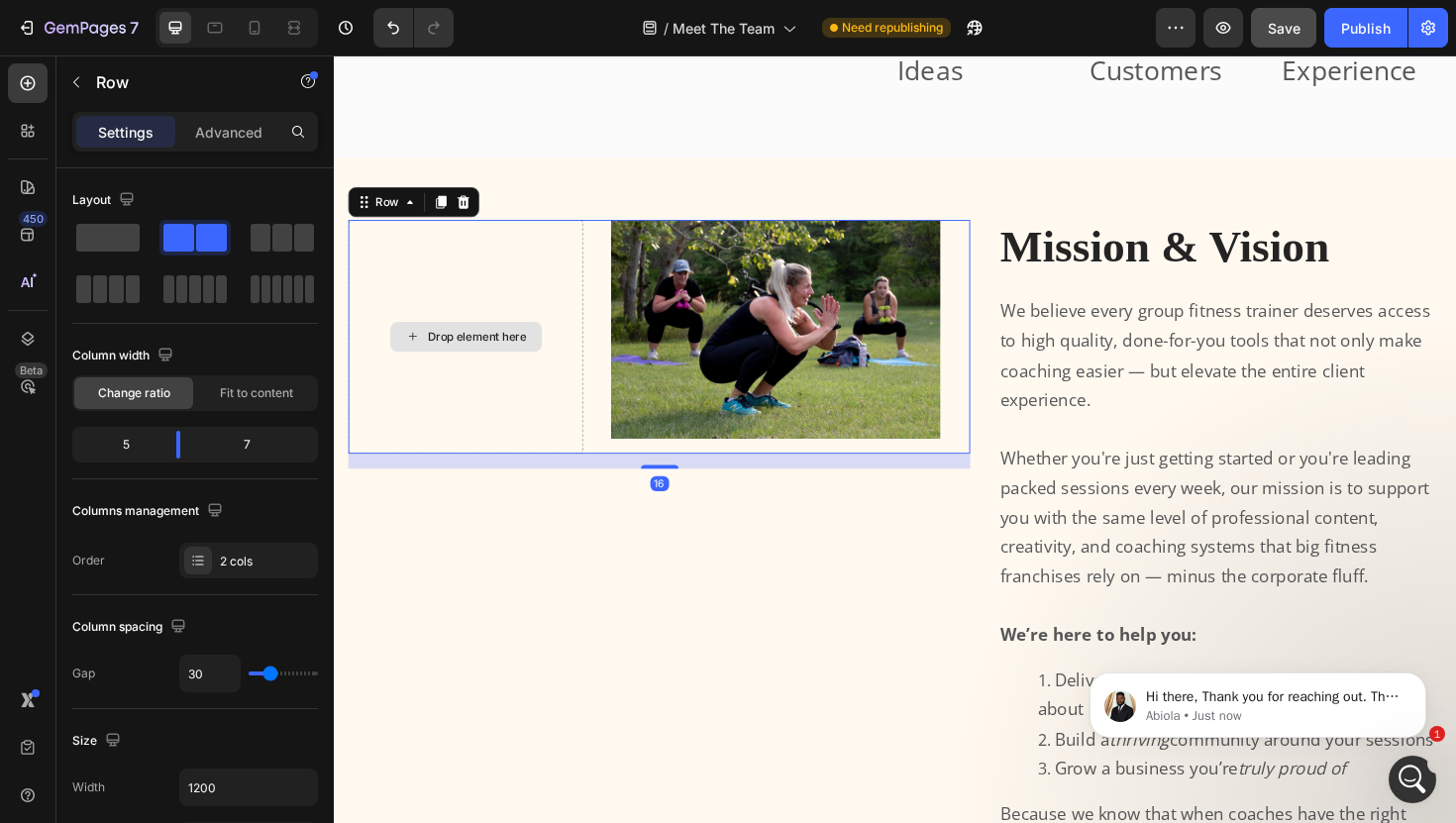 click on "Drop element here" at bounding box center (472, 354) 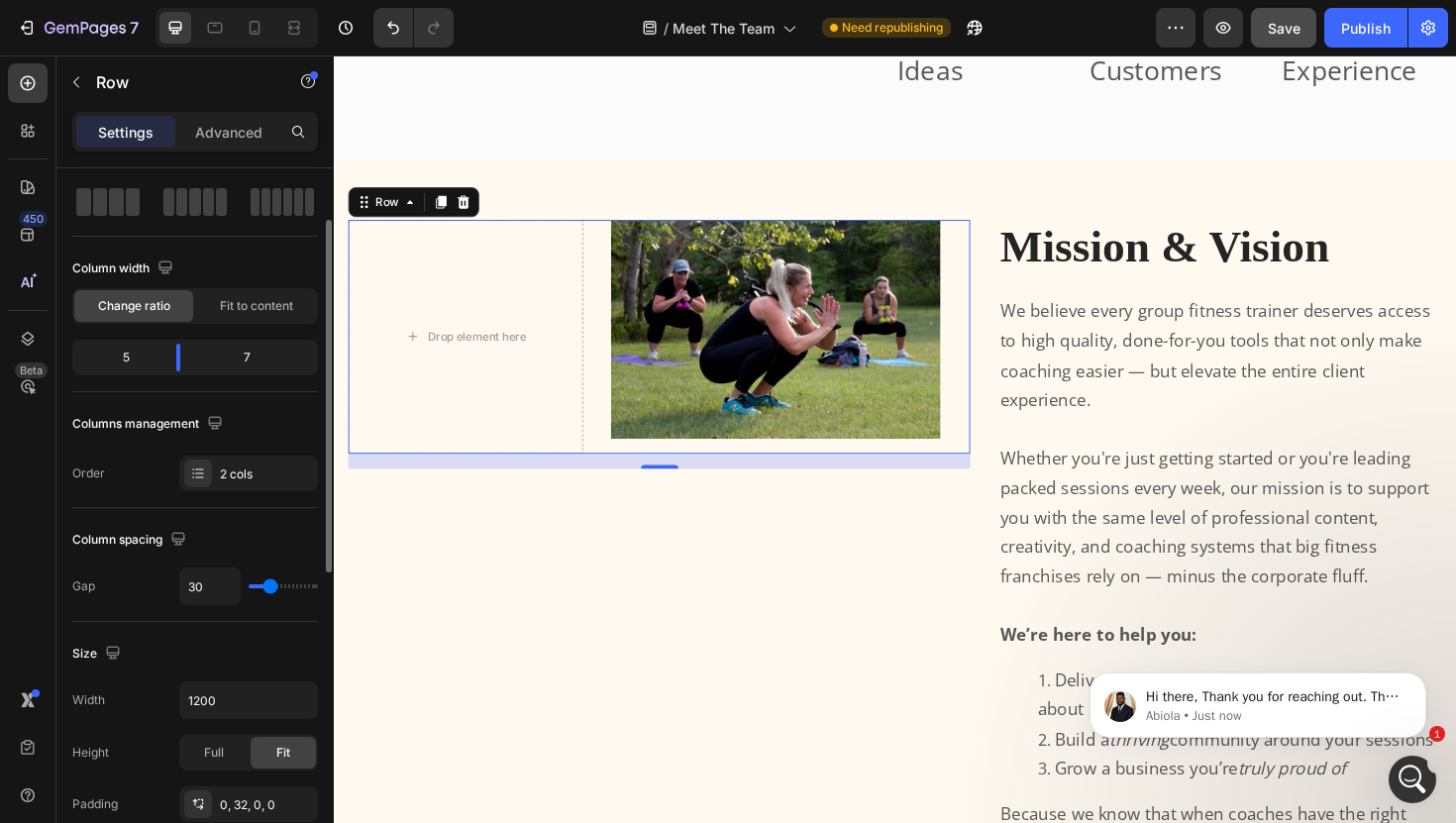 scroll, scrollTop: 114, scrollLeft: 0, axis: vertical 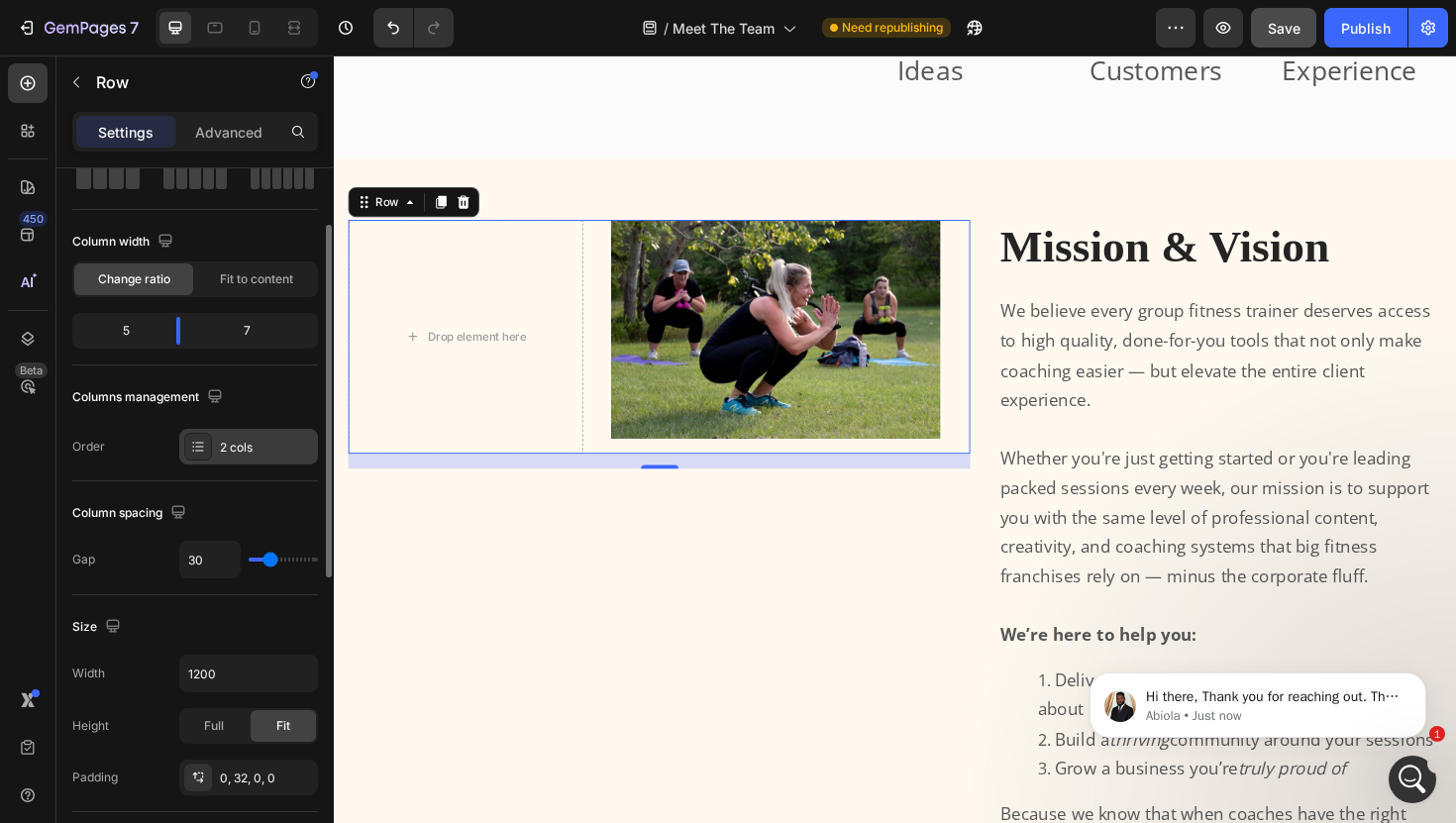click on "2 cols" at bounding box center (266, 448) 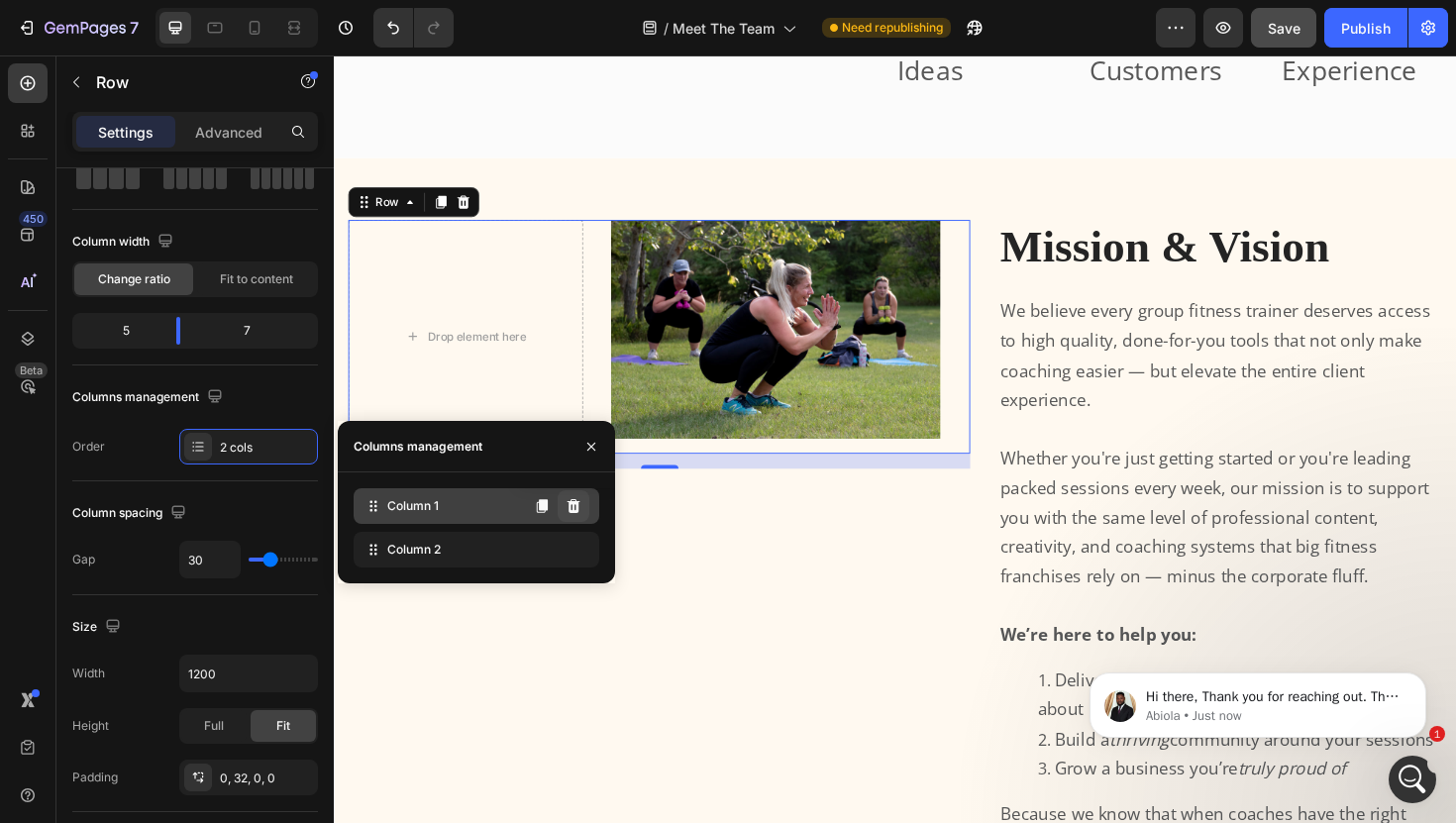click 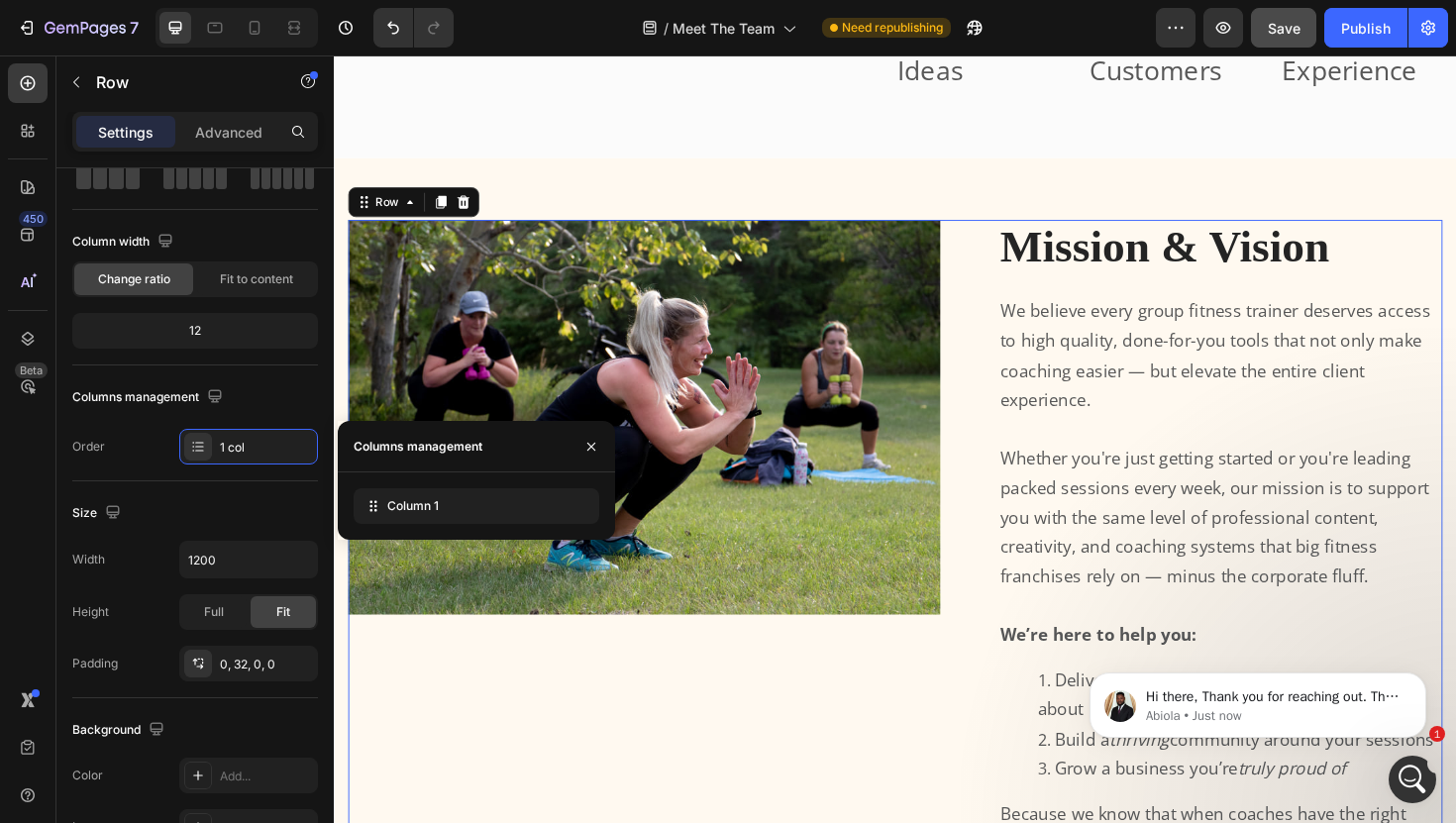 click on "Image Row Mission & Vision  Heading We believe every group fitness trainer deserves access to high quality, done-for-you tools that not only make coaching easier — but elevate the entire client experience.   Whether you're just getting started or you're leading packed sessions every week, our mission is to support you with the same level of professional content, creativity, and coaching systems that big fitness franchises rely on — minus the corporate fluff.   We’re here to help you: Deliver  memorable  workouts your clients rave about Build a  thriving  community around your sessions Grow a business you’re  truly proud of Because we know that when coaches have the right tools — they show up with more confidence, more energy, and more impact. And that ripple effect changes lives, one class at a time. Text Block Row   16" at bounding box center (928, 616) 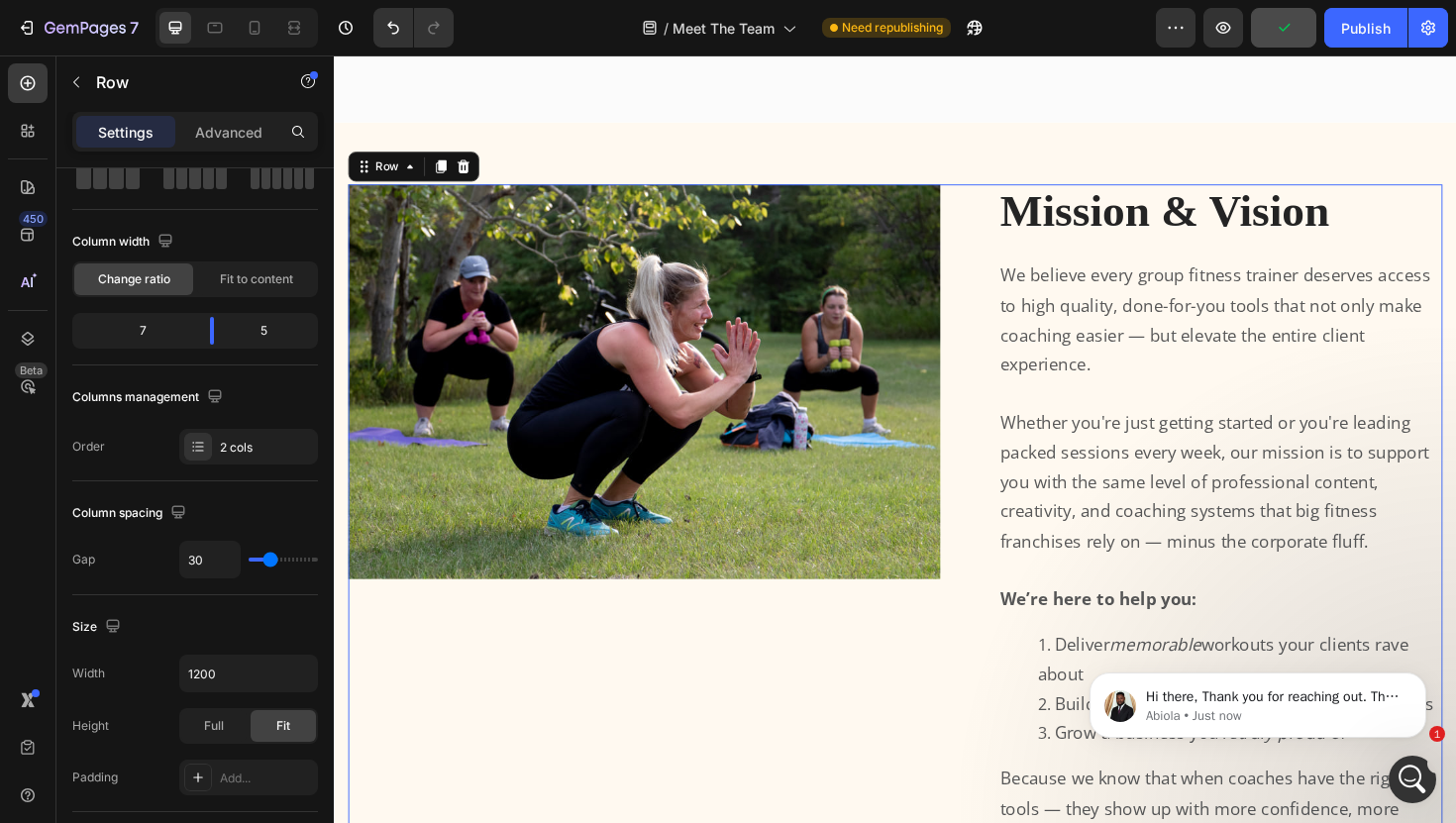scroll, scrollTop: 3172, scrollLeft: 0, axis: vertical 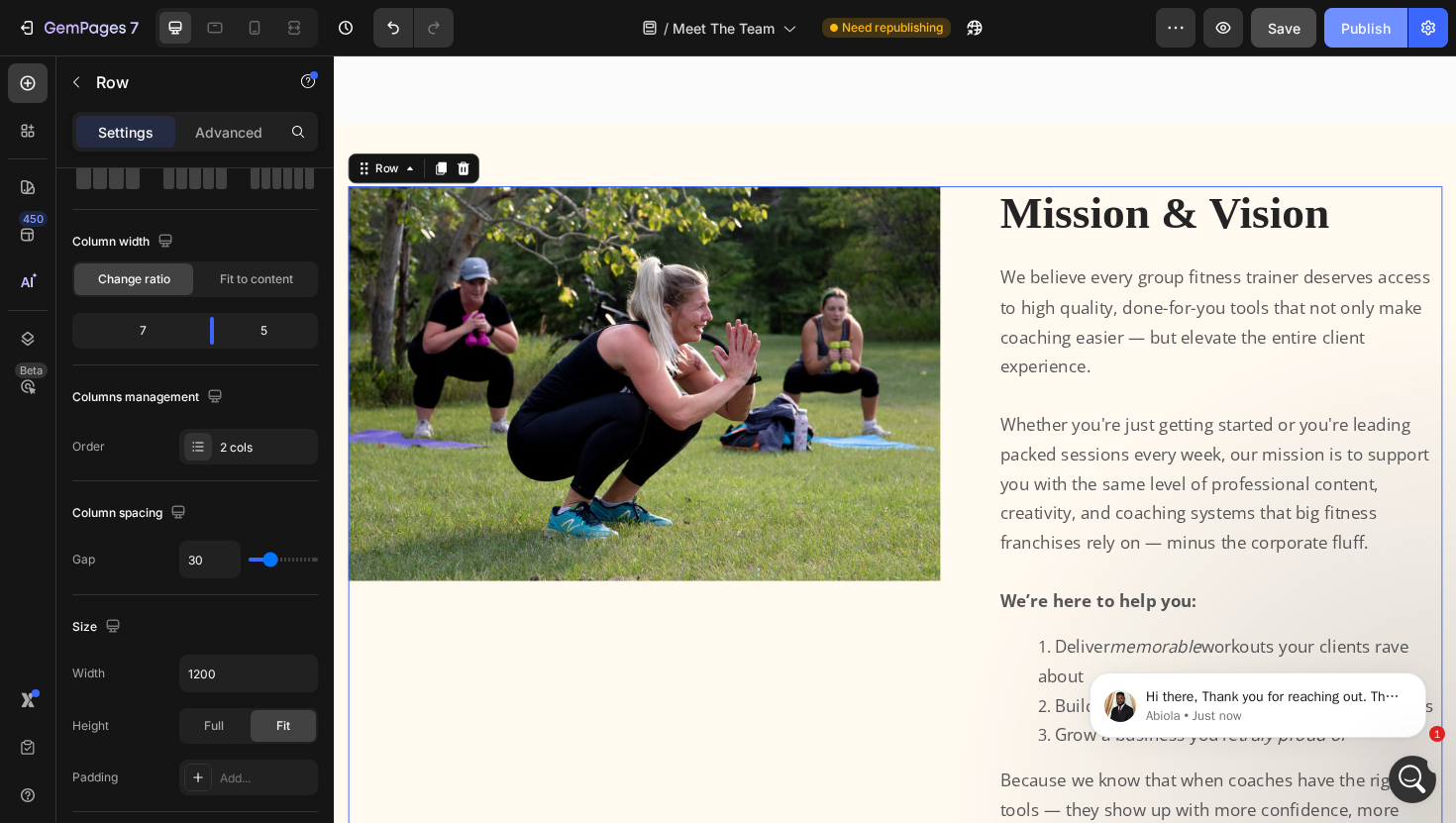 click on "Publish" 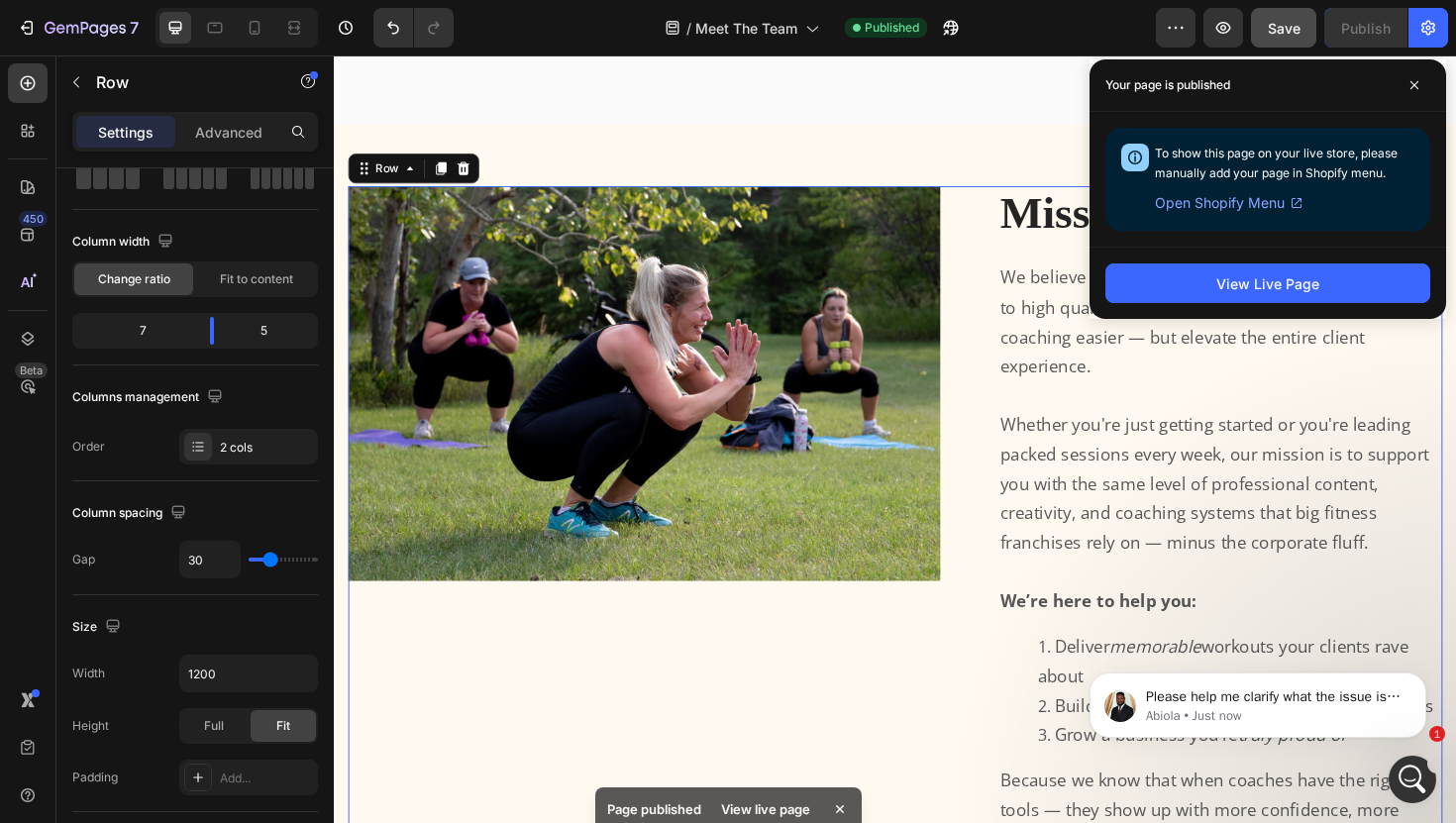 scroll, scrollTop: 4255, scrollLeft: 0, axis: vertical 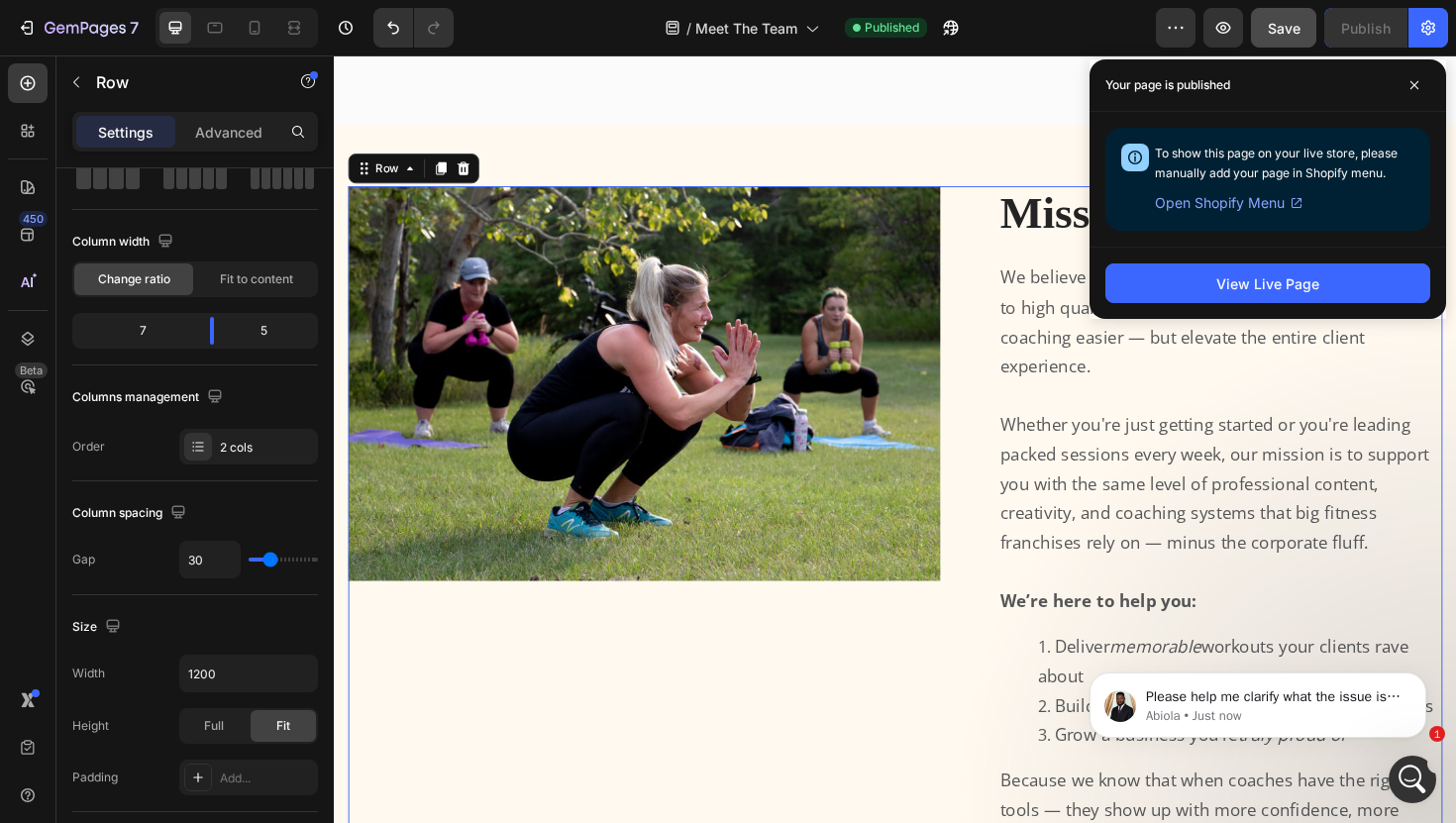 click on "Image Row Mission & Vision  Heading We believe every group fitness trainer deserves access to high quality, done-for-you tools that not only make coaching easier — but elevate the entire client experience.   Whether you're just getting started or you're leading packed sessions every week, our mission is to support you with the same level of professional content, creativity, and coaching systems that big fitness franchises rely on — minus the corporate fluff.   We’re here to help you: Deliver  memorable  workouts your clients rave about Build a  thriving  community around your sessions Grow a business you’re  truly proud of Because we know that when coaches have the right tools — they show up with more confidence, more energy, and more impact. And that ripple effect changes lives, one class at a time. Text Block Row   16" at bounding box center (928, 580) 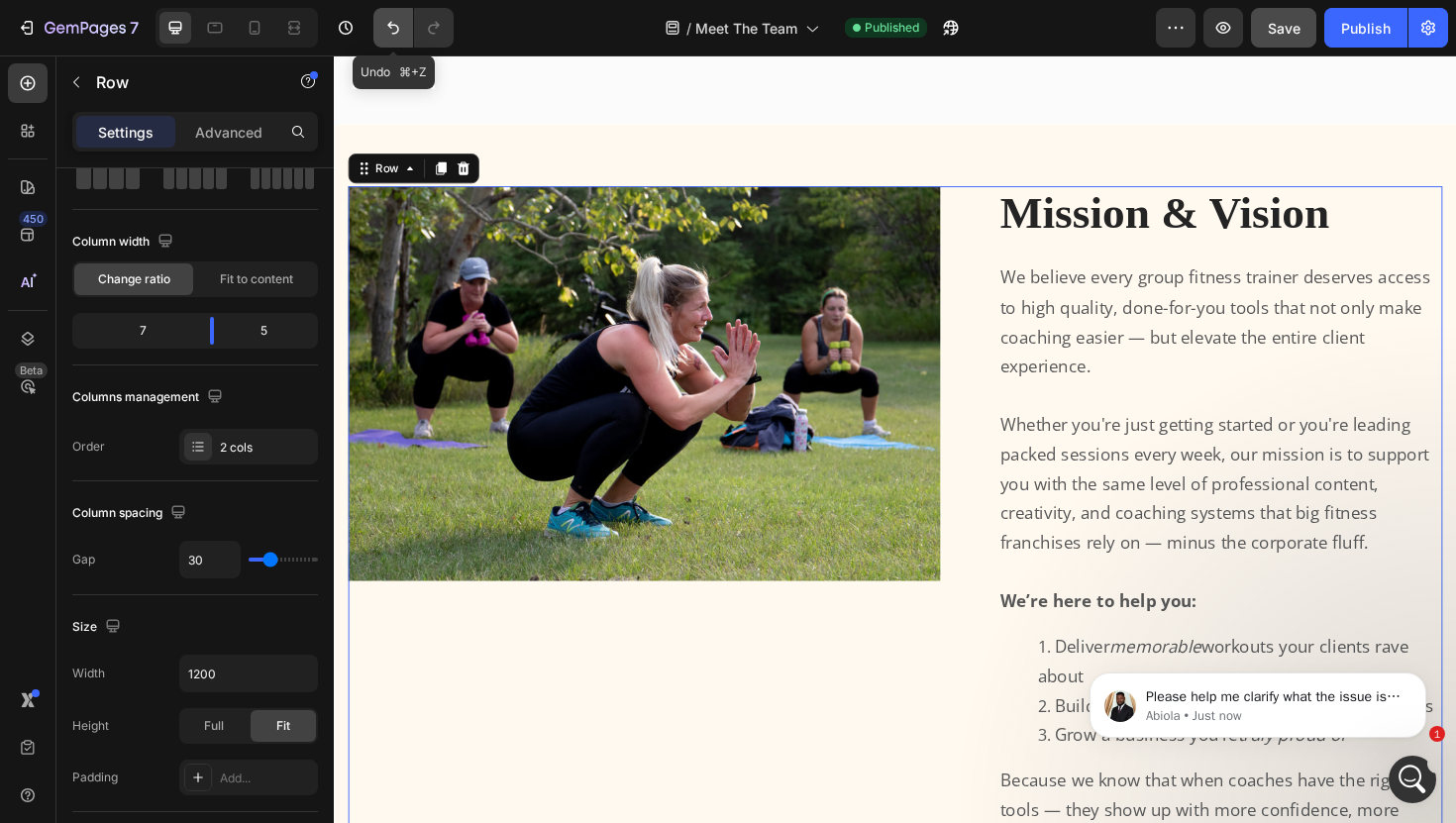 click 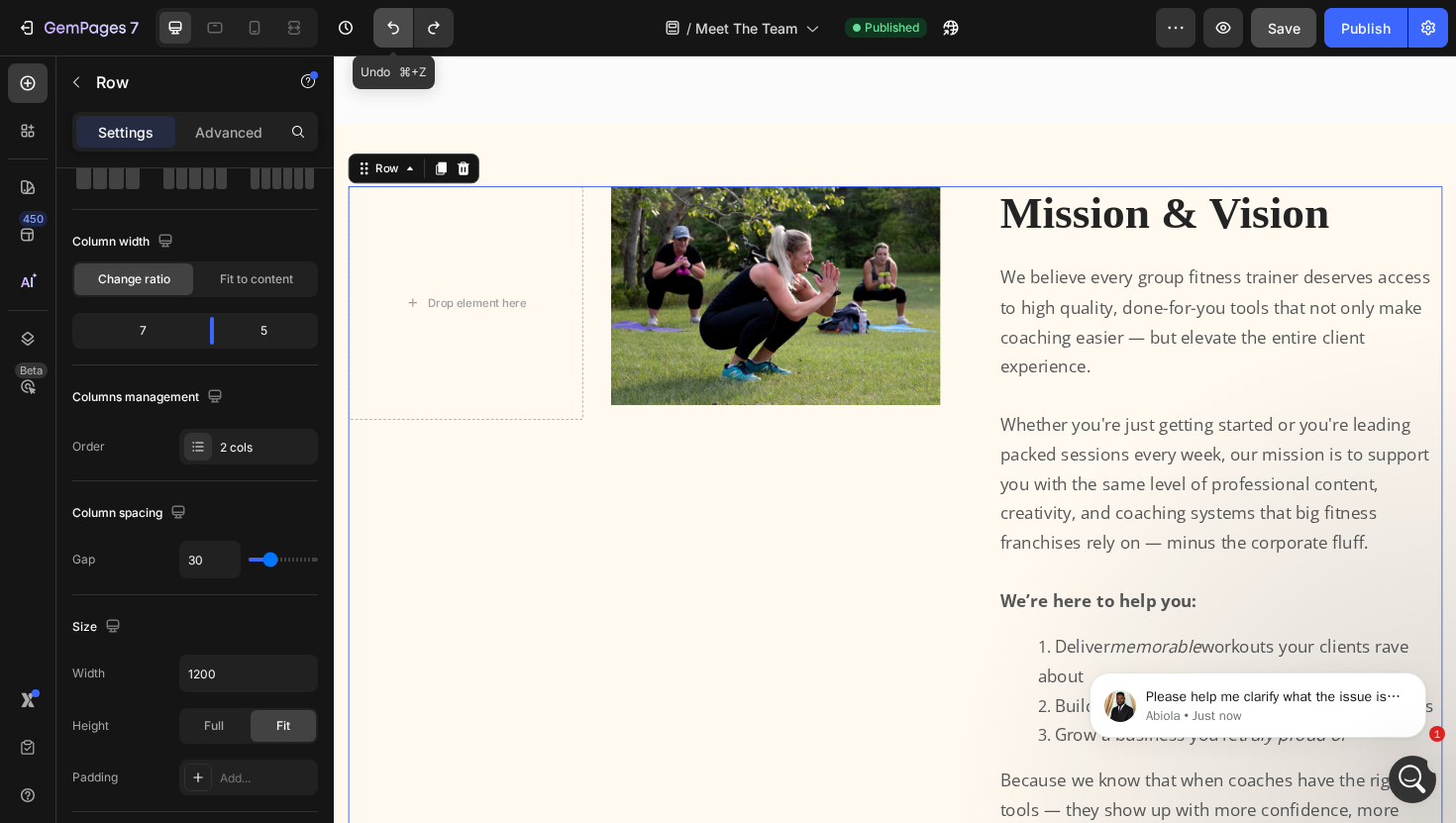 click 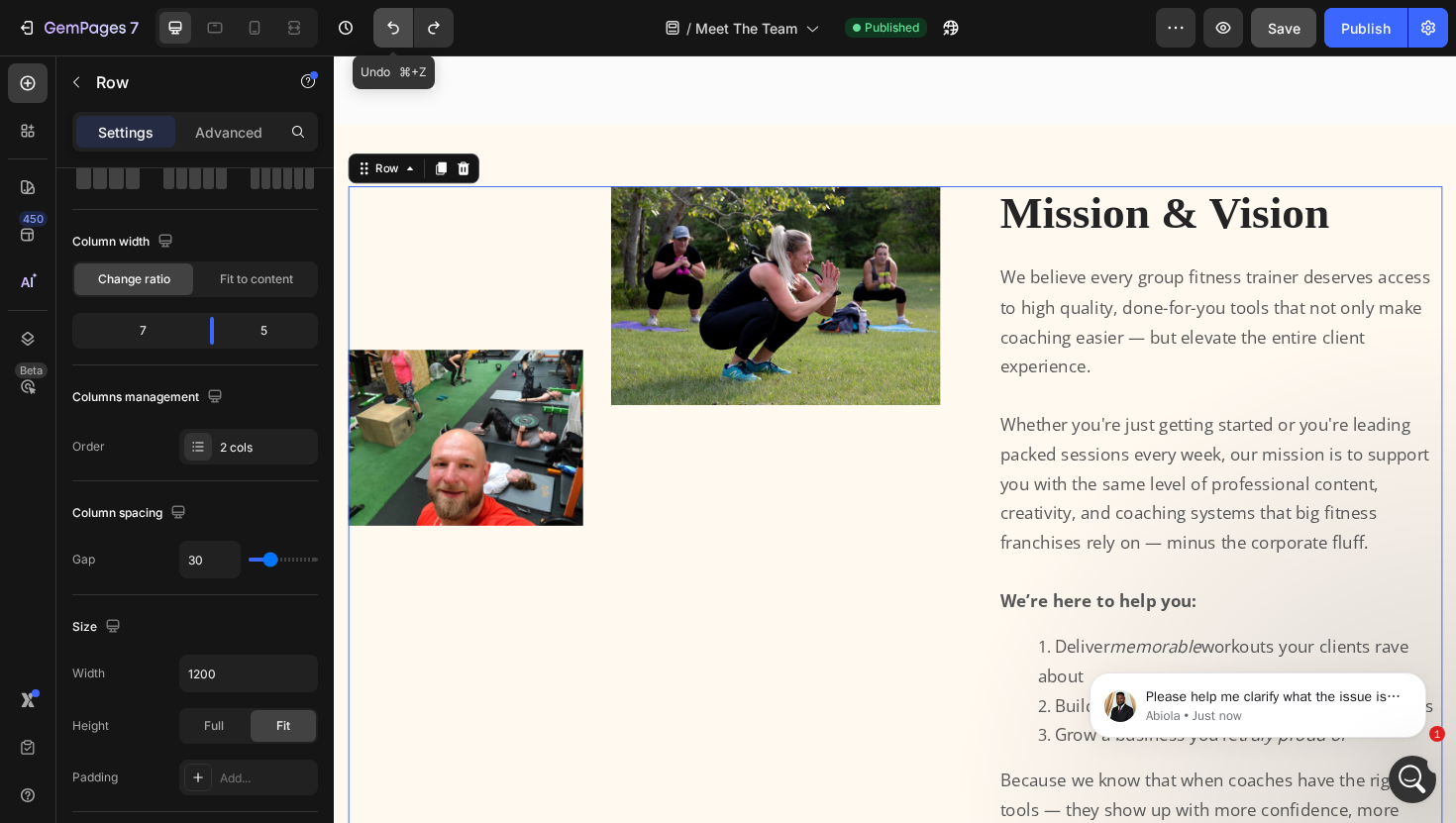 click 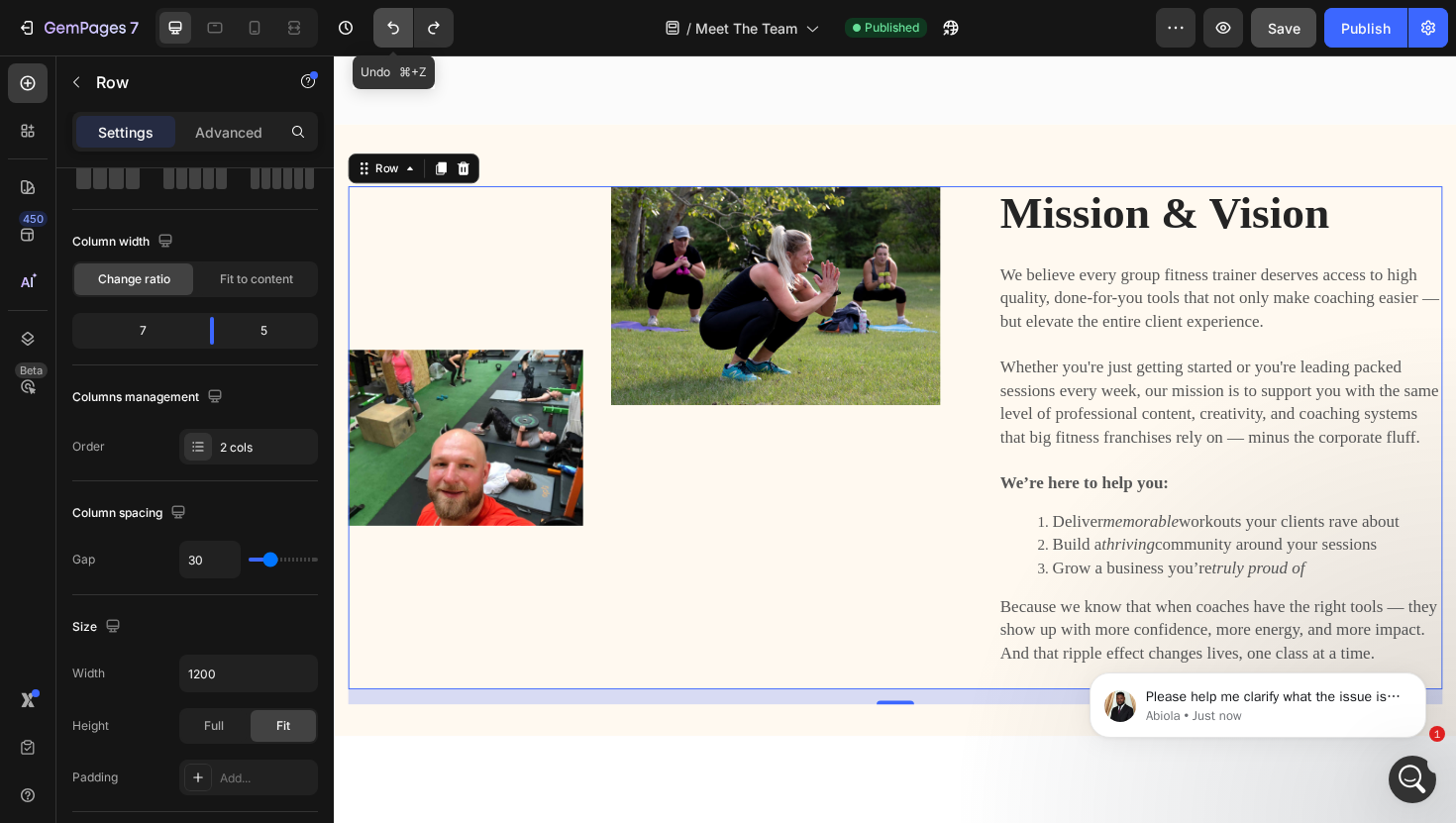 click 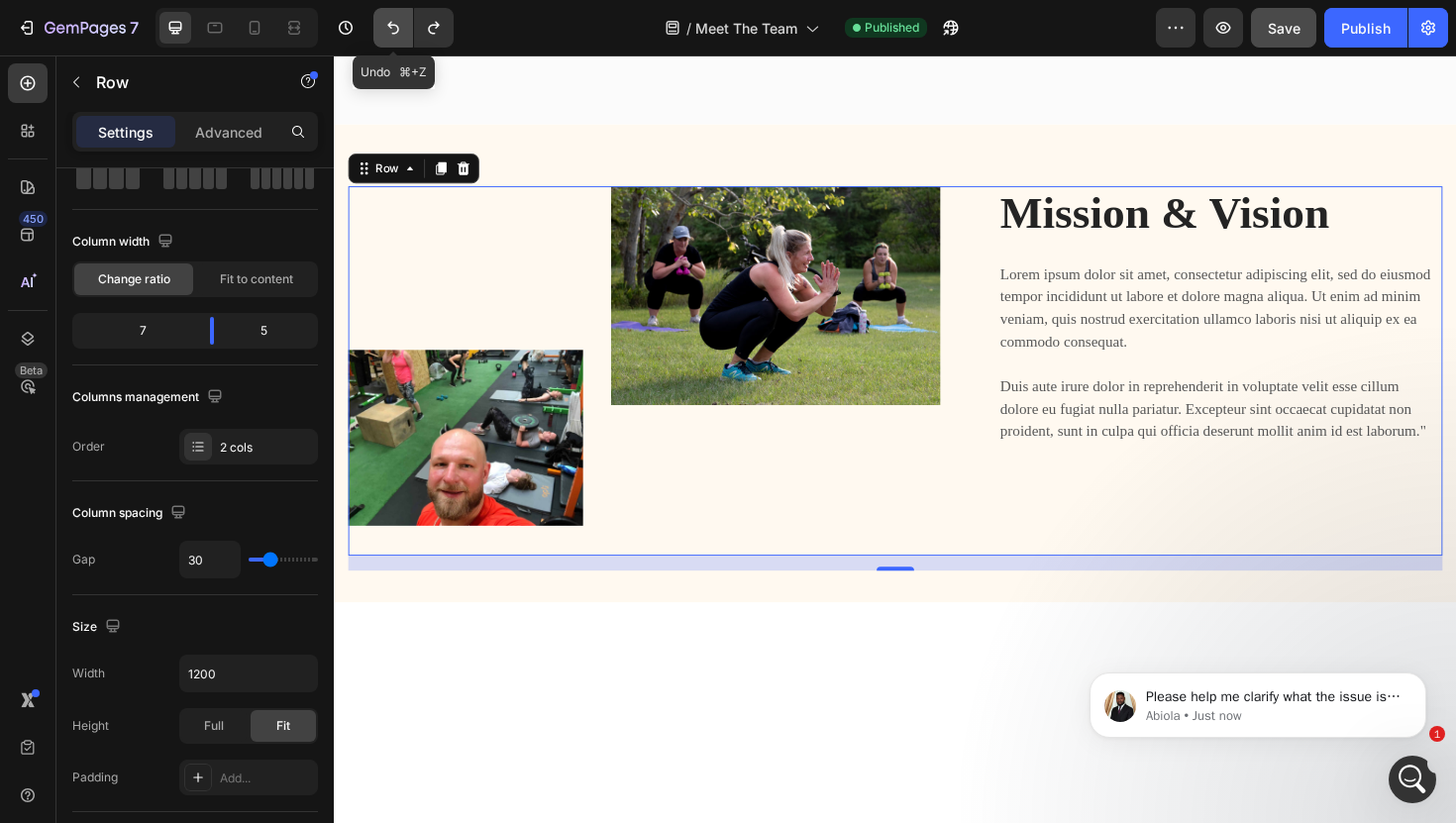 click 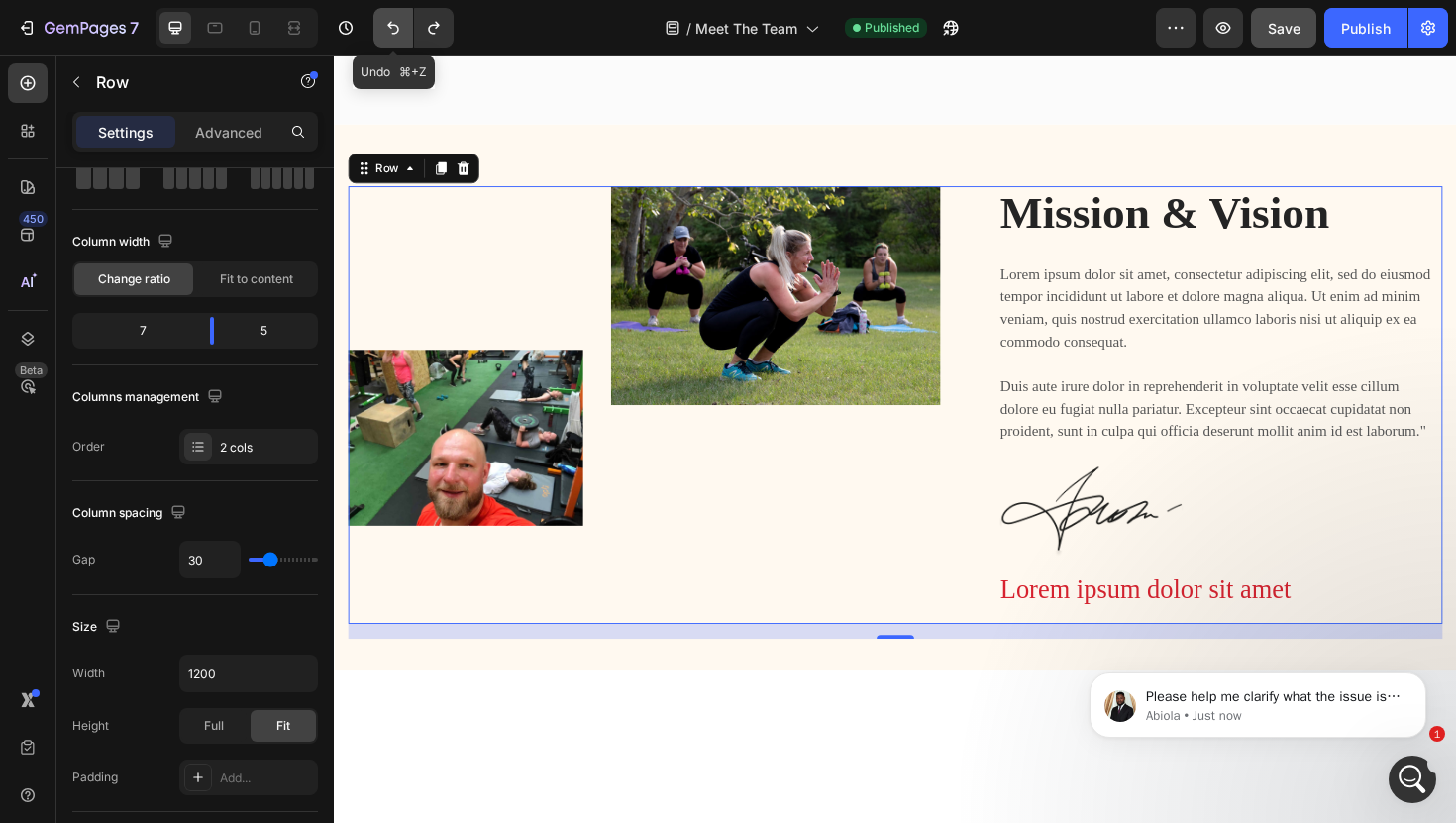 click 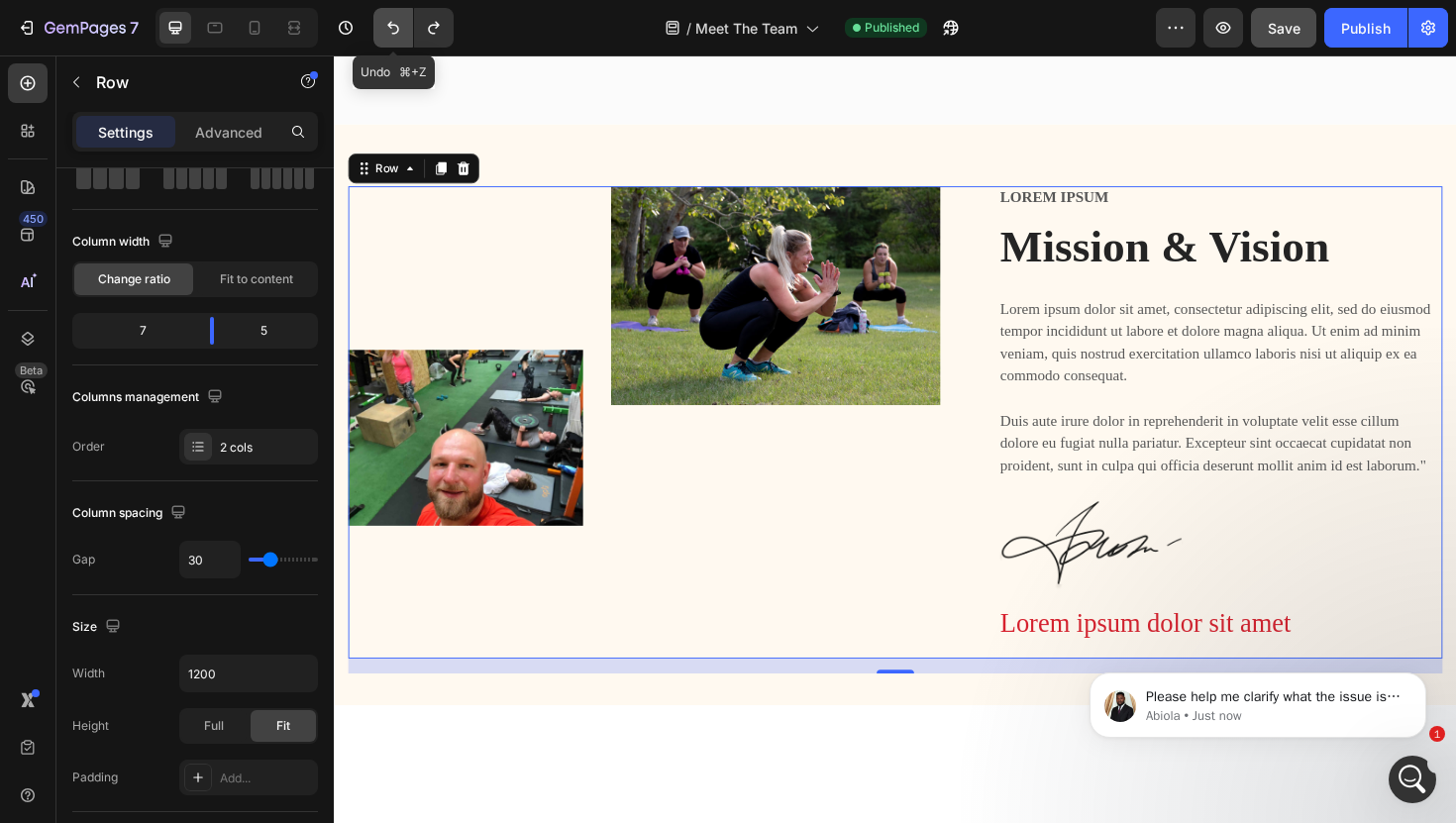 click 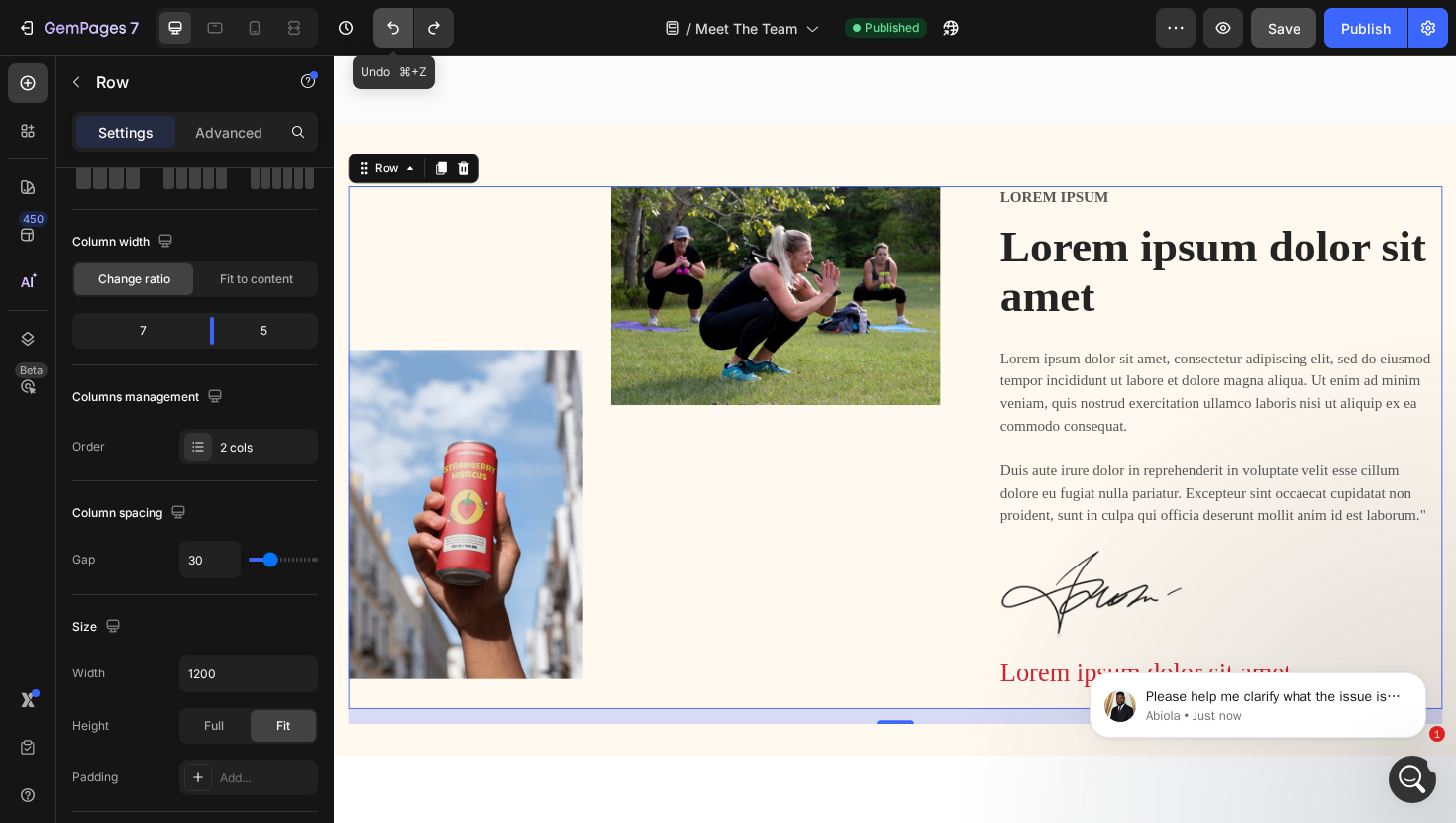click 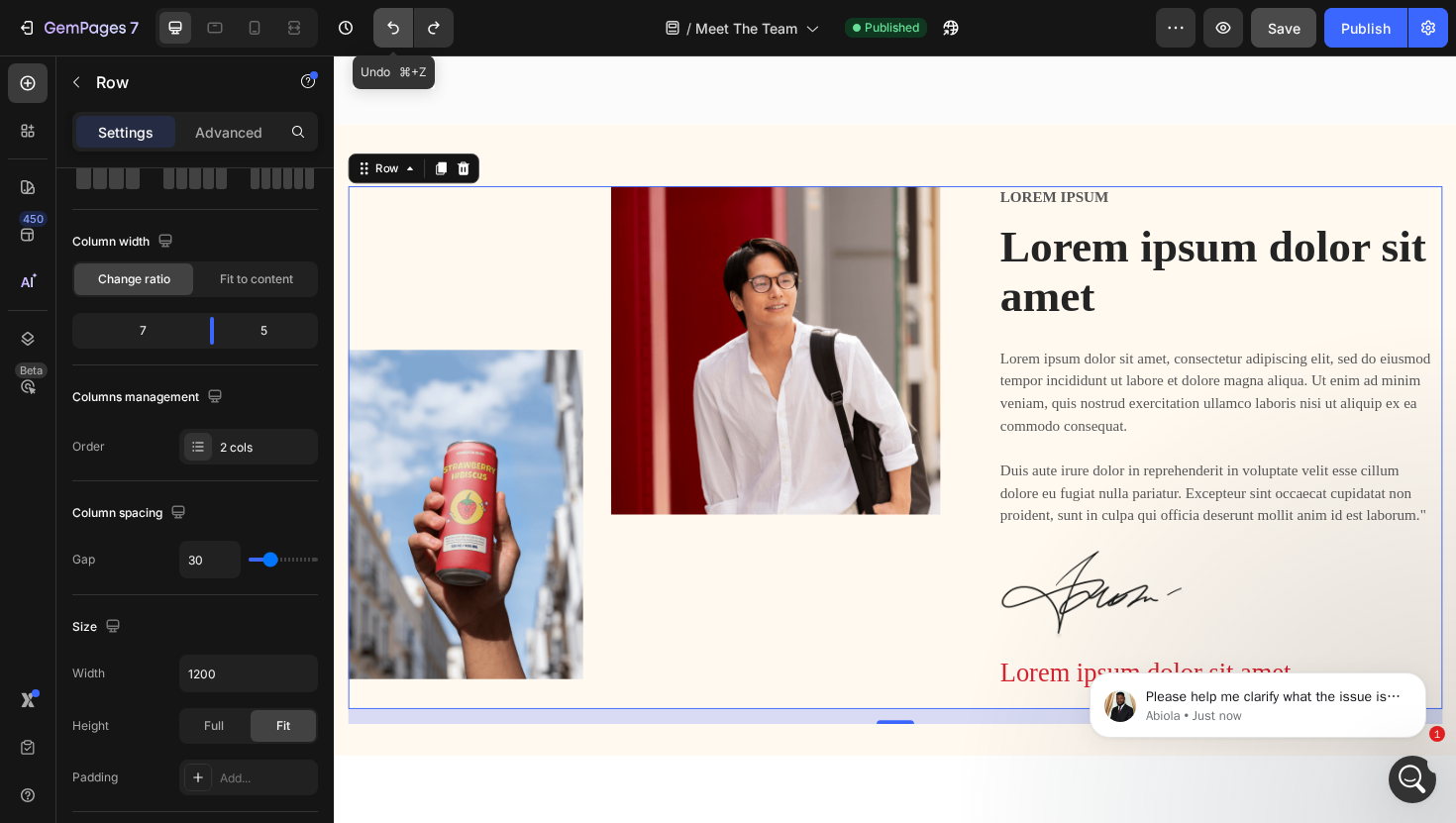 click 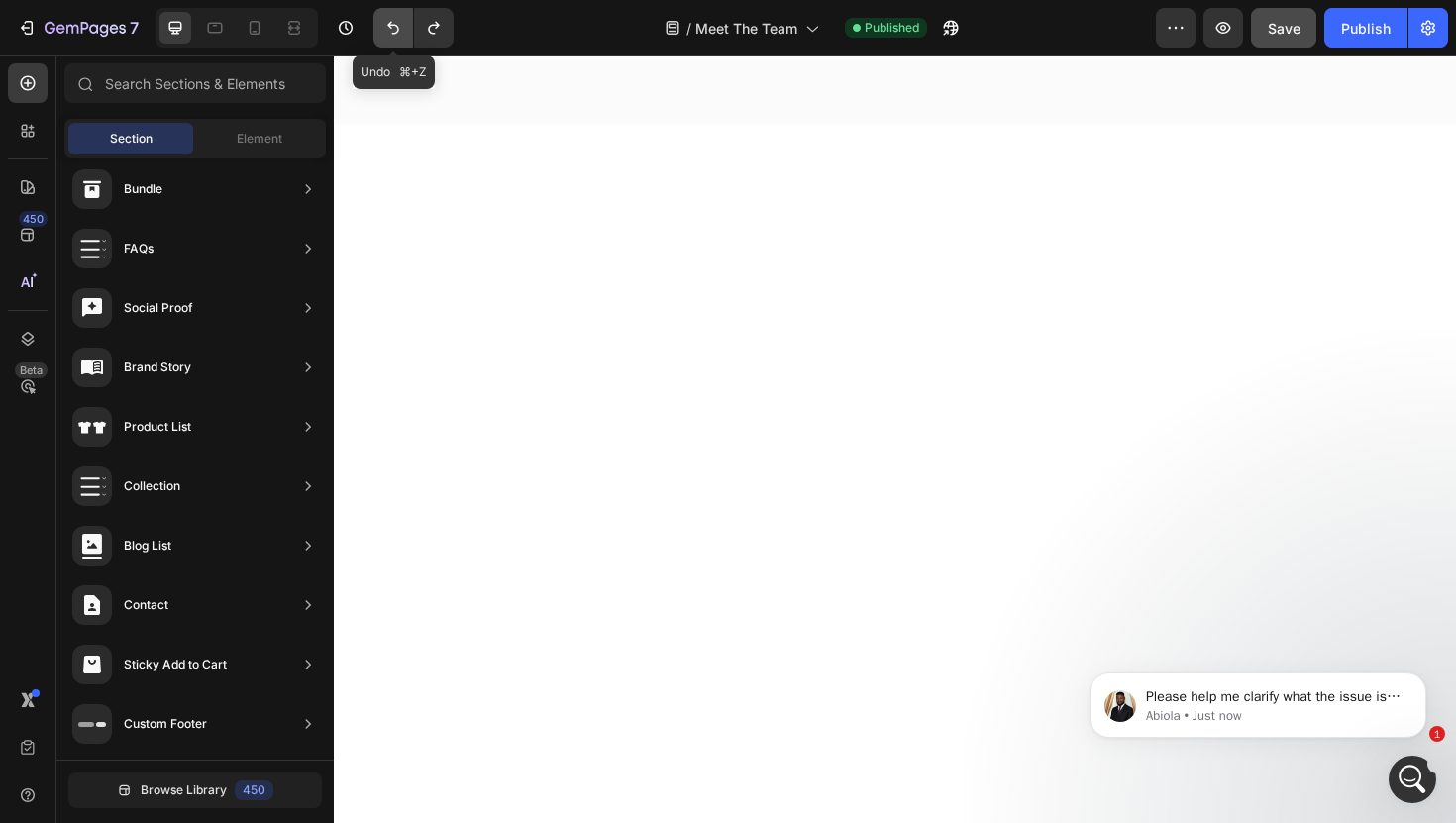 click 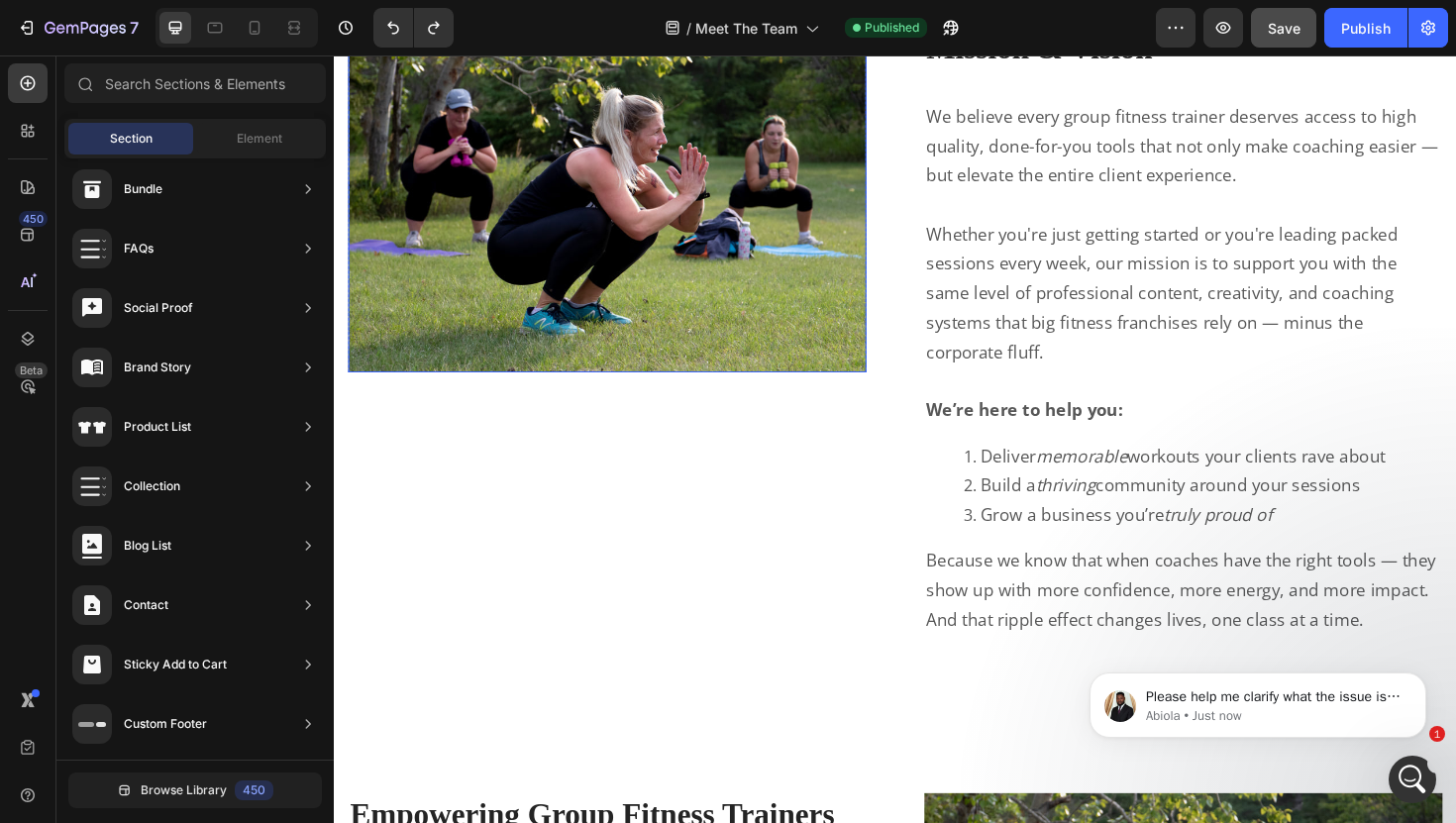 scroll, scrollTop: 3408, scrollLeft: 0, axis: vertical 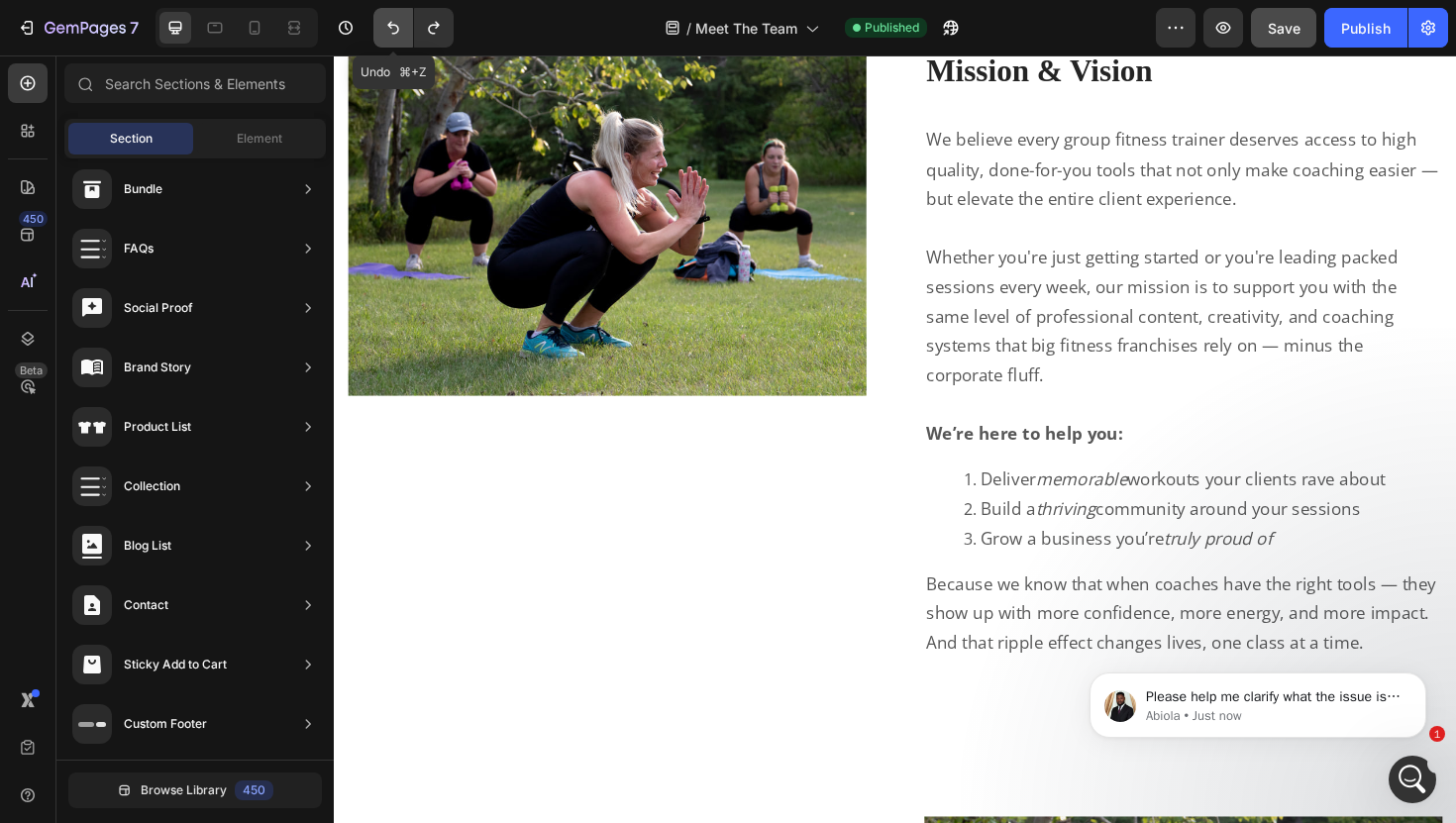 click 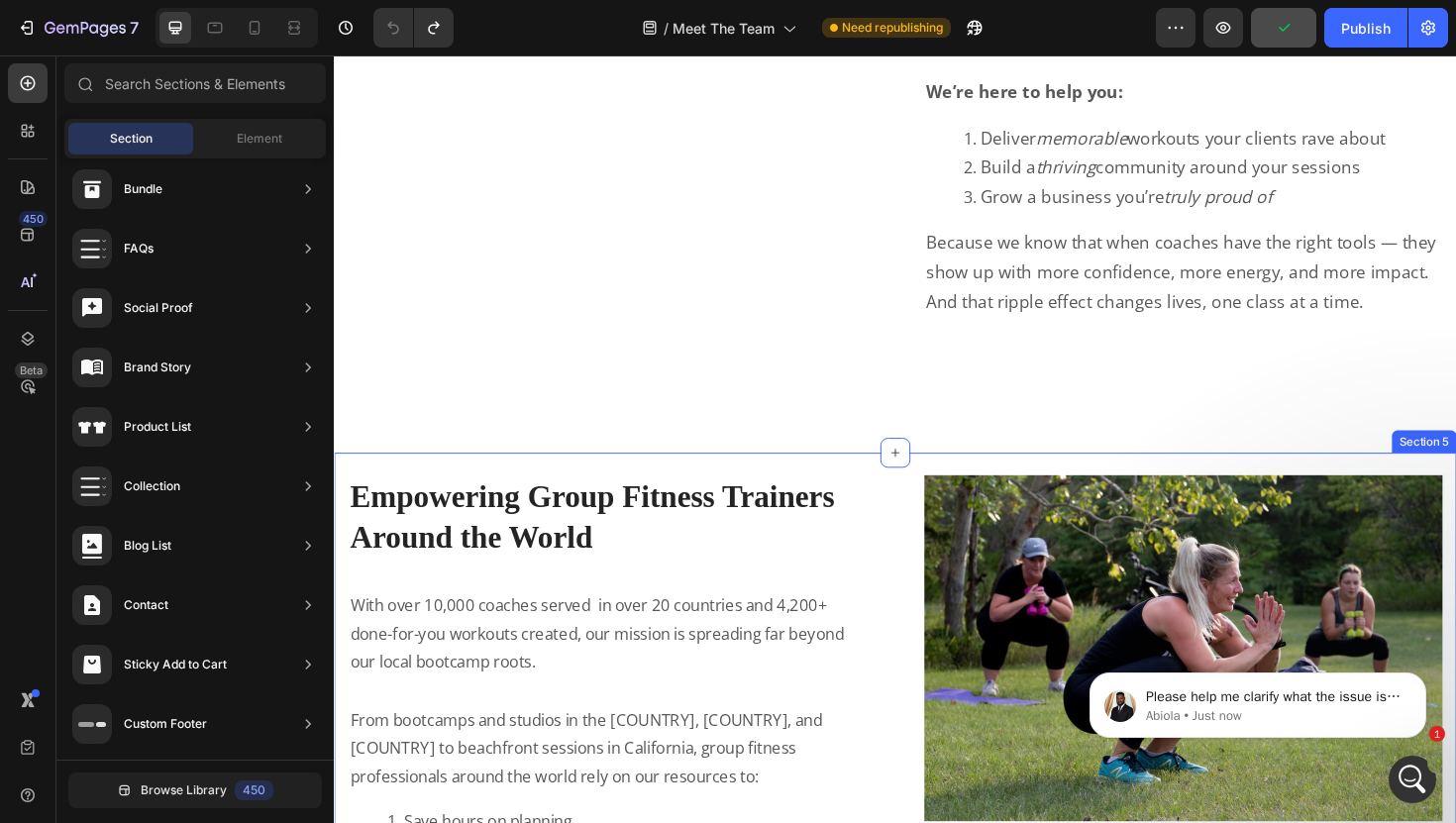 scroll, scrollTop: 3897, scrollLeft: 0, axis: vertical 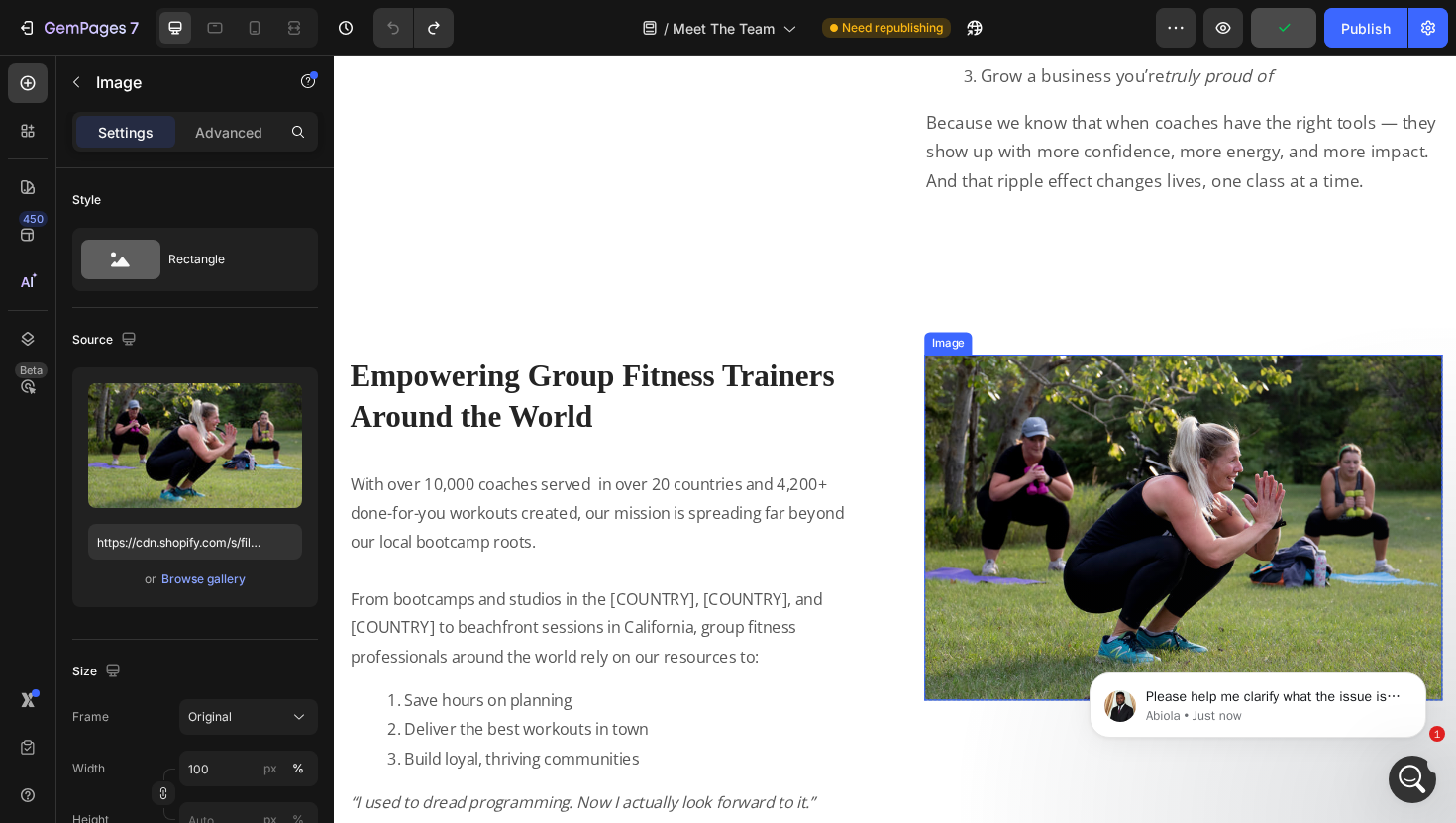 click at bounding box center (1233, 555) 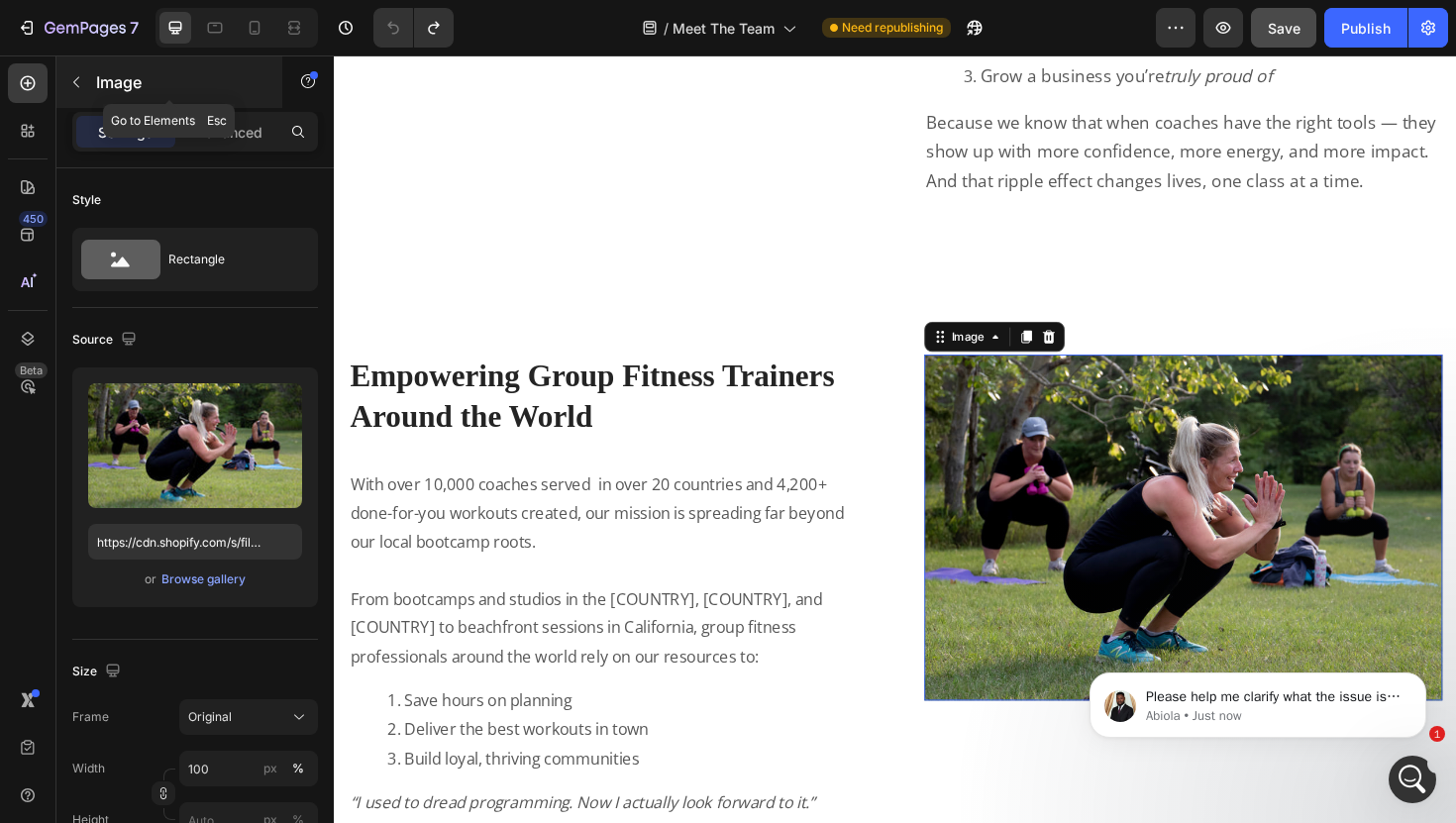 click 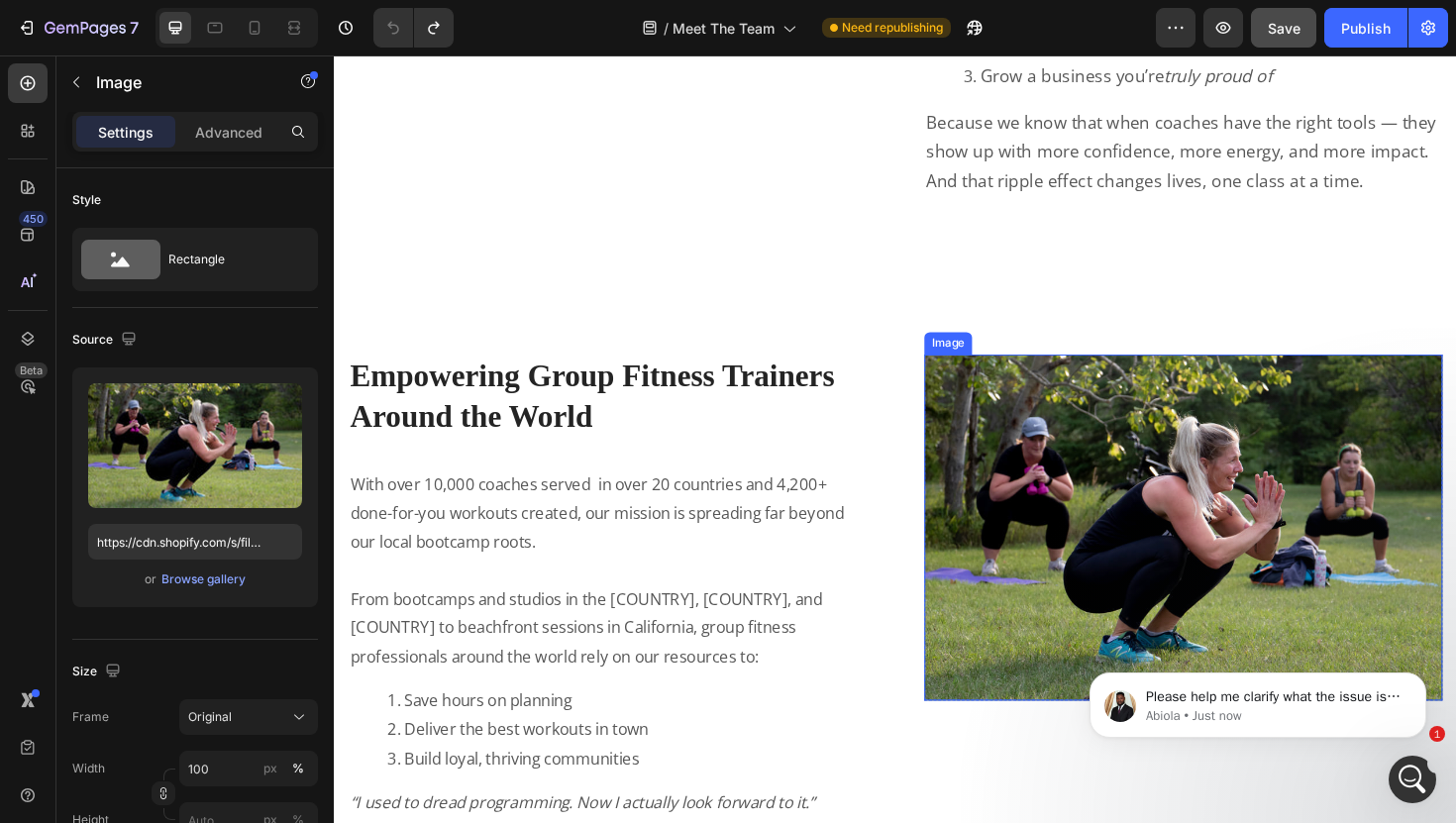 click at bounding box center (1233, 555) 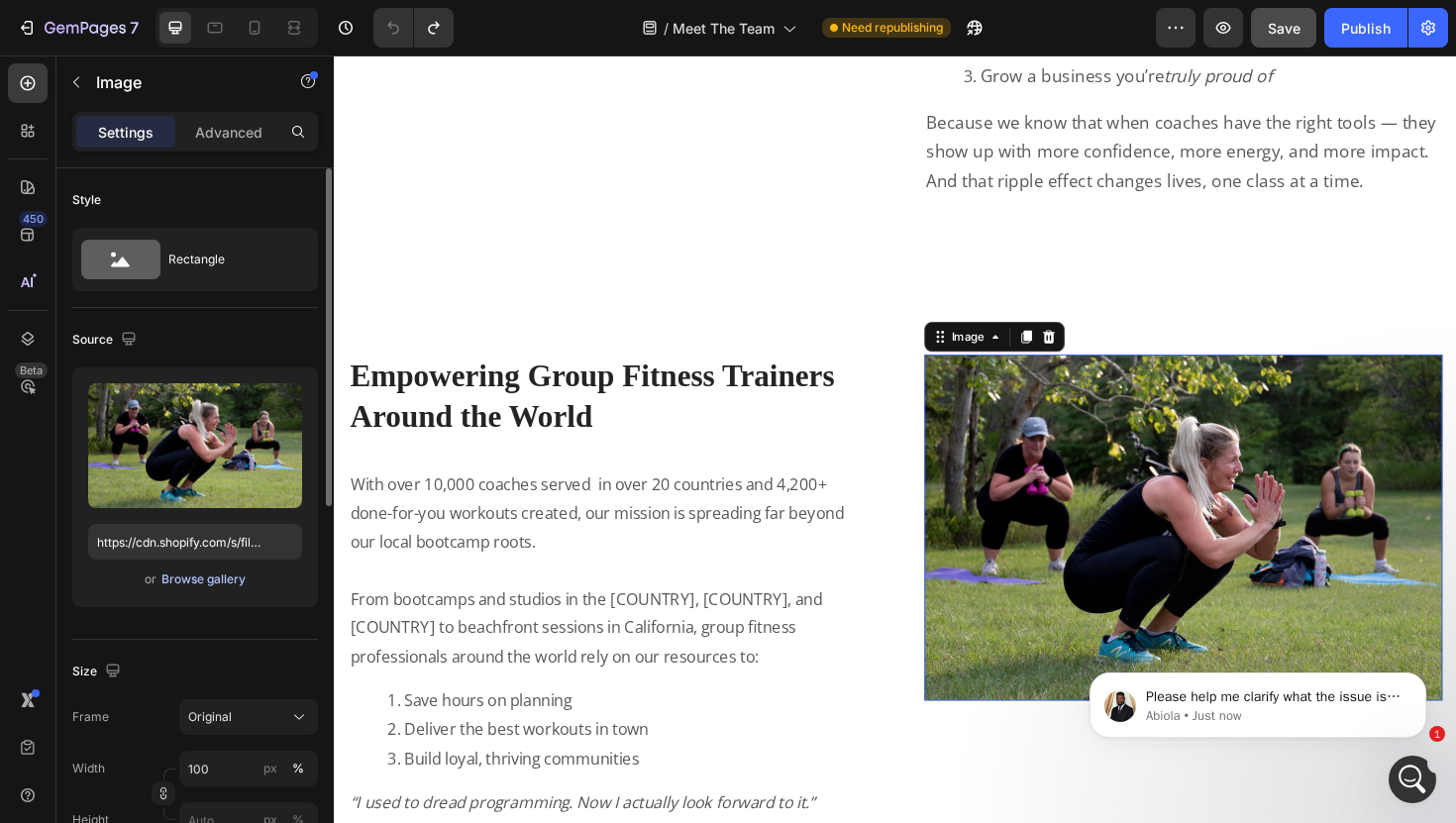 click on "Browse gallery" at bounding box center (203, 579) 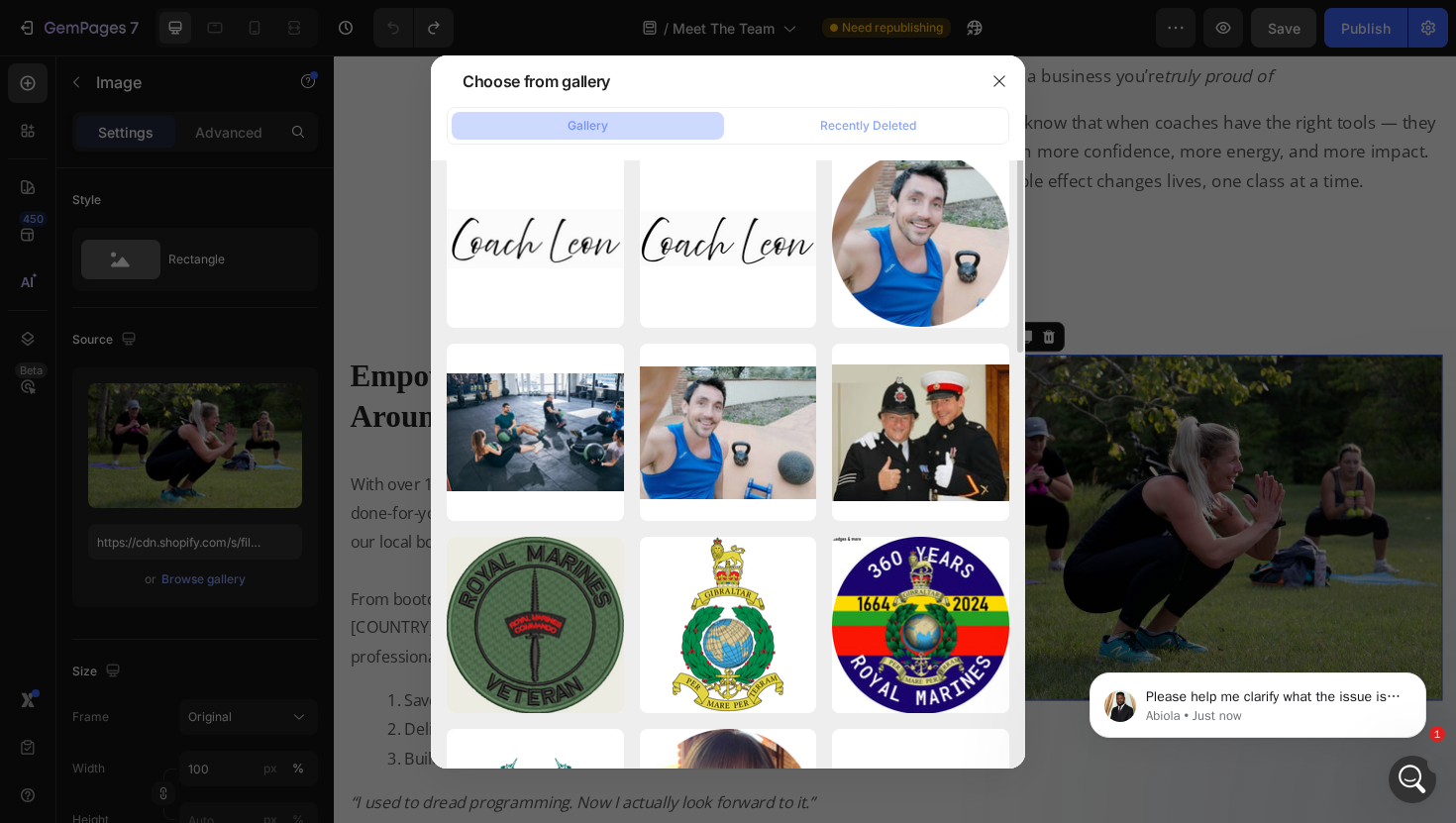 scroll, scrollTop: 577, scrollLeft: 0, axis: vertical 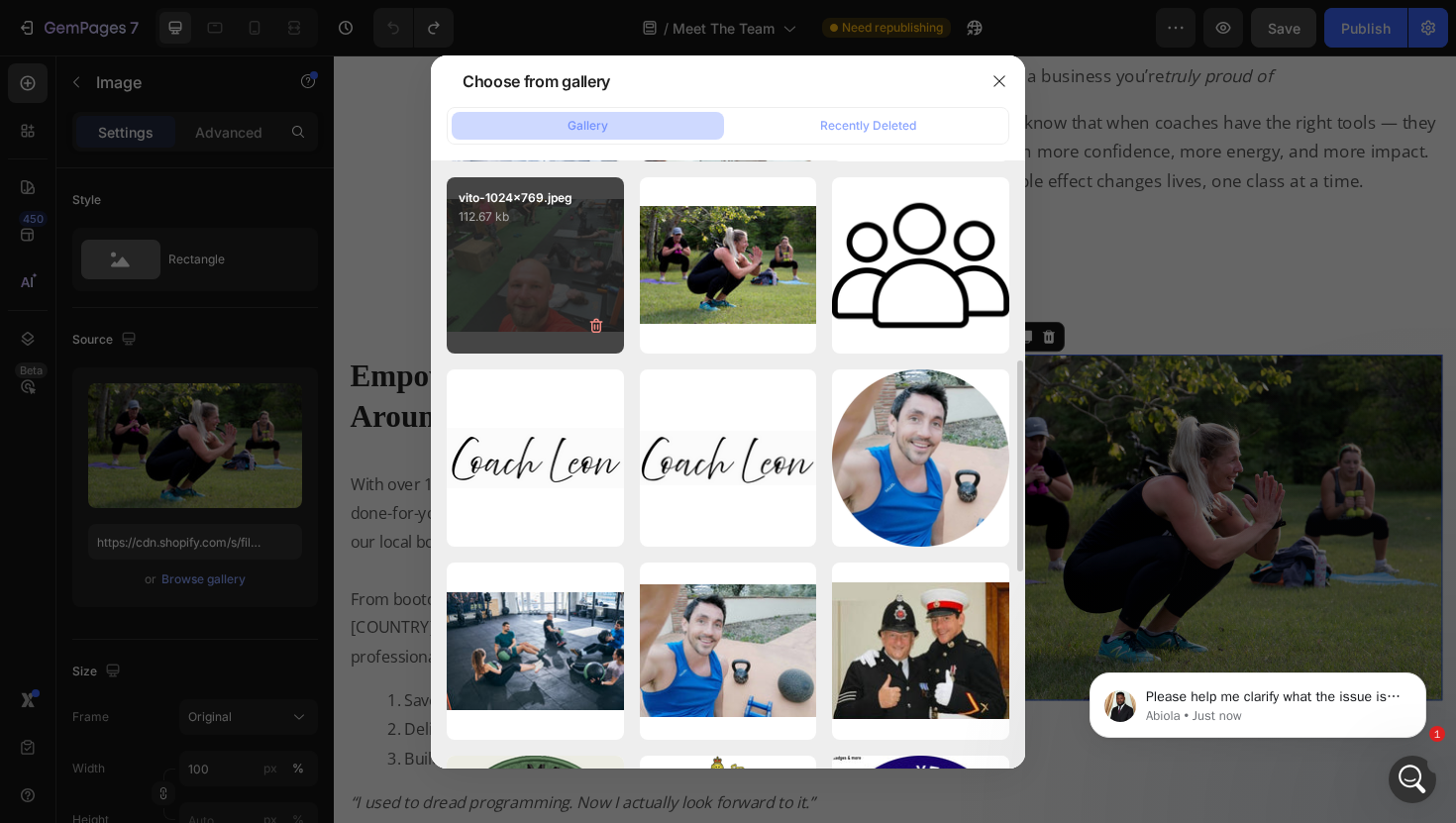click on "vito-1024x769.jpeg 112.67 kb" at bounding box center [535, 265] 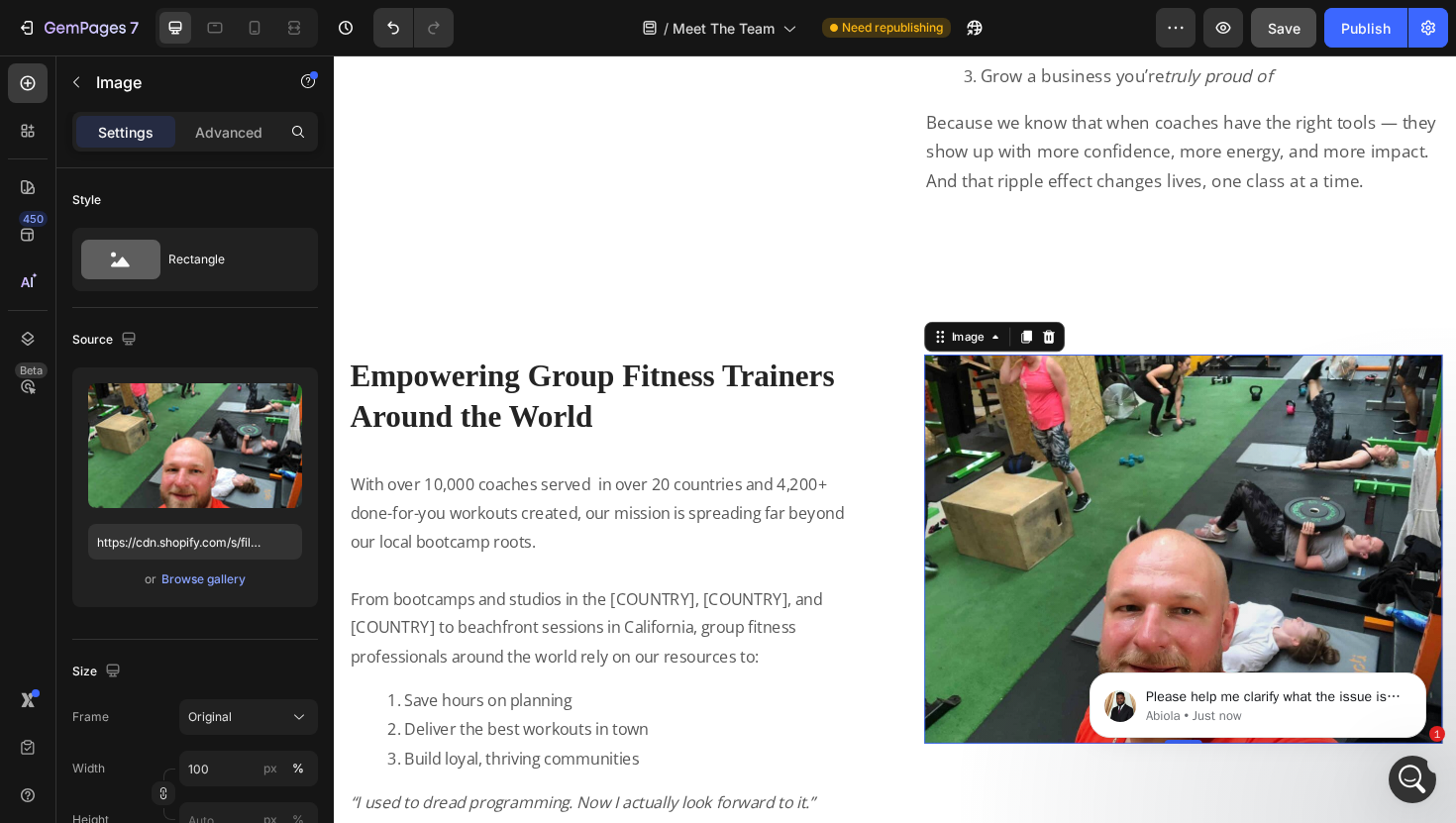 scroll, scrollTop: 4369, scrollLeft: 0, axis: vertical 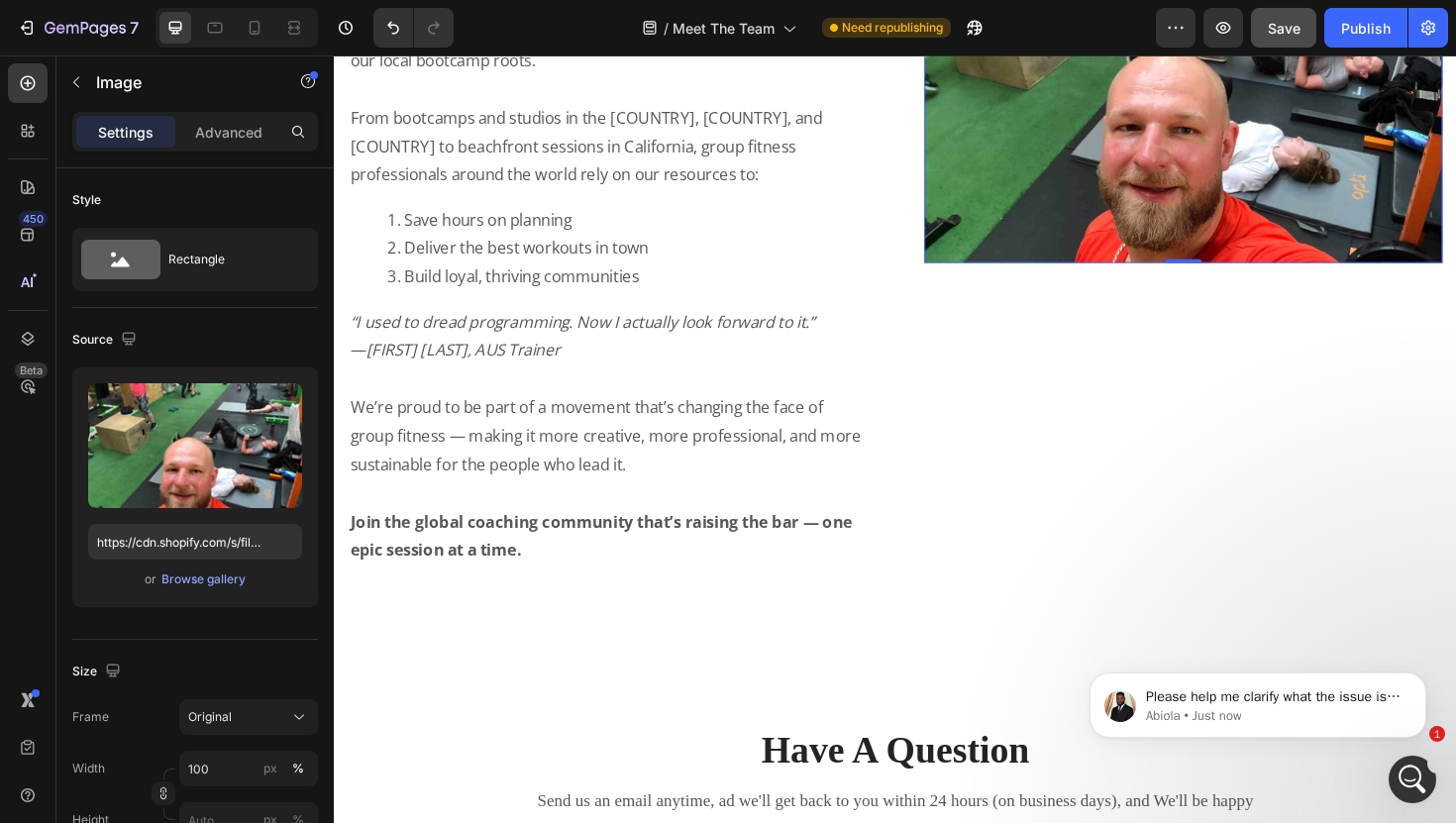 click on "7   /  Meet The Team Need republishing Preview  Save   Publish" 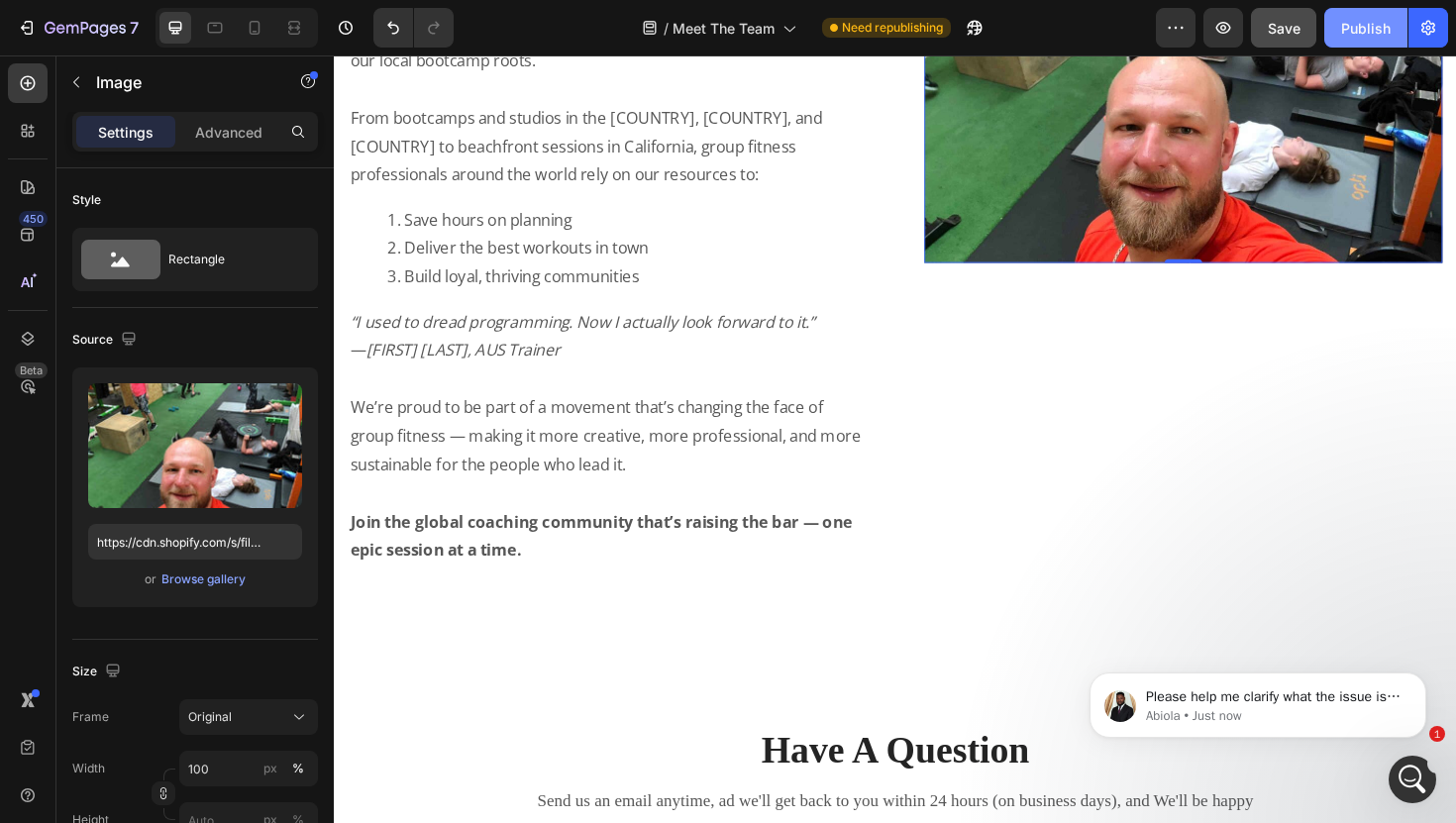 click on "Publish" 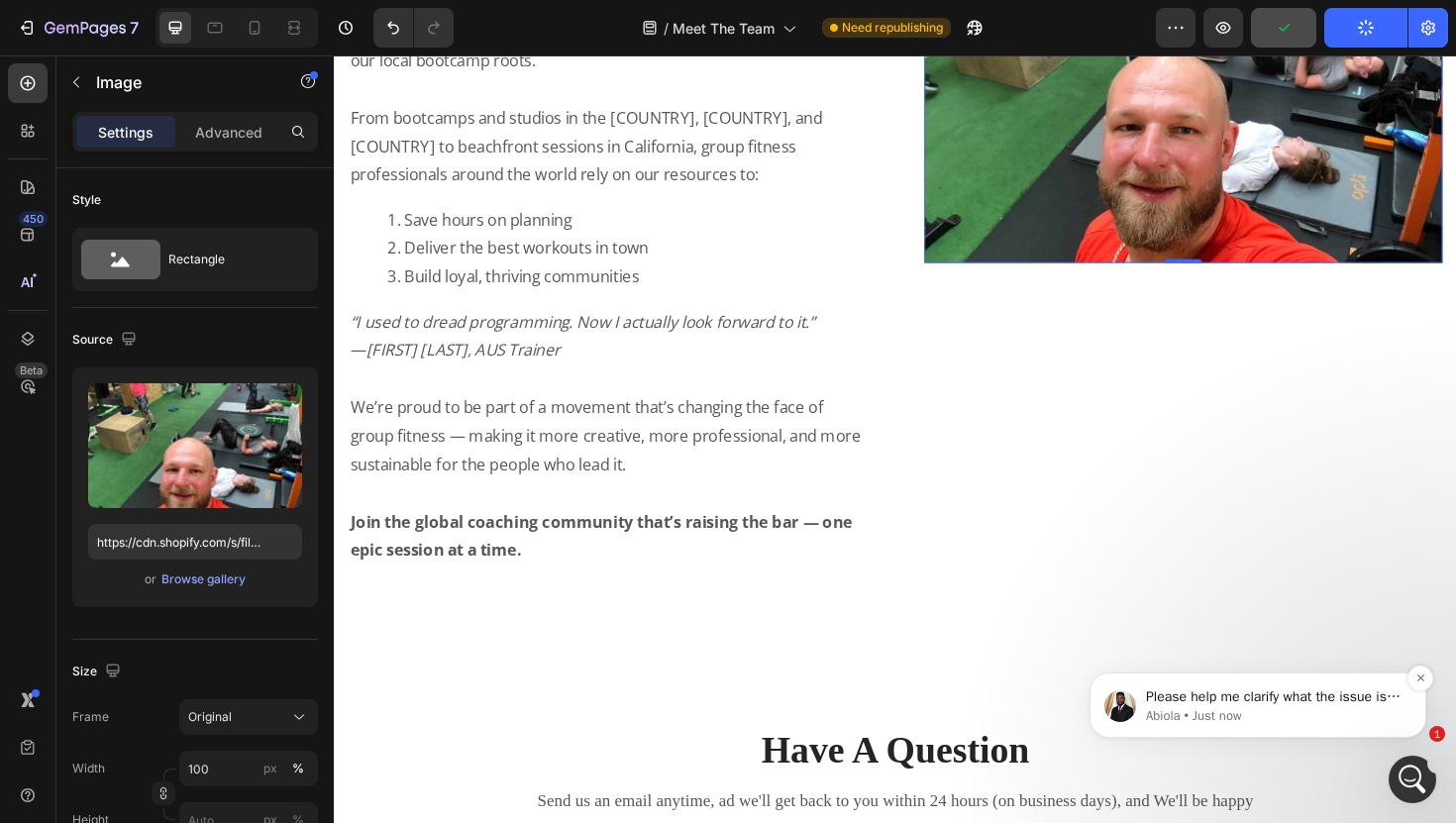 click on "Please help me clarify what the issue is now, is the bottom section alignment or gaps in mobile?" at bounding box center [1274, 697] 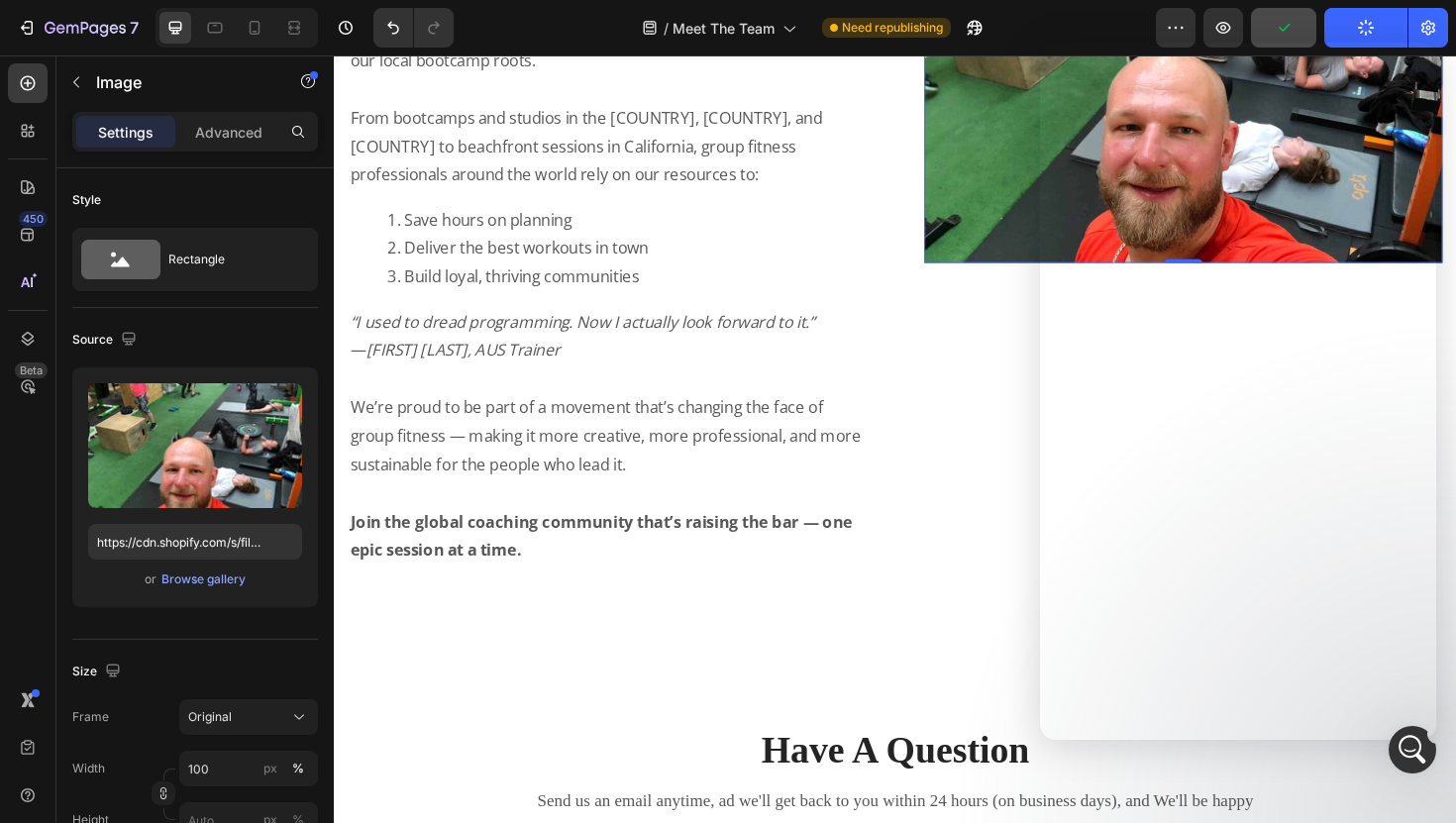 scroll, scrollTop: 0, scrollLeft: 0, axis: both 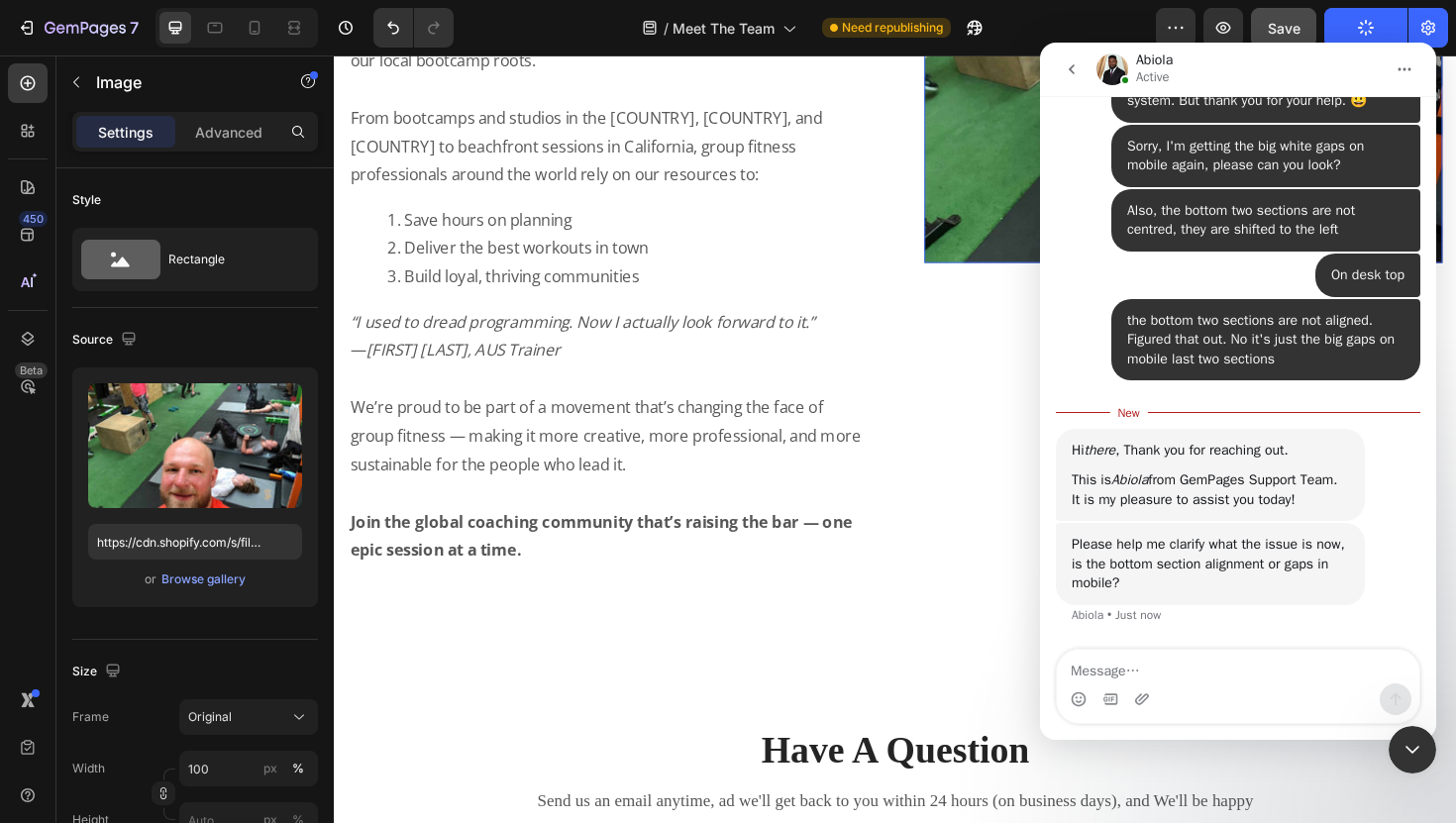 click at bounding box center (1238, 667) 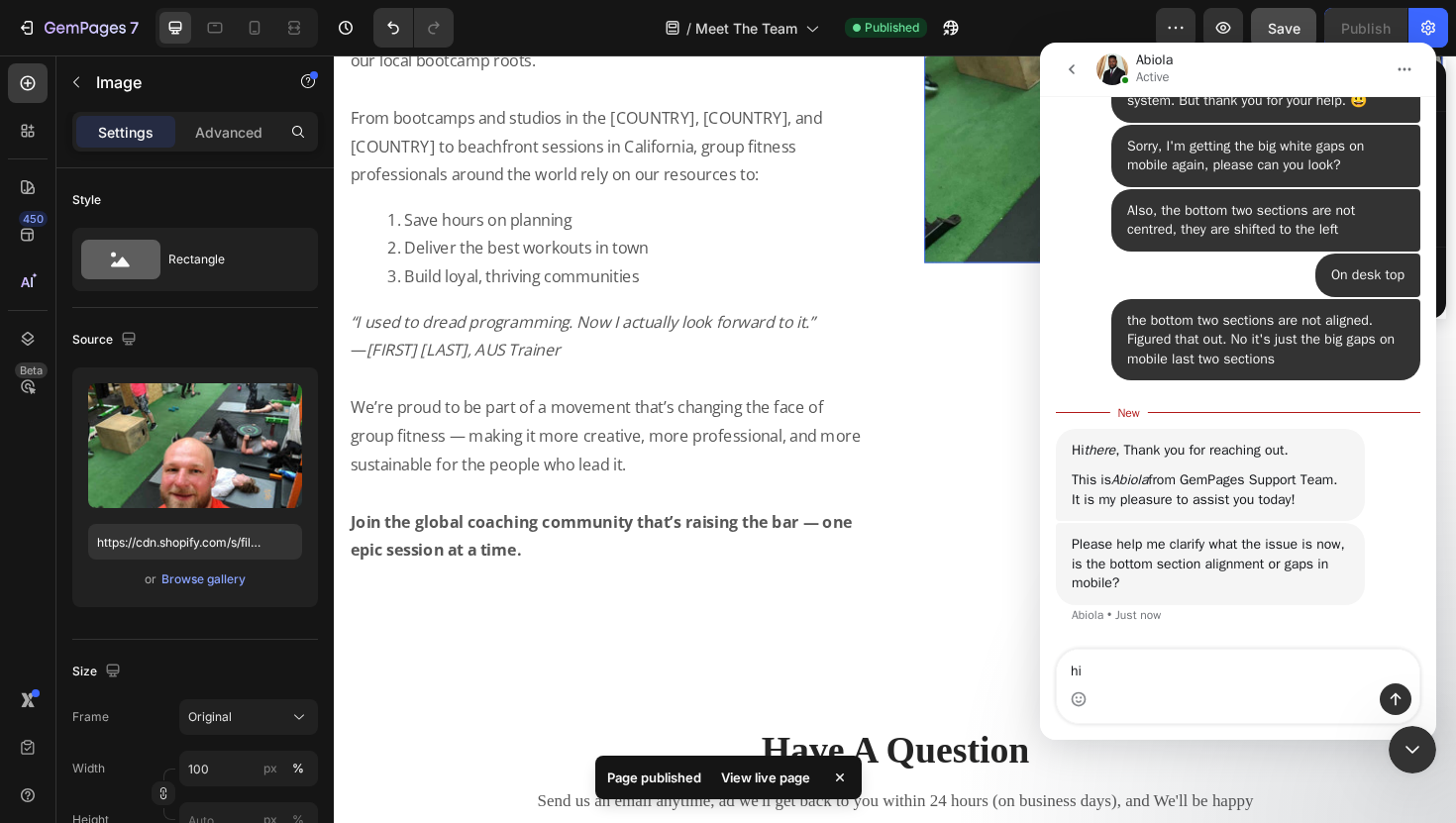 type on "h" 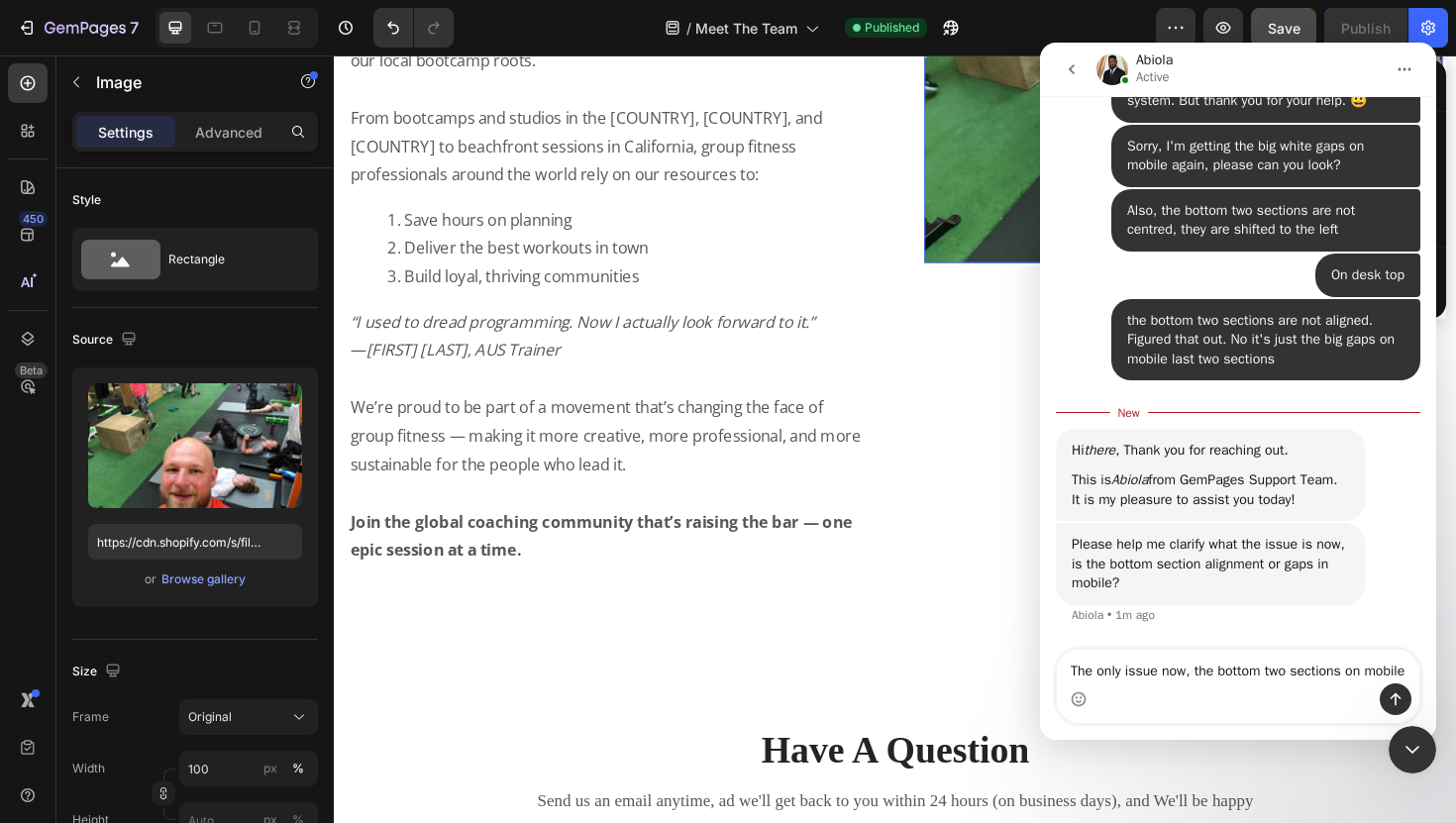 scroll, scrollTop: 4307, scrollLeft: 0, axis: vertical 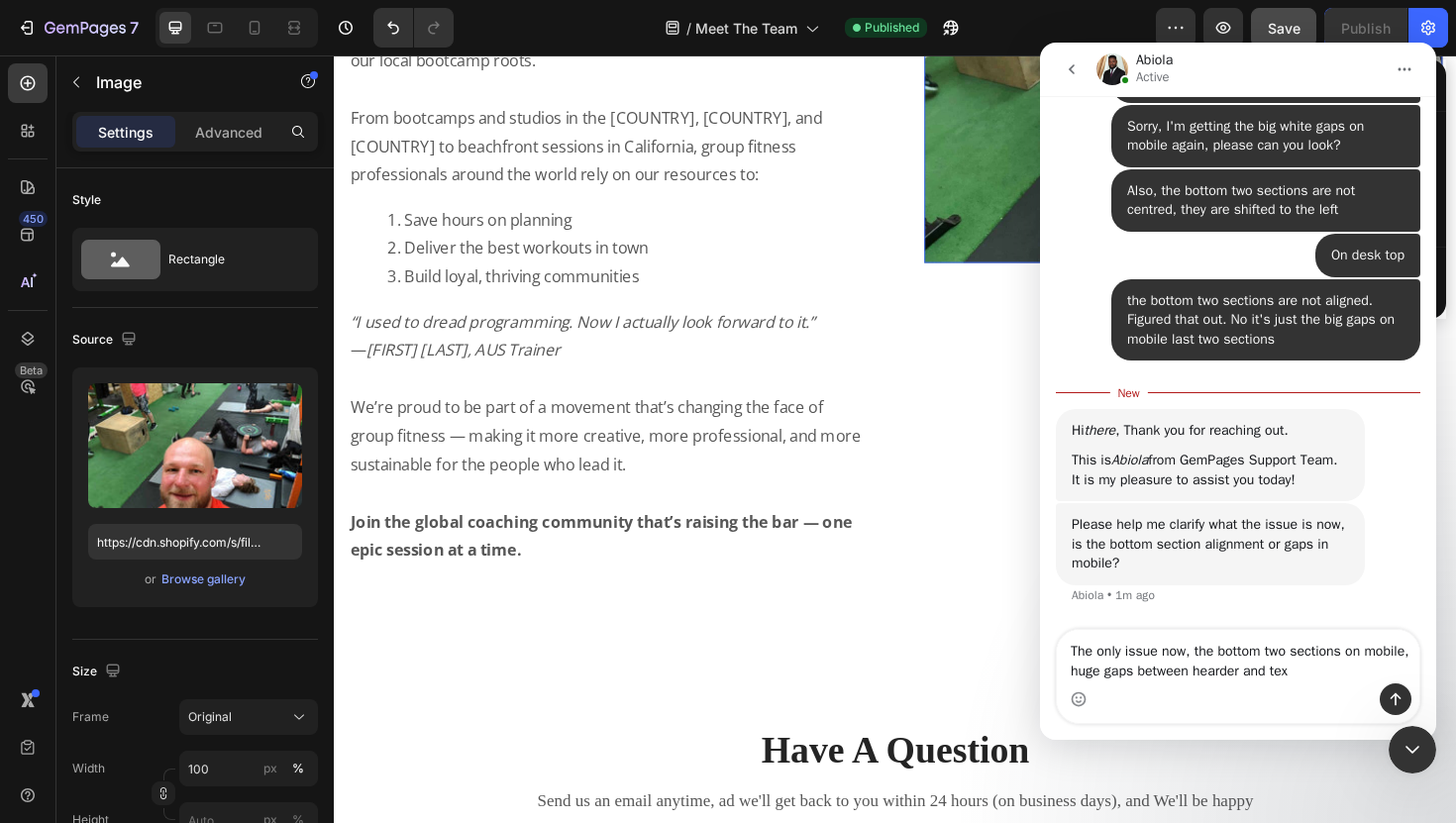 type on "The only issue now, the bottom two sections on mobile, huge gaps between hearder and text" 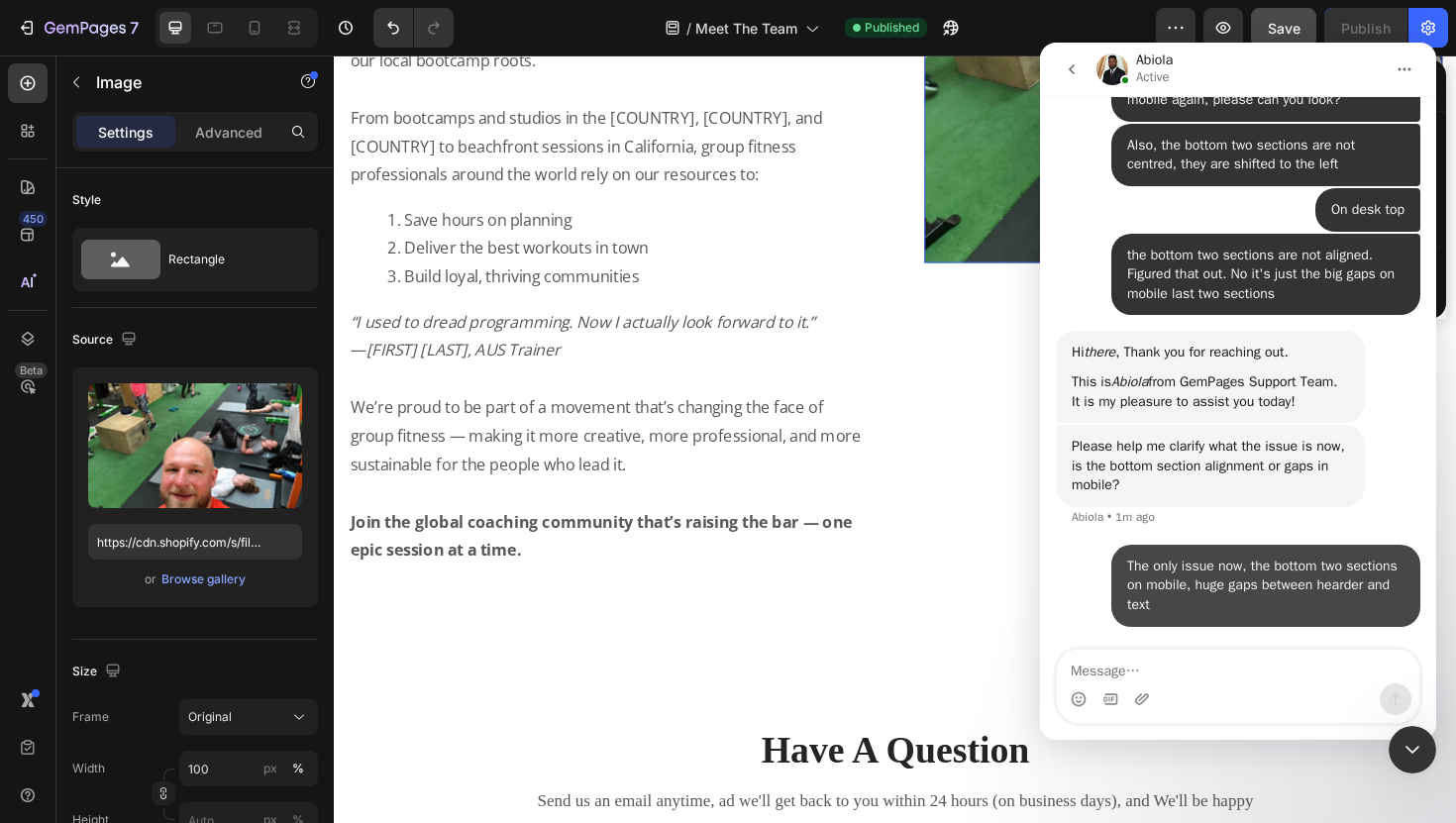 scroll, scrollTop: 4352, scrollLeft: 0, axis: vertical 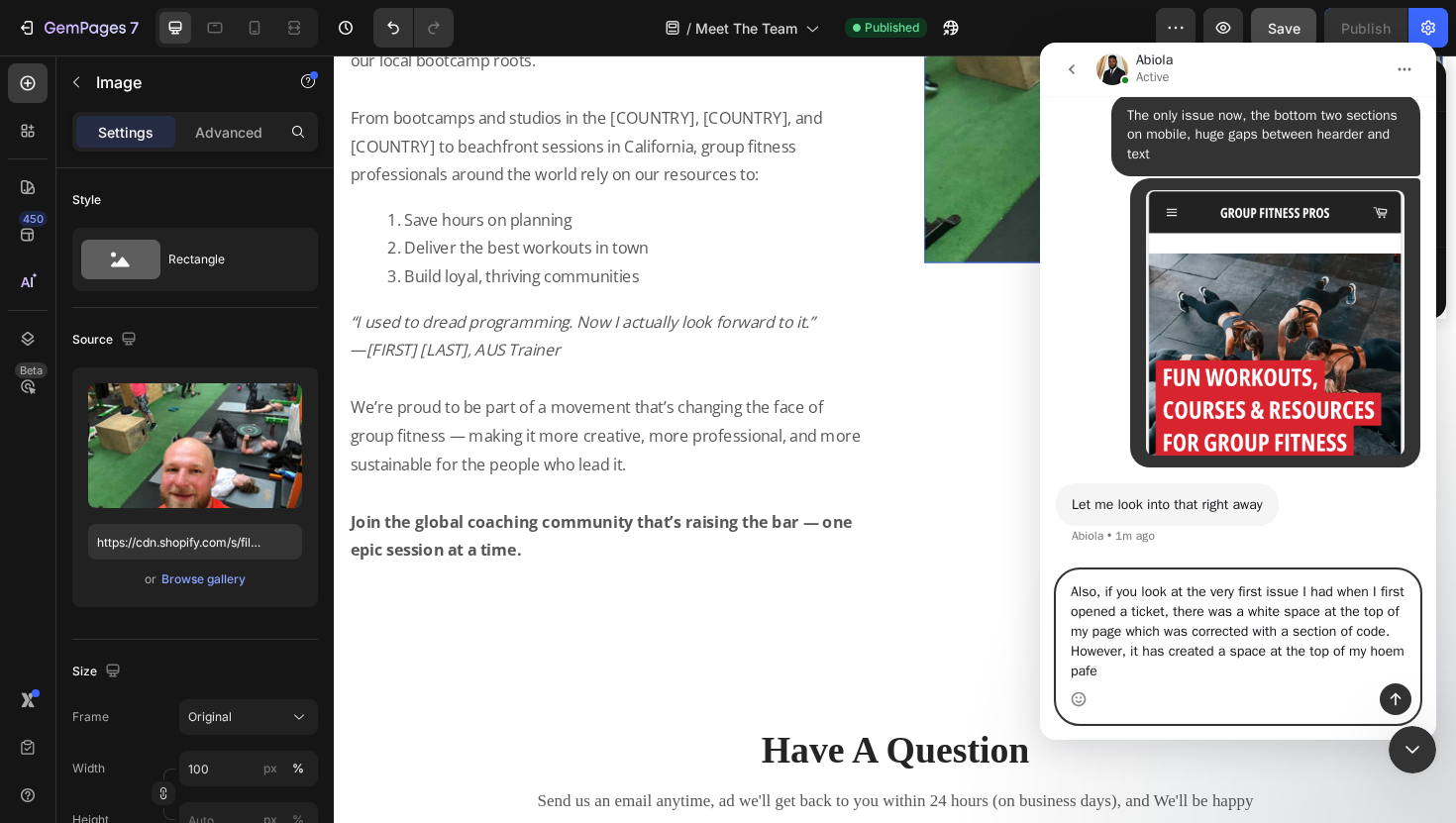 click on "Also, if you look at the very first issue I had when I first opened a ticket, there was a white space at the top of my page which was corrected with a section of code. However, it has created a space at the top of my hoem pafe" at bounding box center [1238, 627] 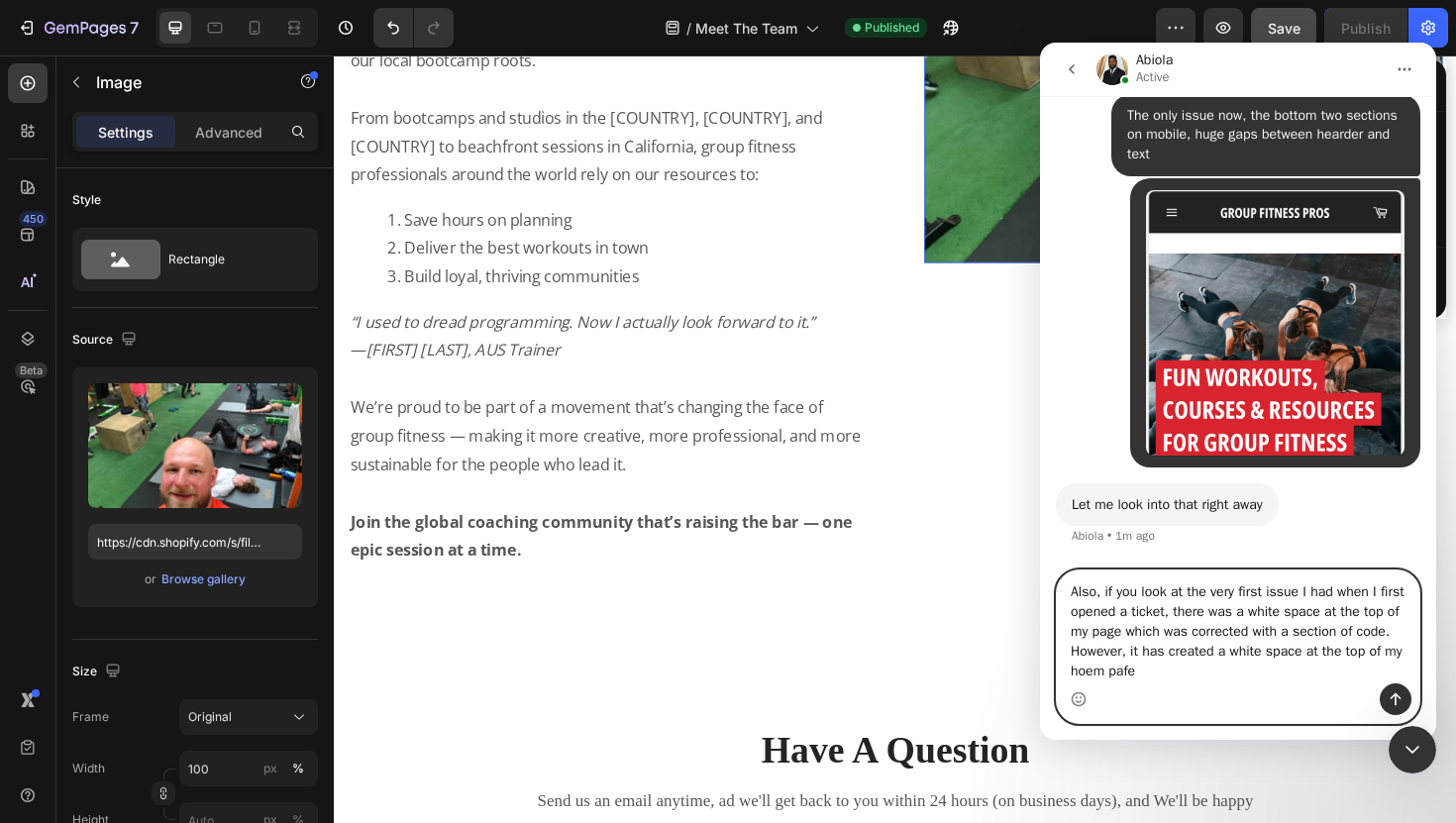 click on "Also, if you look at the very first issue I had when I first opened a ticket, there was a white space at the top of my page which was corrected with a section of code. However, it has created a white space at the top of my hoem pafe" at bounding box center [1238, 627] 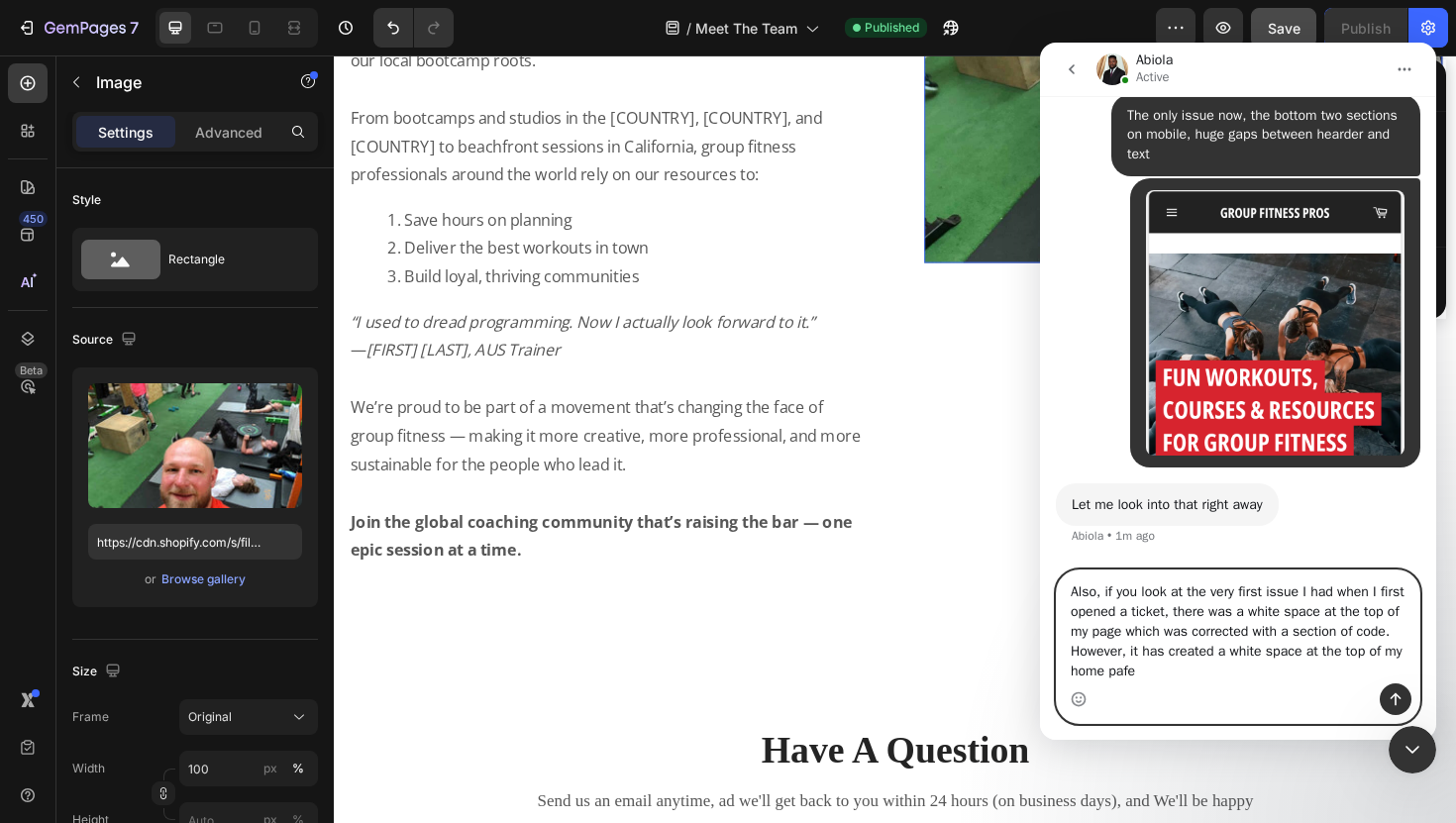 click on "Also, if you look at the very first issue I had when I first opened a ticket, there was a white space at the top of my page which was corrected with a section of code. However, it has created a white space at the top of my home pafe" at bounding box center (1238, 627) 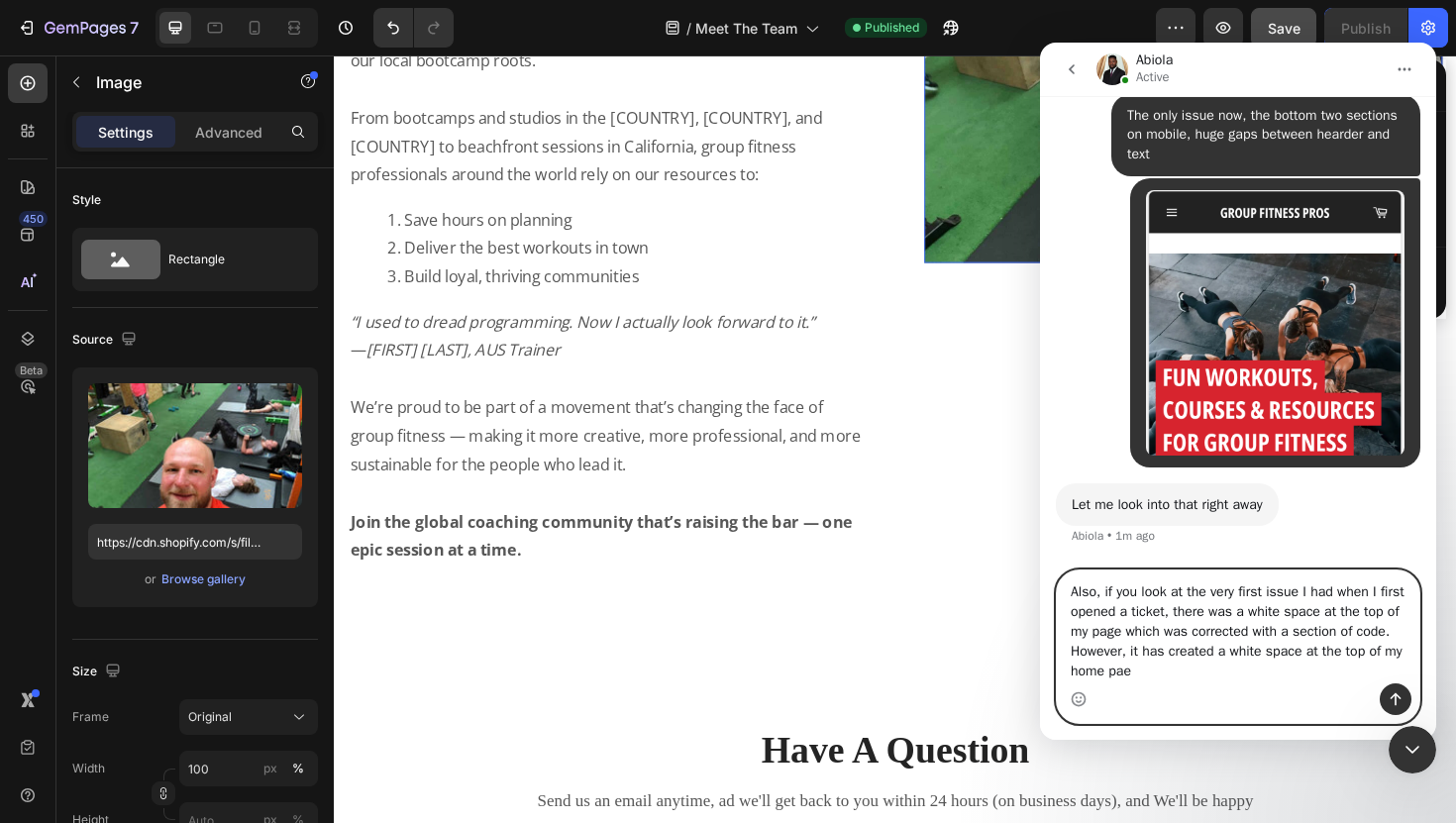 type on "Also, if you look at the very first issue I had when I first opened a ticket, there was a white space at the top of my page which was corrected with a section of code. However, it has created a white space at the top of my home page" 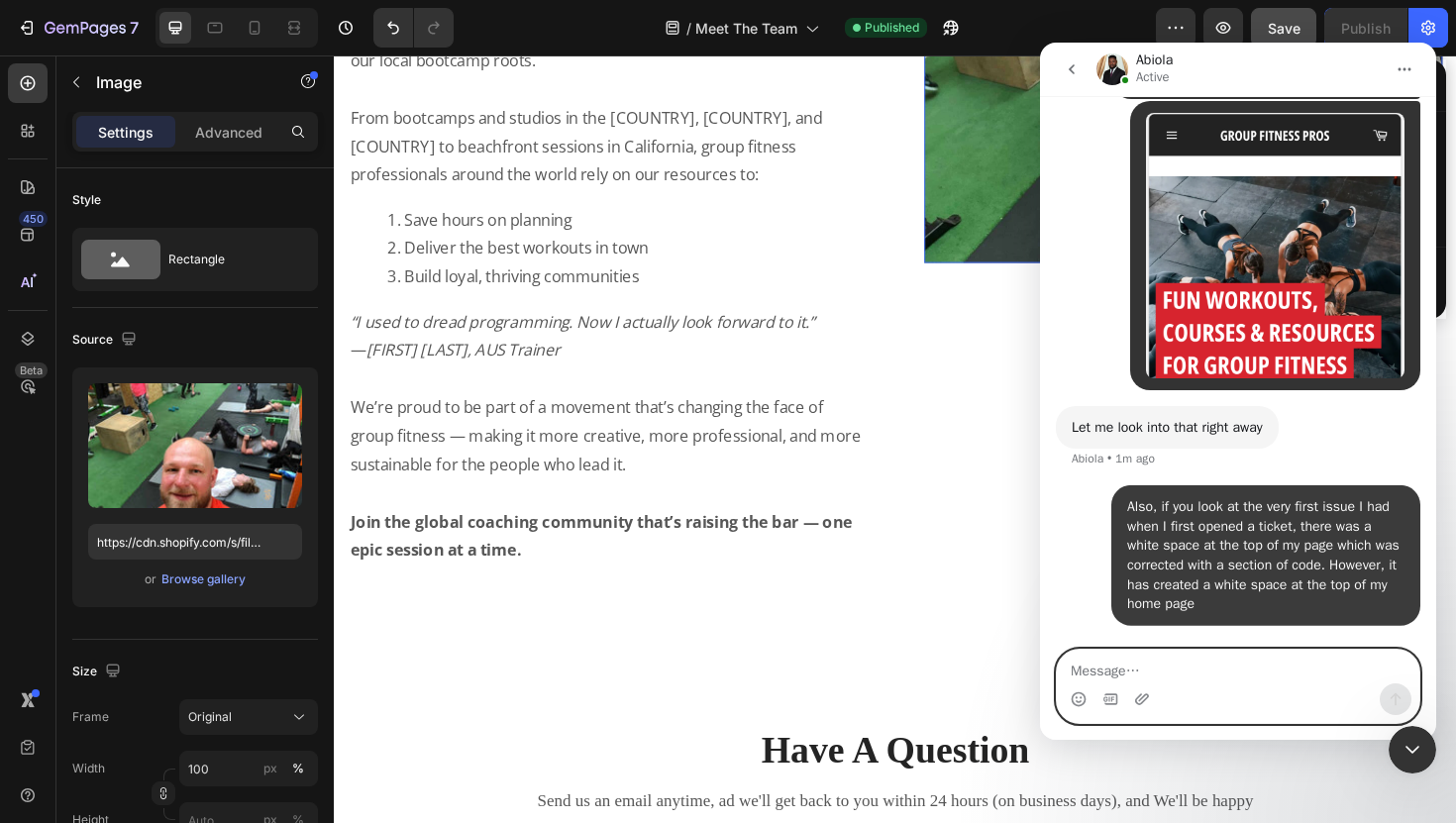 scroll, scrollTop: 4859, scrollLeft: 0, axis: vertical 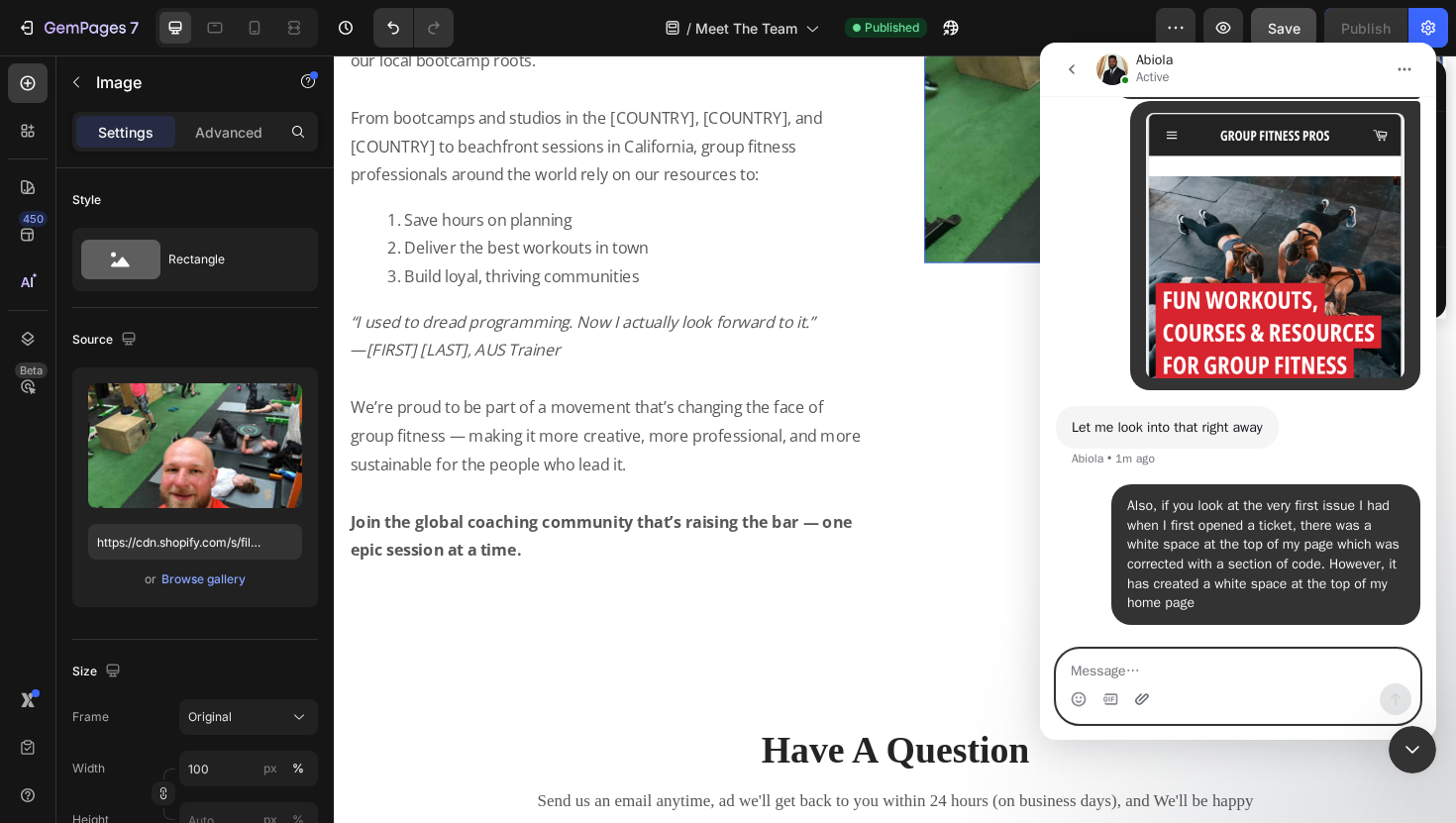 click 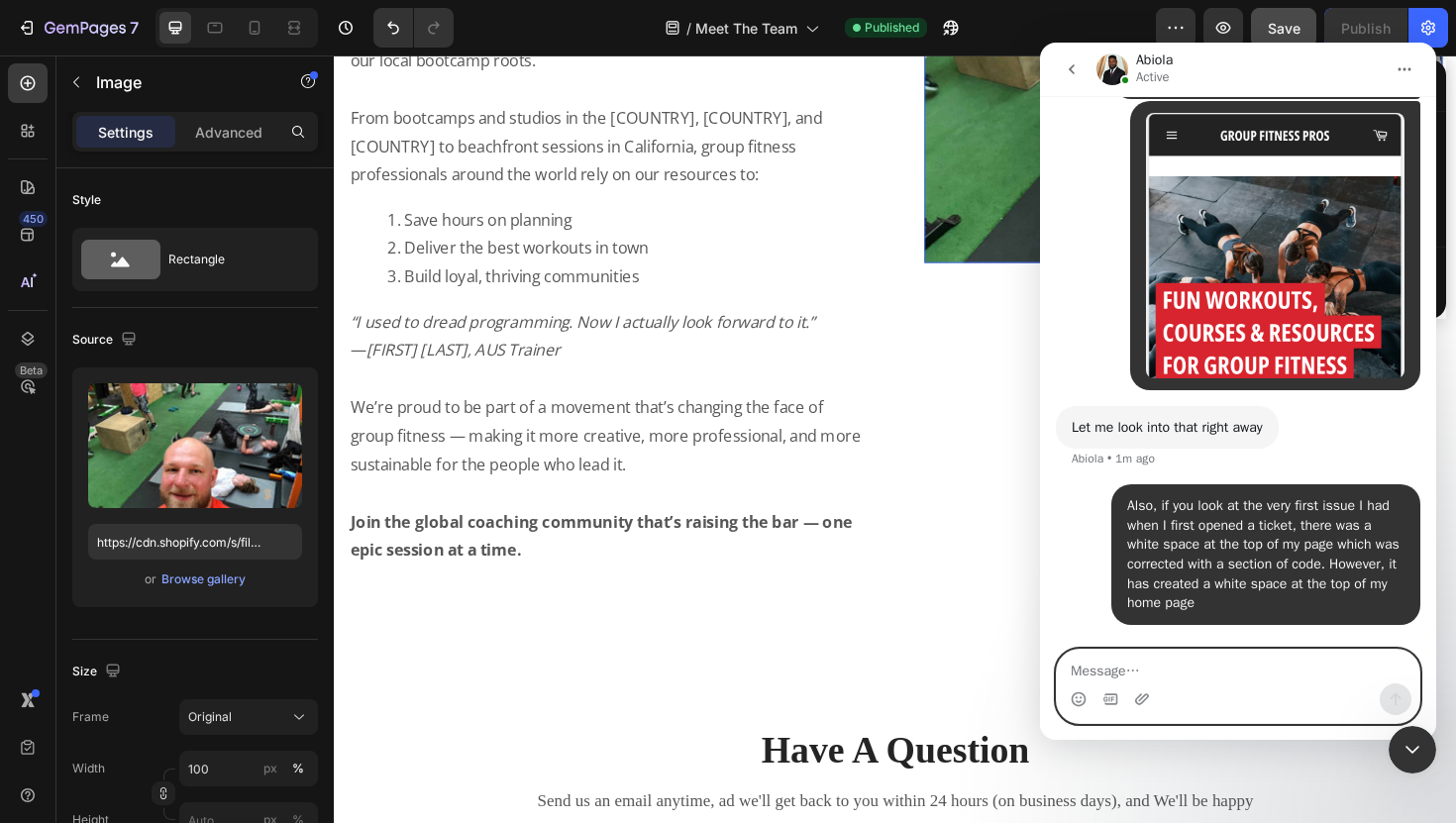 click at bounding box center (1238, 667) 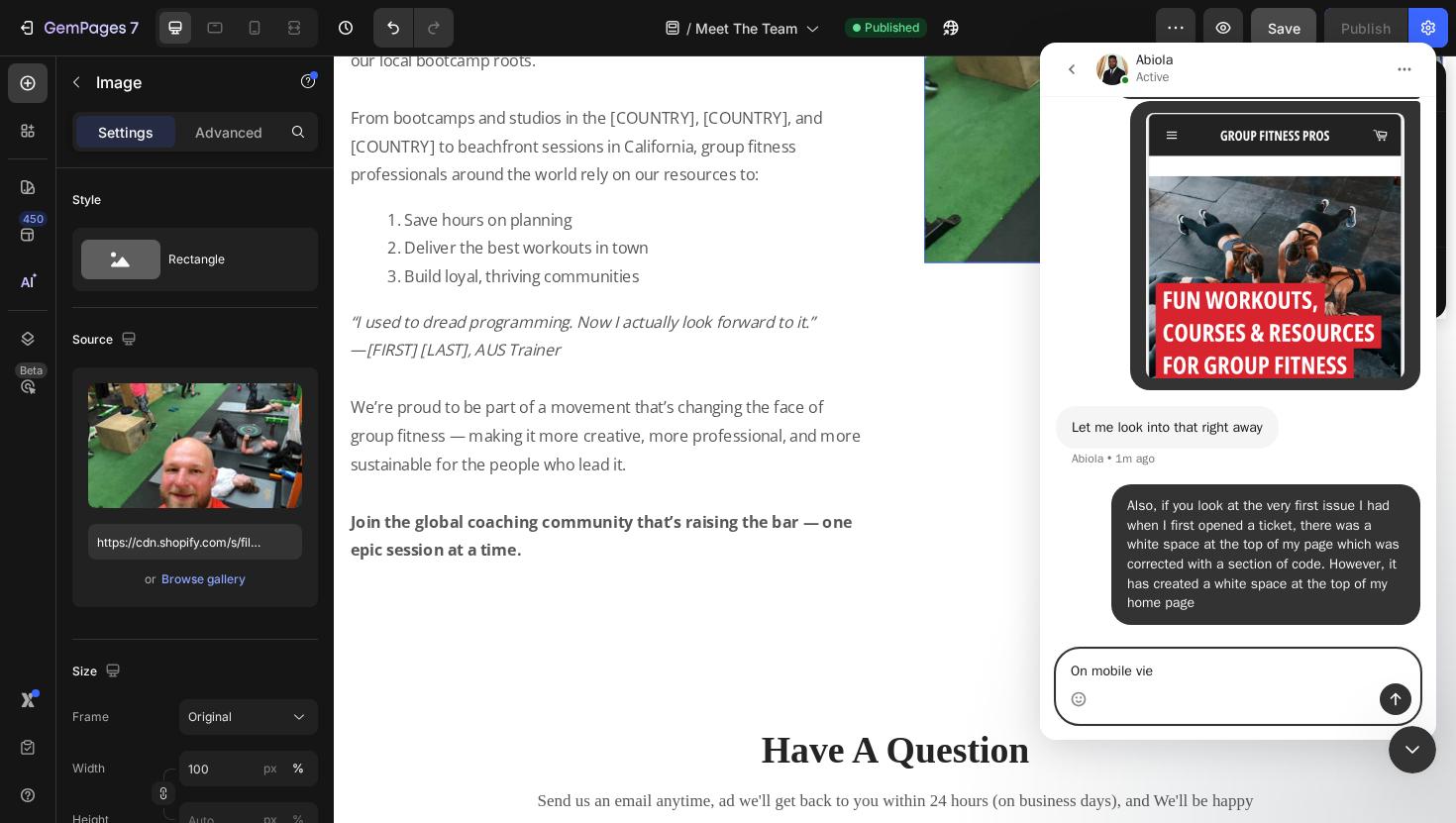 type on "On mobile view" 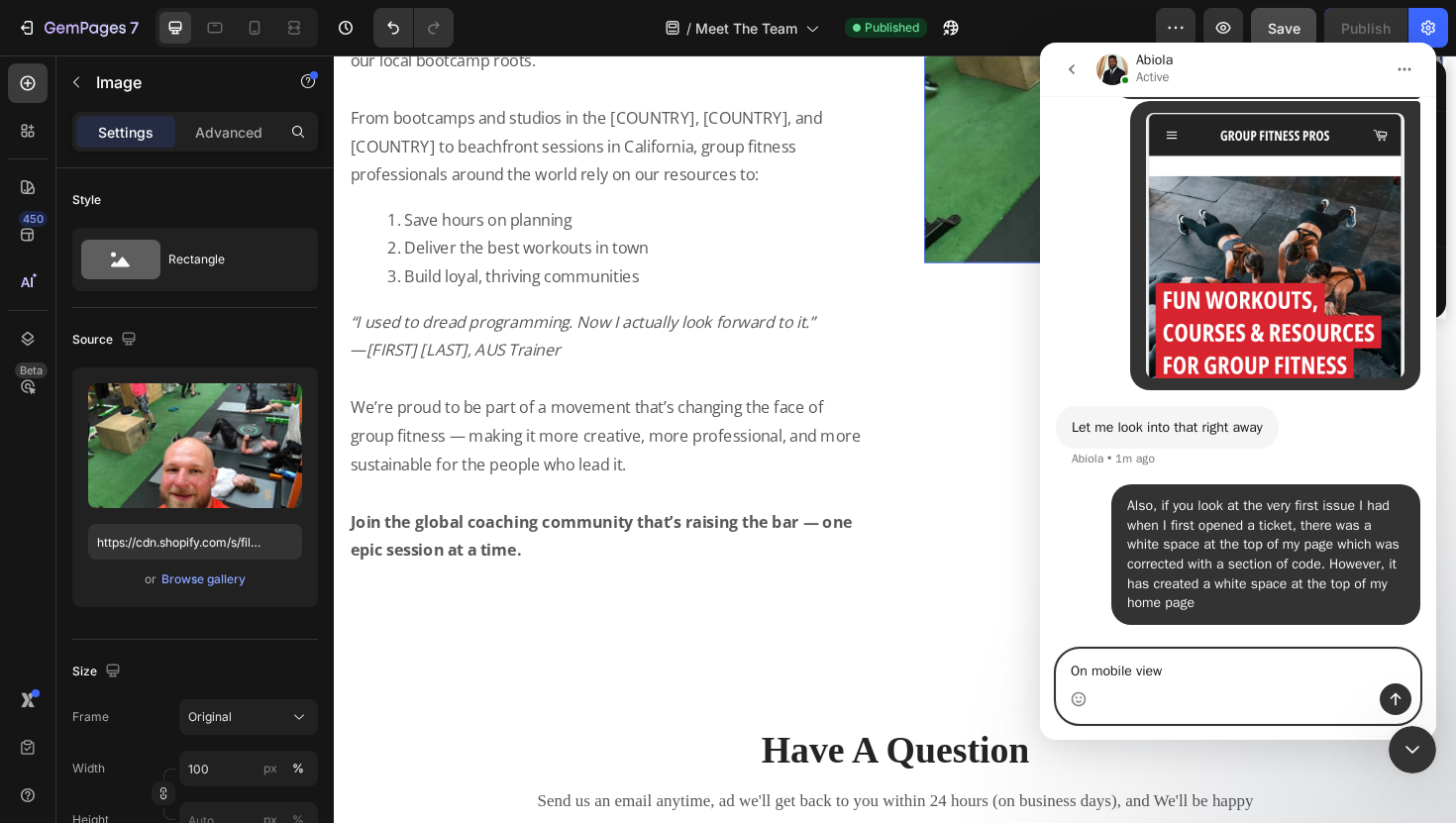click on "On mobile view" at bounding box center (1238, 667) 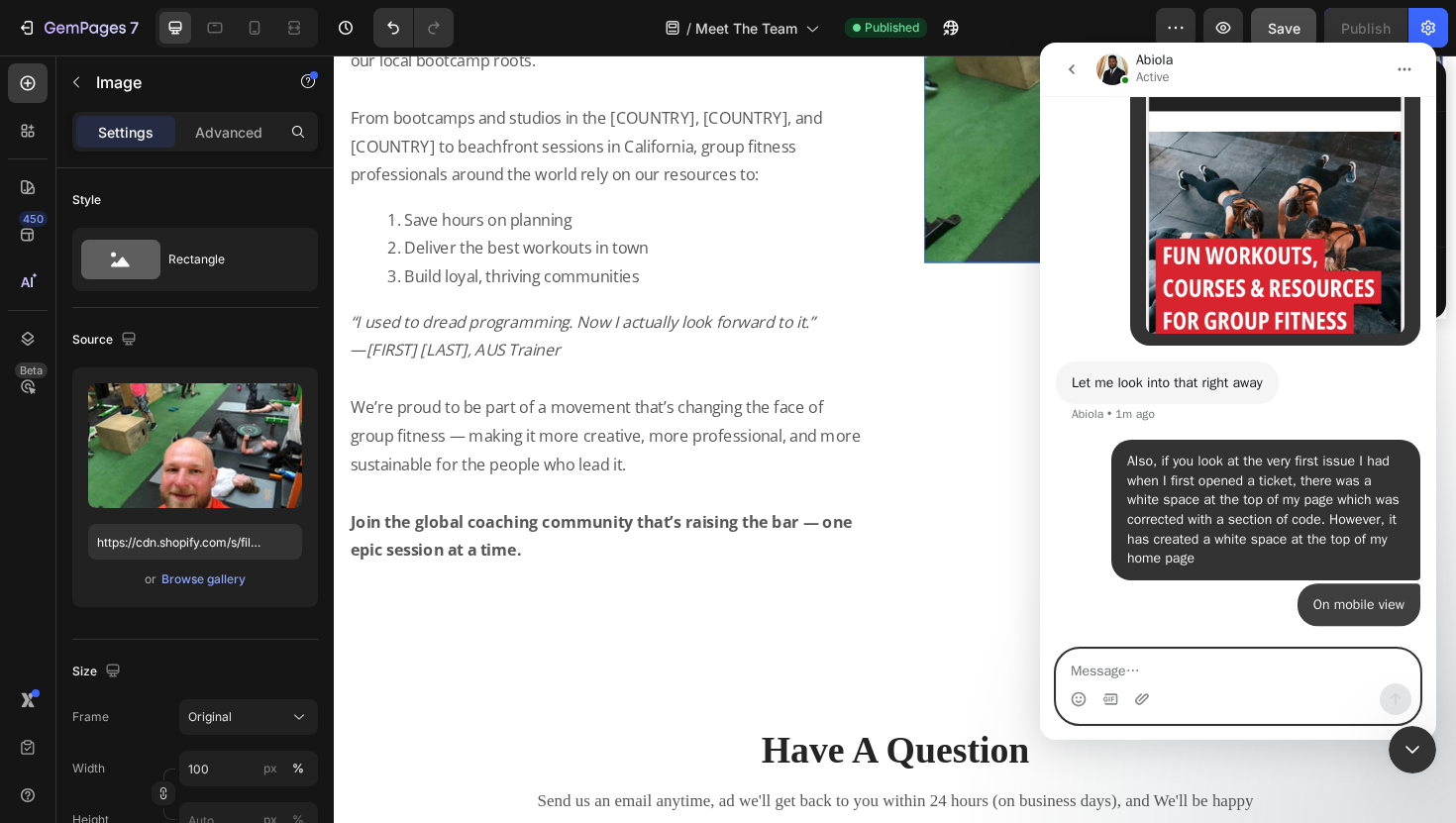 scroll, scrollTop: 4903, scrollLeft: 0, axis: vertical 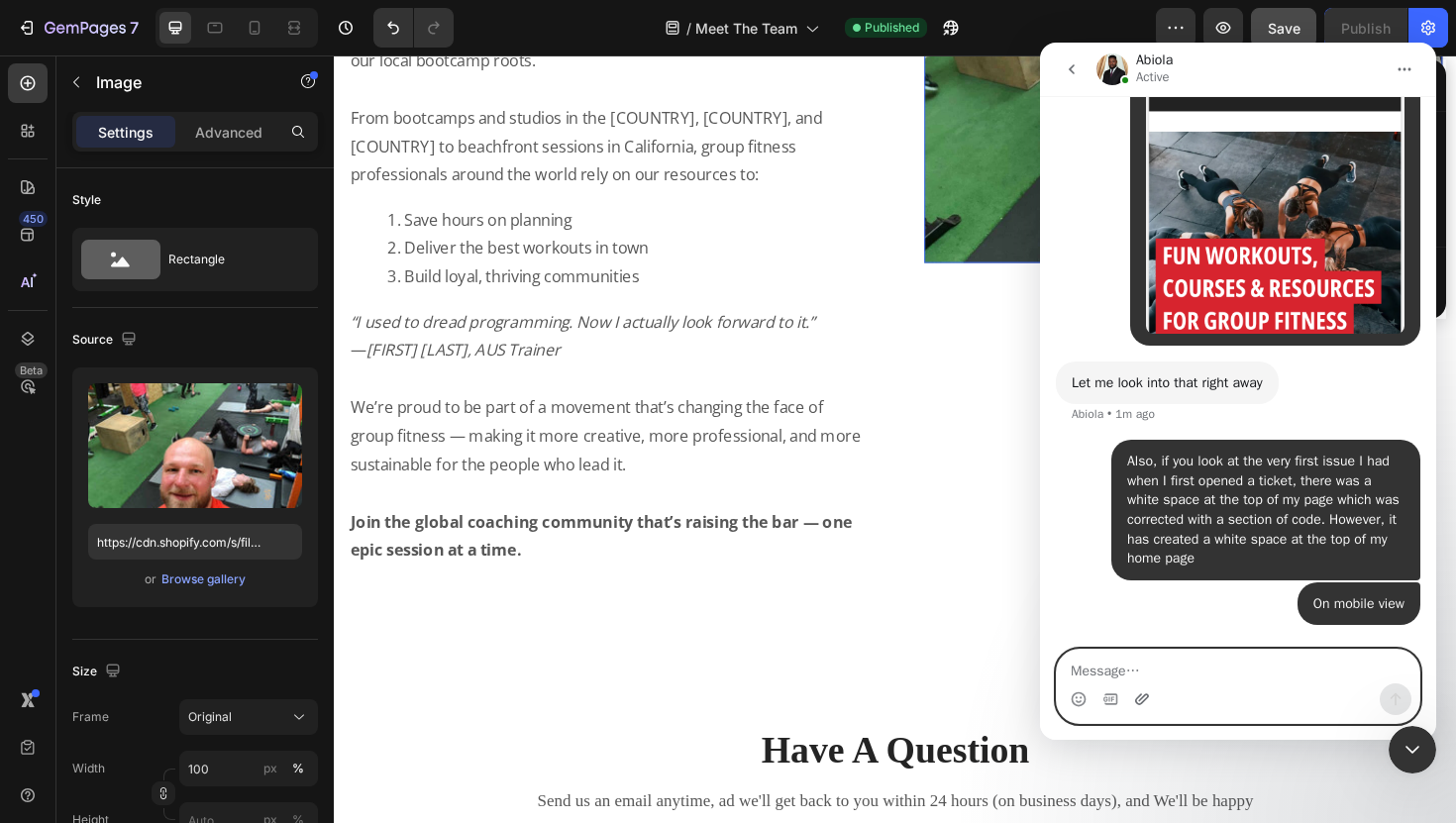 click 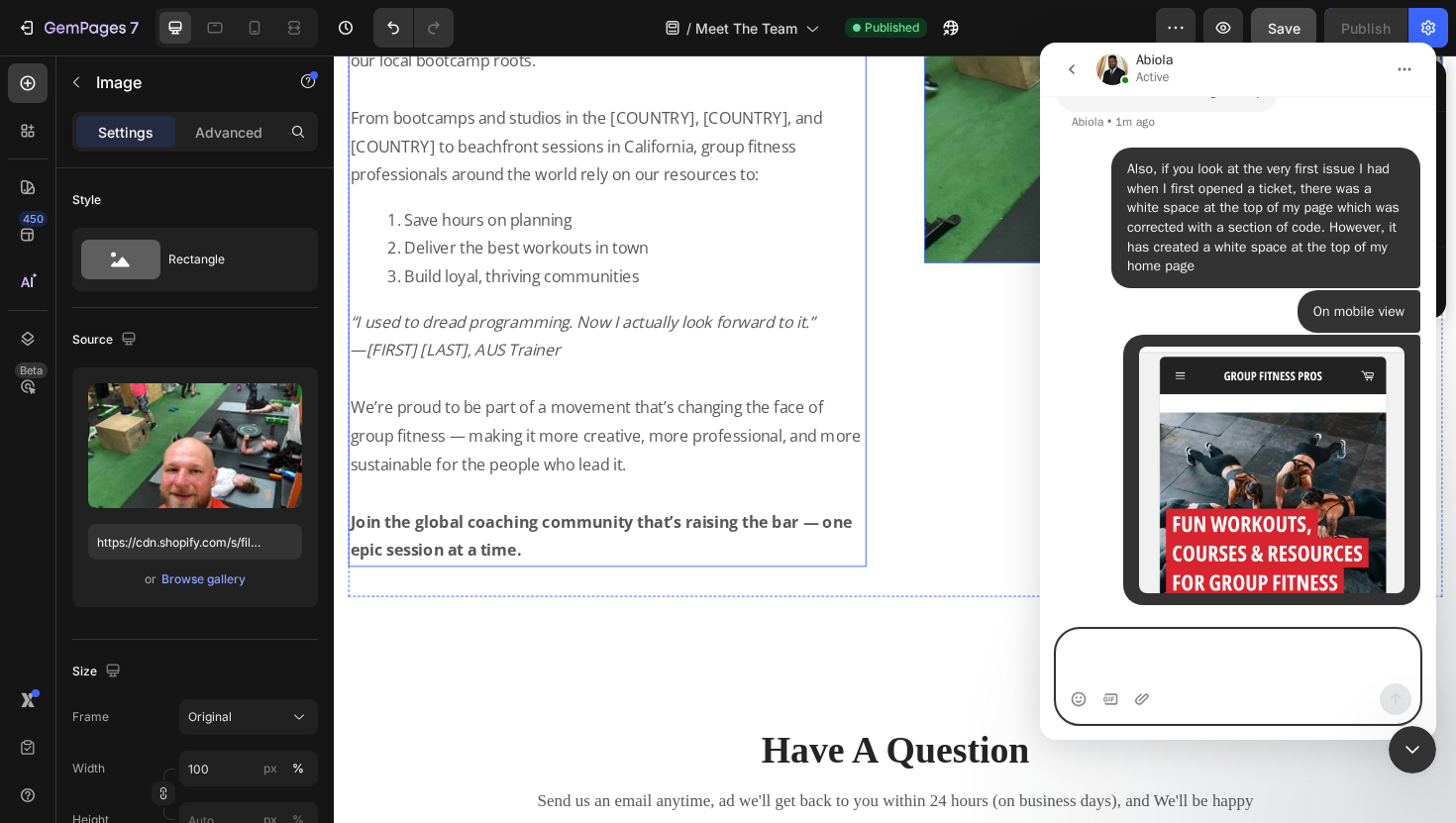 scroll, scrollTop: 5195, scrollLeft: 0, axis: vertical 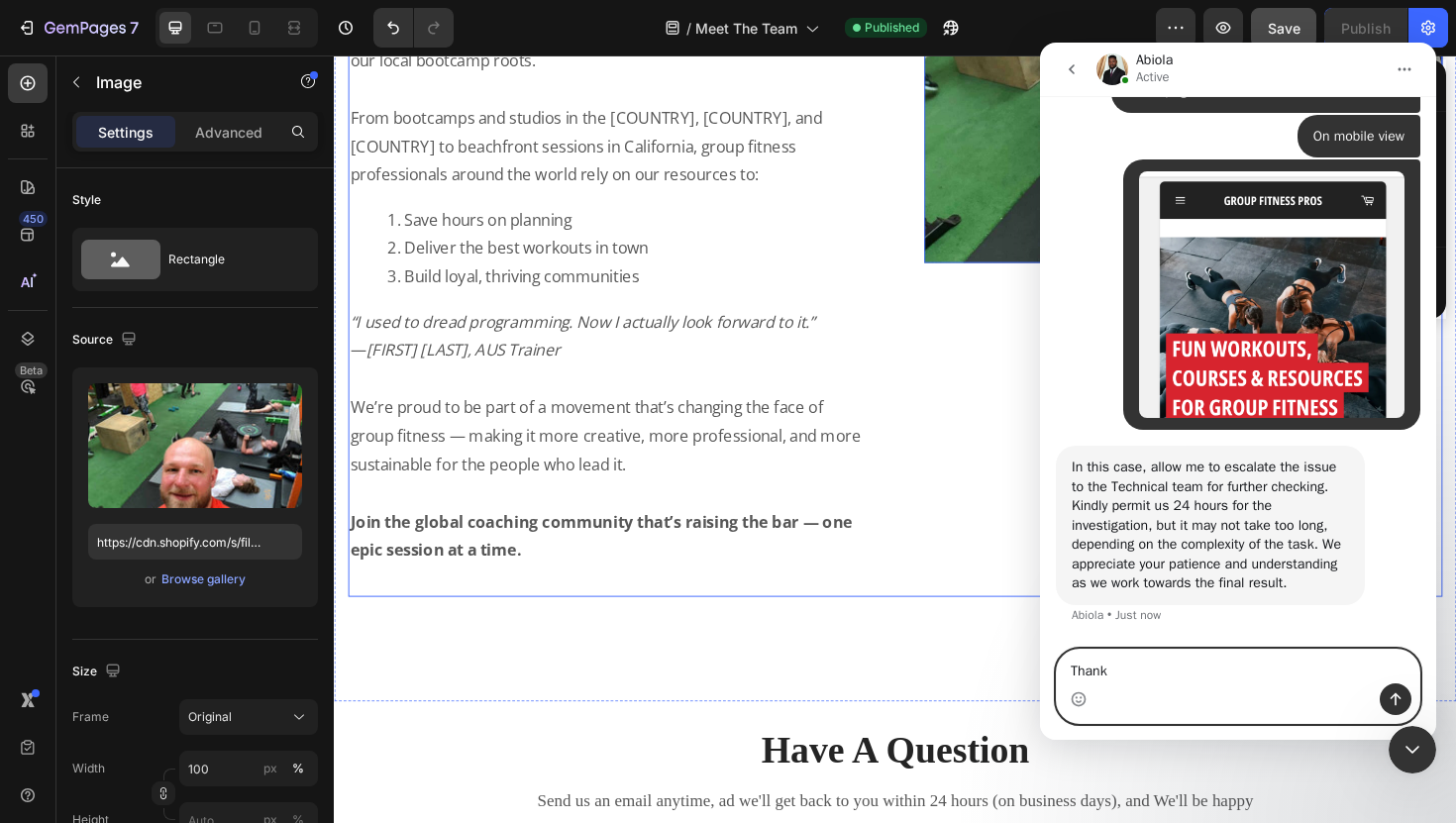 type on "Thanks" 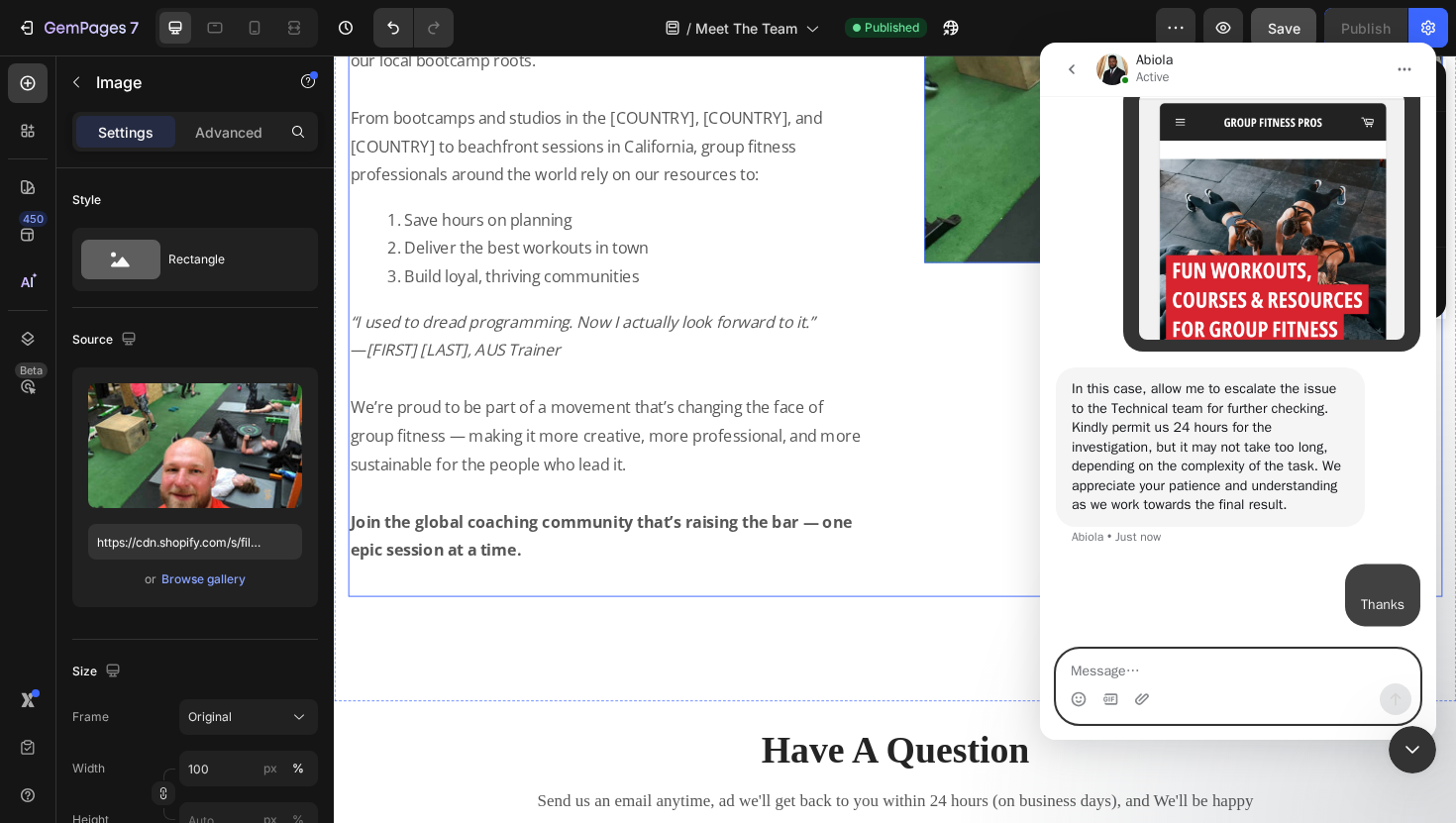 scroll, scrollTop: 5449, scrollLeft: 0, axis: vertical 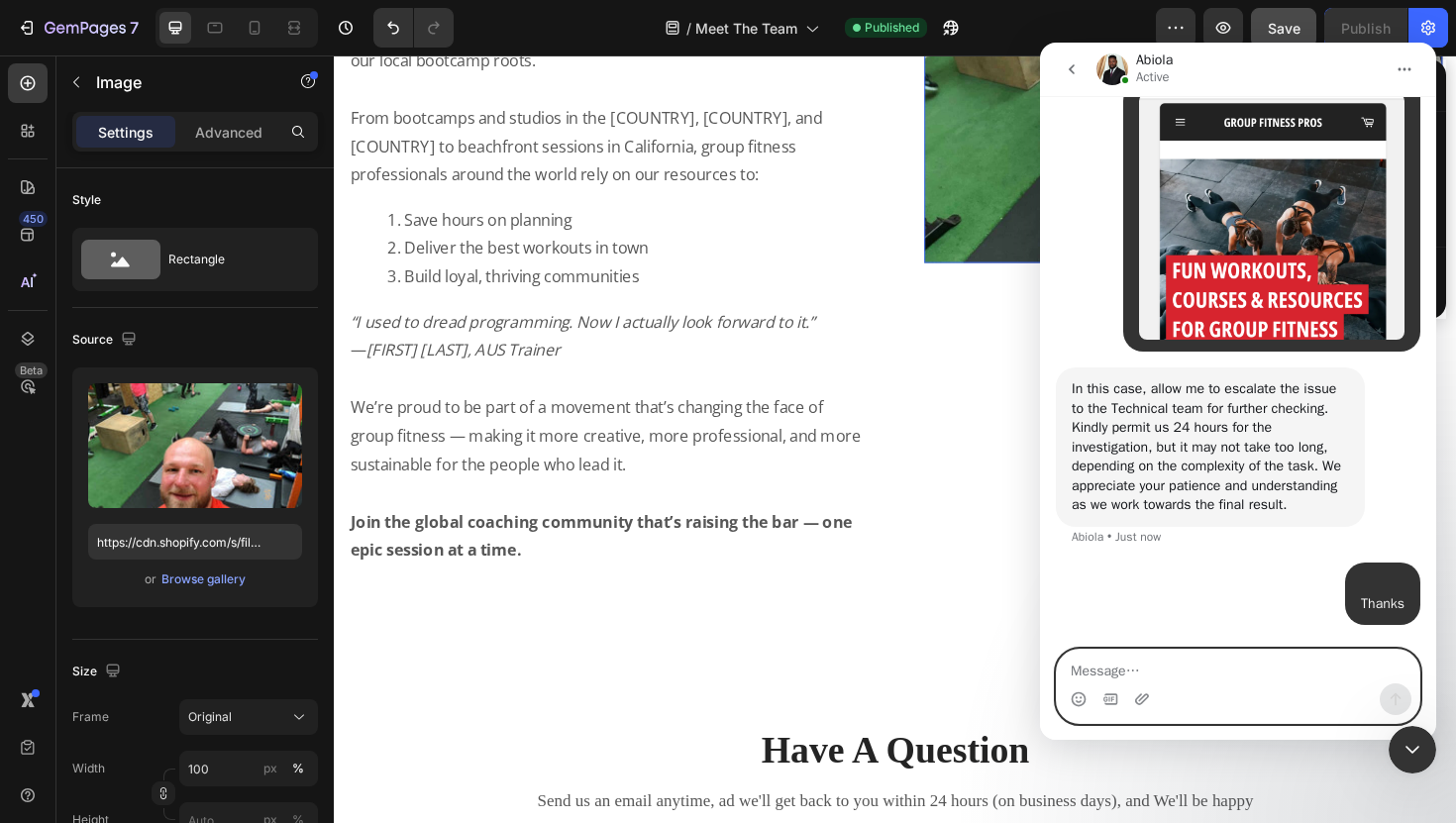type 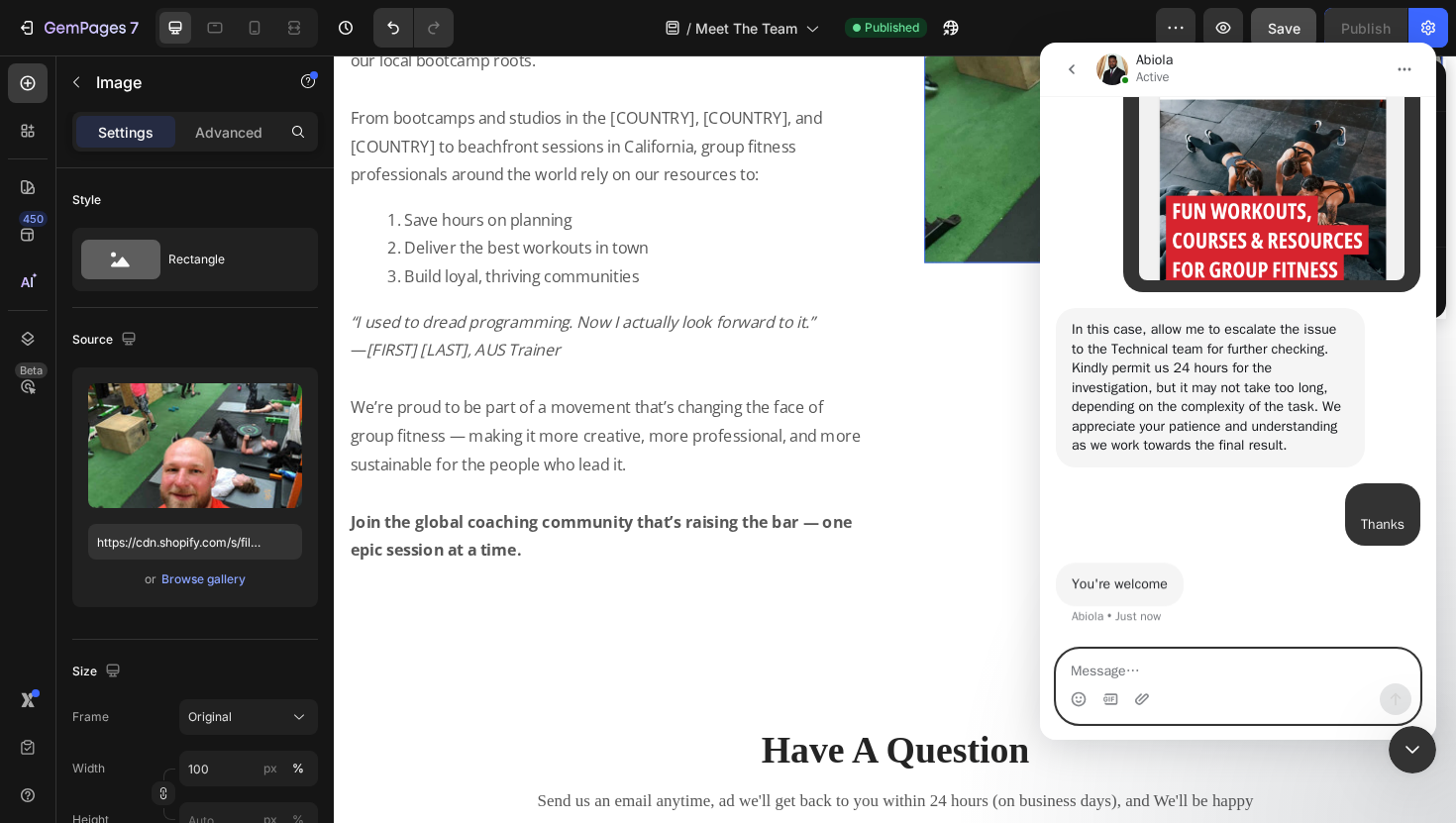 scroll, scrollTop: 5507, scrollLeft: 0, axis: vertical 